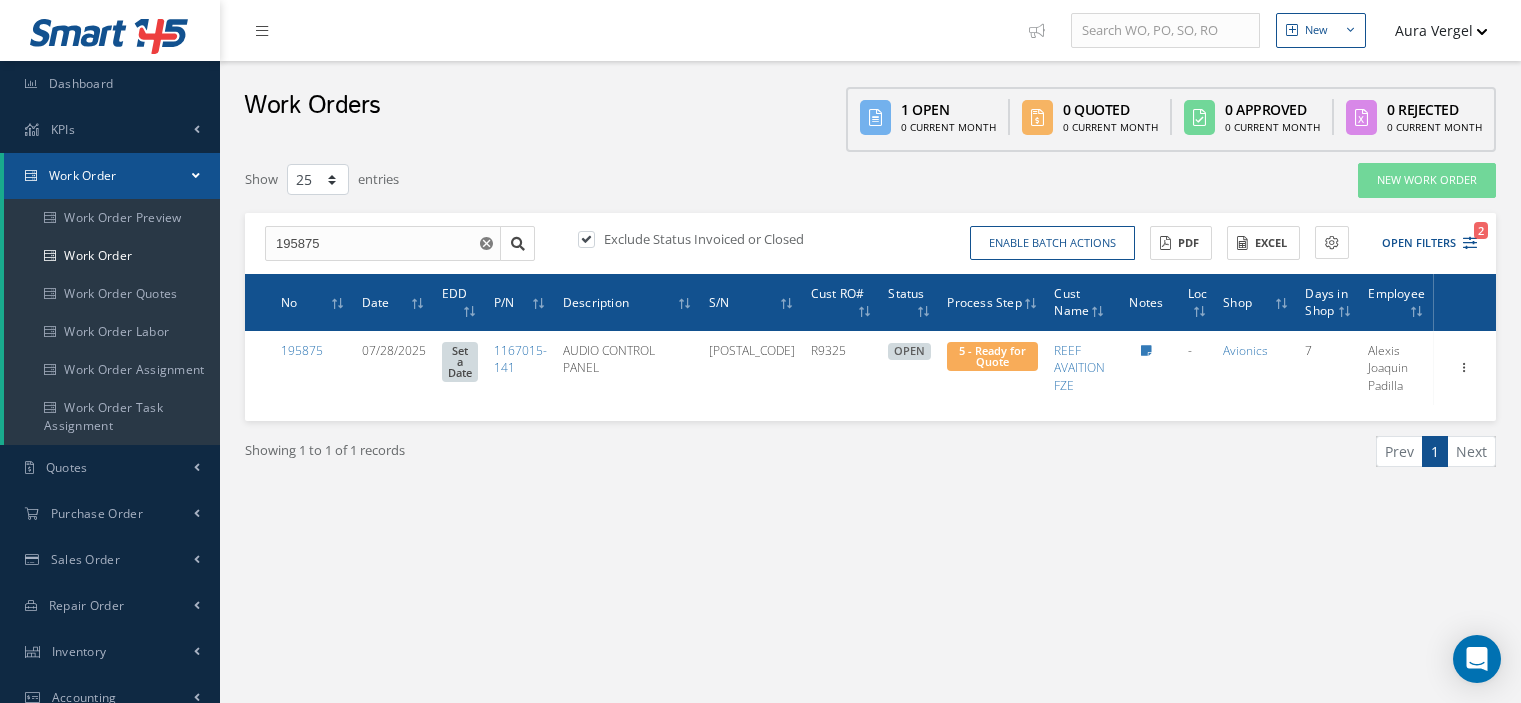 select on "25" 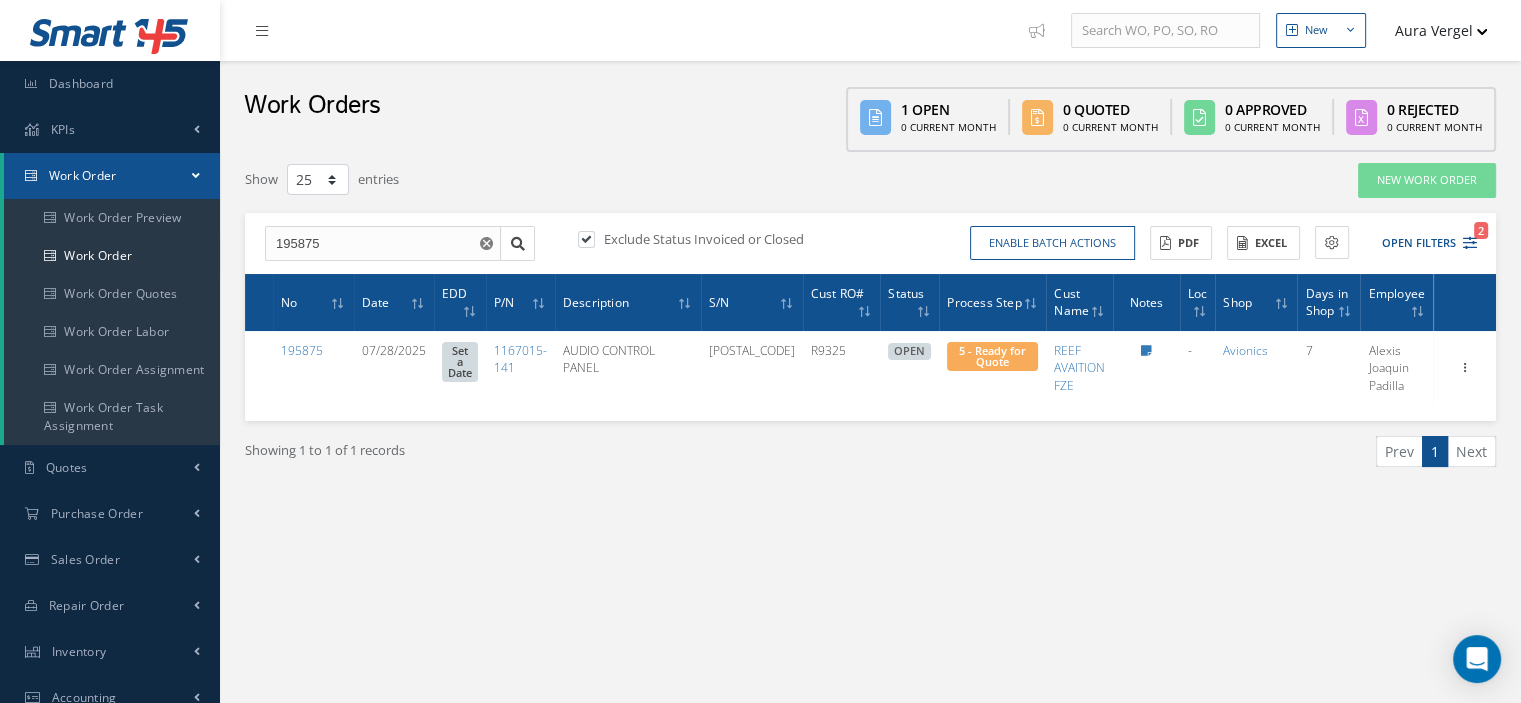 click at bounding box center [196, 175] 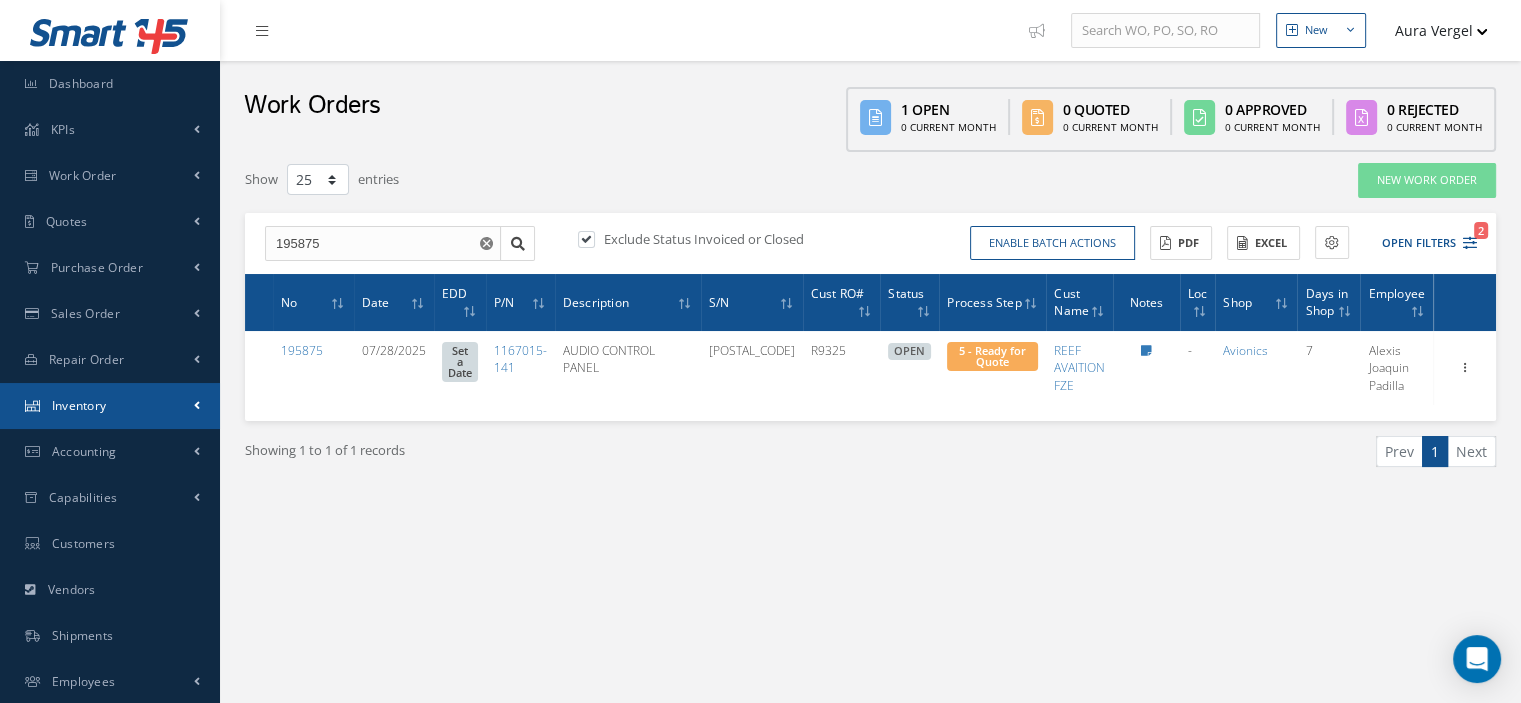 click on "Inventory" at bounding box center (110, 406) 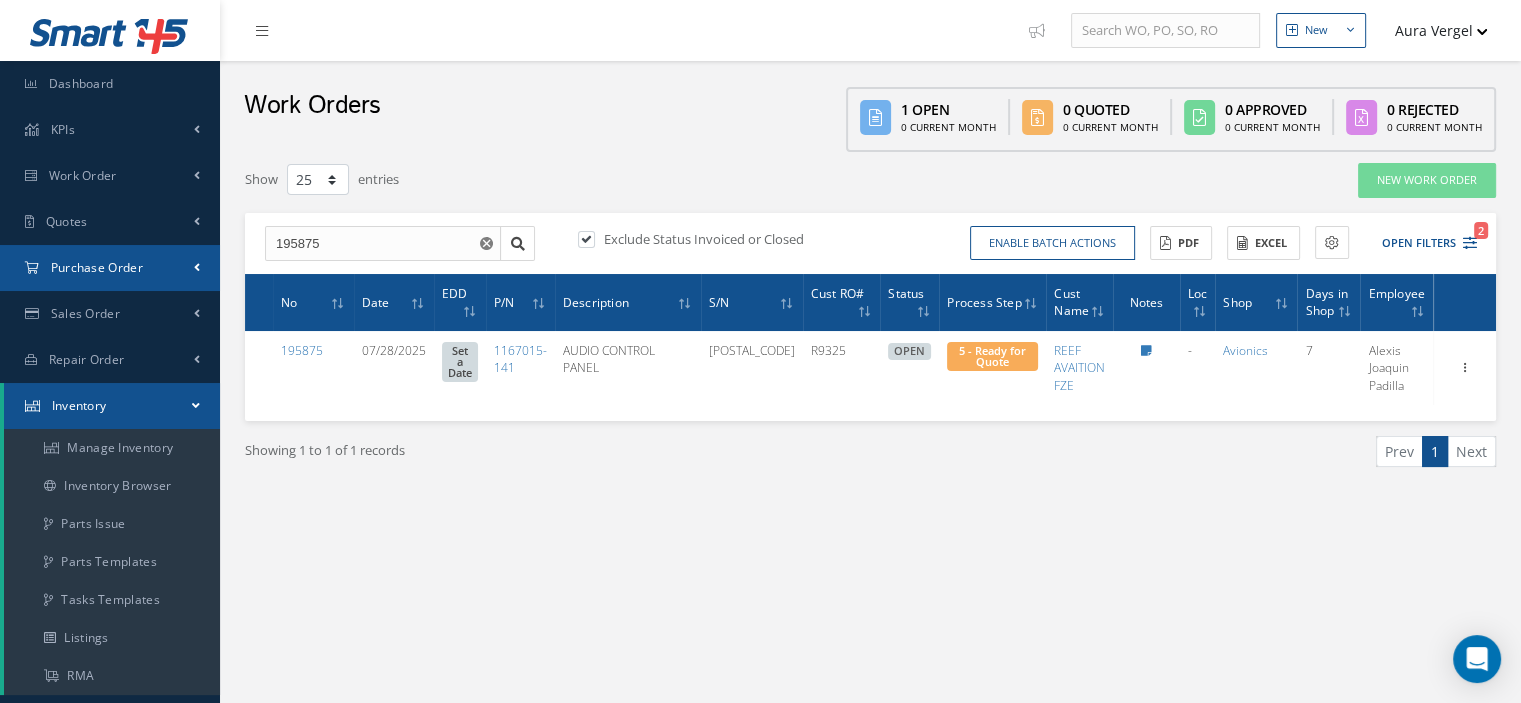 click on "Purchase Order" at bounding box center [97, 267] 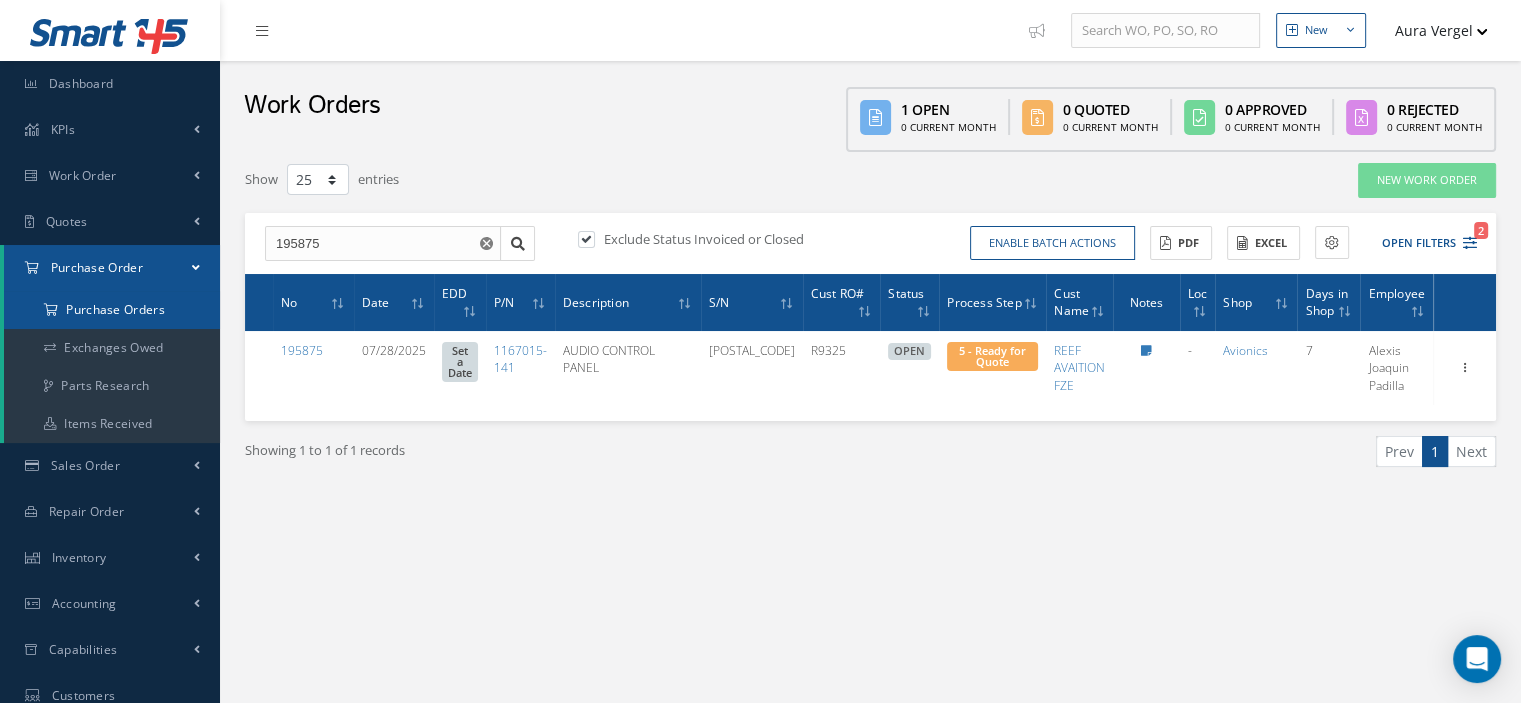 click on "Purchase Orders" at bounding box center [112, 310] 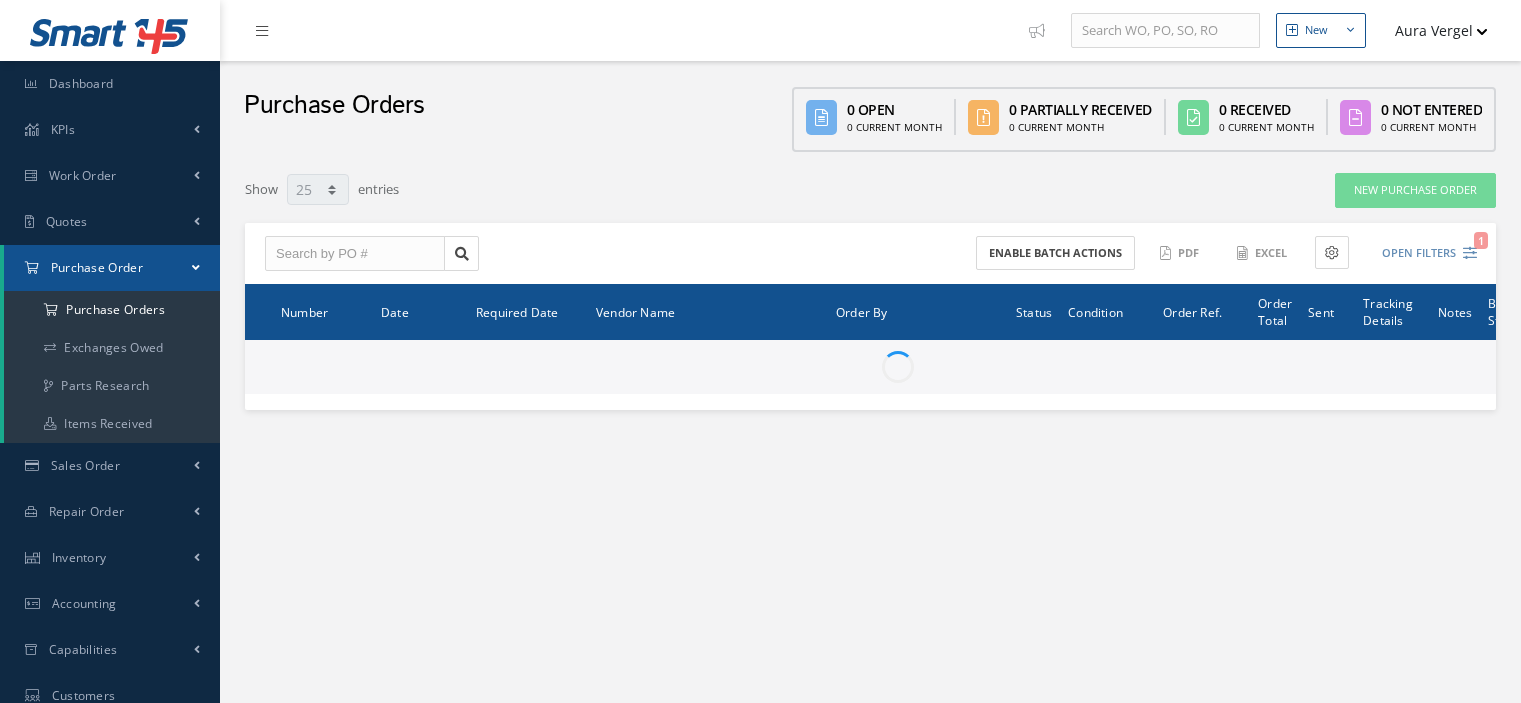 select on "25" 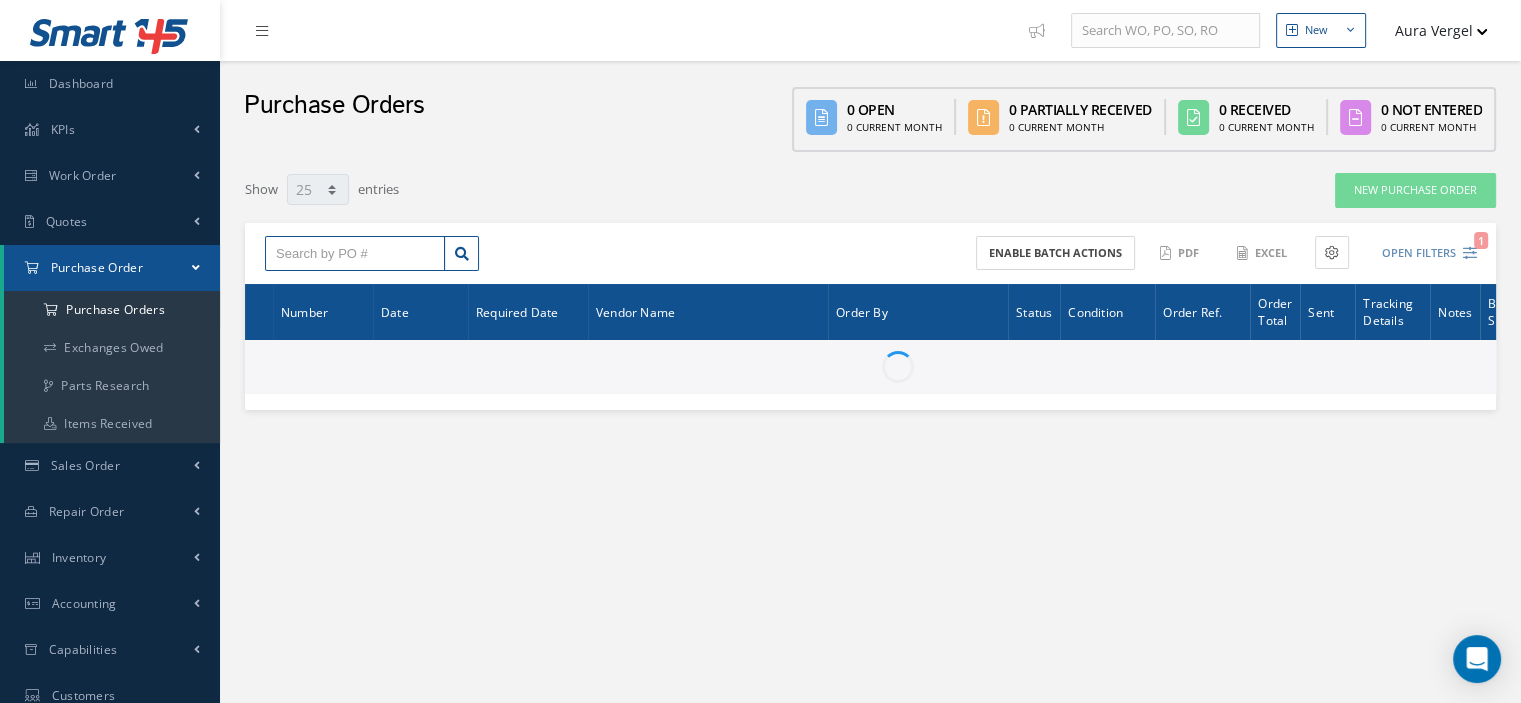 click at bounding box center (355, 254) 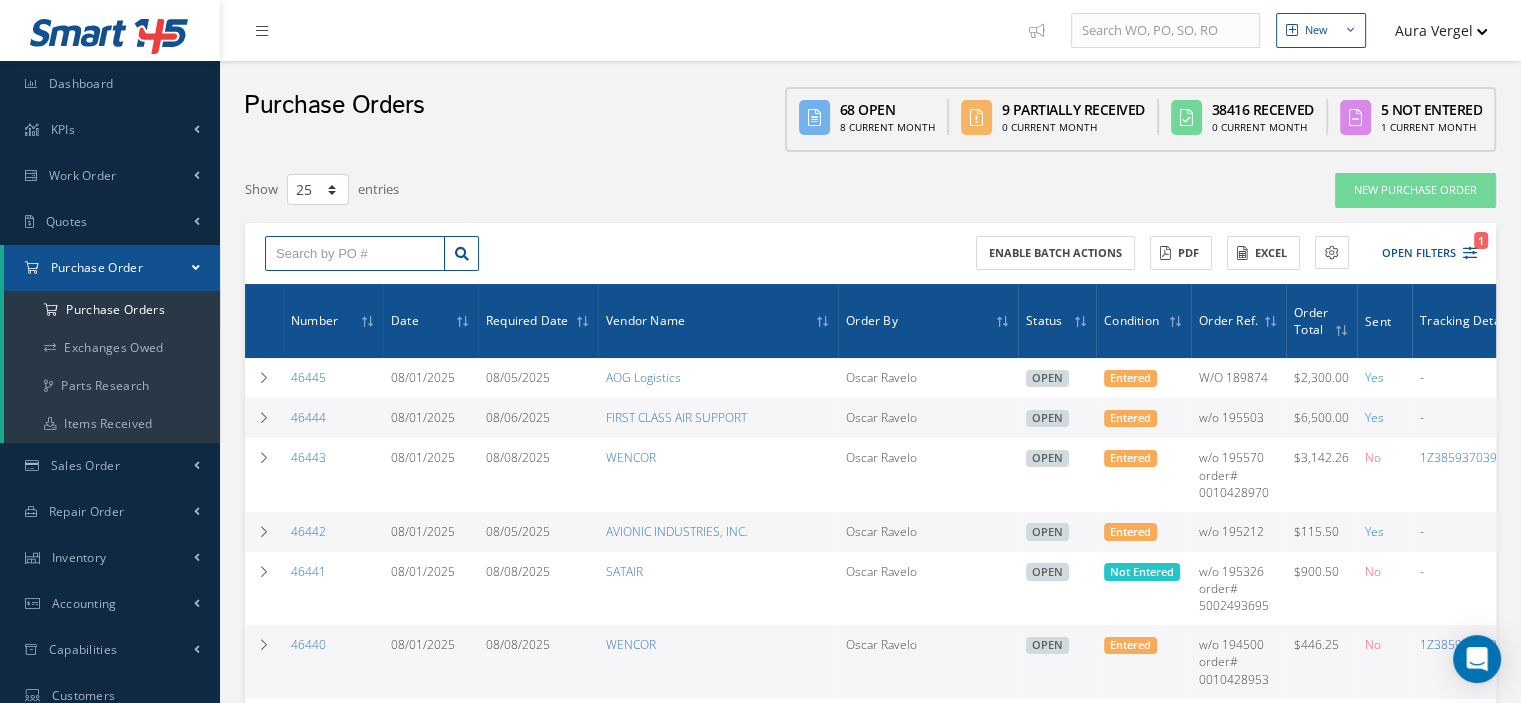 paste on "46263" 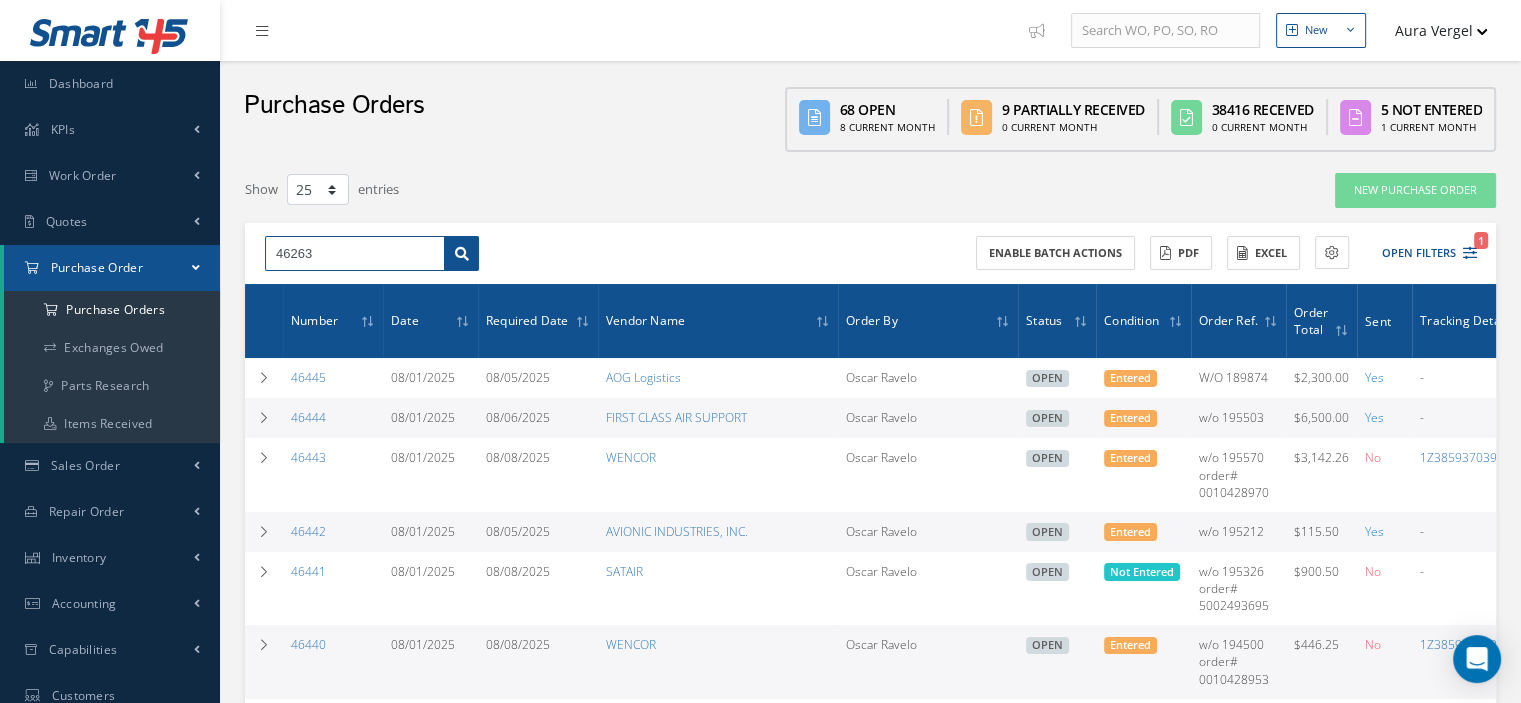 type on "46263" 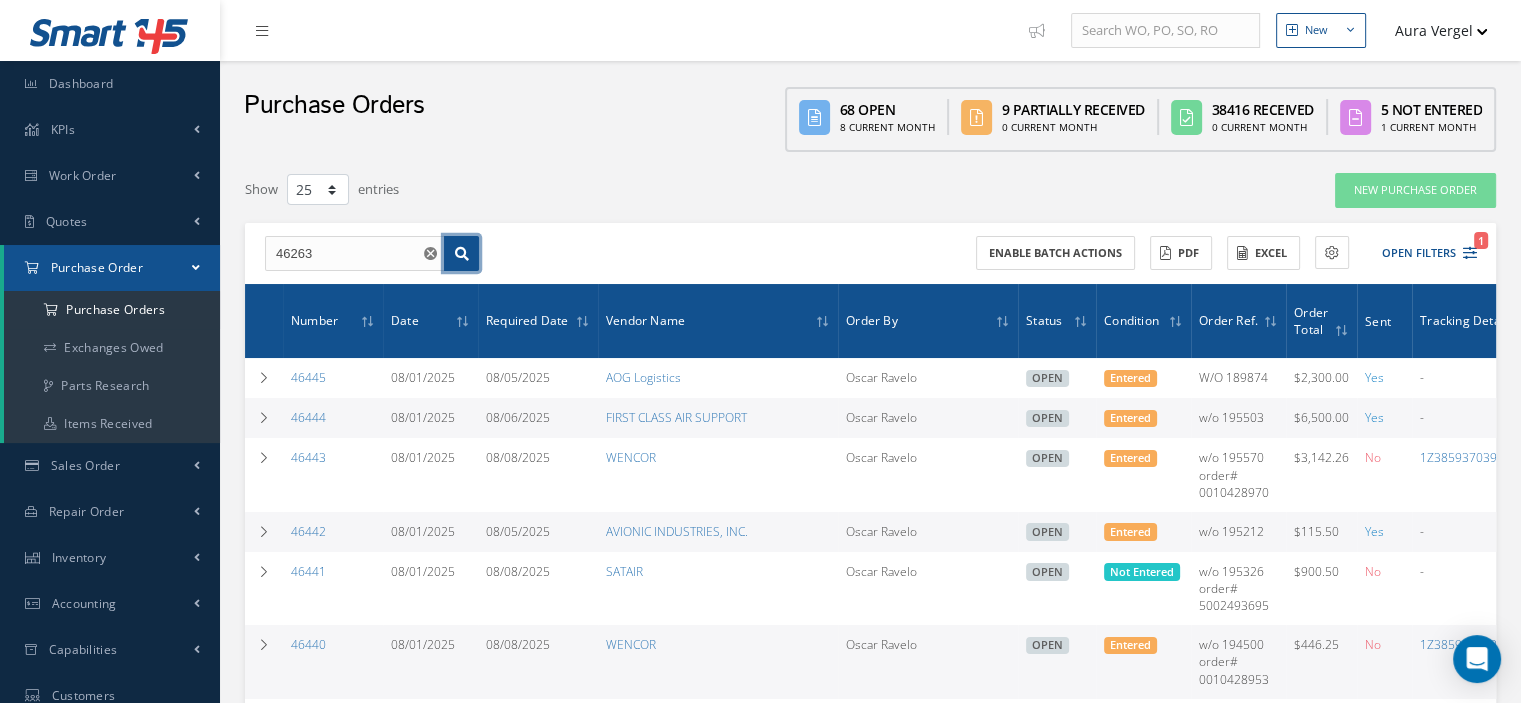 click at bounding box center (462, 254) 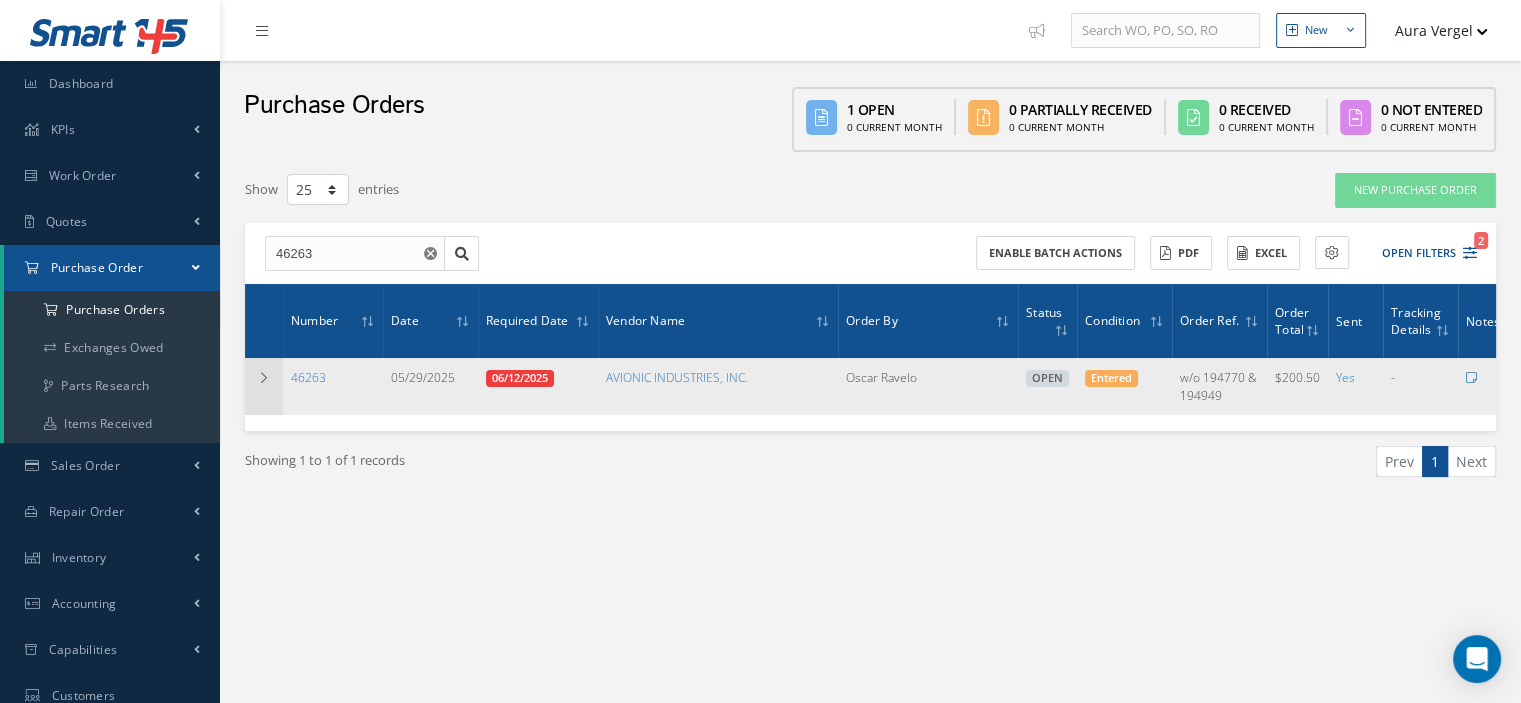click at bounding box center (264, 378) 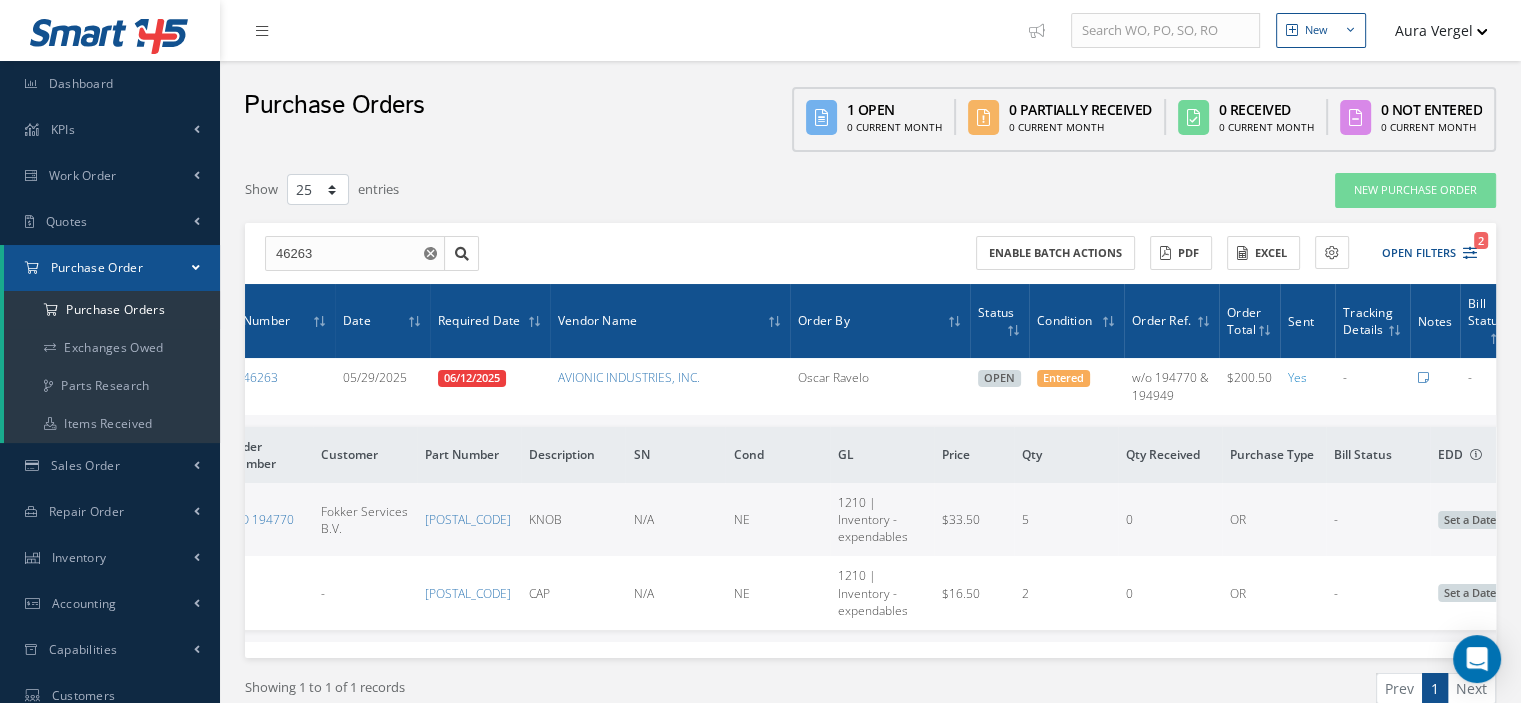 scroll, scrollTop: 0, scrollLeft: 0, axis: both 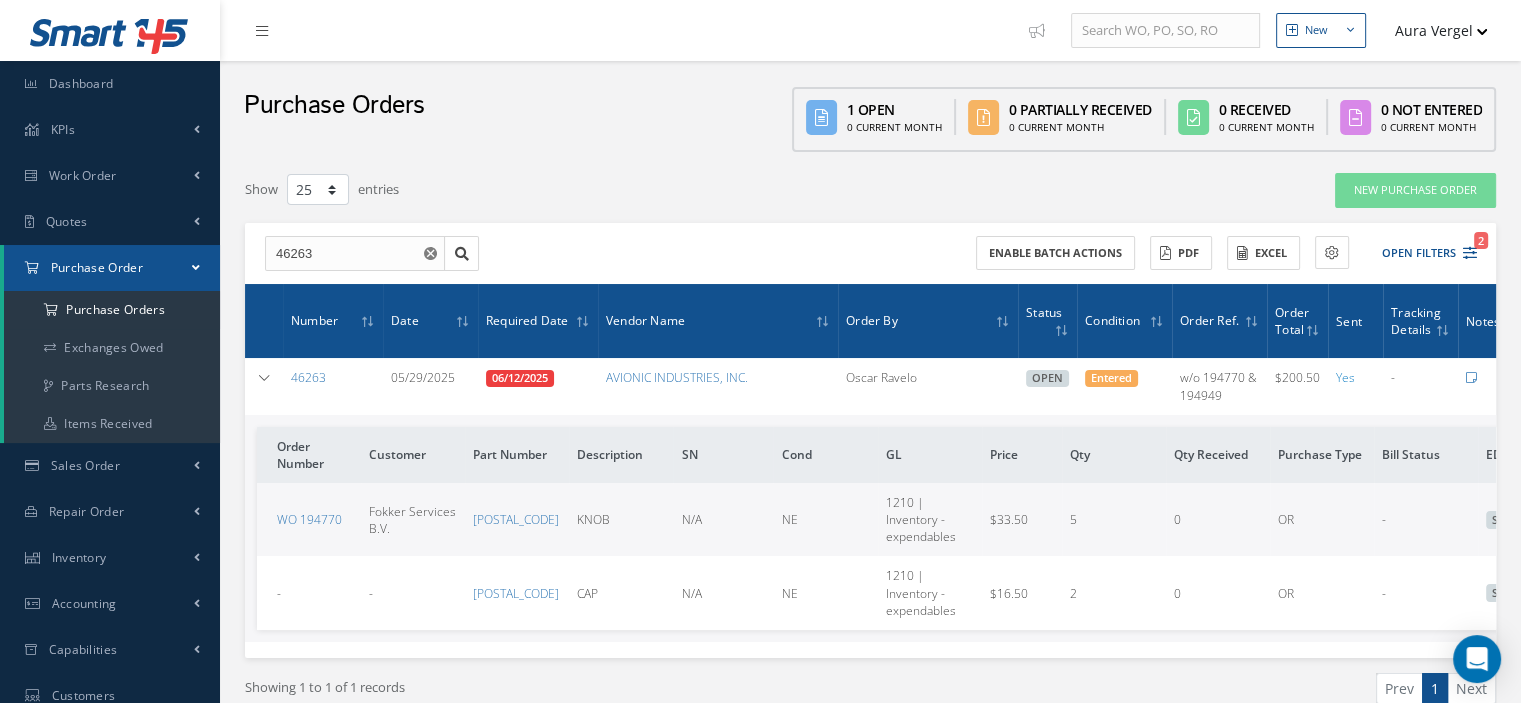 click at bounding box center (196, 267) 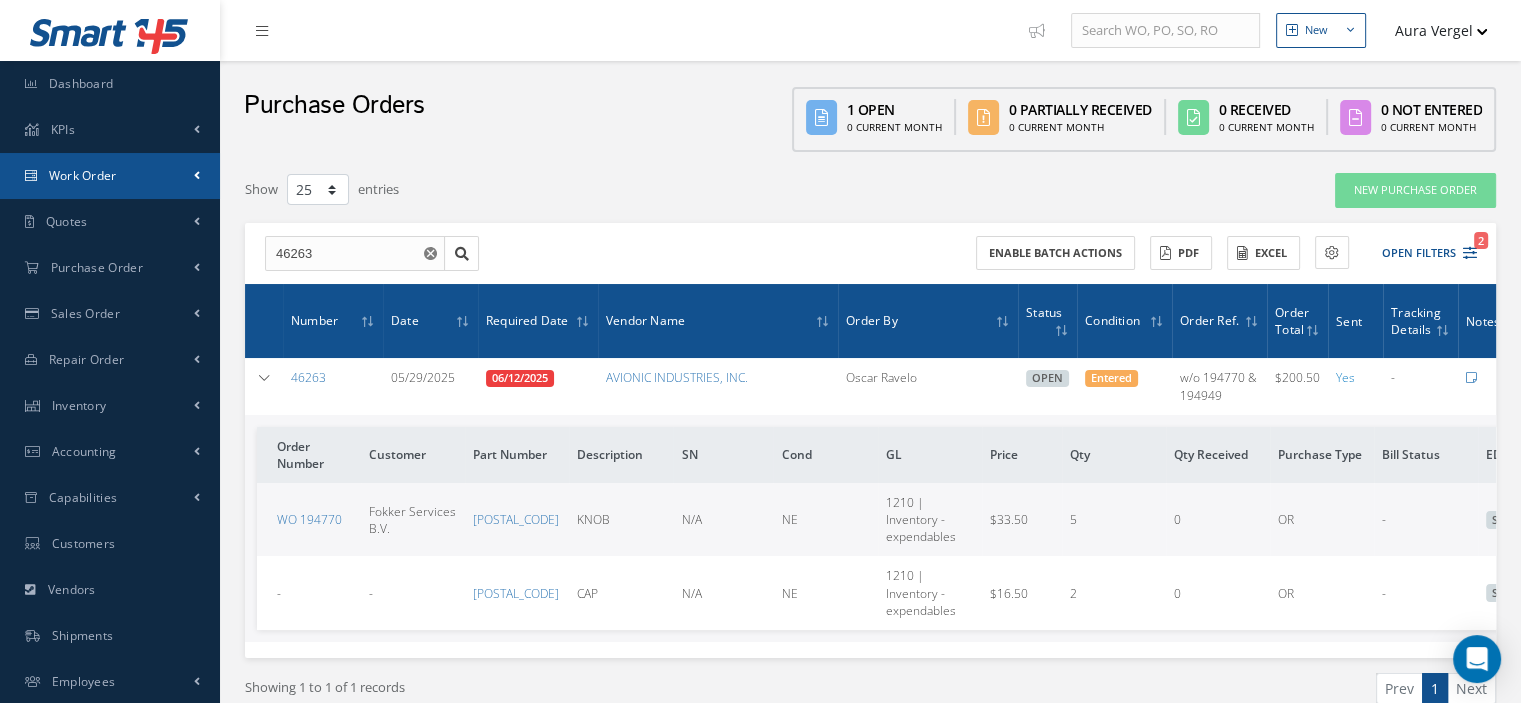 click on "Work Order" at bounding box center (110, 176) 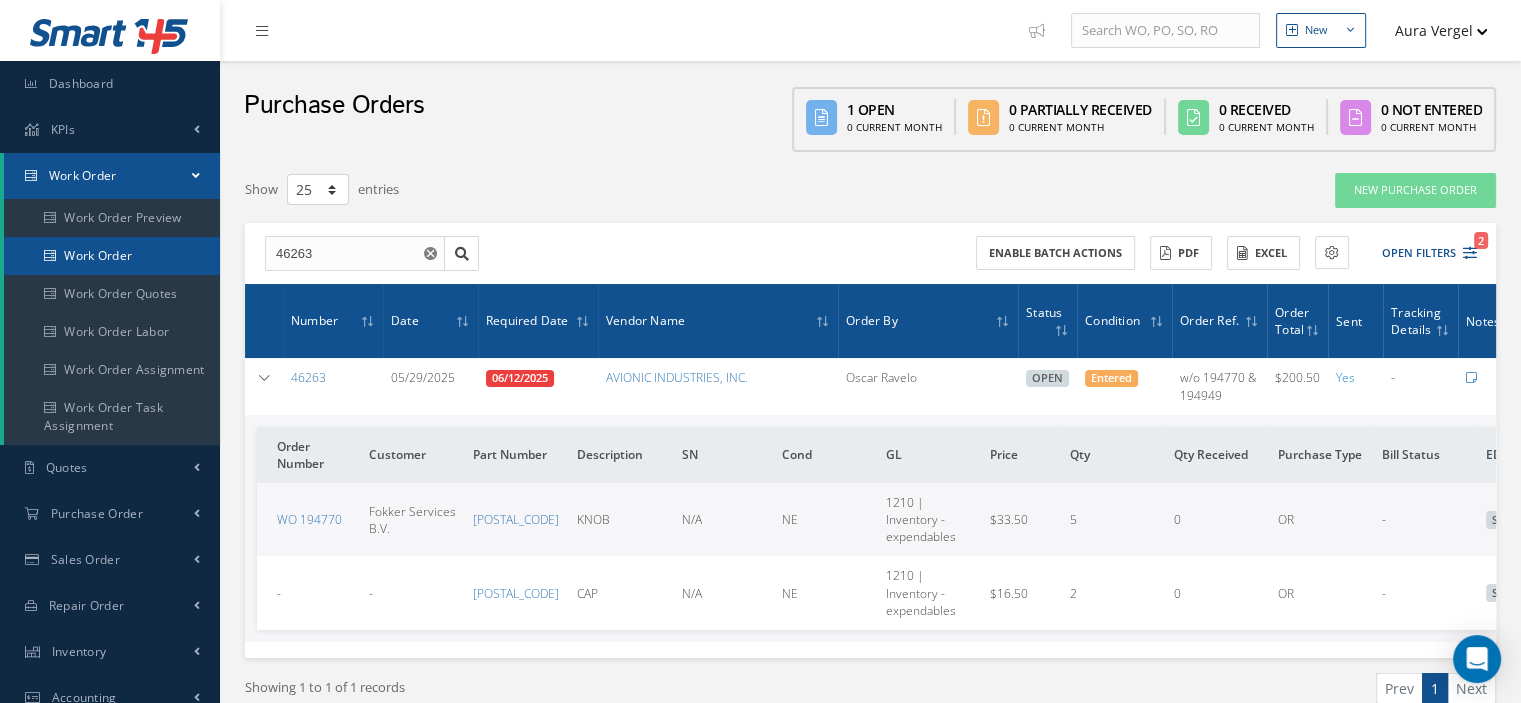 click on "Work Order" at bounding box center [112, 256] 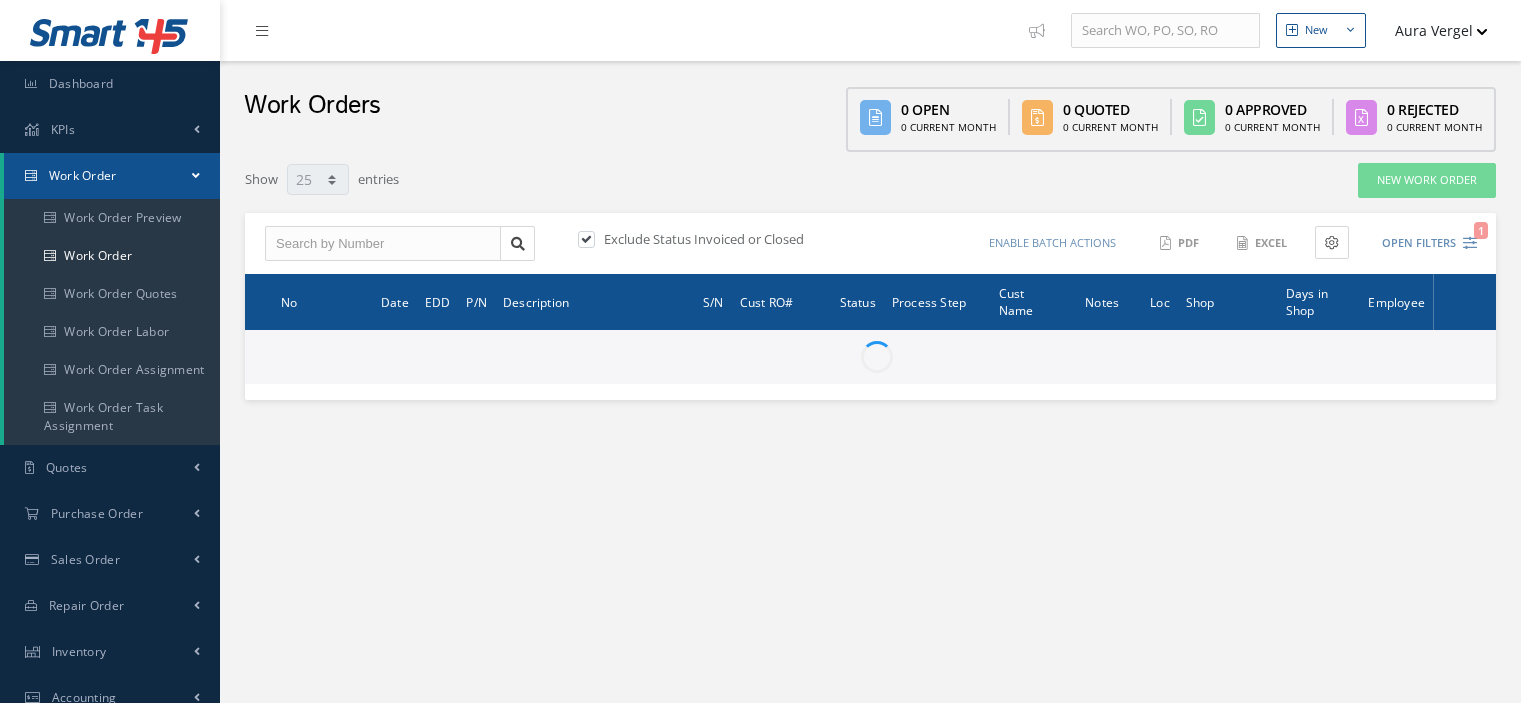 select on "25" 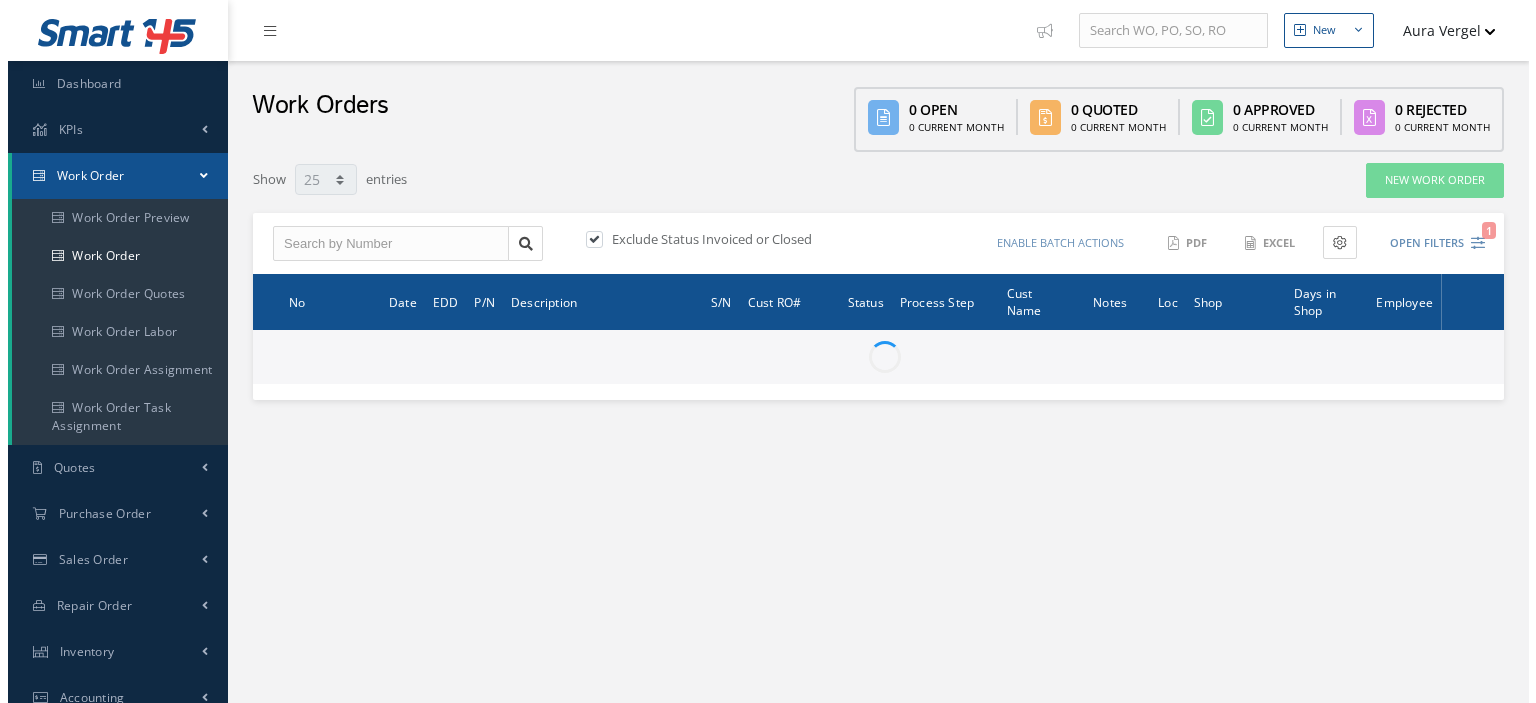 scroll, scrollTop: 0, scrollLeft: 0, axis: both 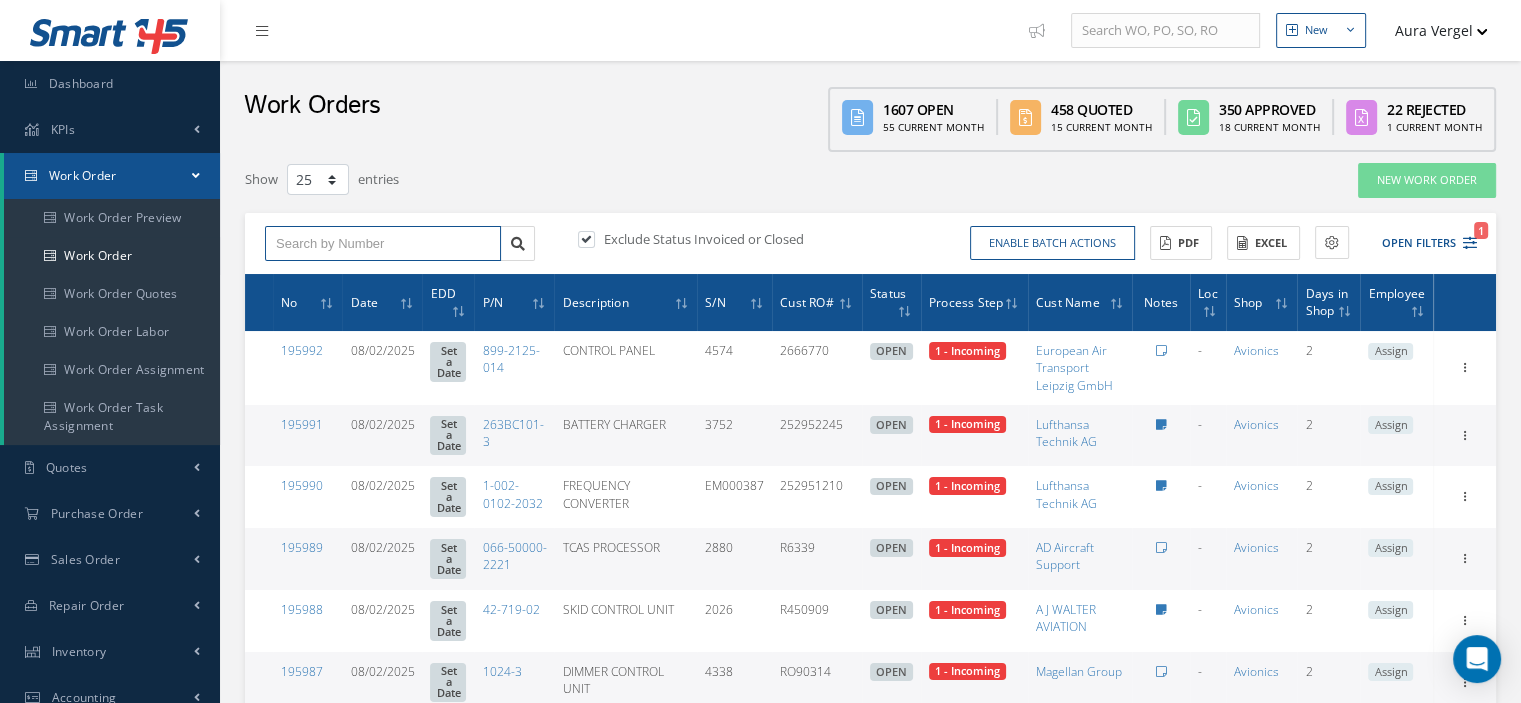click at bounding box center [383, 244] 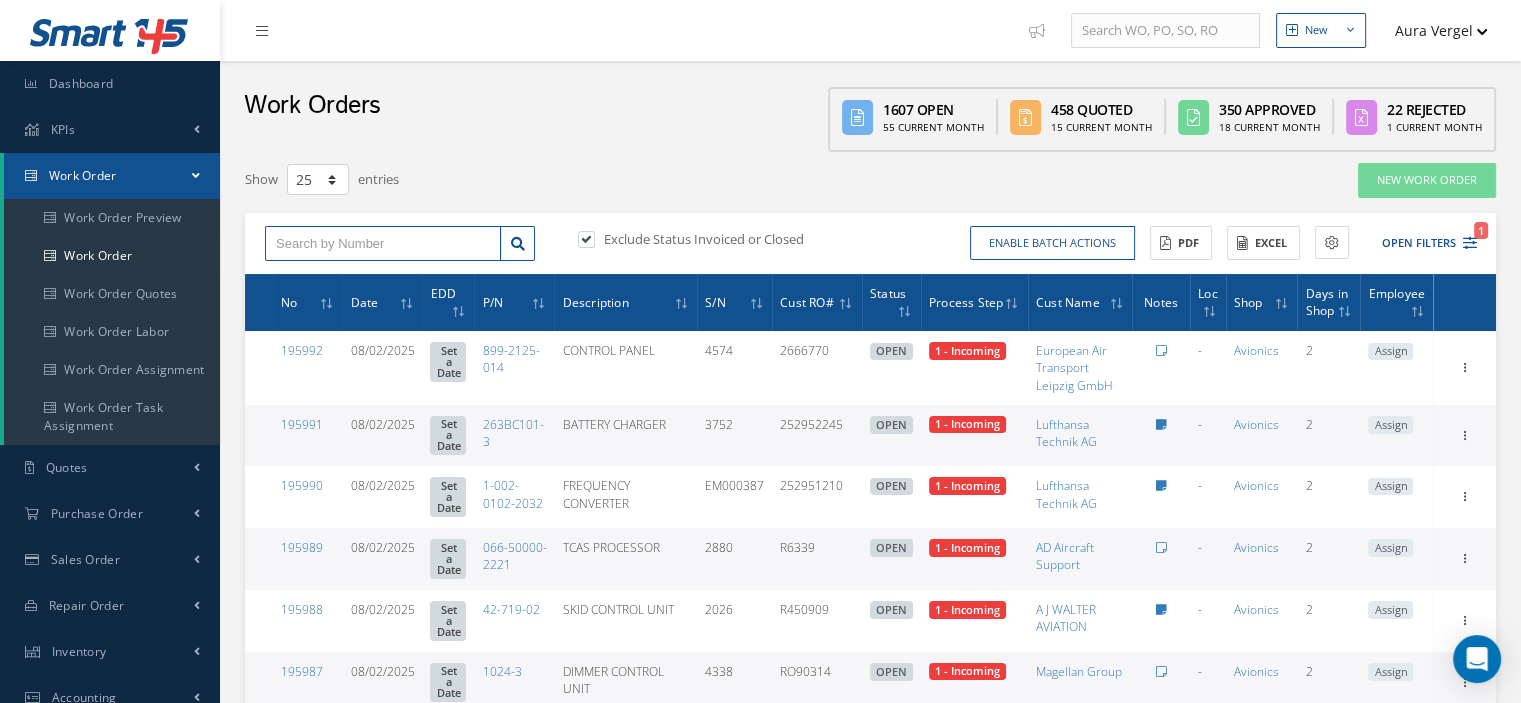 click at bounding box center [383, 244] 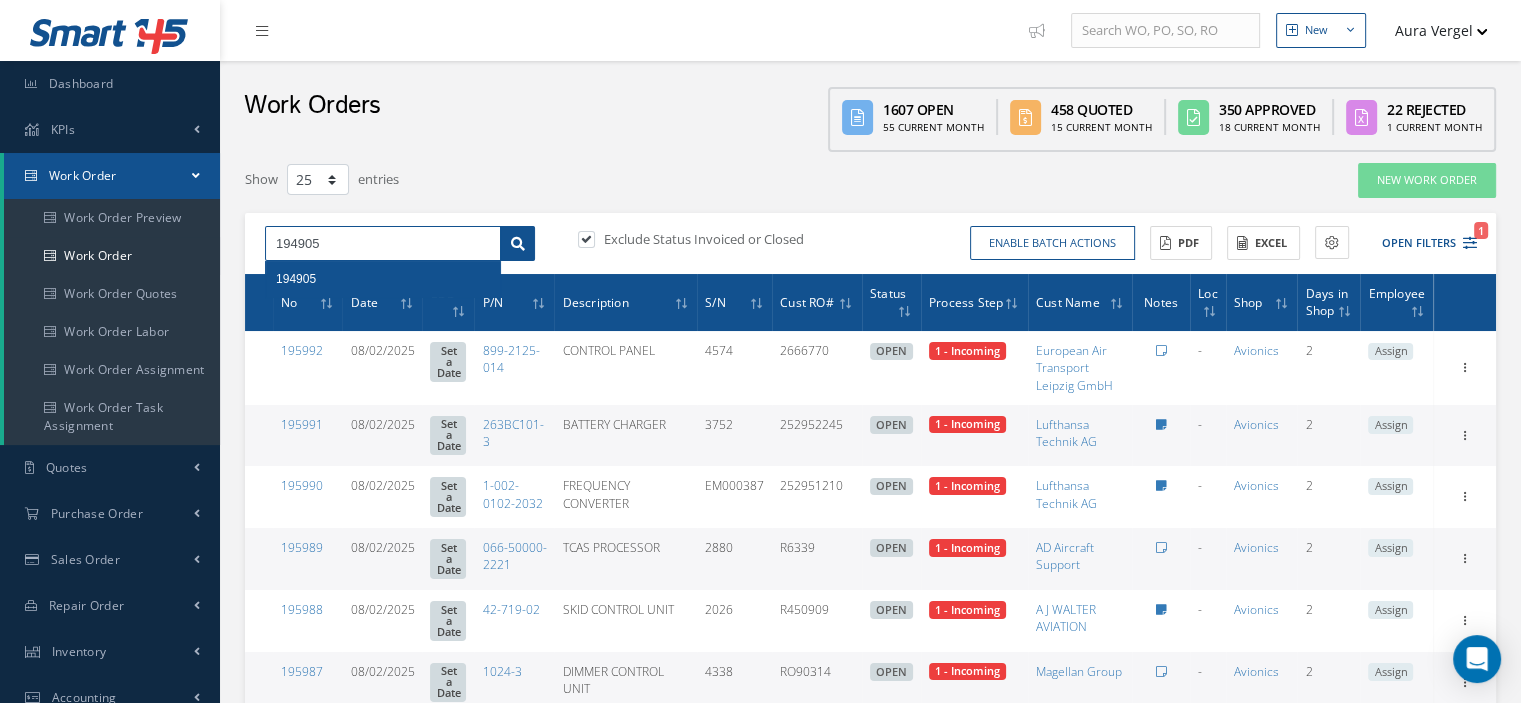 type on "194905" 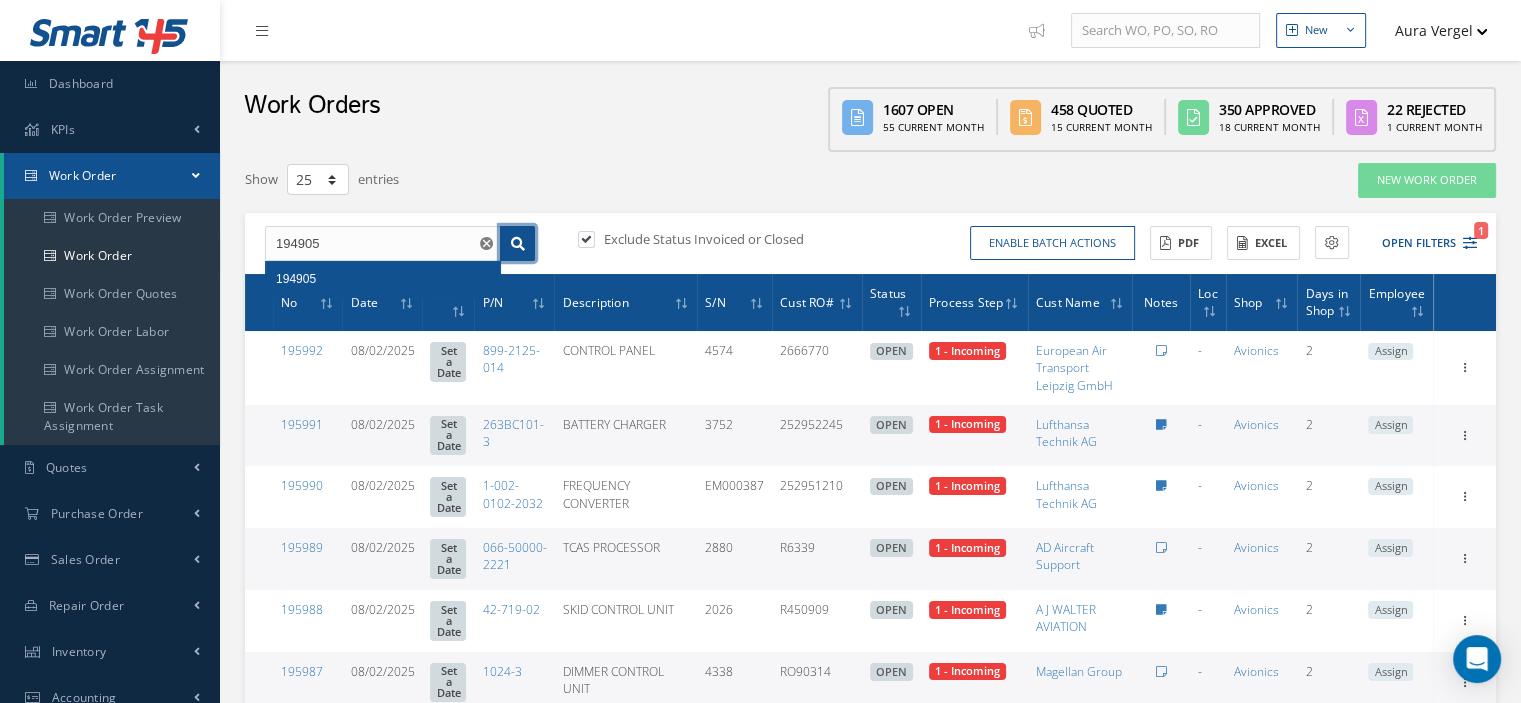 click at bounding box center (518, 244) 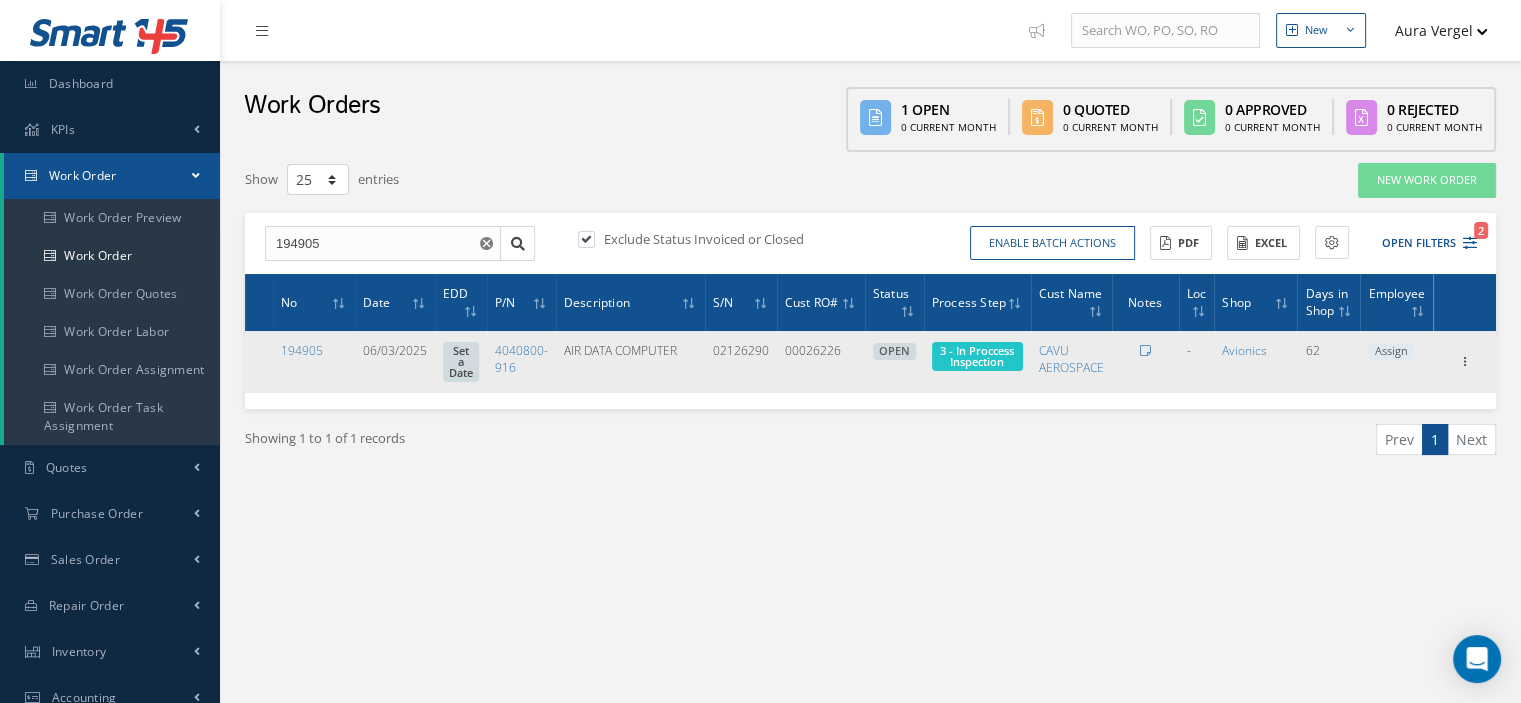 click on "3 - In Proccess Inspection" at bounding box center (977, 356) 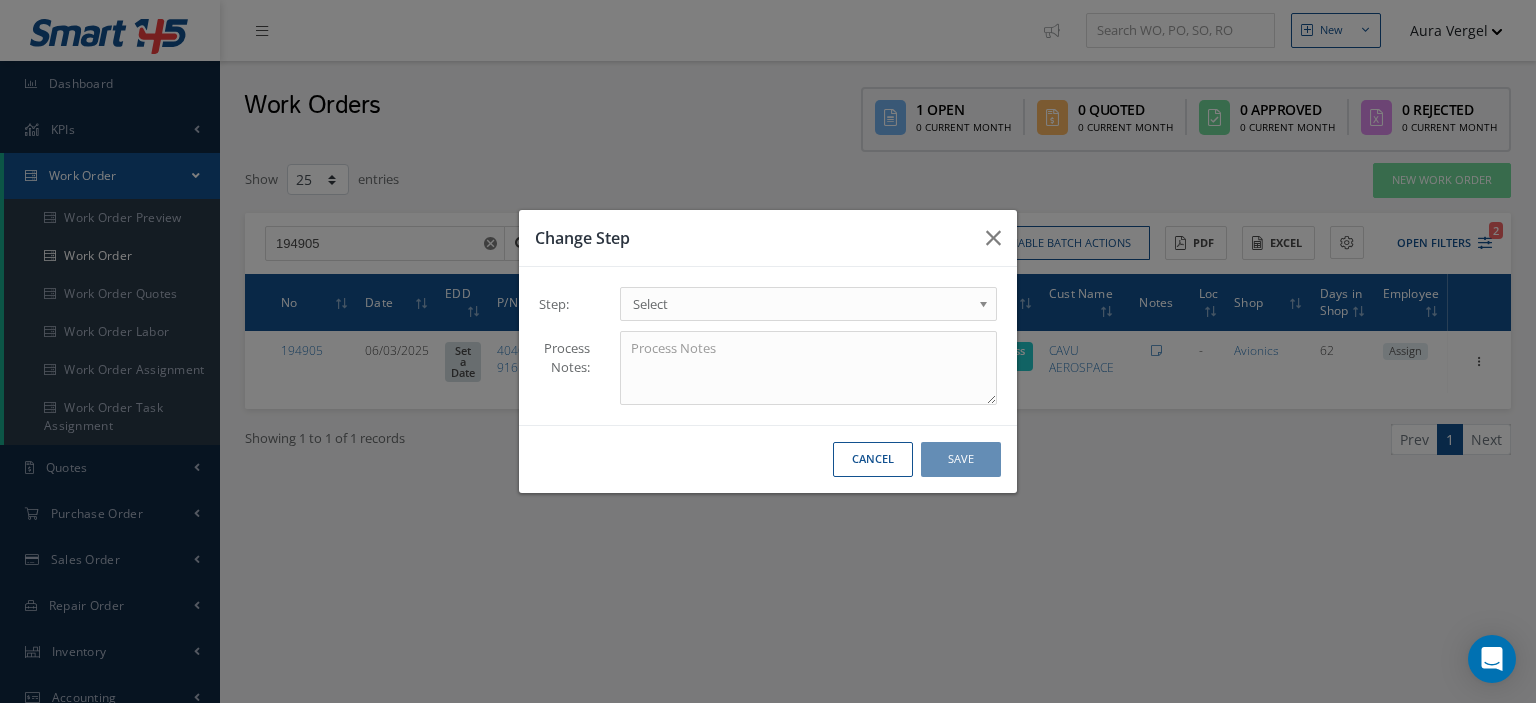 click at bounding box center (987, 309) 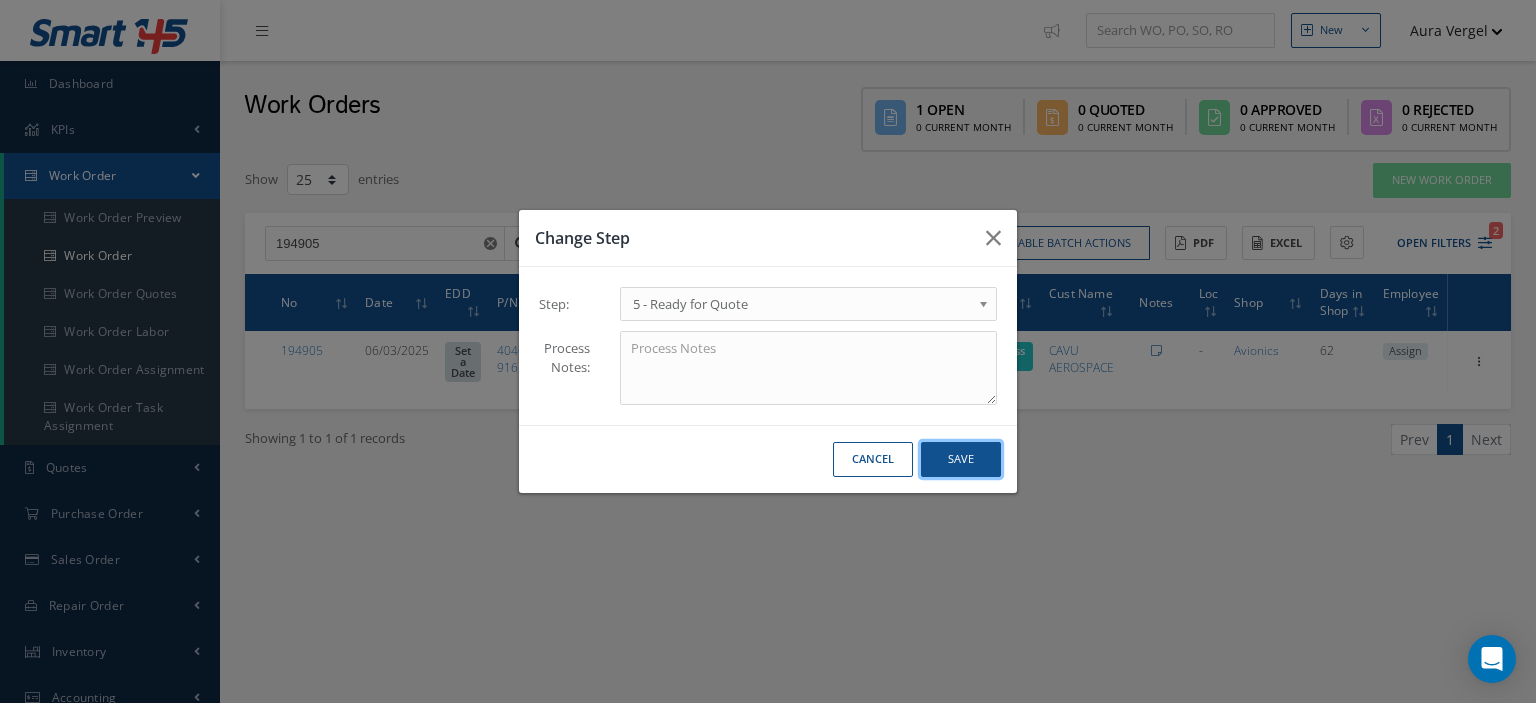 click on "Save" at bounding box center [961, 459] 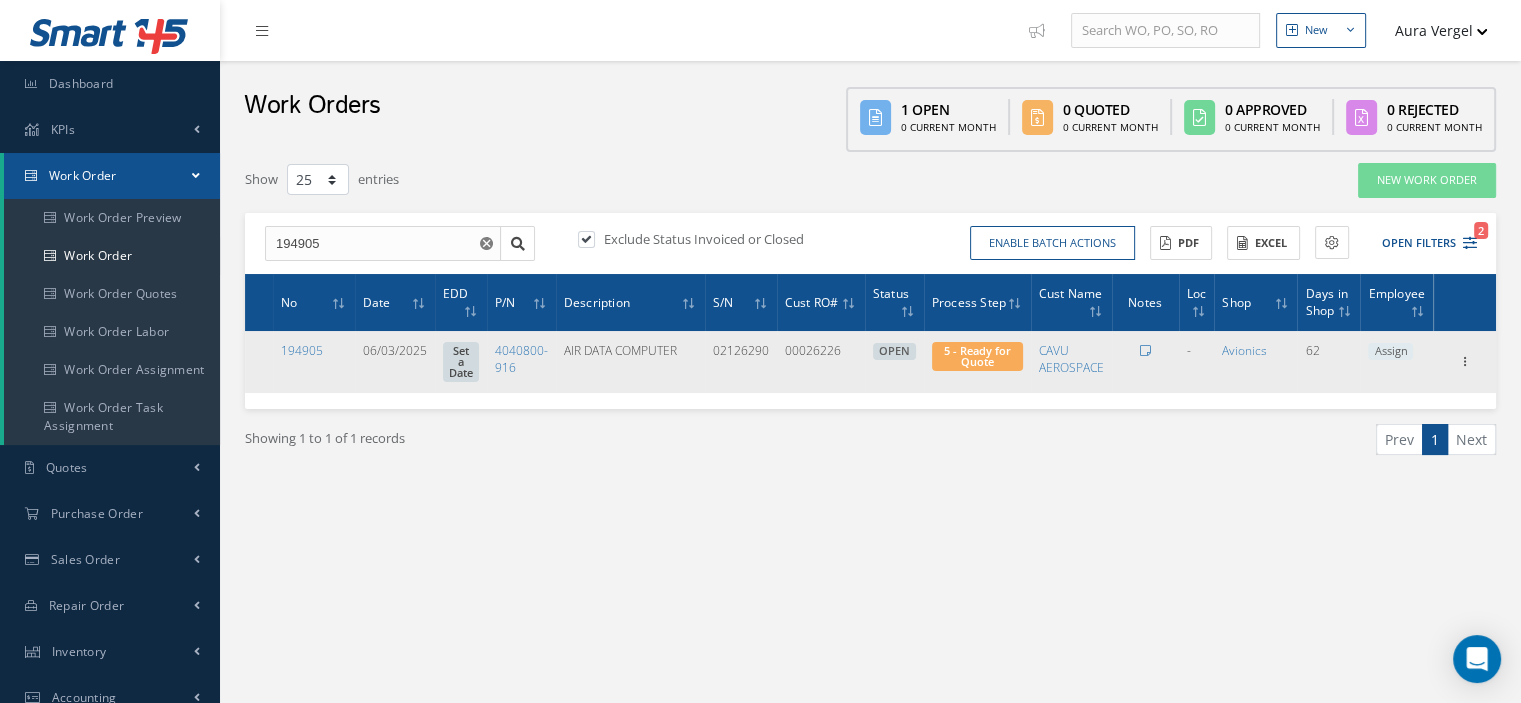 click on "Assign" at bounding box center [1390, 352] 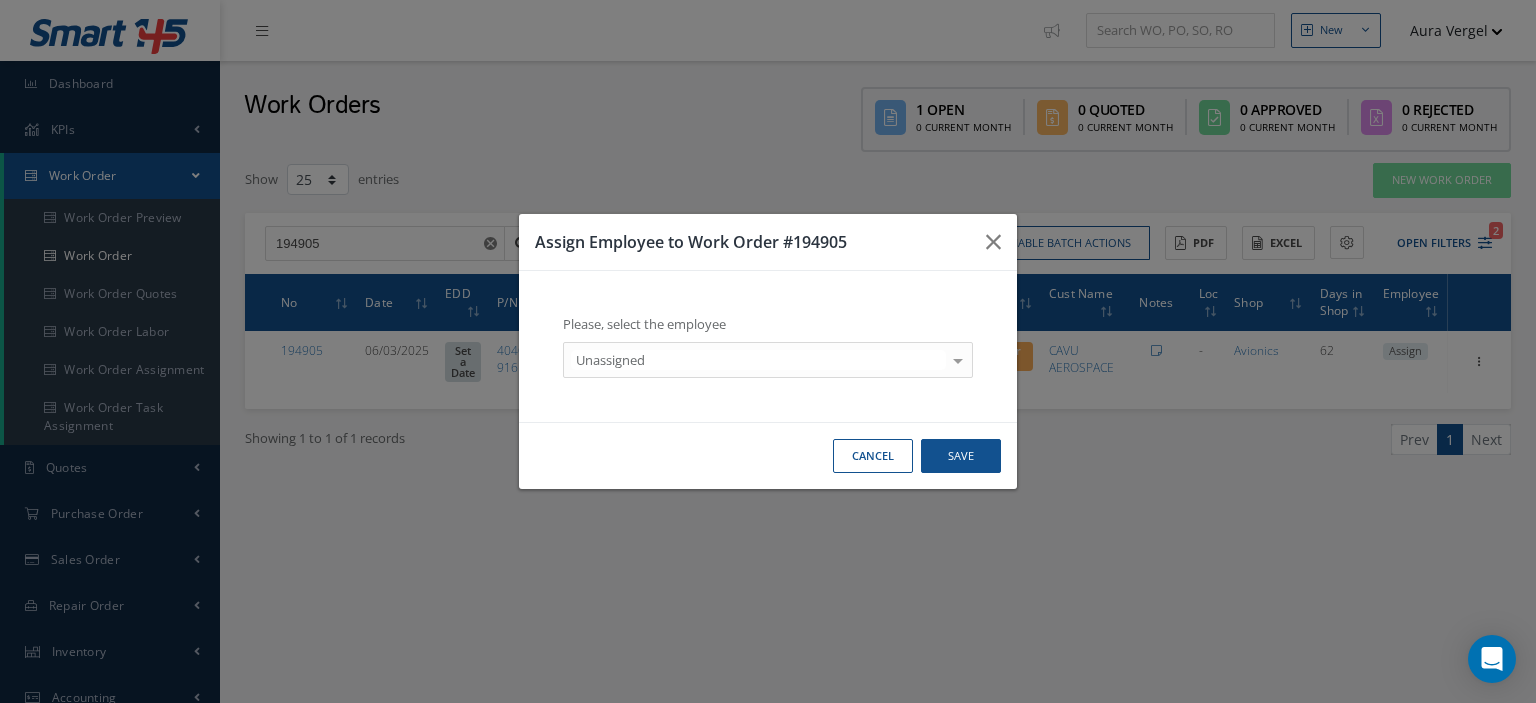 click at bounding box center [958, 359] 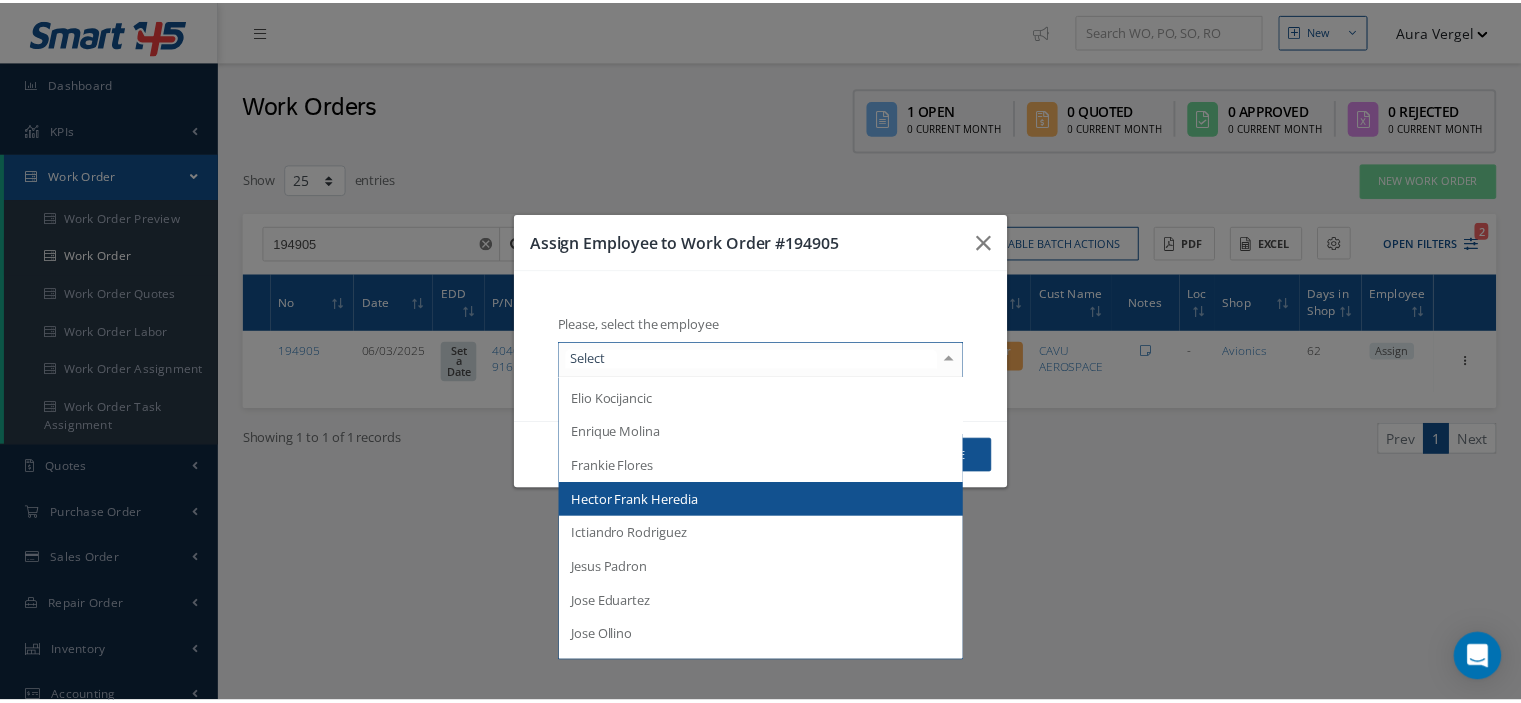 scroll, scrollTop: 293, scrollLeft: 0, axis: vertical 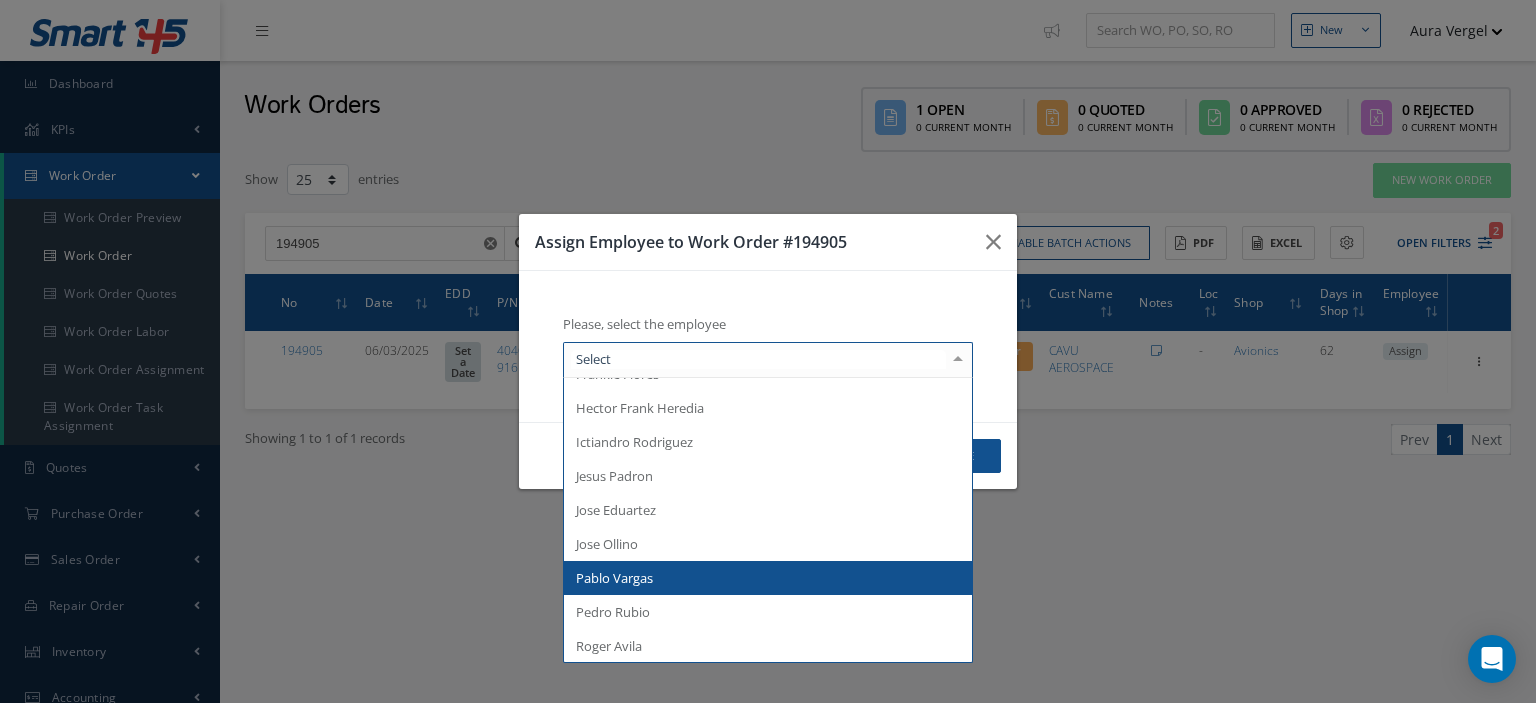 click on "Pablo Vargas" at bounding box center [768, 578] 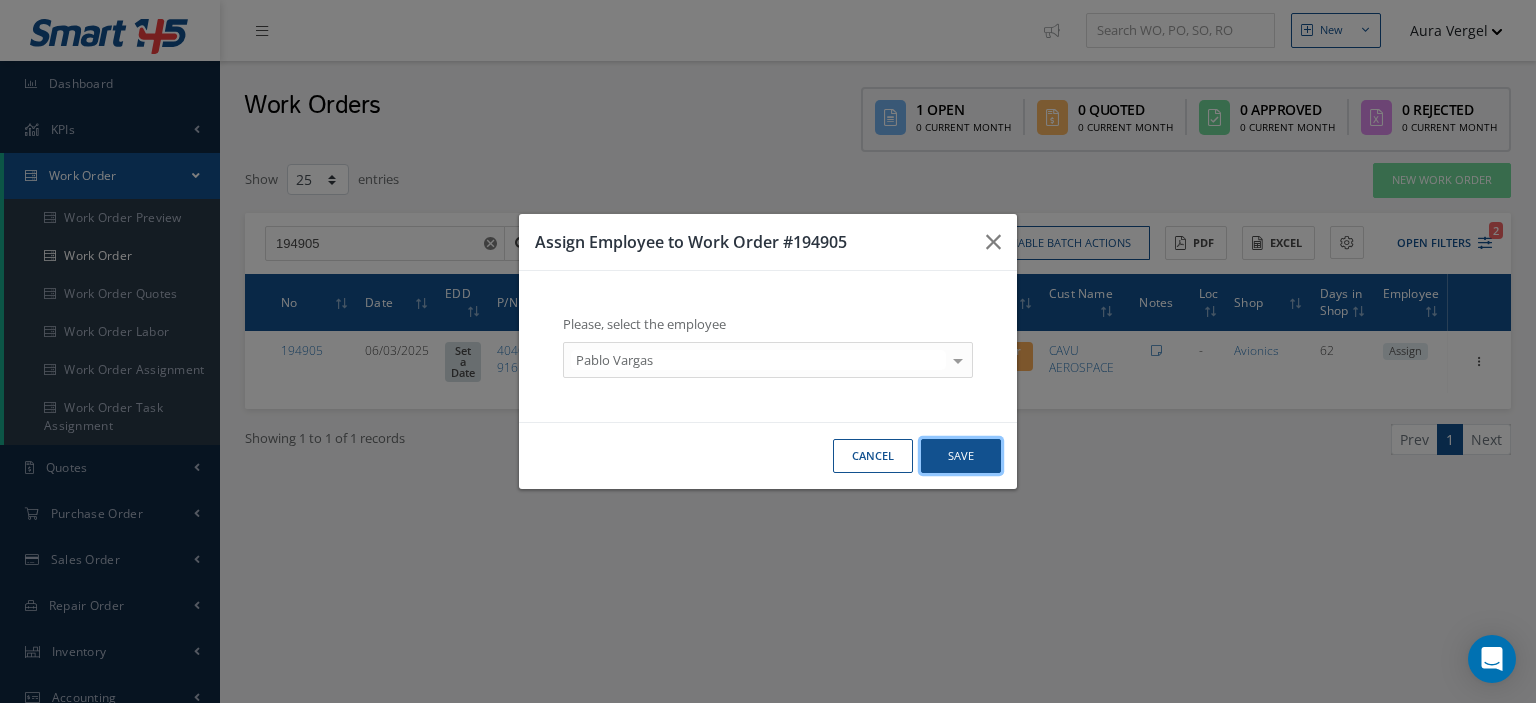 click on "Save" at bounding box center (961, 456) 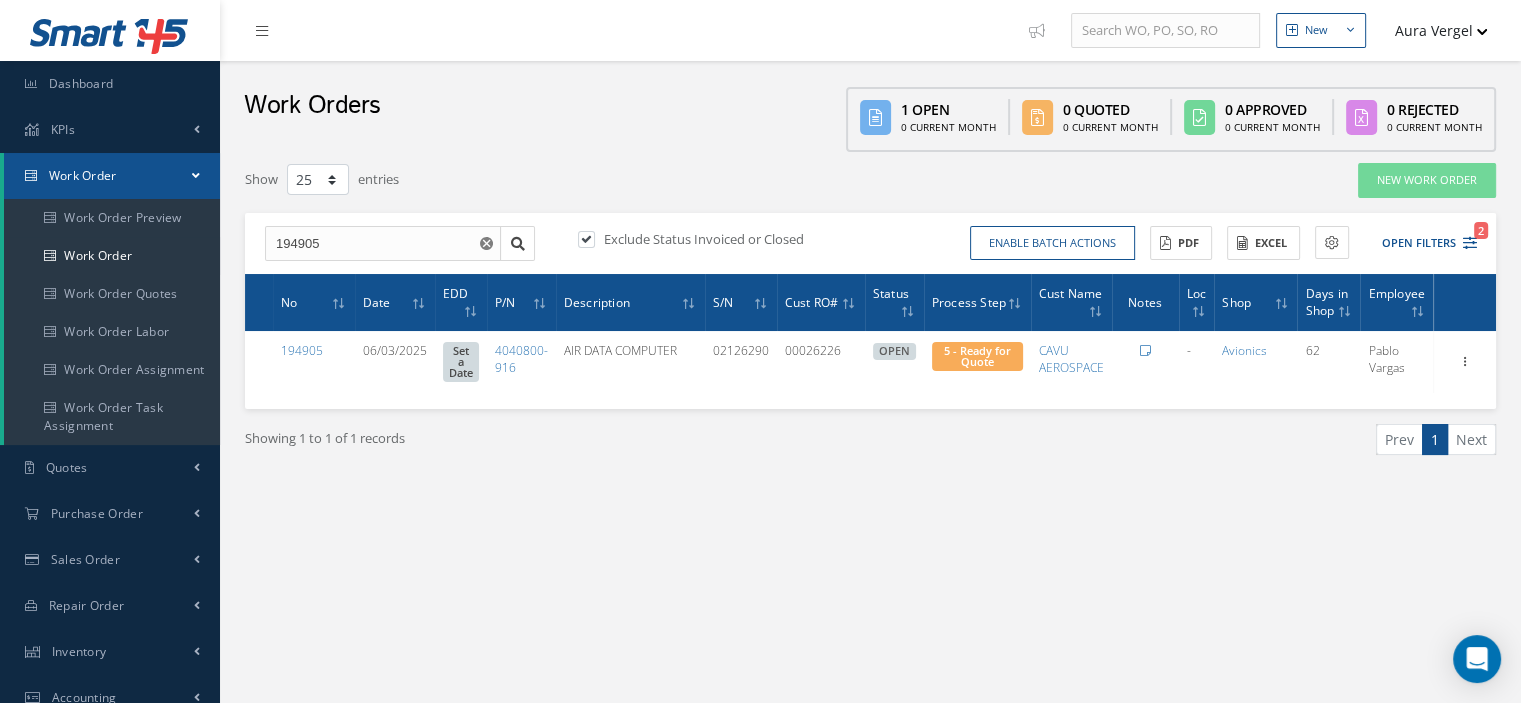 click on "Work Order" at bounding box center (112, 176) 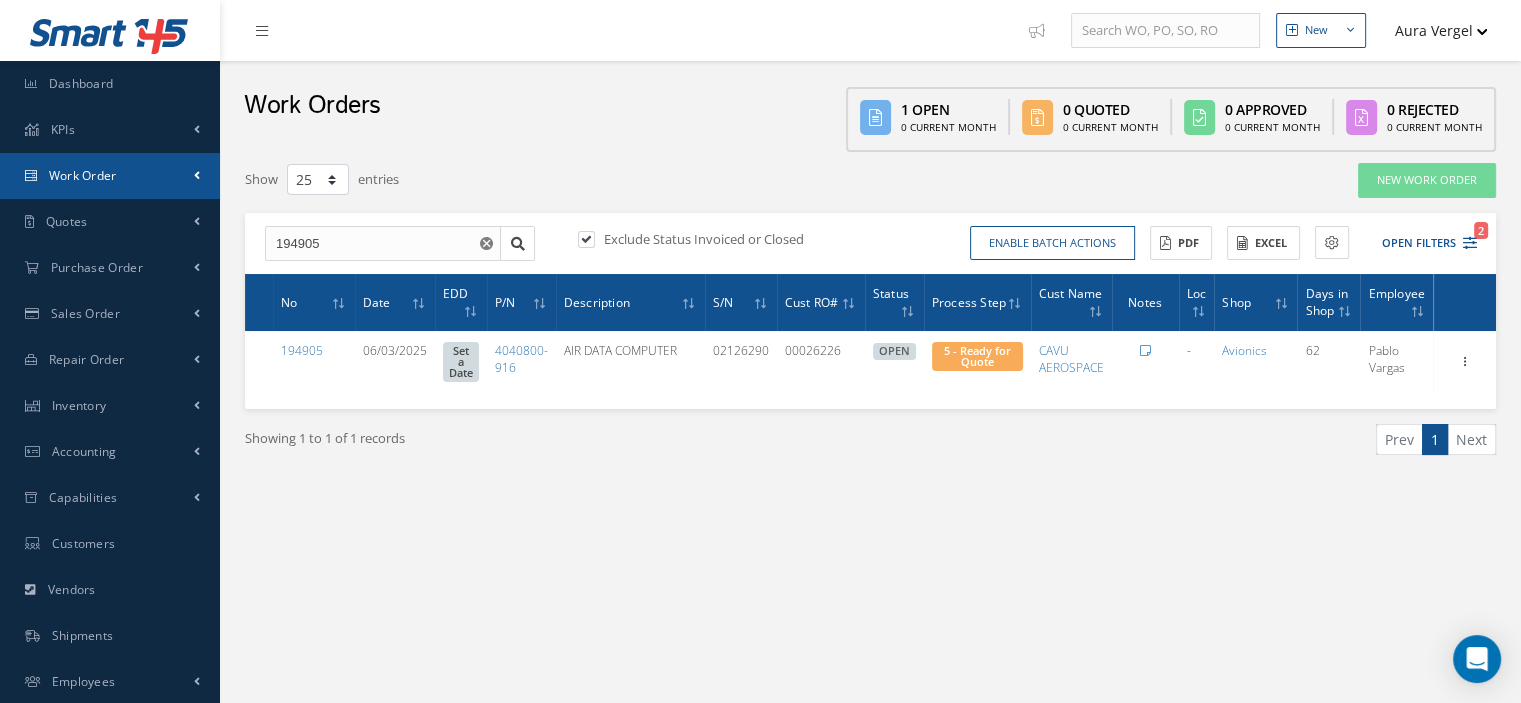 click on "Work Order" at bounding box center [110, 176] 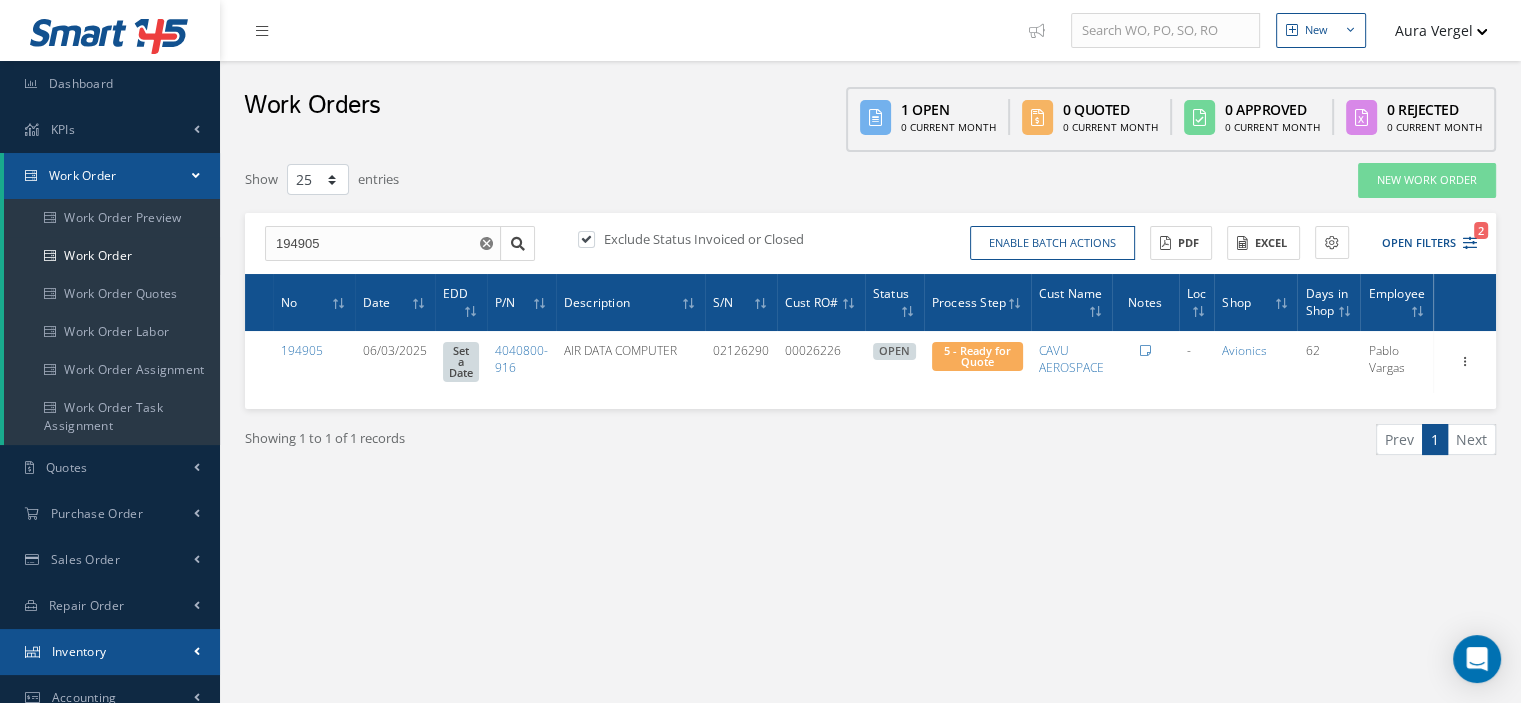 click on "Inventory" at bounding box center (110, 652) 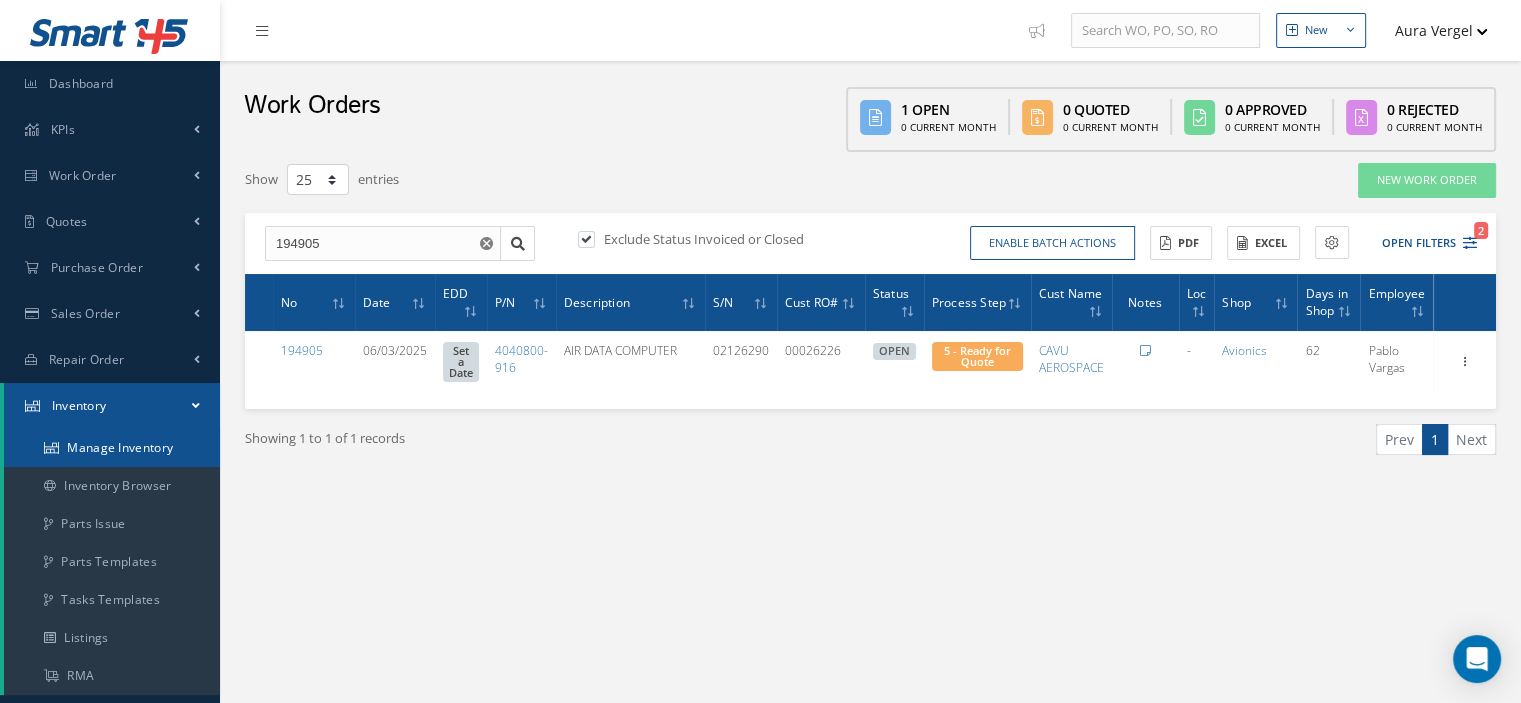 click on "Manage Inventory" at bounding box center [112, 448] 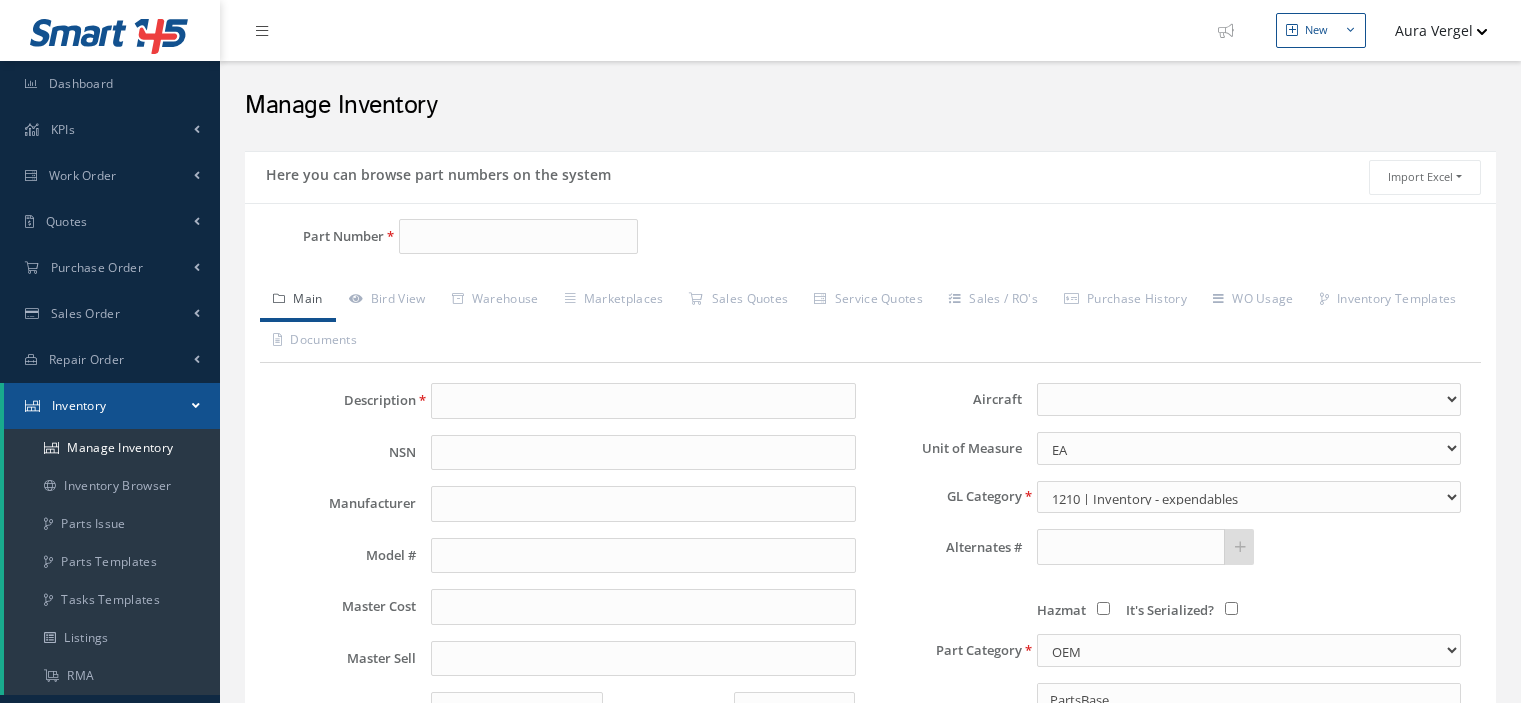 scroll, scrollTop: 0, scrollLeft: 0, axis: both 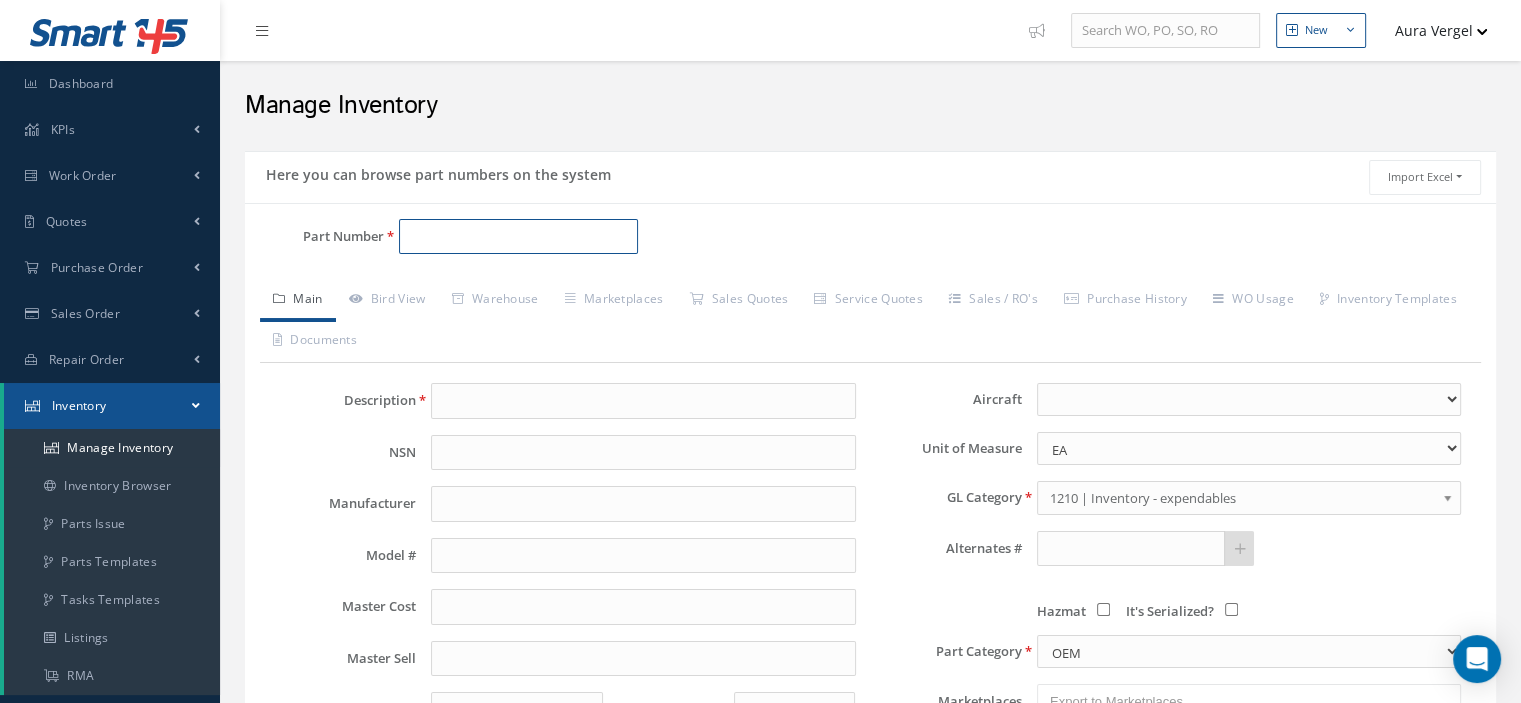 click on "Part Number" at bounding box center [518, 237] 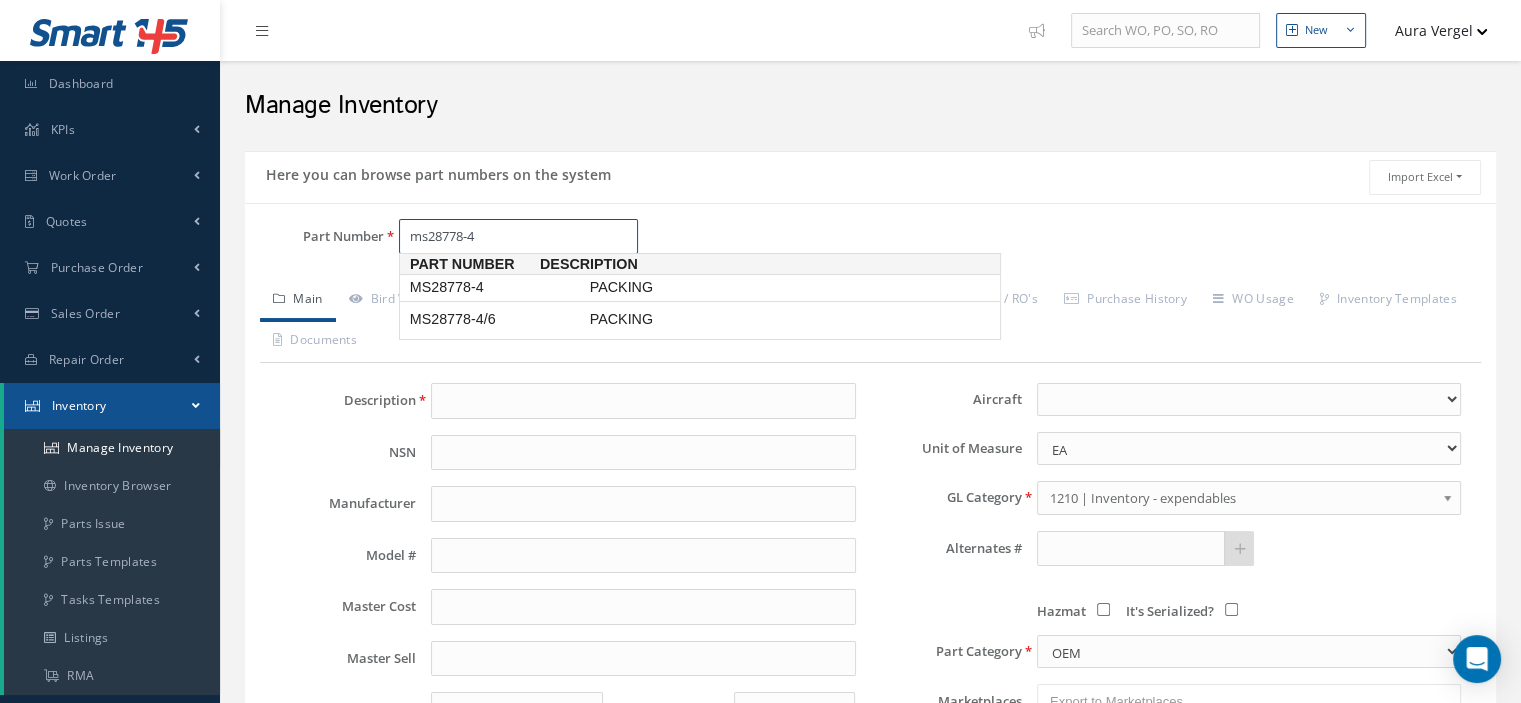 click on "MS28778-4" at bounding box center [496, 287] 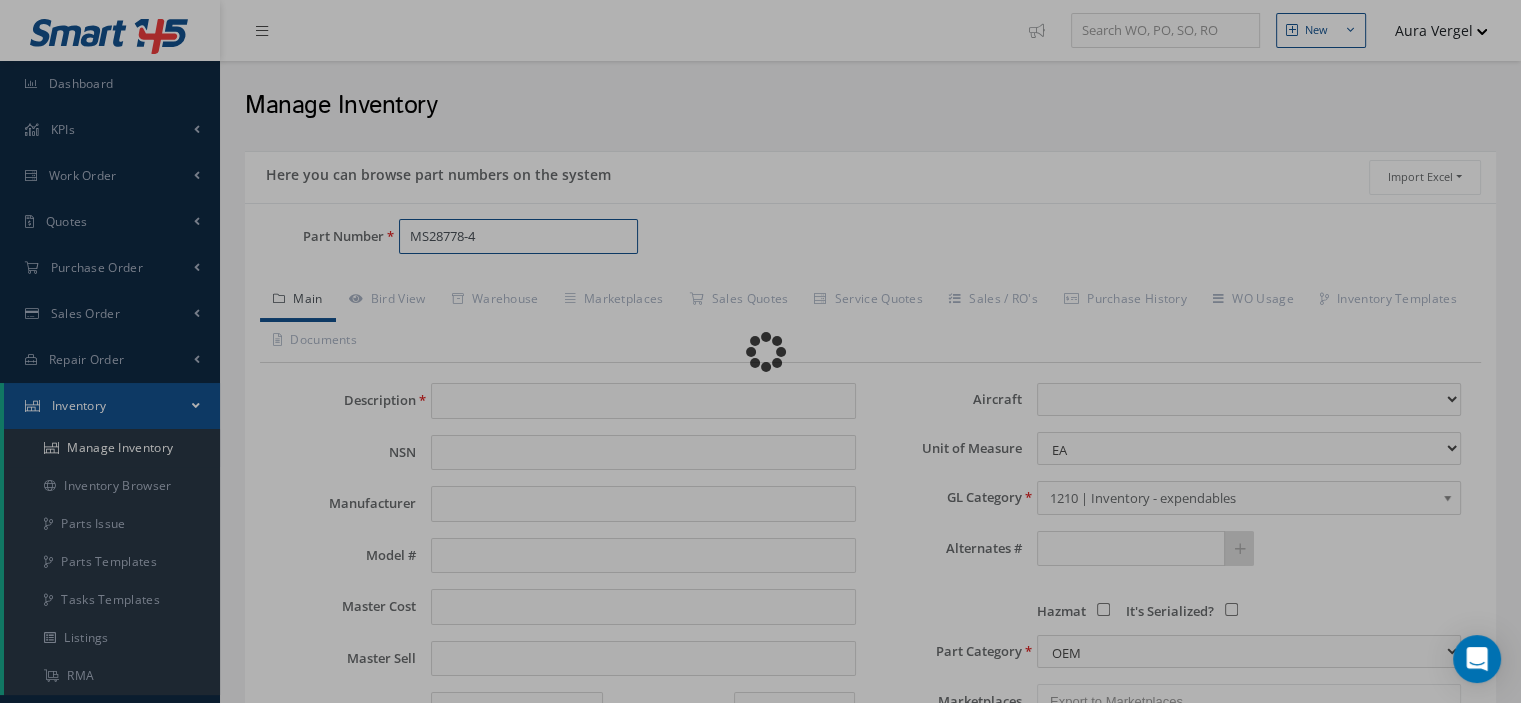 type on "PACKING" 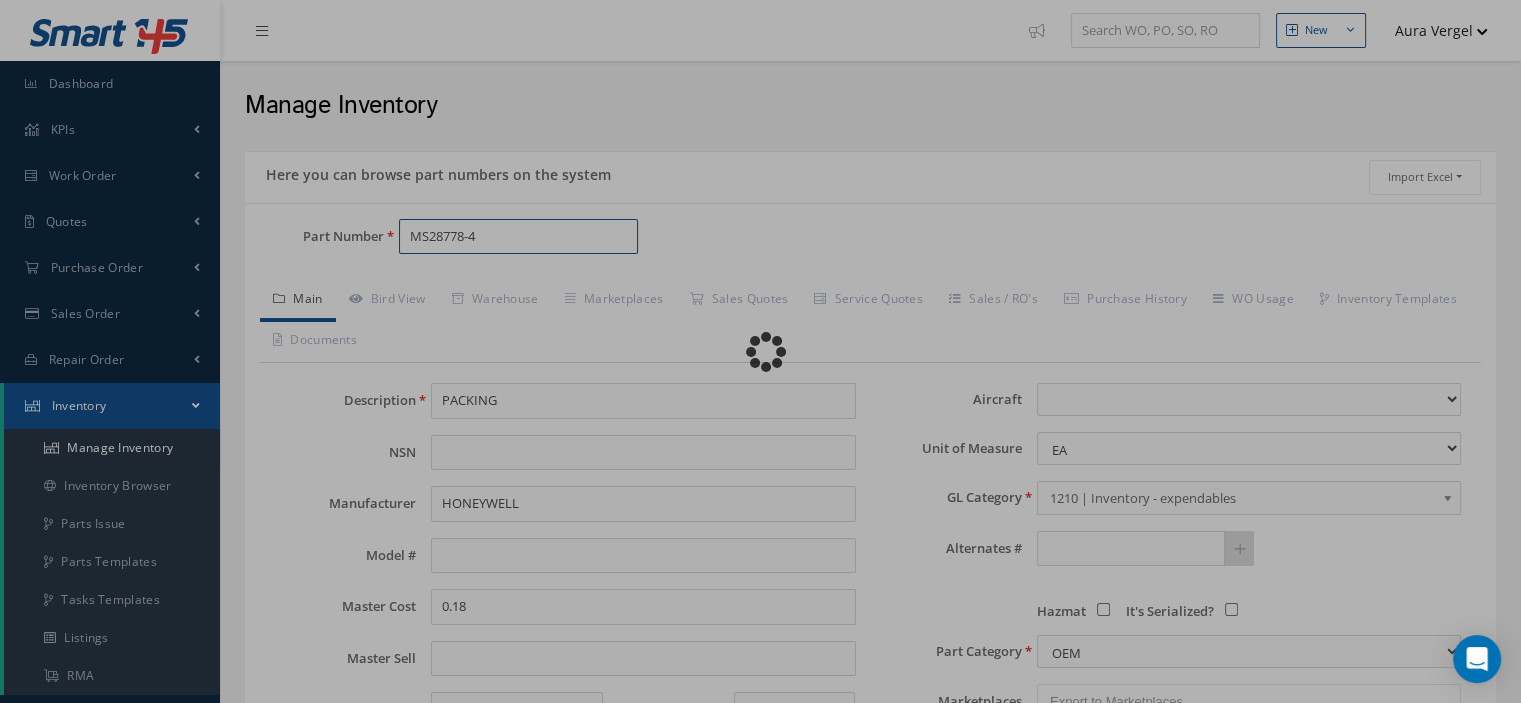 select 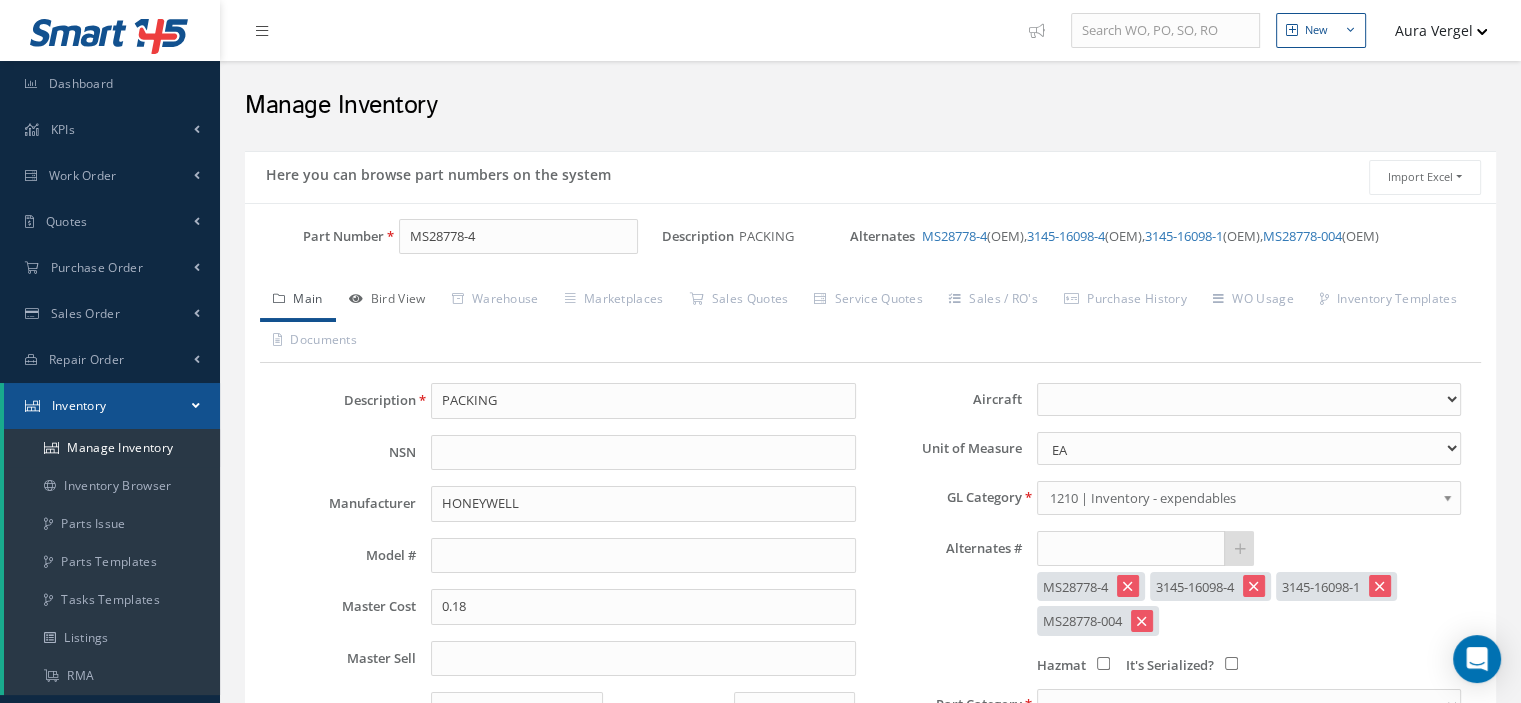 click on "Bird View" at bounding box center [387, 301] 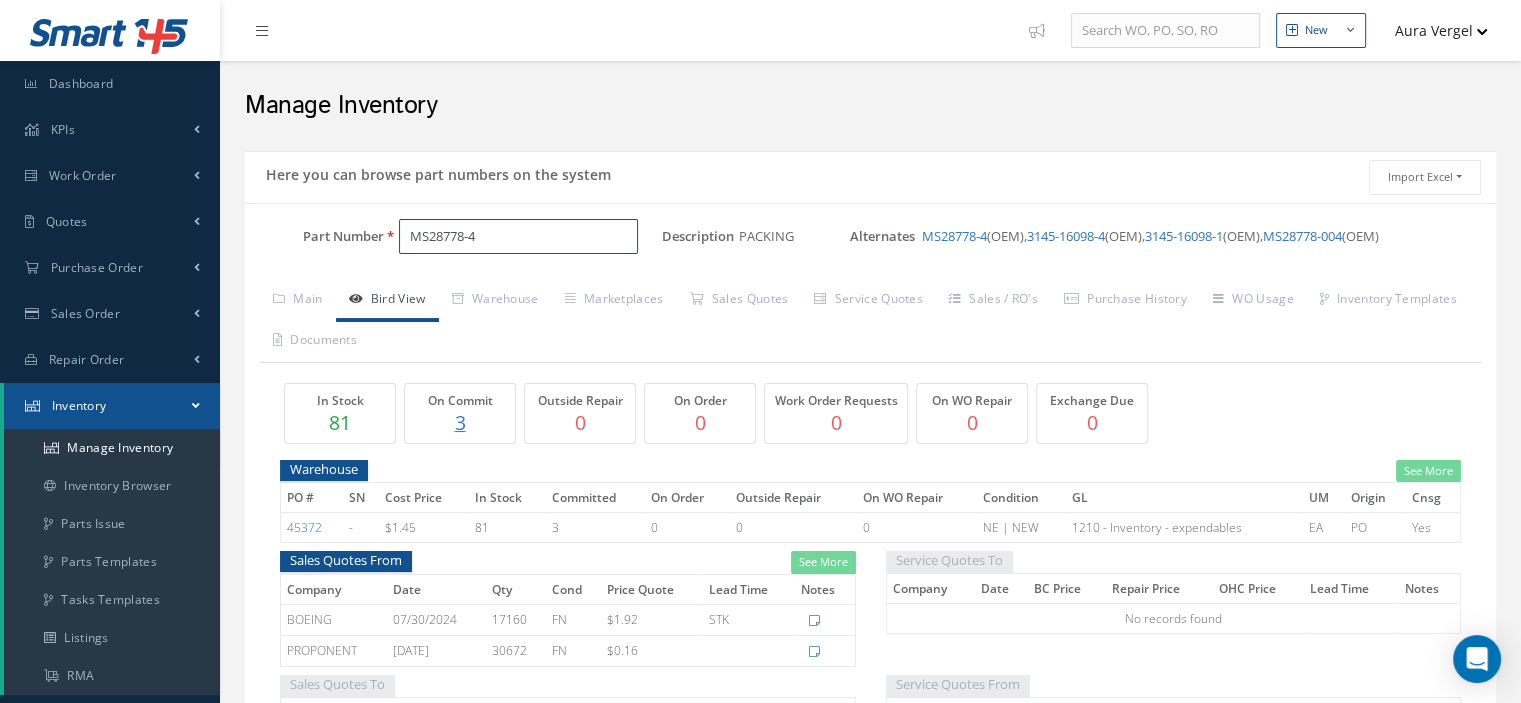 click on "MS28778-4" at bounding box center [518, 237] 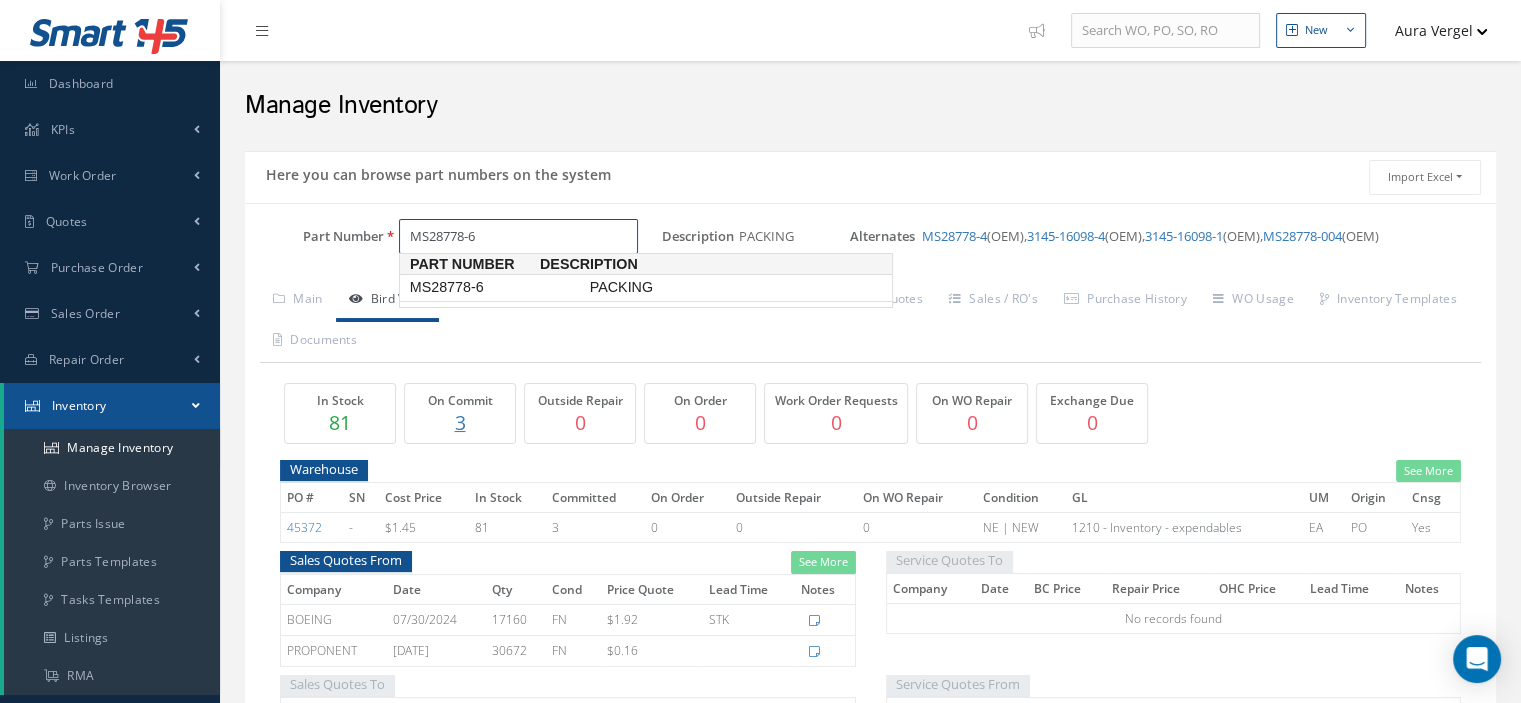 click on "MS28778-6" at bounding box center [496, 287] 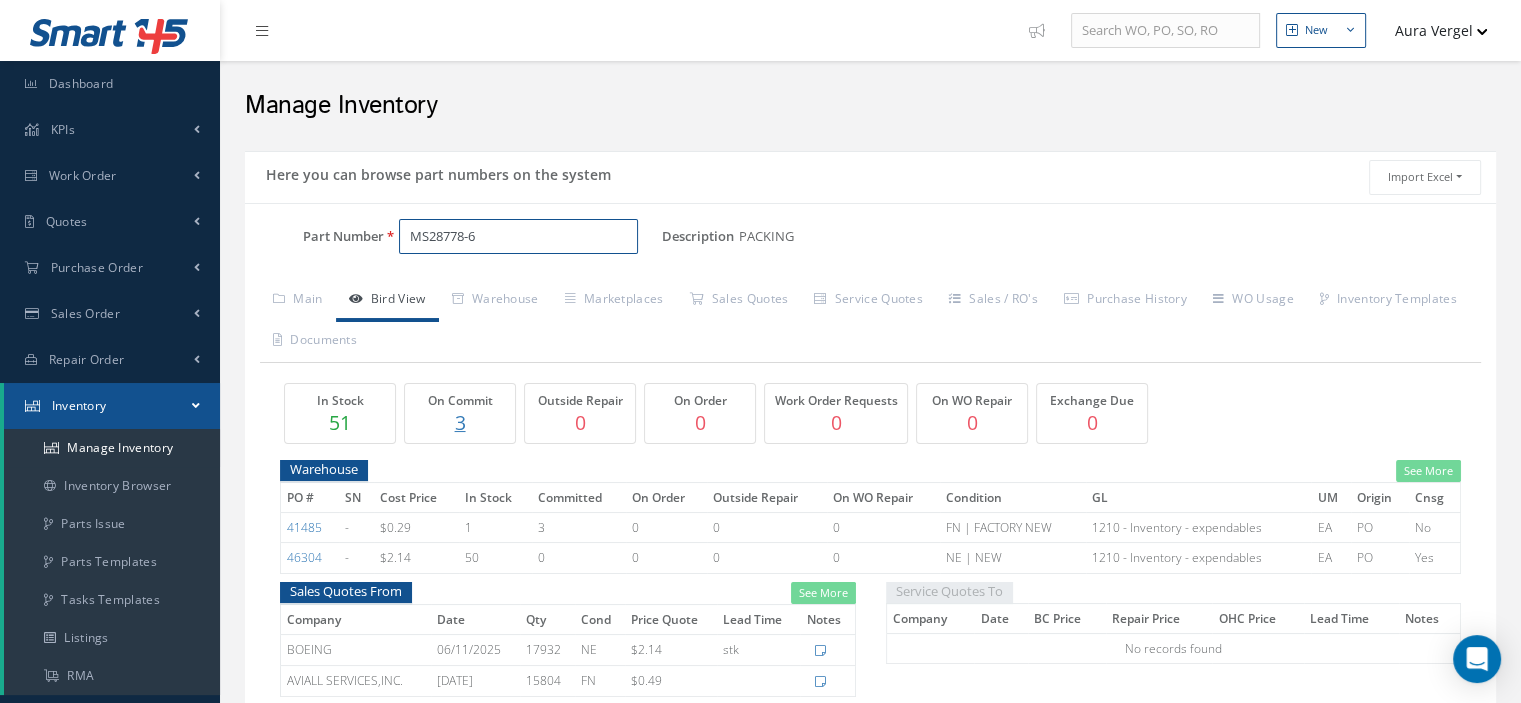drag, startPoint x: 498, startPoint y: 234, endPoint x: 368, endPoint y: 253, distance: 131.38112 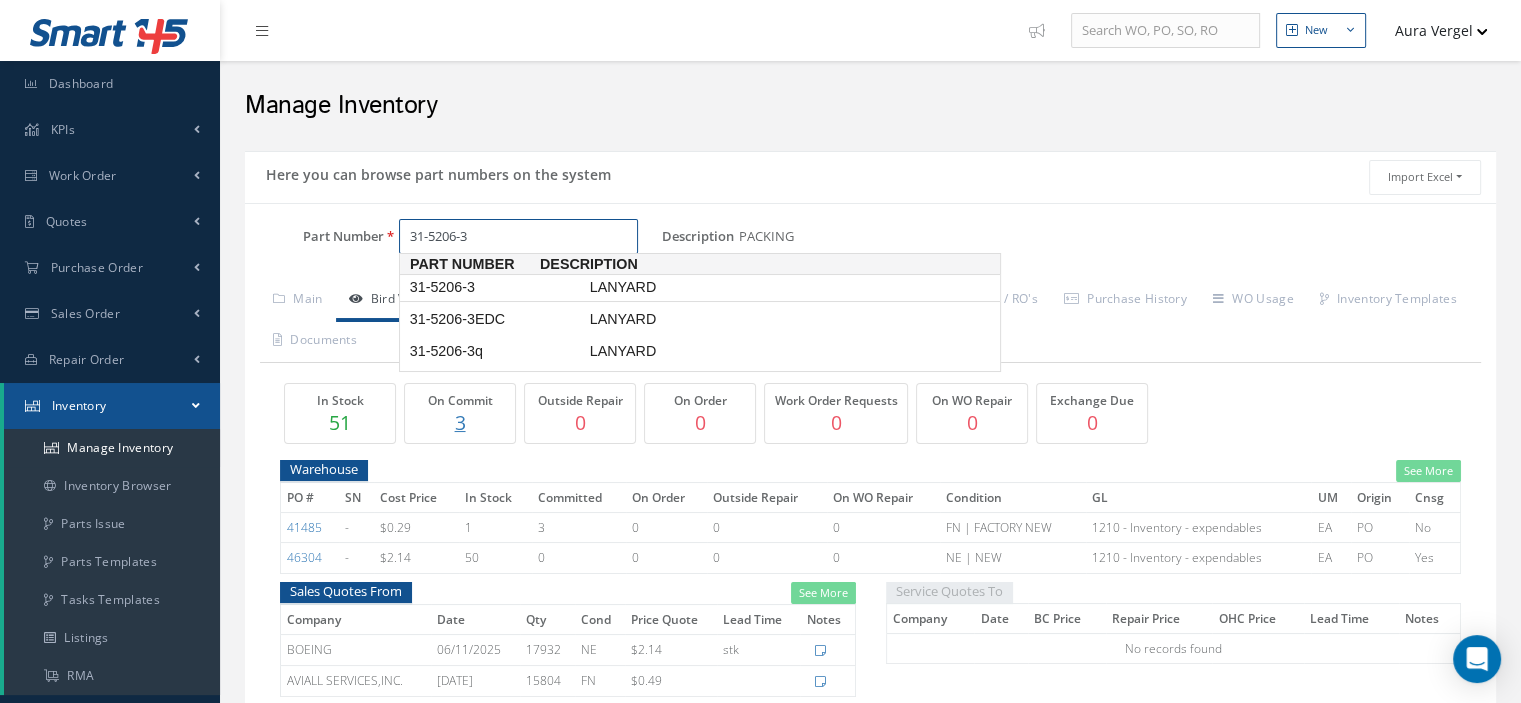 click on "31-5206-3" at bounding box center [496, 287] 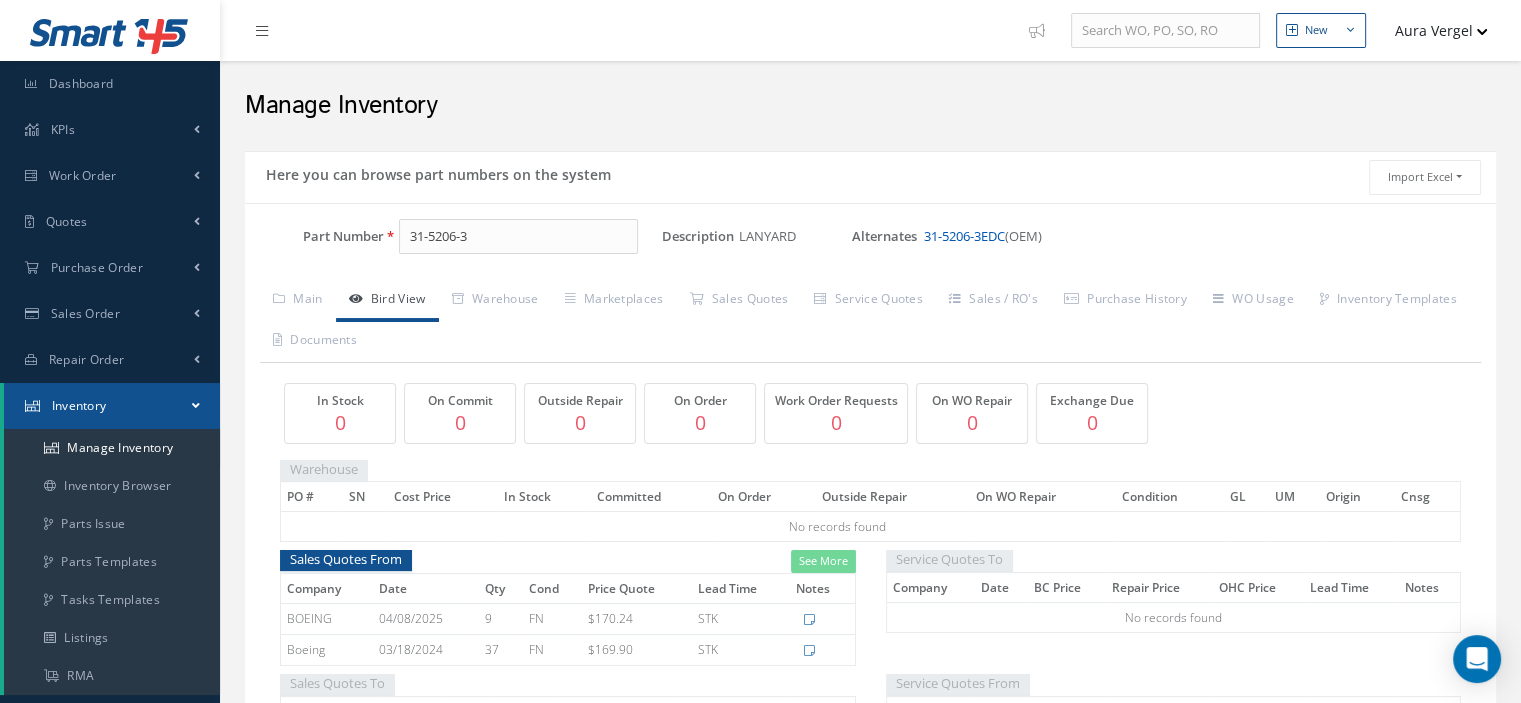 click on "31-5206-3EDC" at bounding box center (964, 236) 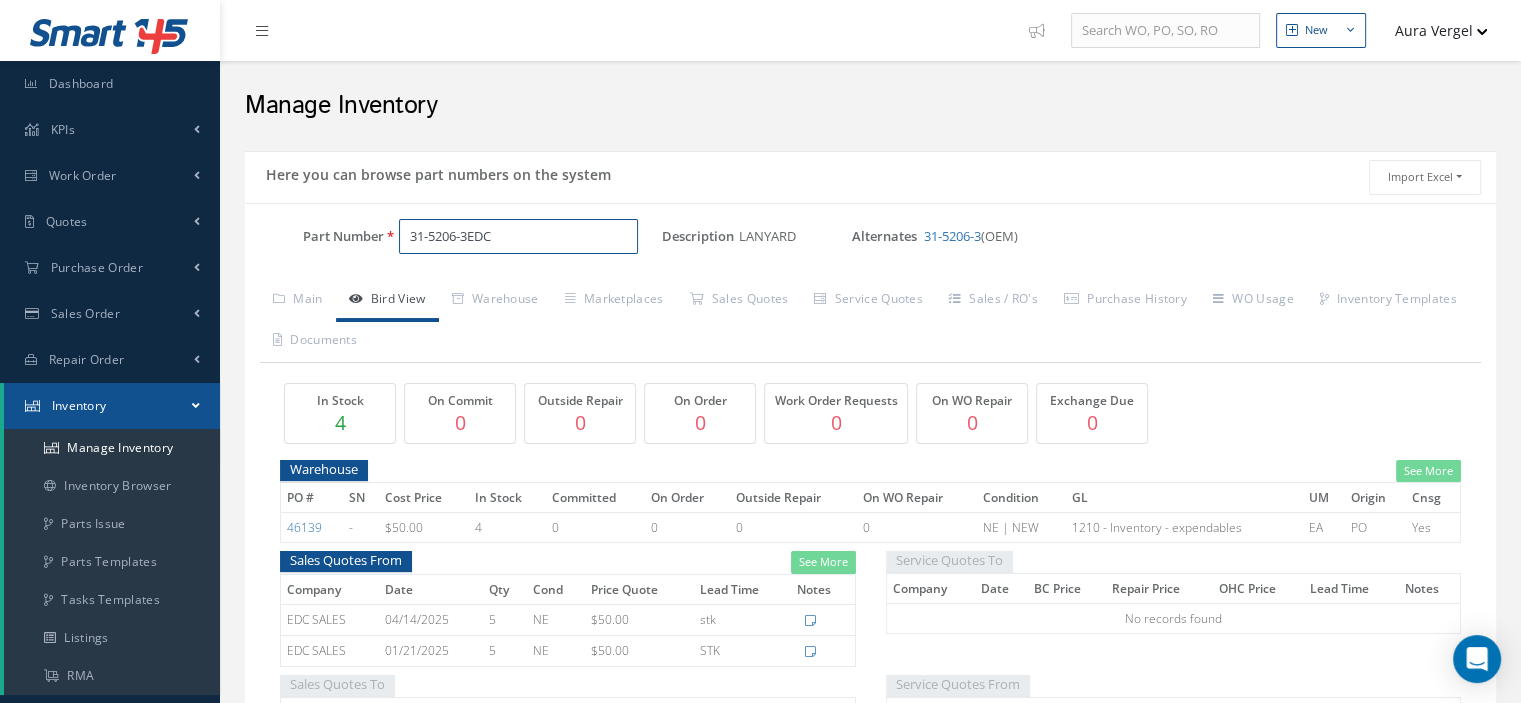 drag, startPoint x: 480, startPoint y: 231, endPoint x: 281, endPoint y: 239, distance: 199.16074 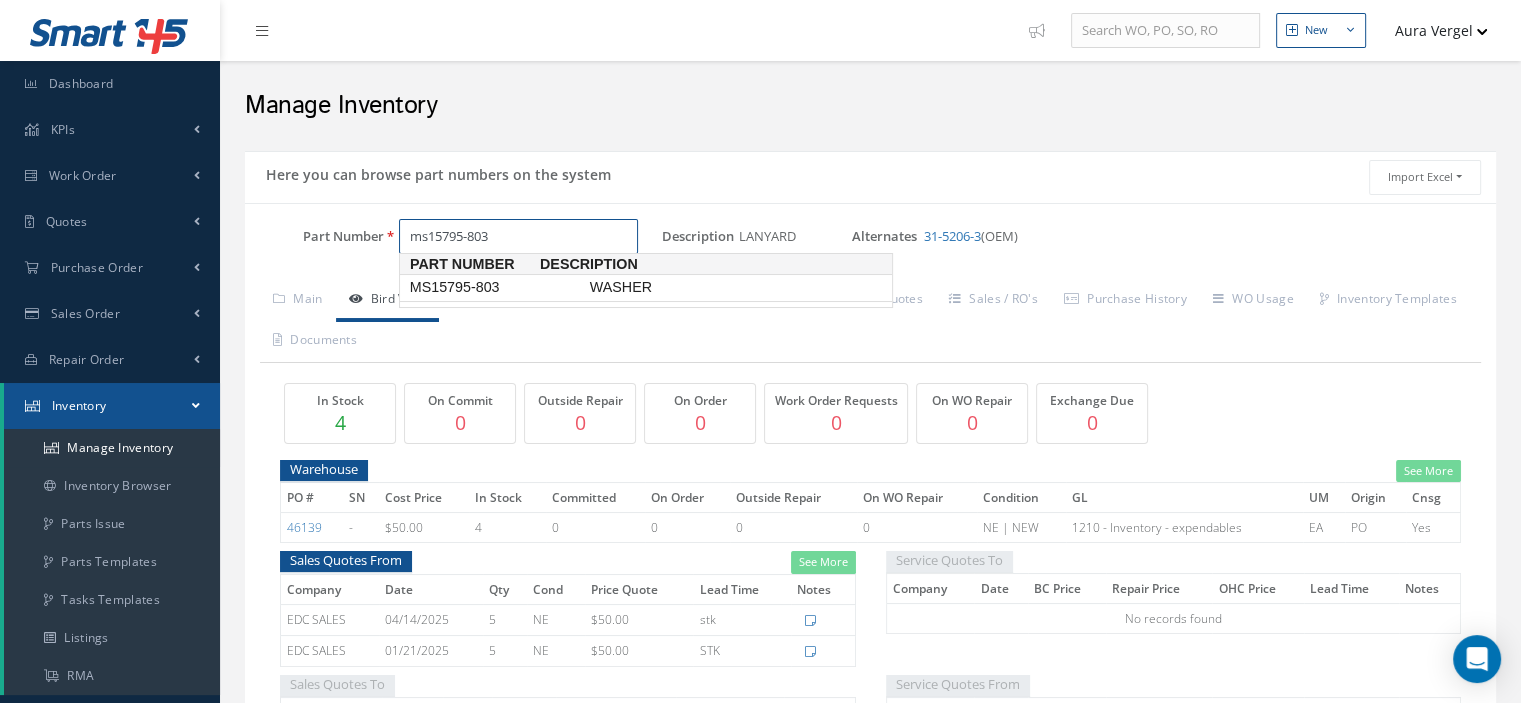 click on "MS15795-803" at bounding box center [496, 287] 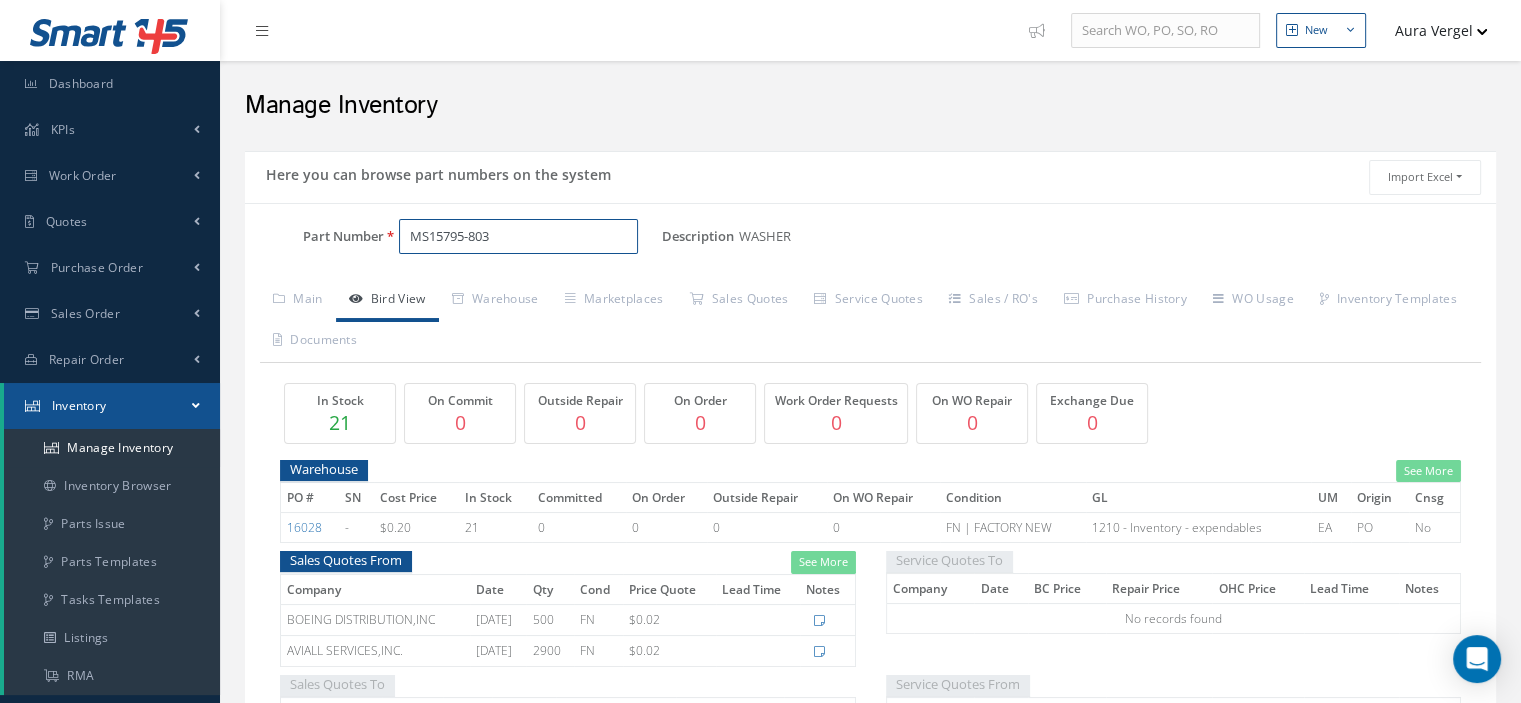 drag, startPoint x: 498, startPoint y: 231, endPoint x: 342, endPoint y: 219, distance: 156.46086 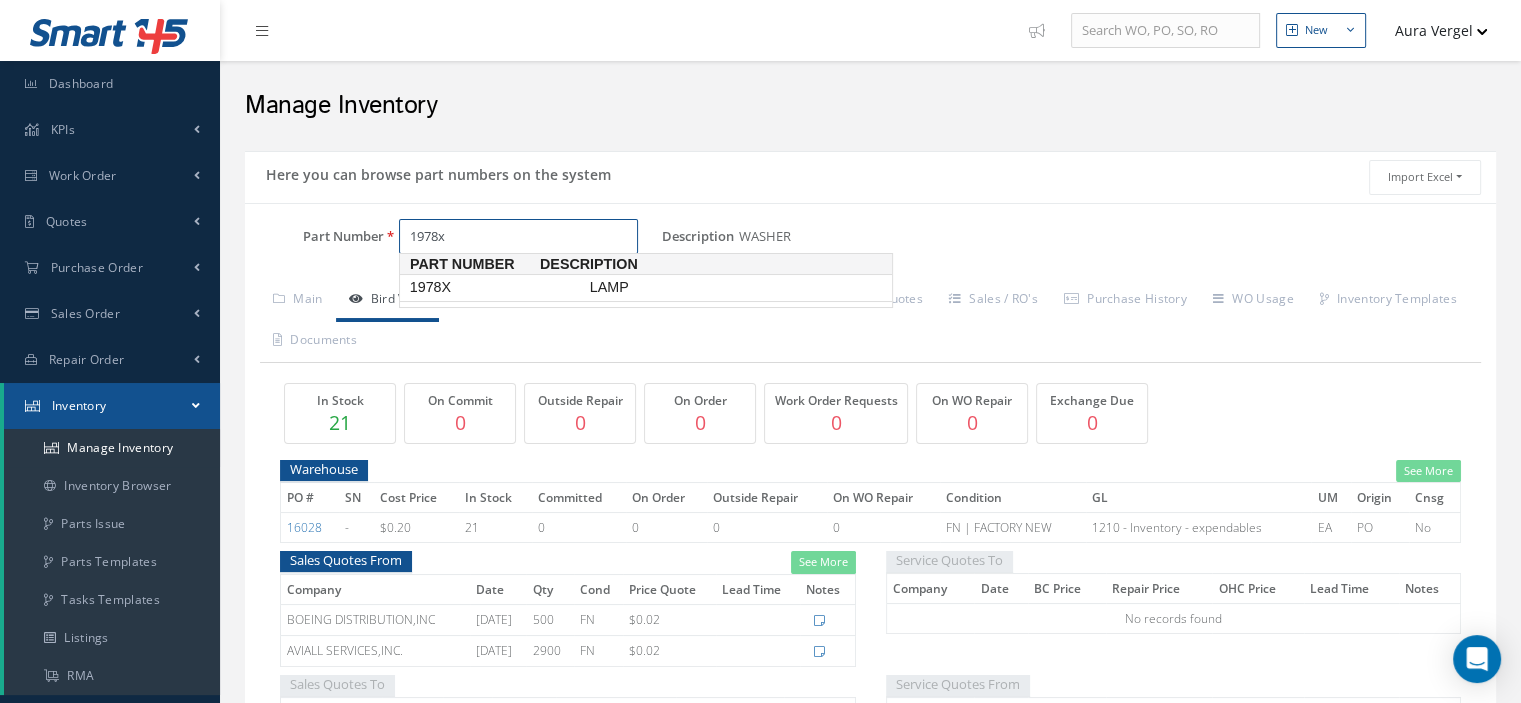 click on "1978X" at bounding box center [496, 287] 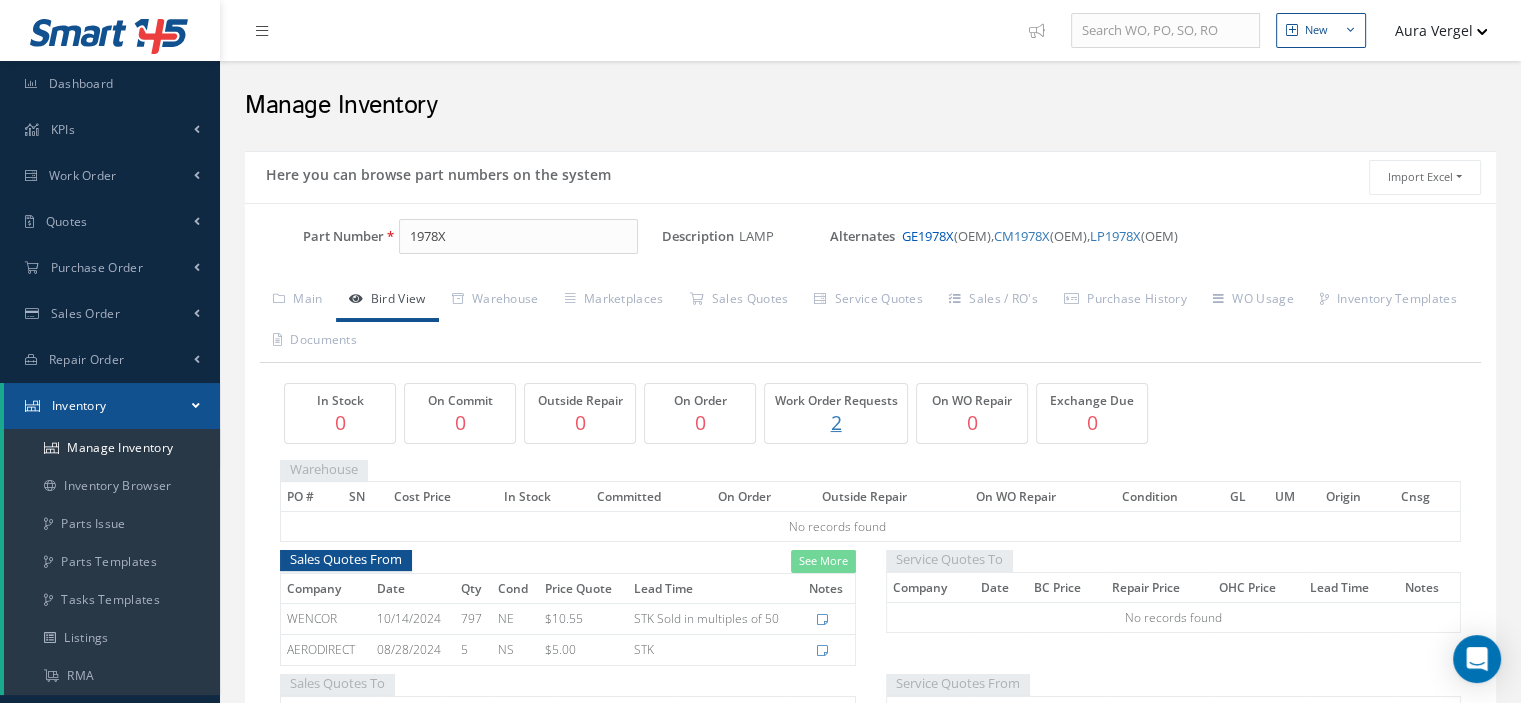 click on "GE1978X" at bounding box center [928, 236] 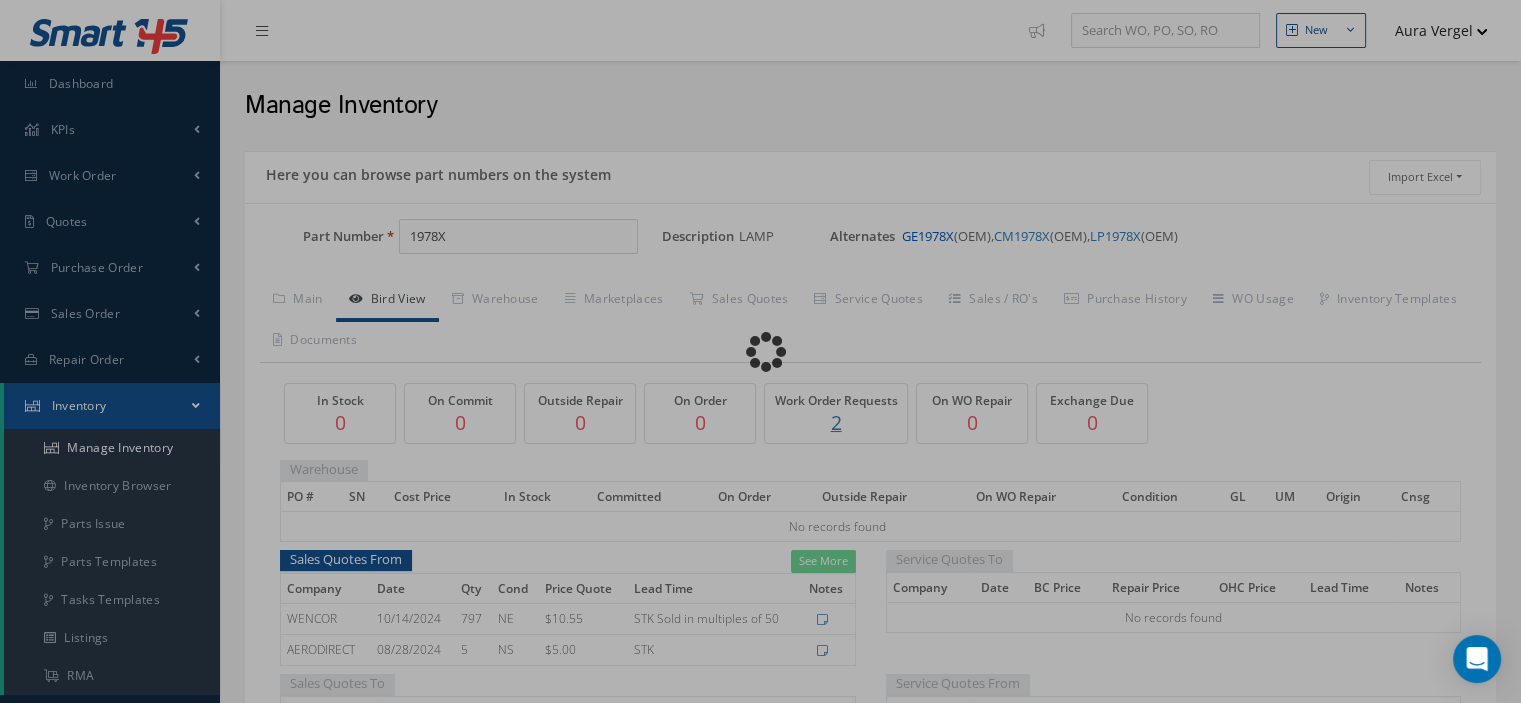 type on "GE1978X" 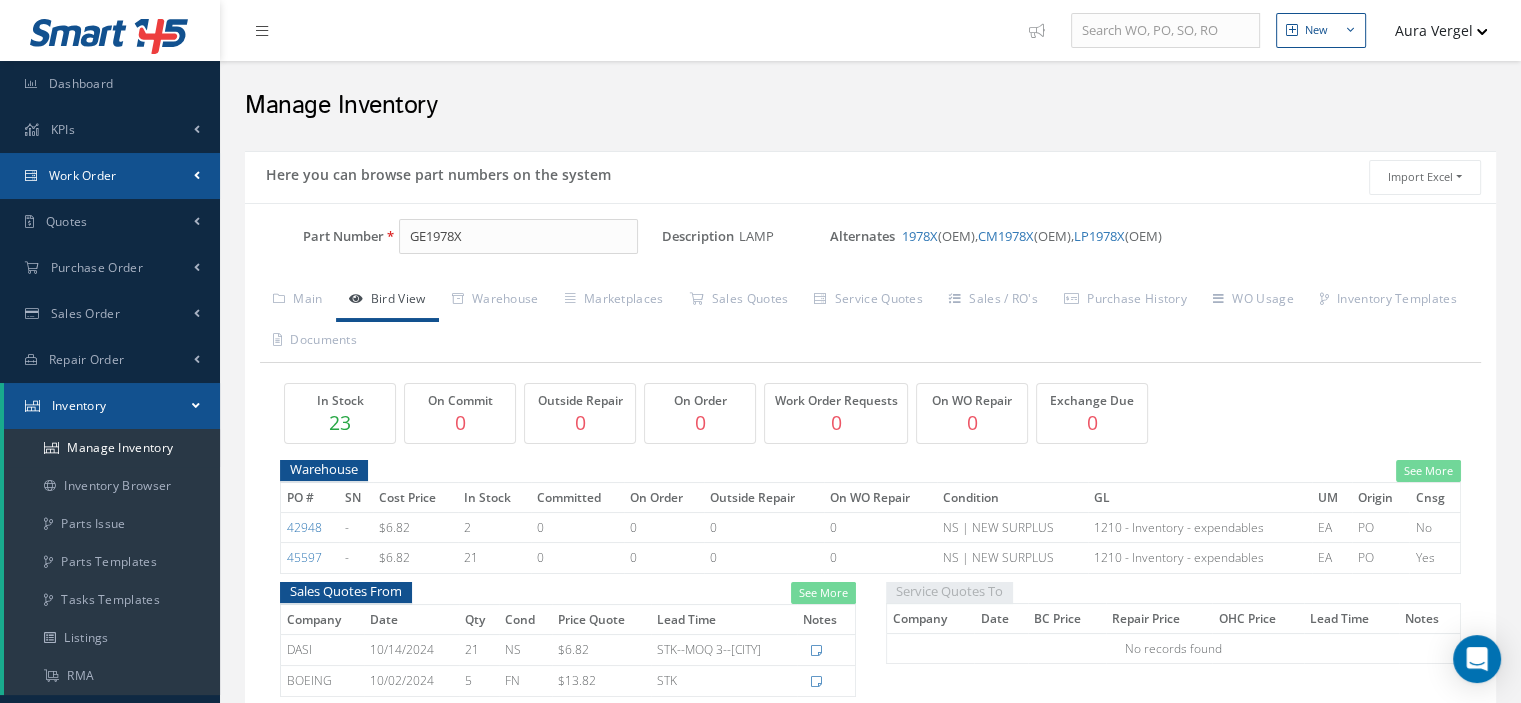 click on "Work Order" at bounding box center [83, 175] 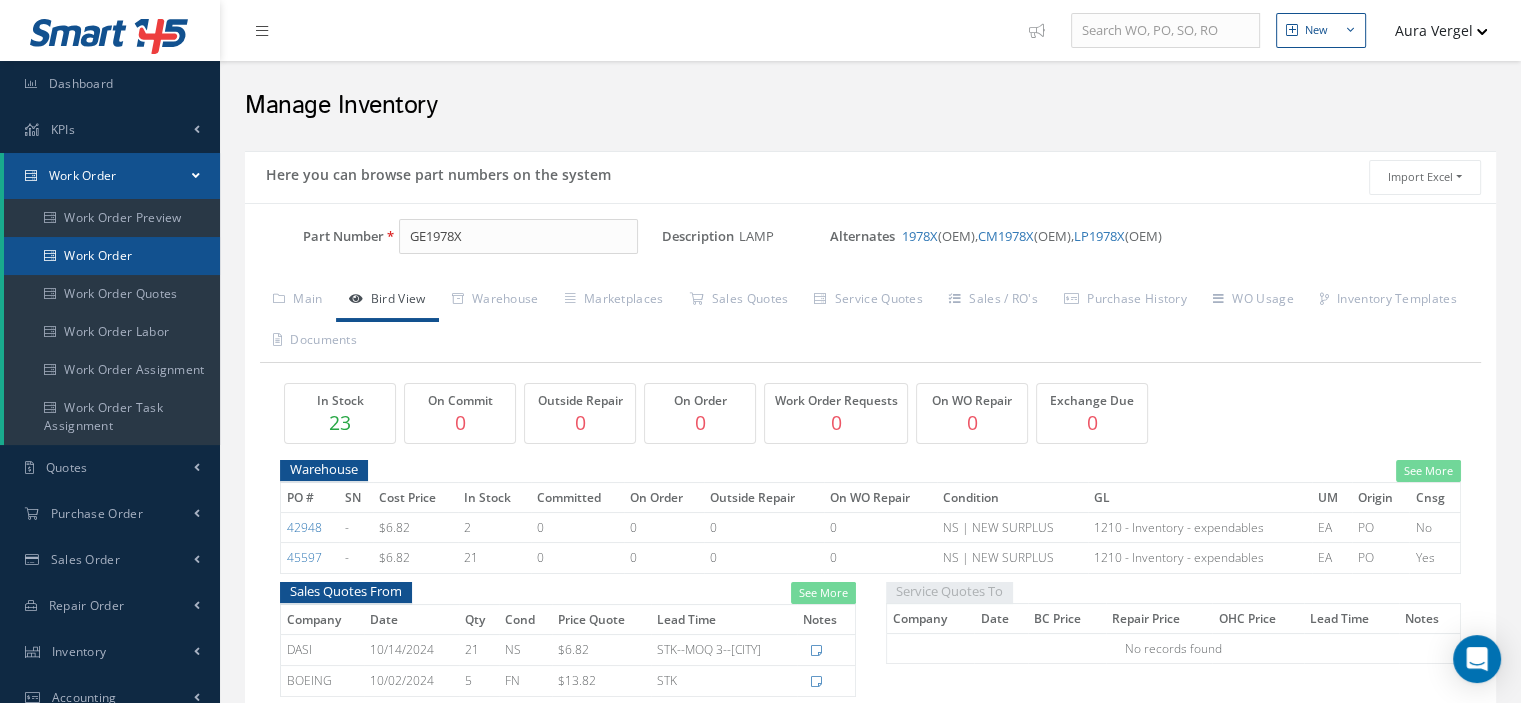 click on "Work Order" at bounding box center (112, 256) 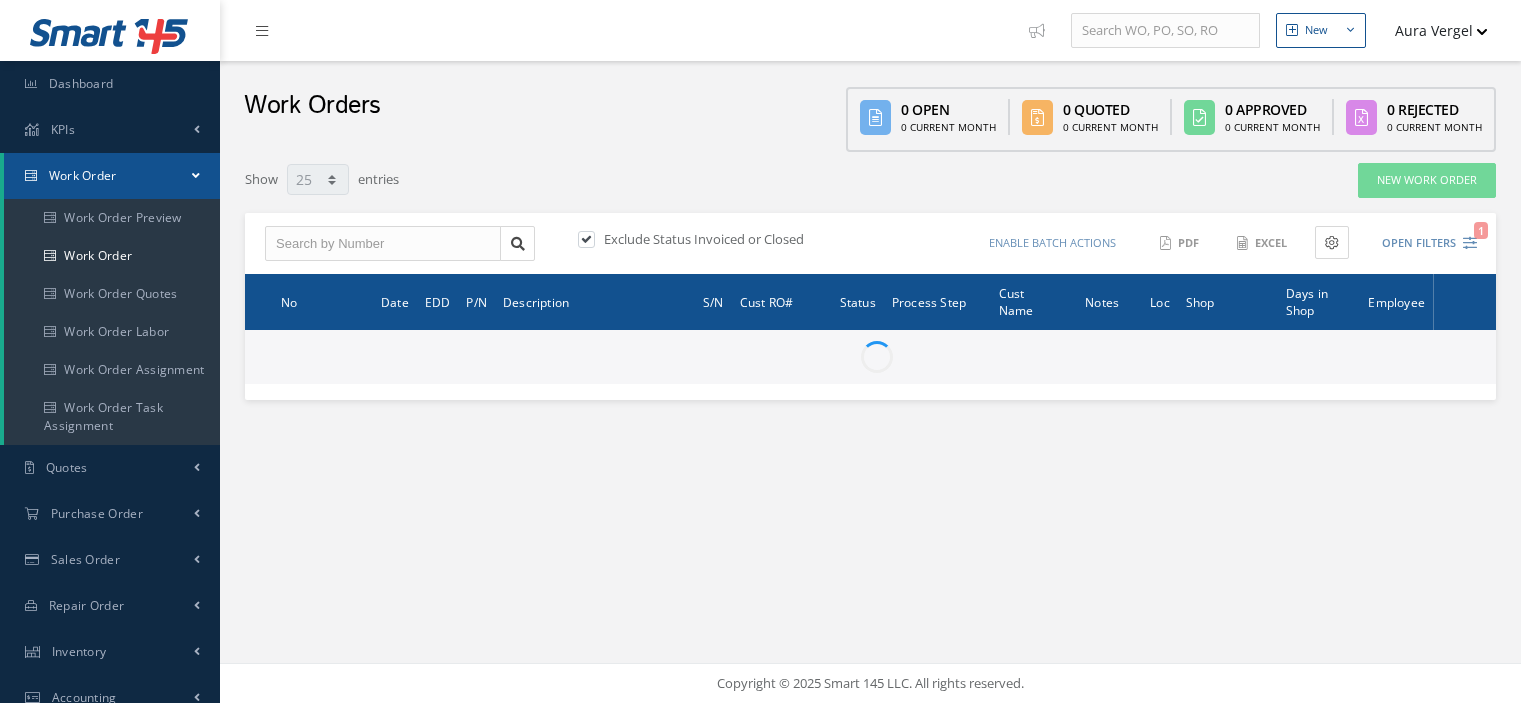 select on "25" 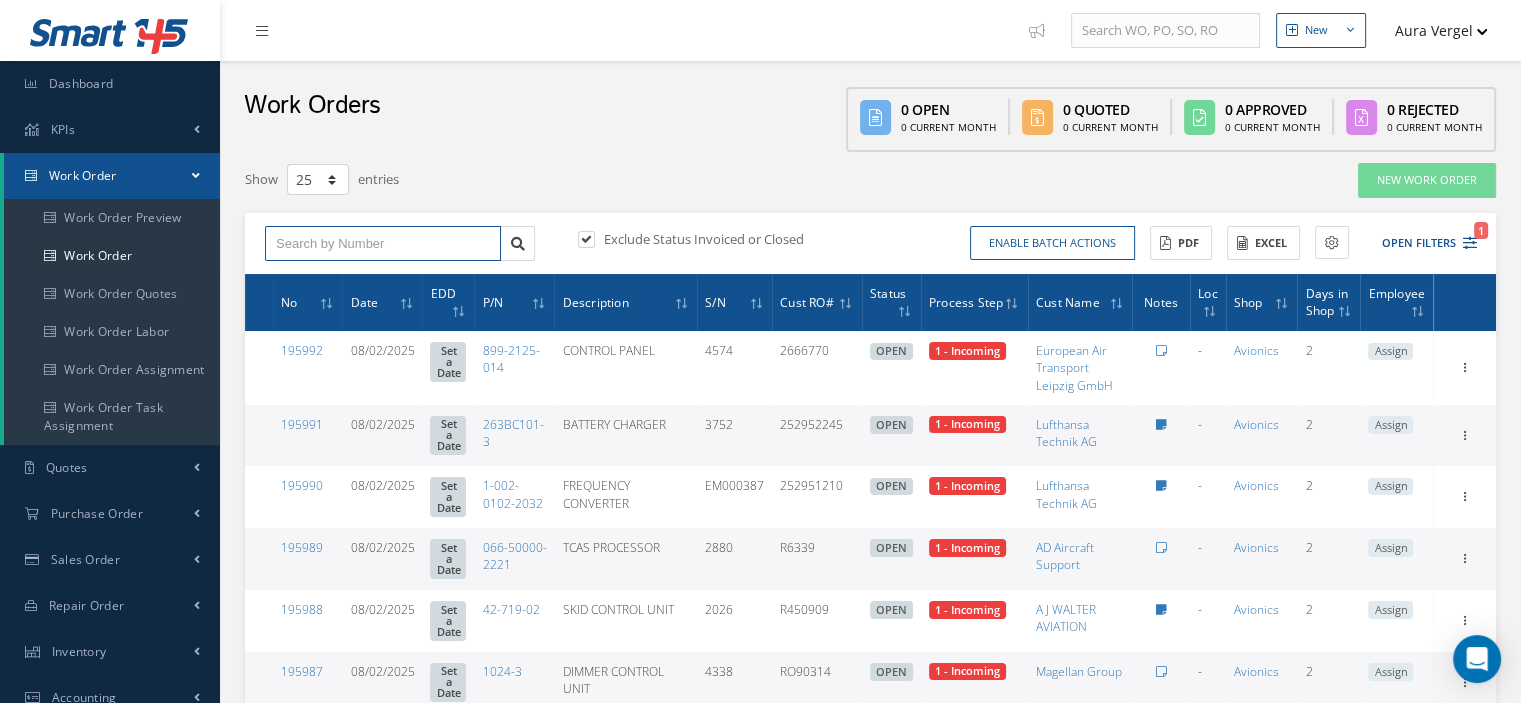 click at bounding box center (383, 244) 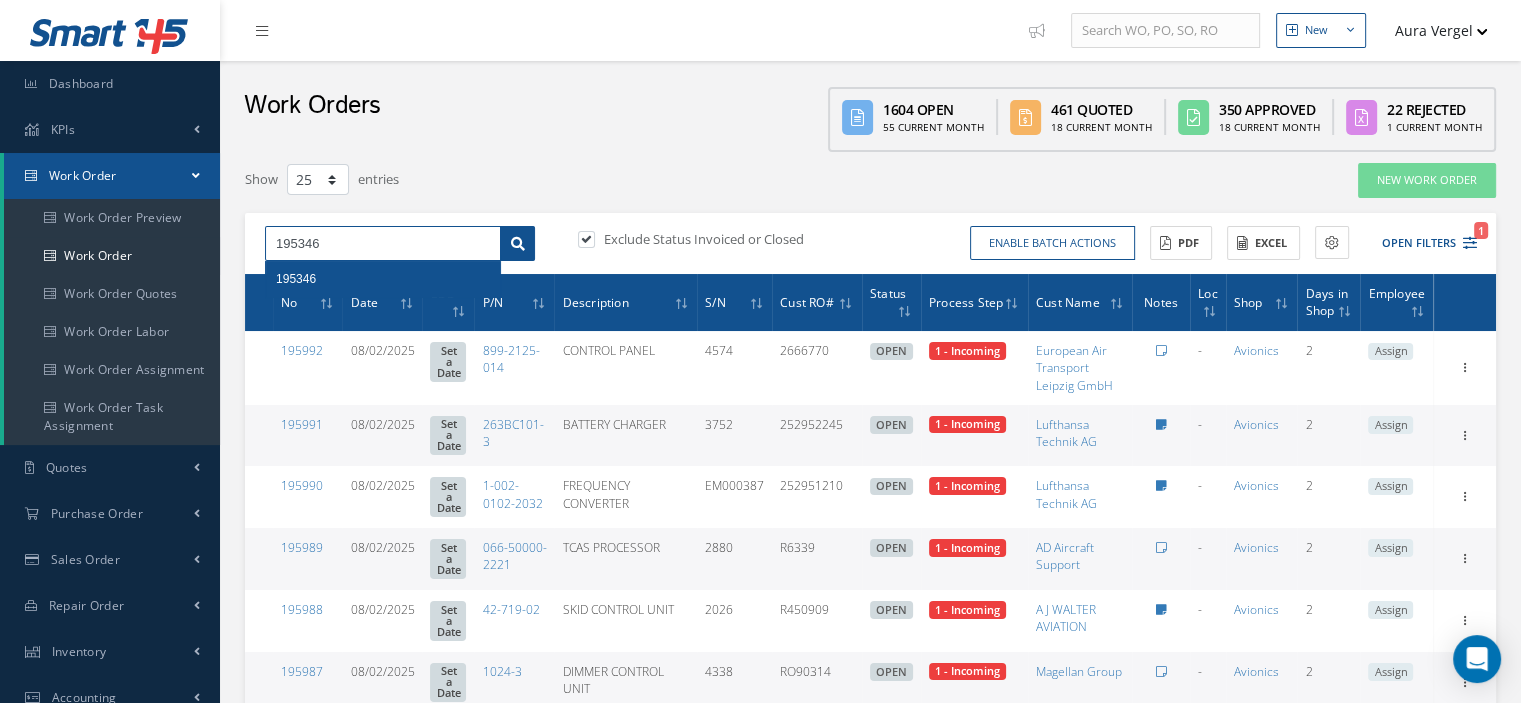 type on "195346" 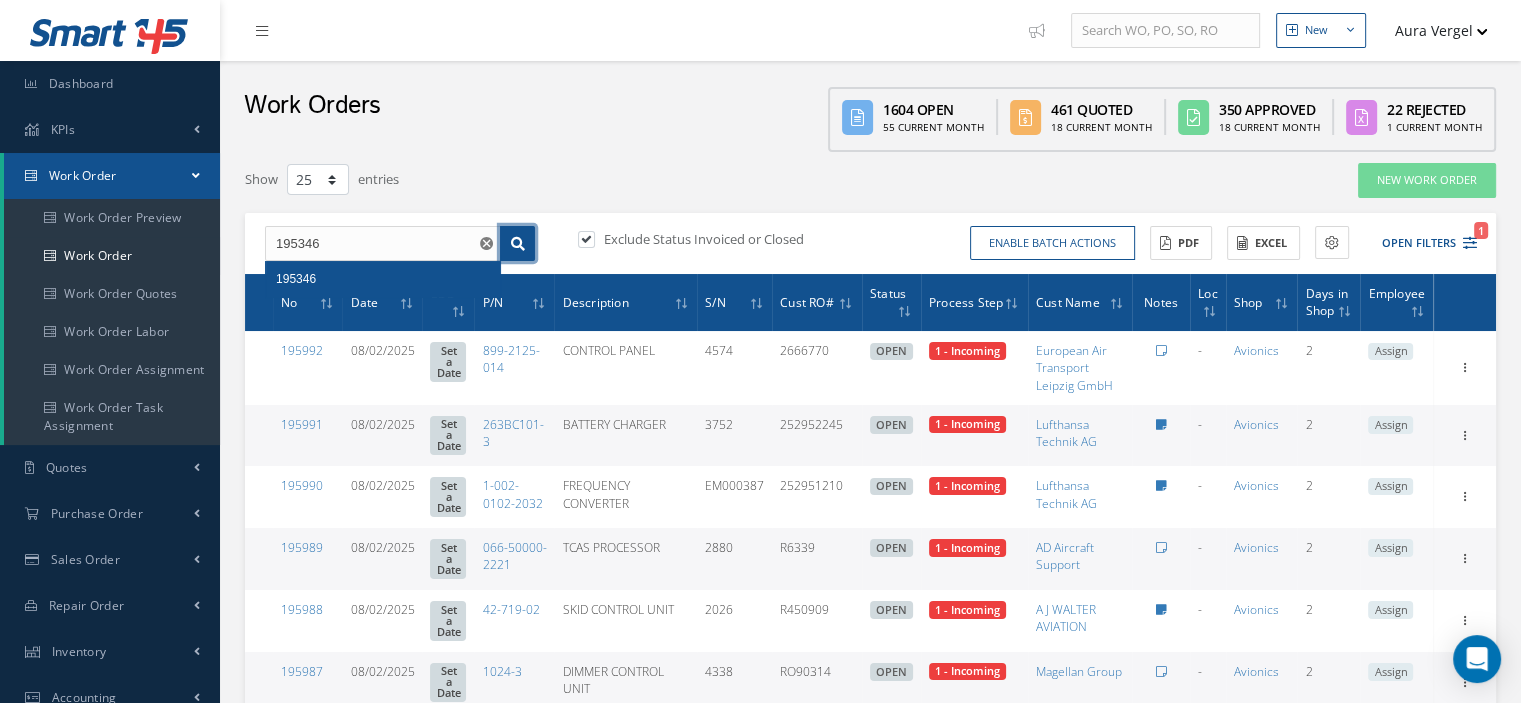click at bounding box center (518, 244) 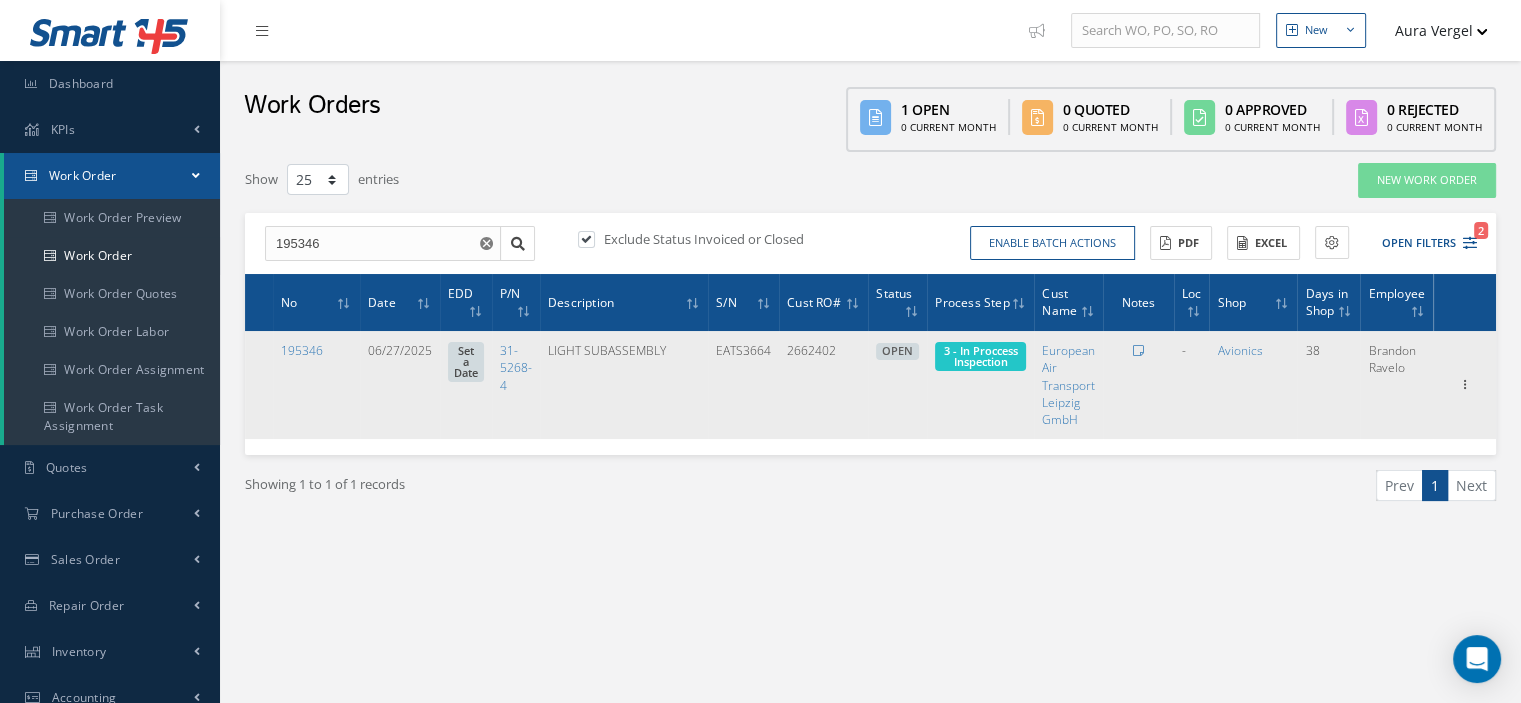 click on "3 - In Proccess Inspection" at bounding box center [981, 356] 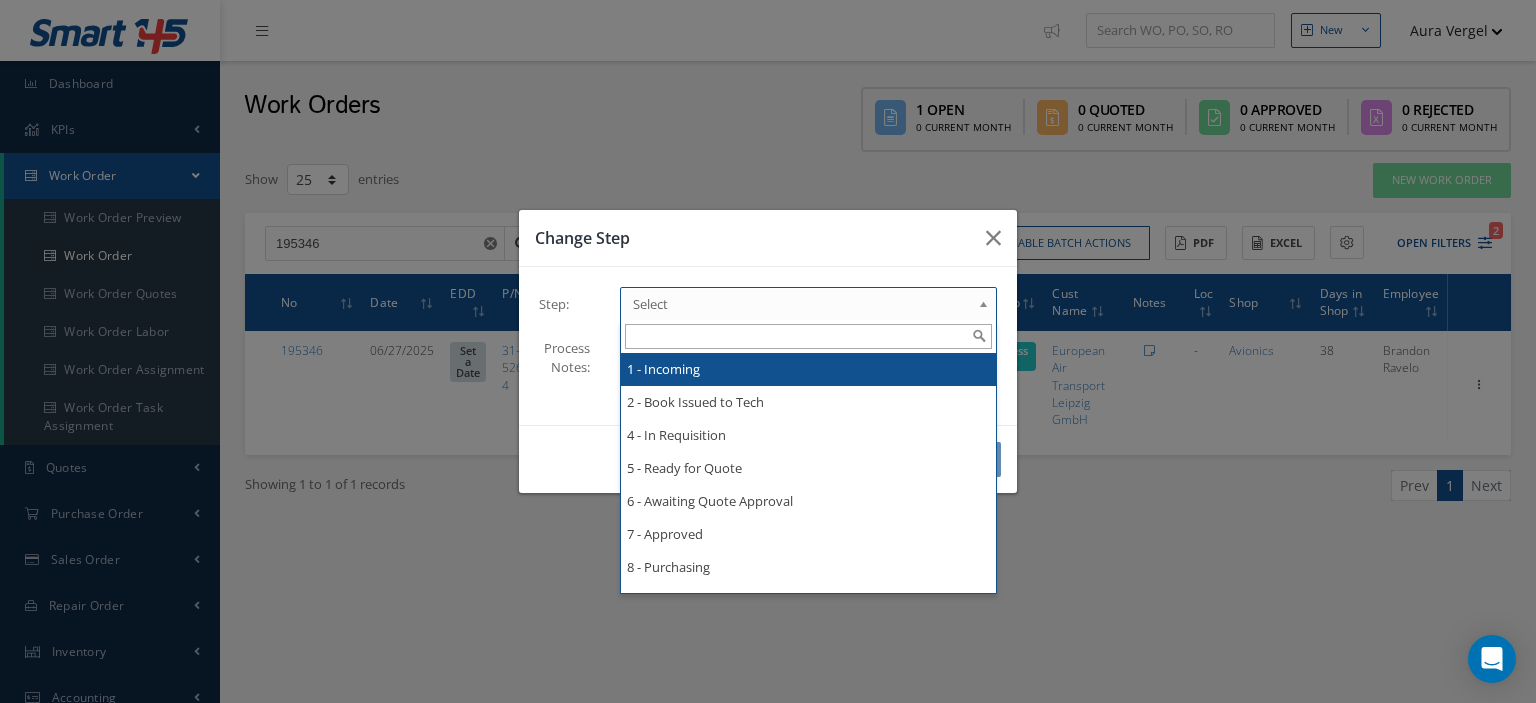 click on "Select" at bounding box center (802, 304) 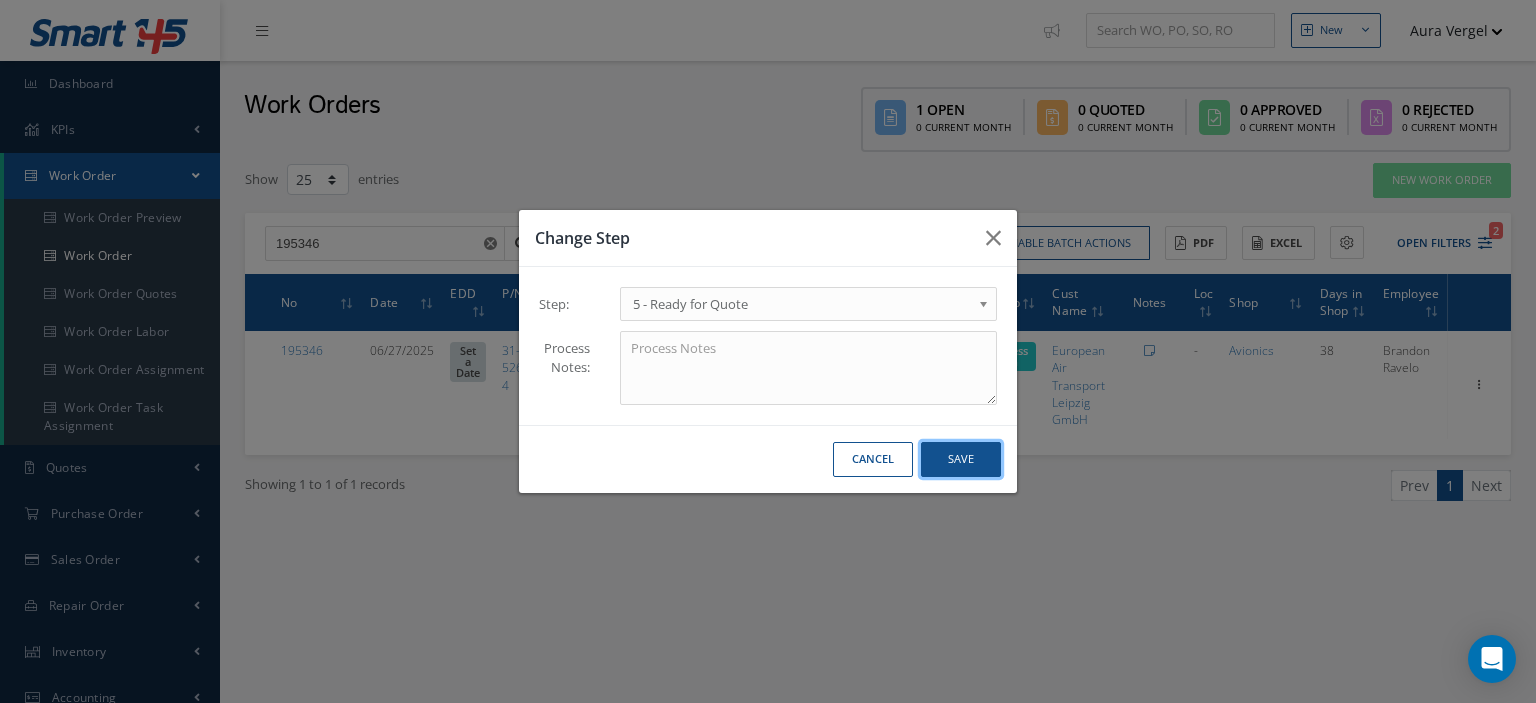 click on "Save" at bounding box center (961, 459) 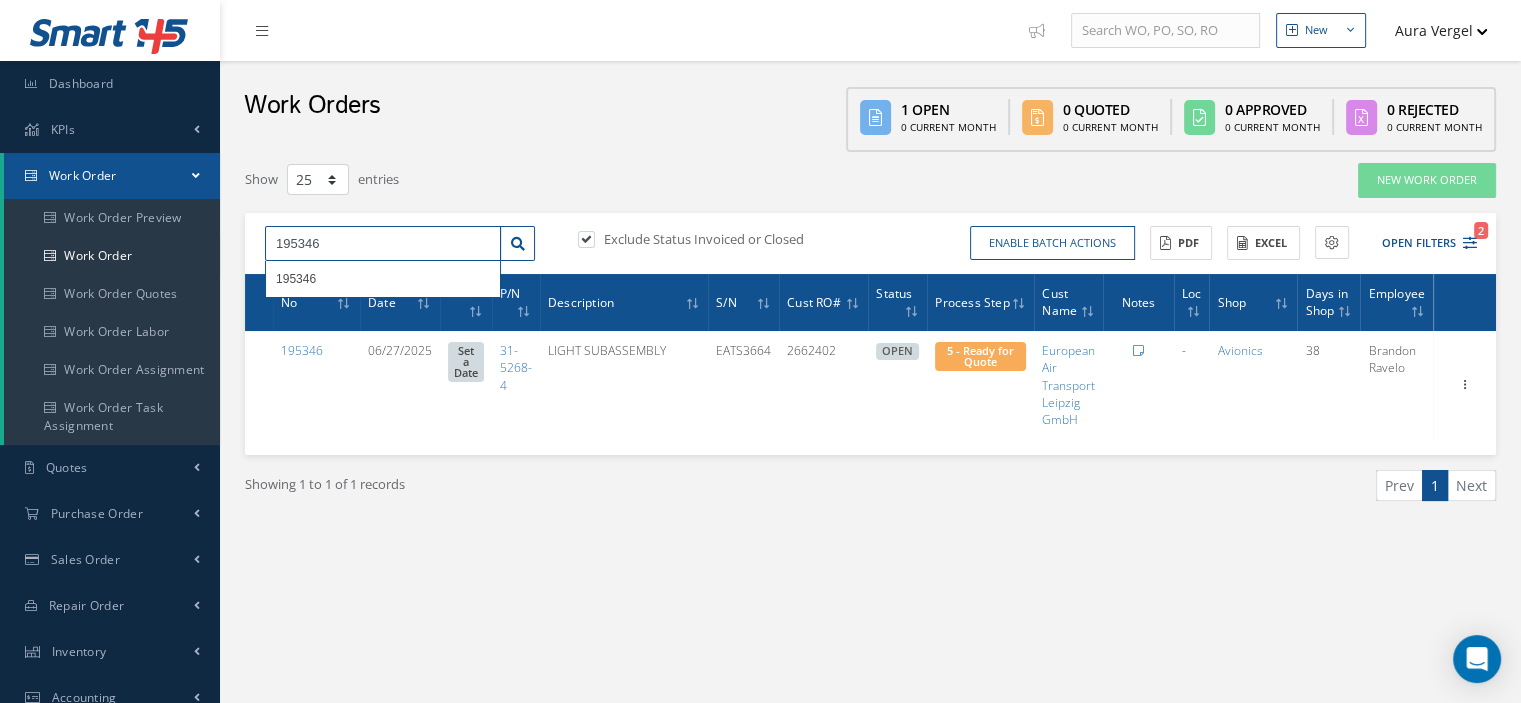 drag, startPoint x: 324, startPoint y: 238, endPoint x: 241, endPoint y: 241, distance: 83.0542 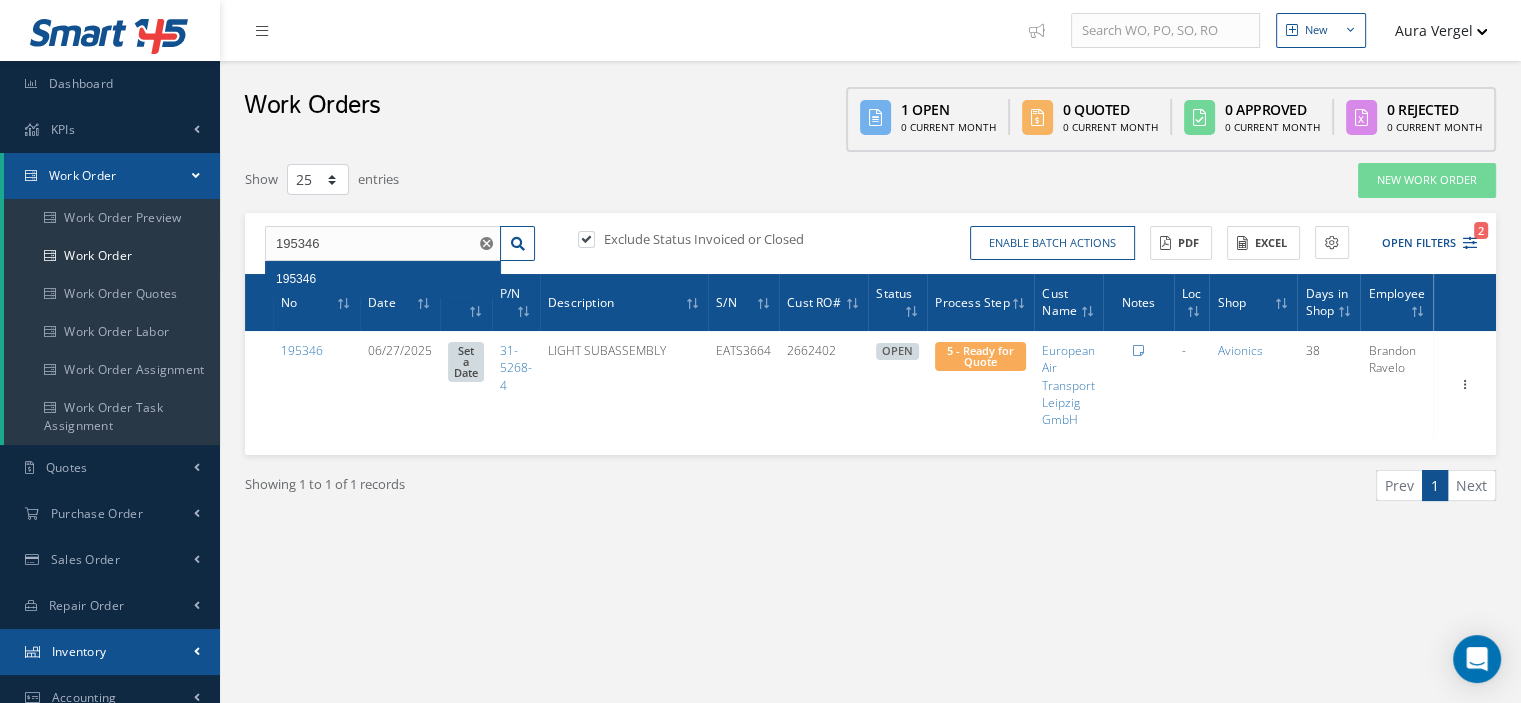 click on "Inventory" at bounding box center (79, 651) 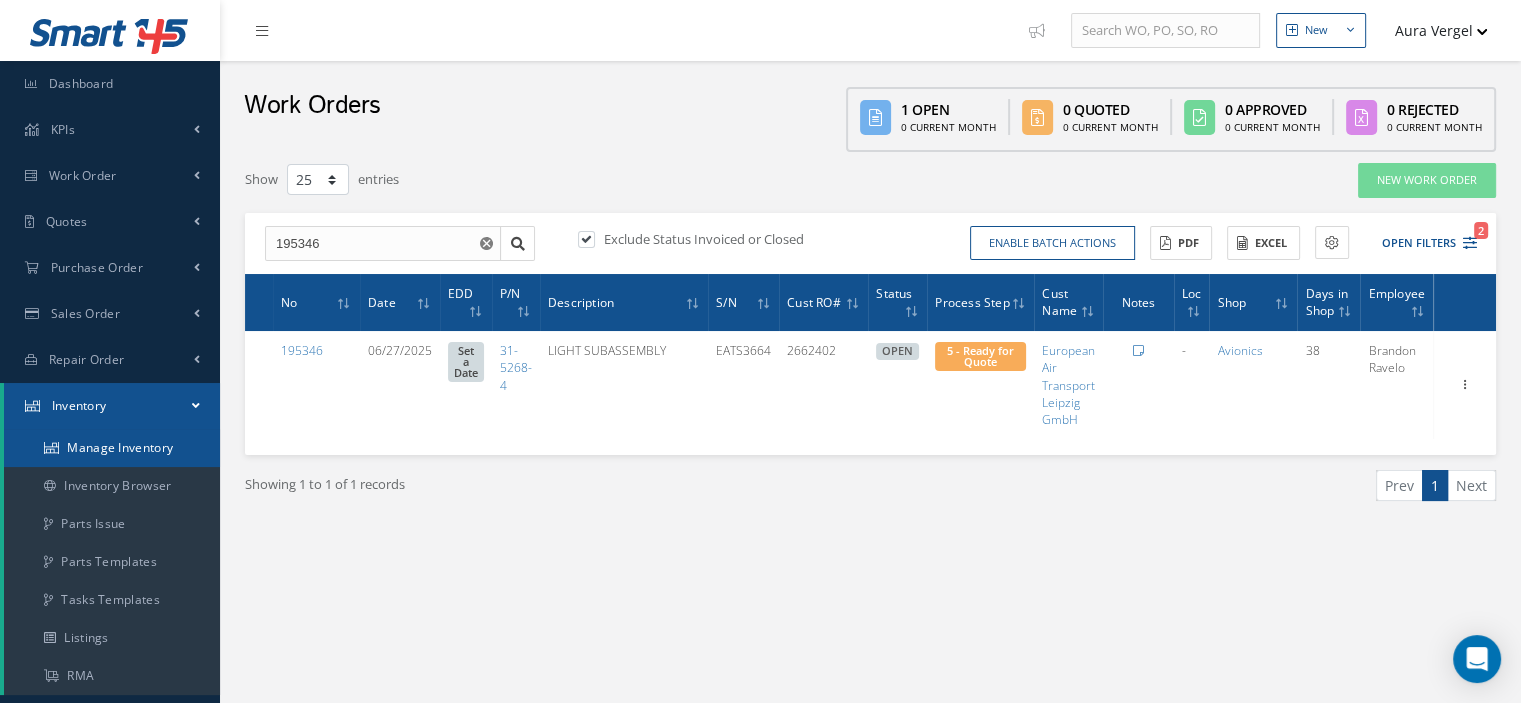 click on "Manage Inventory" at bounding box center [112, 448] 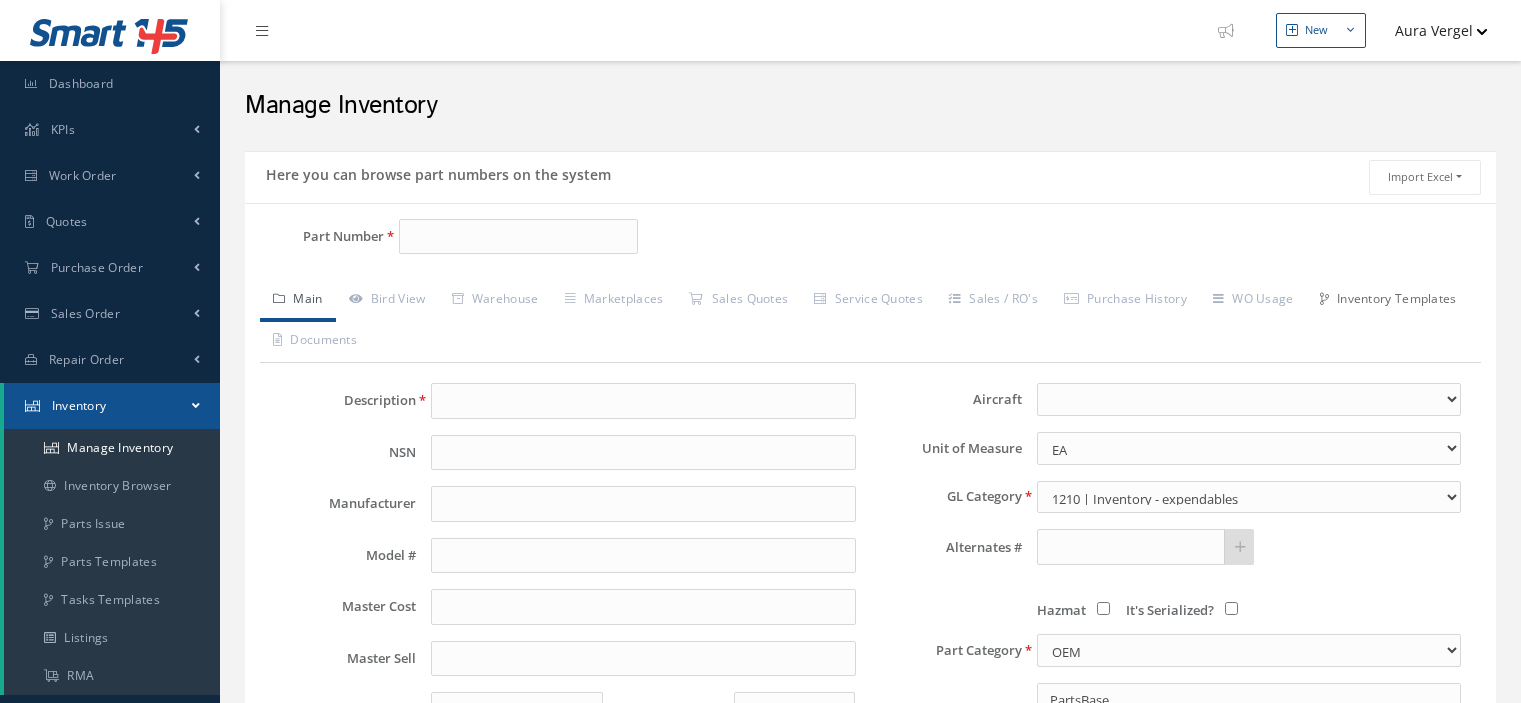 scroll, scrollTop: 0, scrollLeft: 0, axis: both 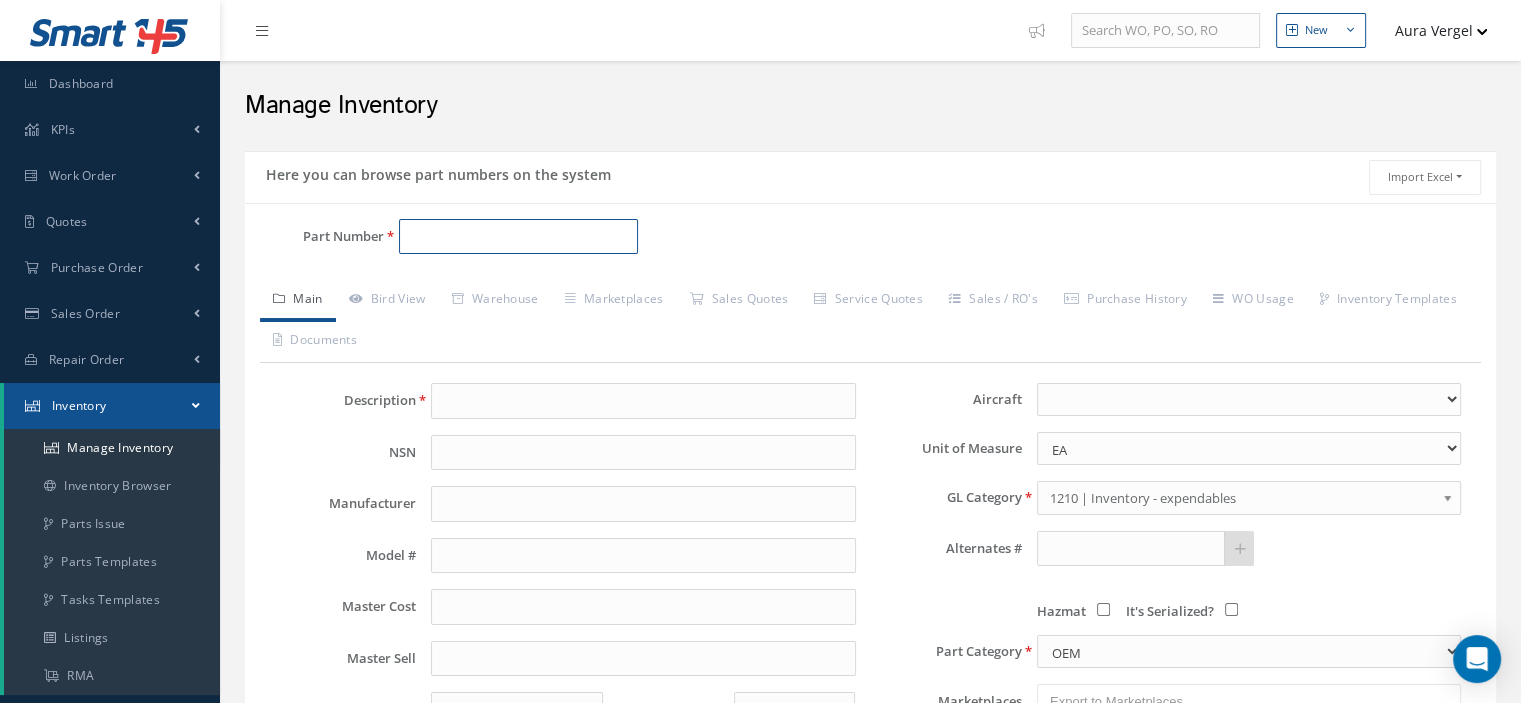 click on "Part Number" at bounding box center (518, 237) 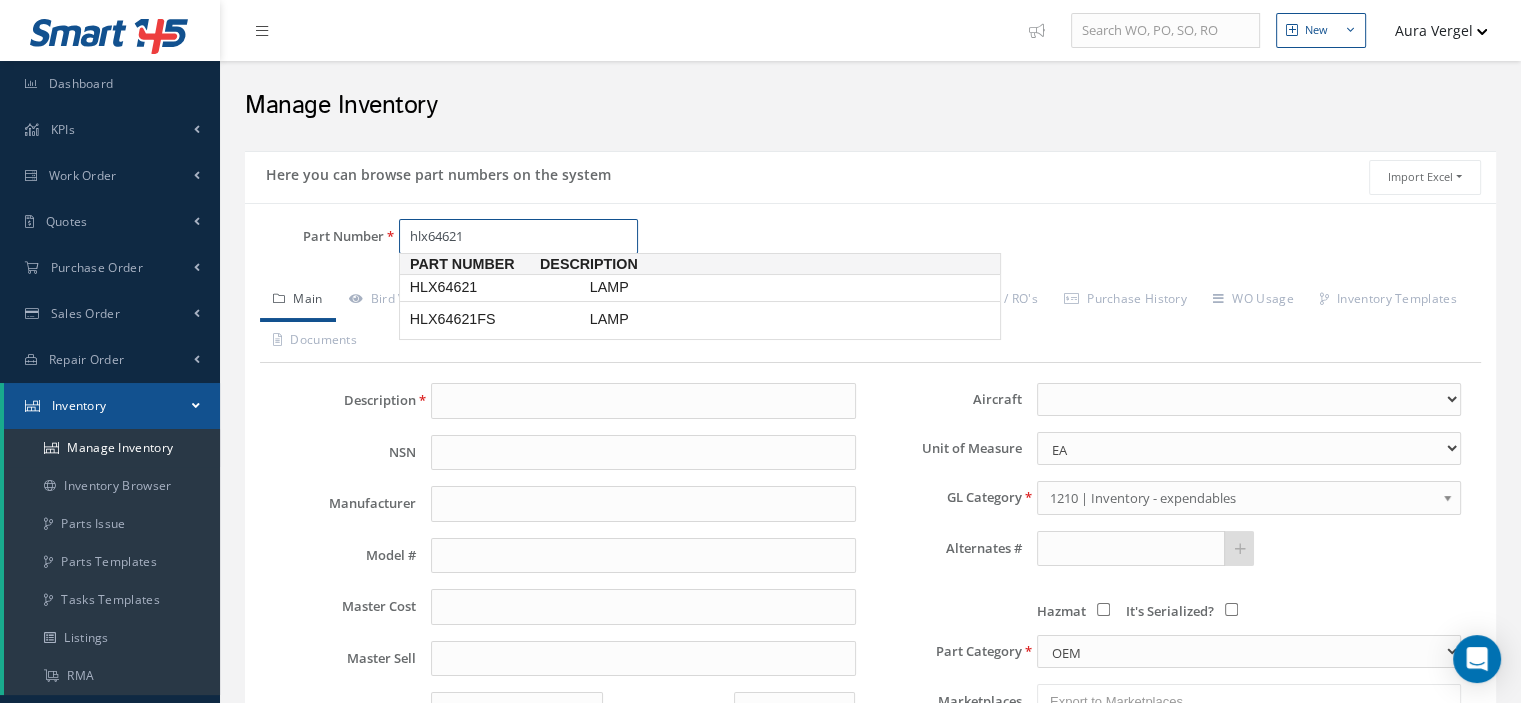click on "HLX64621" at bounding box center (496, 287) 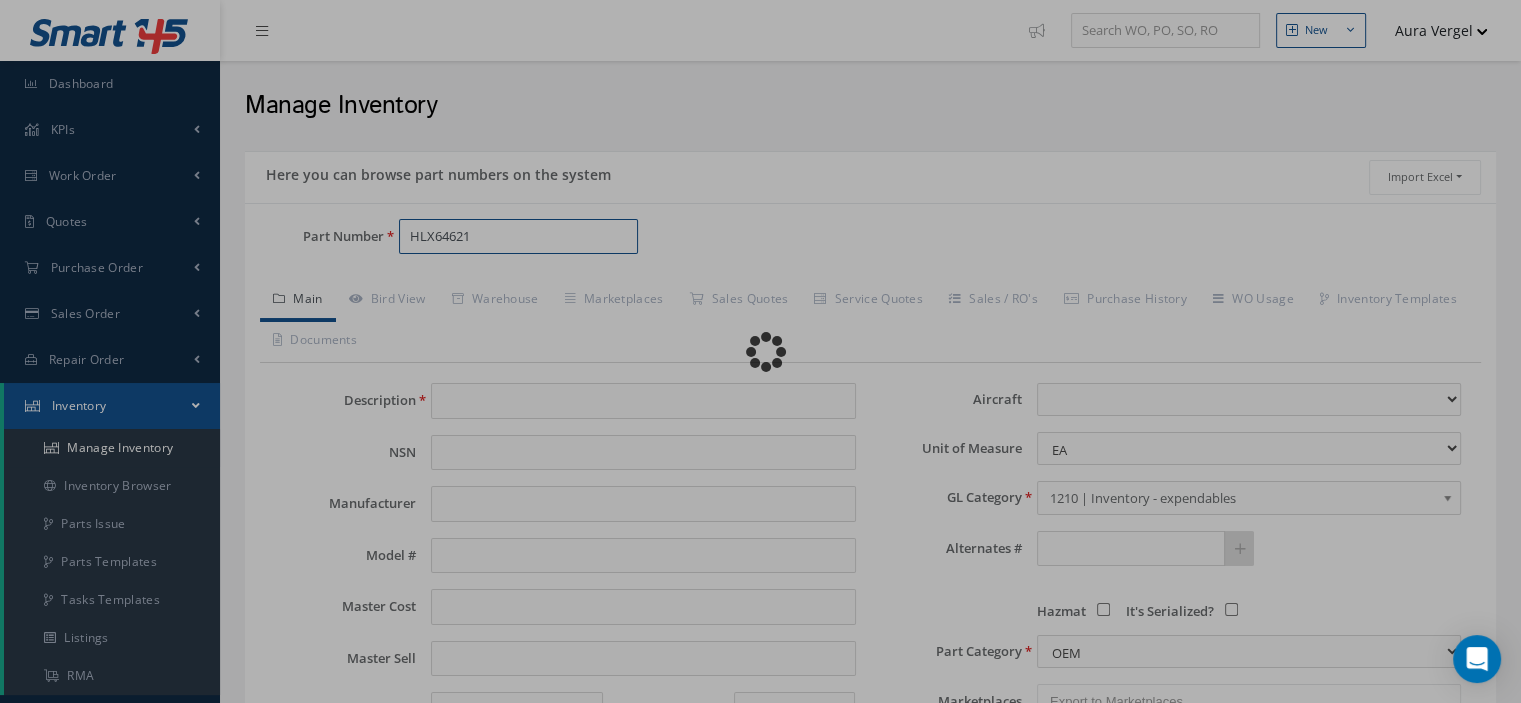 type on "LAMP" 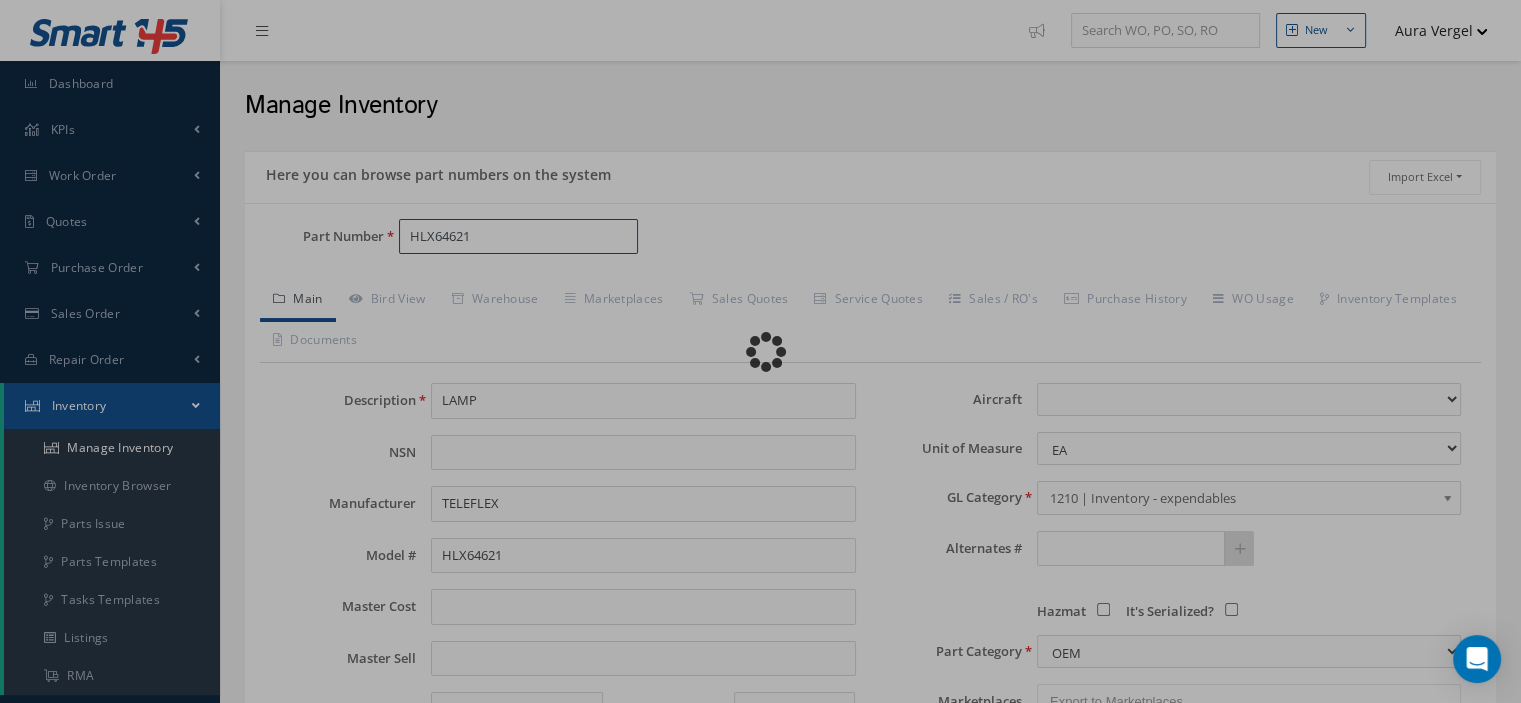 select 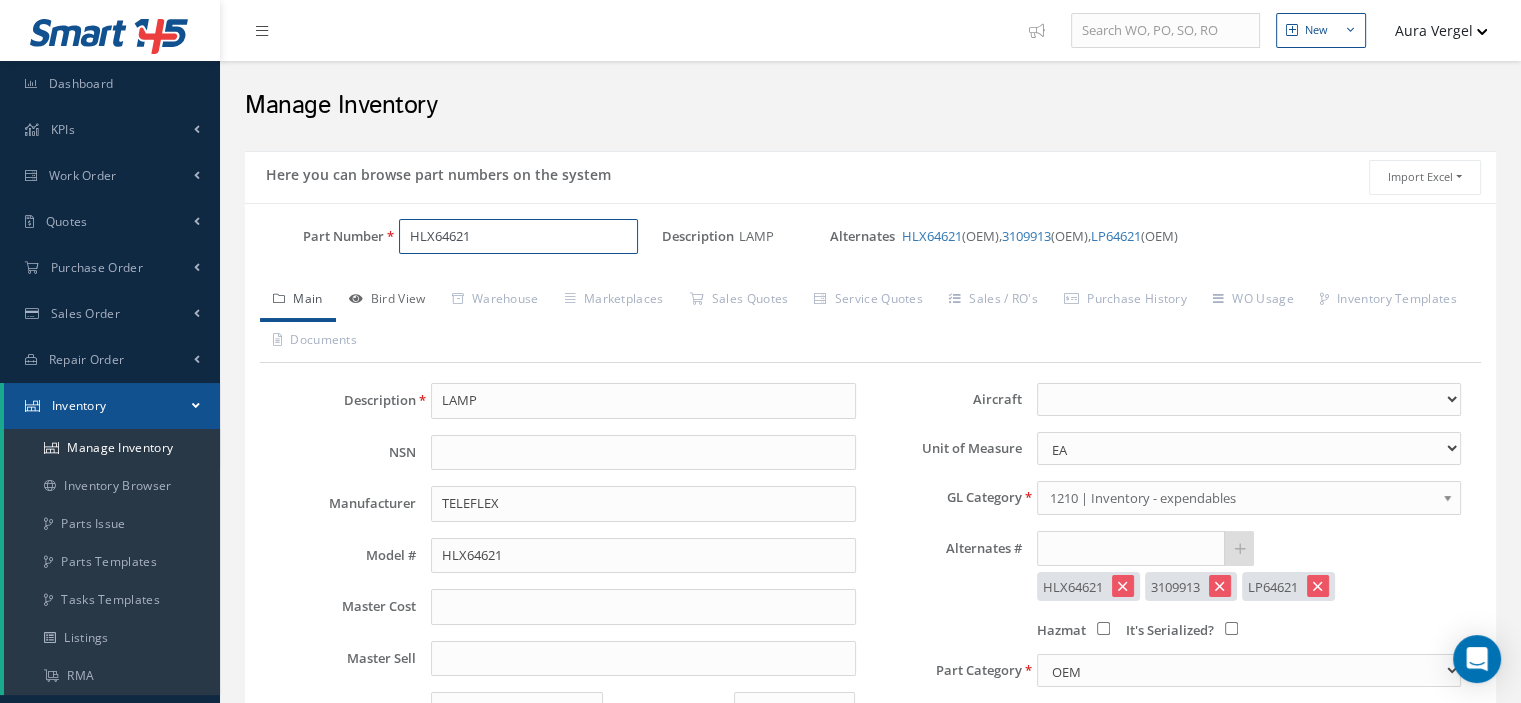 type on "HLX64621" 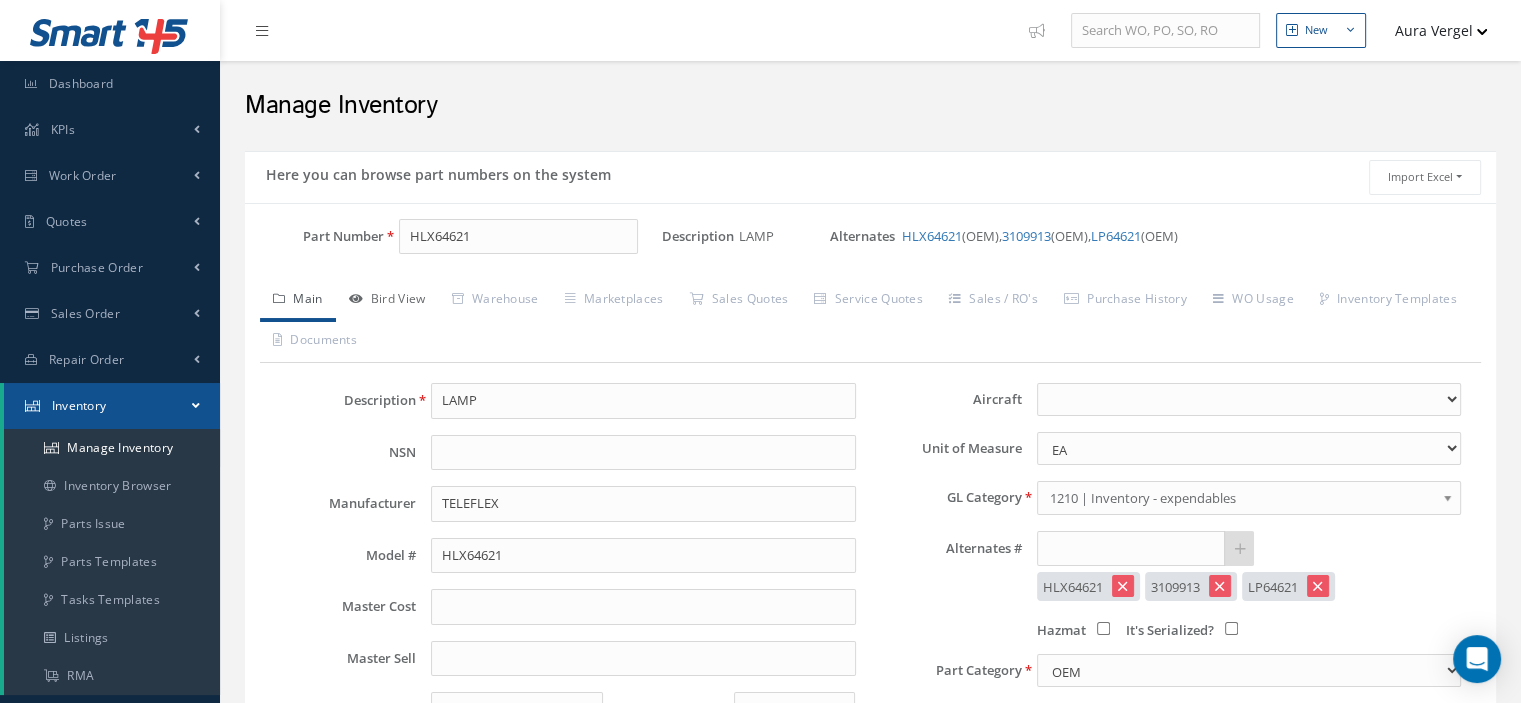 click on "Bird View" at bounding box center (387, 301) 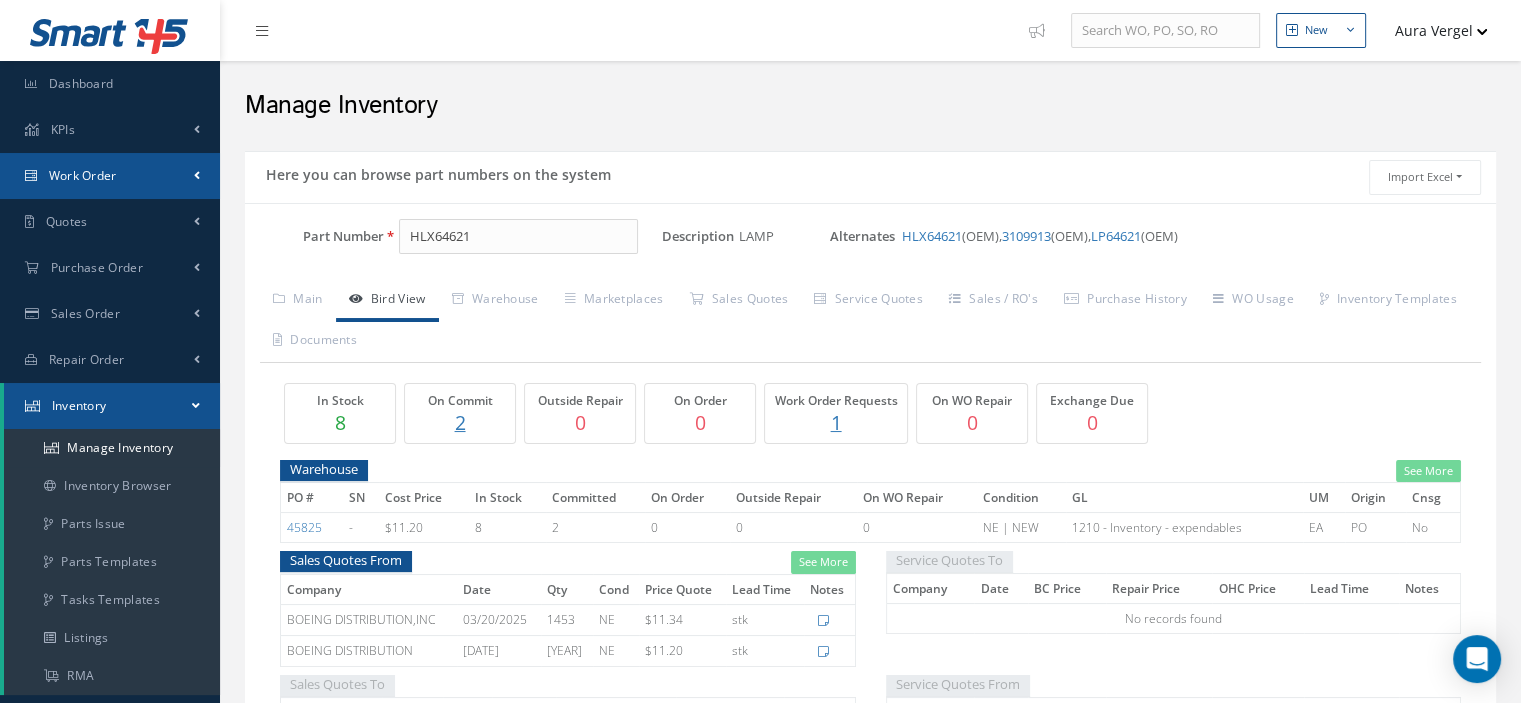 click on "Work Order" at bounding box center [110, 176] 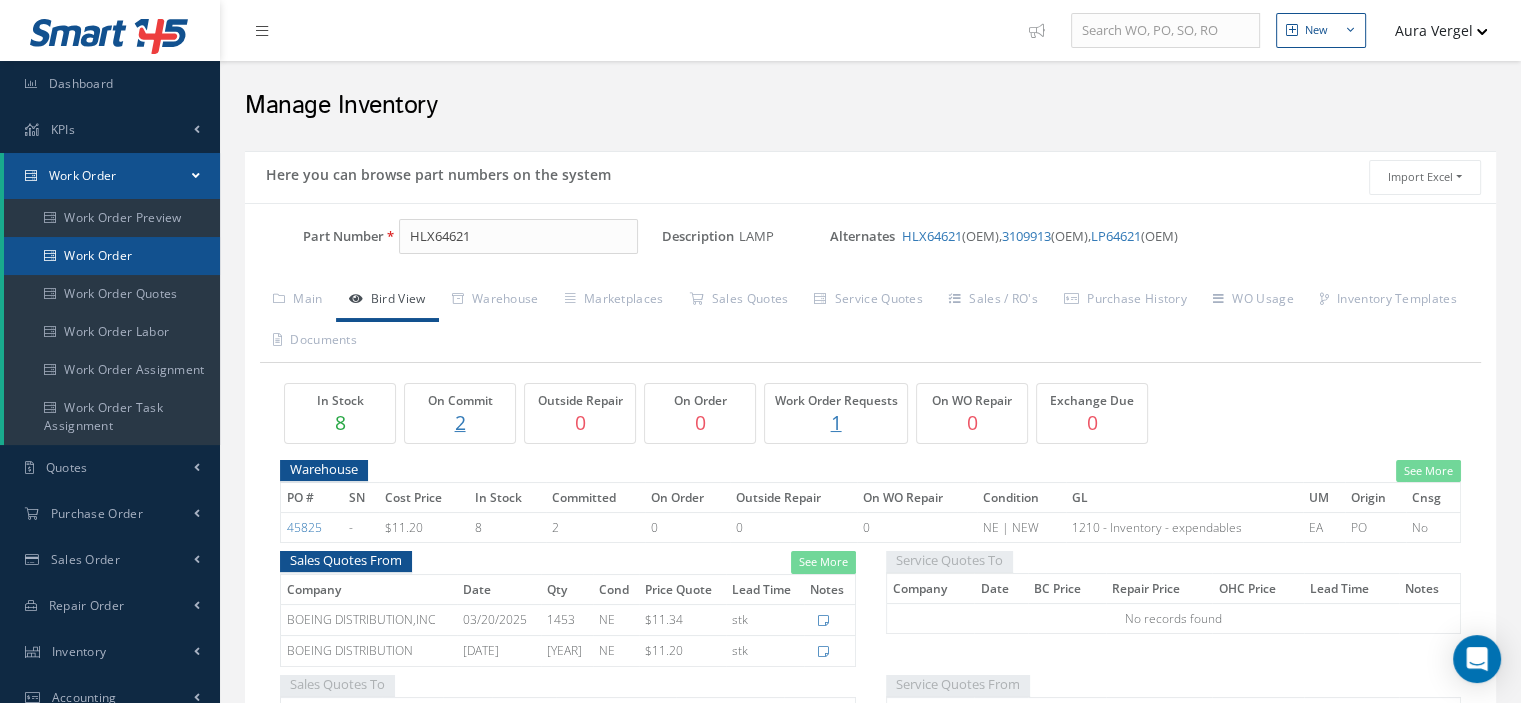click on "Work Order" at bounding box center (112, 256) 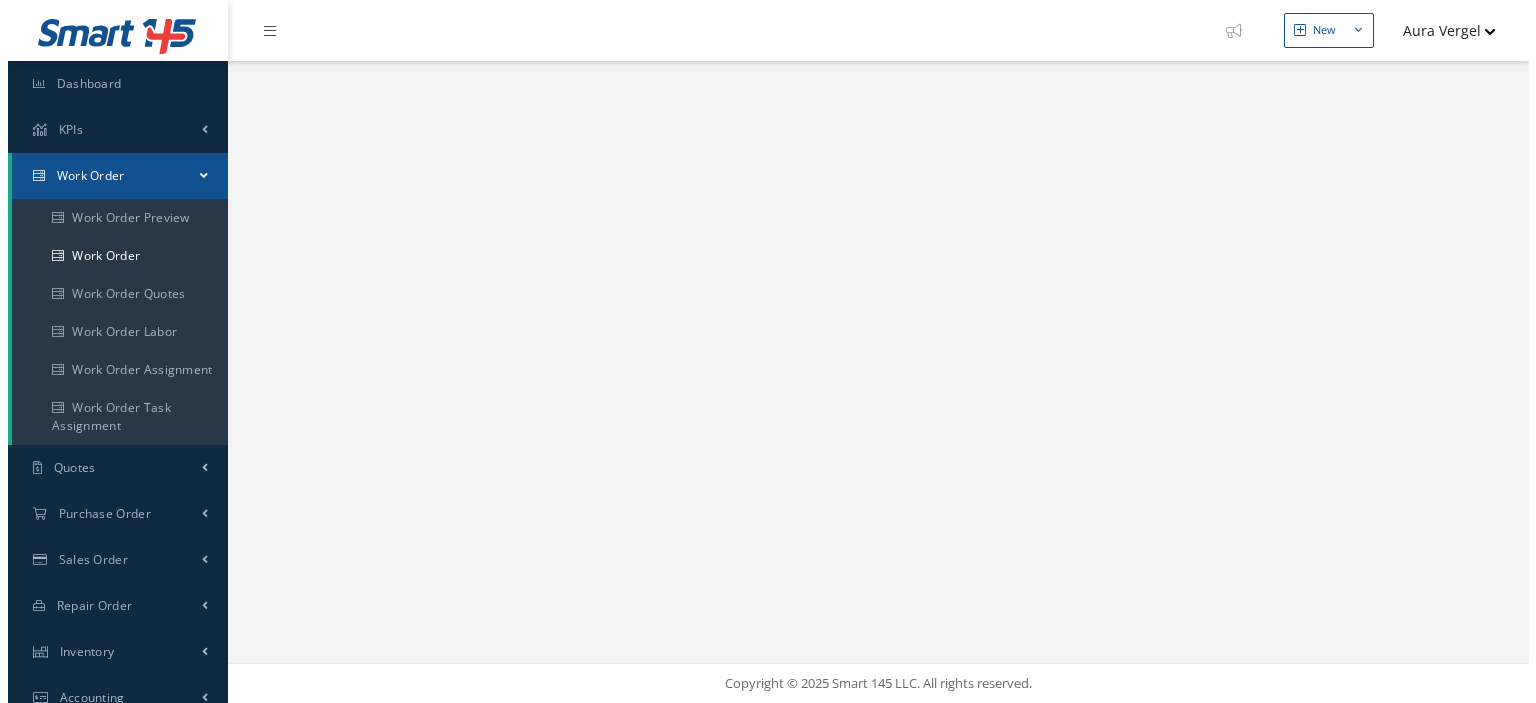 scroll, scrollTop: 0, scrollLeft: 0, axis: both 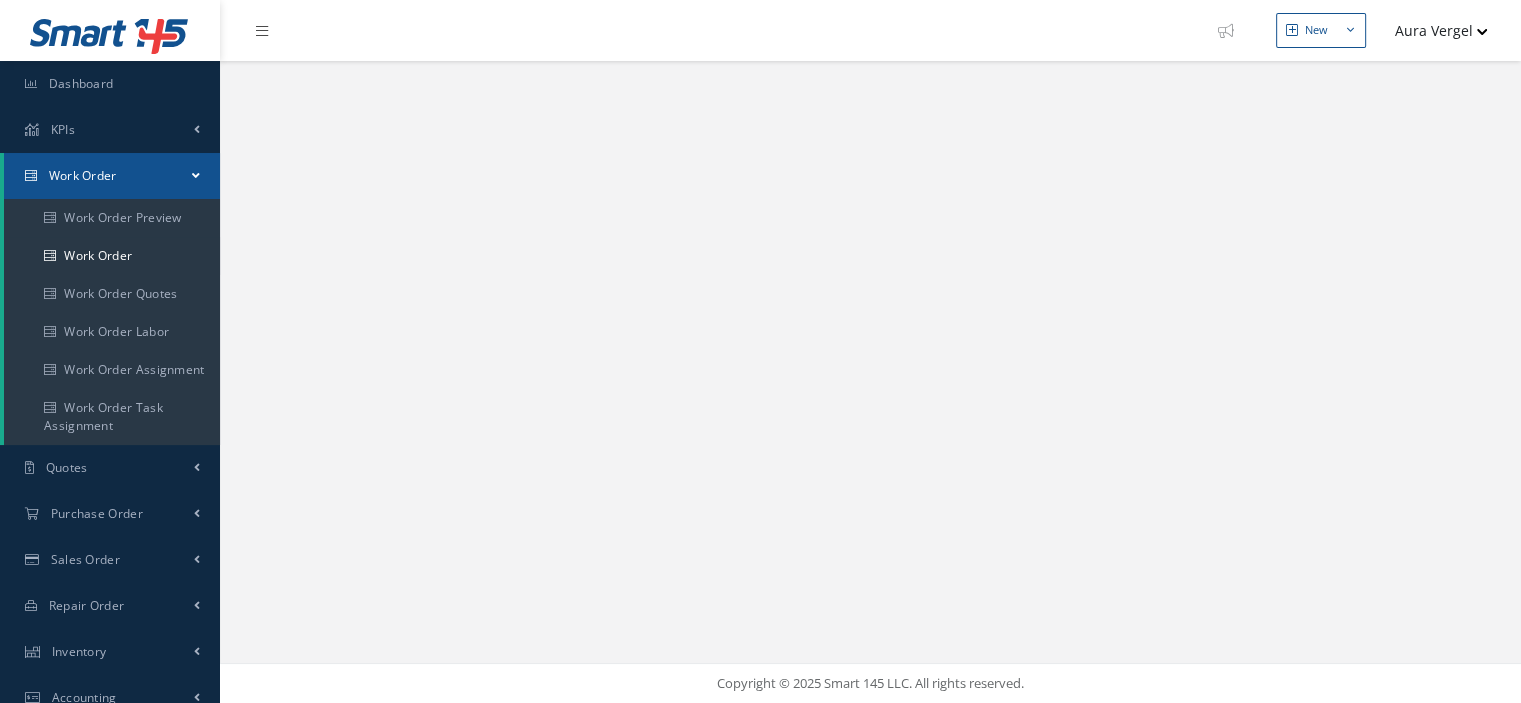 select on "25" 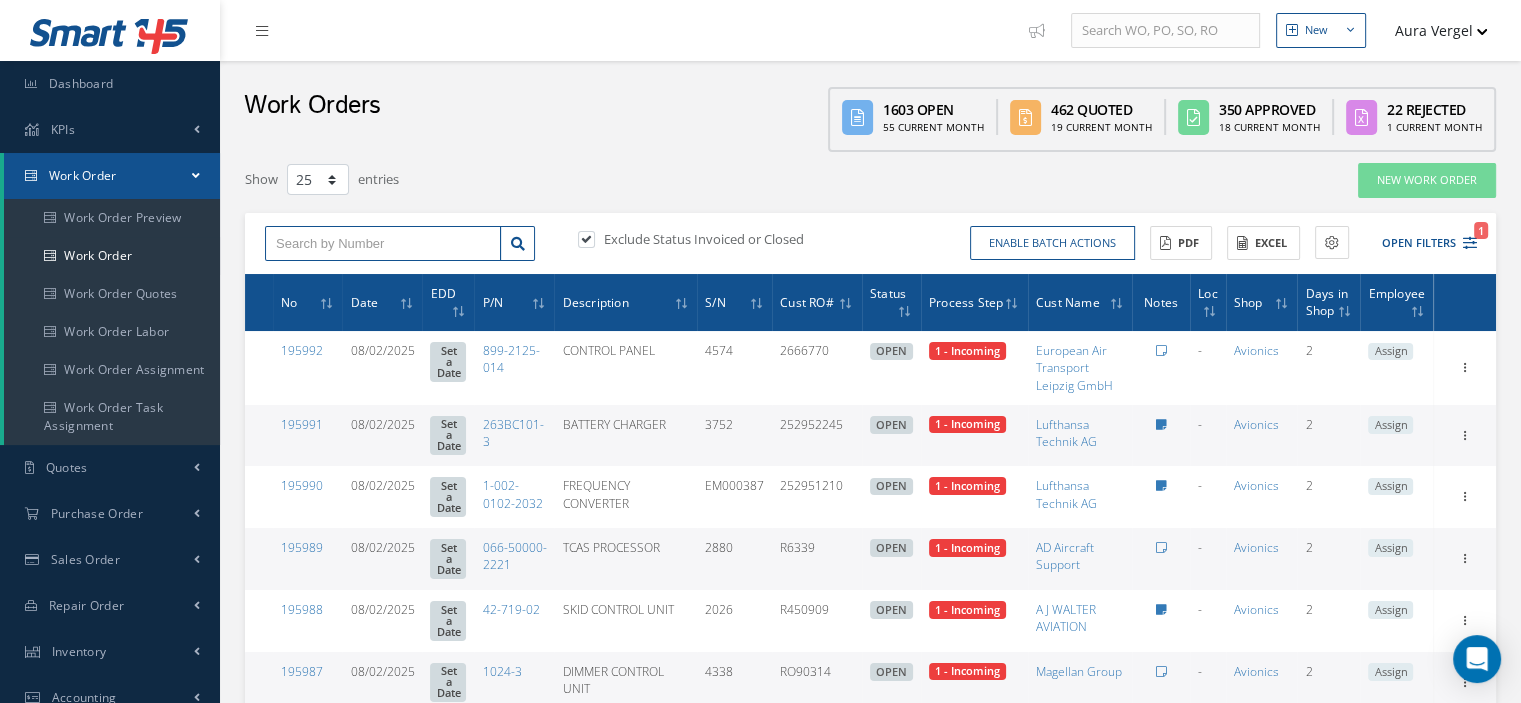 click at bounding box center (383, 244) 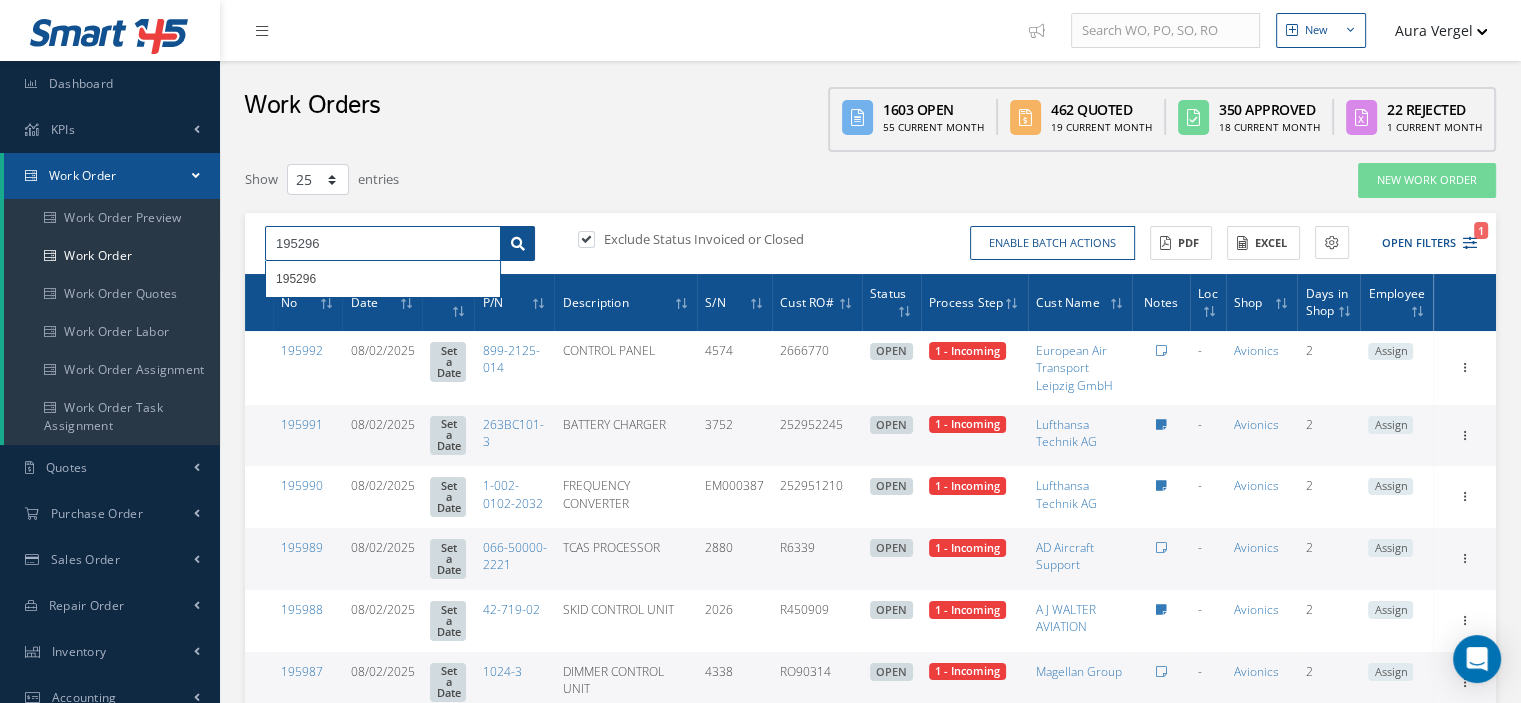 type on "195296" 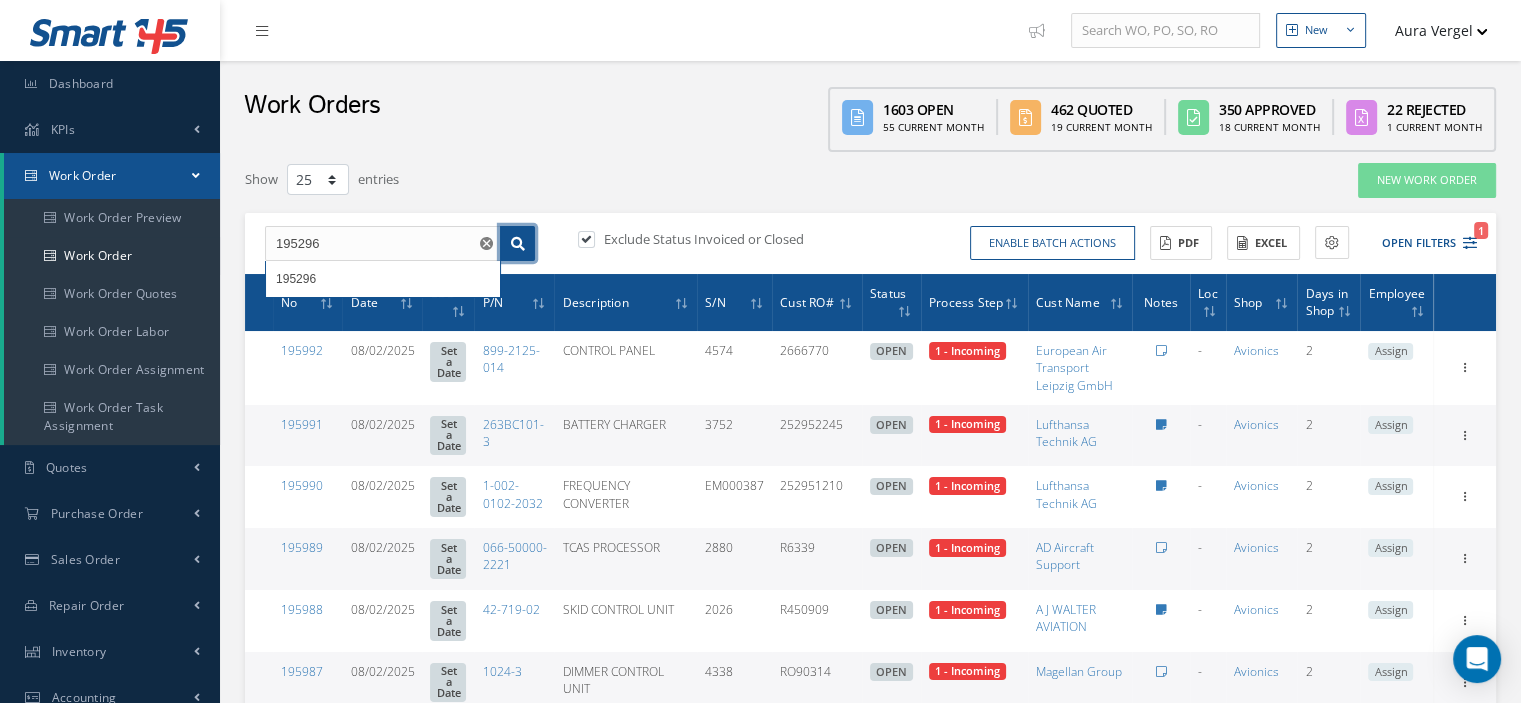 click at bounding box center (518, 244) 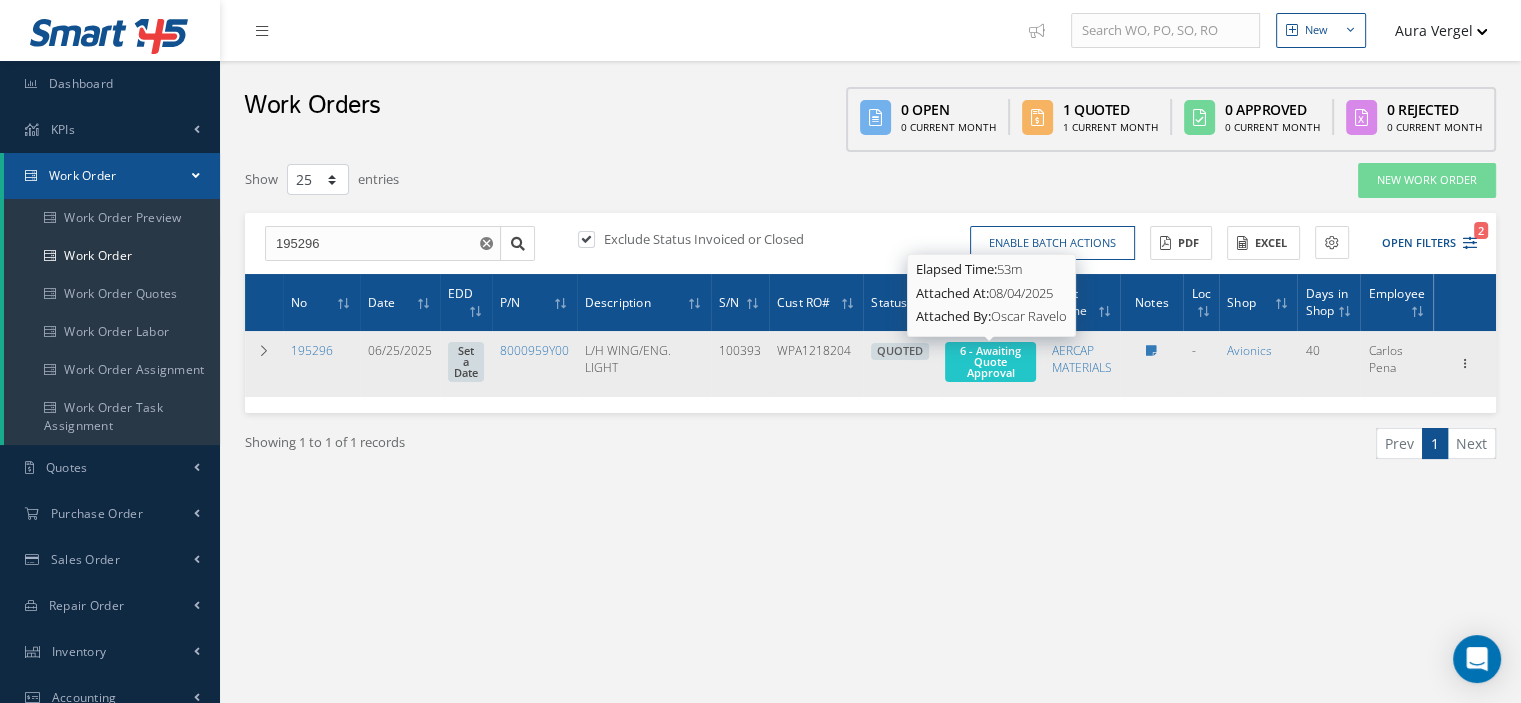 click on "6 - Awaiting Quote Approval" at bounding box center (990, 361) 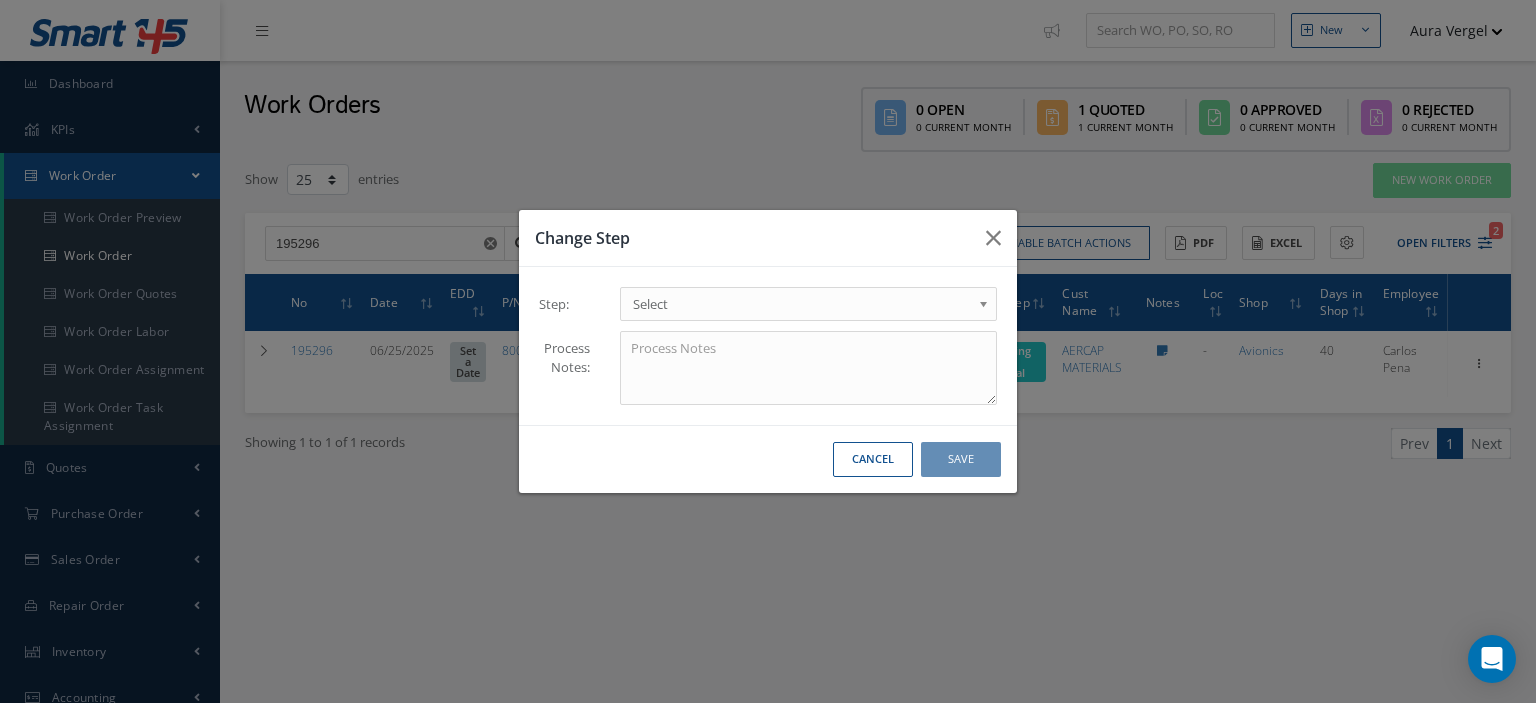 click at bounding box center [987, 309] 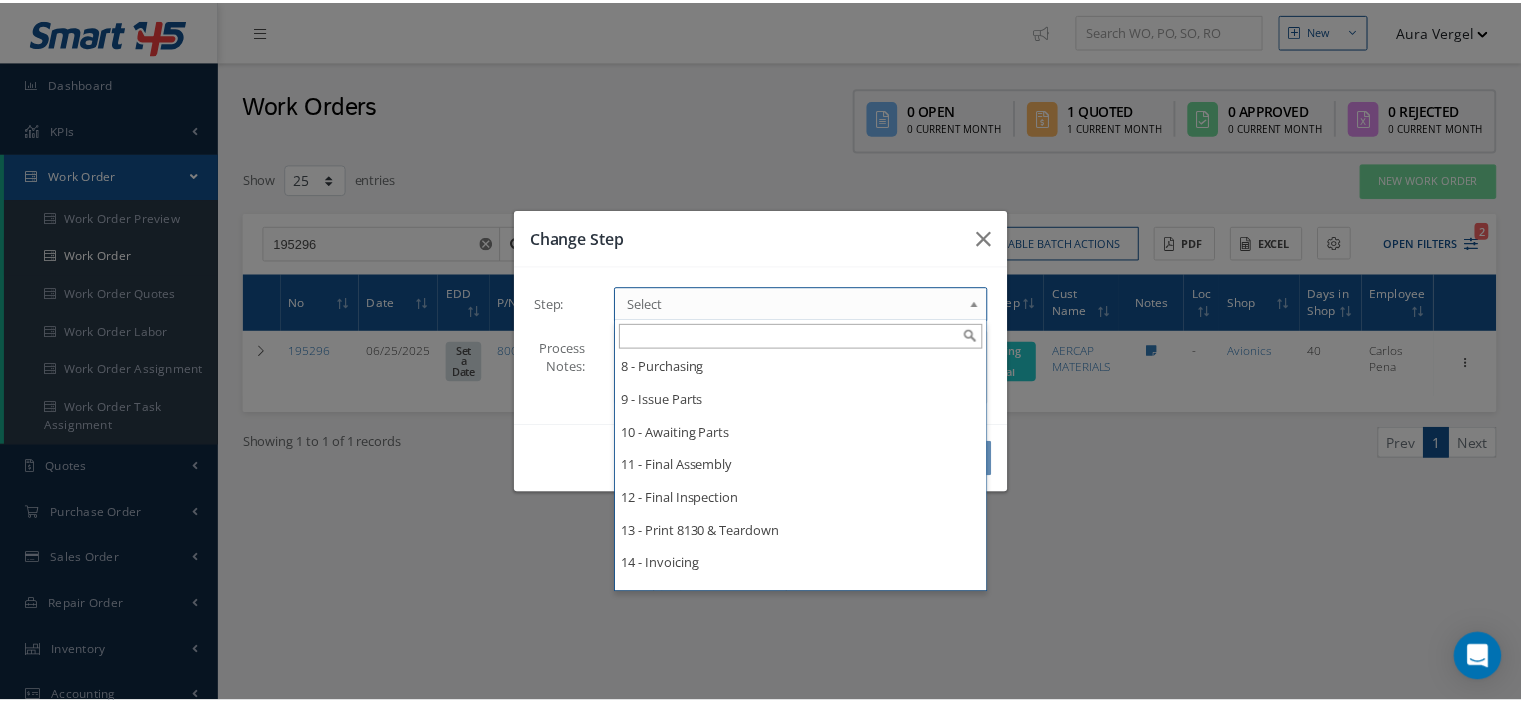scroll, scrollTop: 0, scrollLeft: 0, axis: both 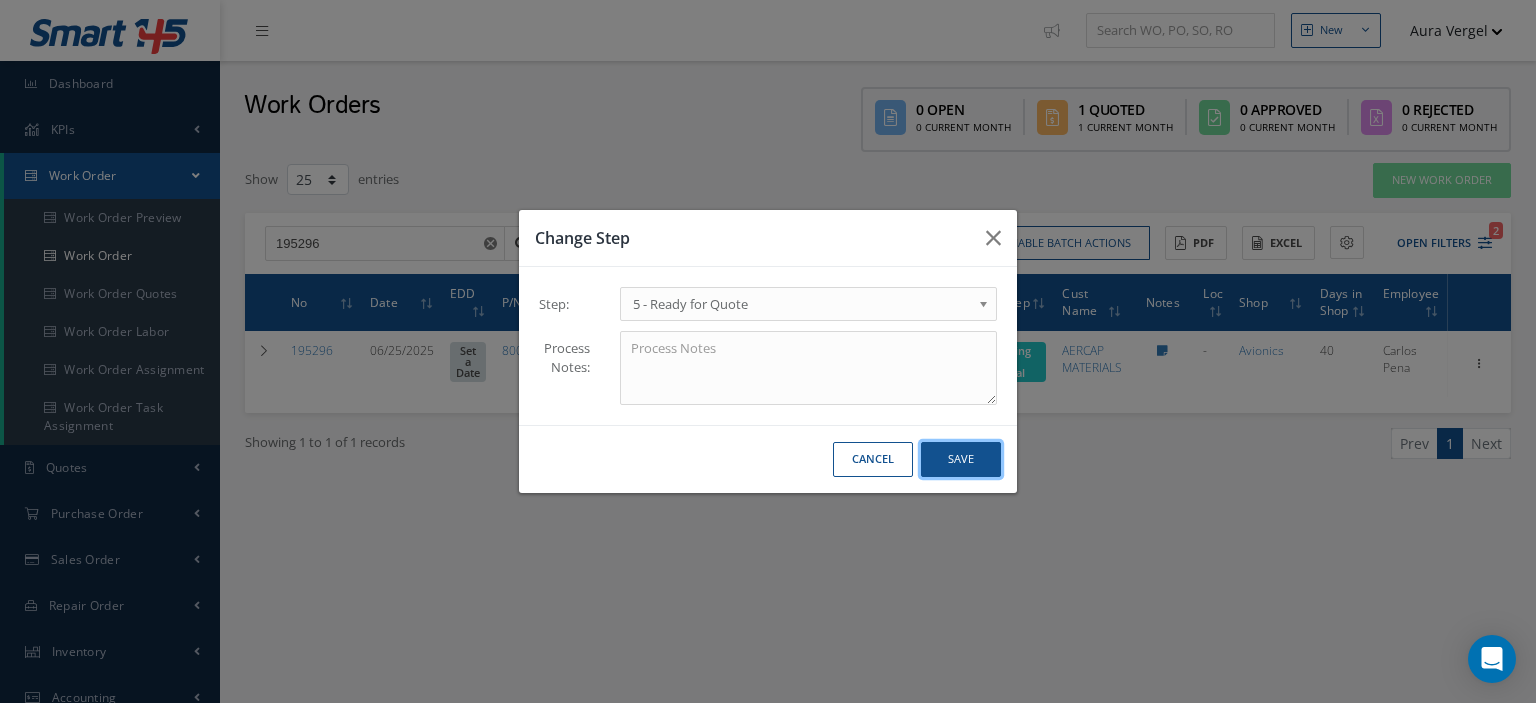 click on "Save" at bounding box center [961, 459] 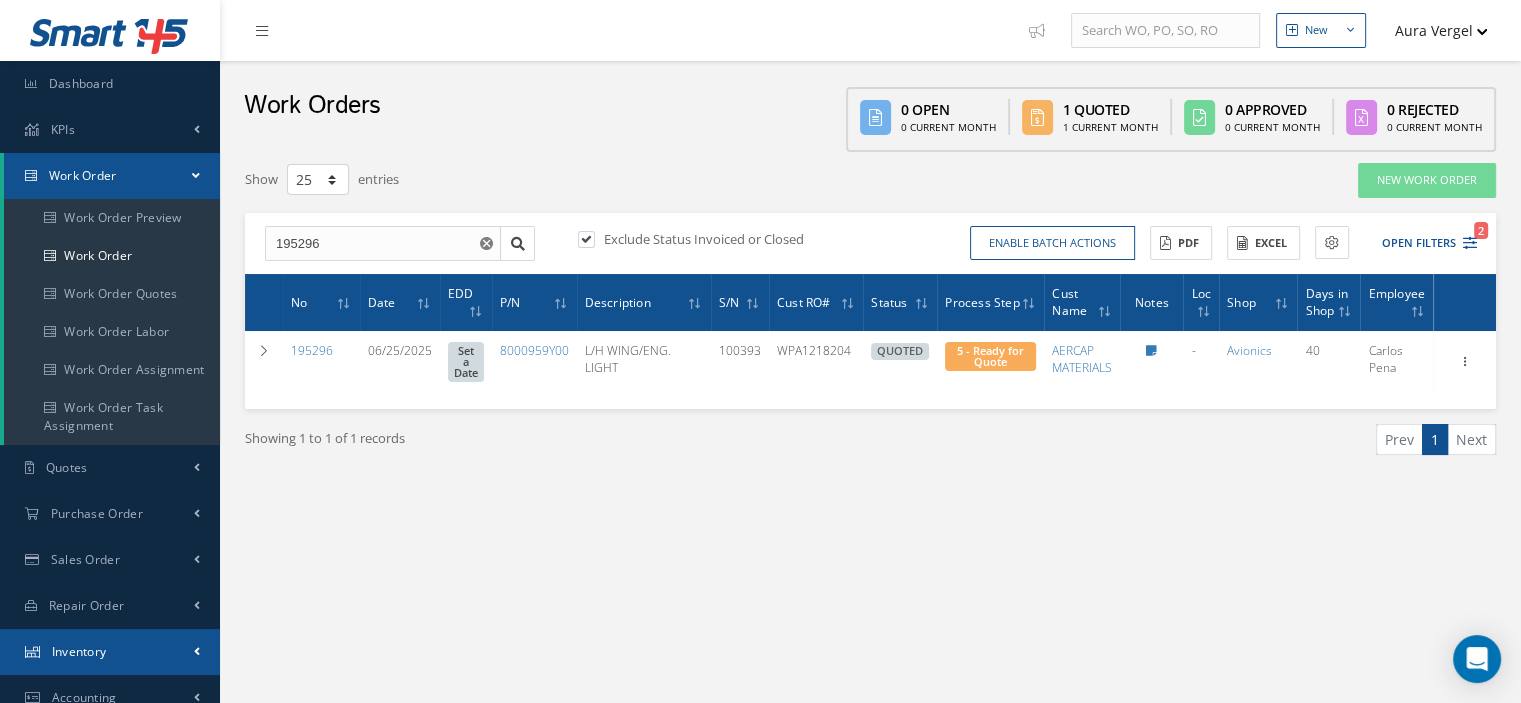 click on "Inventory" at bounding box center (110, 652) 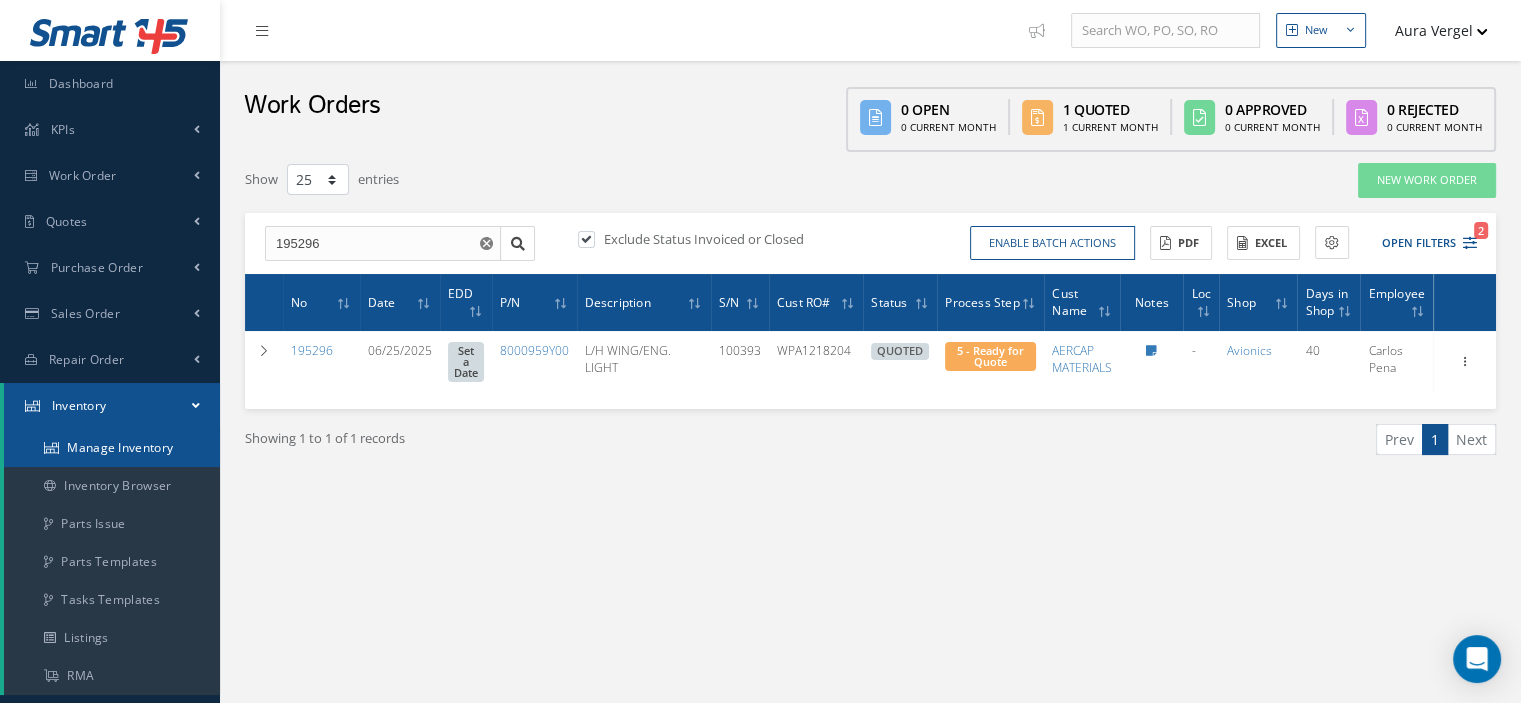 click on "Manage Inventory" at bounding box center (112, 448) 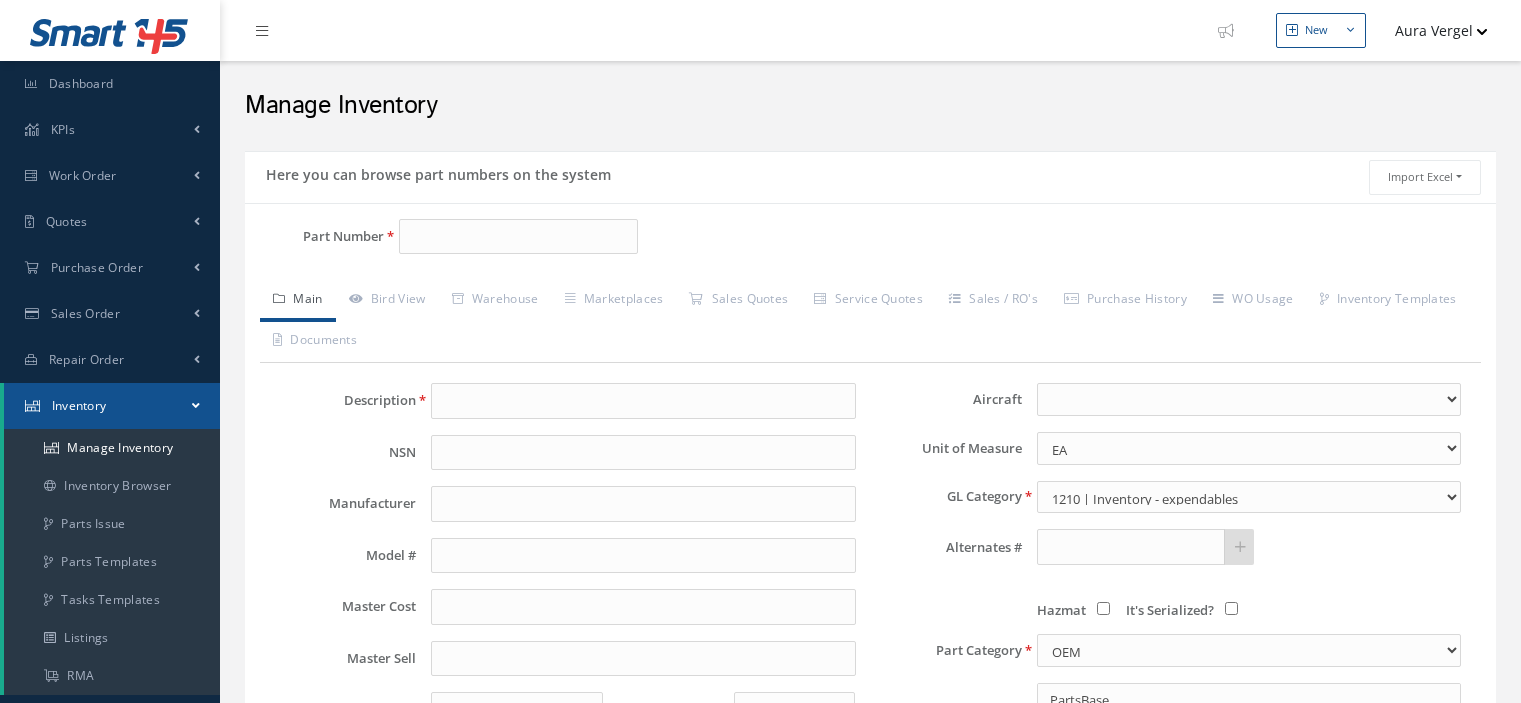 scroll, scrollTop: 0, scrollLeft: 0, axis: both 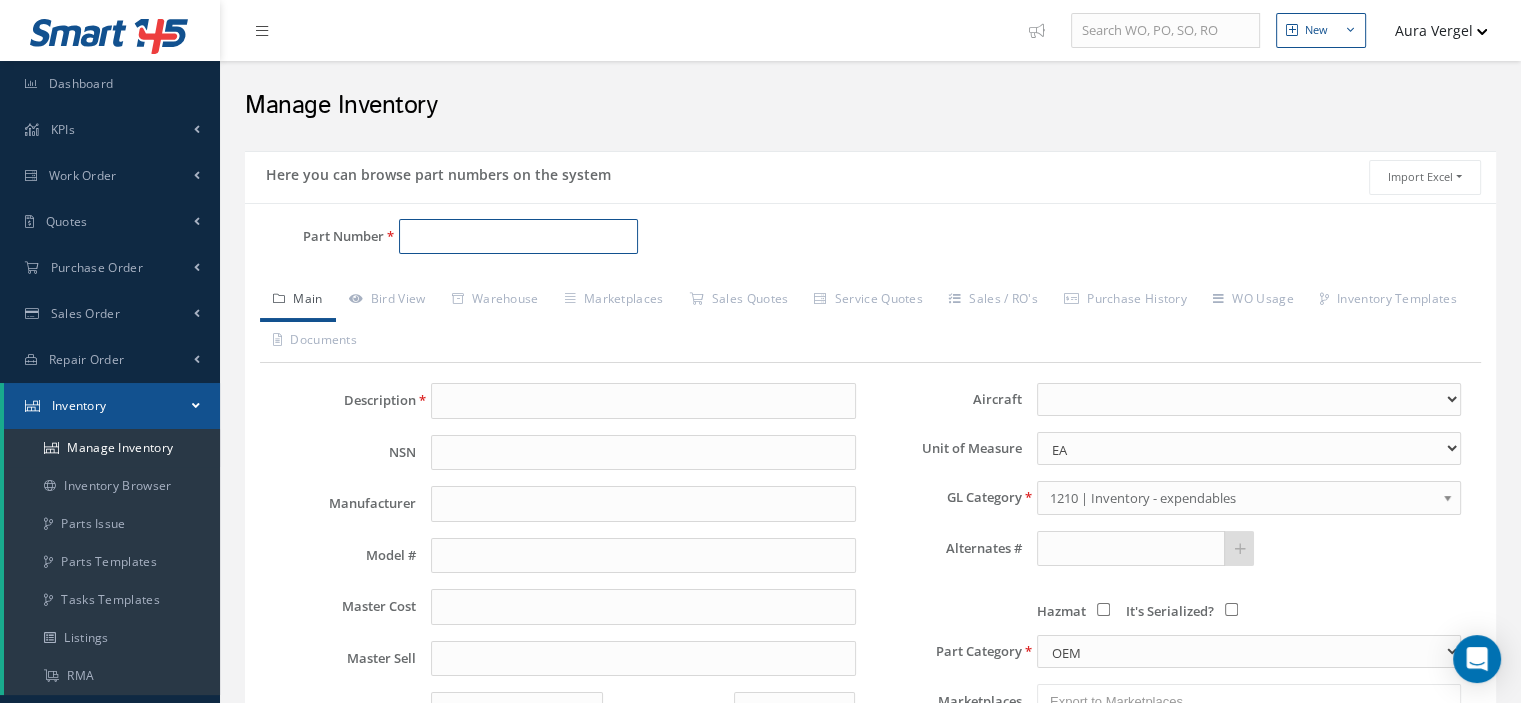 click on "Part Number" at bounding box center (518, 237) 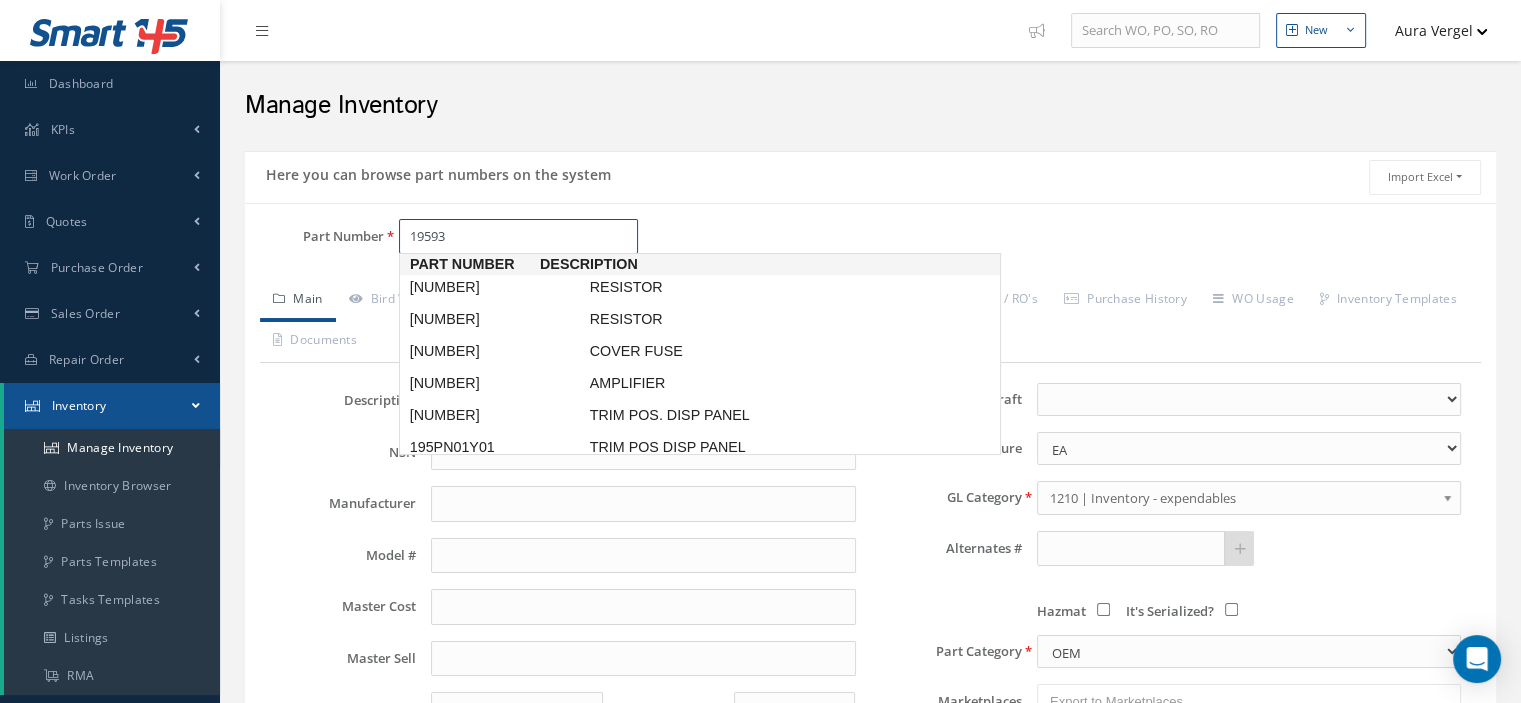 type on "195930" 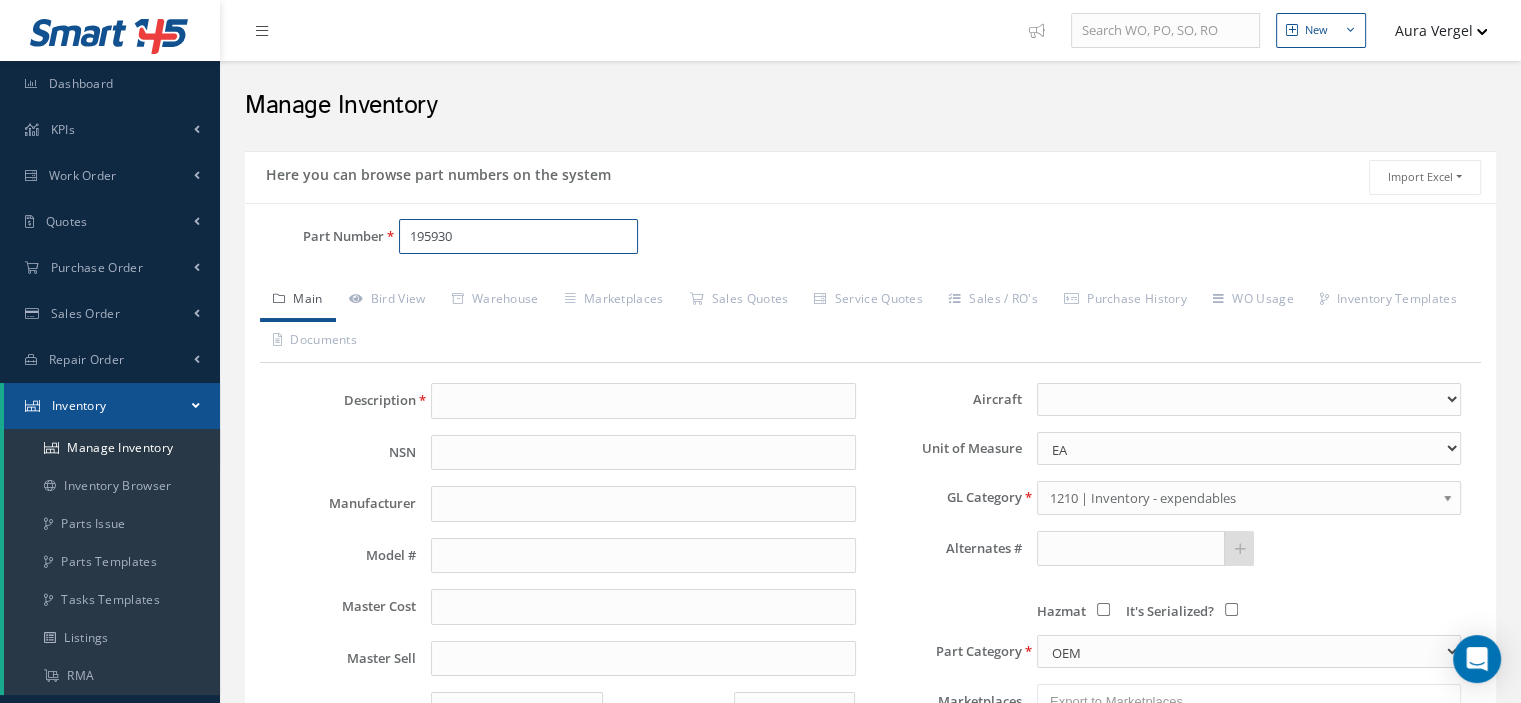 drag, startPoint x: 464, startPoint y: 235, endPoint x: 328, endPoint y: 241, distance: 136.1323 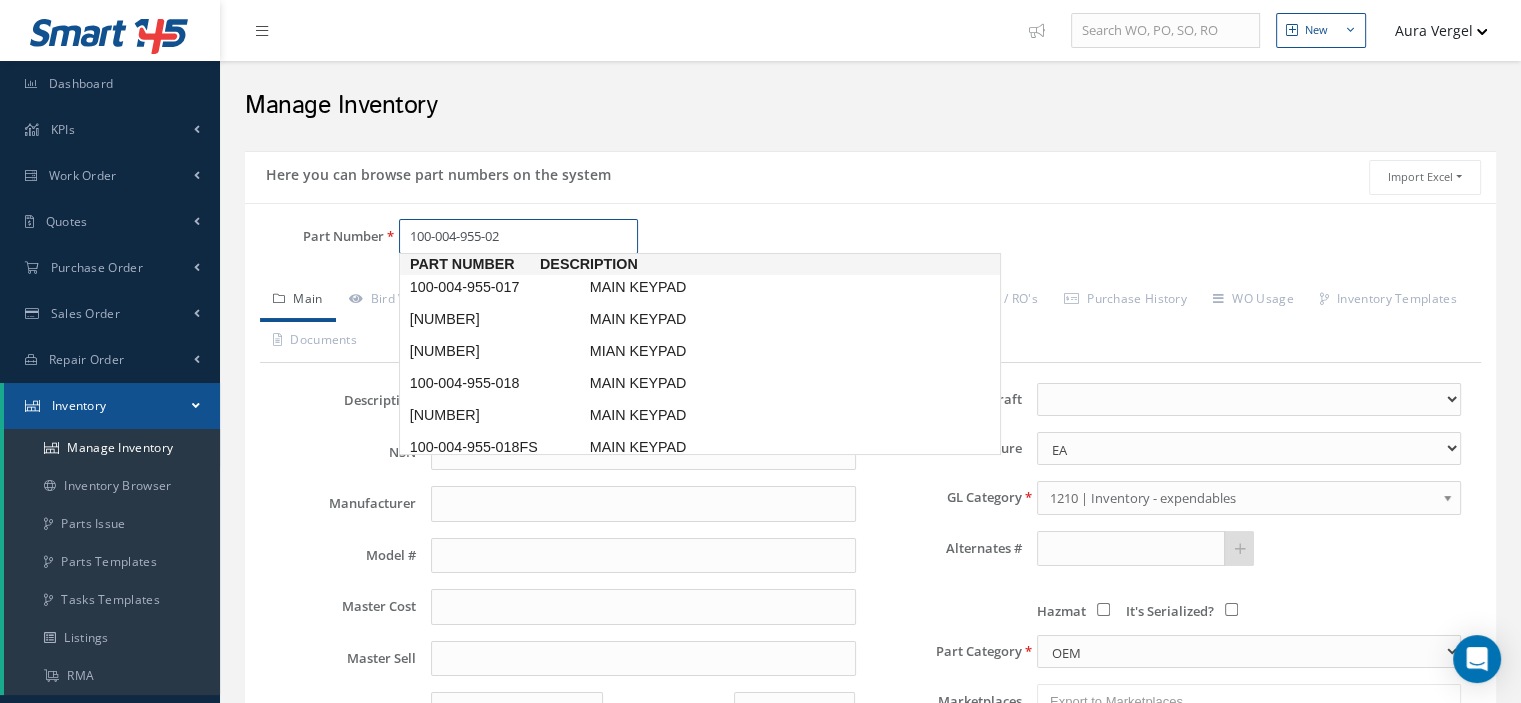 type on "100-004-955-026" 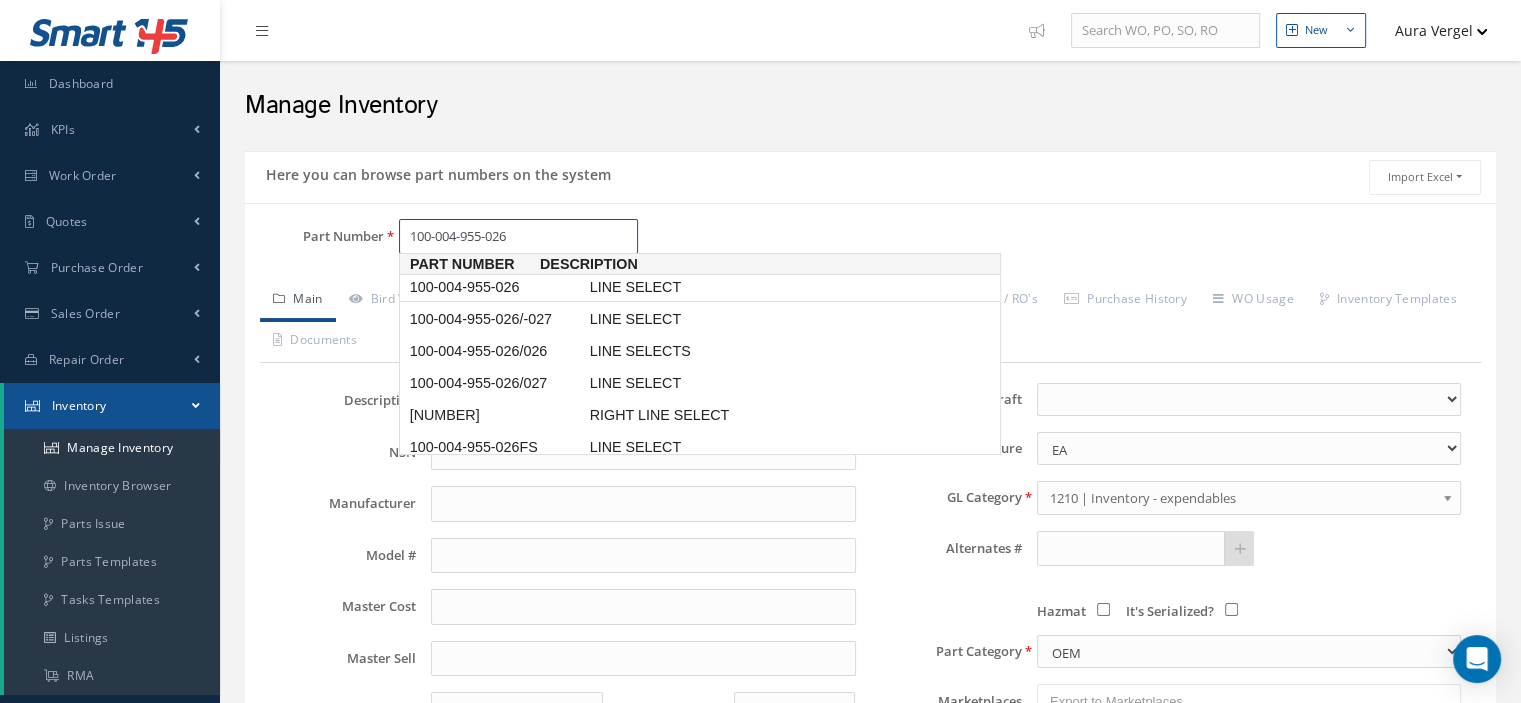 click on "100-004-955-026 LINE SELECT" at bounding box center (700, 287) 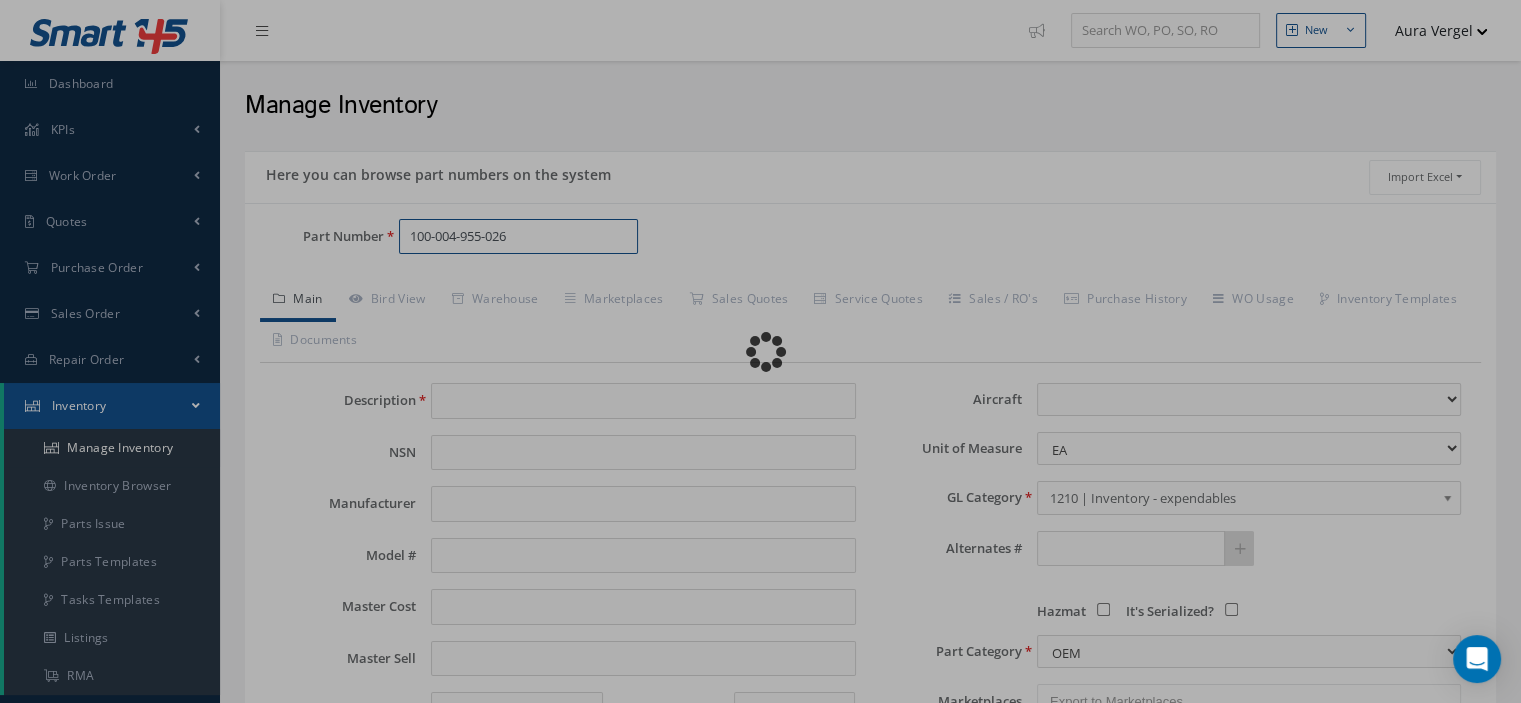 type on "LINE SELECT" 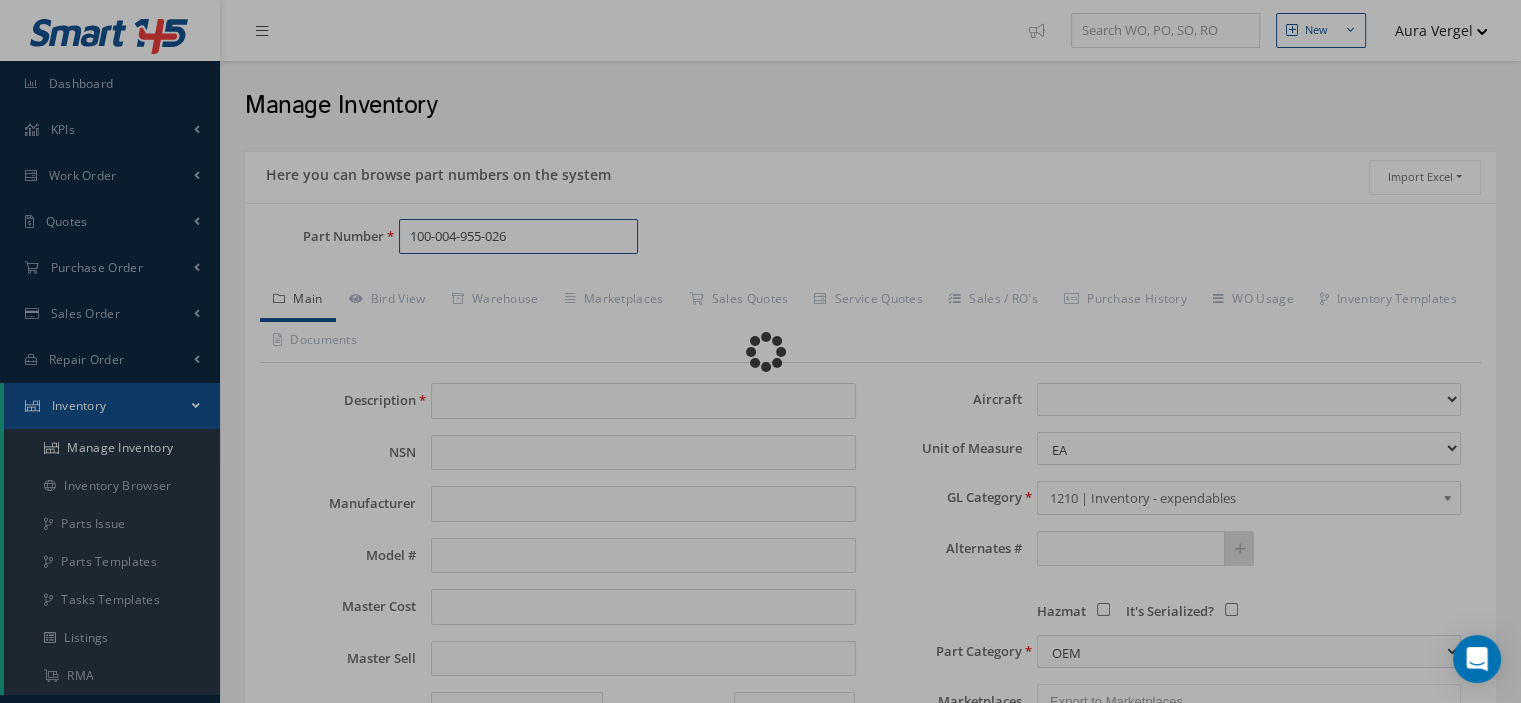 type on "GENERAL ELECTRIC" 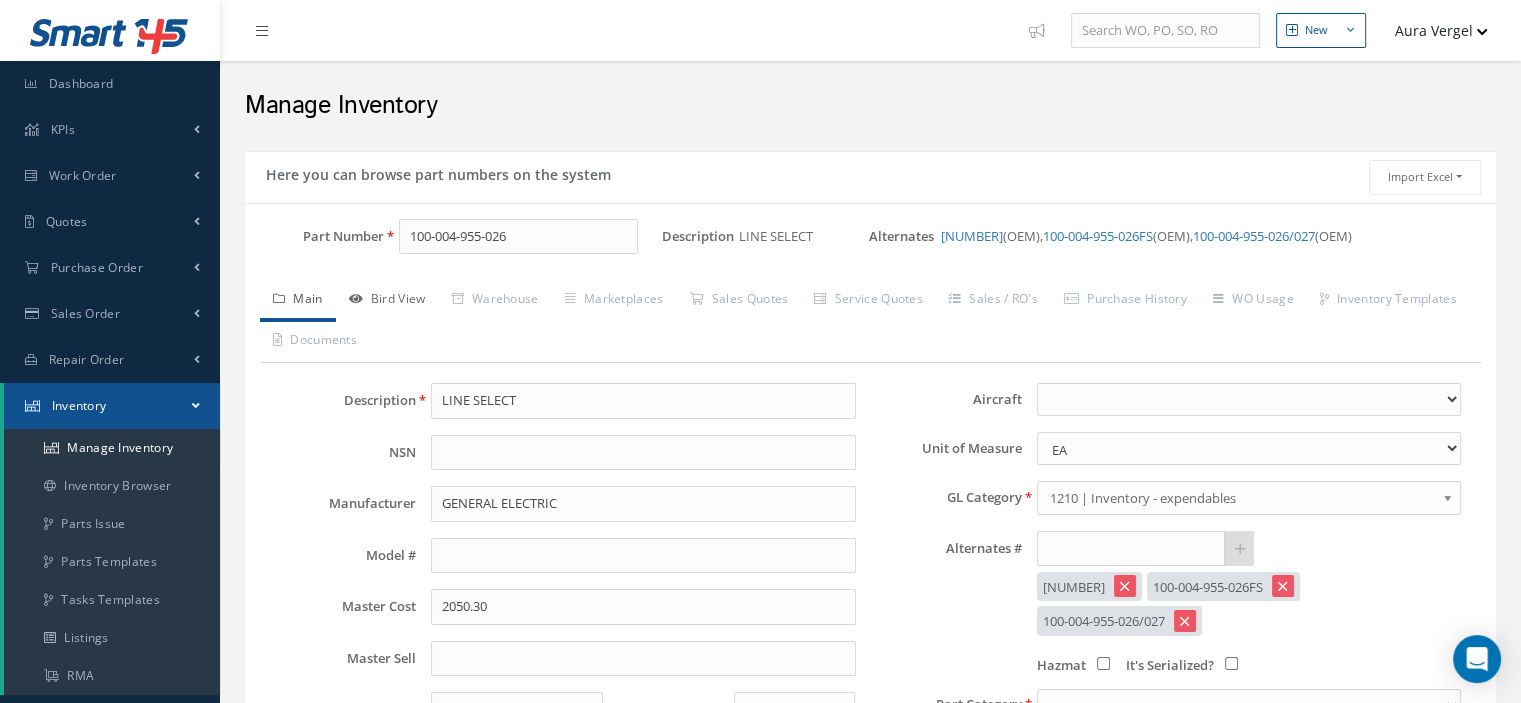 click on "Bird View" at bounding box center [387, 301] 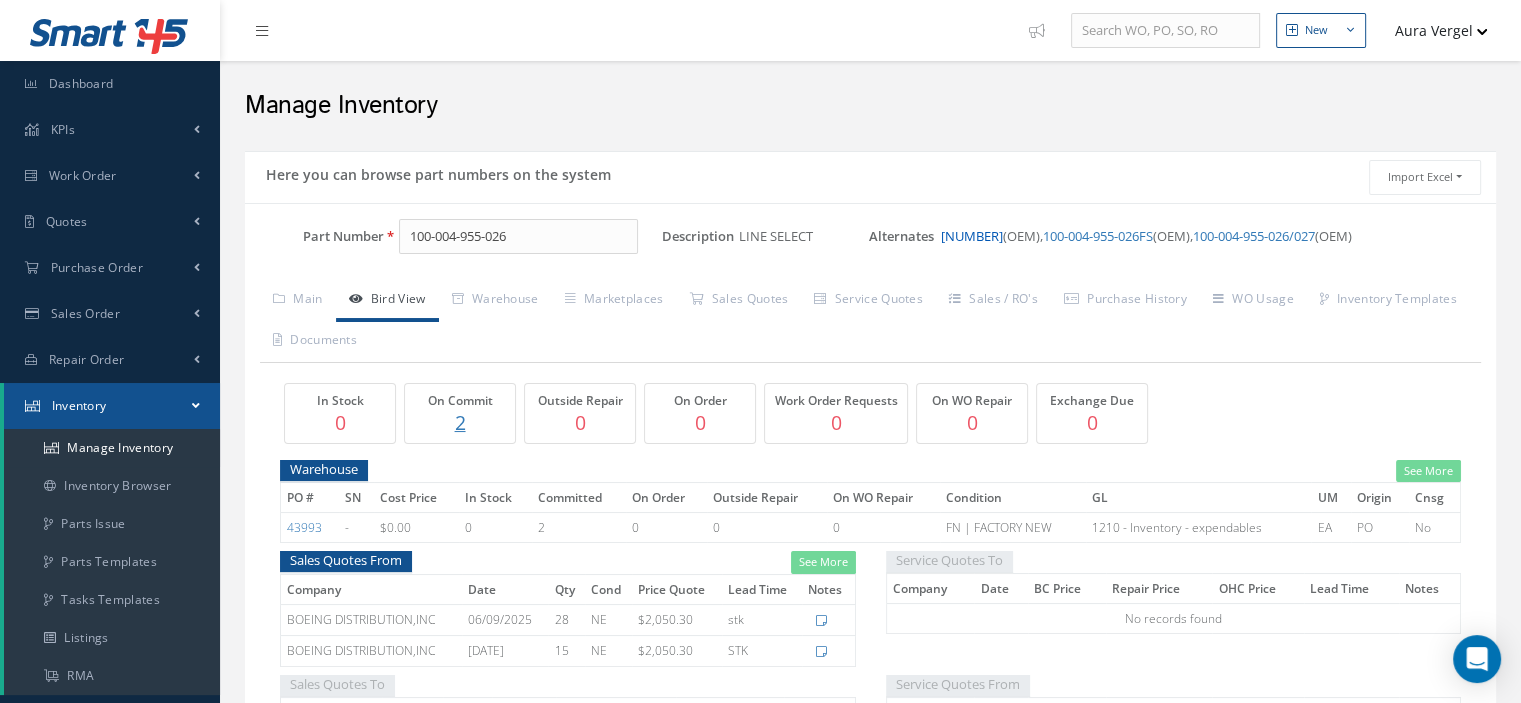 click on "100-004-955-026ATS" at bounding box center (972, 236) 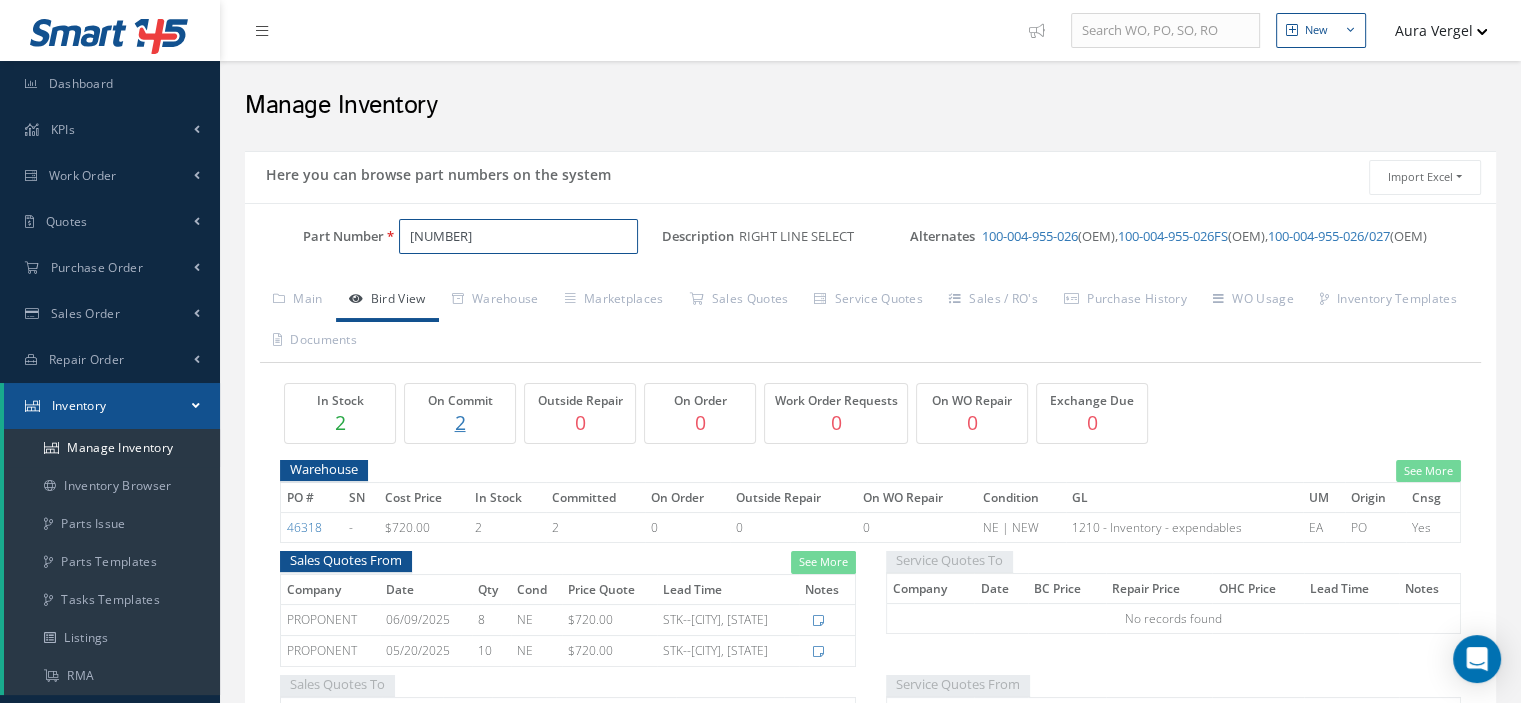 click on "100-004-955-026ATS" at bounding box center [518, 237] 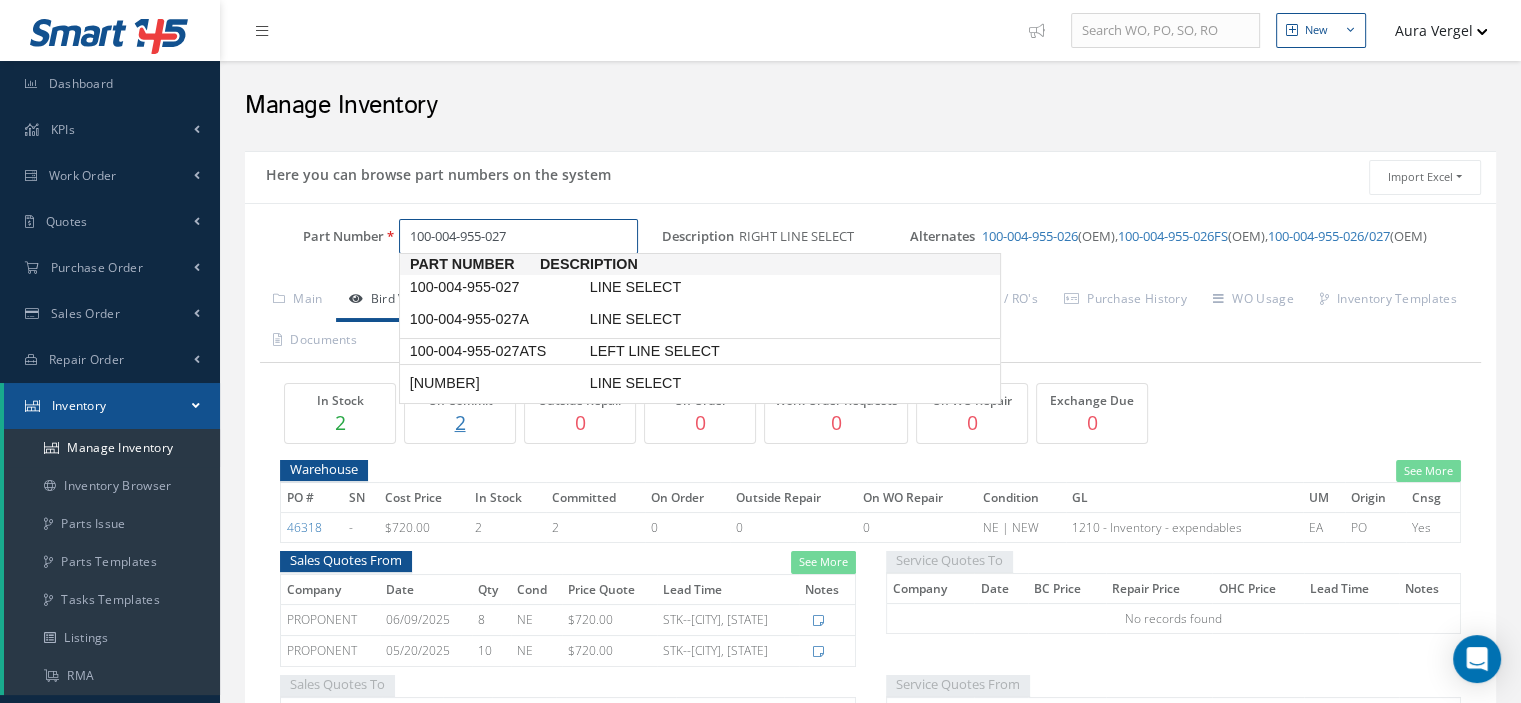 click on "100-004-955-027ATS" at bounding box center [496, 351] 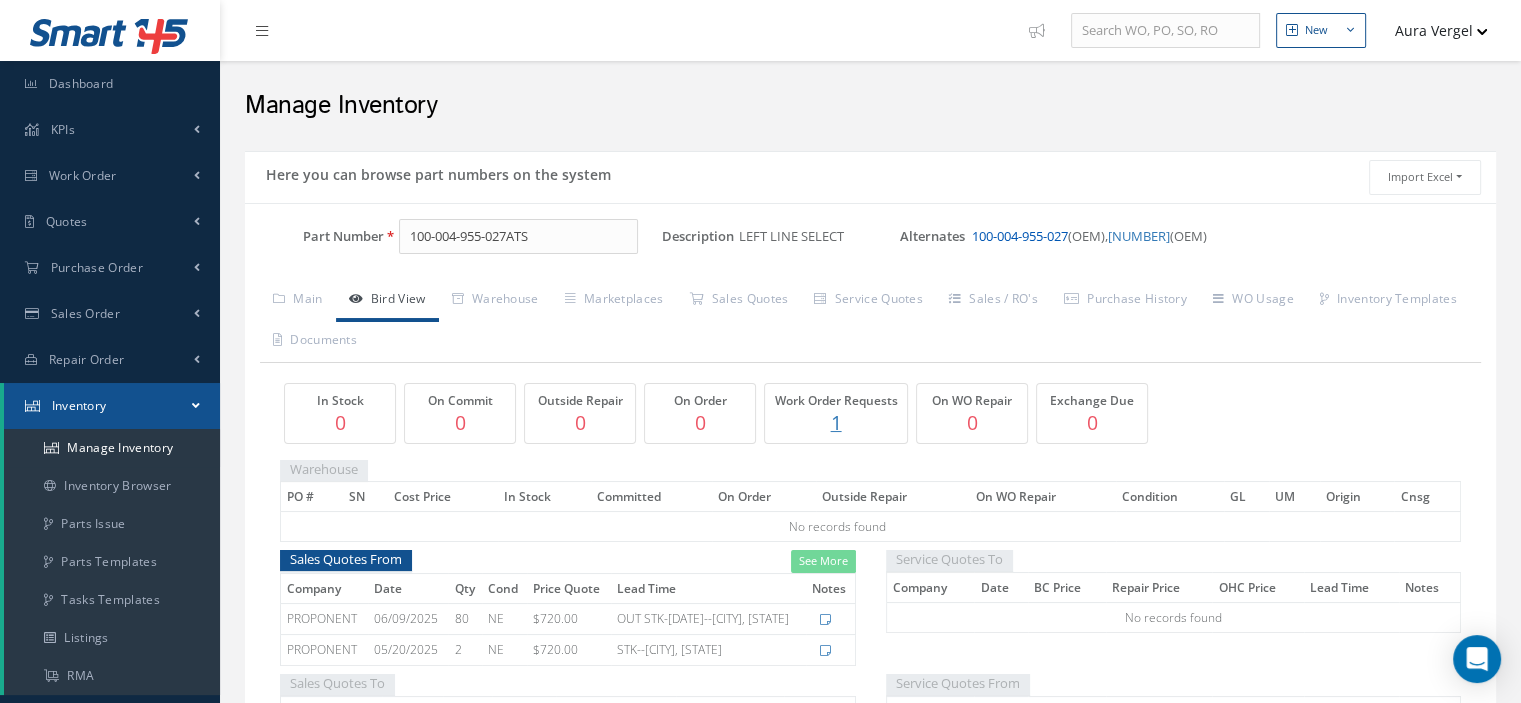 click on "100-004-955-027" at bounding box center (1020, 236) 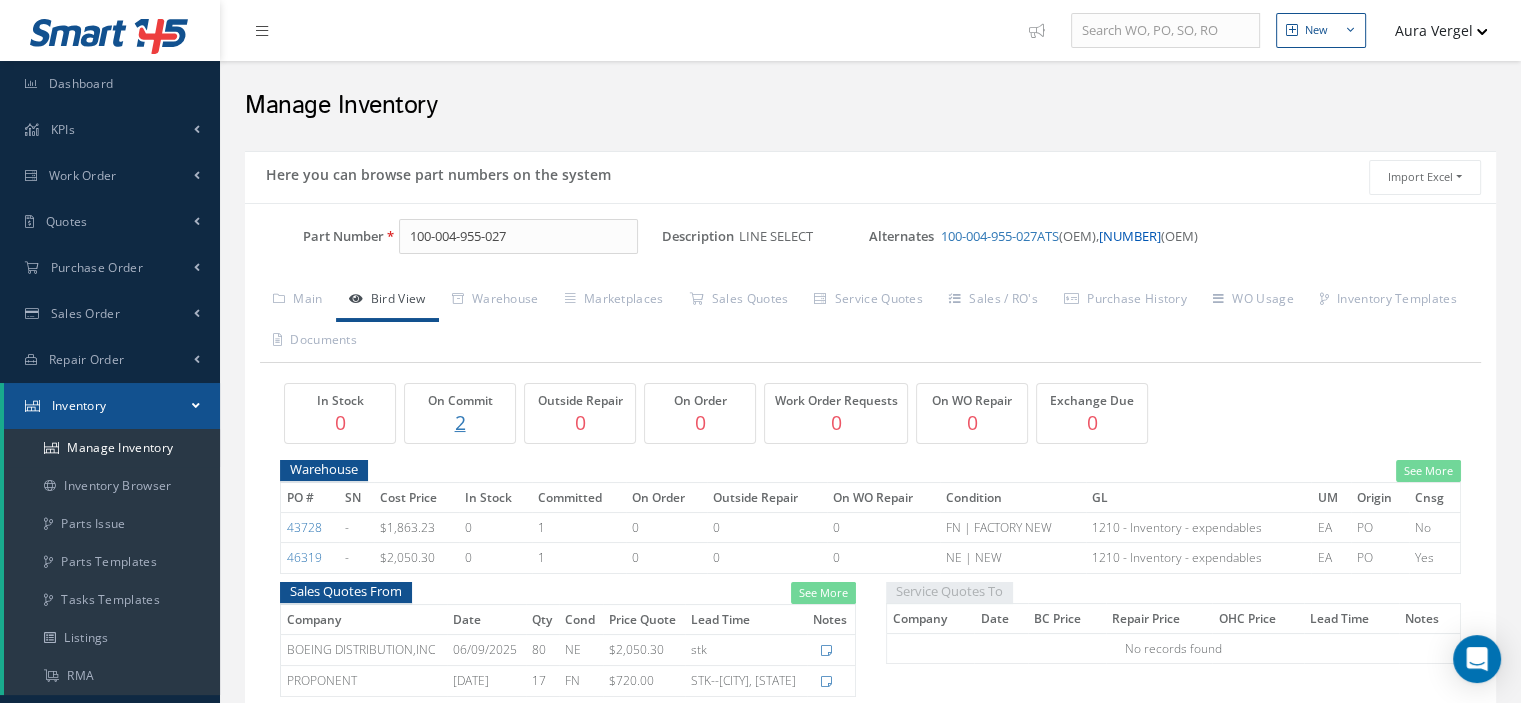 click on "100-004-955-027FS" at bounding box center (1130, 236) 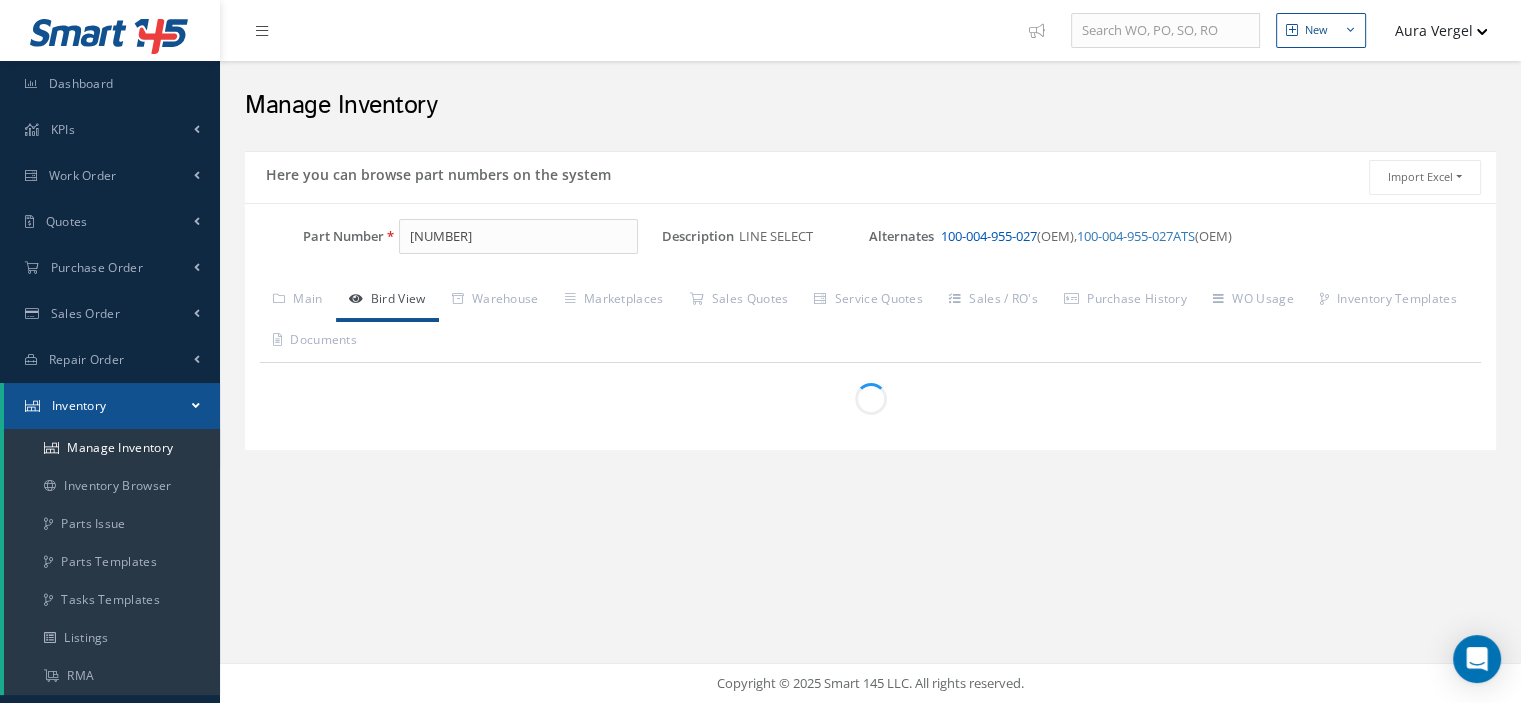 click on "100-004-955-027" at bounding box center (989, 236) 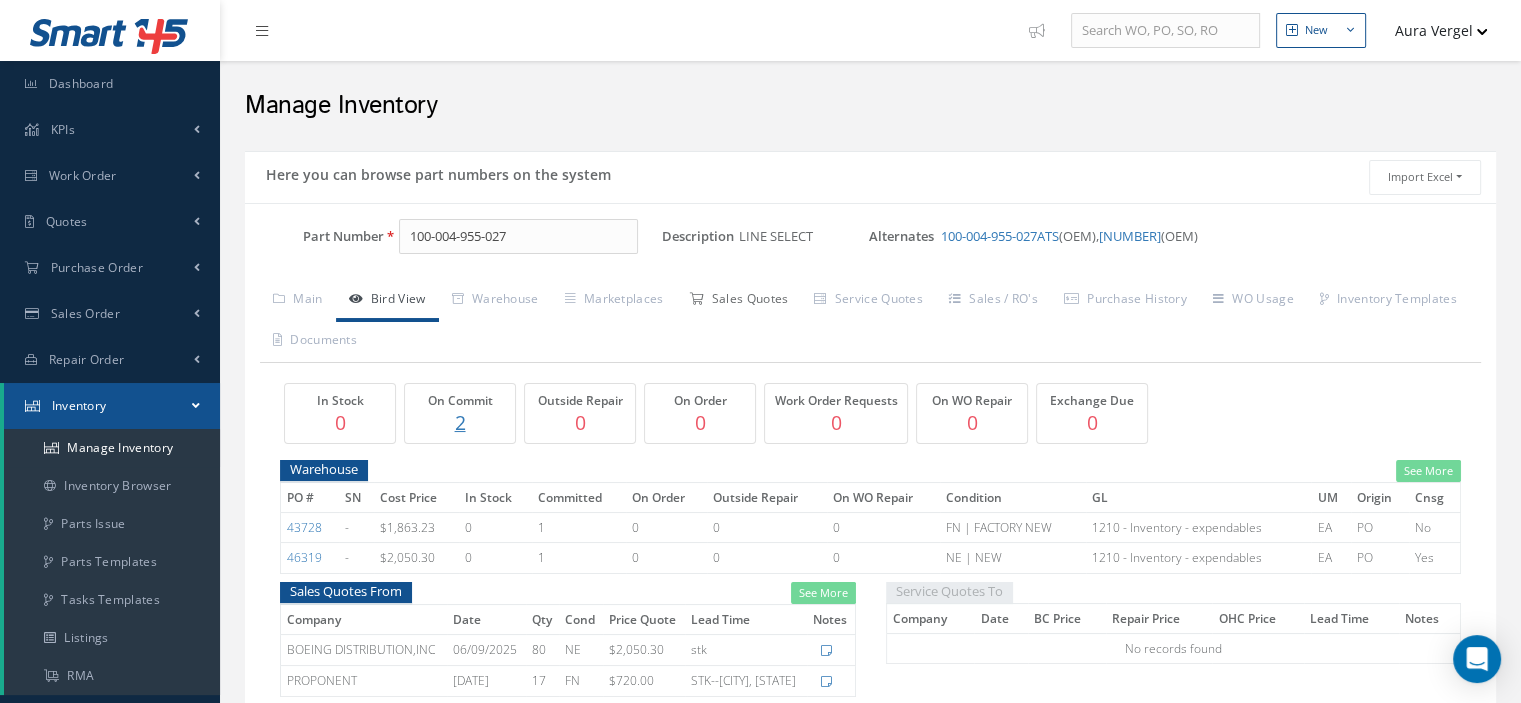 click on "Sales Quotes" at bounding box center (738, 301) 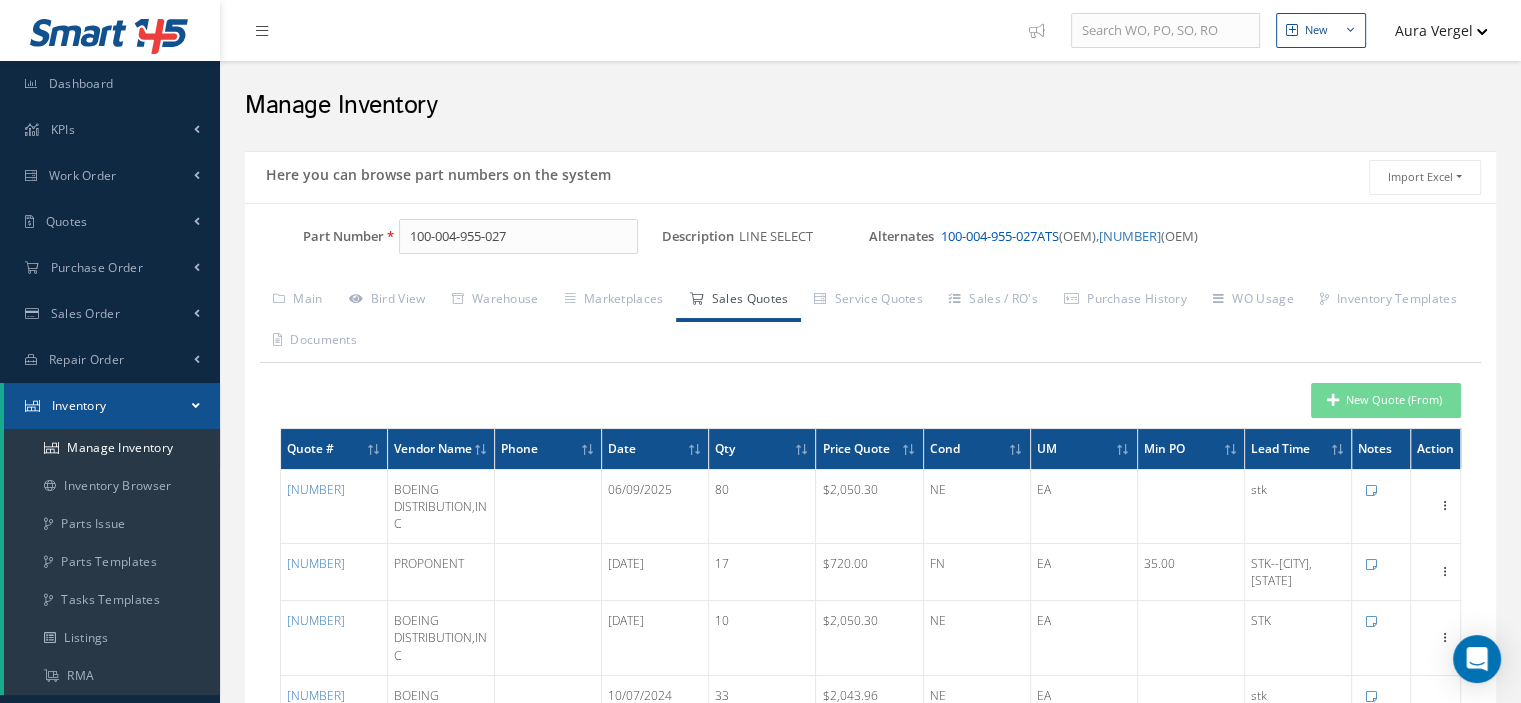 click on "100-004-955-027ATS" at bounding box center (1000, 236) 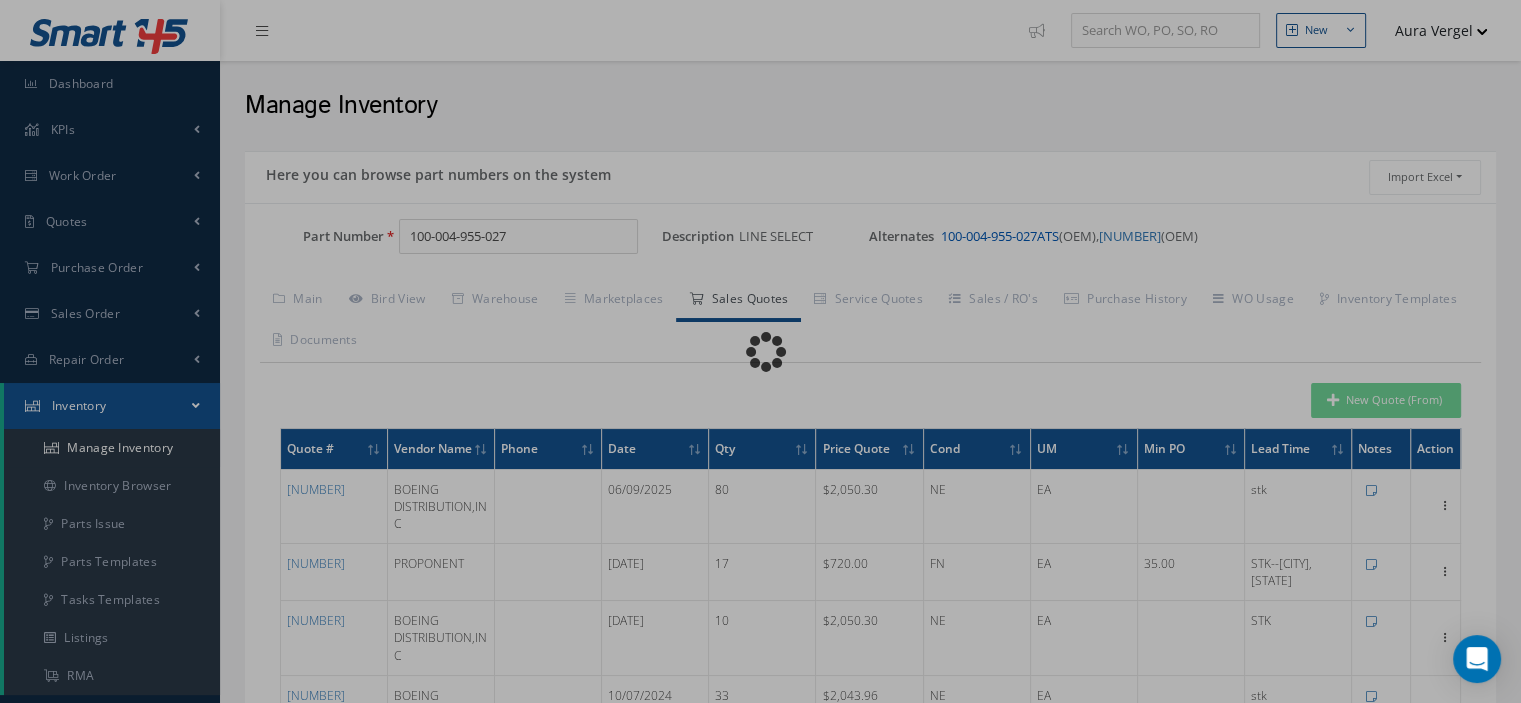 type on "100-004-955-027ATS" 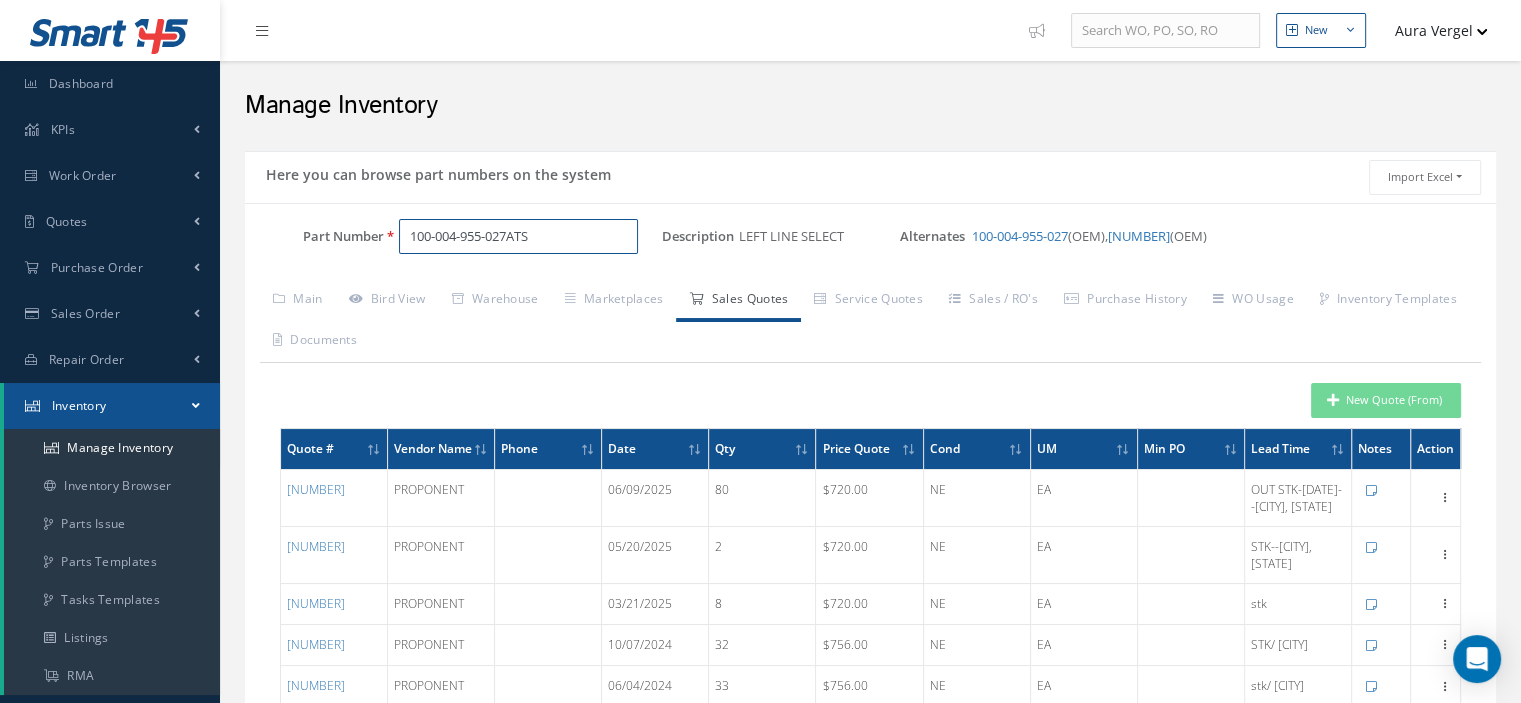 drag, startPoint x: 601, startPoint y: 229, endPoint x: 403, endPoint y: 239, distance: 198.25237 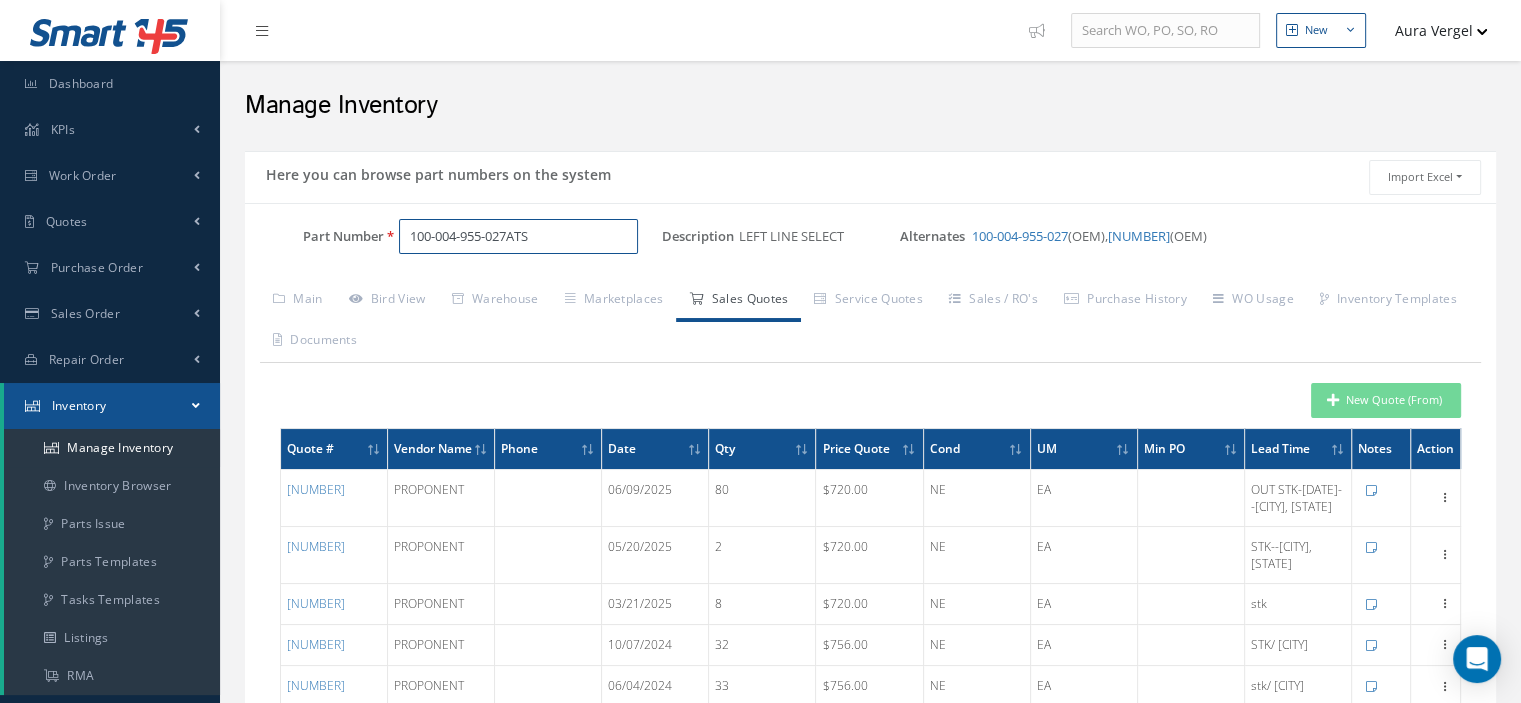 click on "100-004-955-027ATS" at bounding box center (518, 237) 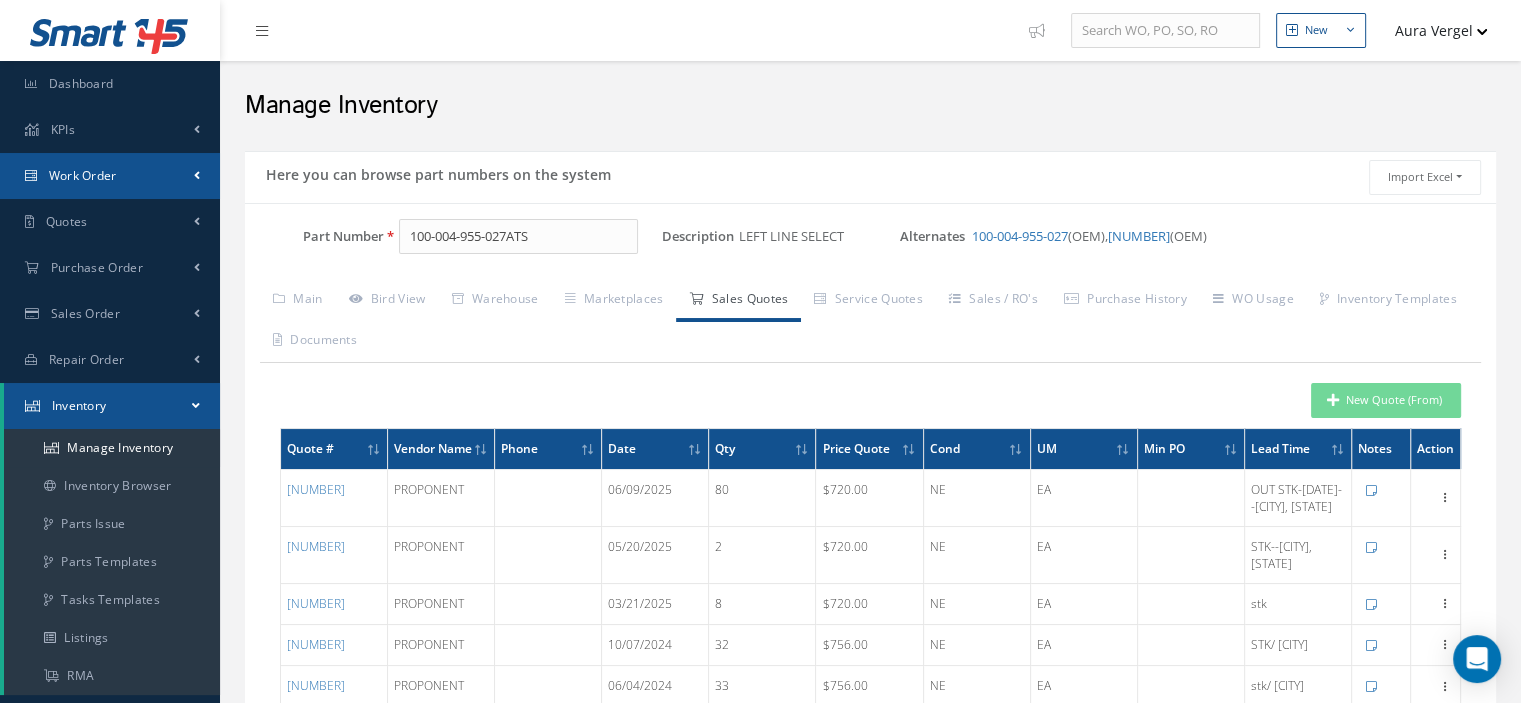 click on "Work Order" at bounding box center (83, 175) 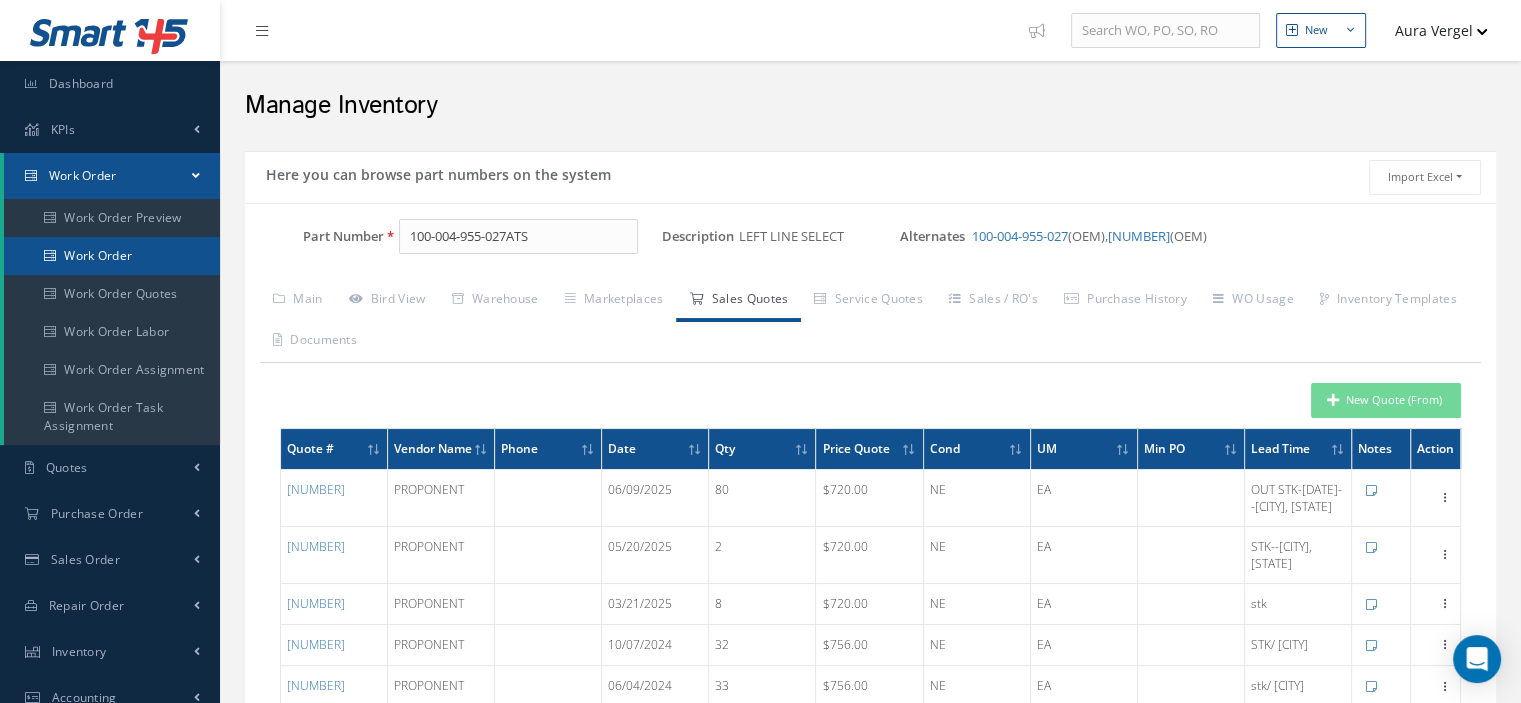 click on "Work Order" at bounding box center (112, 256) 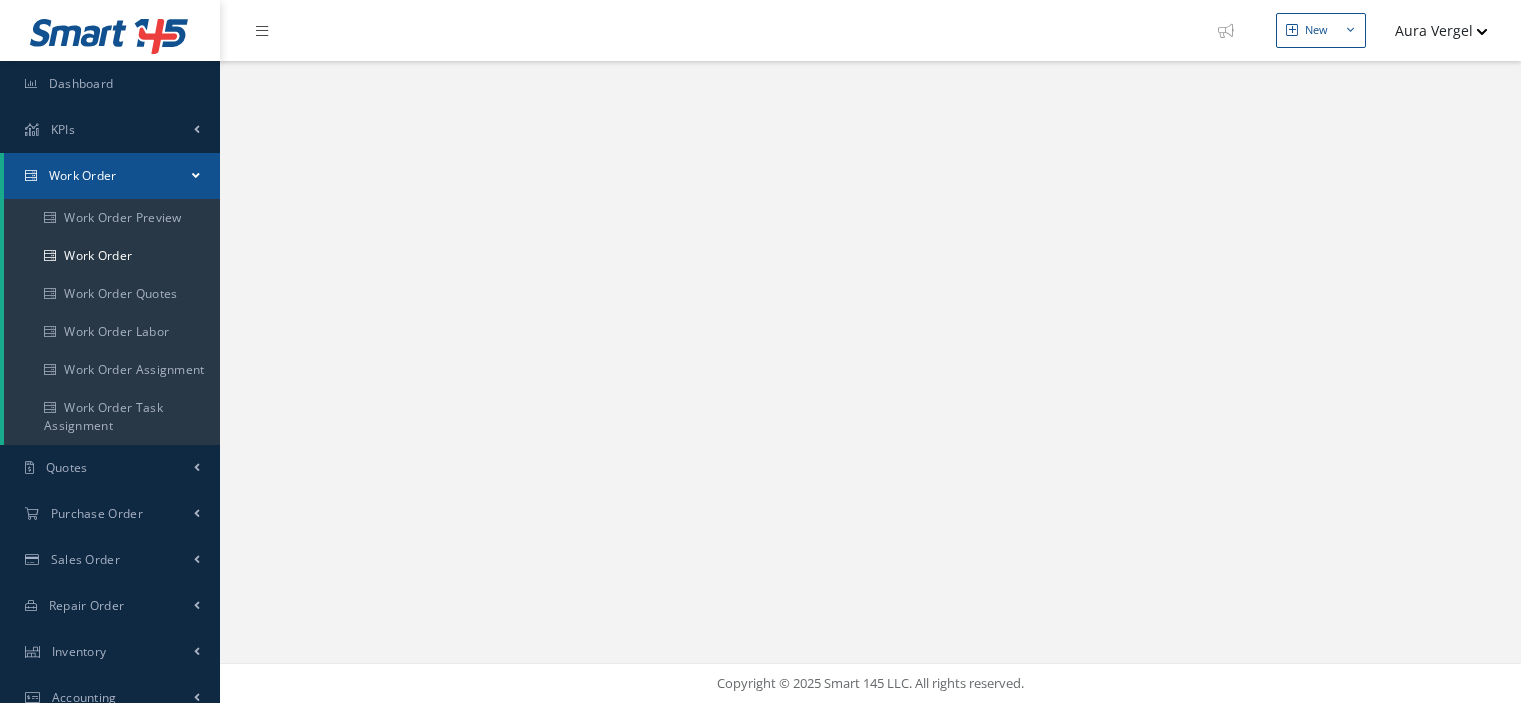 scroll, scrollTop: 0, scrollLeft: 0, axis: both 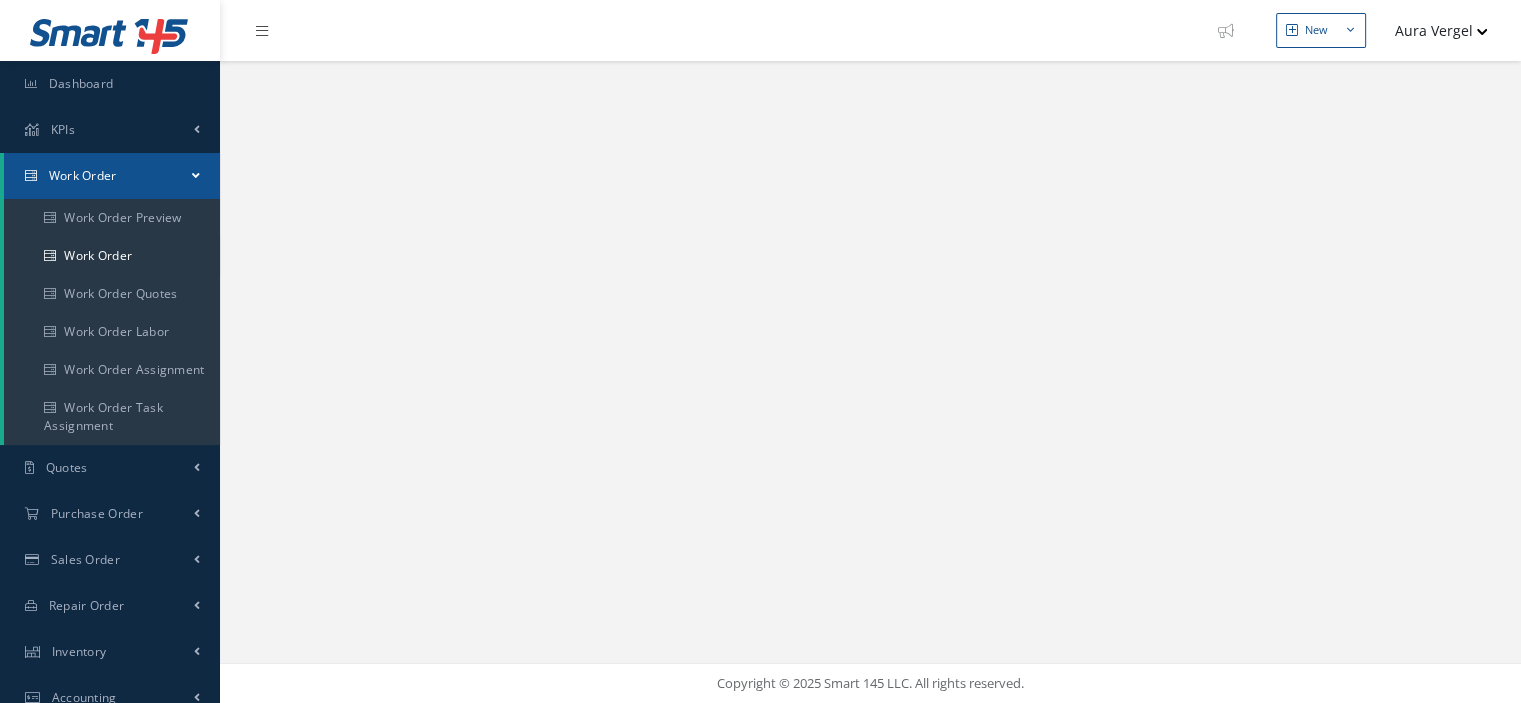 select on "25" 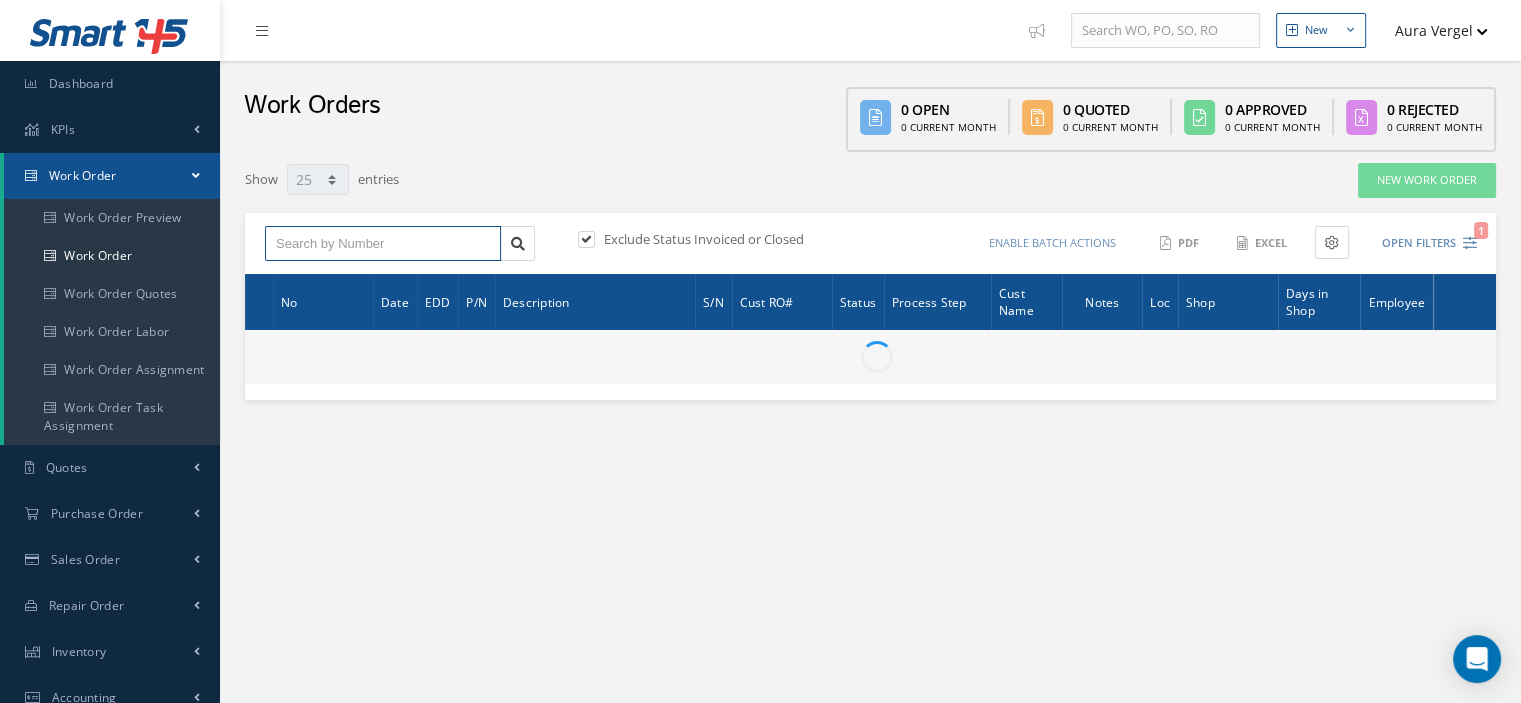 click at bounding box center (383, 244) 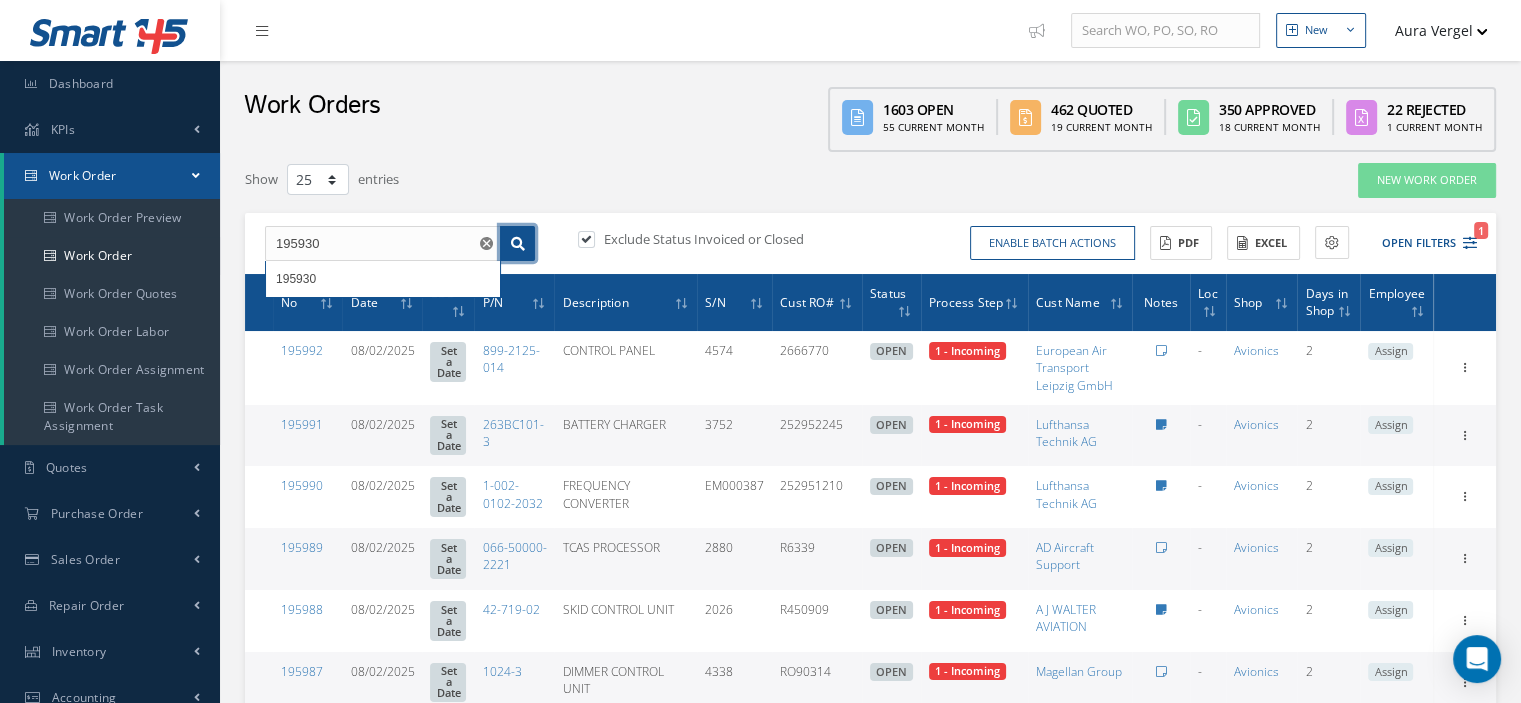 click at bounding box center (517, 244) 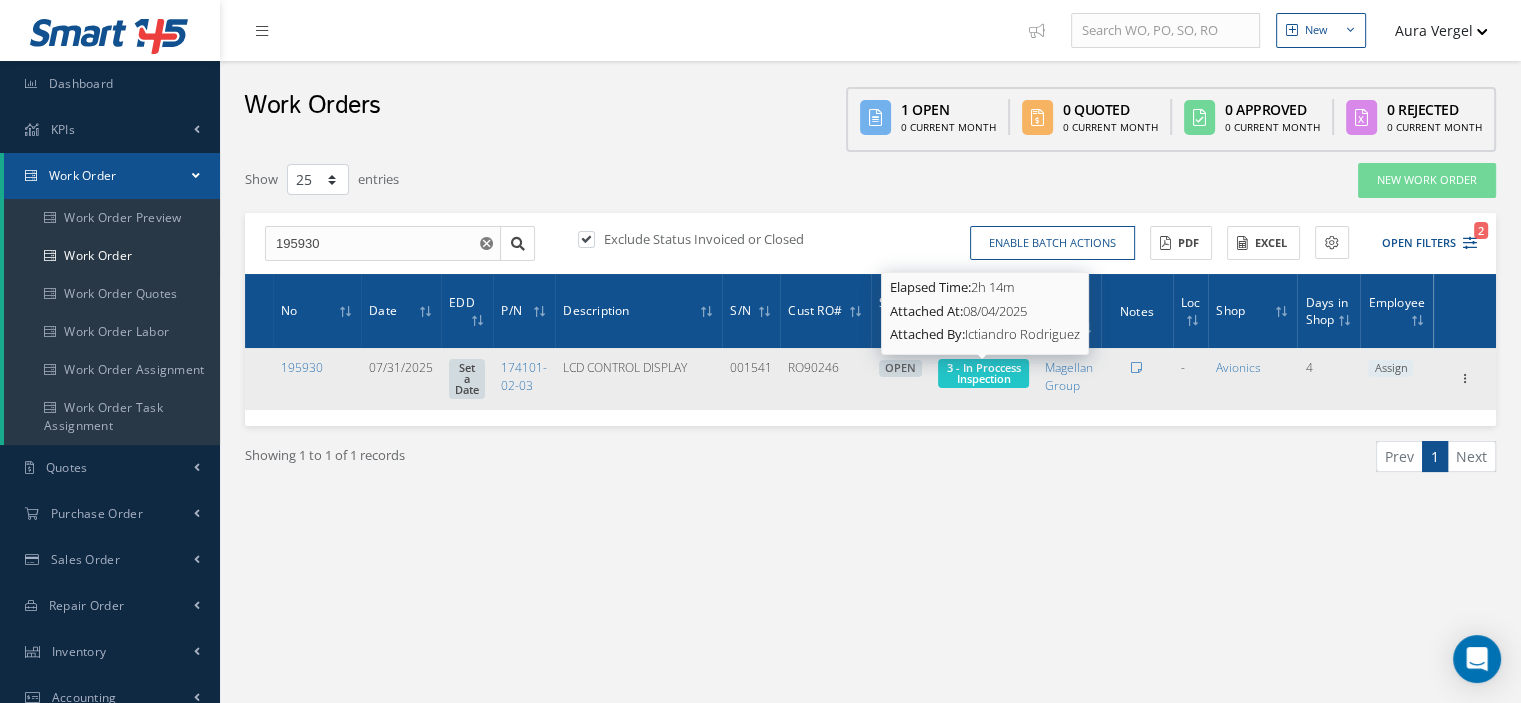 click on "3 - In Proccess Inspection" at bounding box center [984, 373] 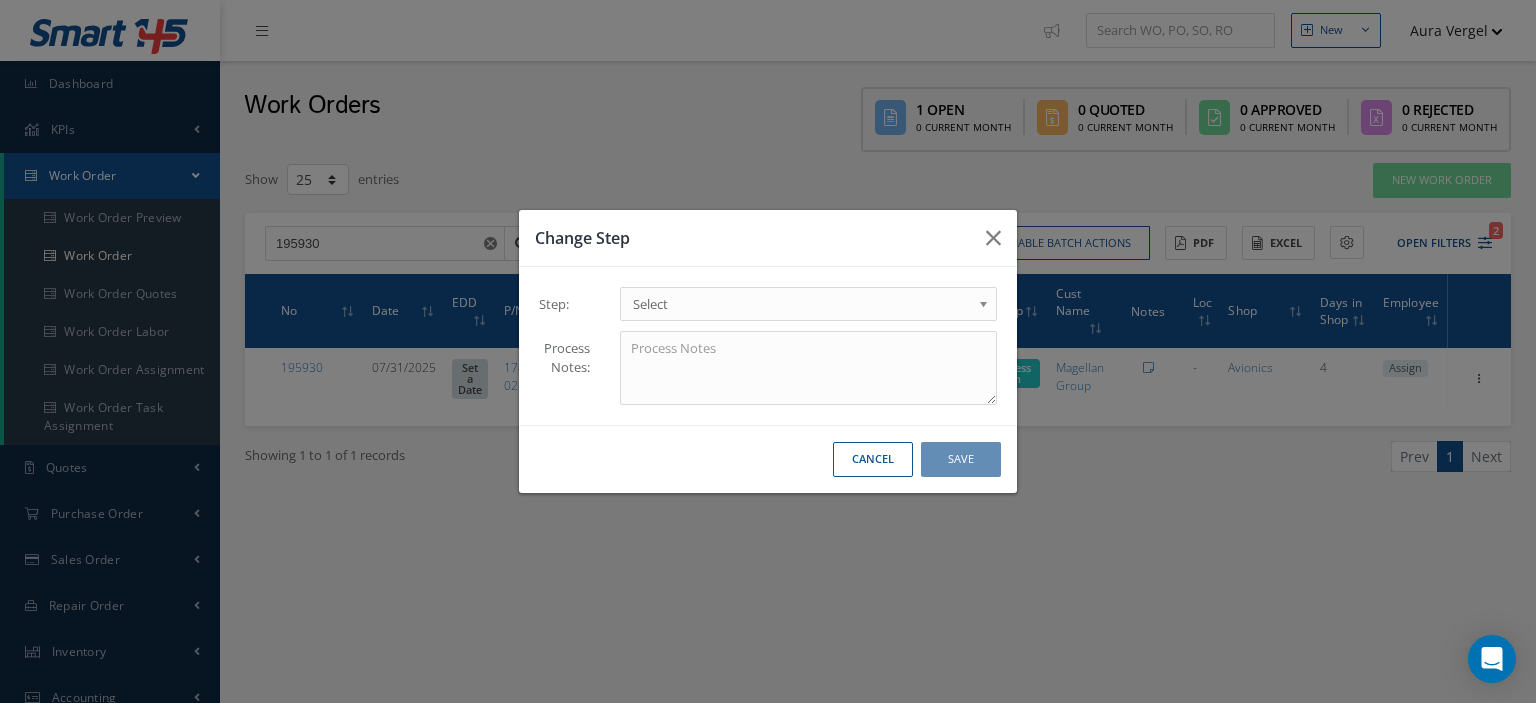 click on "Select" at bounding box center [808, 304] 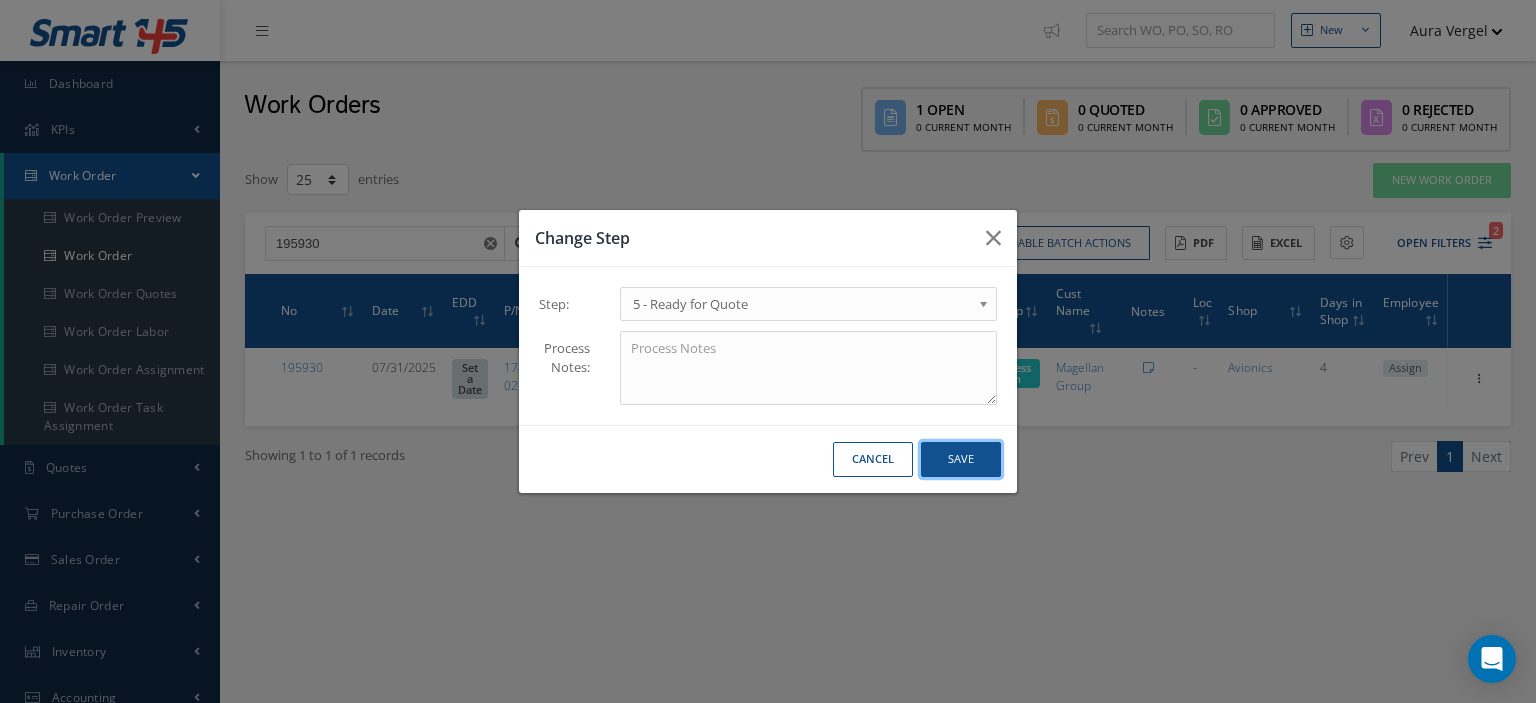 click on "Save" at bounding box center (961, 459) 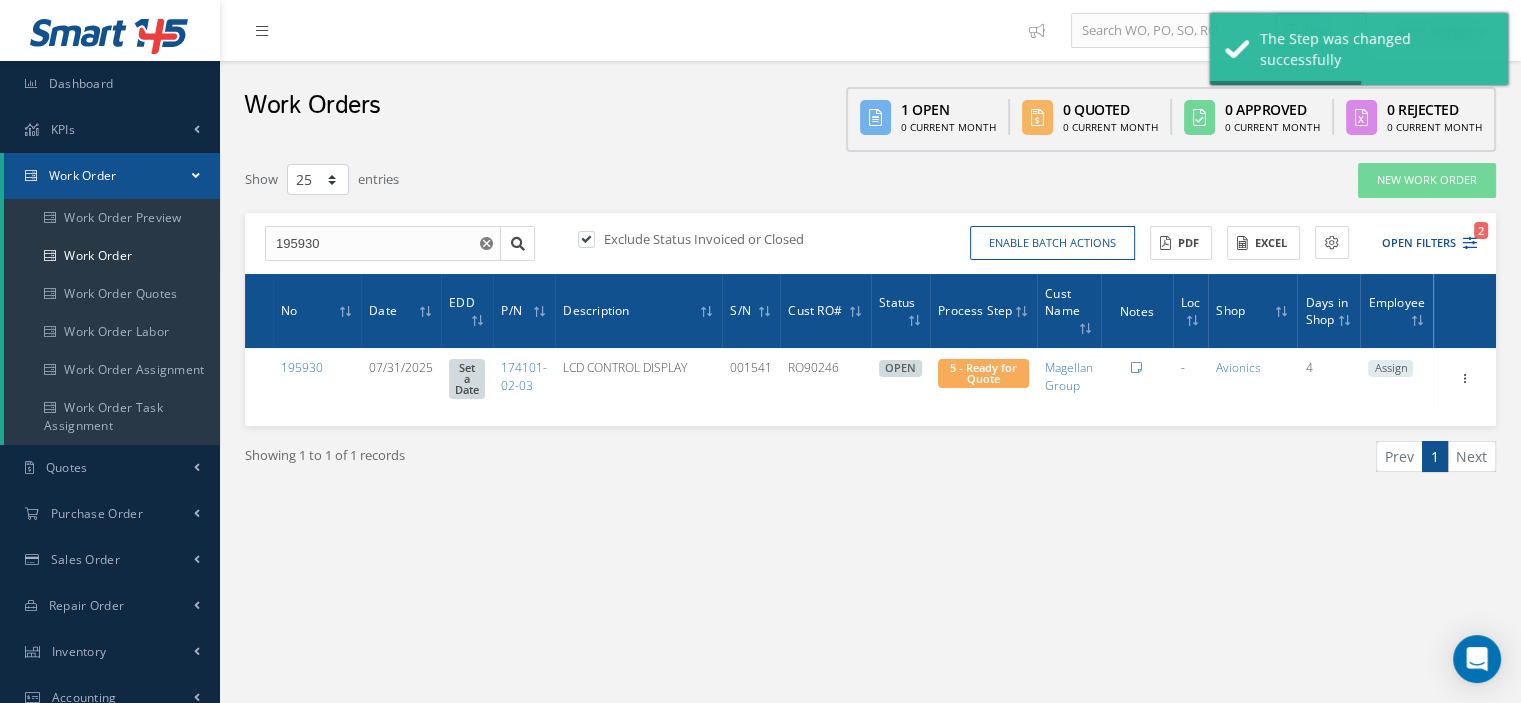 click on "Assign" at bounding box center (1390, 369) 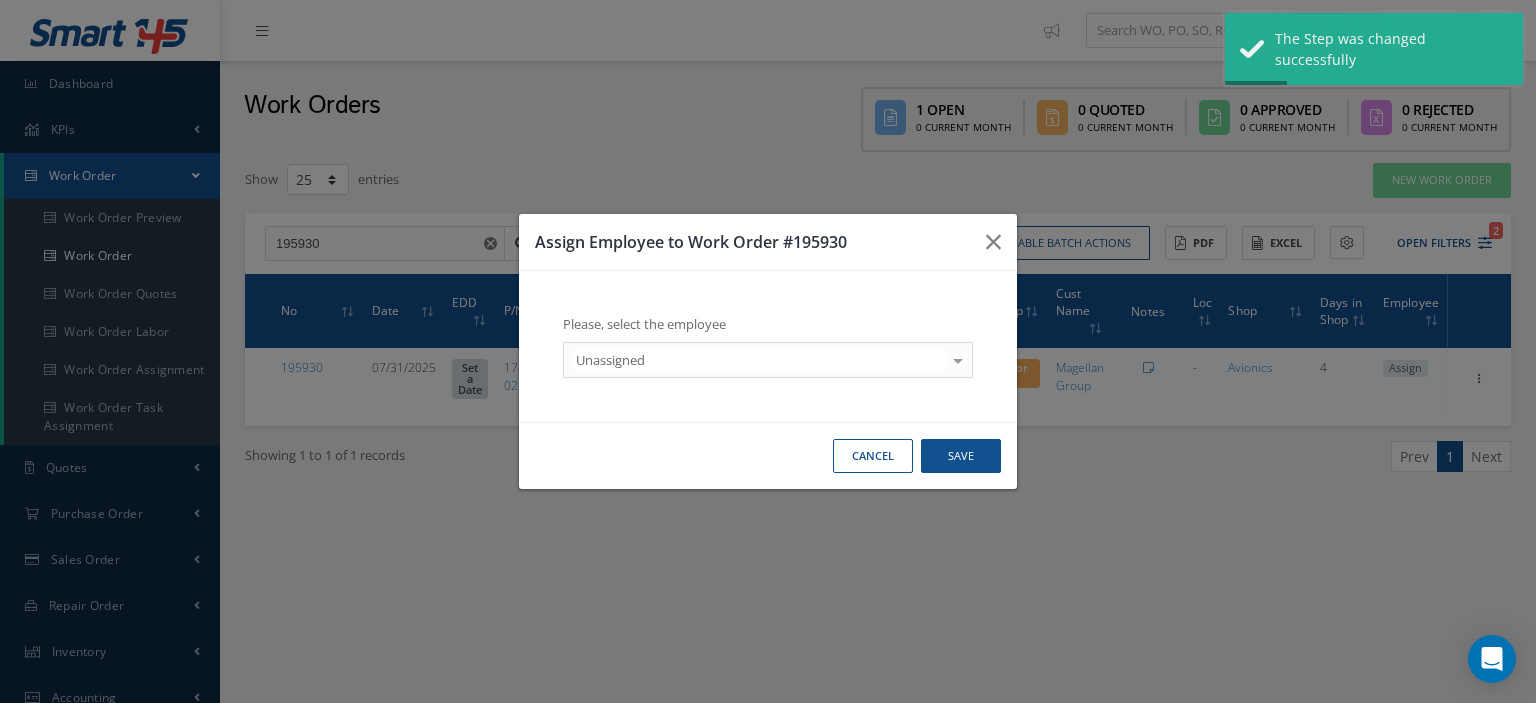 click at bounding box center [958, 359] 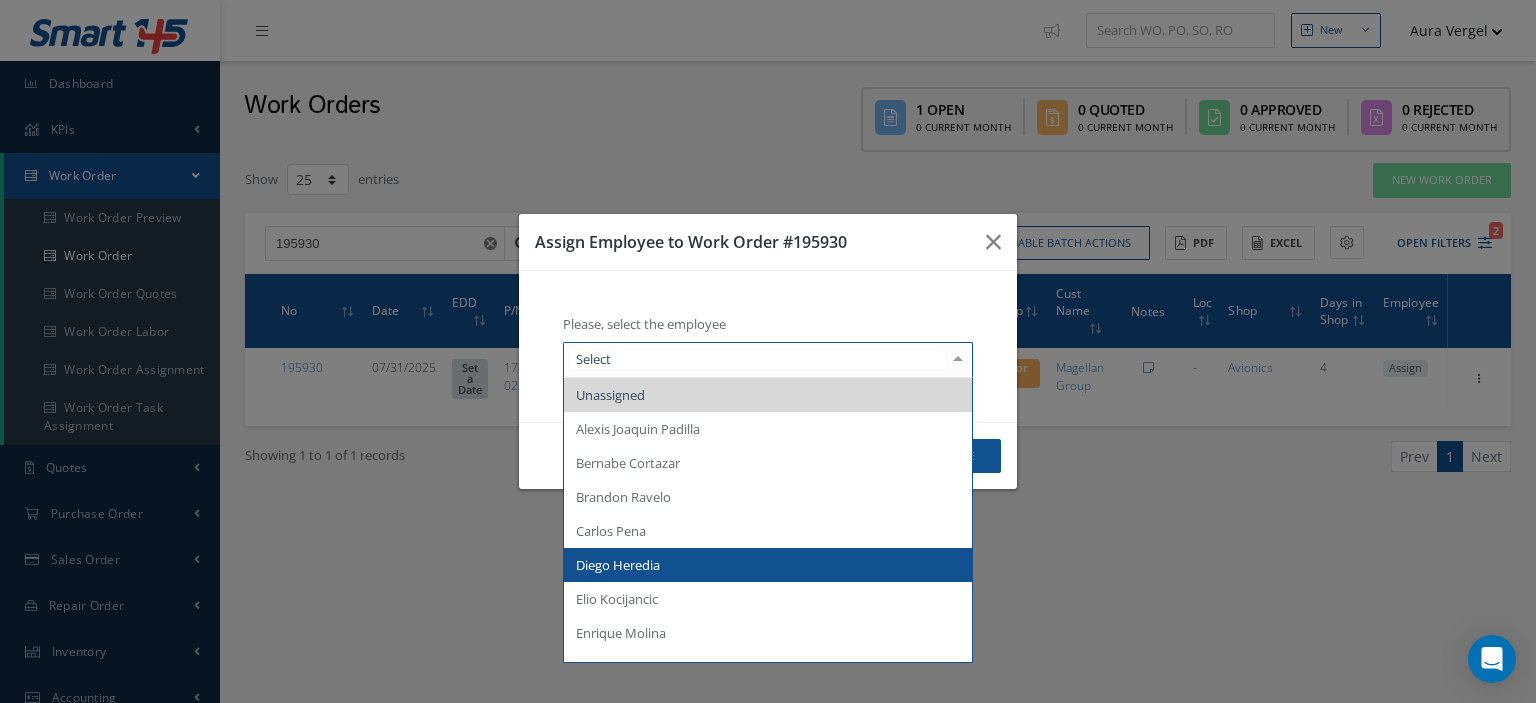 click on "Diego Heredia" at bounding box center (768, 565) 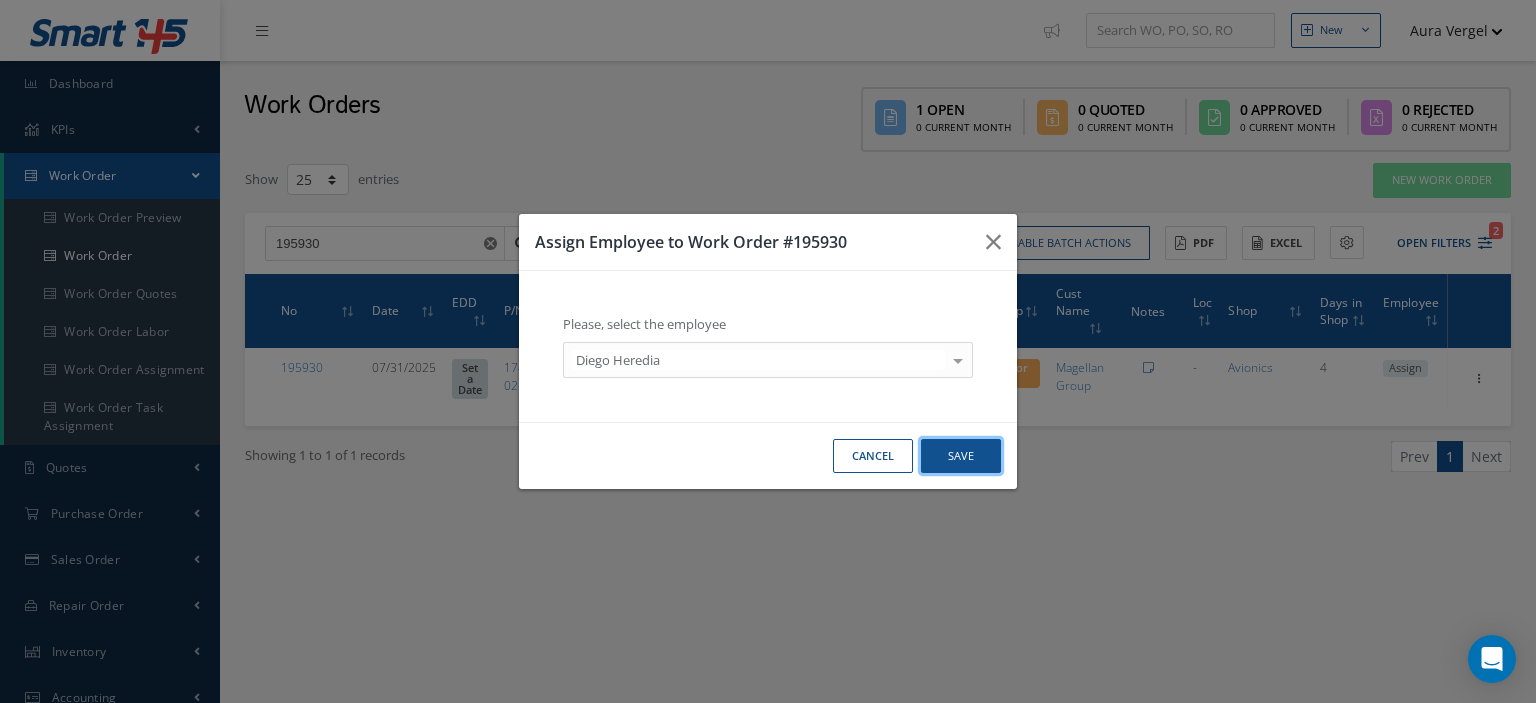 click on "Save" at bounding box center [961, 456] 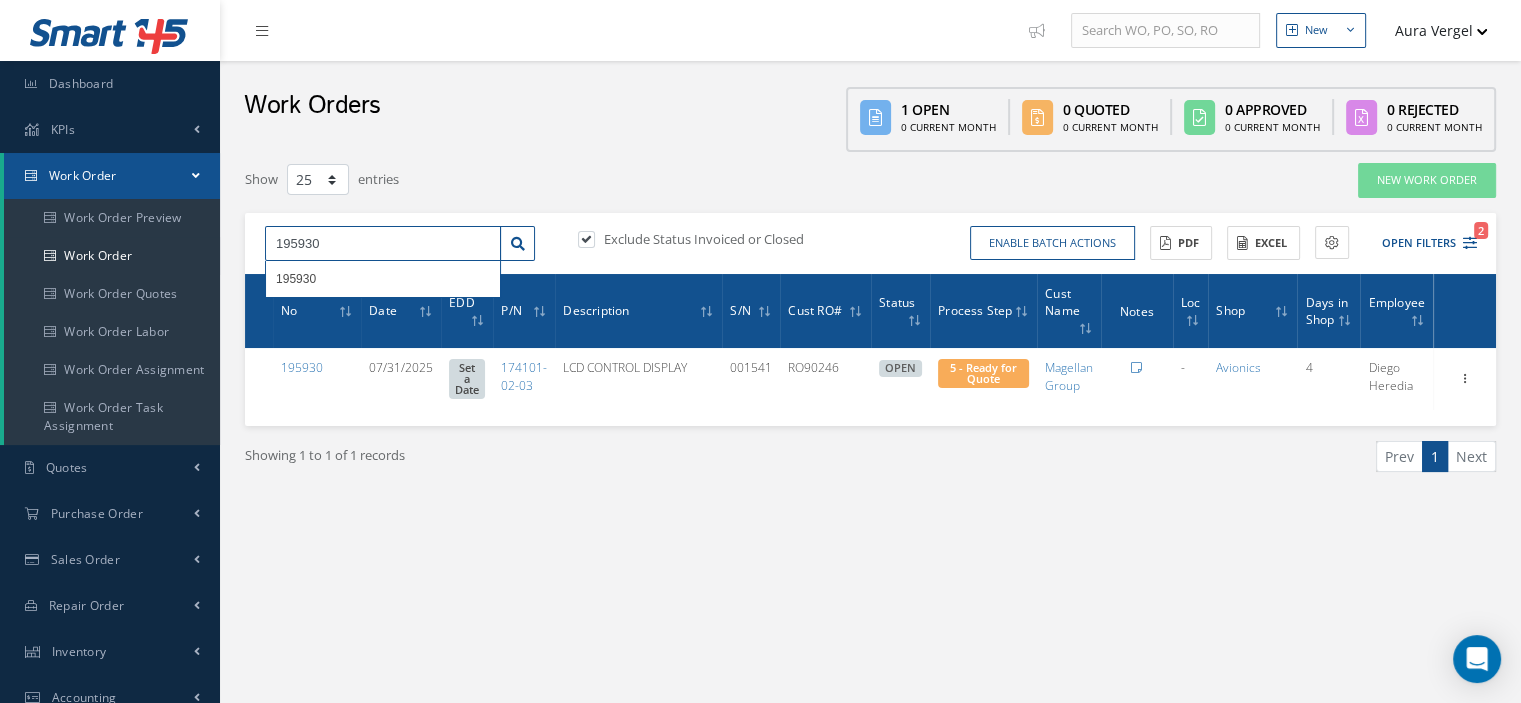 drag, startPoint x: 332, startPoint y: 246, endPoint x: 251, endPoint y: 227, distance: 83.198555 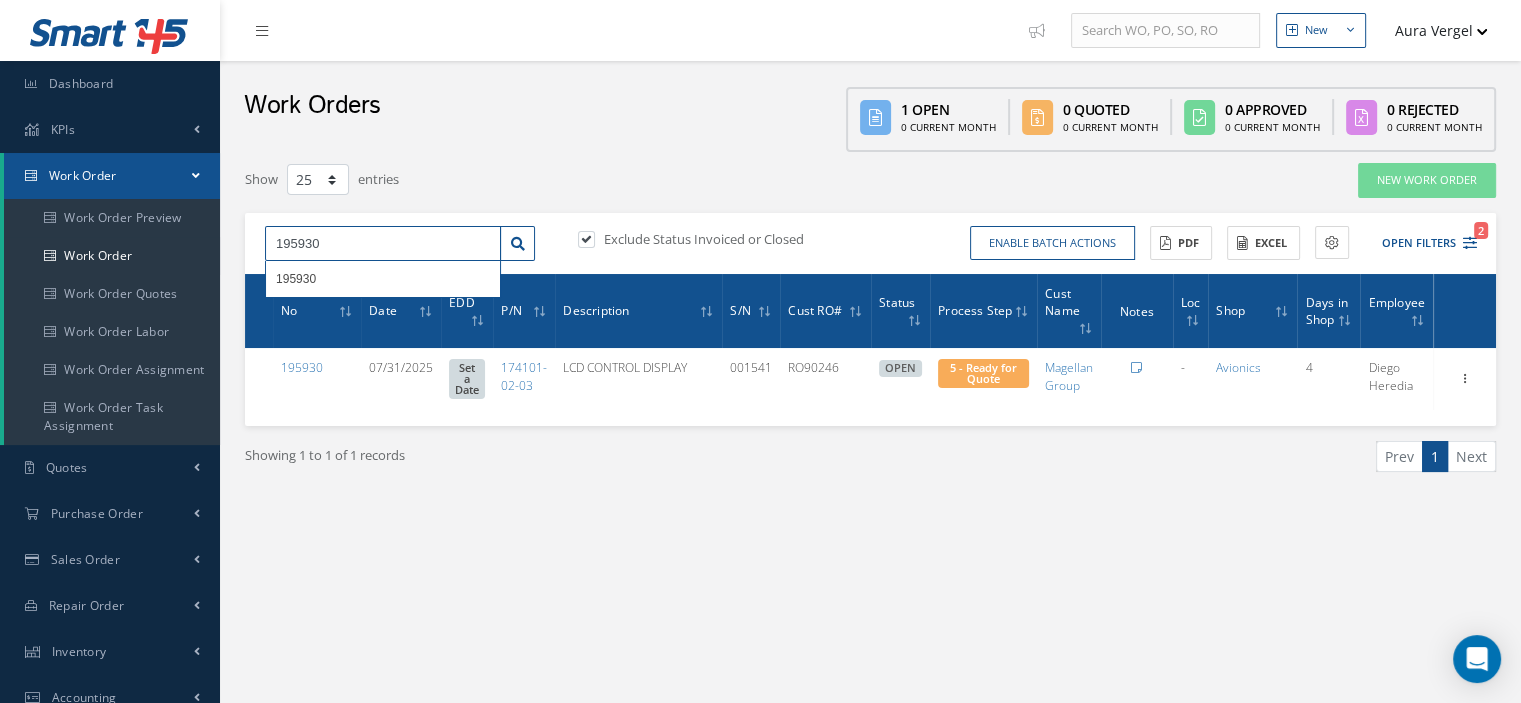 click on "195930
195930" at bounding box center [400, 244] 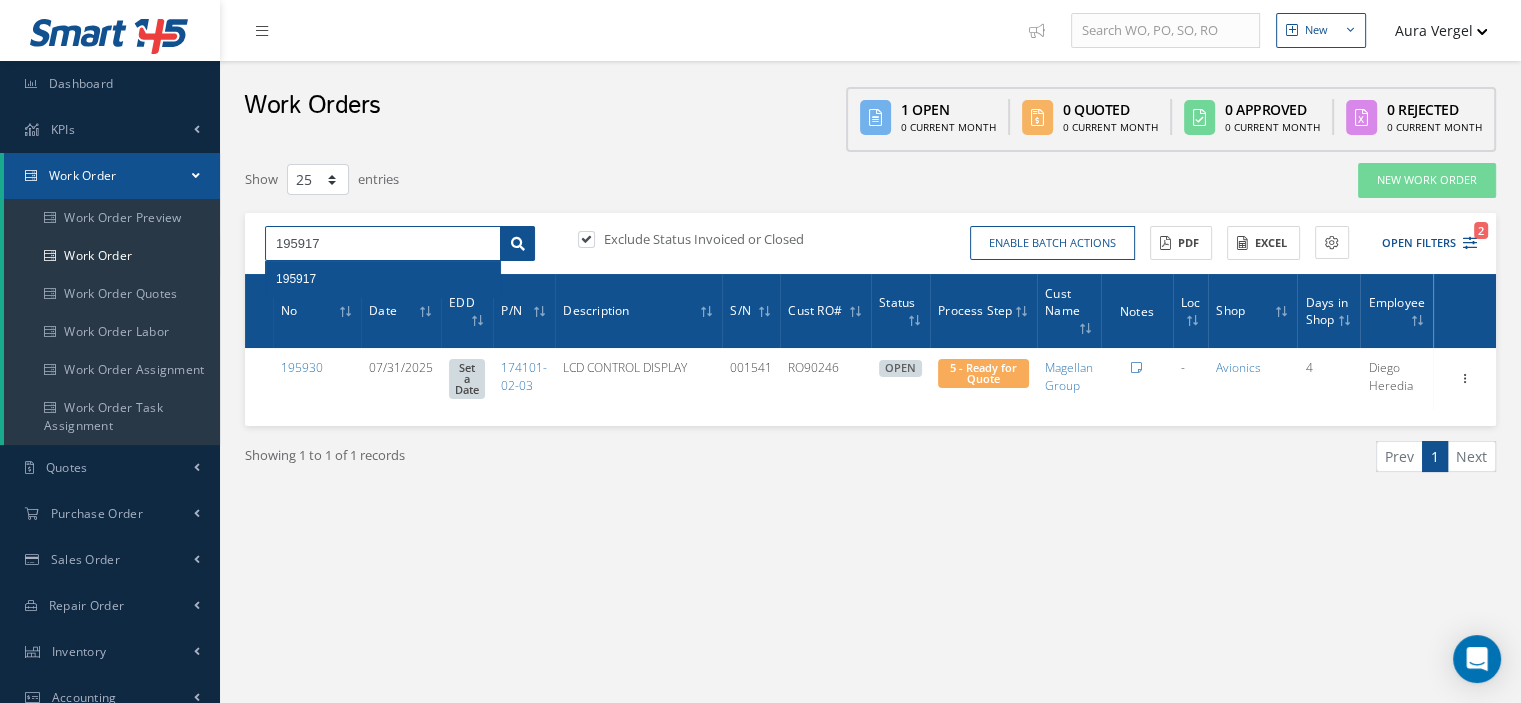 type on "195917" 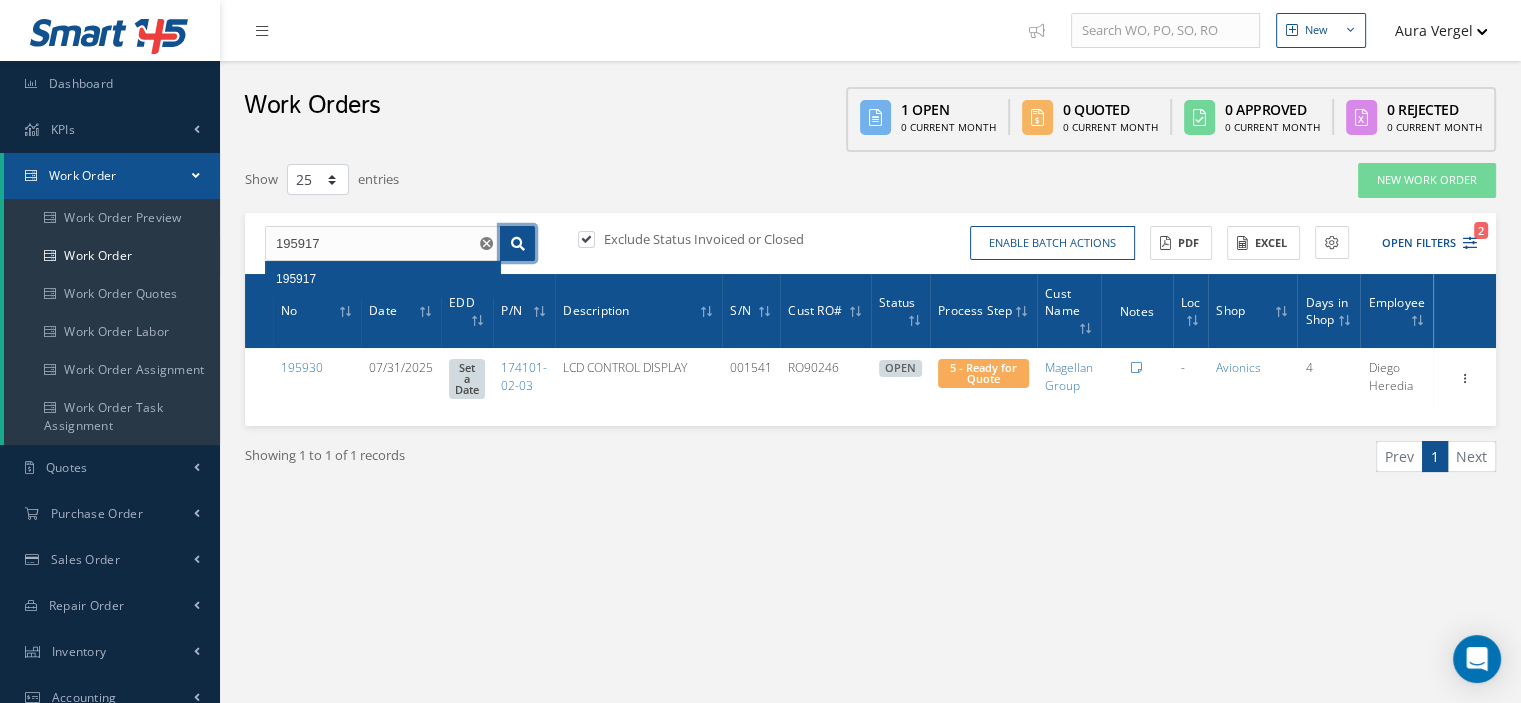 click at bounding box center [518, 244] 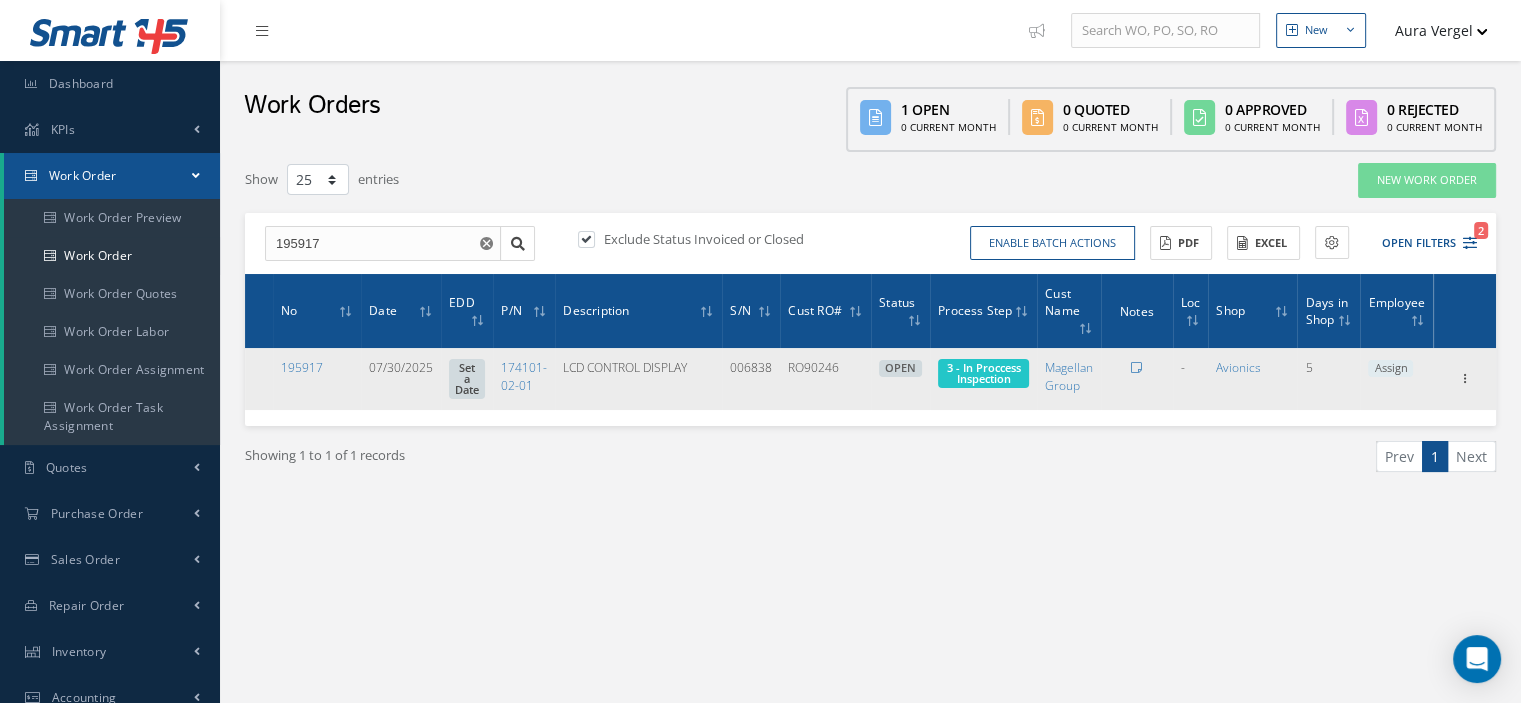 click on "Assign" at bounding box center (1390, 369) 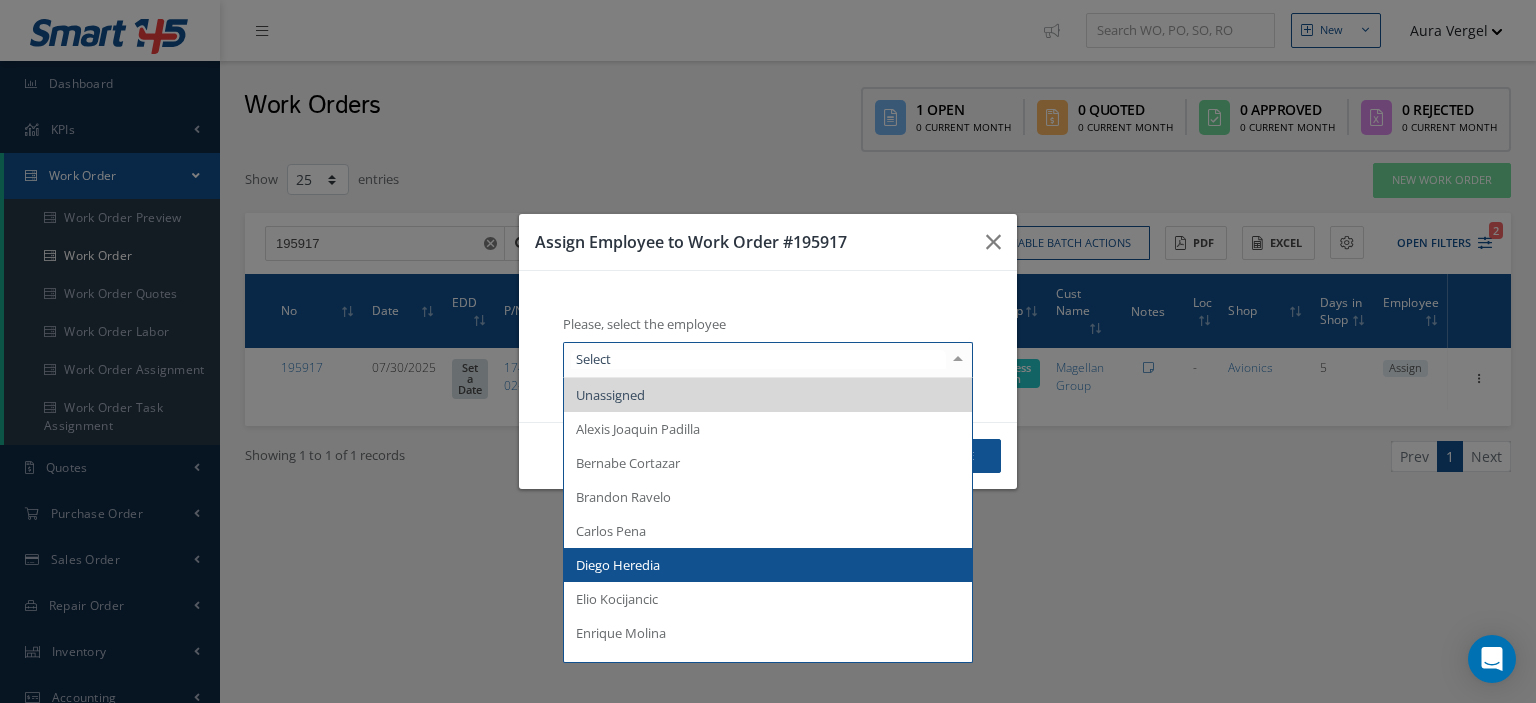 click at bounding box center [958, 359] 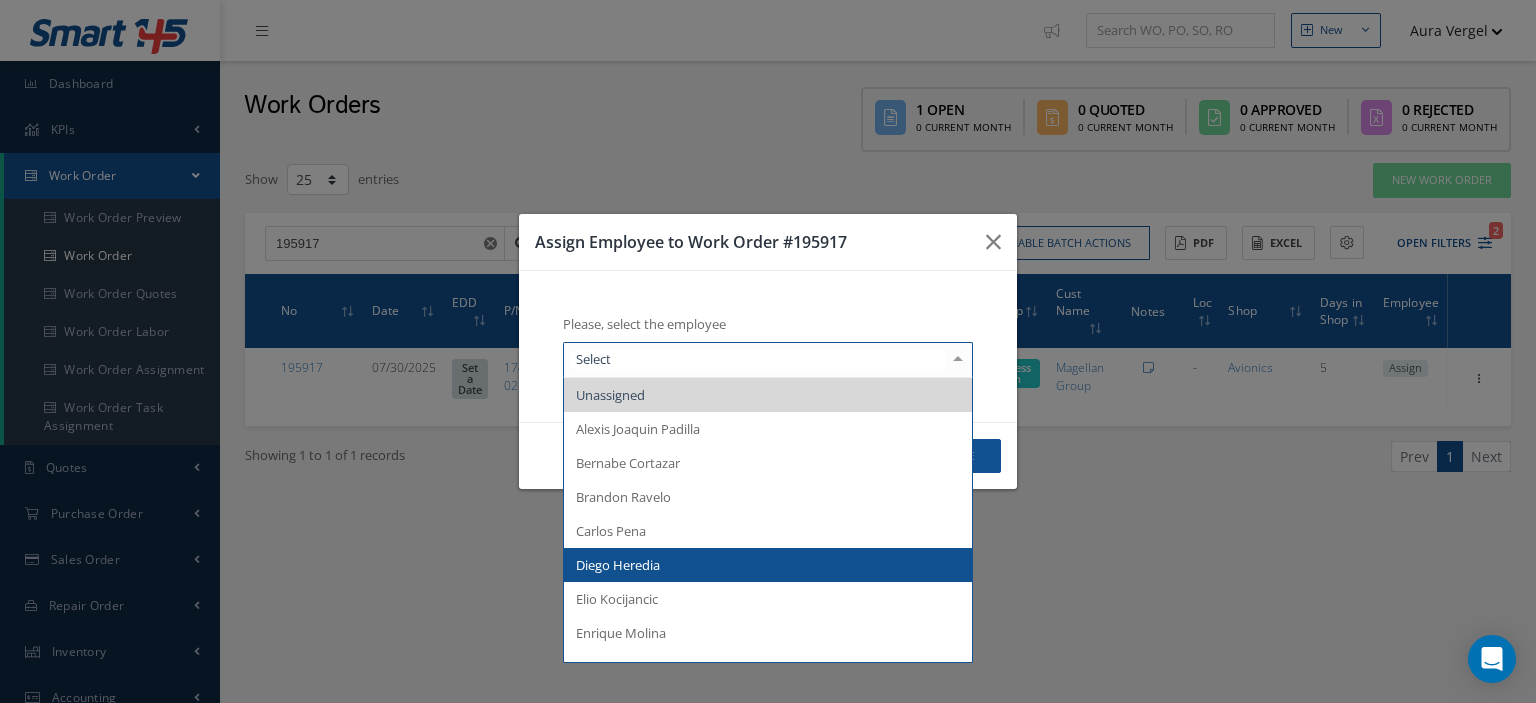 click on "Diego Heredia" at bounding box center [768, 565] 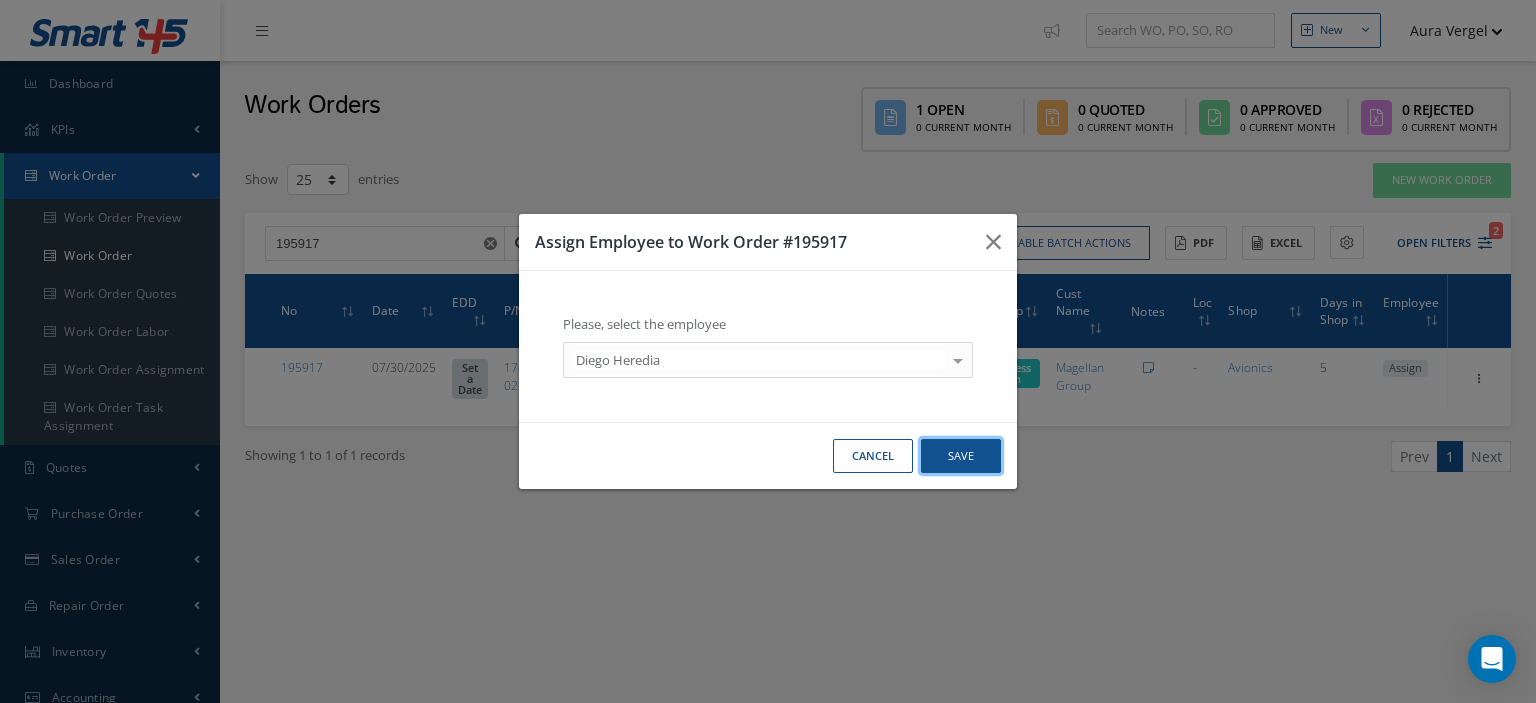 click on "Save" at bounding box center [961, 456] 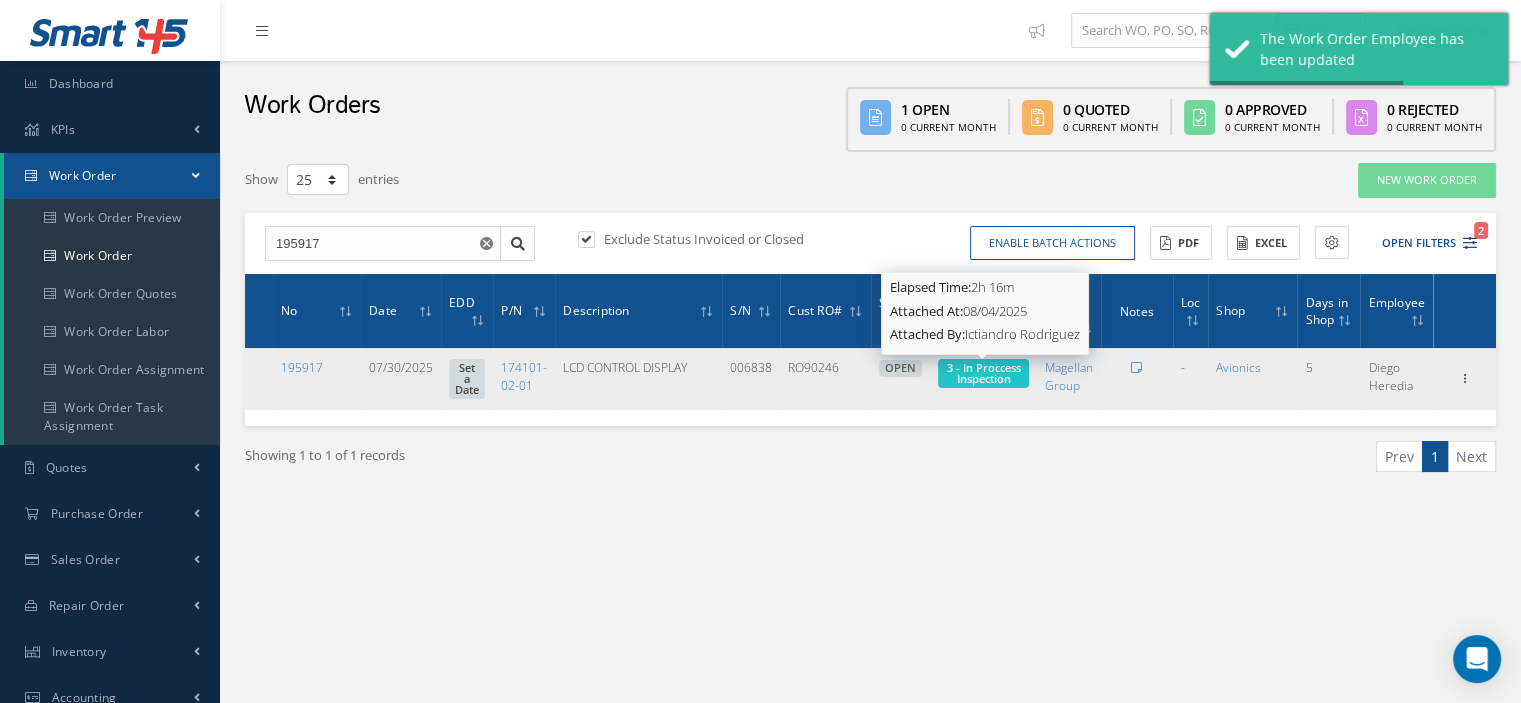 click on "3 - In Proccess Inspection" at bounding box center (984, 373) 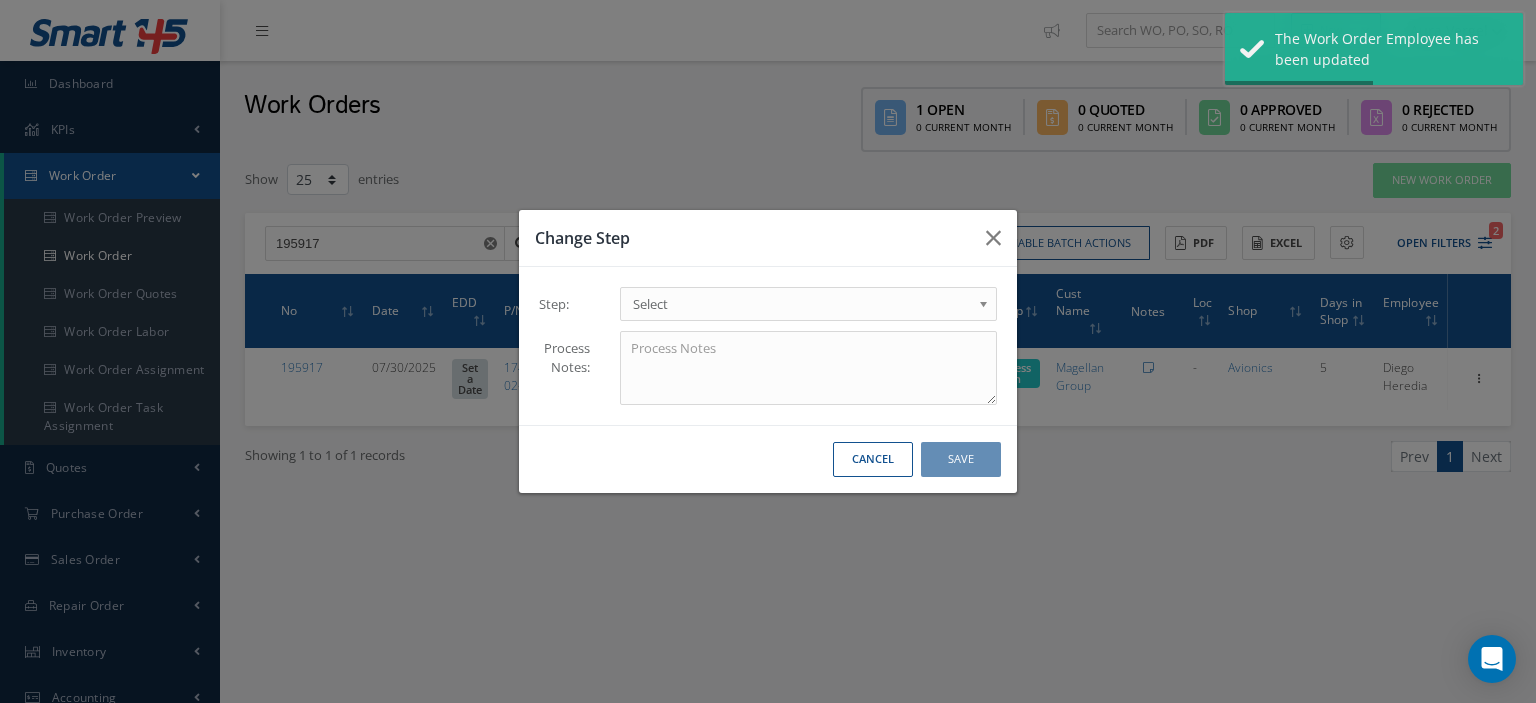 click at bounding box center (987, 309) 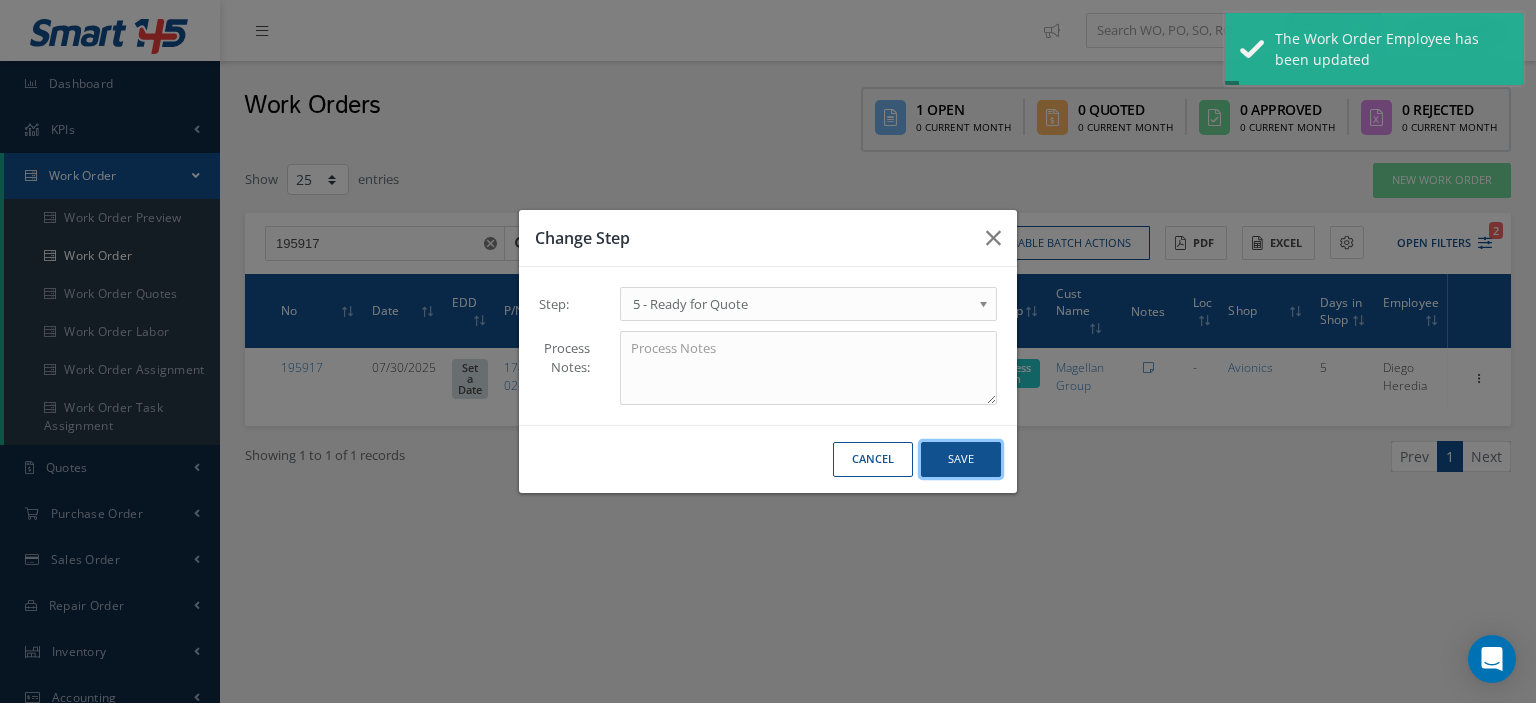 click on "Save" at bounding box center (961, 459) 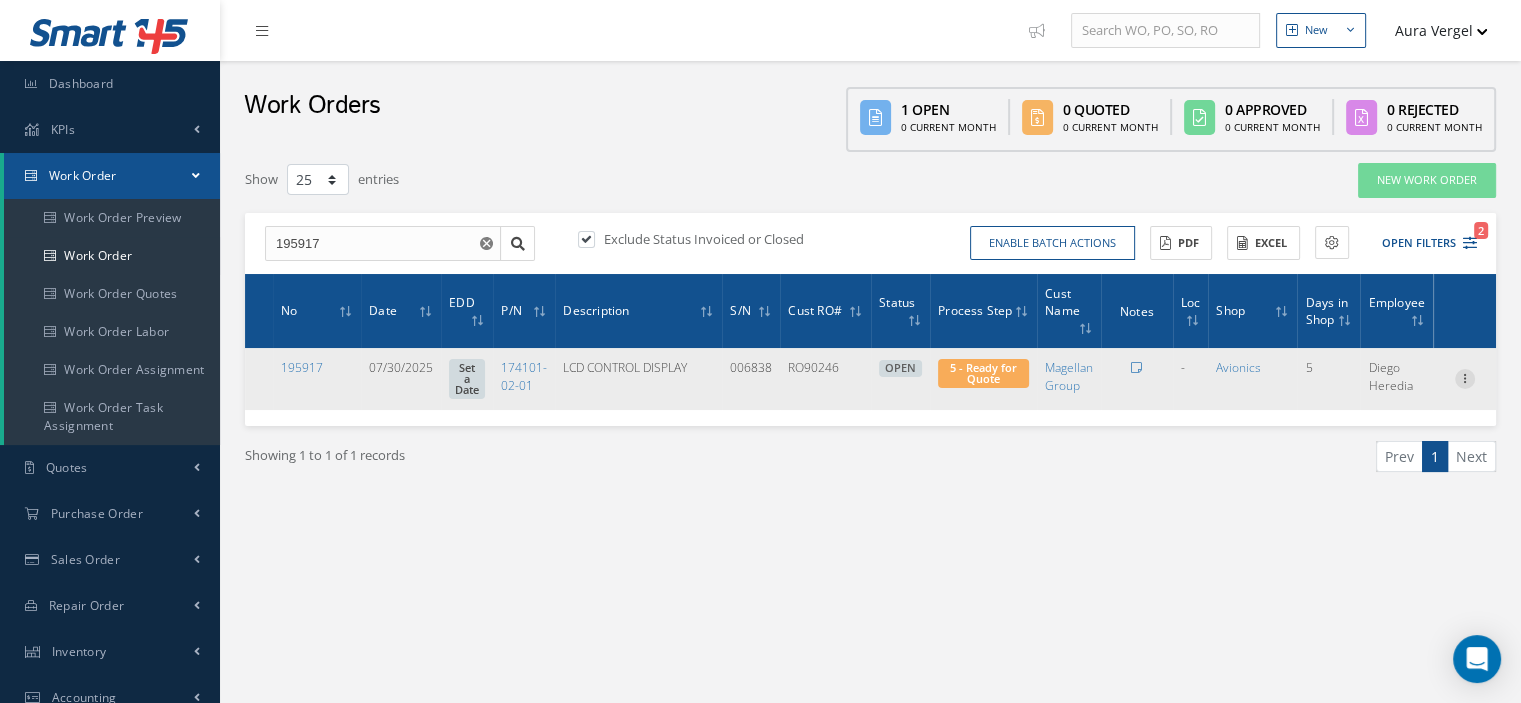 click at bounding box center (1465, 377) 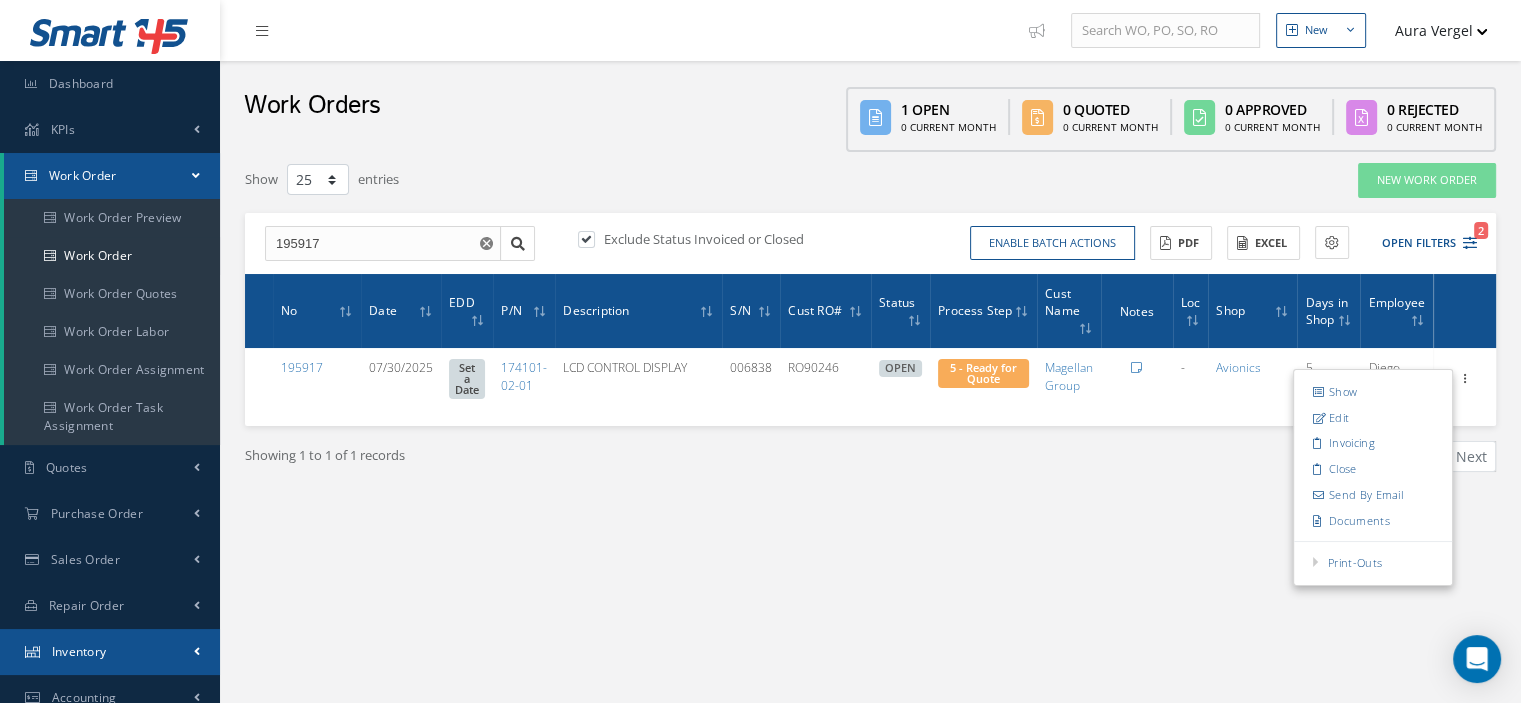 click on "Inventory" at bounding box center [79, 651] 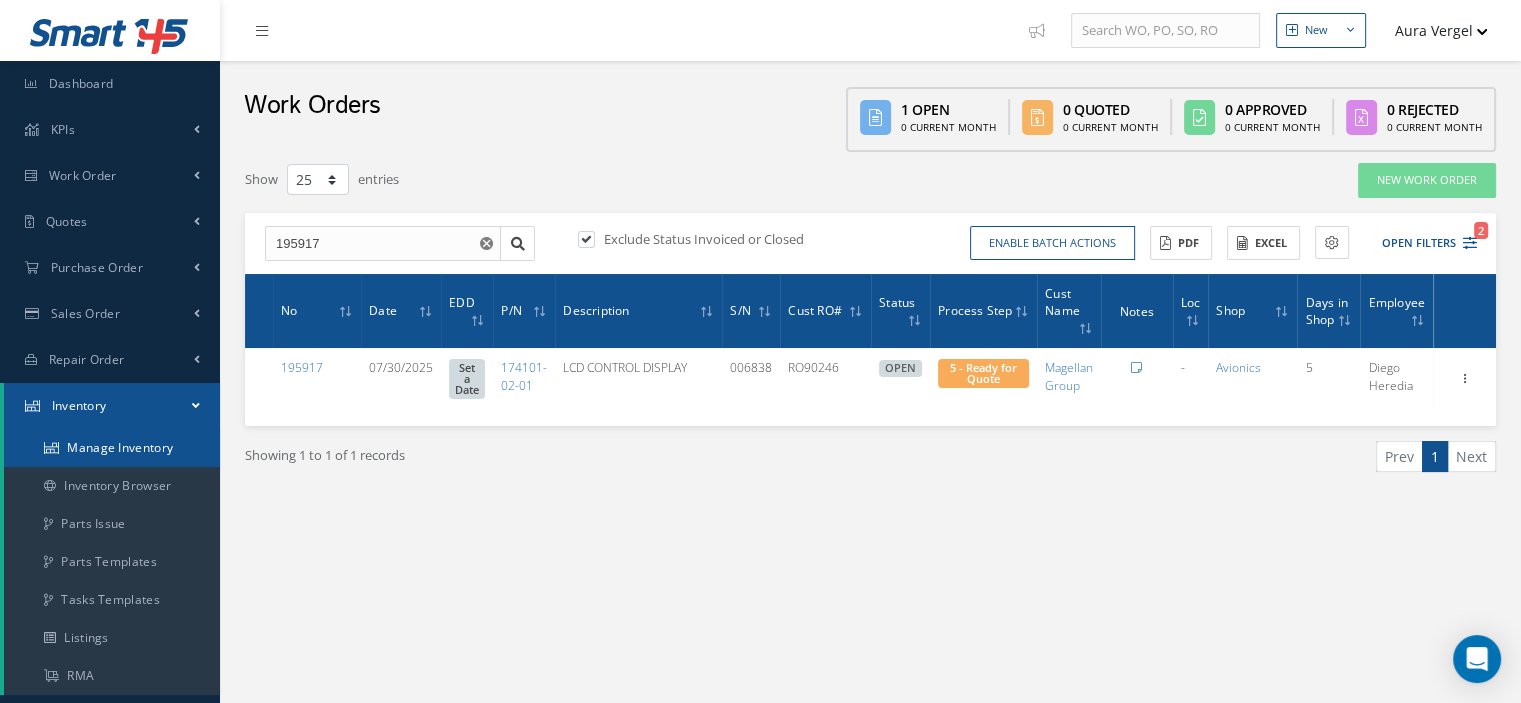 click on "Manage Inventory" at bounding box center [112, 448] 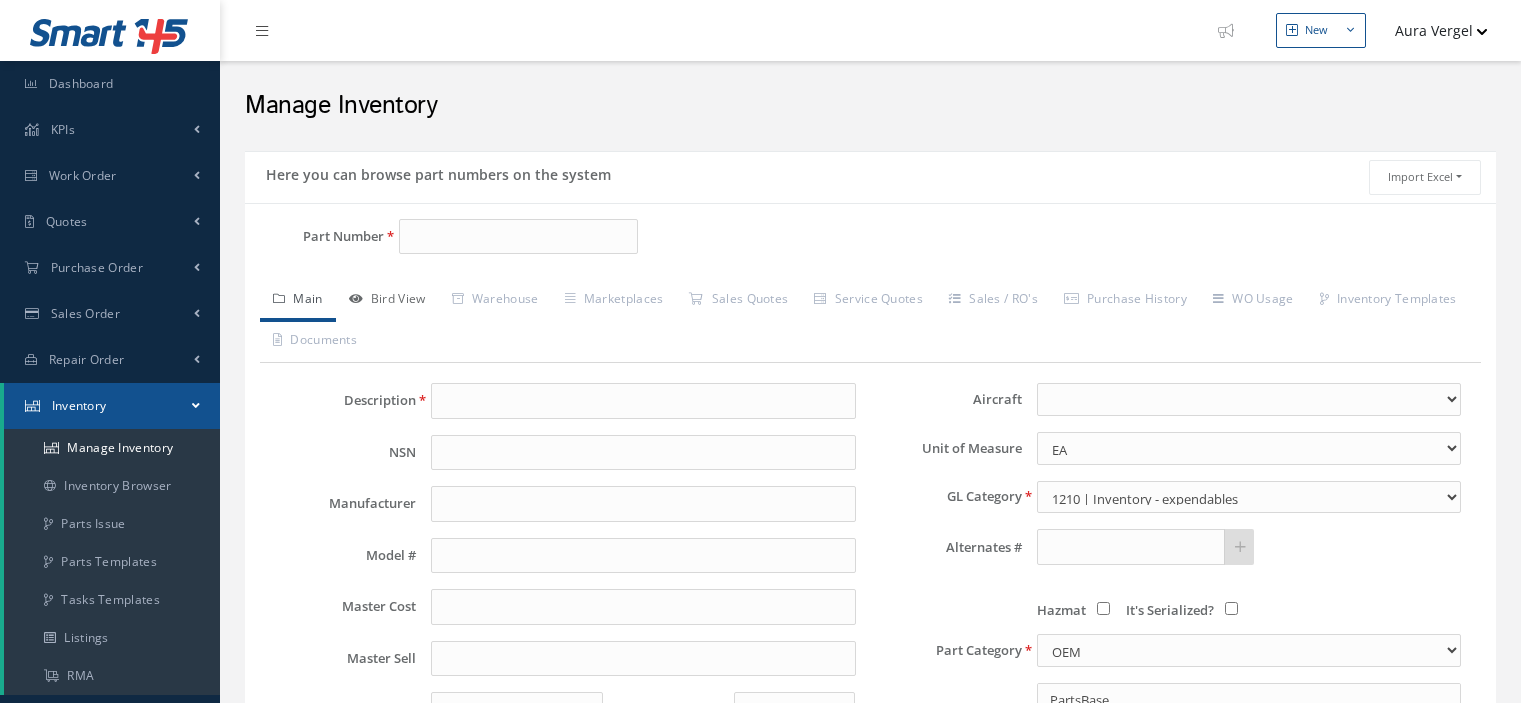 scroll, scrollTop: 0, scrollLeft: 0, axis: both 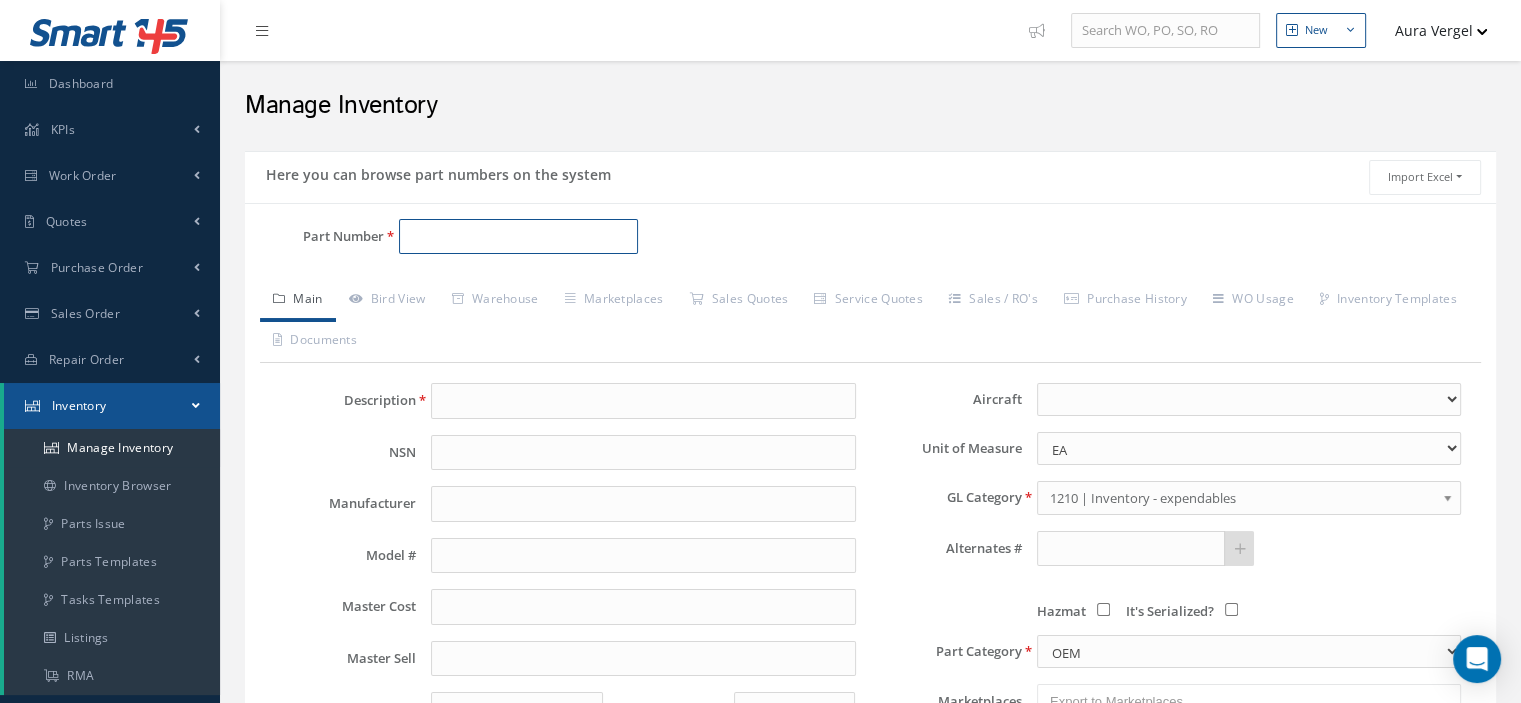 click on "Part Number" at bounding box center [518, 237] 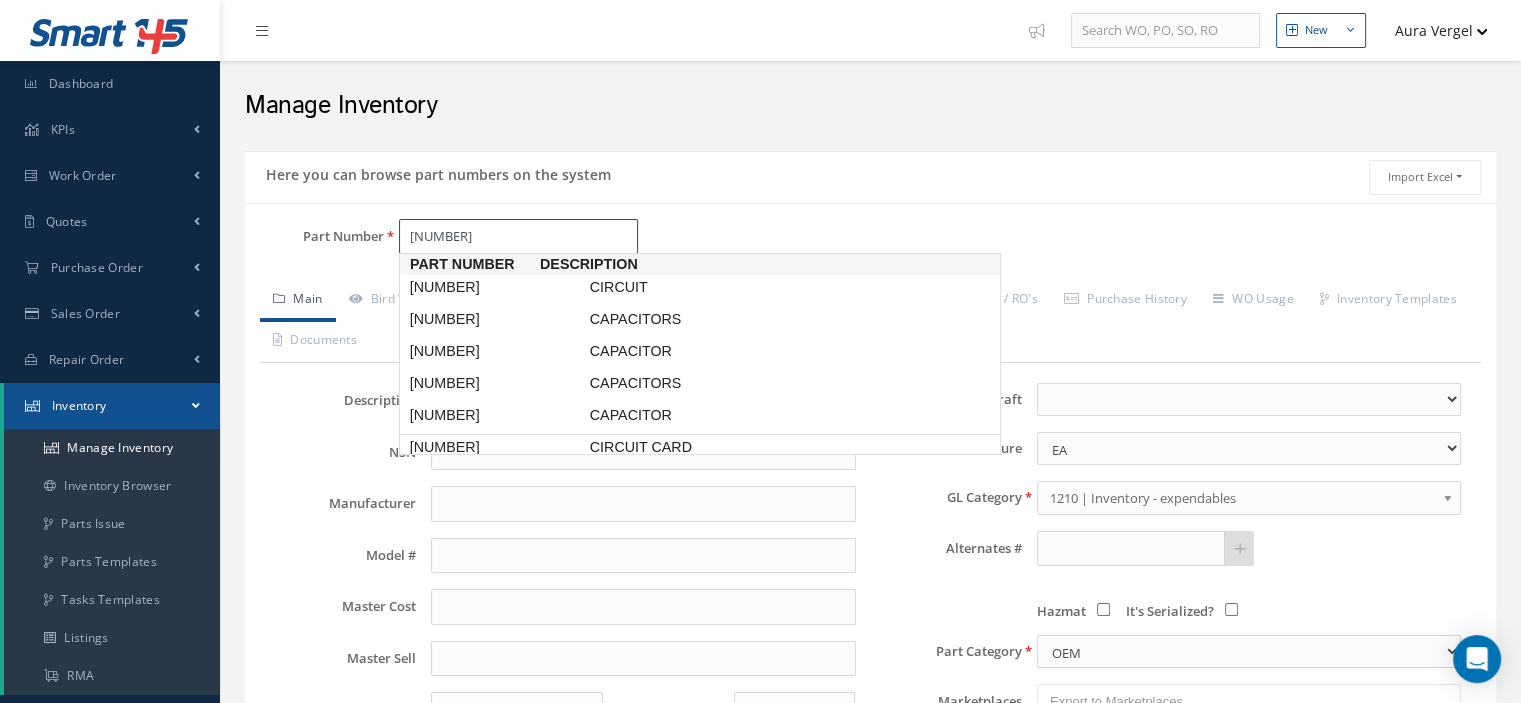 scroll, scrollTop: 1, scrollLeft: 0, axis: vertical 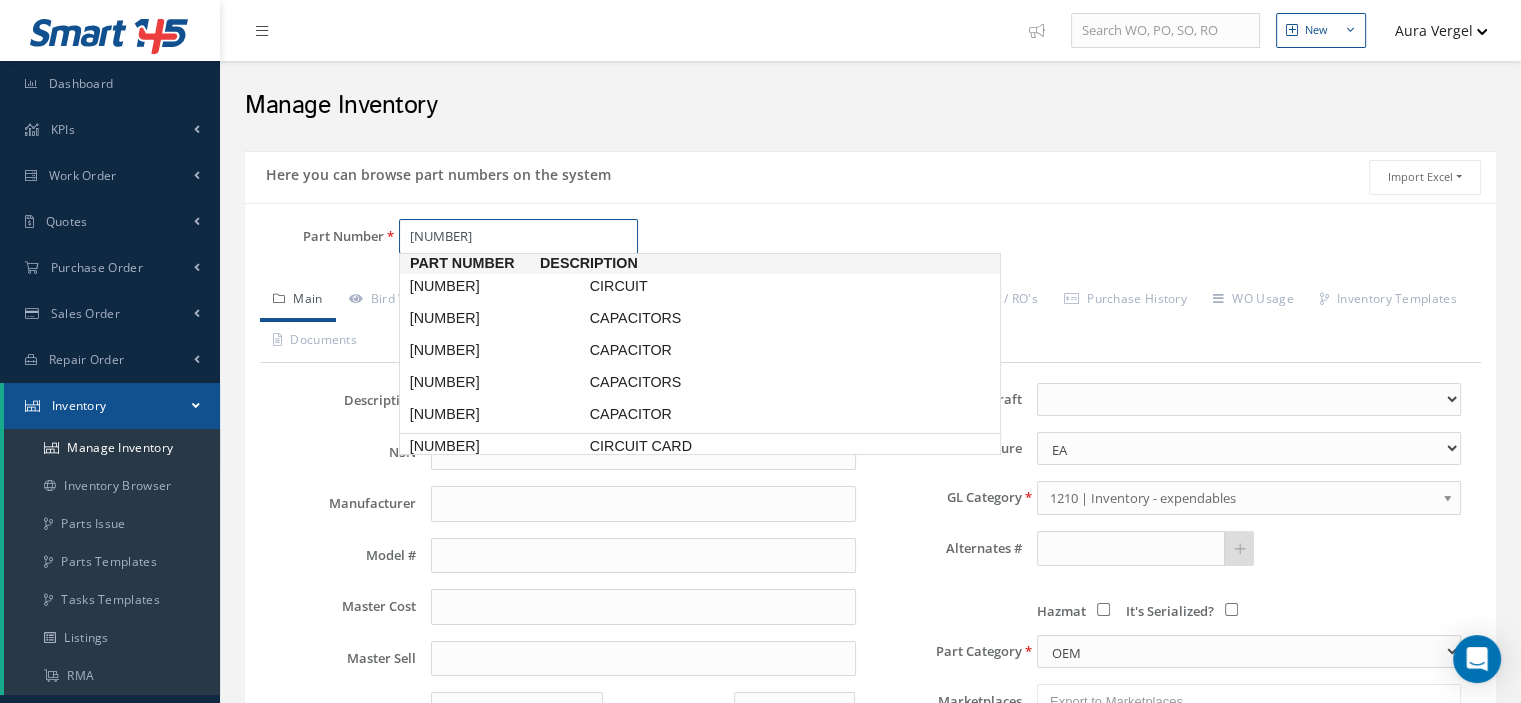 click on "[NUMBER]" at bounding box center [496, 446] 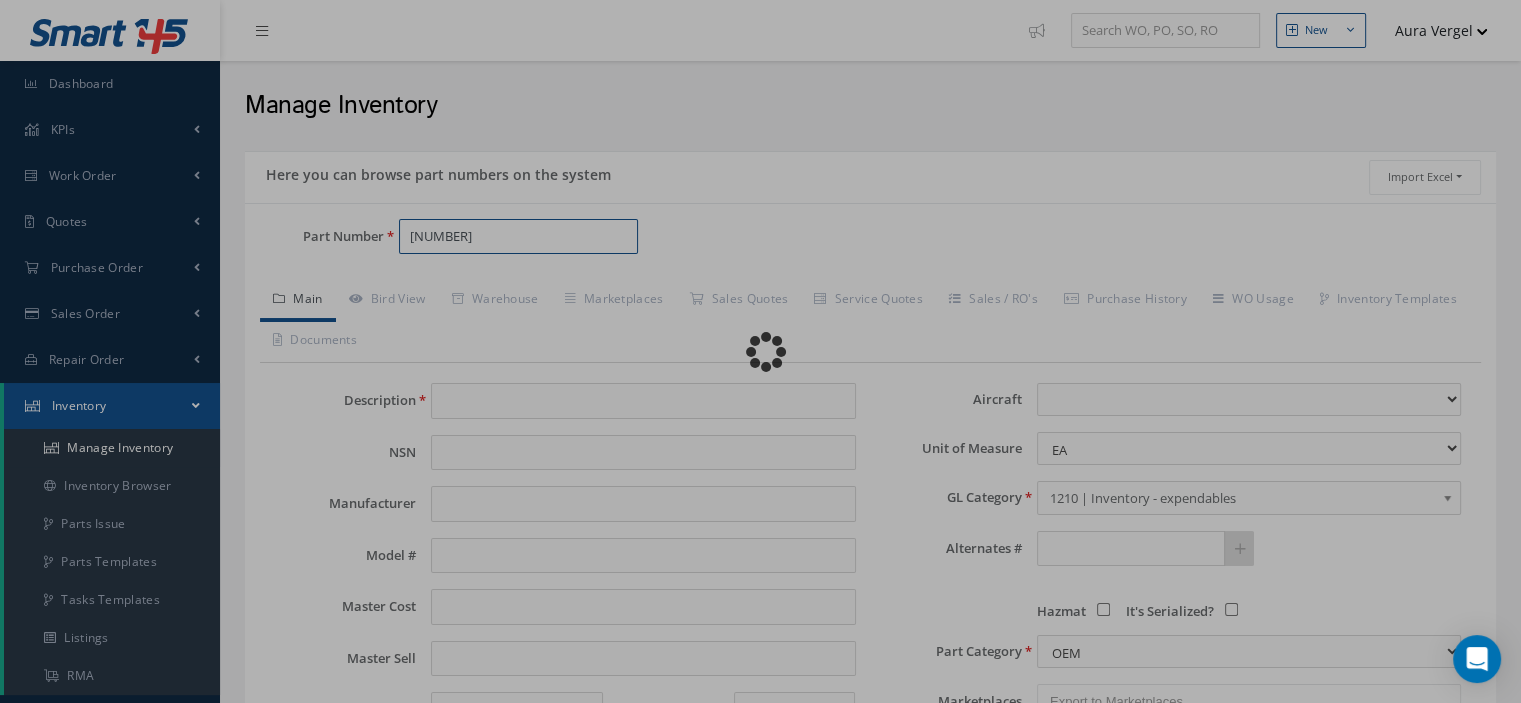 type on "CIRCUIT CARD" 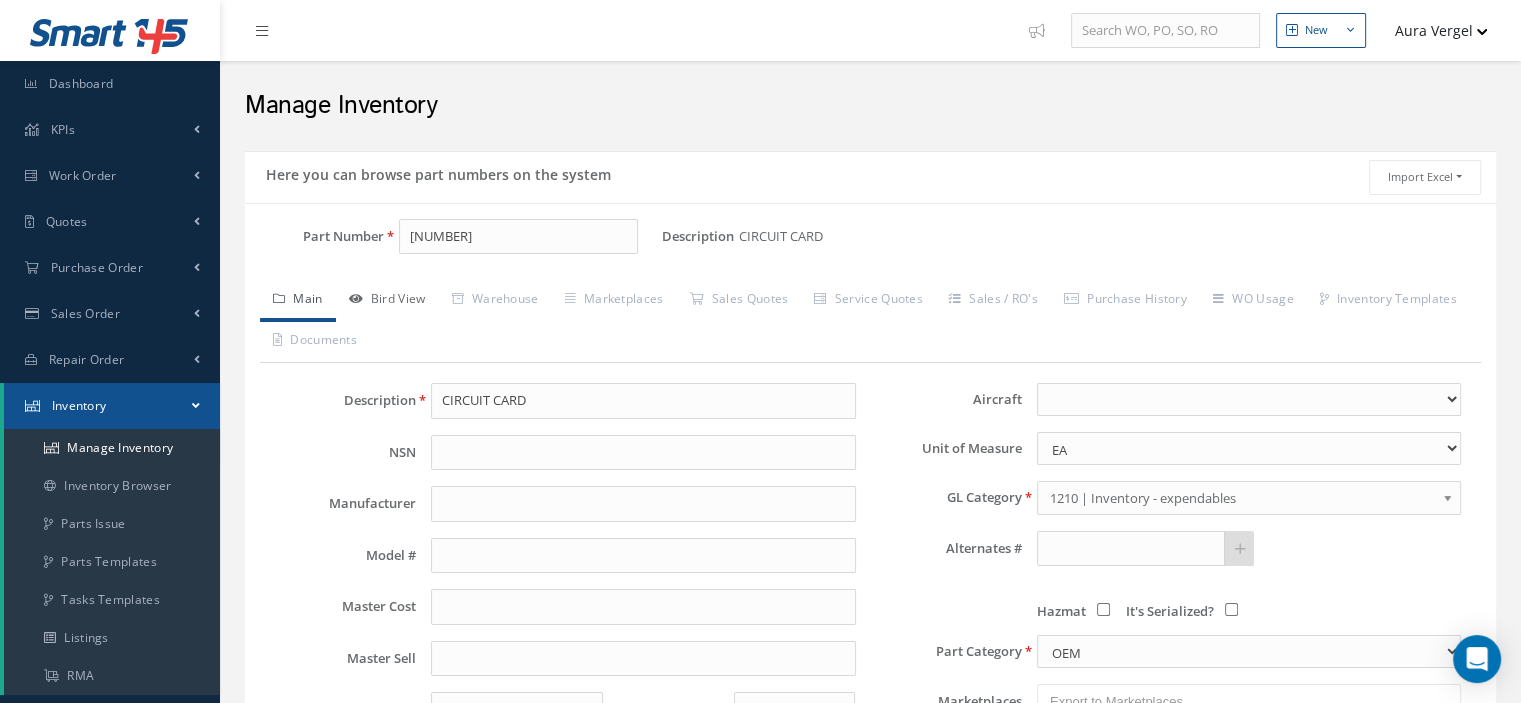click on "Bird View" at bounding box center (387, 301) 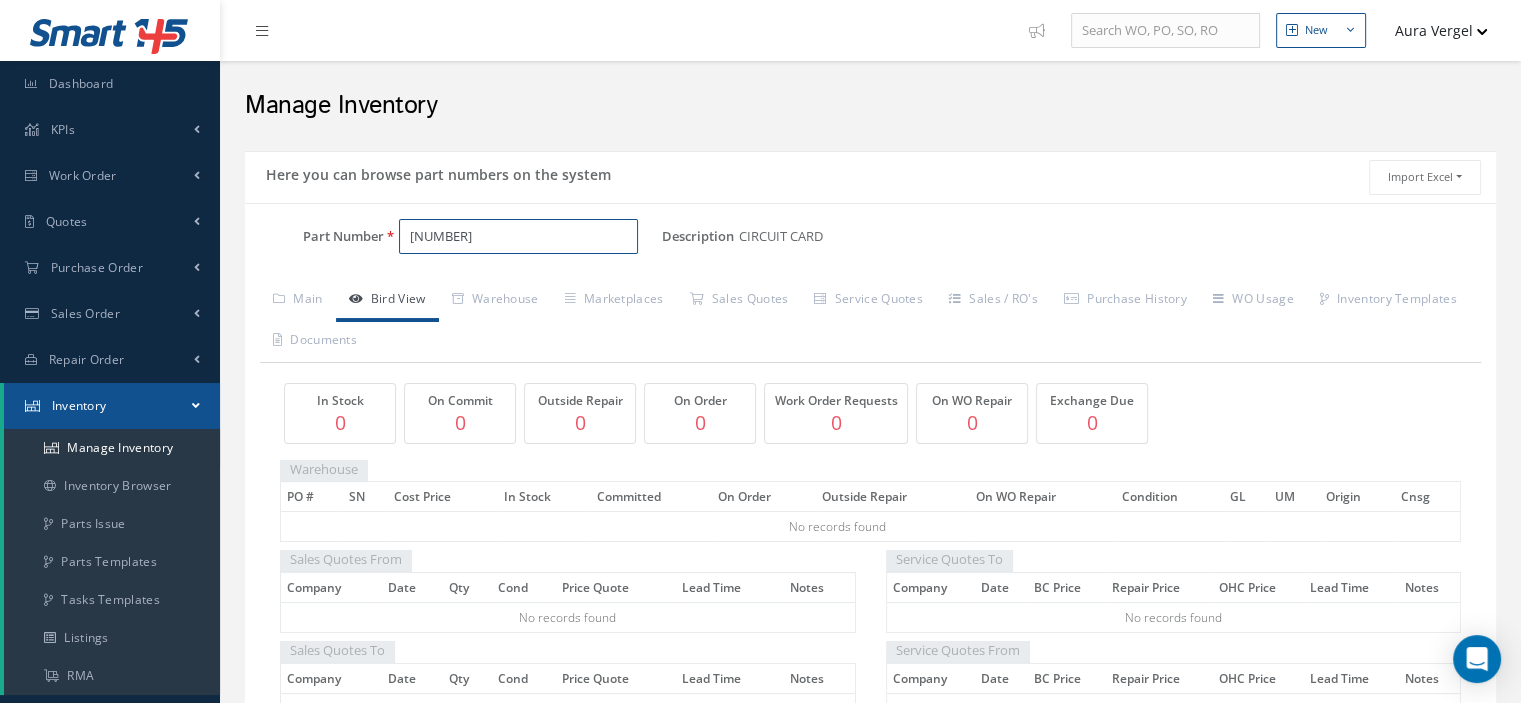 drag, startPoint x: 525, startPoint y: 236, endPoint x: 372, endPoint y: 233, distance: 153.0294 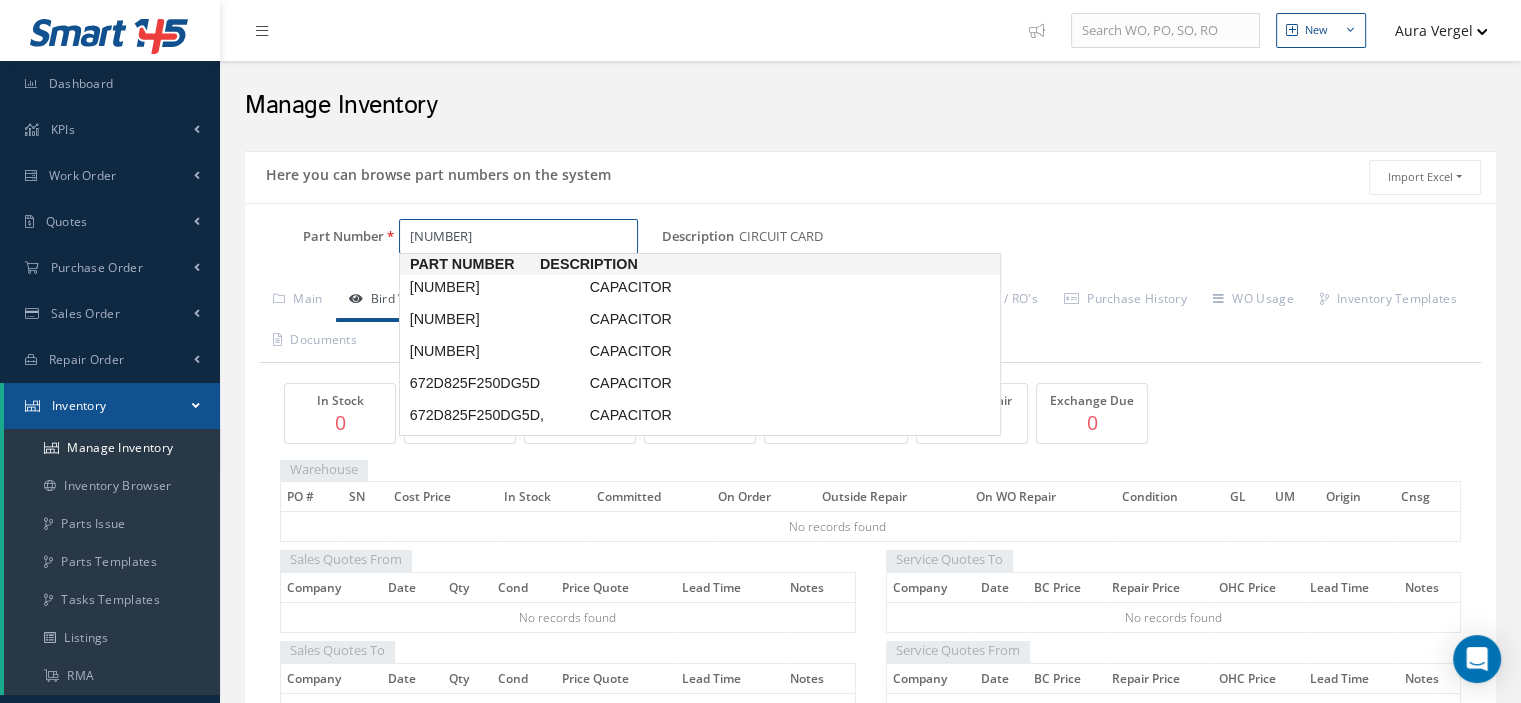 scroll, scrollTop: 0, scrollLeft: 0, axis: both 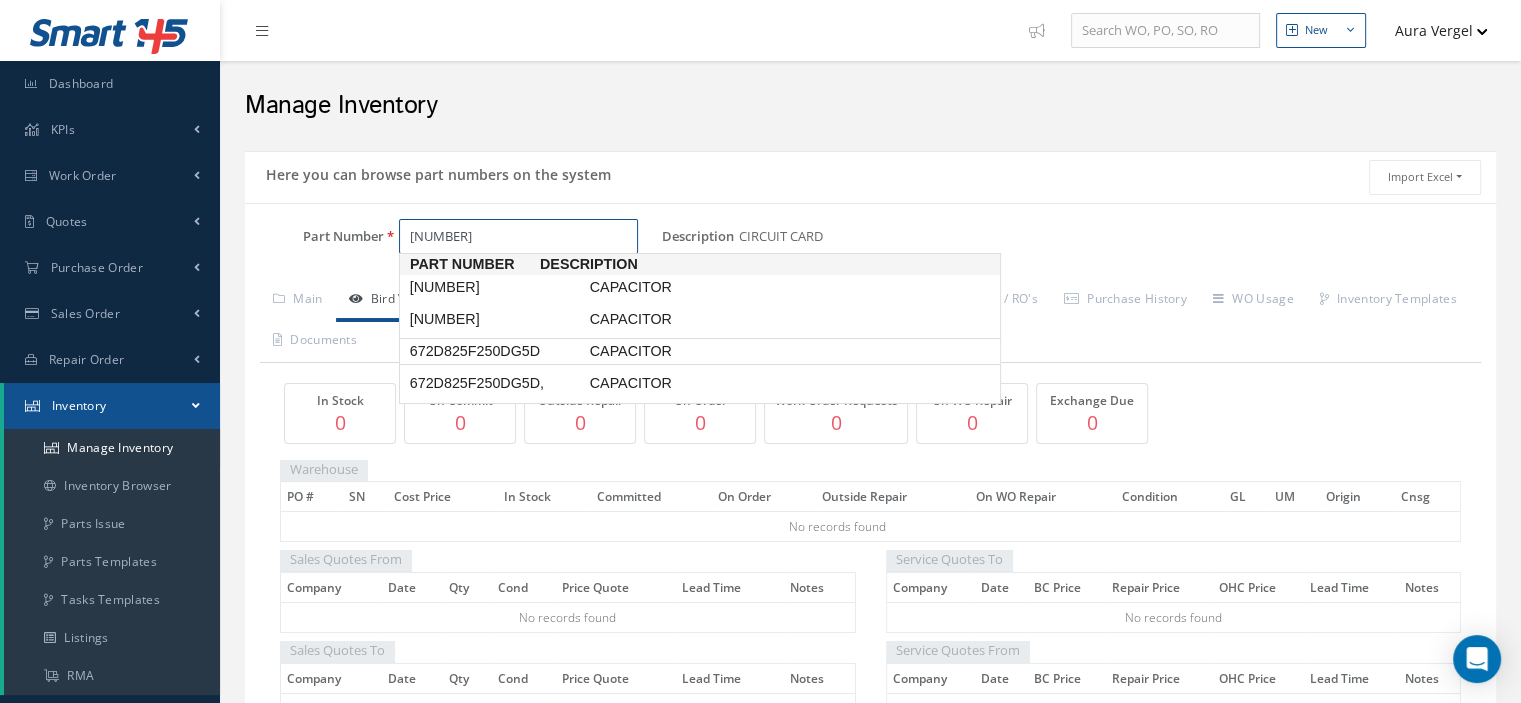 click on "672D825F250DG5D" at bounding box center (496, 351) 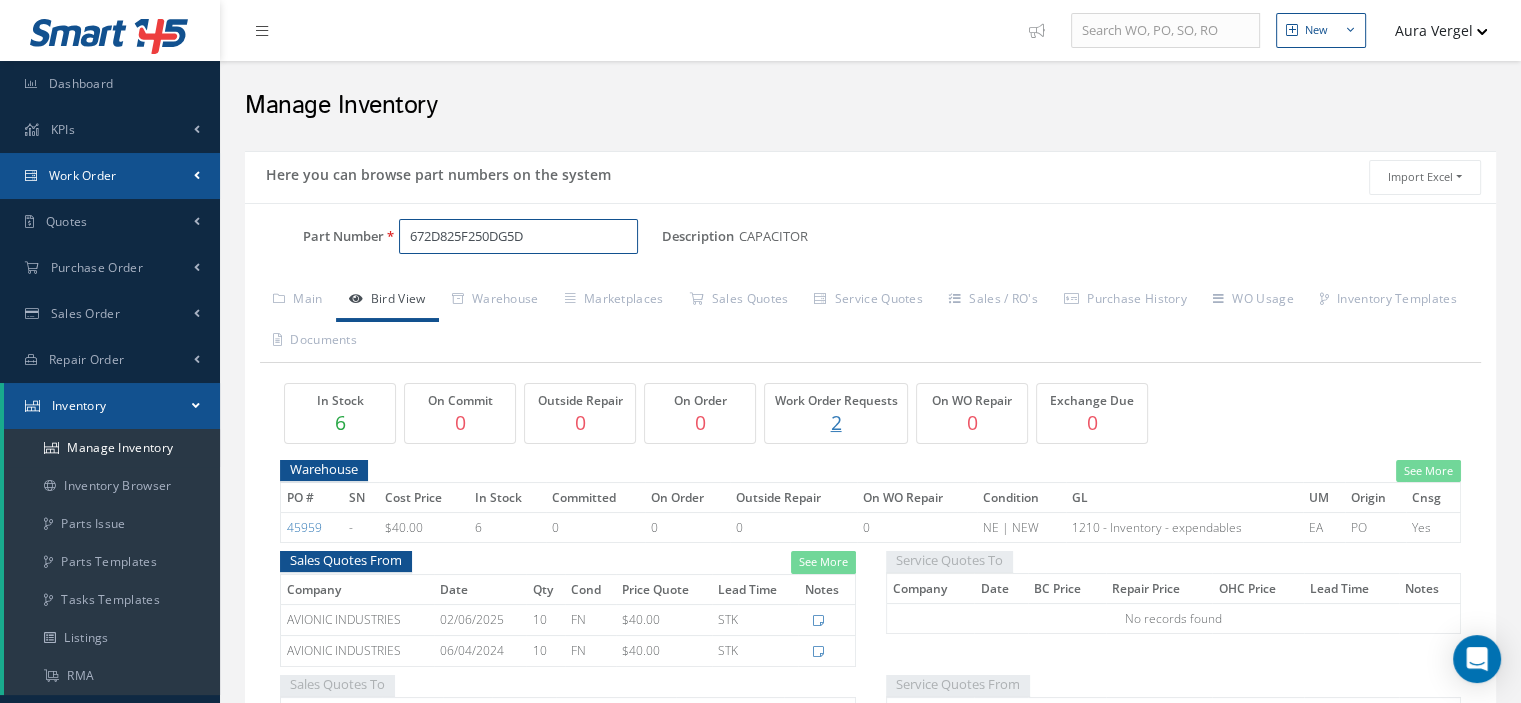 type on "672D825F250DG5D" 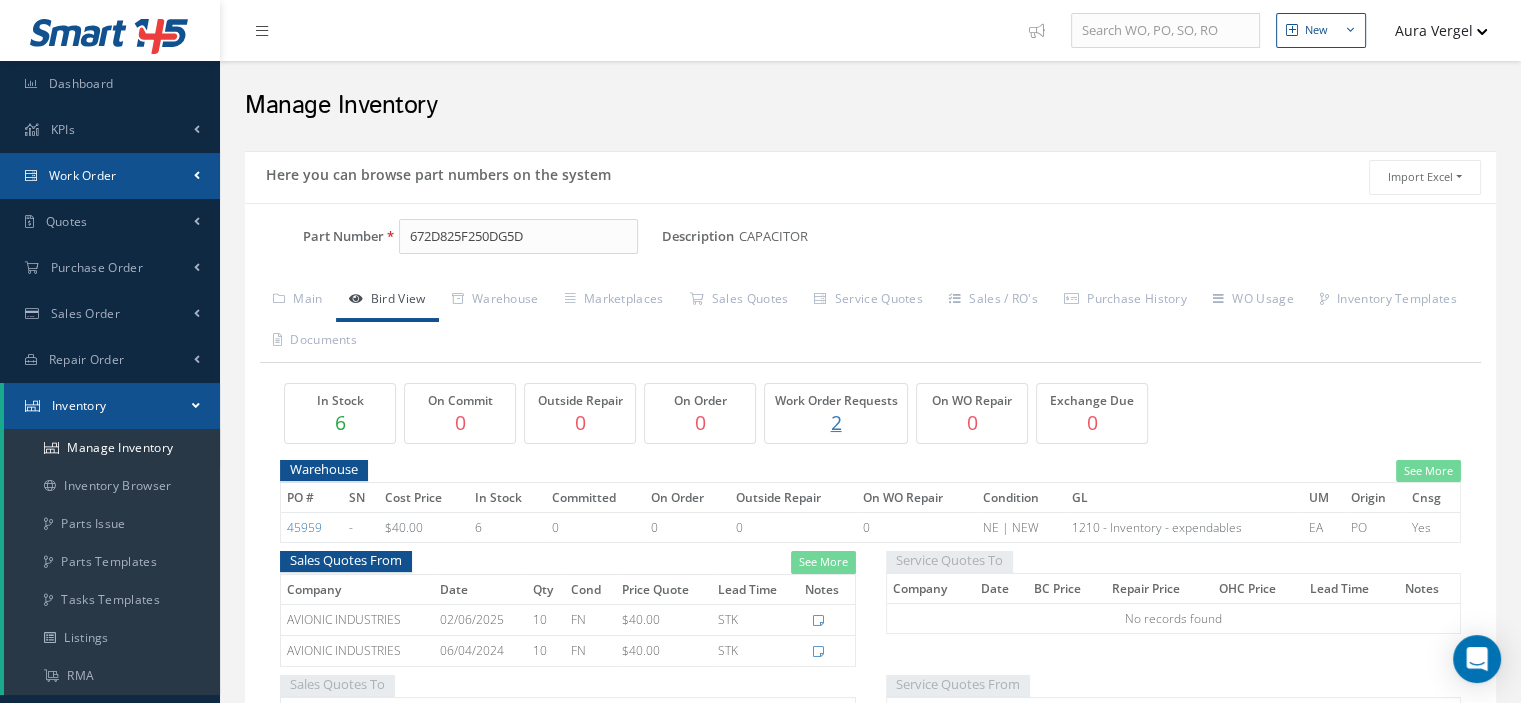 click on "Work Order" at bounding box center (83, 175) 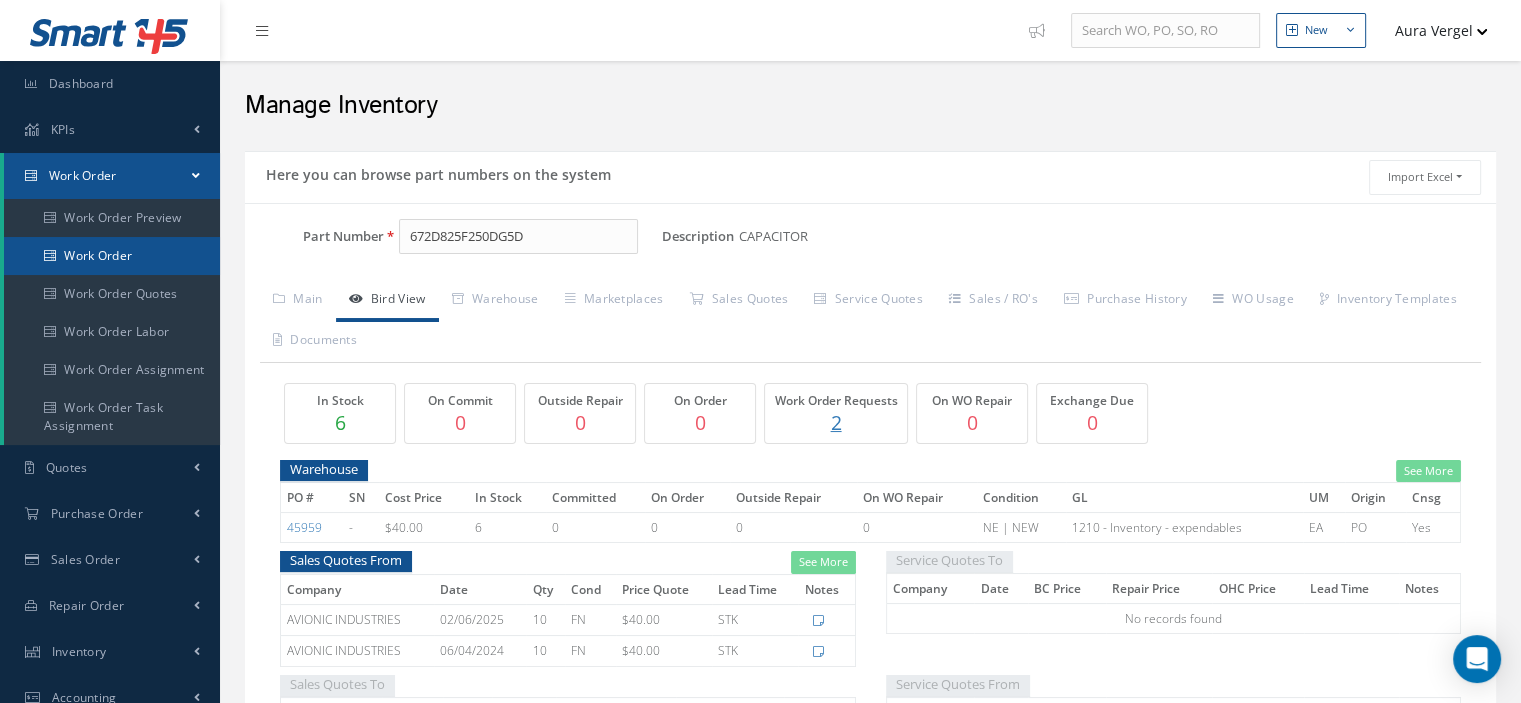 click on "Work Order" at bounding box center [112, 256] 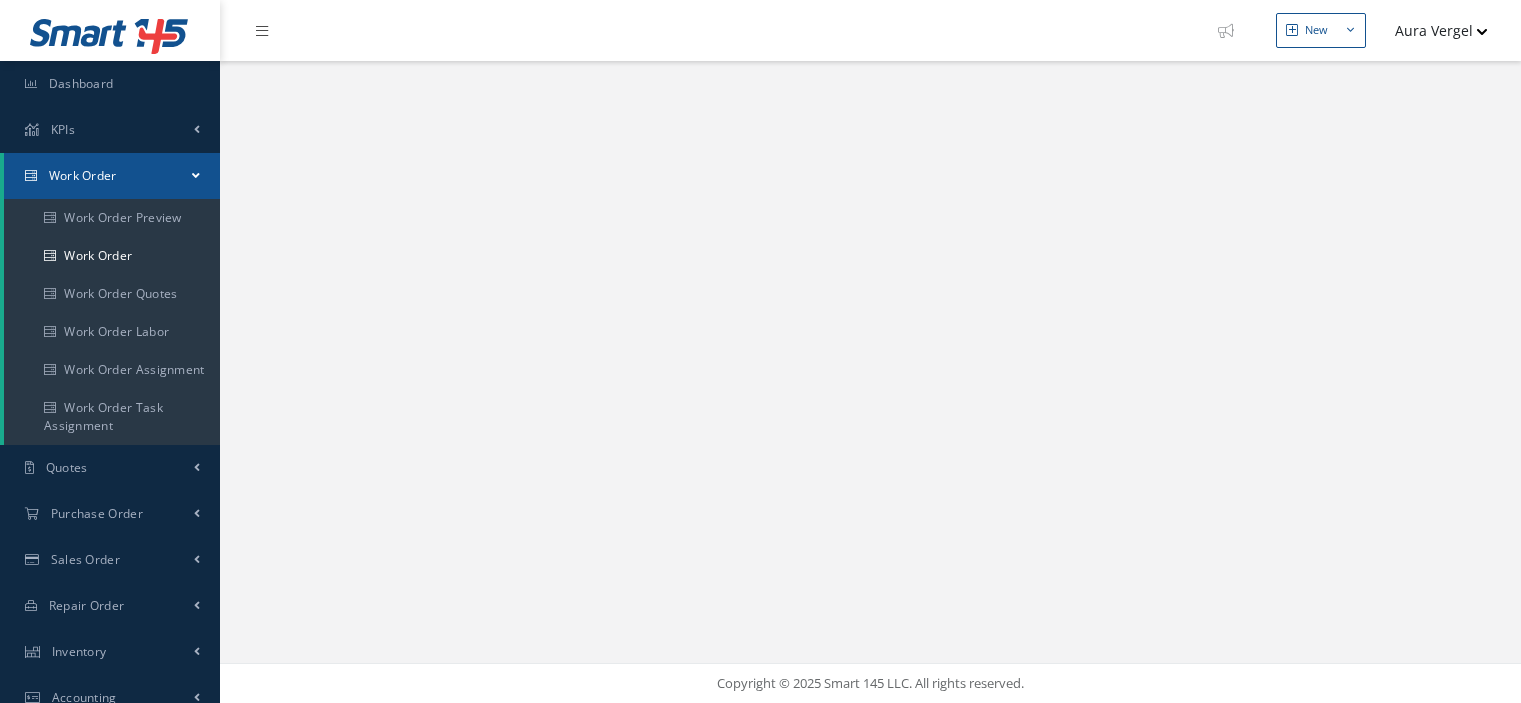 scroll, scrollTop: 0, scrollLeft: 0, axis: both 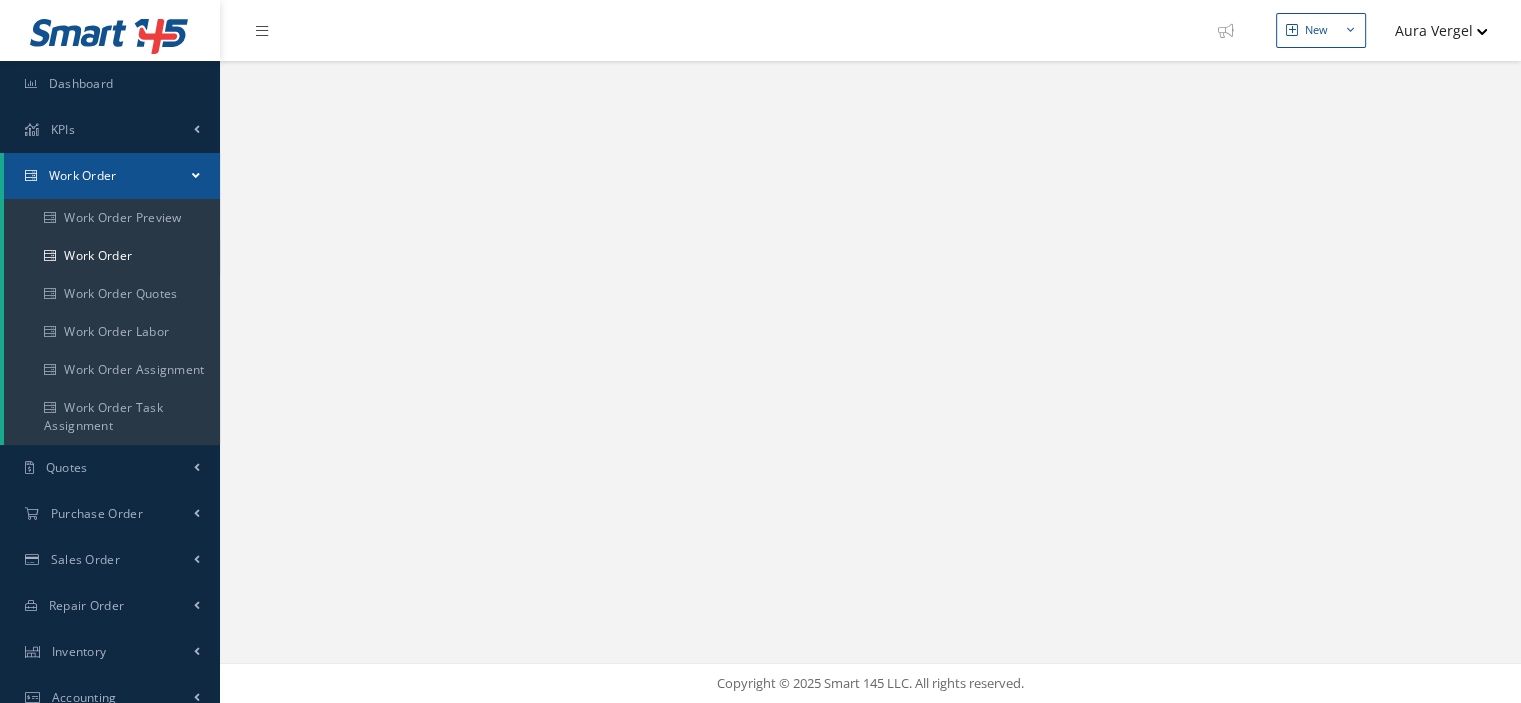 select on "25" 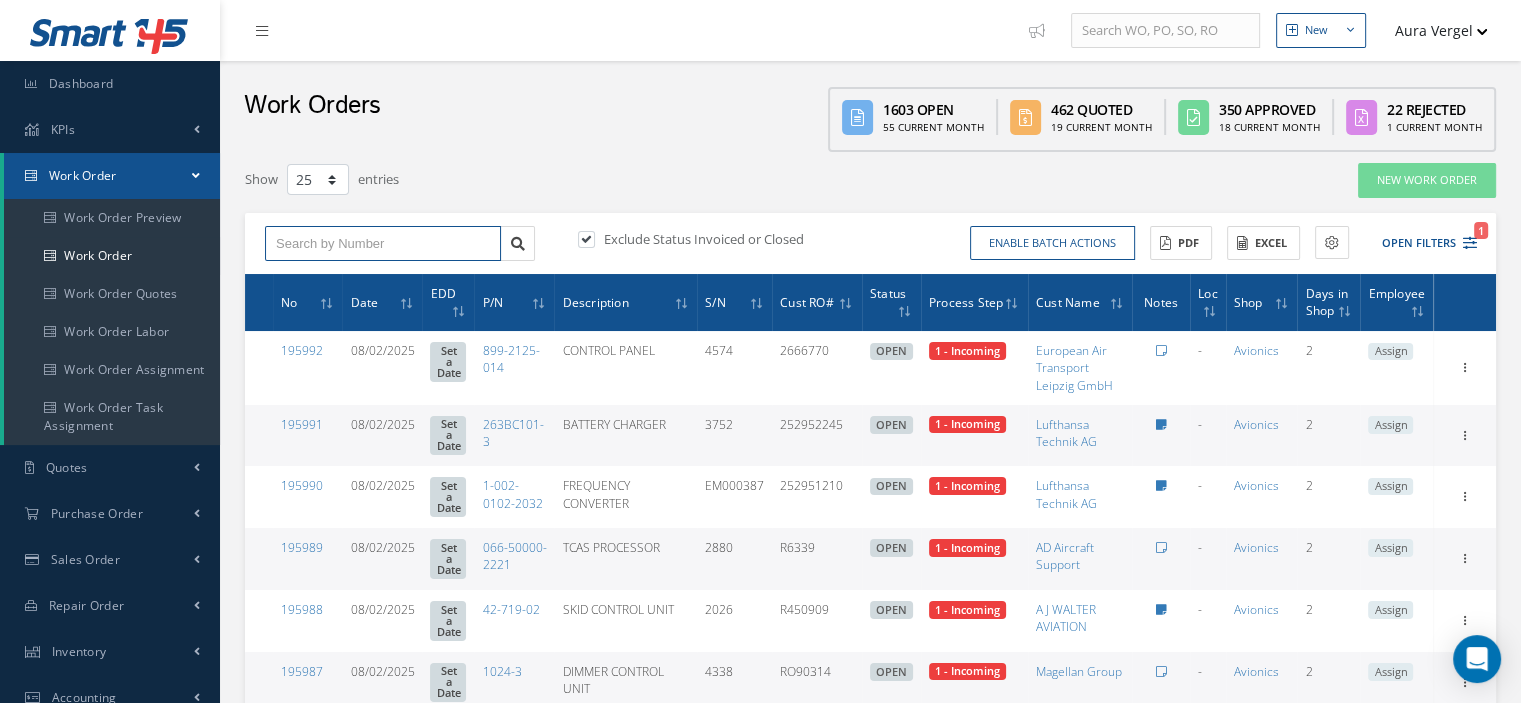 click at bounding box center [383, 244] 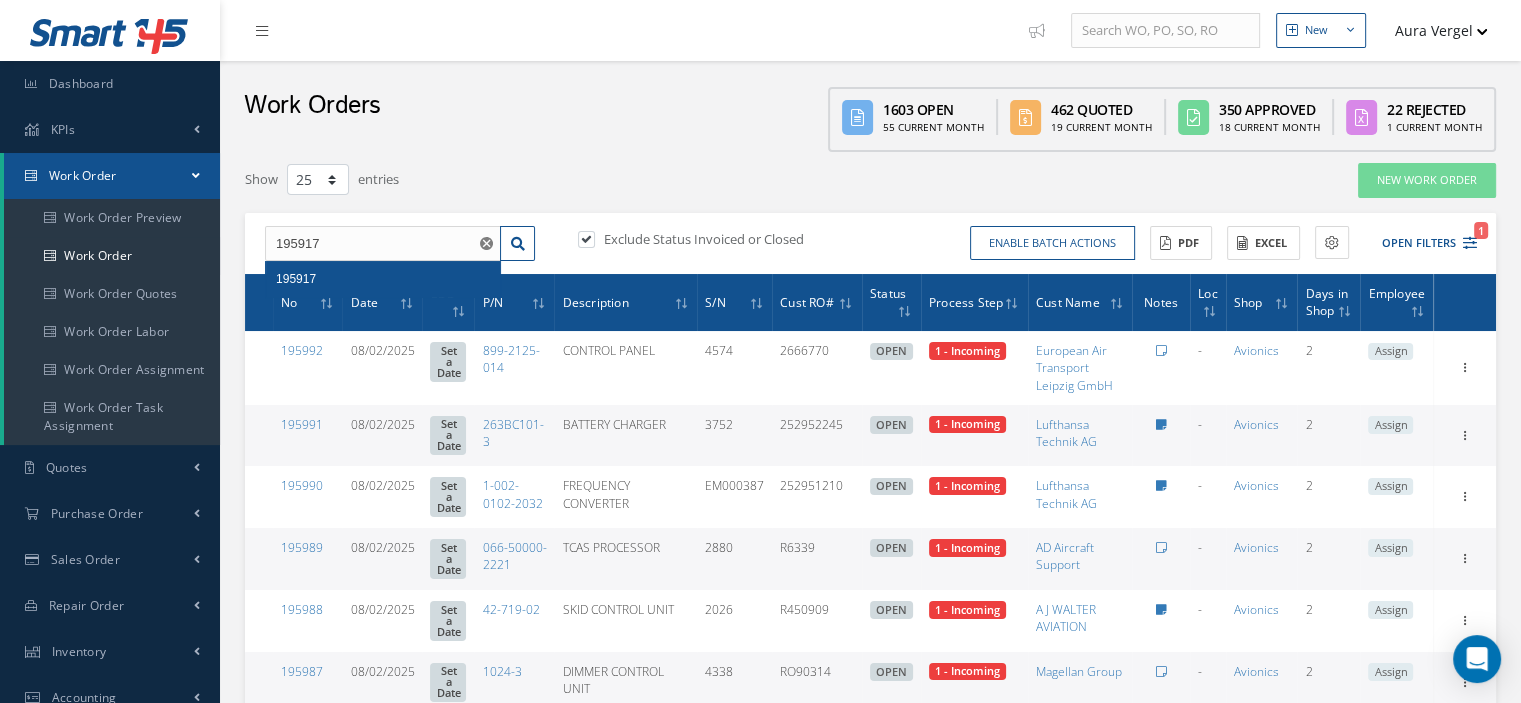 click on "195917" at bounding box center [383, 279] 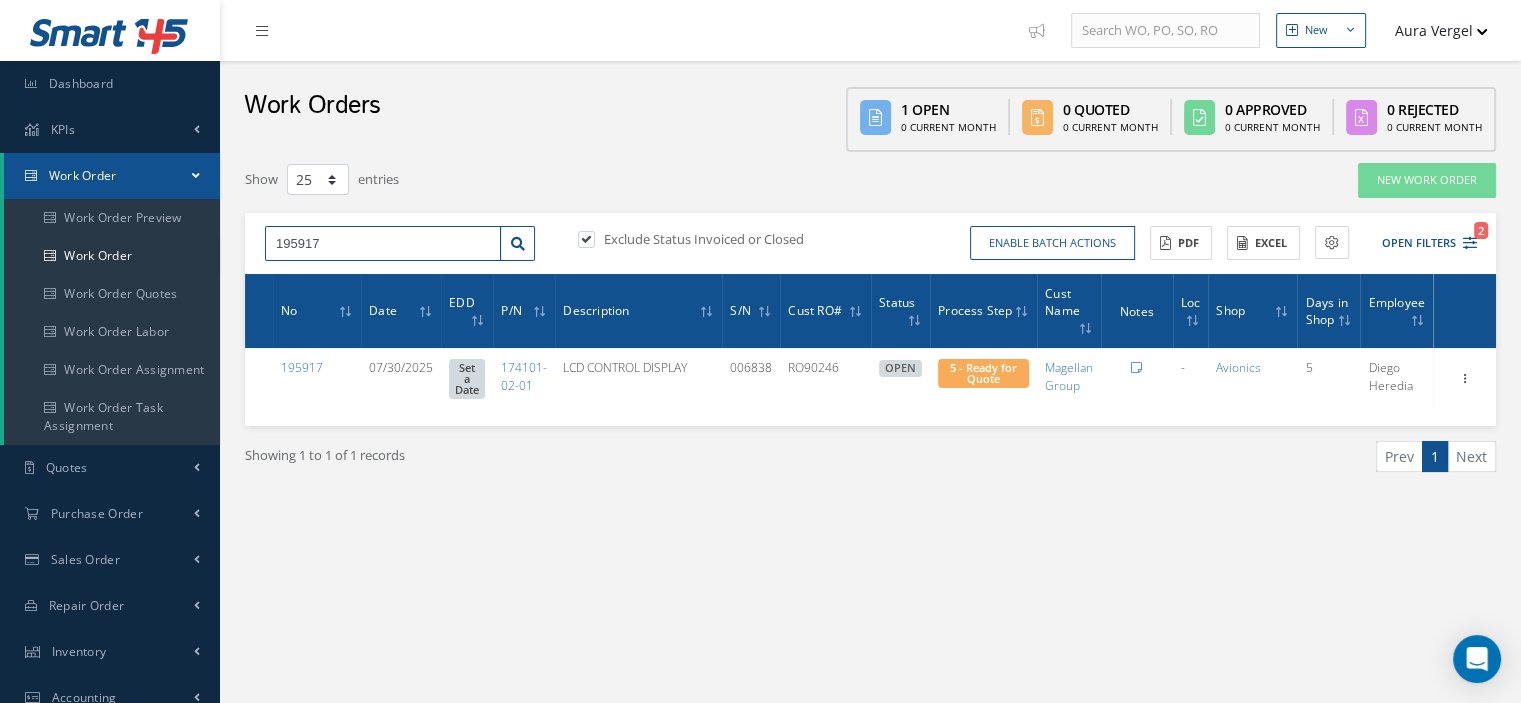 drag, startPoint x: 444, startPoint y: 247, endPoint x: 316, endPoint y: 238, distance: 128.31601 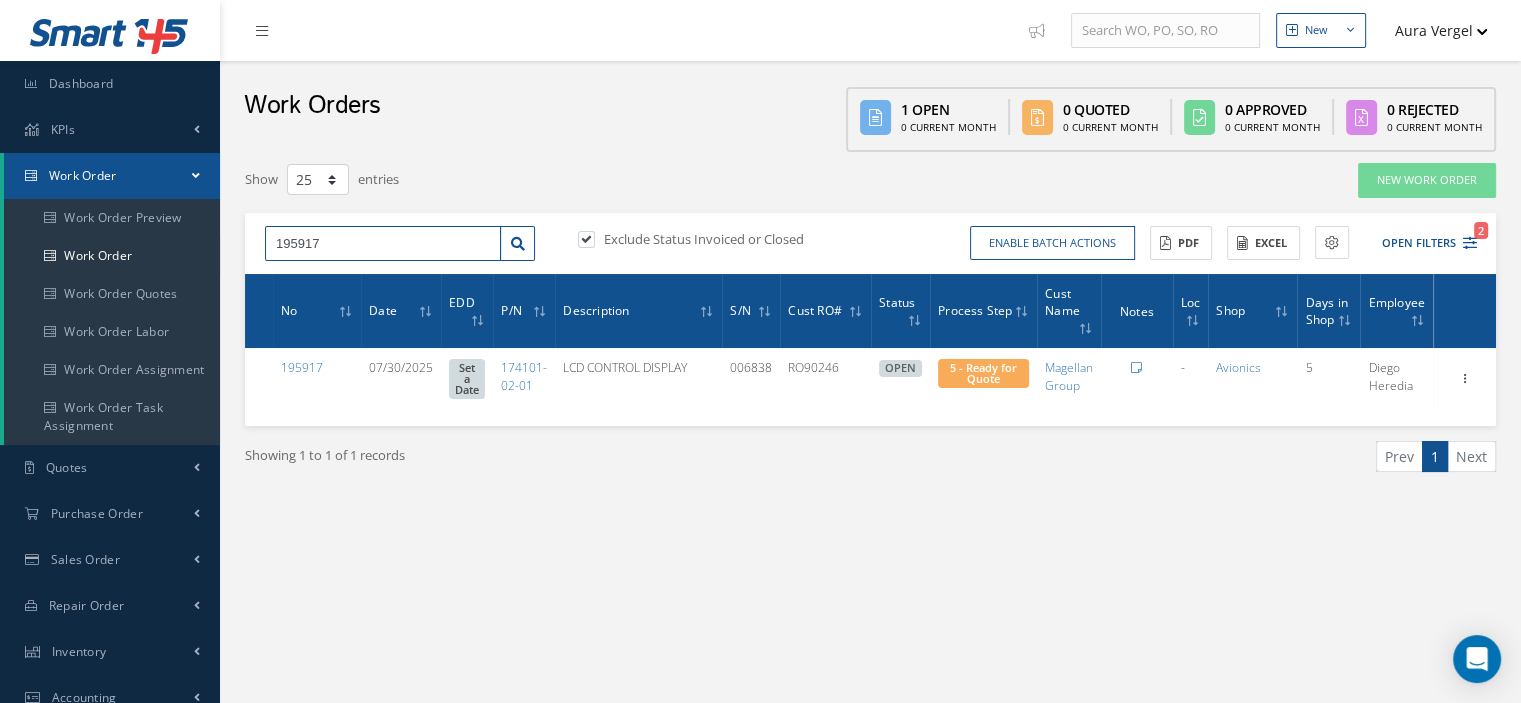 click on "195917" at bounding box center [383, 244] 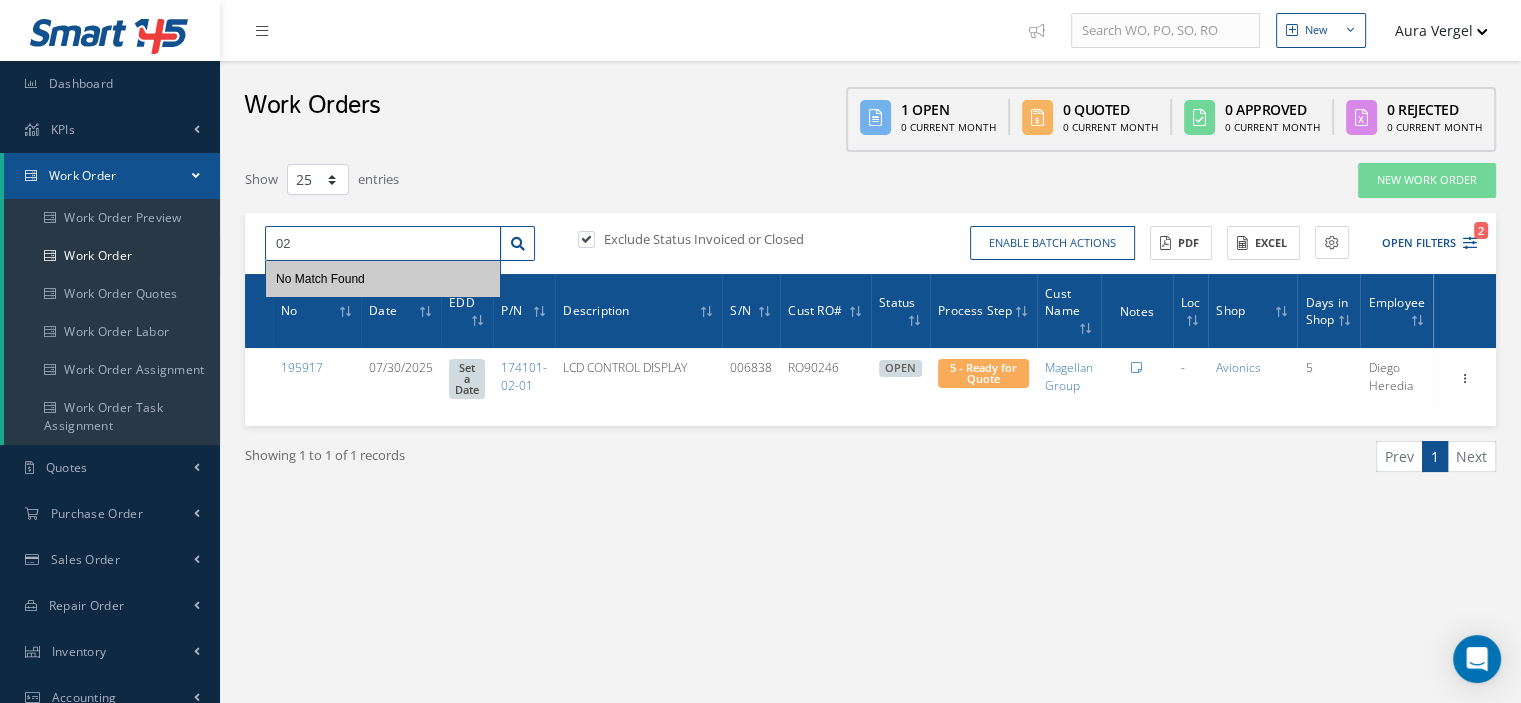 type on "0" 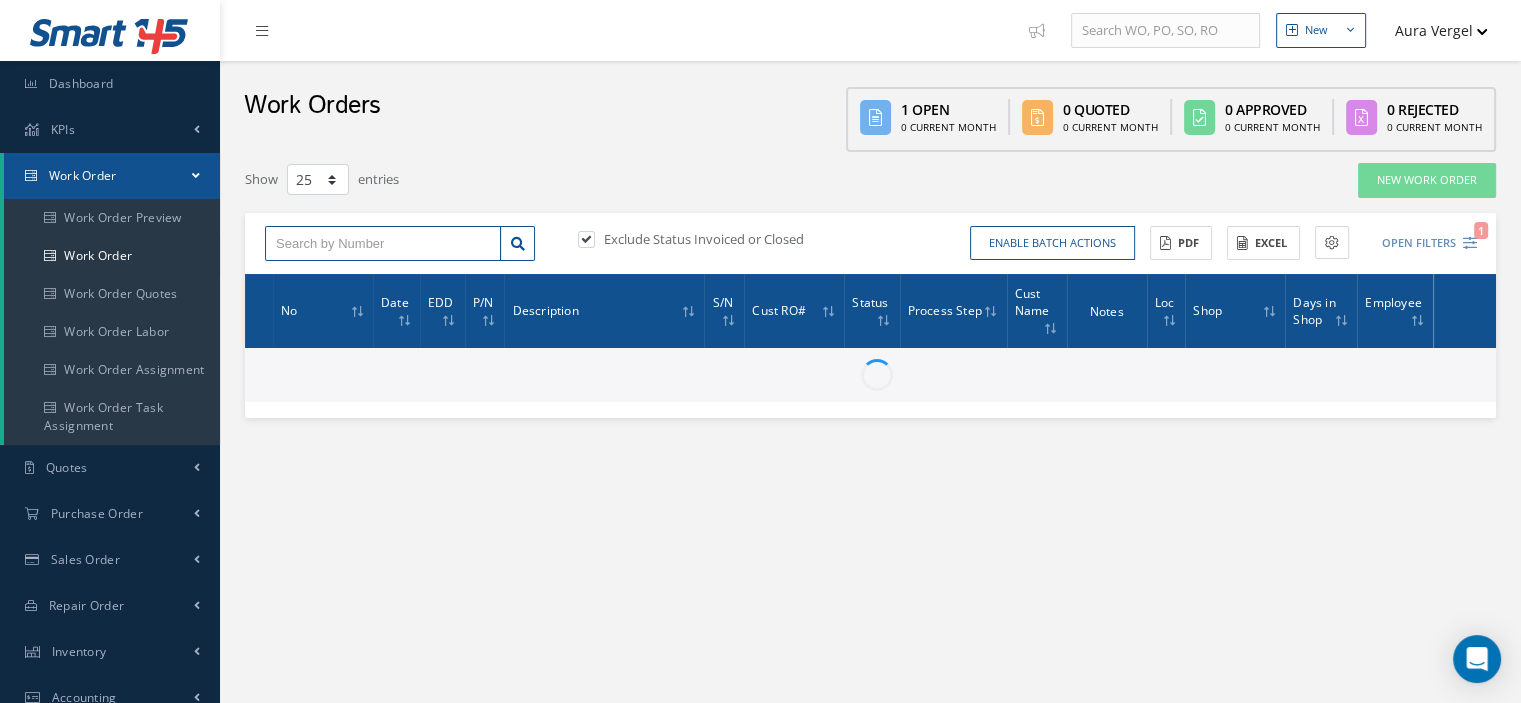 type 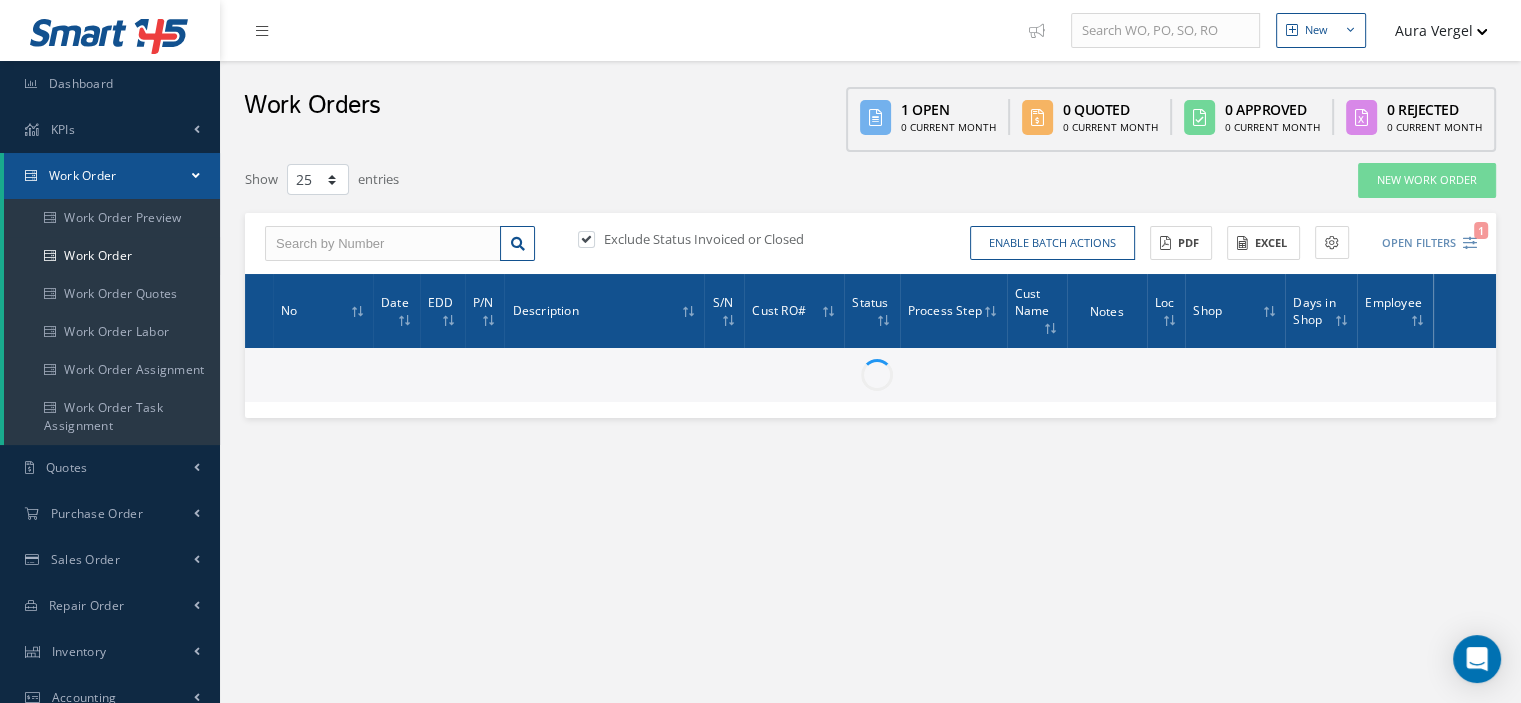 click on "Work Order" at bounding box center [112, 176] 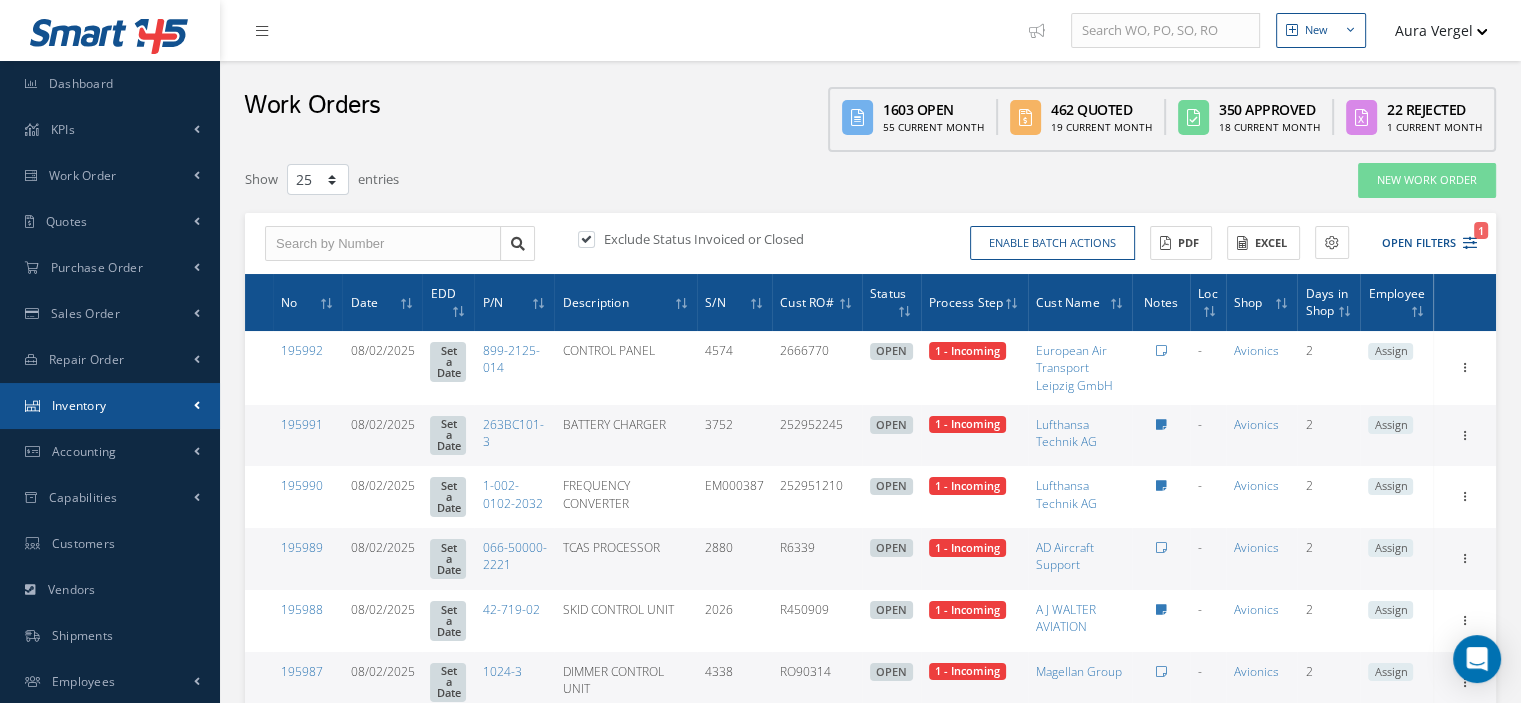 click on "Inventory" at bounding box center (110, 406) 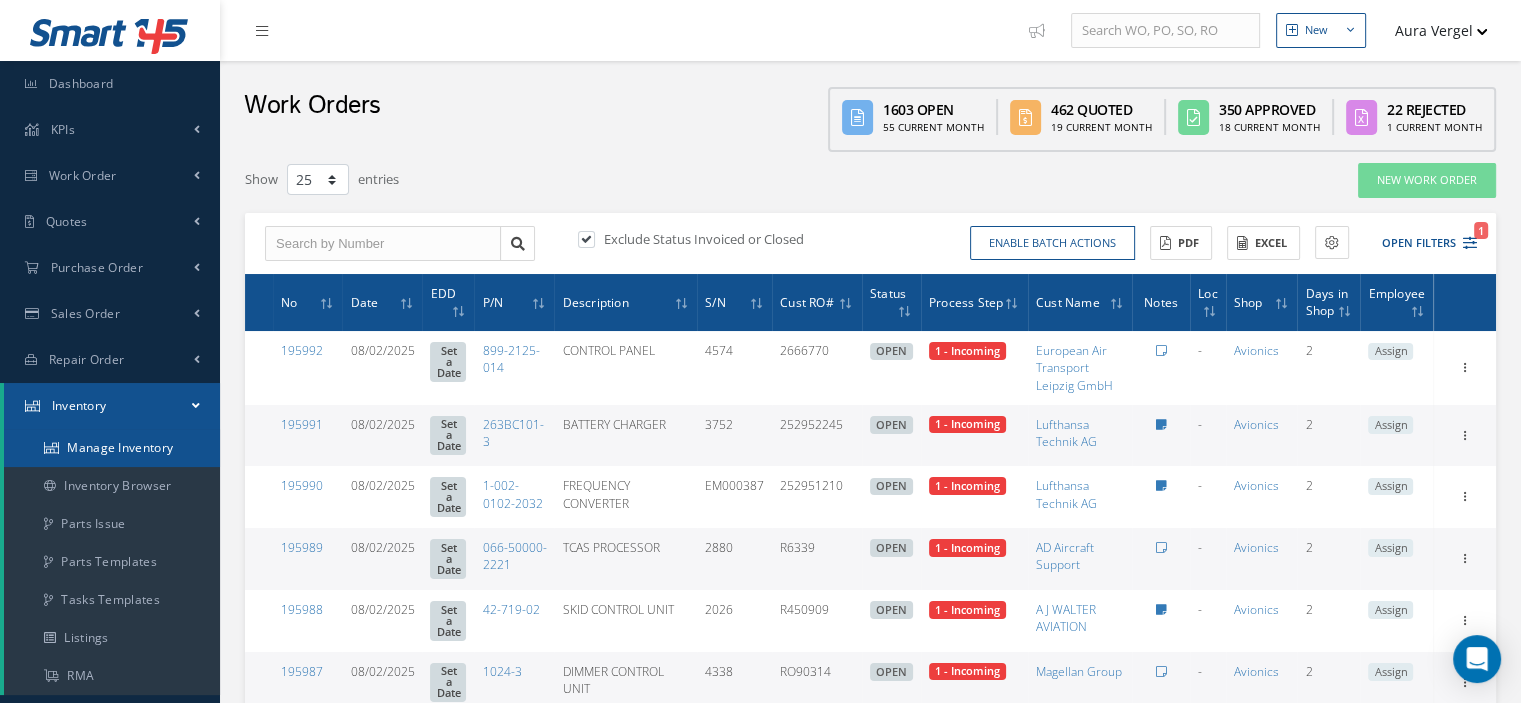 click on "Manage Inventory" at bounding box center [112, 448] 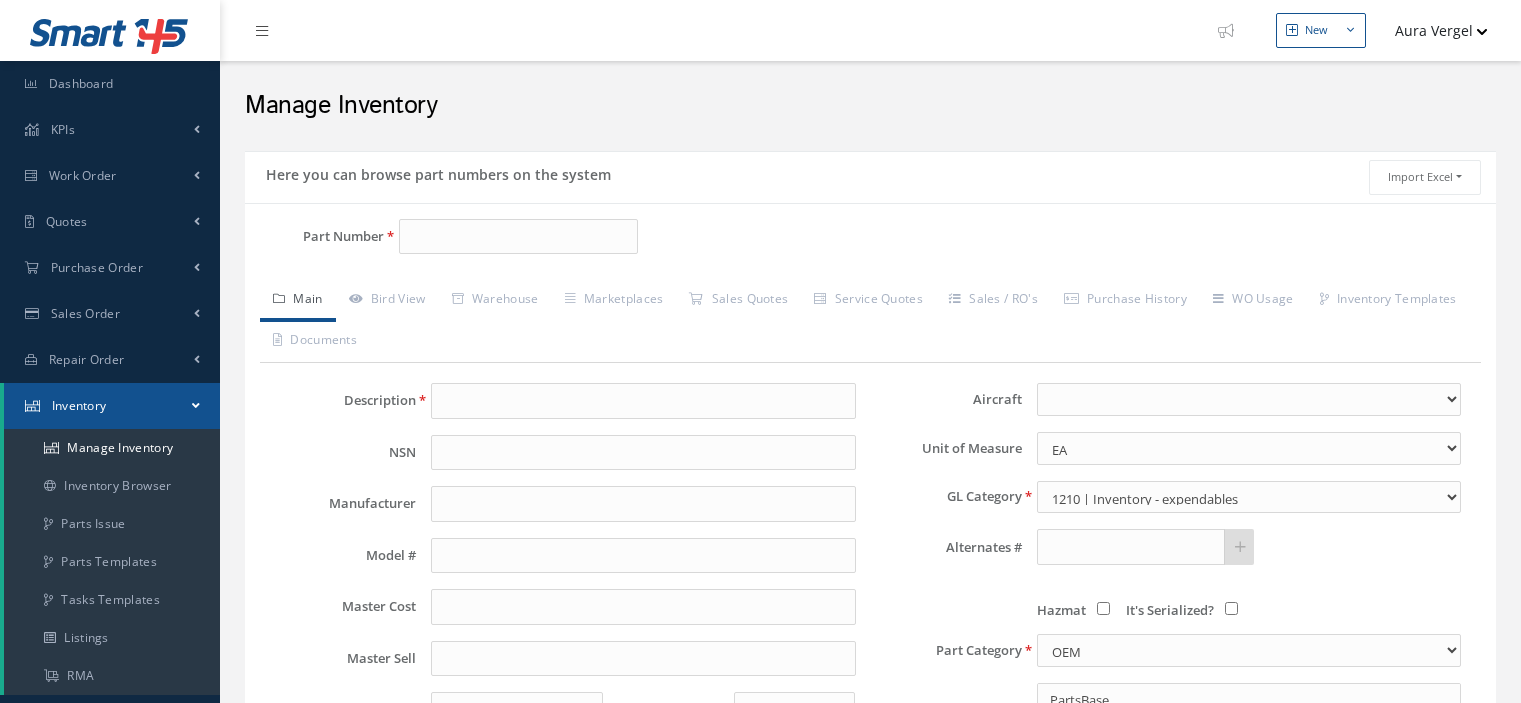 scroll, scrollTop: 0, scrollLeft: 0, axis: both 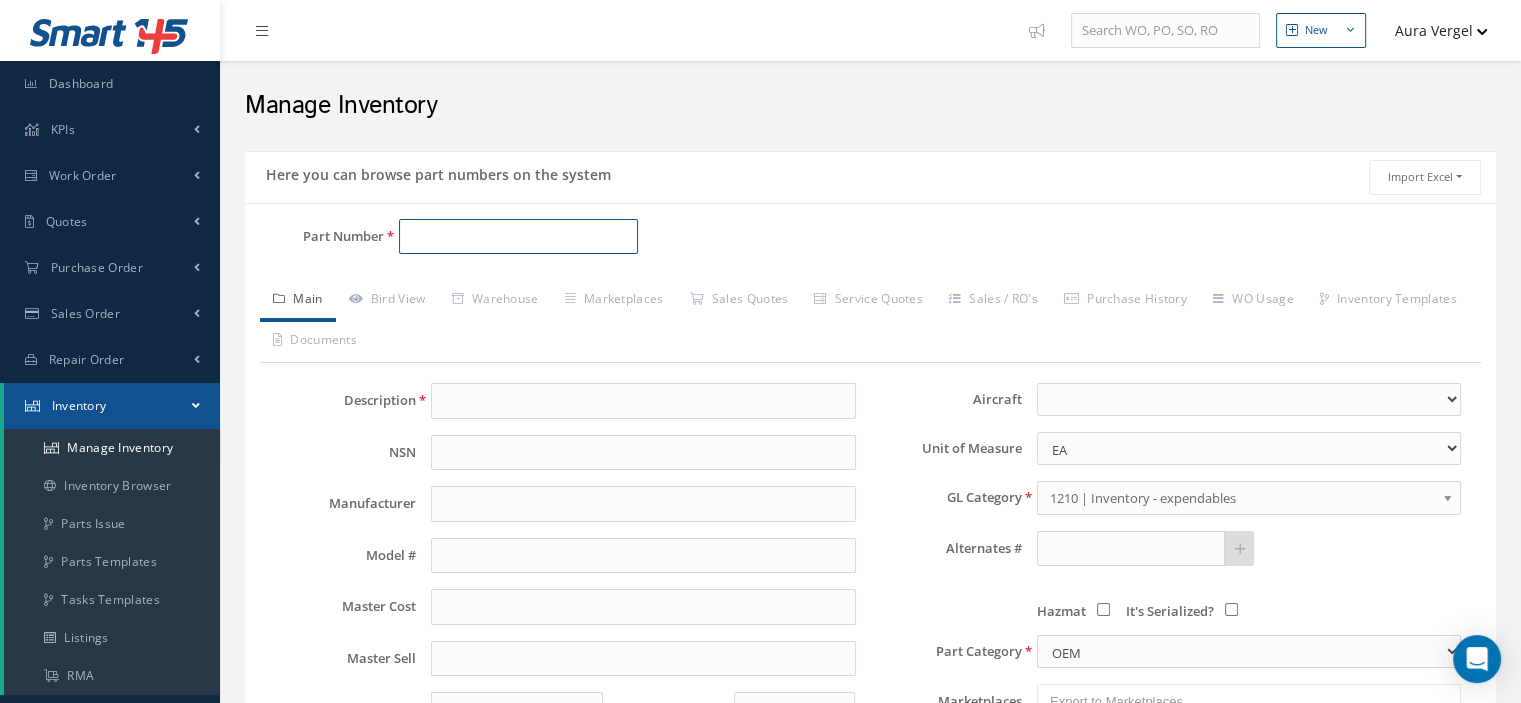 click on "Part Number" at bounding box center [518, 237] 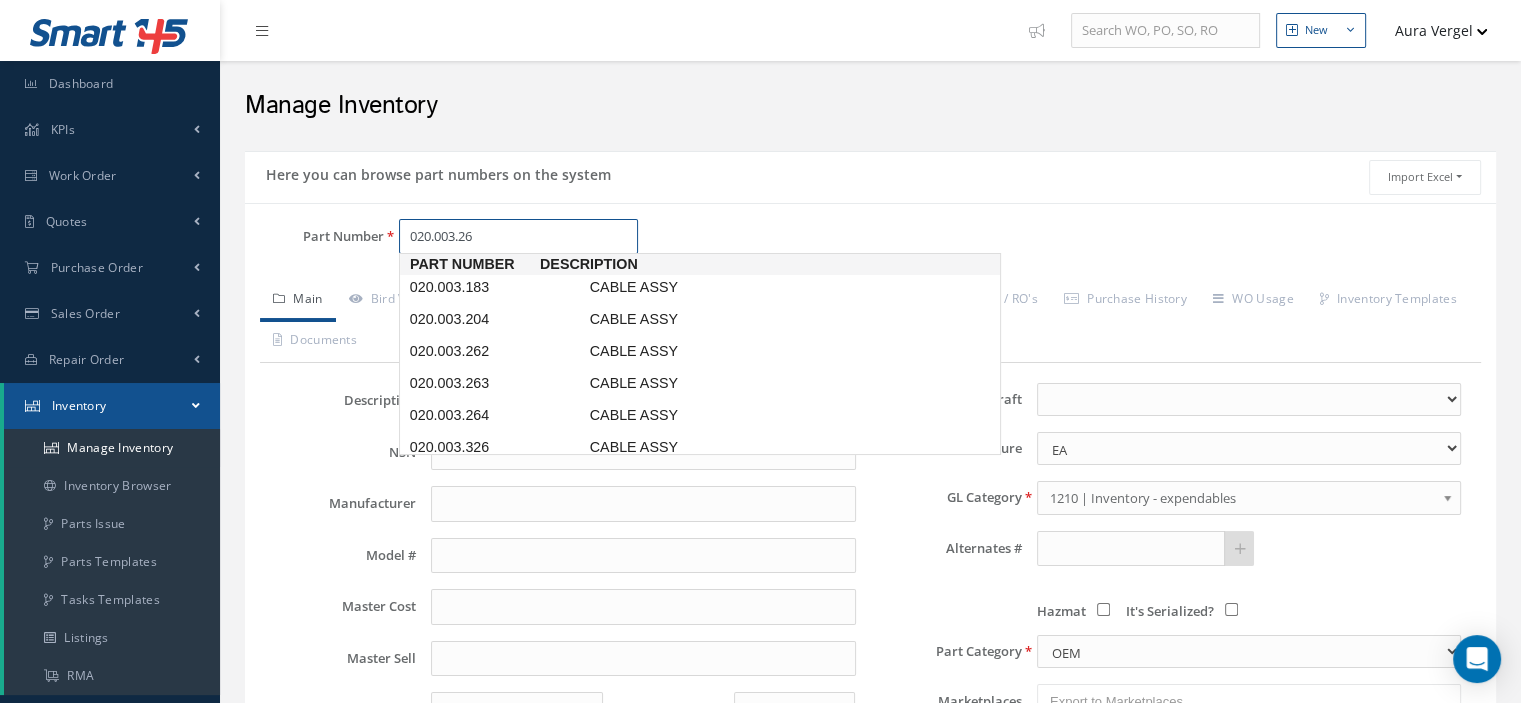 type on "020.003.263" 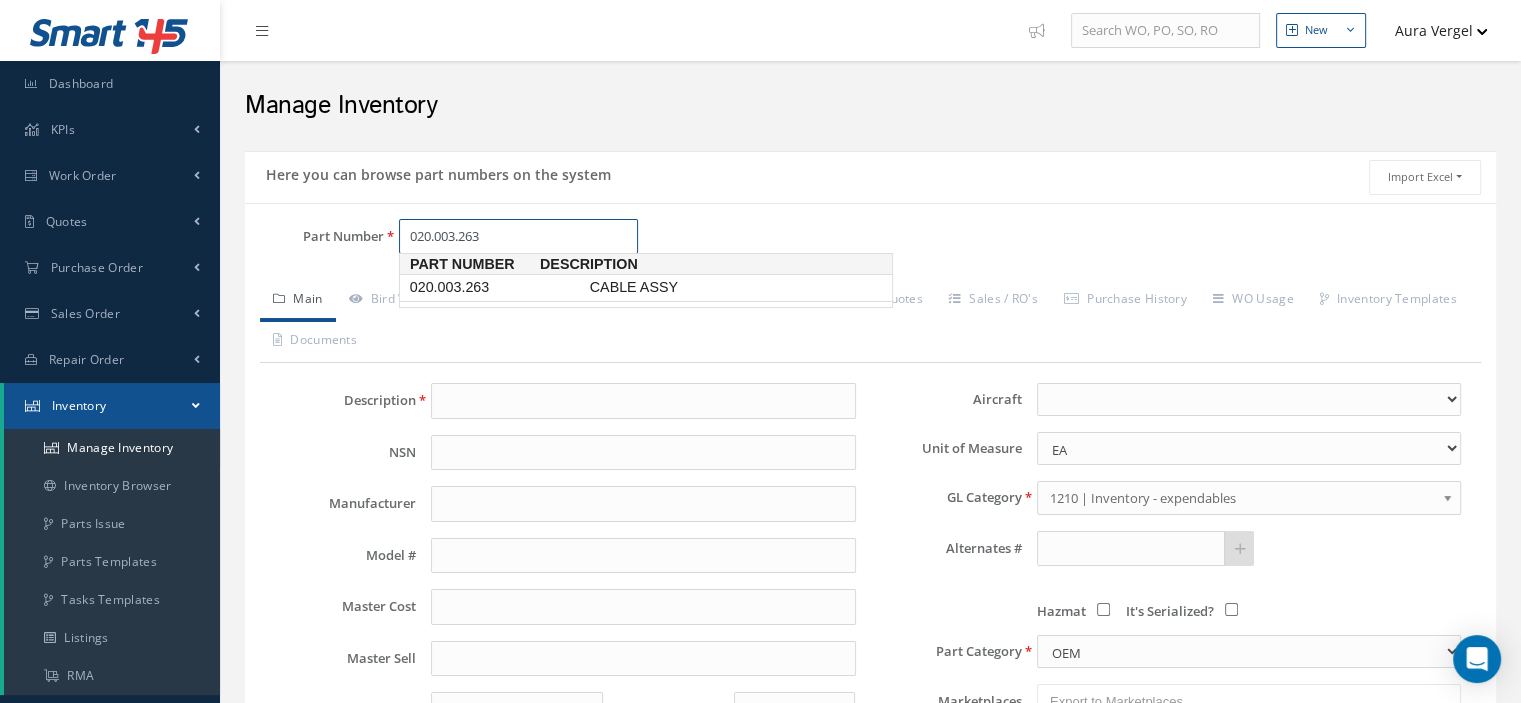 click on "020.003.263" at bounding box center [496, 287] 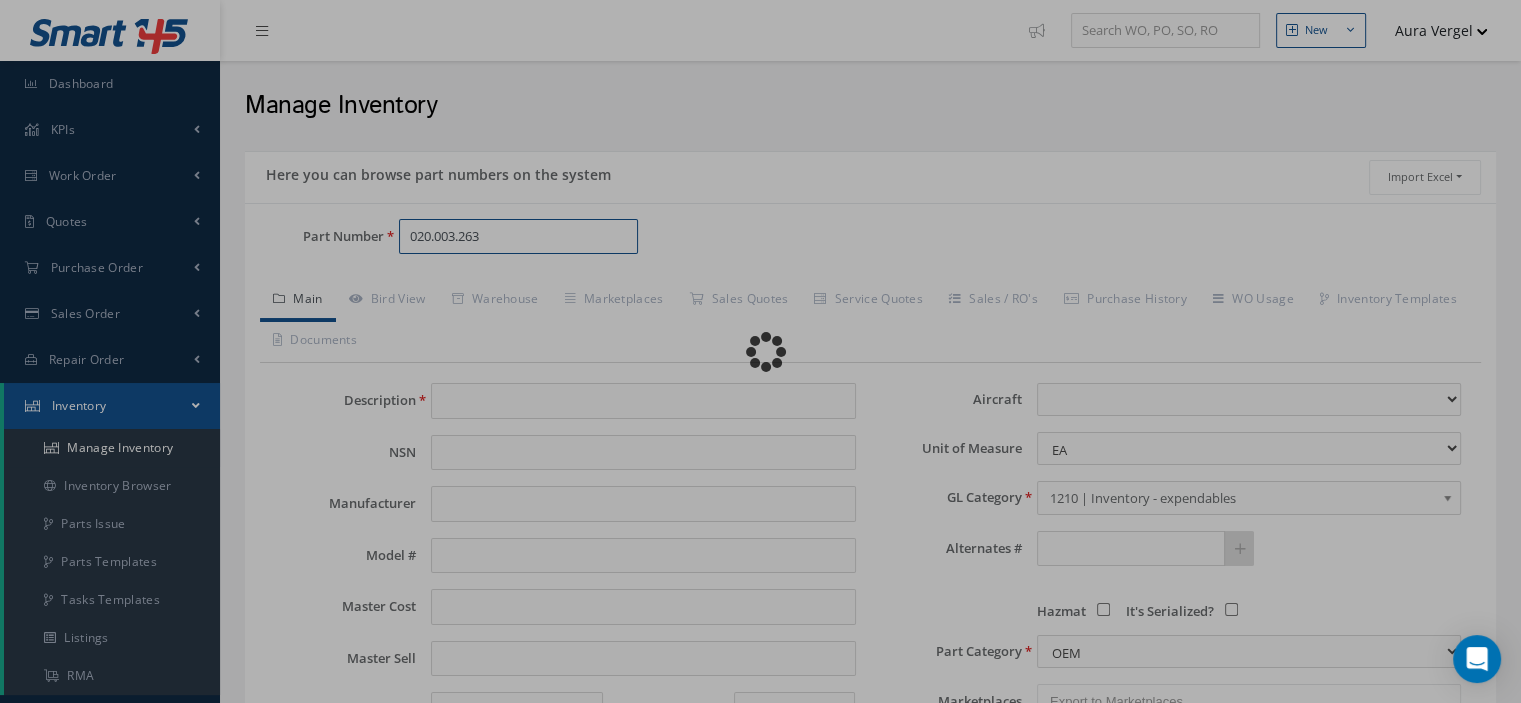 type on "CABLE ASSY" 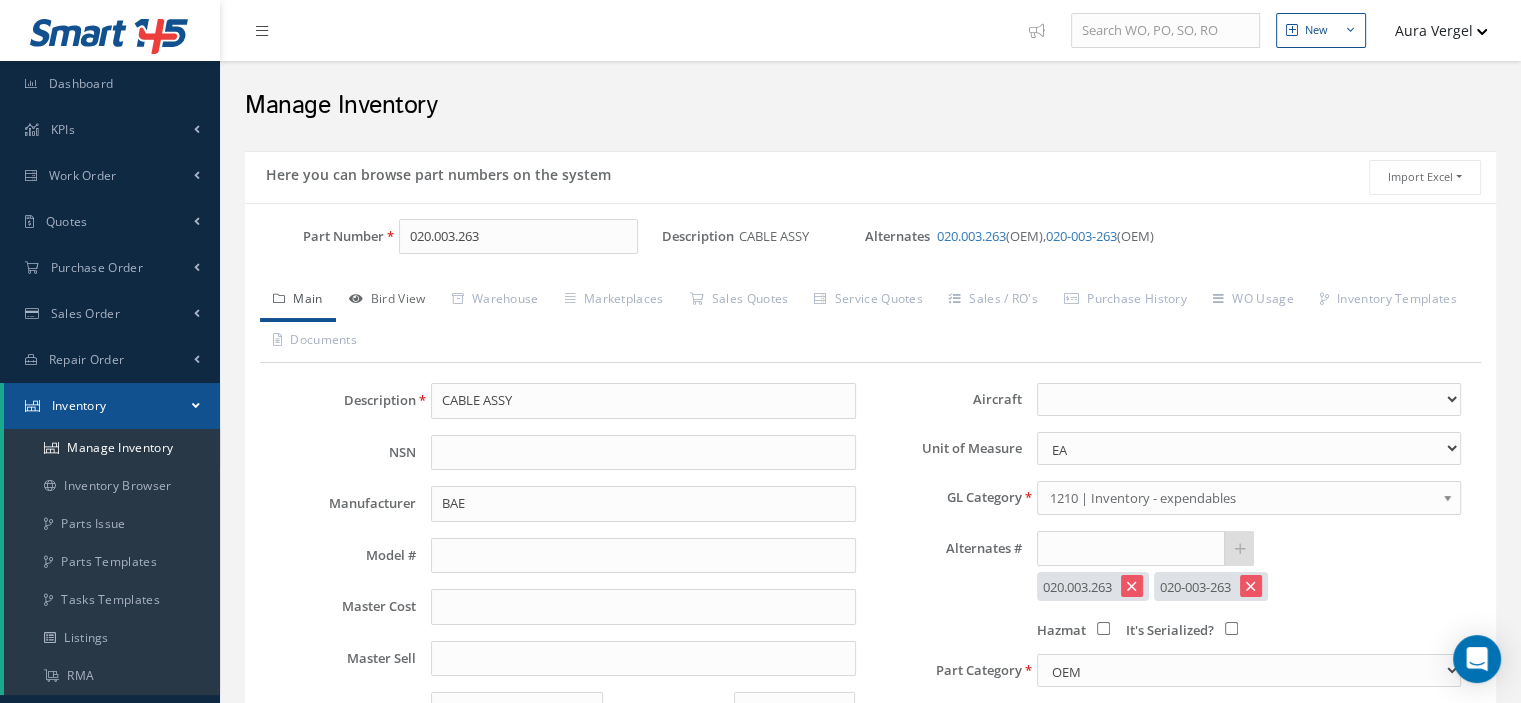 click on "Bird View" at bounding box center (387, 301) 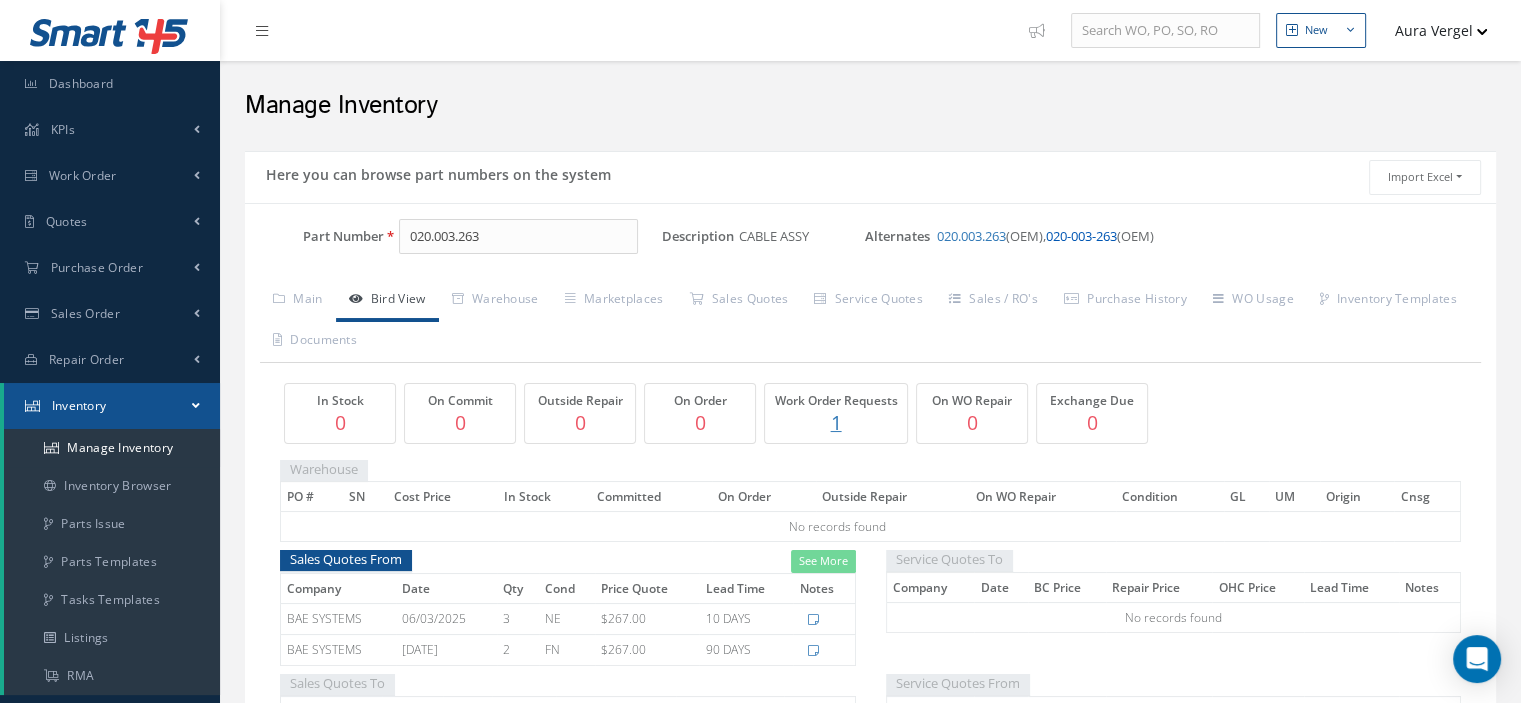 click on "020-003-263" at bounding box center [1081, 236] 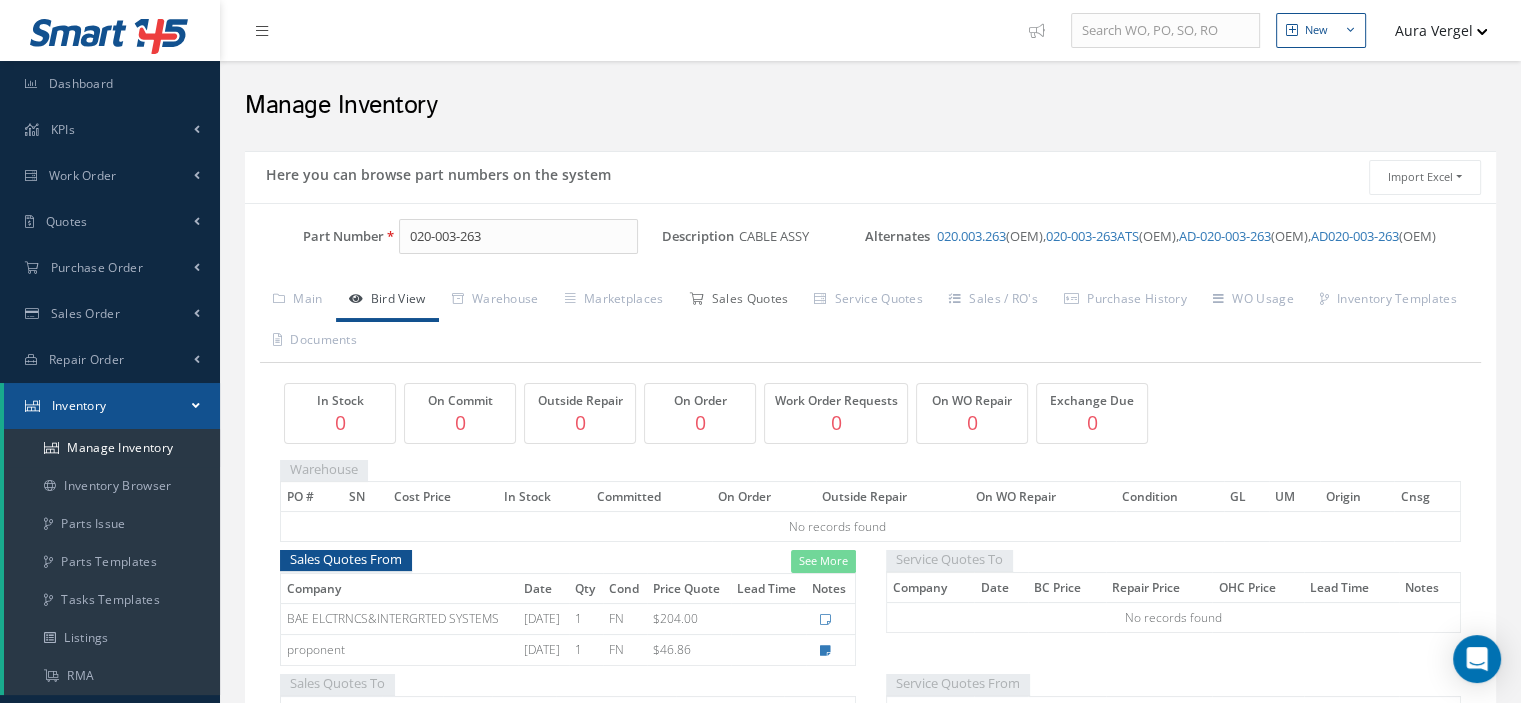 click on "Sales Quotes" at bounding box center [738, 301] 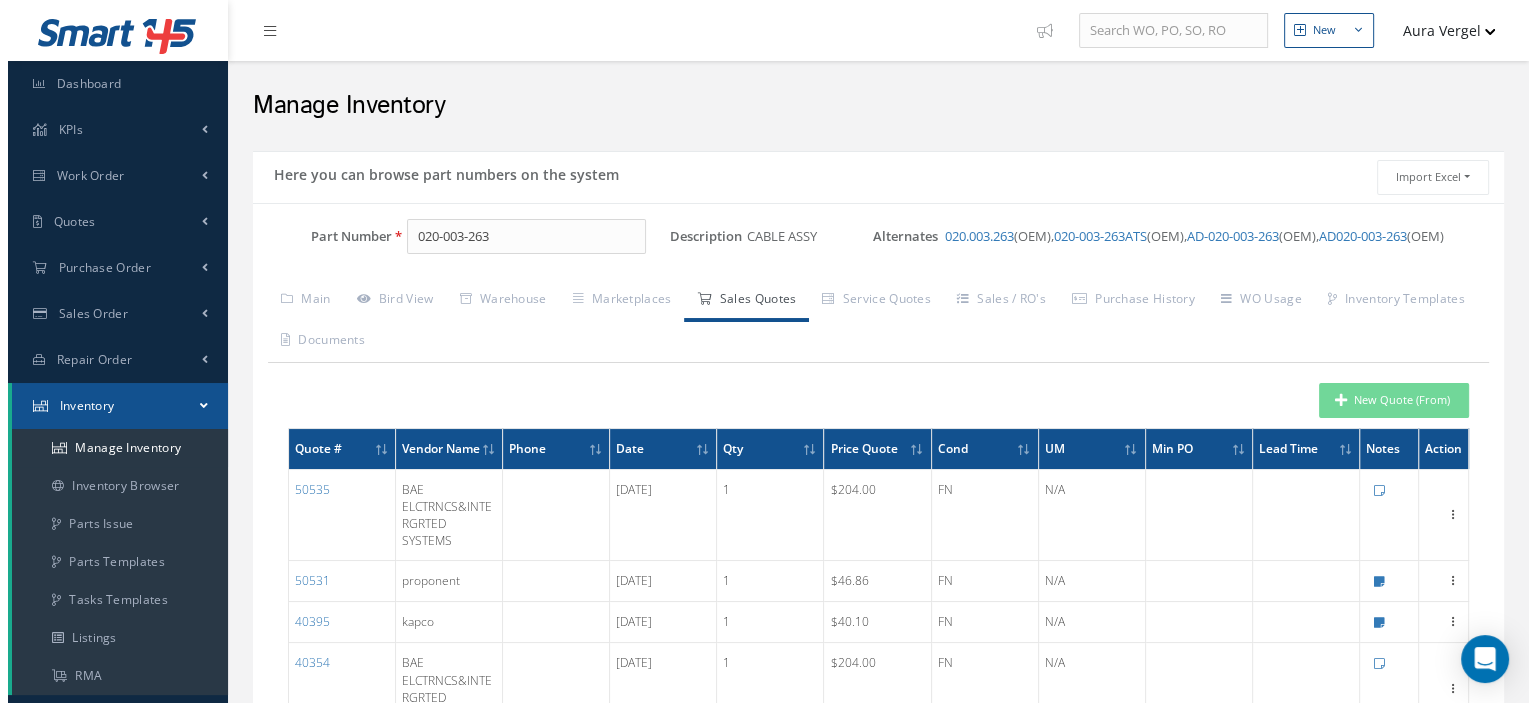 scroll, scrollTop: 100, scrollLeft: 0, axis: vertical 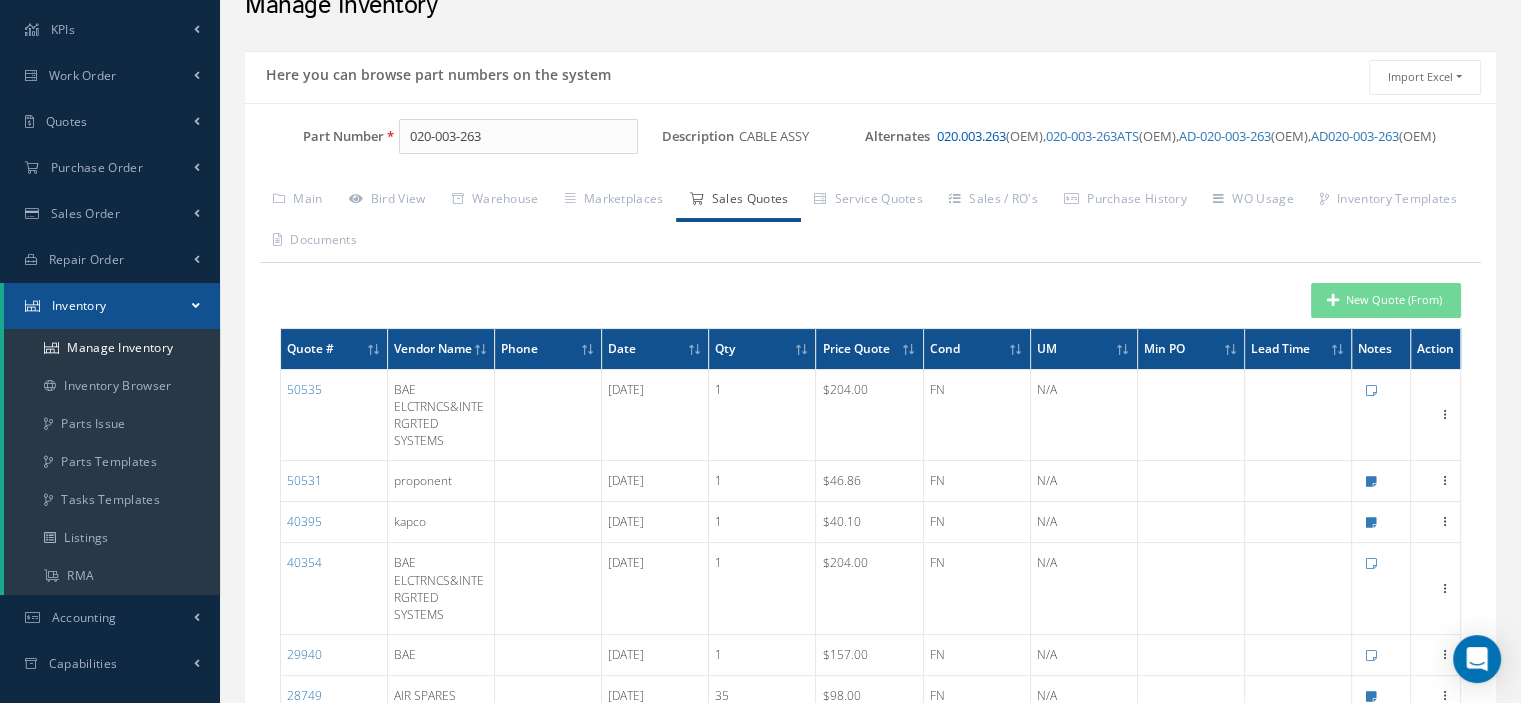click on "020.003.263" at bounding box center (971, 136) 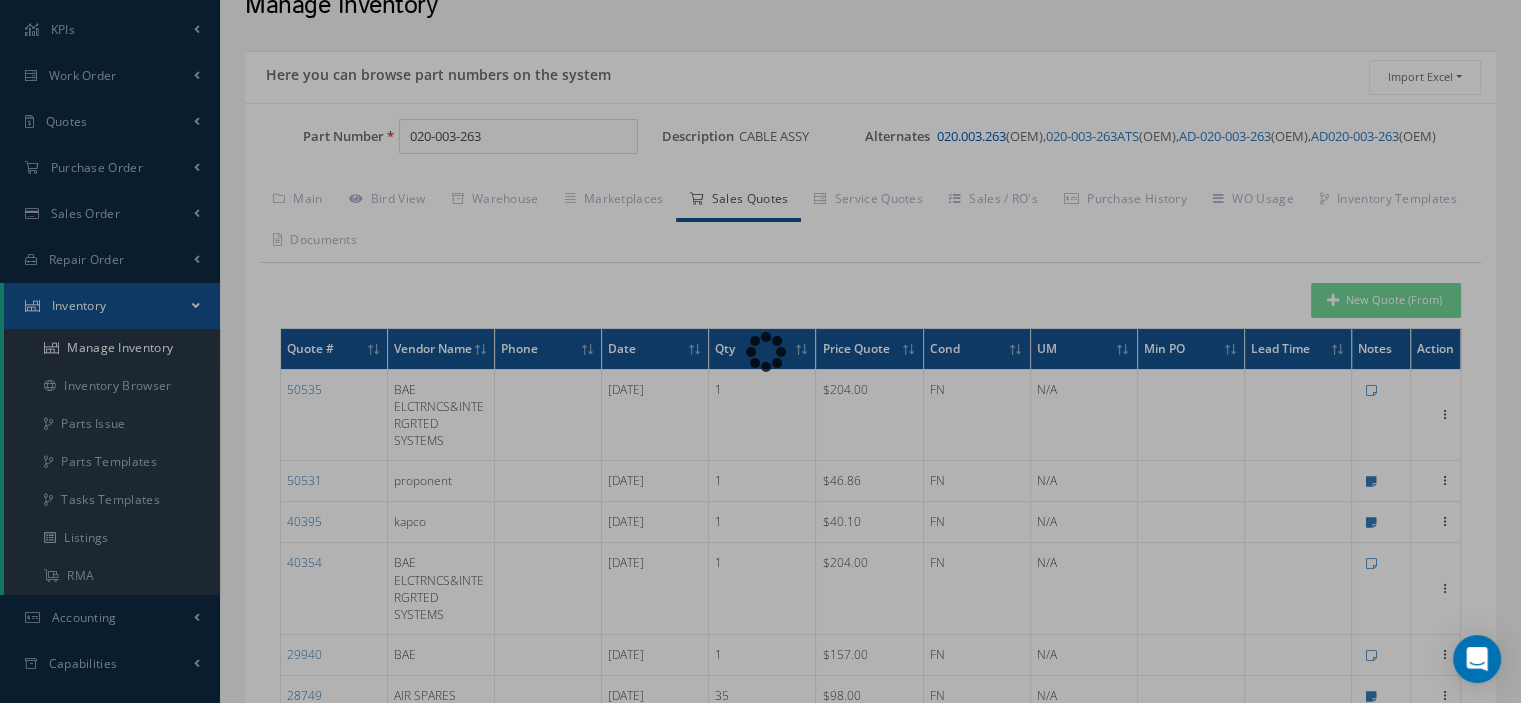 type on "020.003.263" 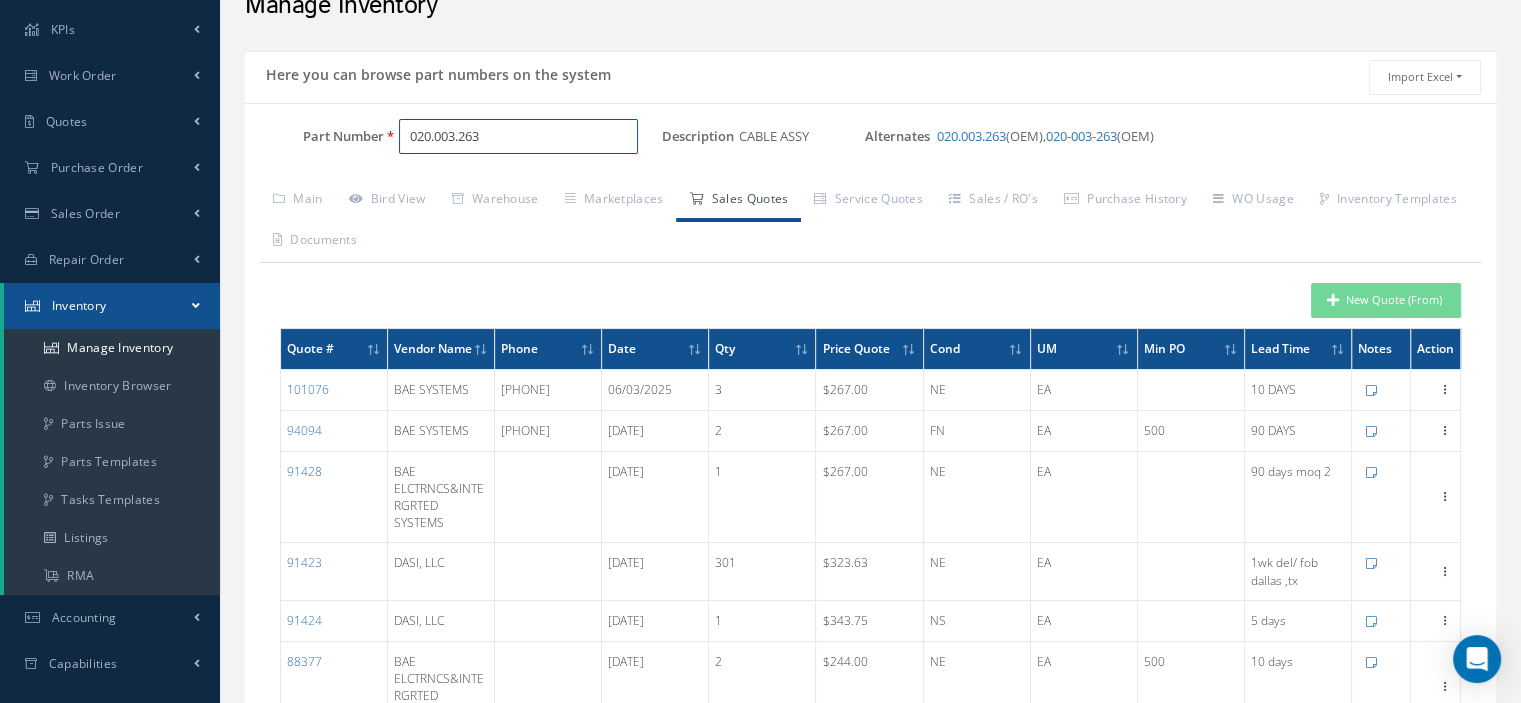 drag, startPoint x: 515, startPoint y: 136, endPoint x: 412, endPoint y: 131, distance: 103.121284 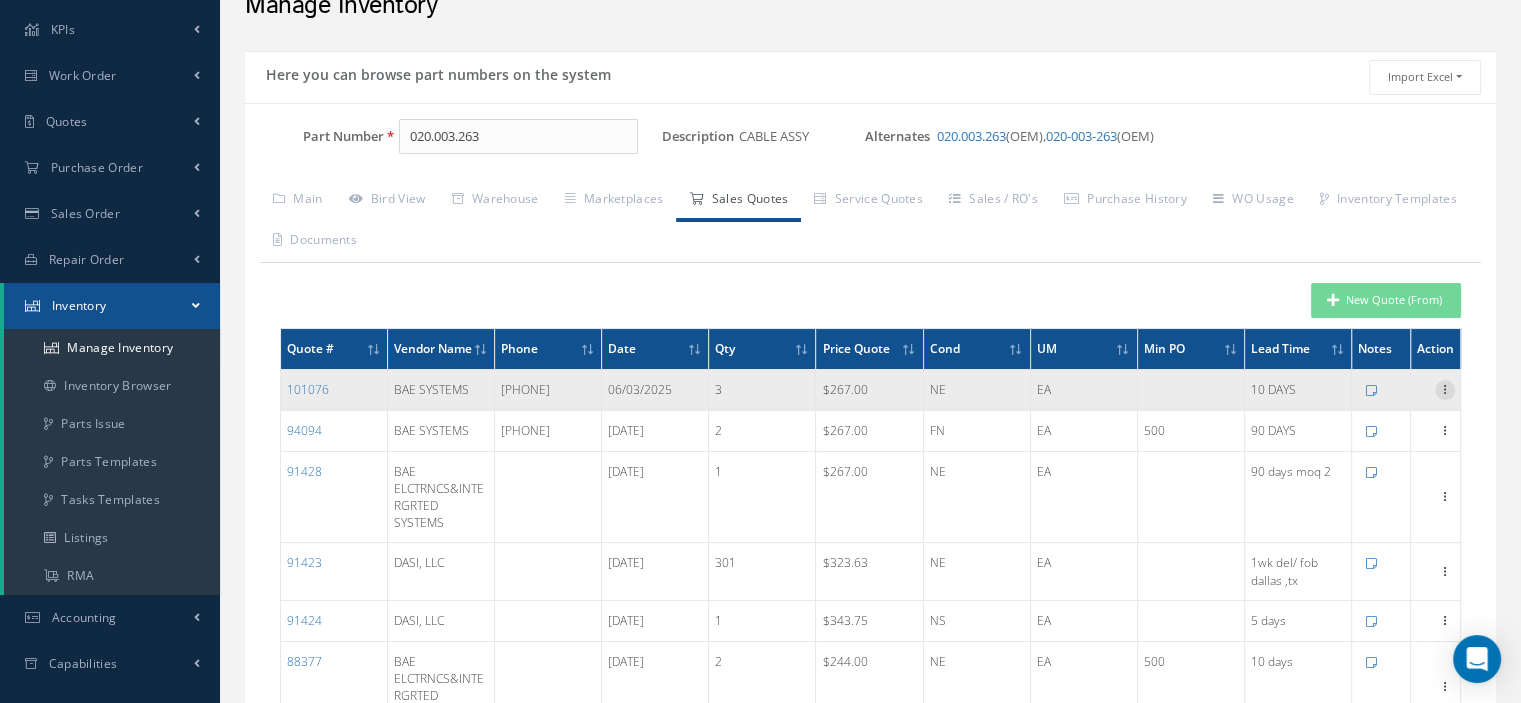 click at bounding box center (1445, 388) 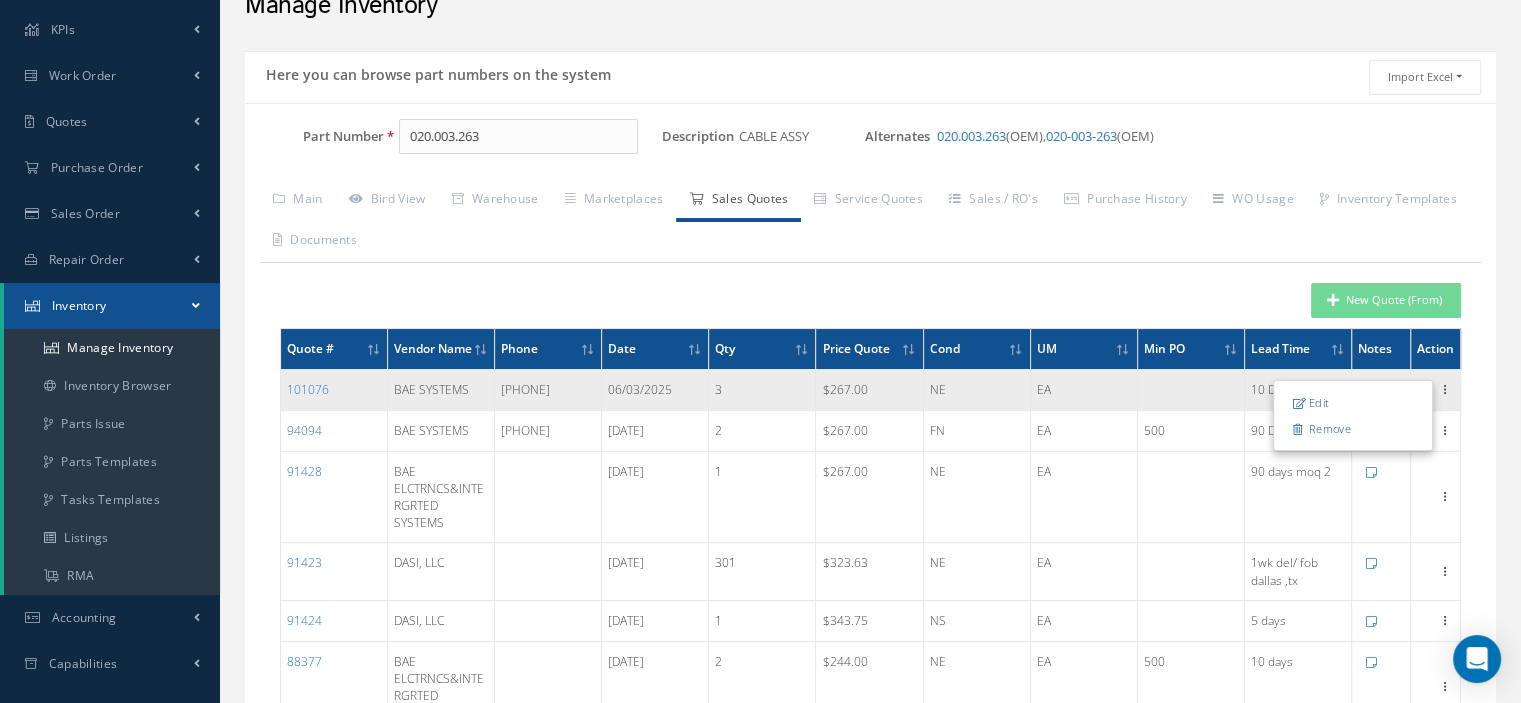 click on "Edit" at bounding box center (1353, 403) 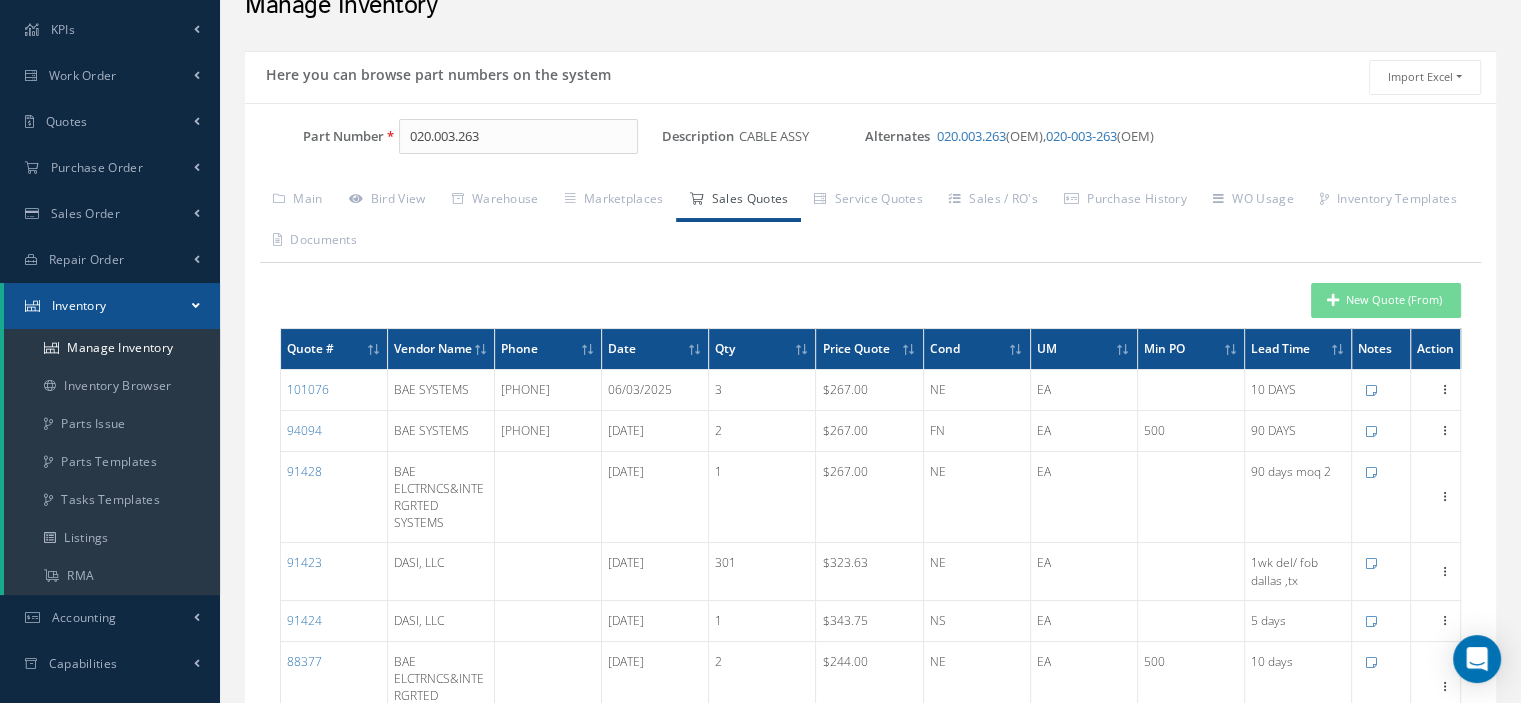 type on "BAE SYSTEMS" 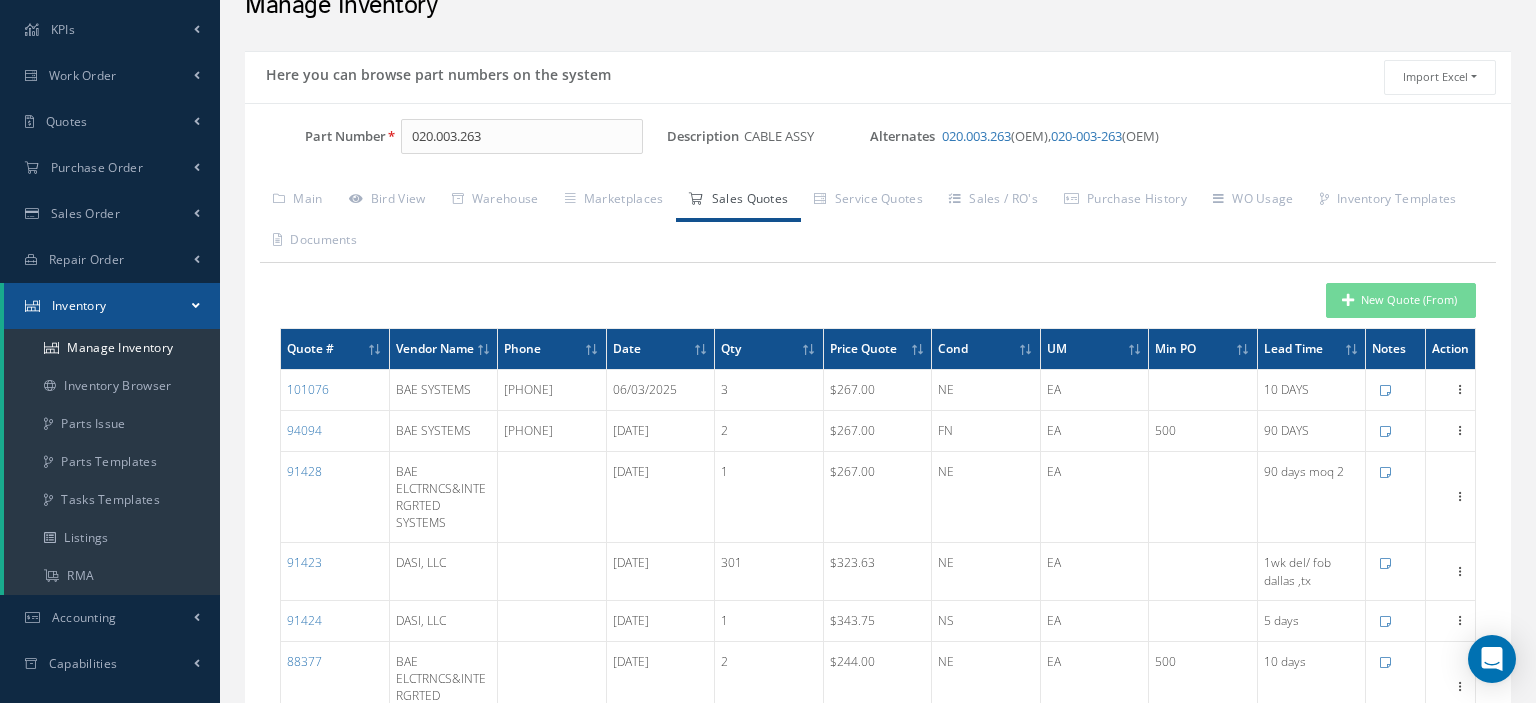 type on "CABLE ASSY" 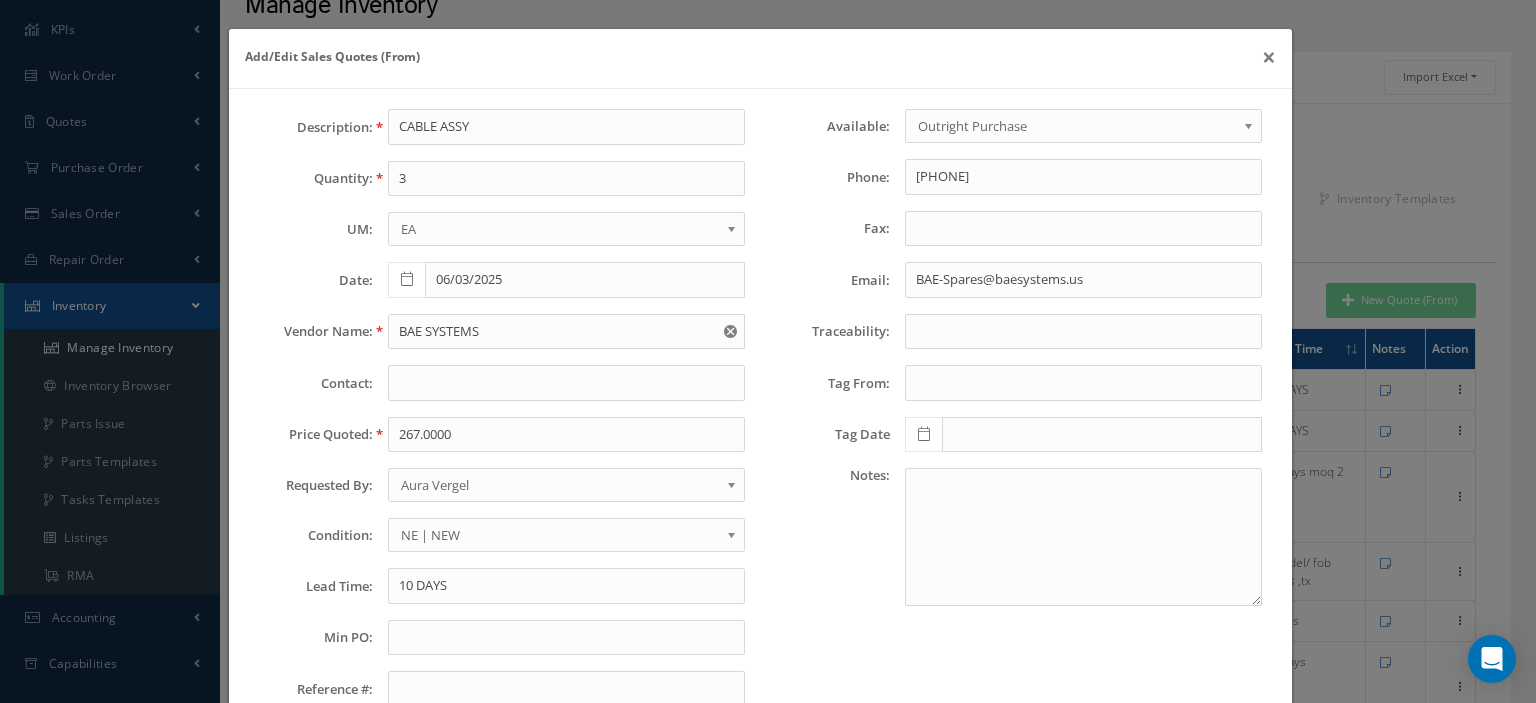click on "Description:   CABLE ASSY   Quantity:   3   UM:   EA FT IN LB
EA
Date:   06/03/2025   Vendor Name:      BAE SYSTEMS           Contact:     Price Quoted:   267.0000   Requested By:   Alexis Joaquin Padilla Angel Medina Armando Godoy Aura Vergel Bernabe Cortazar Brandon Ravelo Carlos Pena Diego Heredia Elio Kocijancic Enrique Molina Frankie Flores Hector Frank Heredia Henry Isaula Ictiandro Rodriguez Jesus Padron Jose Eduartez Jose Javier Ferrer Jose Ollino Marc Taylor Marianela Solorzano Mariela Corte Michael Taylor Moises Jacob Abensur Monica Cisneros Myles Taylor Oscar Ravelo Pablo Vargas Pedro Rubio Roger Avila
Aura Vergel
Condition:   AR | AS REMOVE BC | BENCH CHECK BER | BER FN | FACTORY NEW FP | FOR PARTS ONLY INSP | INSPECTED NE | NEW NS | NEW SURPLUS N/A | NOT APPLICABLE OH | OVERHAUL RE | REFURBISHED RP | REPAIRED SV | SERVICEABLE
NE | NEW
Lead Time:   10 DAYS   Min PO:     Reference #:" at bounding box center (502, 416) 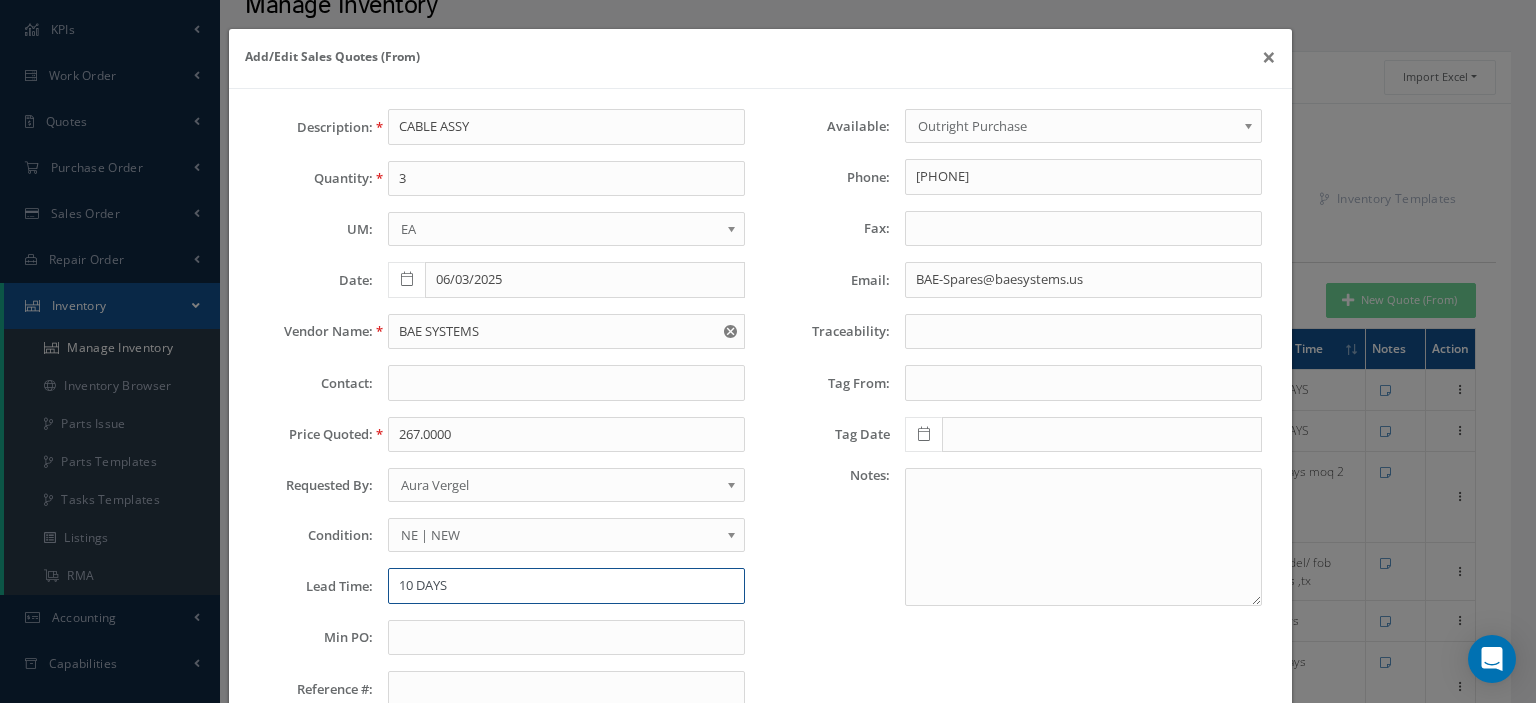 click on "10 DAYS" at bounding box center (566, 586) 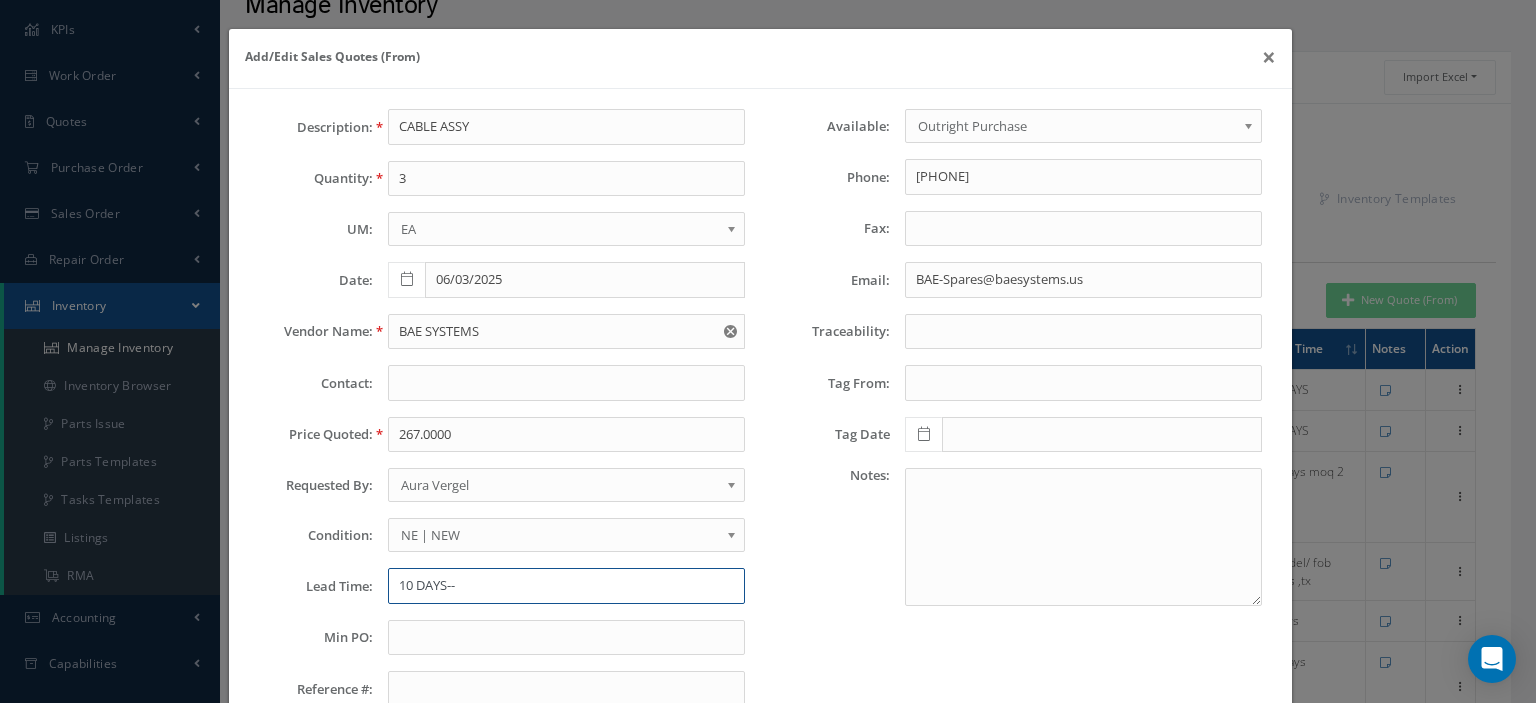 paste on "Pricing is valid through 9/1/2025" 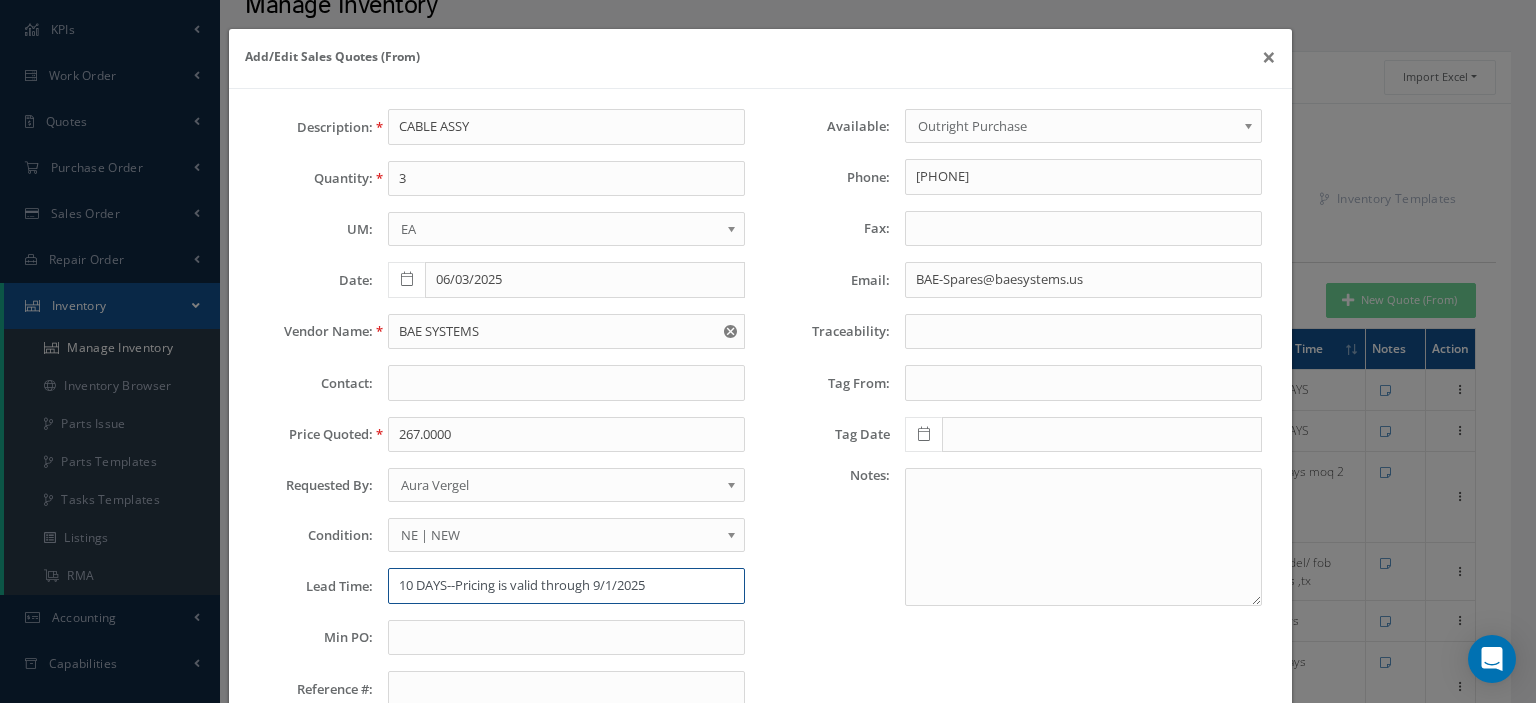 type on "10 DAYS--Pricing is valid through 9/1/2025" 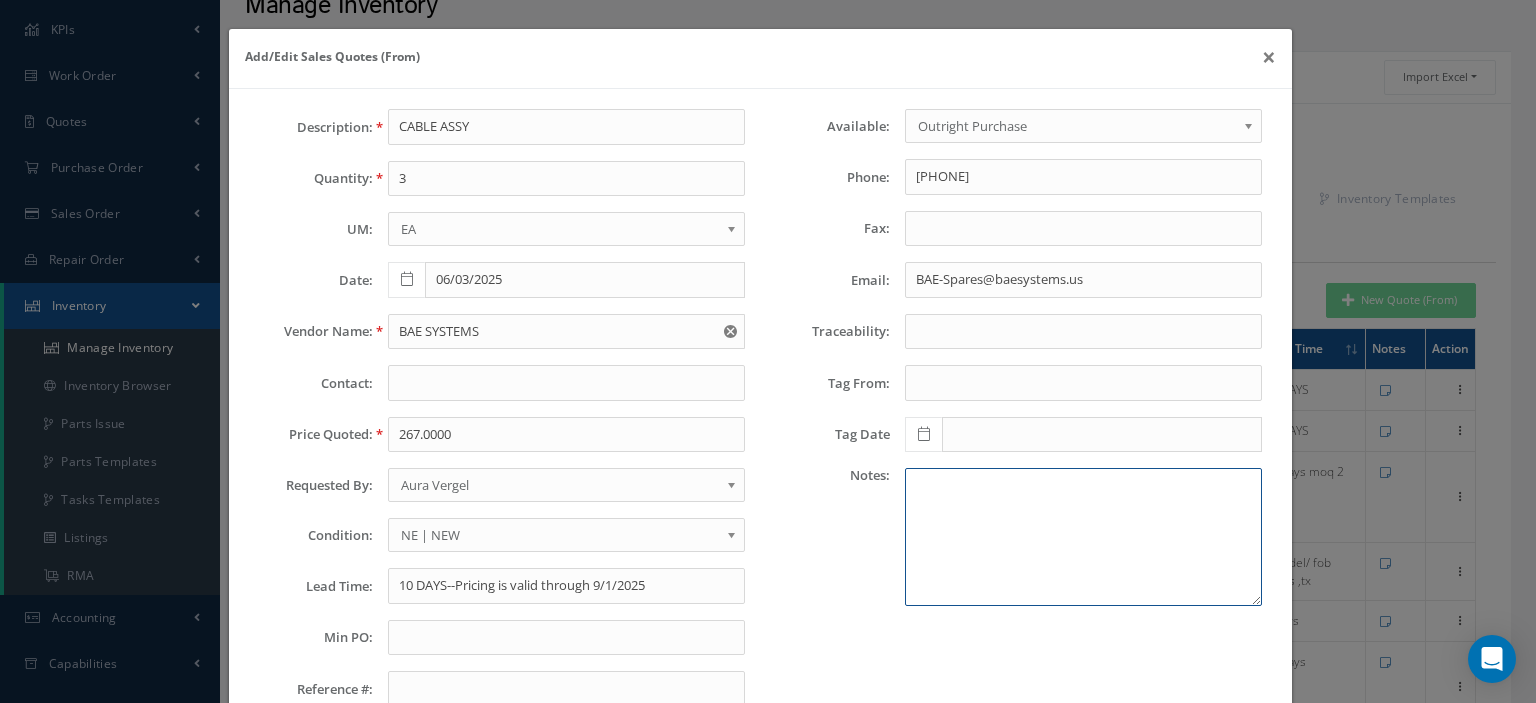 click at bounding box center (1083, 537) 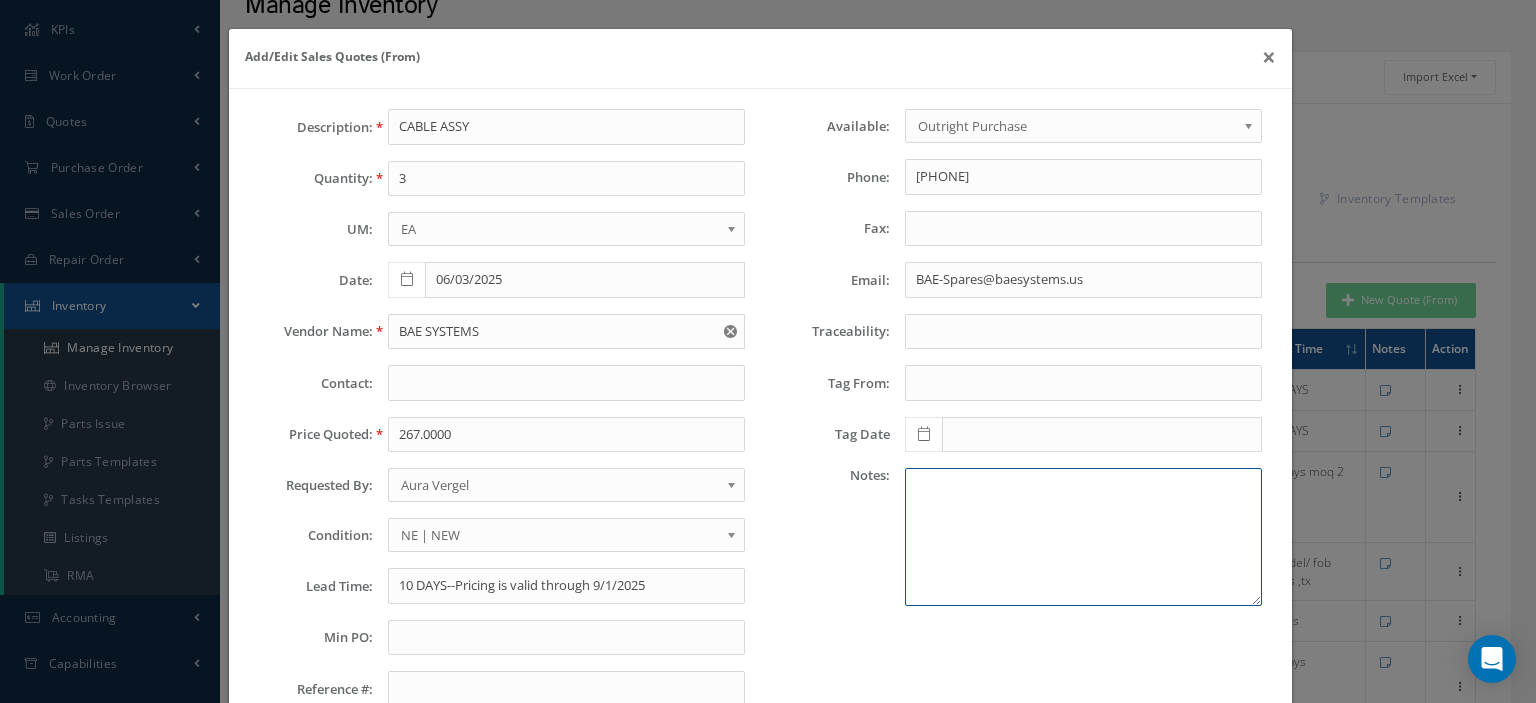 paste on "Pricing is valid through 9/1/2025" 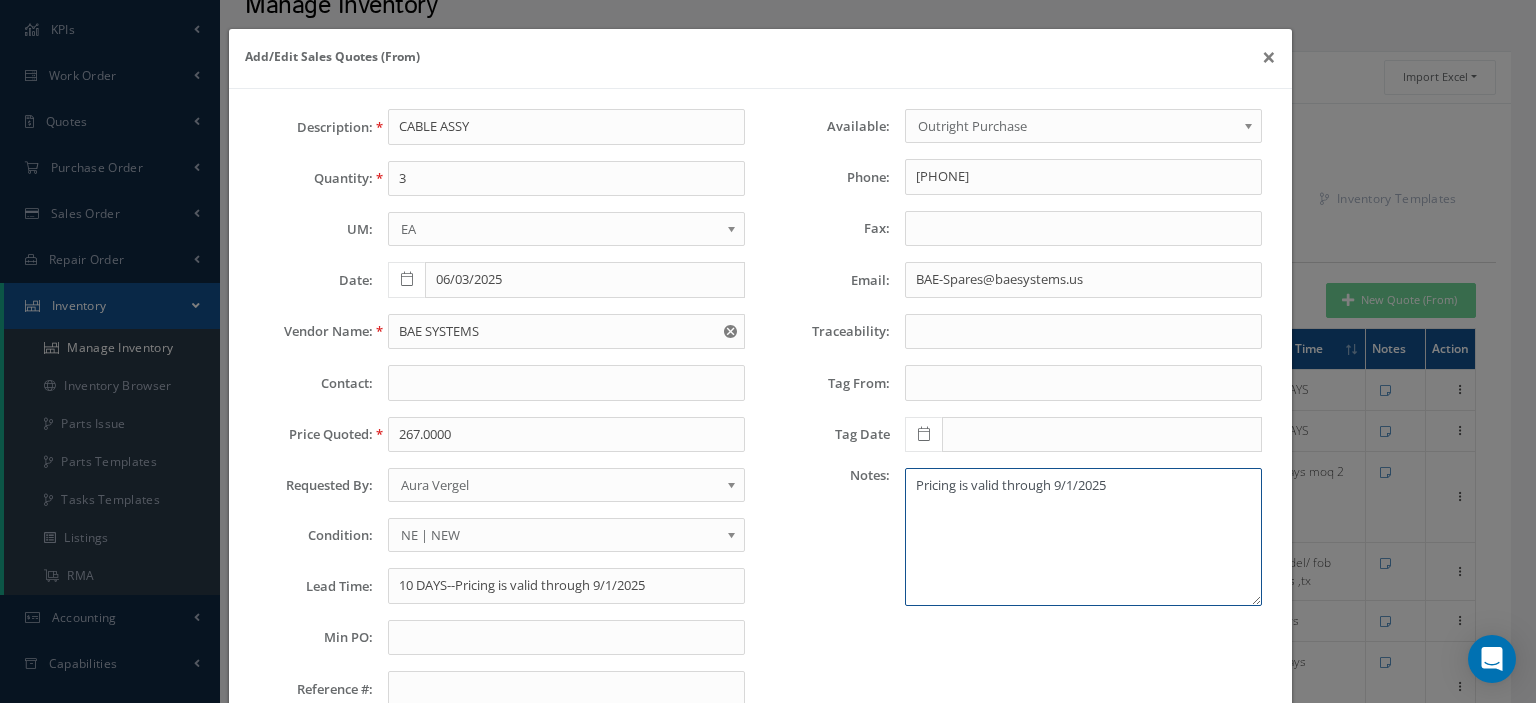 scroll, scrollTop: 140, scrollLeft: 0, axis: vertical 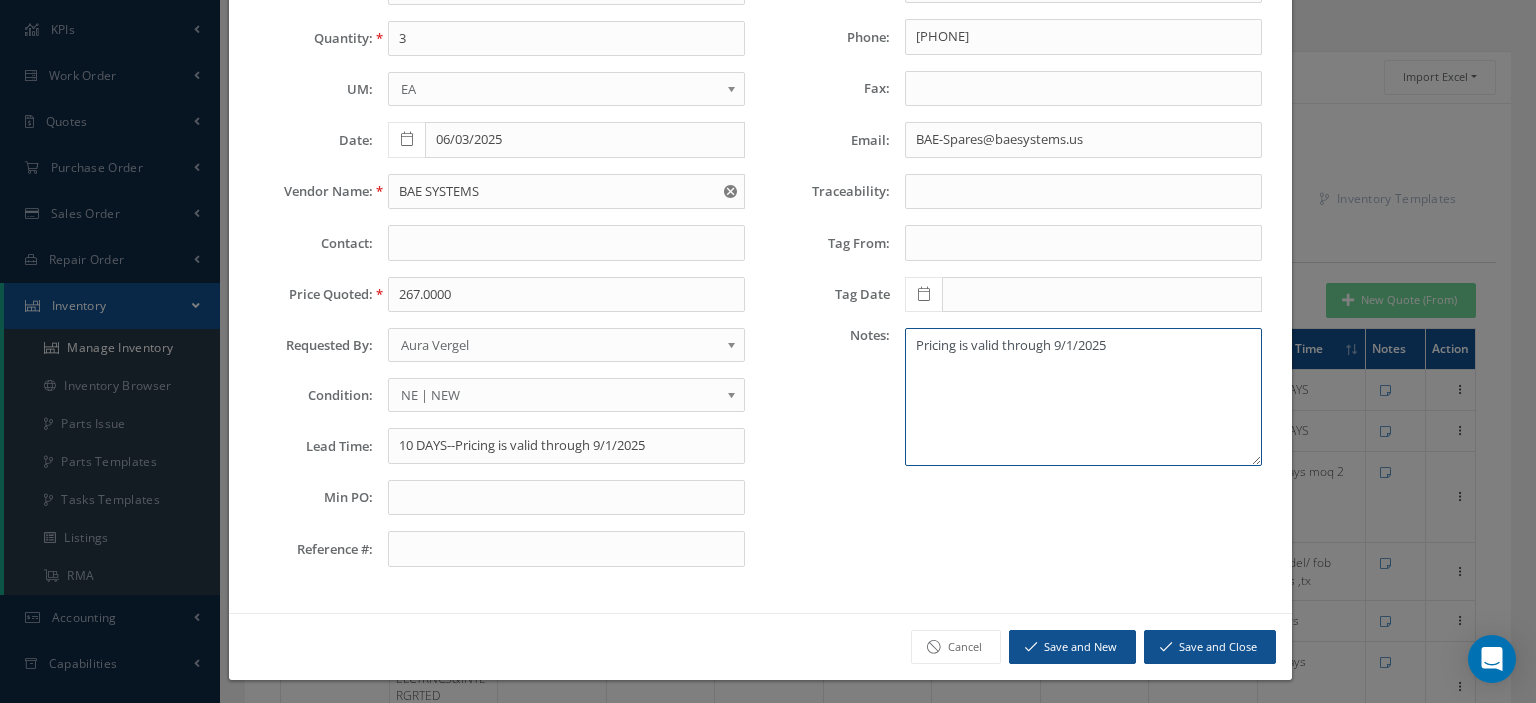 type on "Pricing is valid through 9/1/2025" 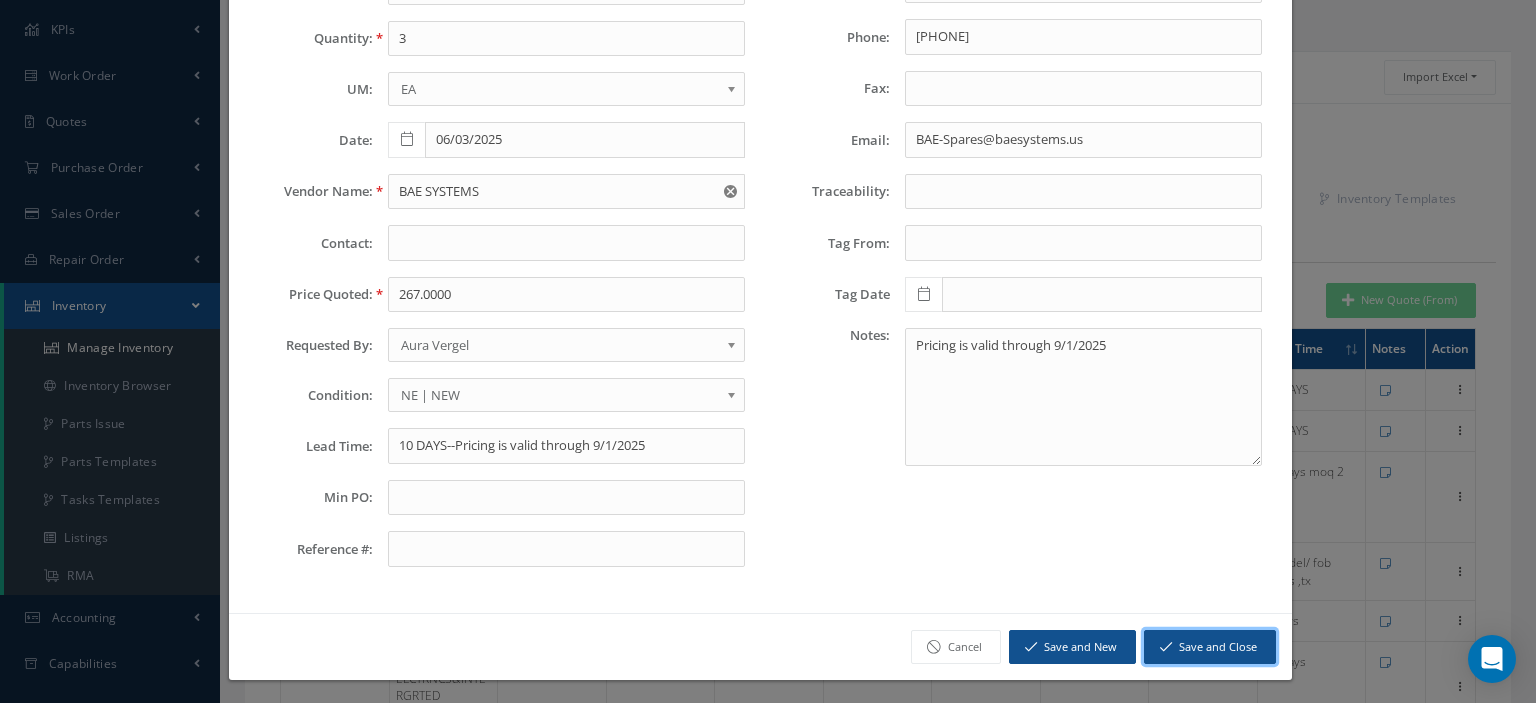 click on "Save and Close" at bounding box center [1210, 647] 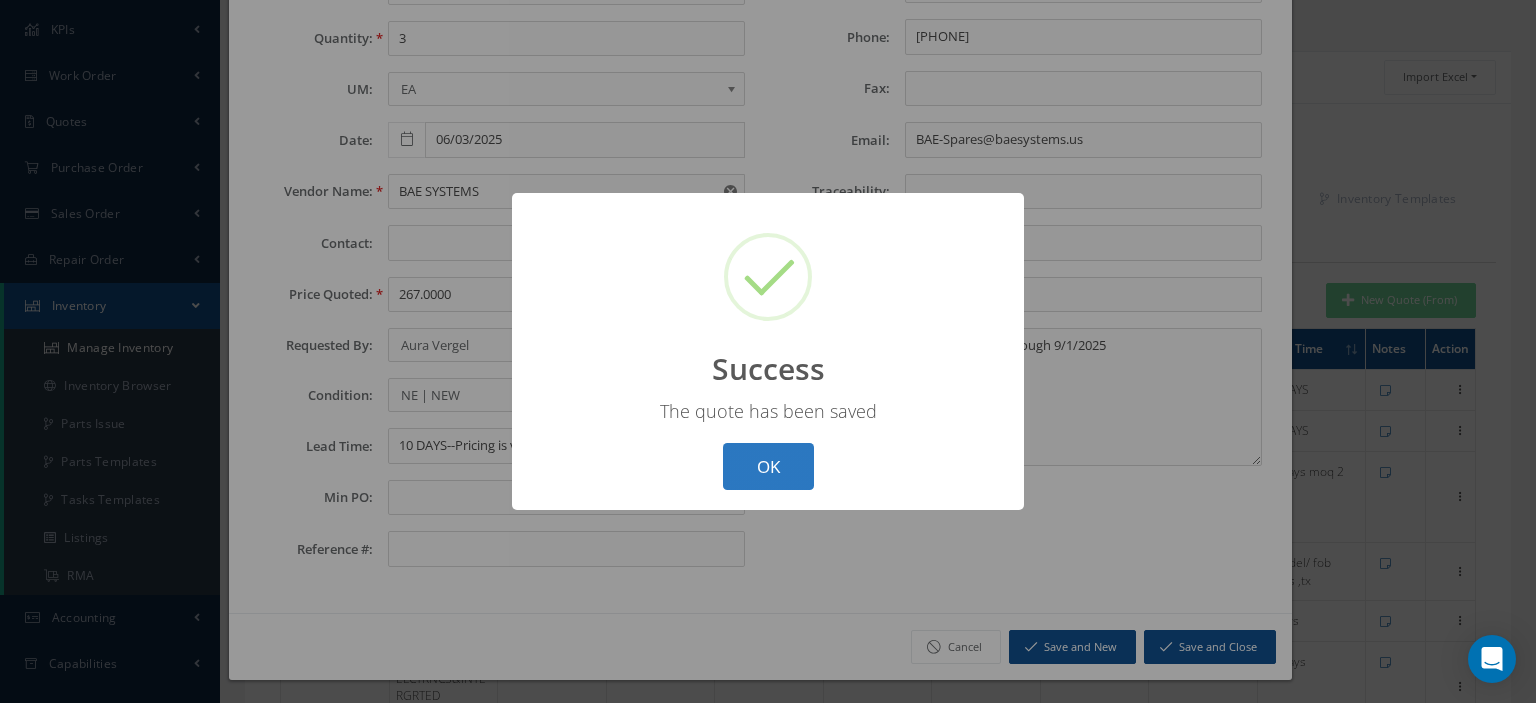 click on "OK" at bounding box center [768, 466] 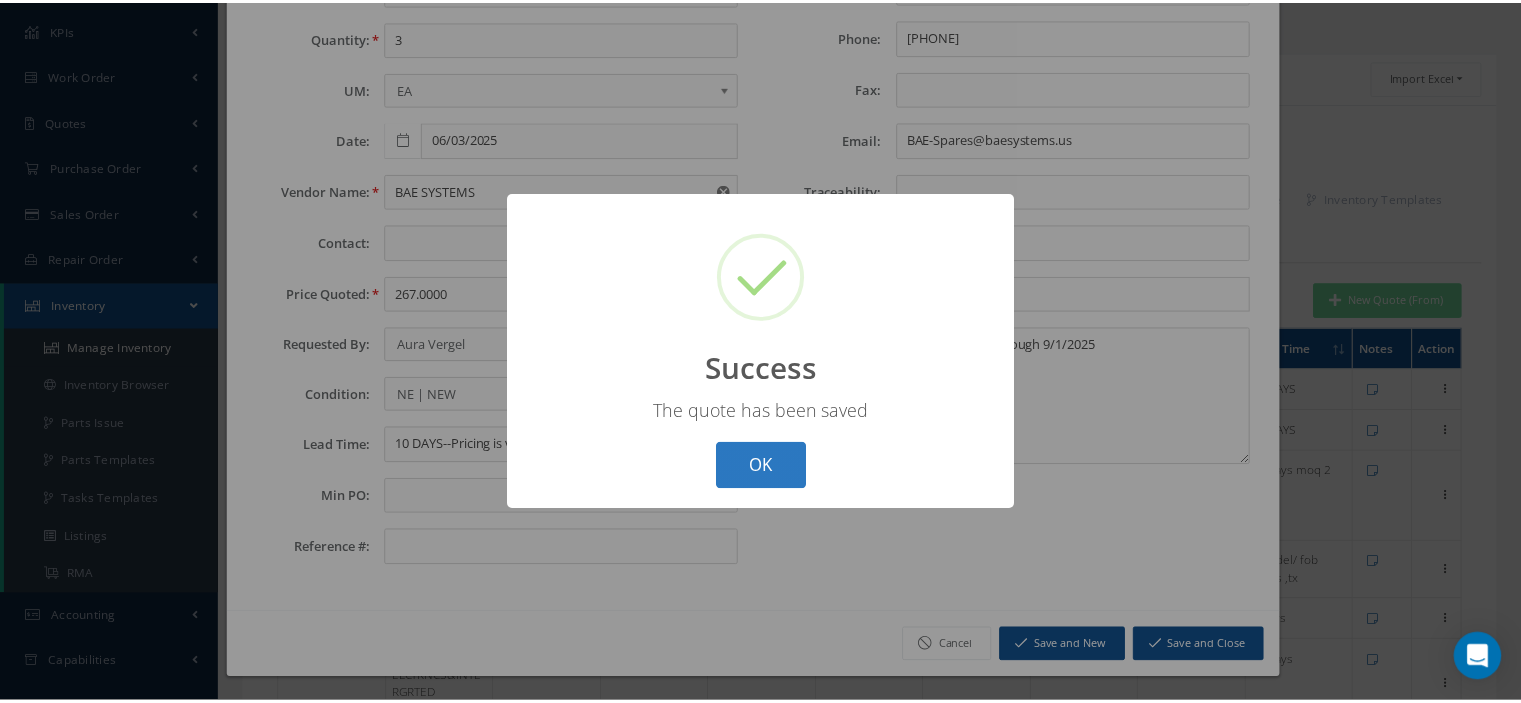 scroll, scrollTop: 0, scrollLeft: 0, axis: both 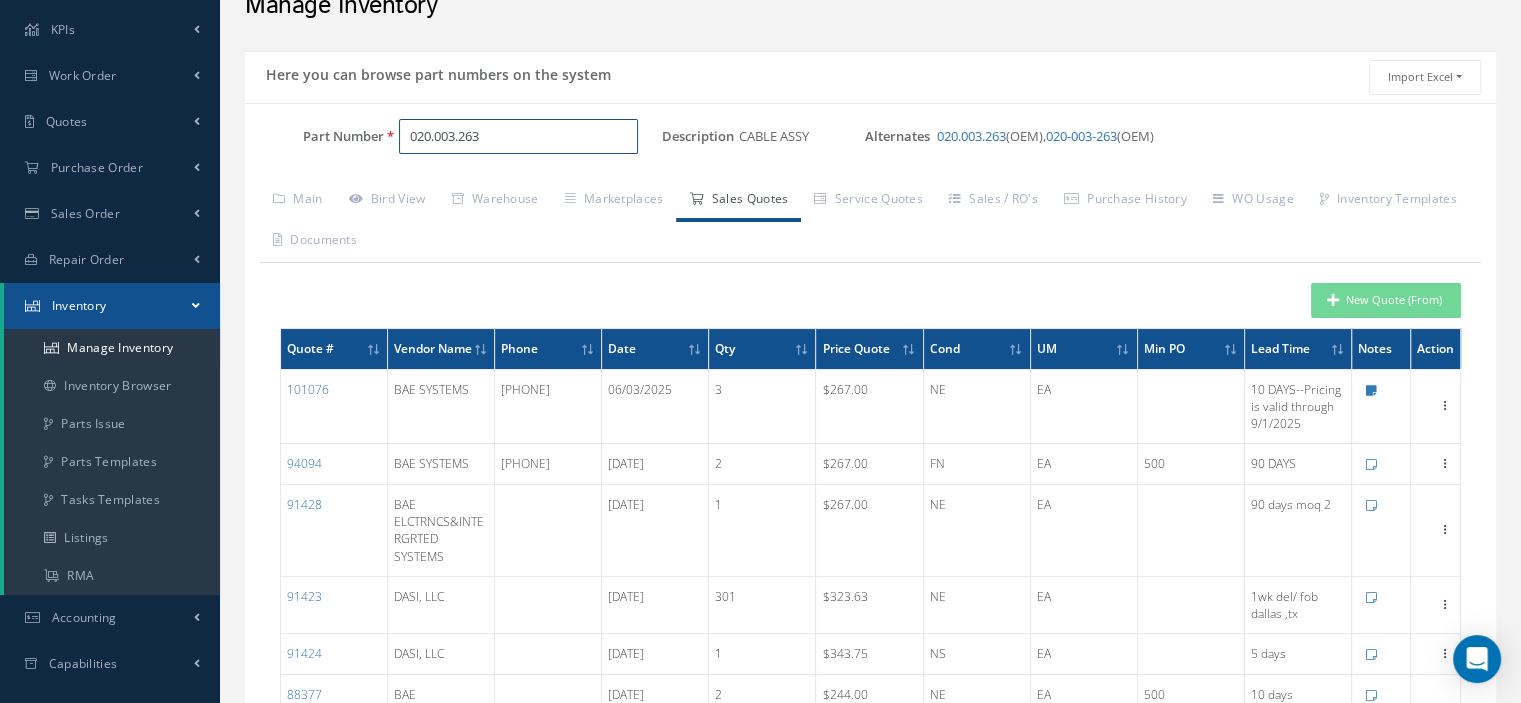 drag, startPoint x: 499, startPoint y: 147, endPoint x: 350, endPoint y: 131, distance: 149.8566 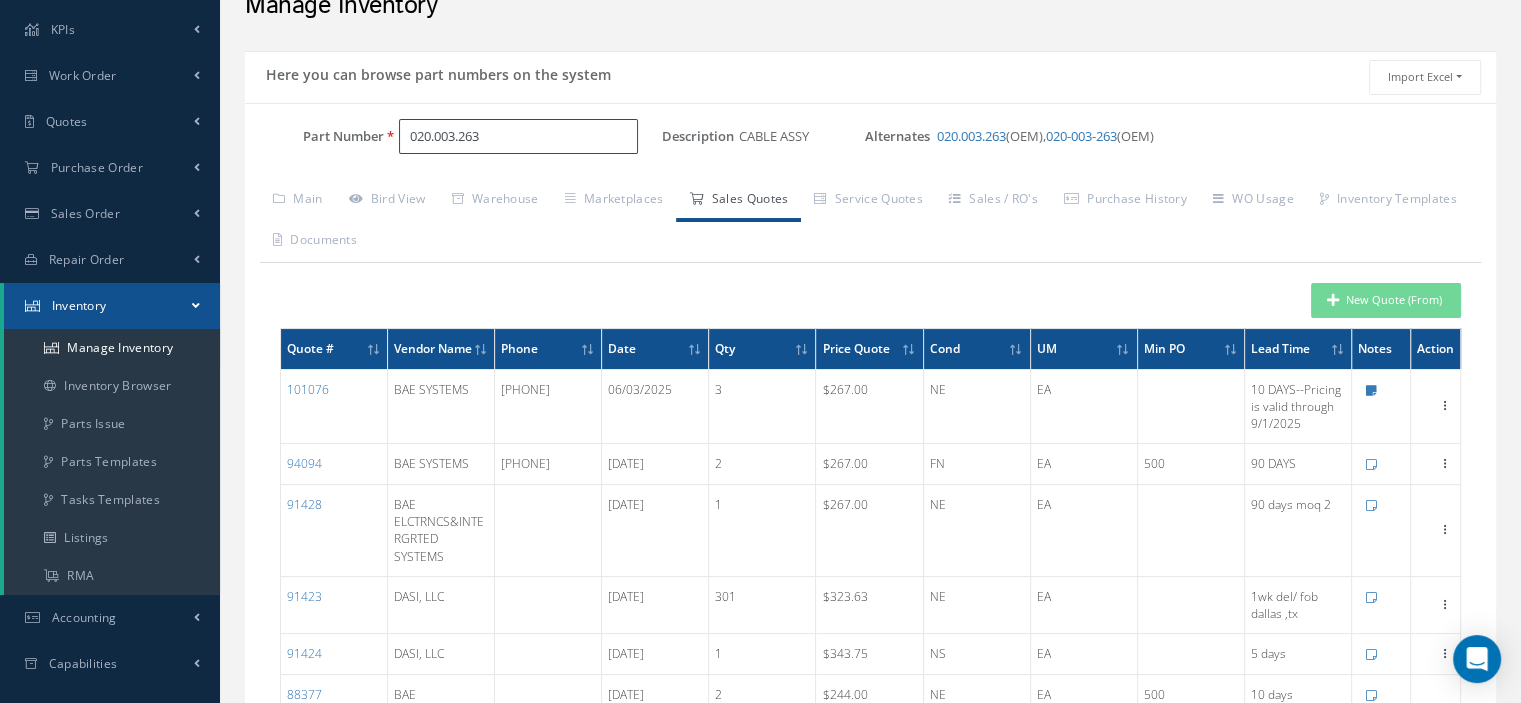 click on "Part Number
020.003.263" at bounding box center (453, 137) 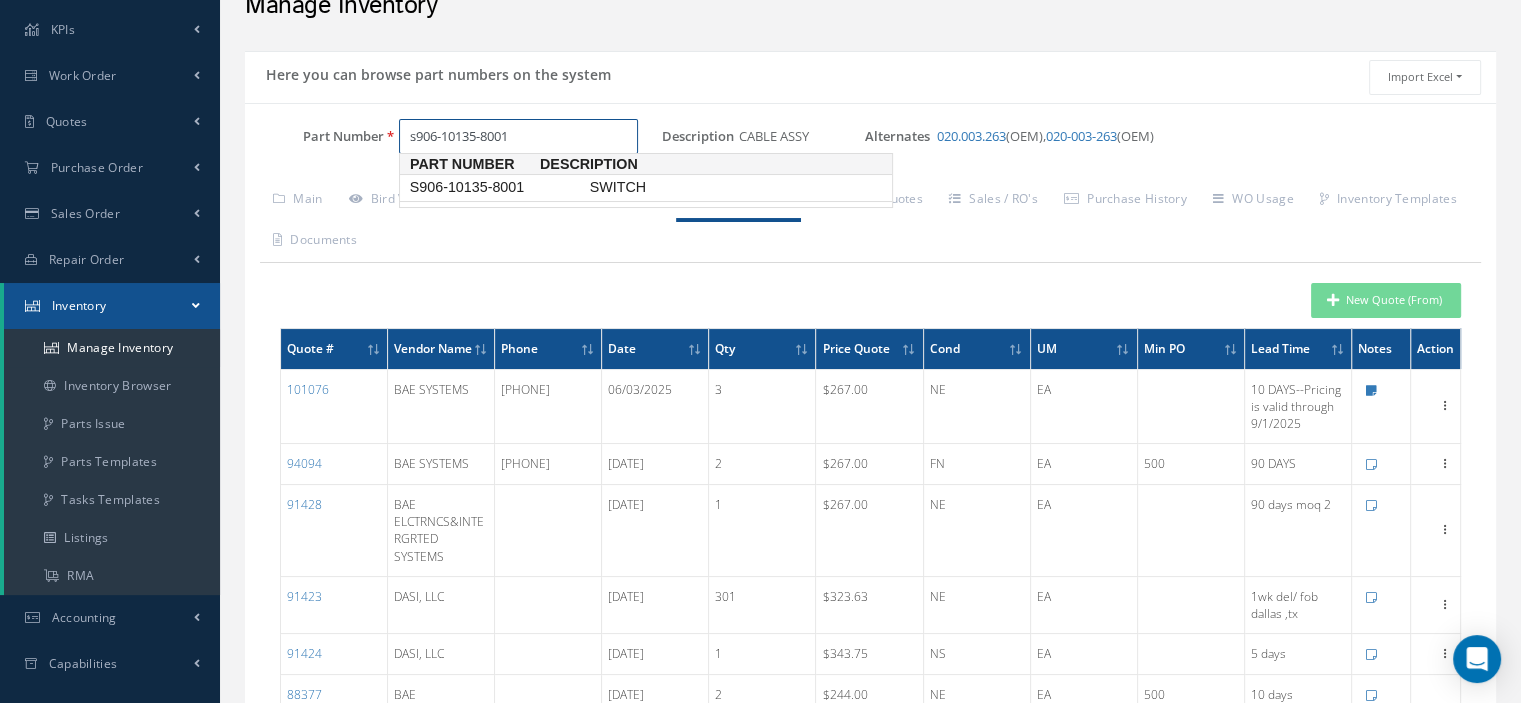 click on "S906-10135-8001" at bounding box center (496, 187) 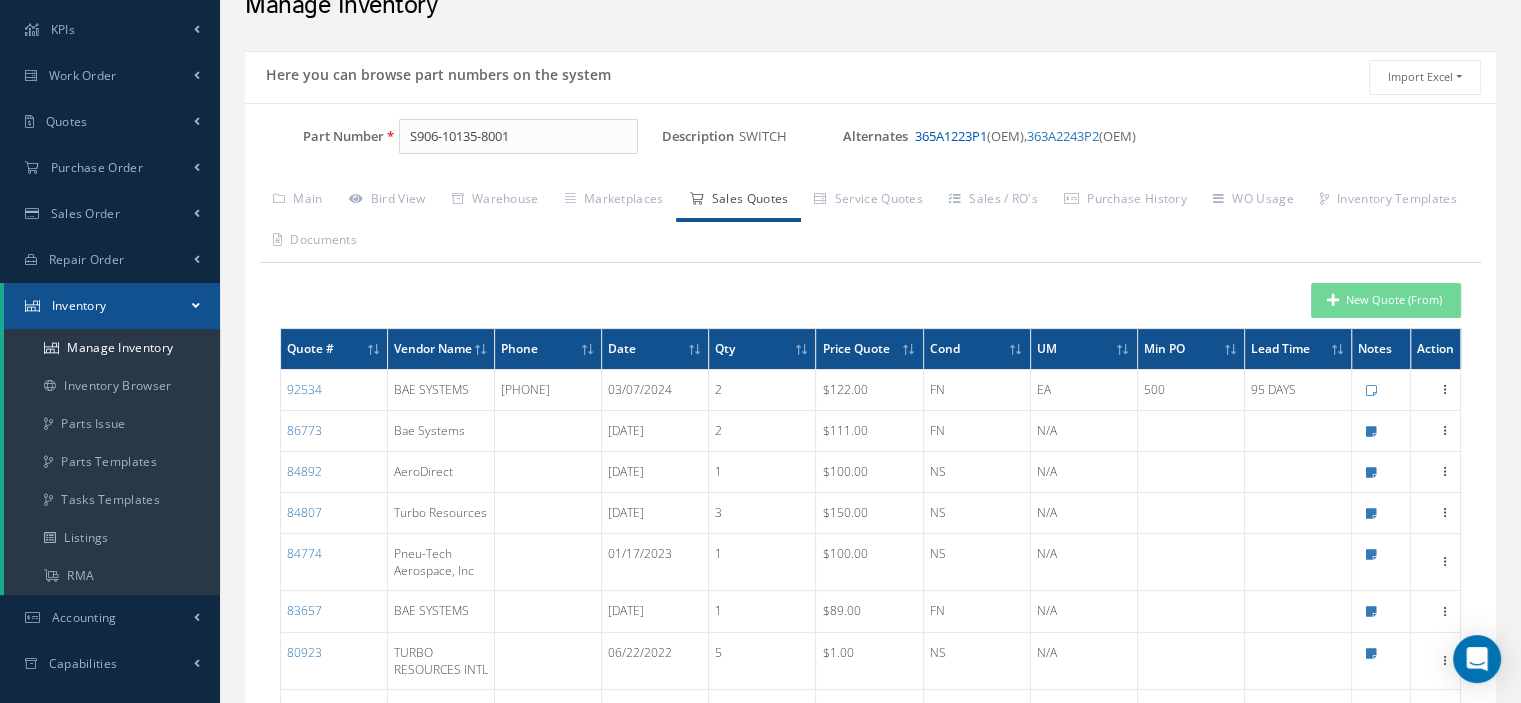 click on "365A1223P1" at bounding box center [951, 136] 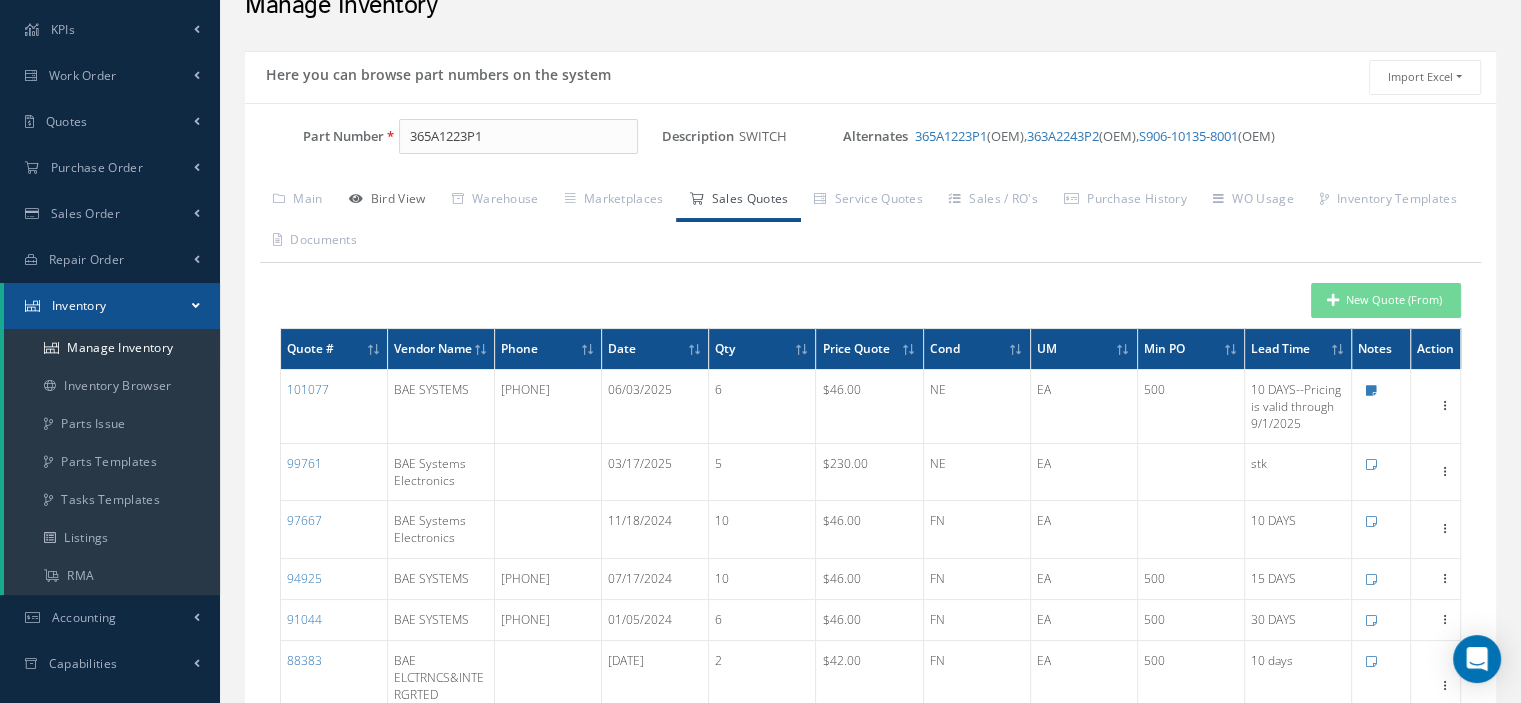 click on "Bird View" at bounding box center [387, 201] 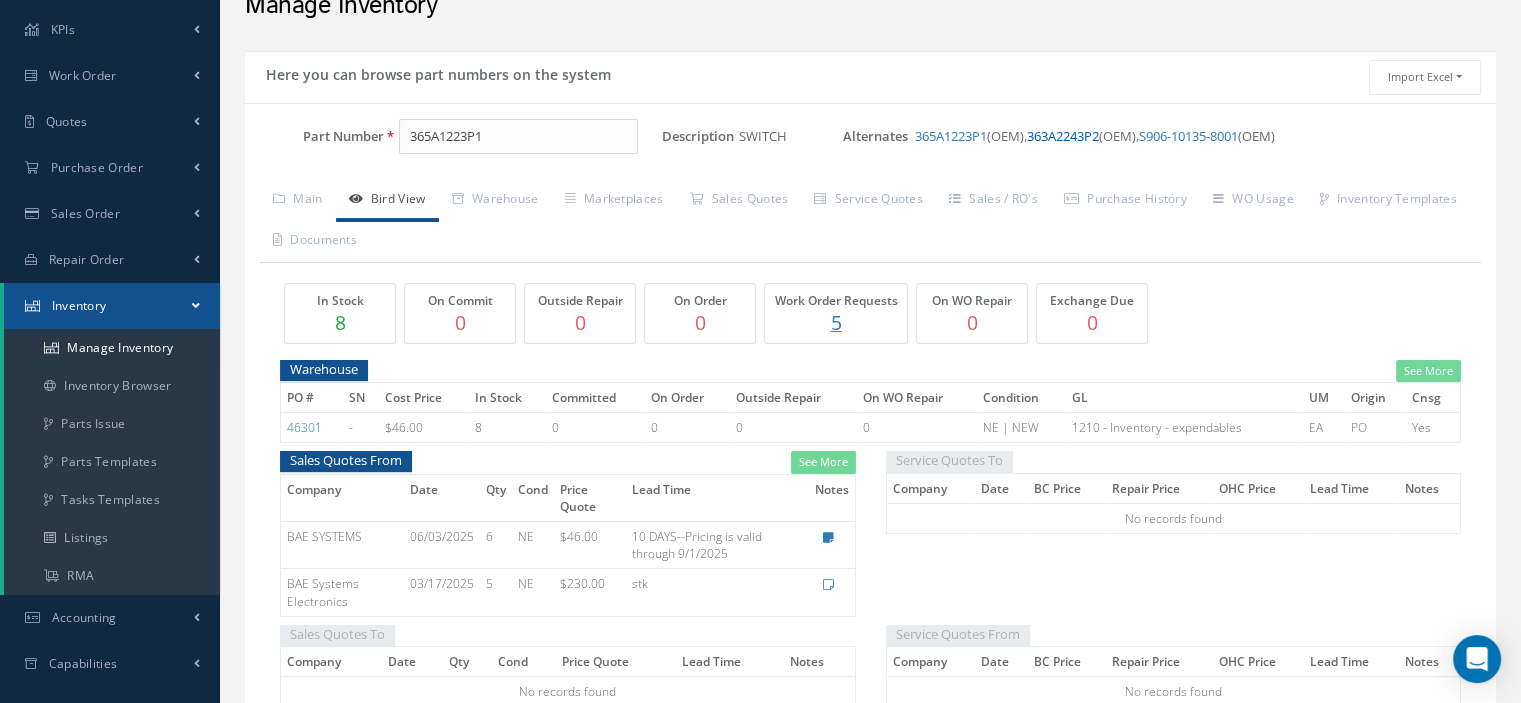 click on "363A2243P2" at bounding box center (1063, 136) 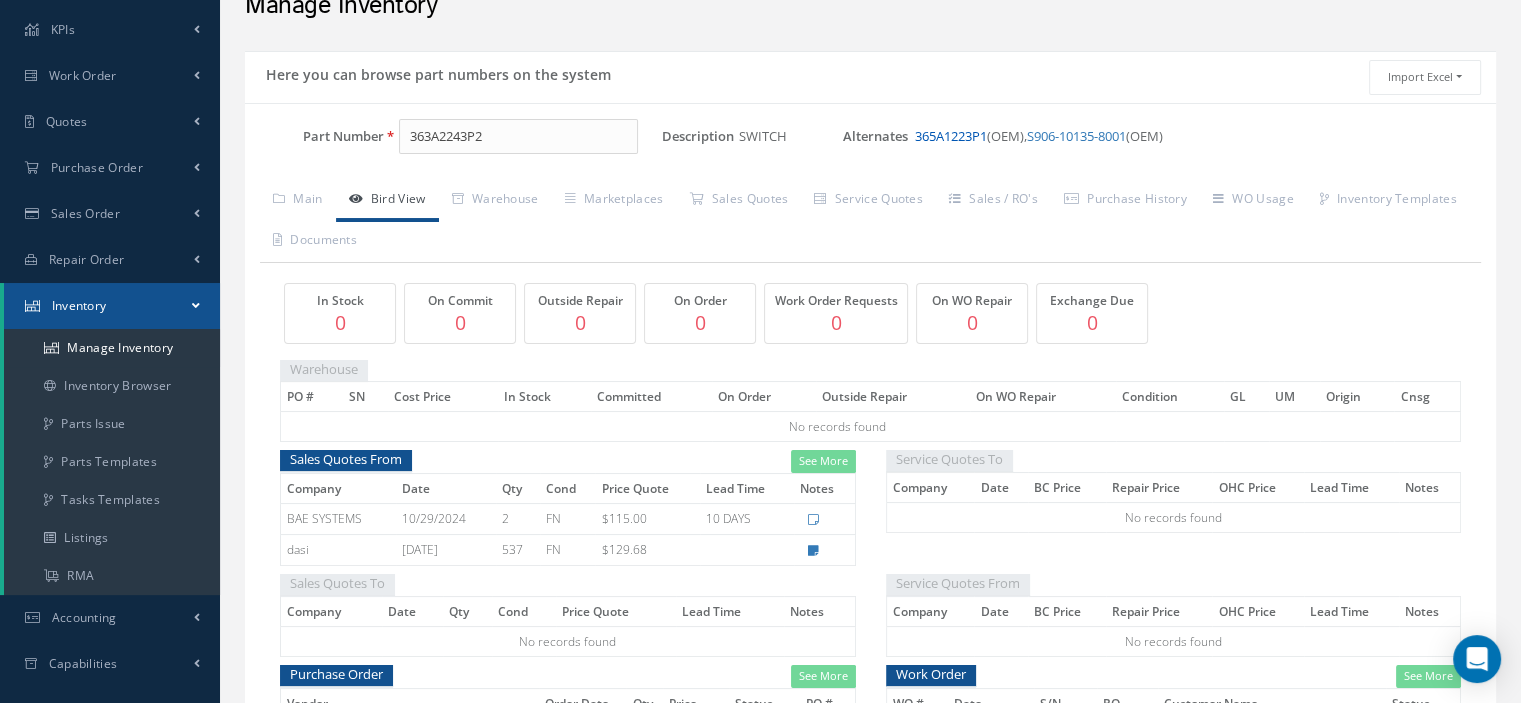 click on "365A1223P1" at bounding box center (951, 136) 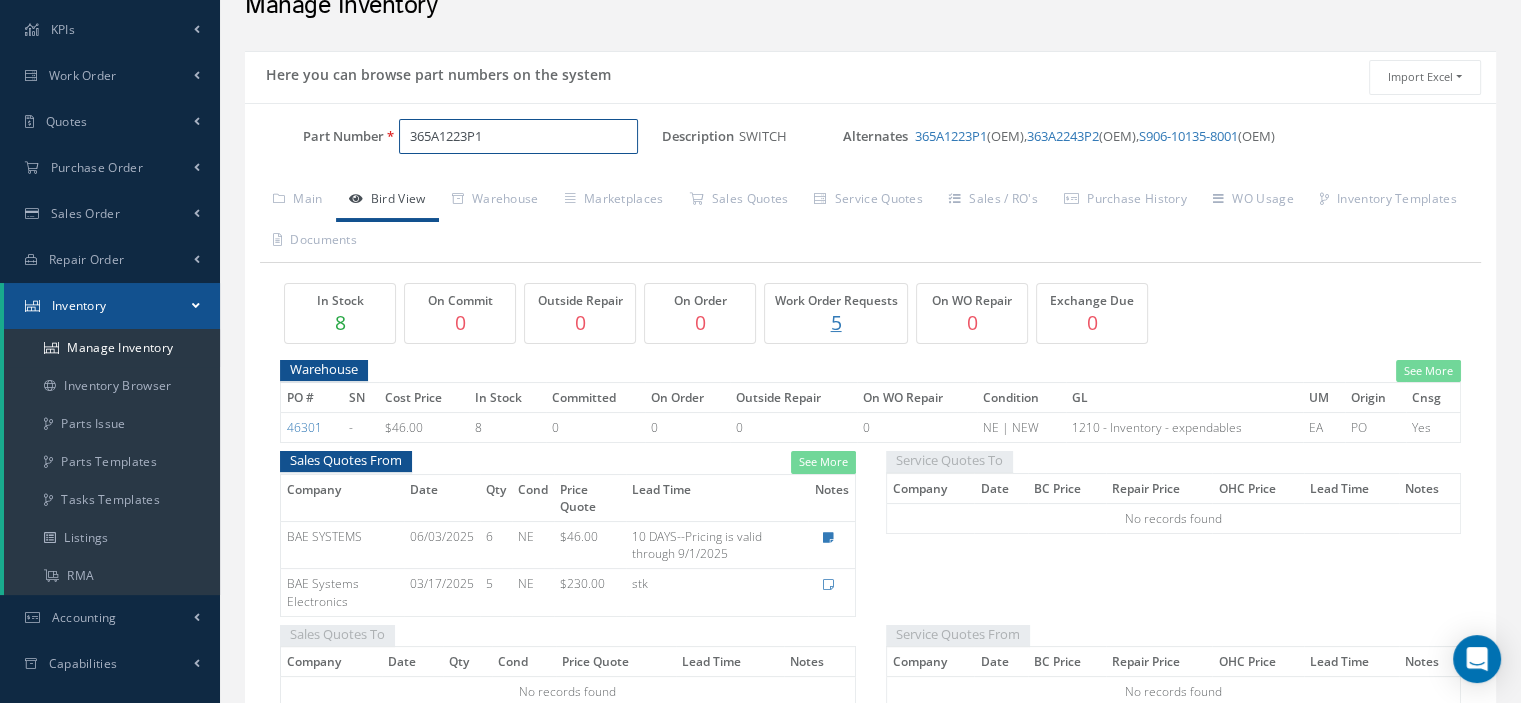 drag, startPoint x: 515, startPoint y: 136, endPoint x: 342, endPoint y: 134, distance: 173.01157 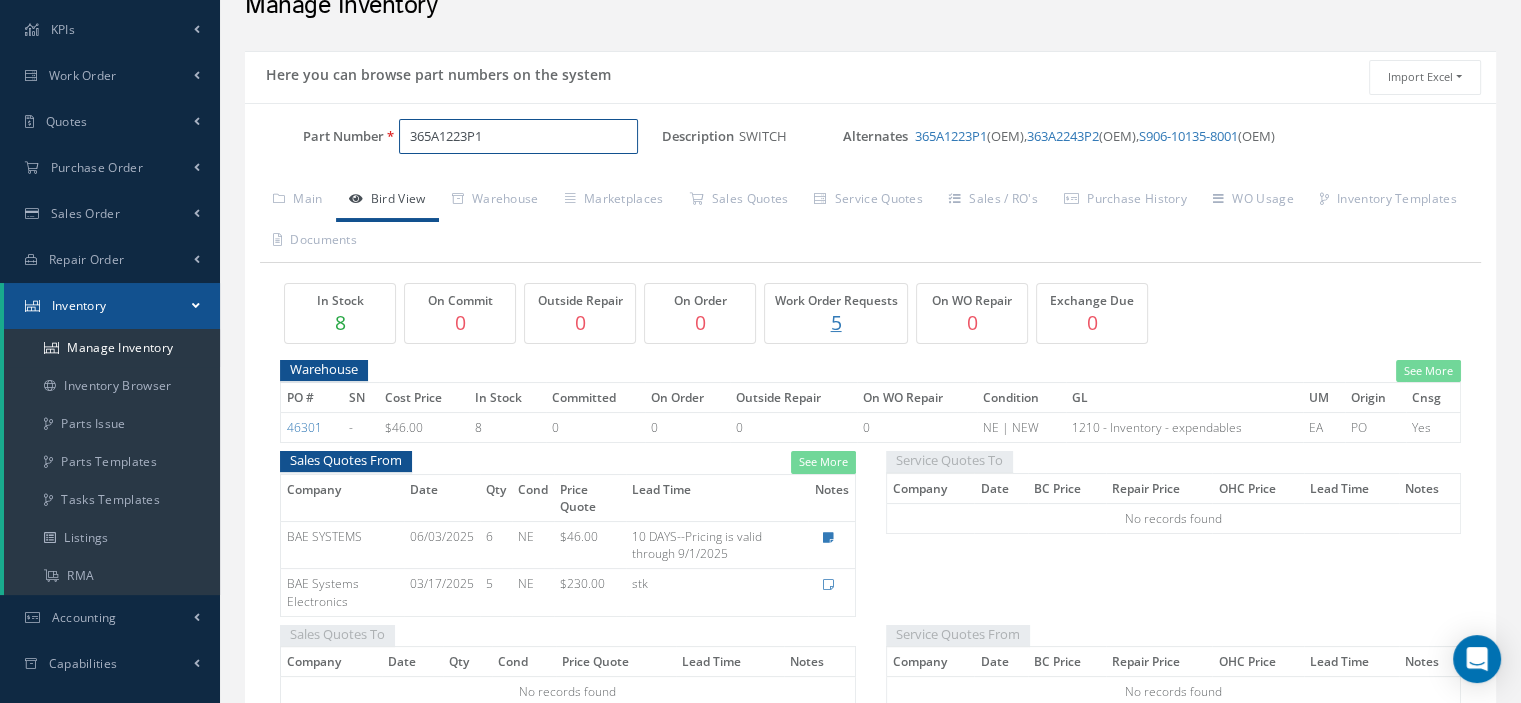 click on "Part Number
365A1223P1" at bounding box center [453, 137] 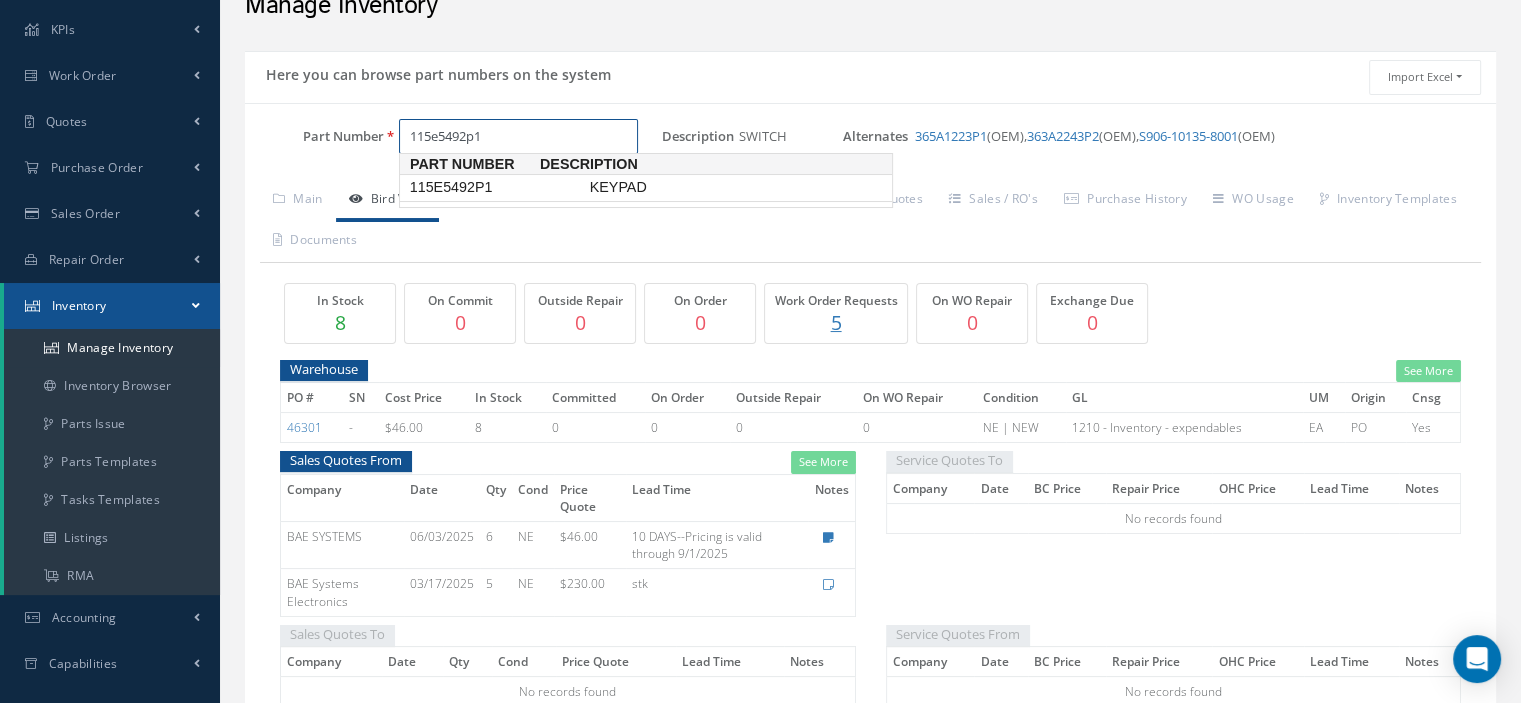 click on "115E5492P1" at bounding box center [496, 187] 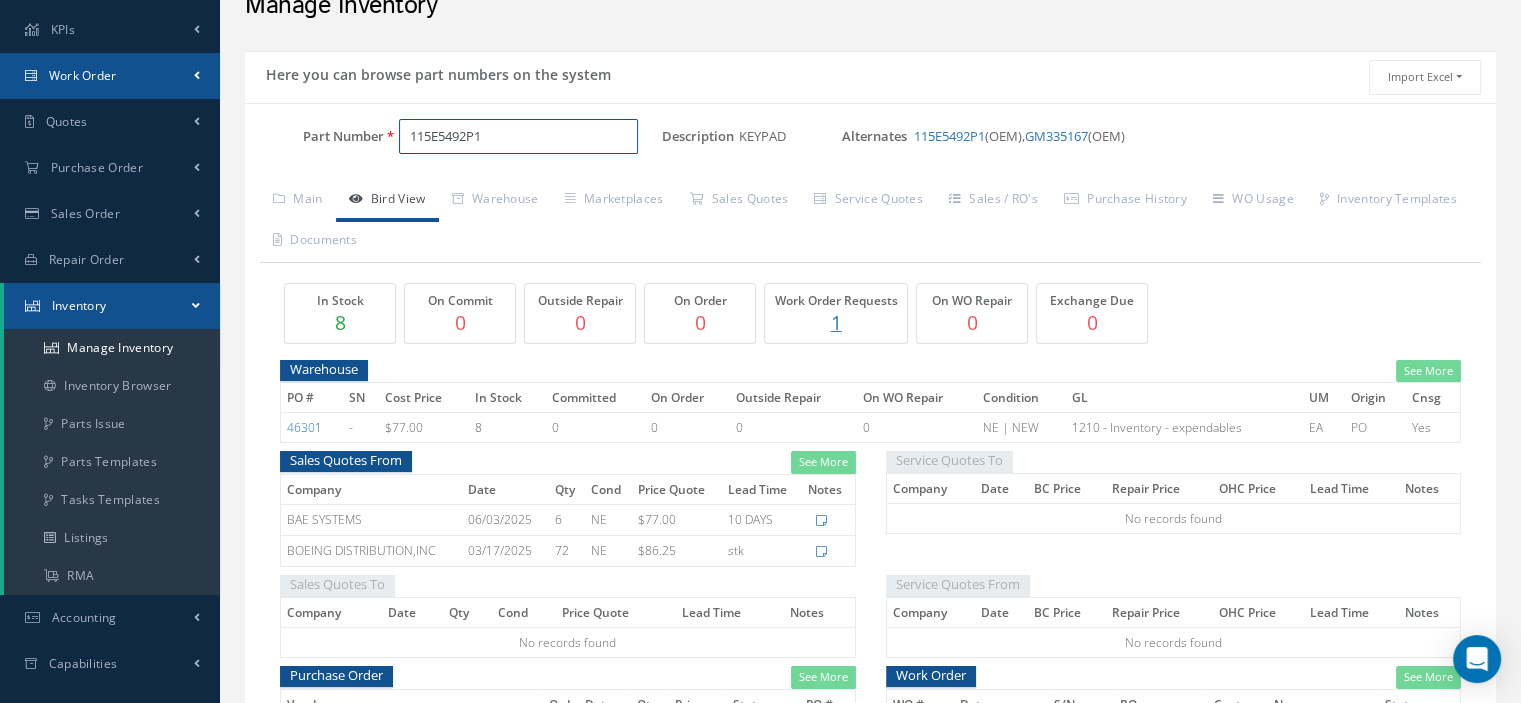 type on "115E5492P1" 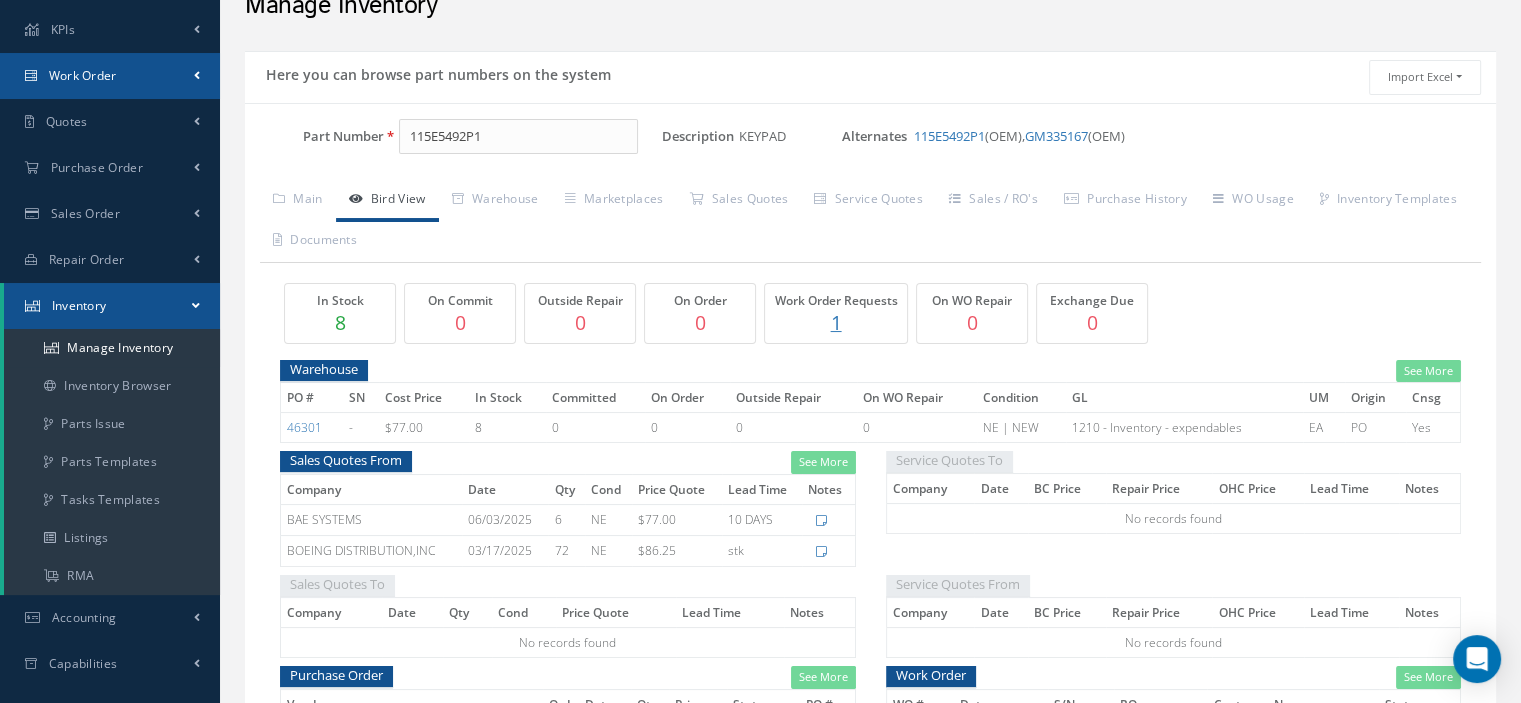 click on "Work Order" at bounding box center [83, 75] 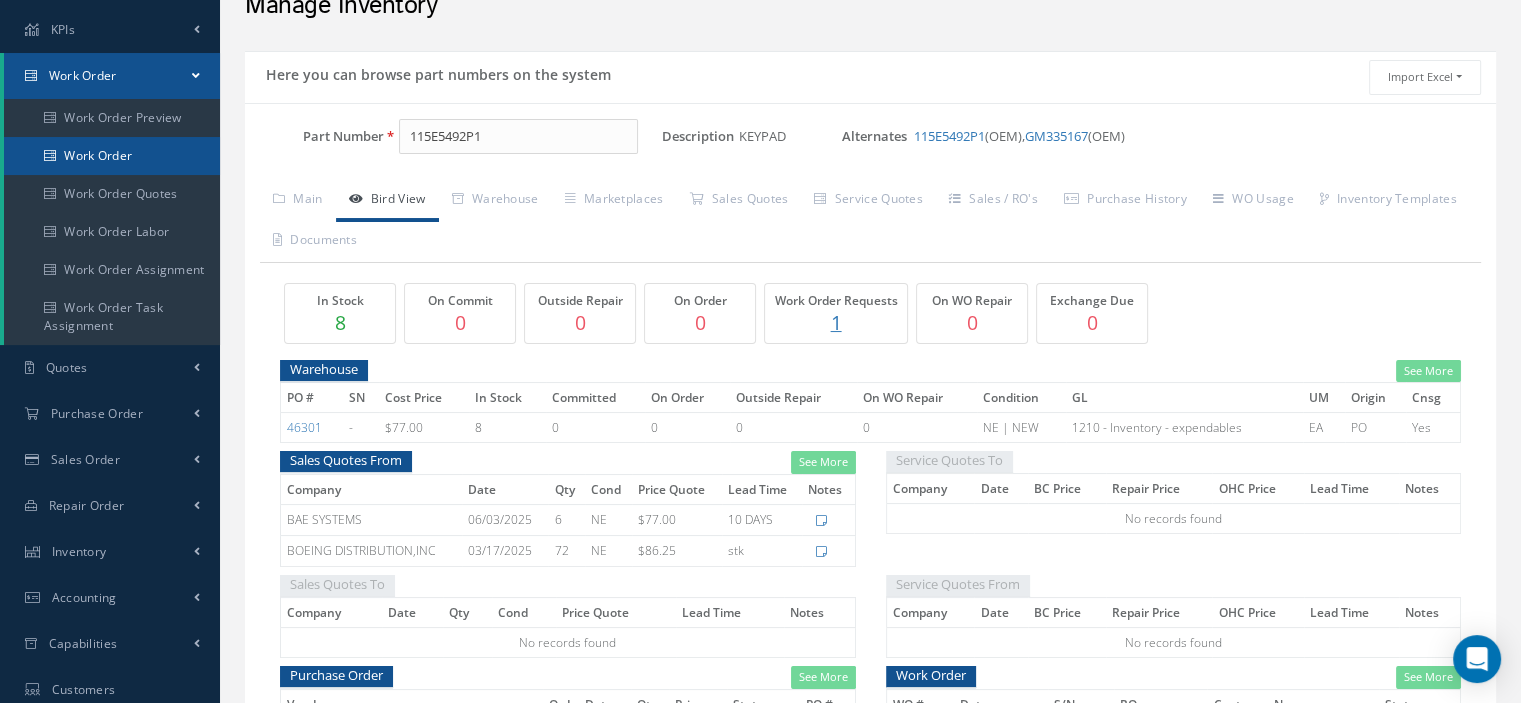 click on "Work Order" at bounding box center (112, 156) 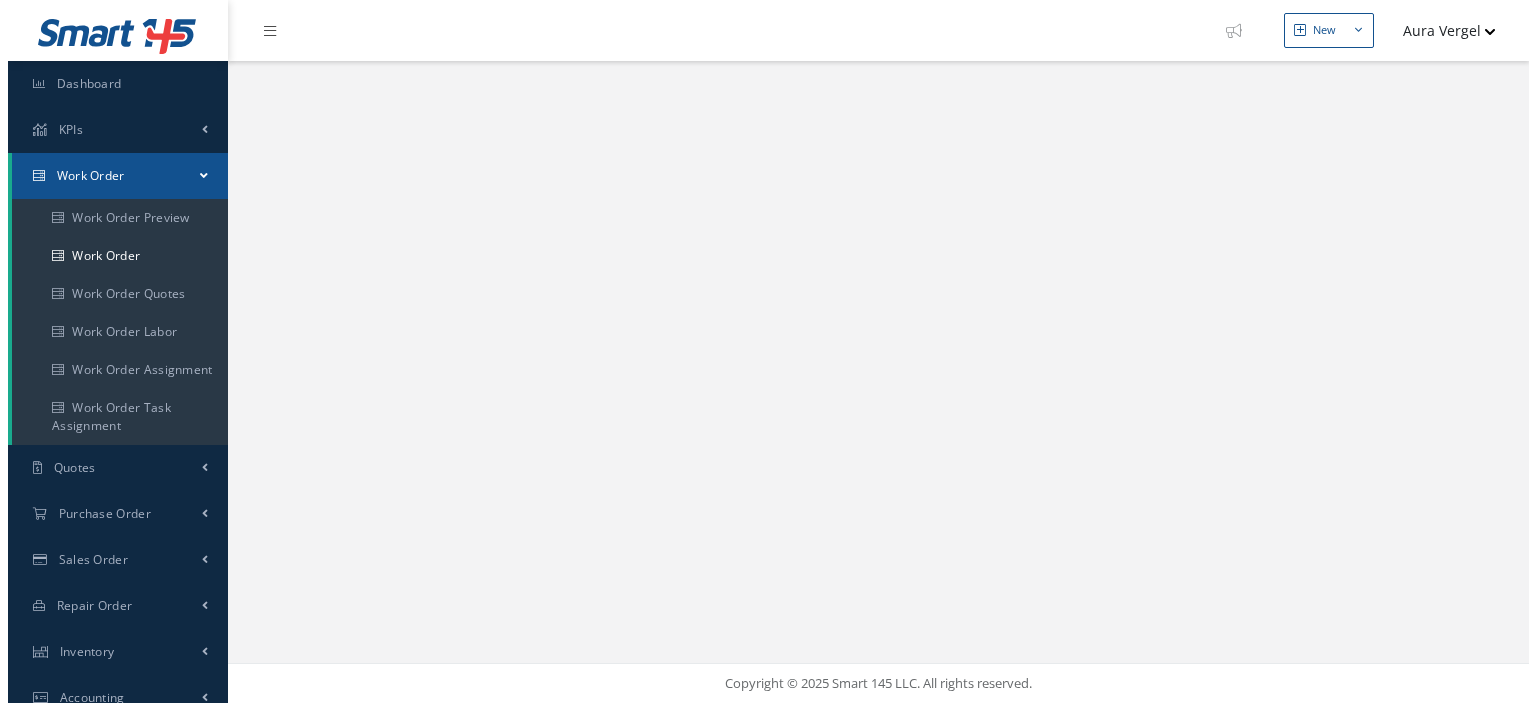 scroll, scrollTop: 0, scrollLeft: 0, axis: both 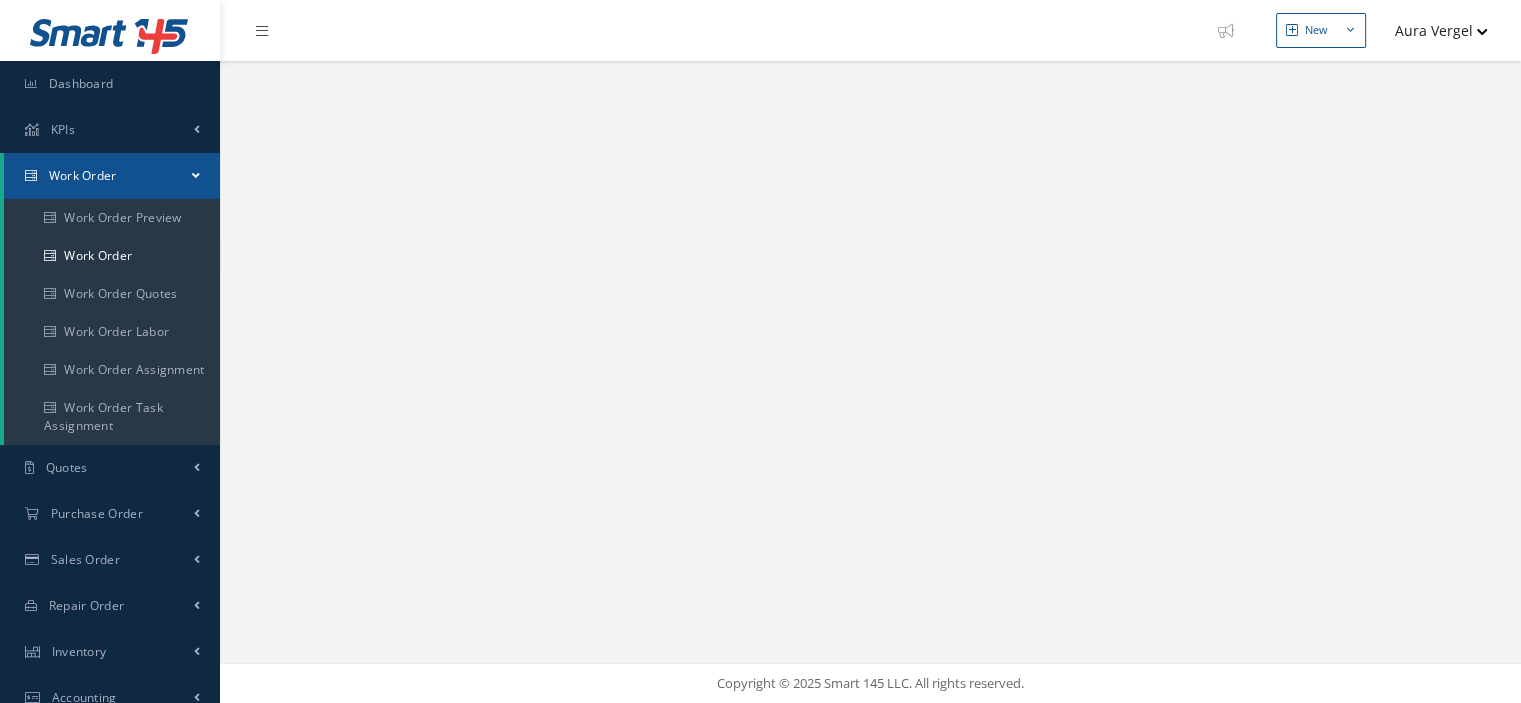 select on "25" 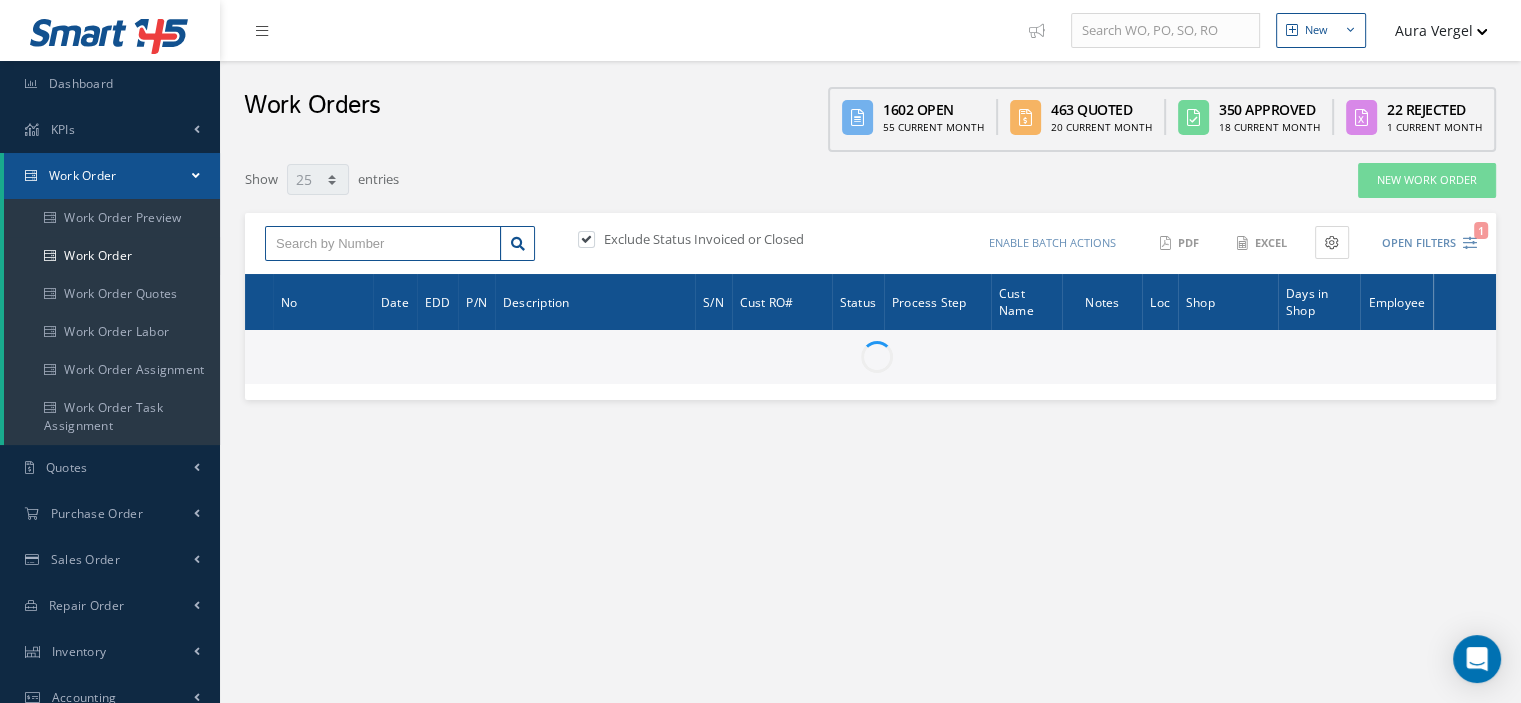 click at bounding box center (383, 244) 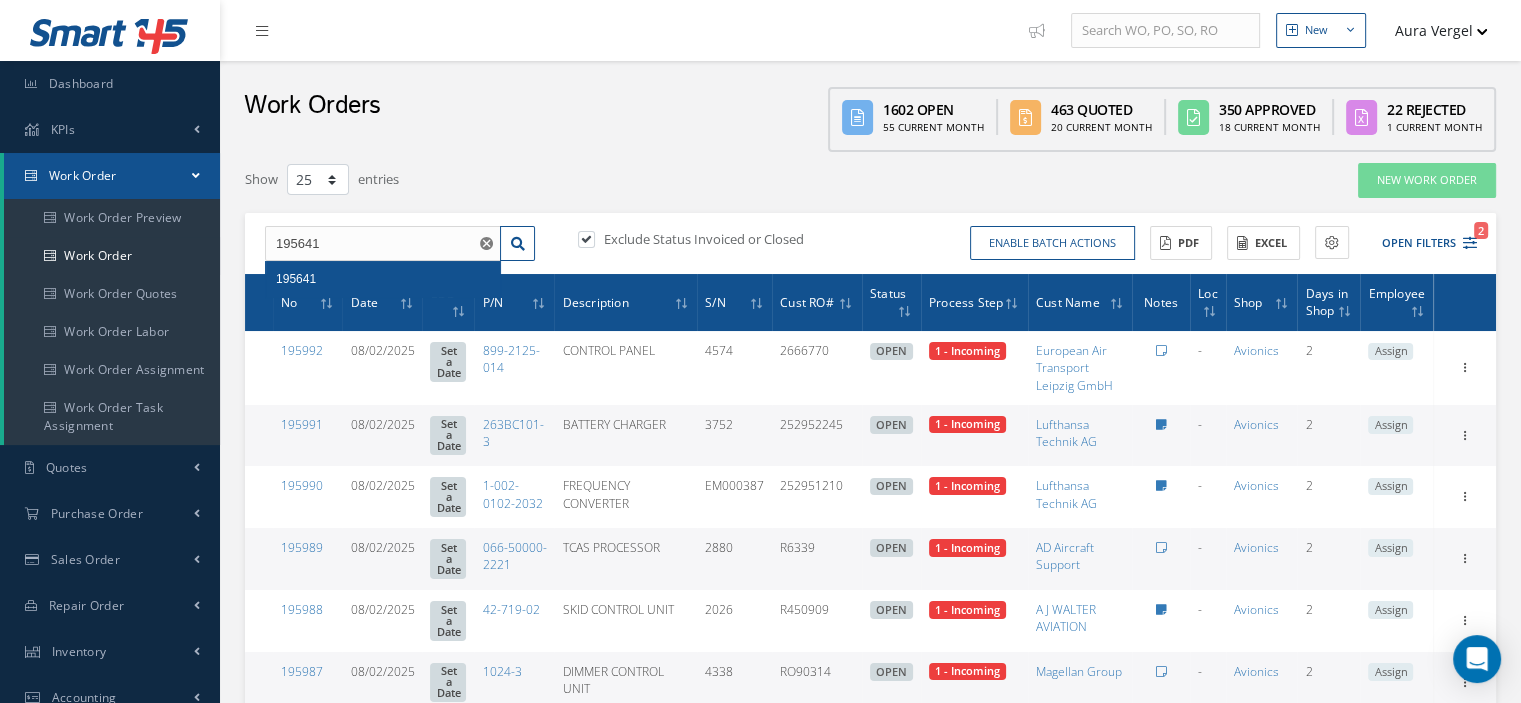 click on "195641" at bounding box center (383, 279) 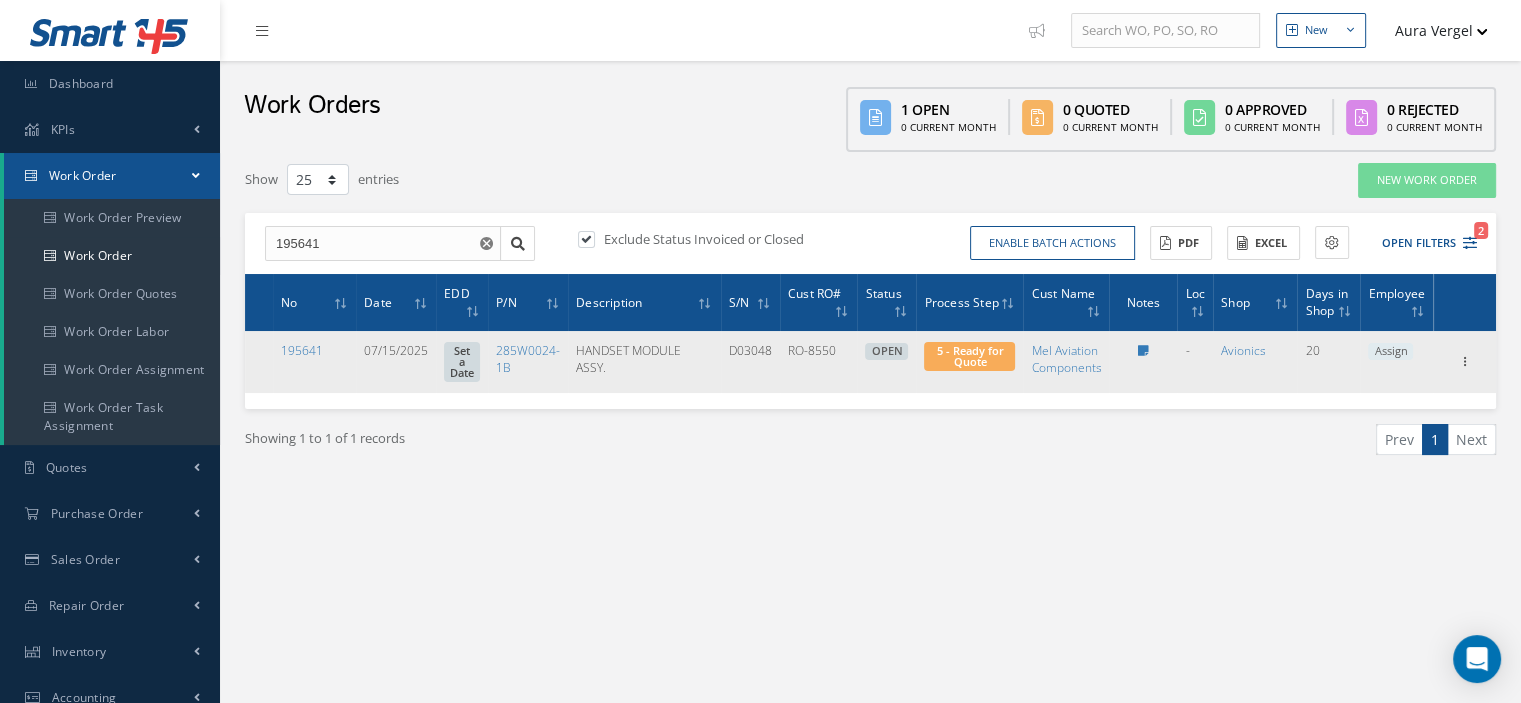 click on "Assign" at bounding box center [1390, 352] 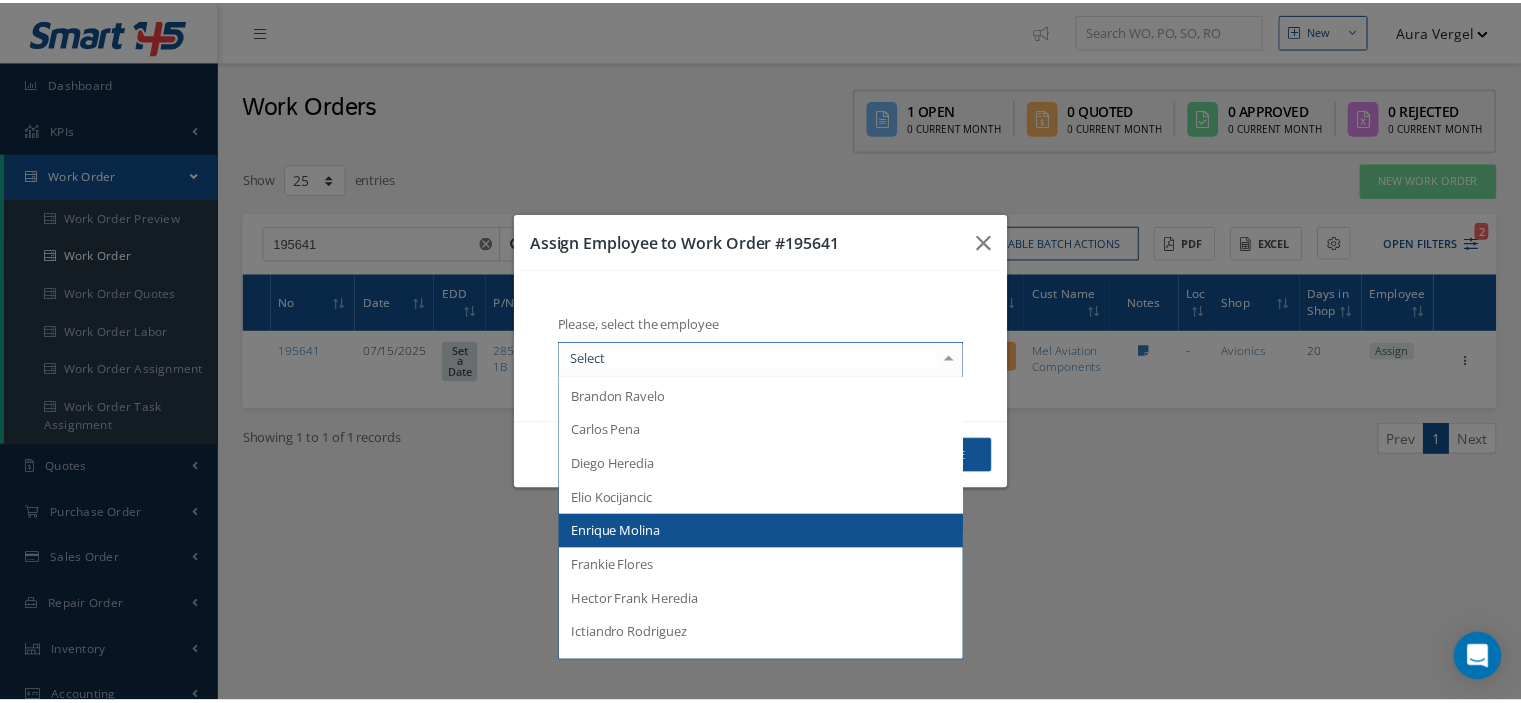 scroll, scrollTop: 200, scrollLeft: 0, axis: vertical 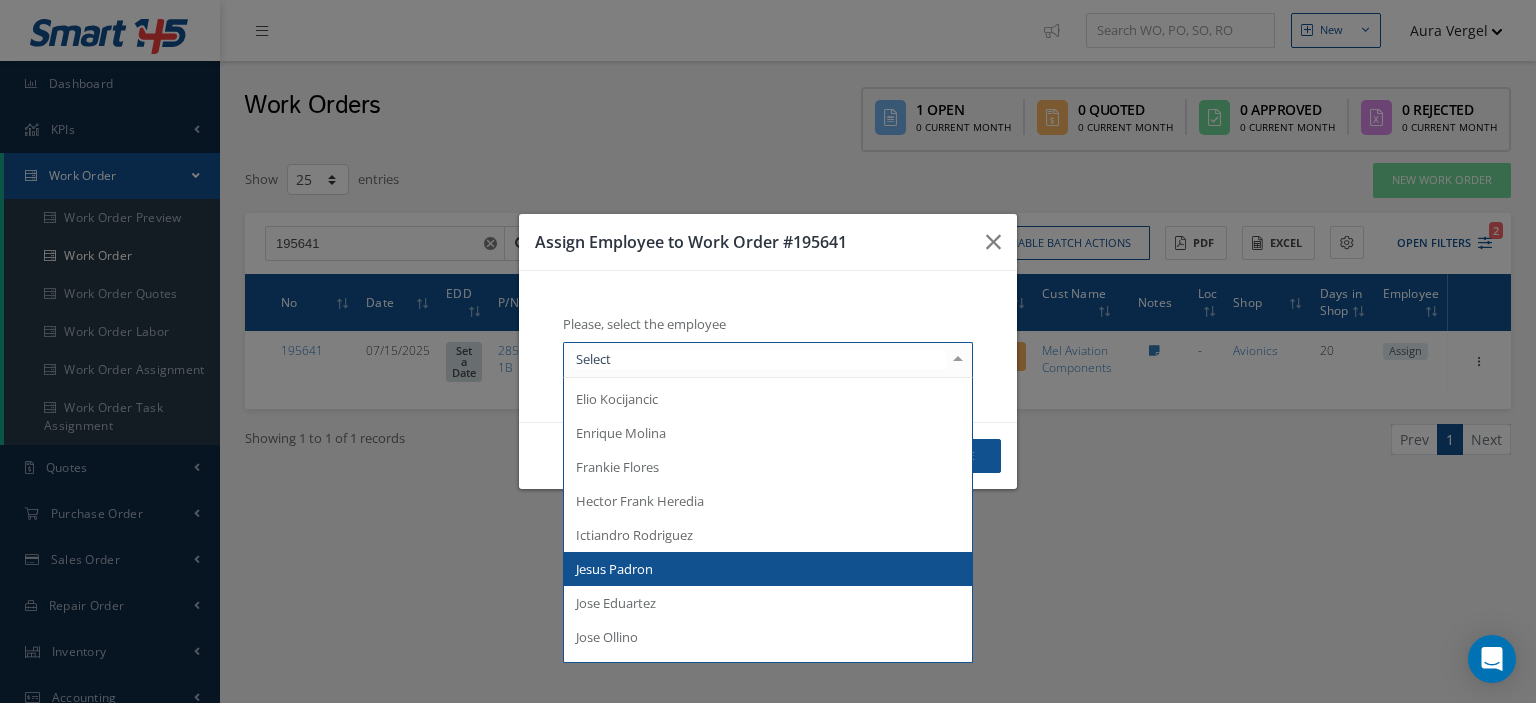 click on "Jesus Padron" at bounding box center (768, 569) 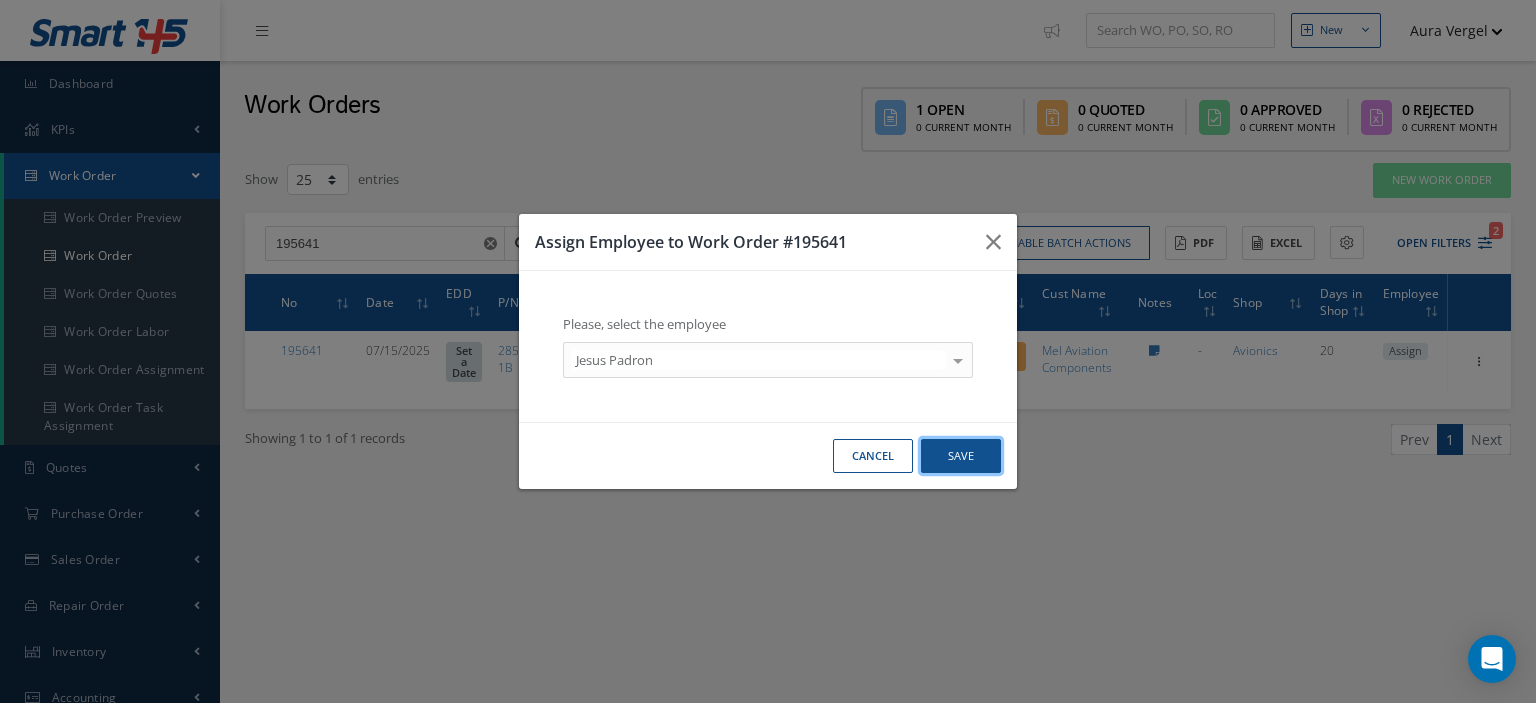 click on "Save" at bounding box center (961, 456) 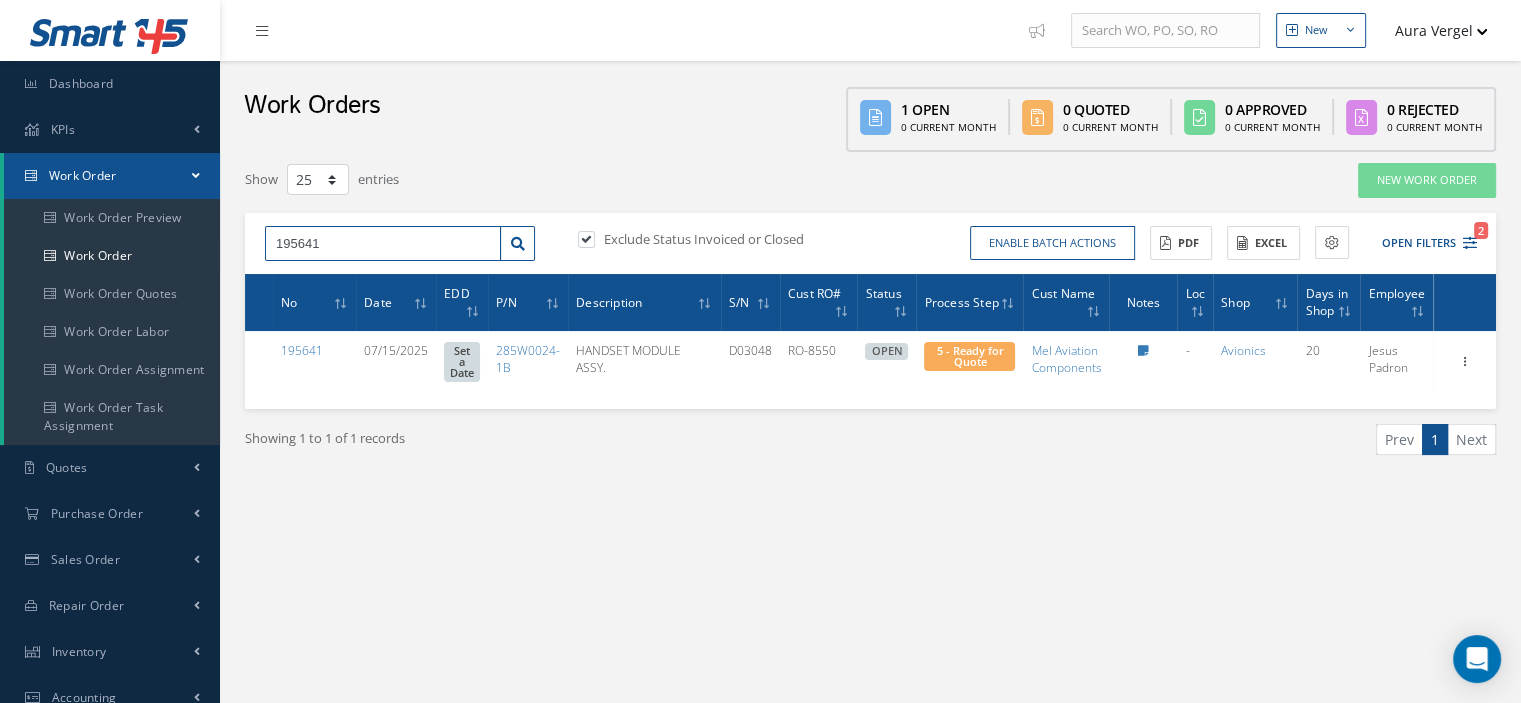 drag, startPoint x: 324, startPoint y: 231, endPoint x: 260, endPoint y: 247, distance: 65.96969 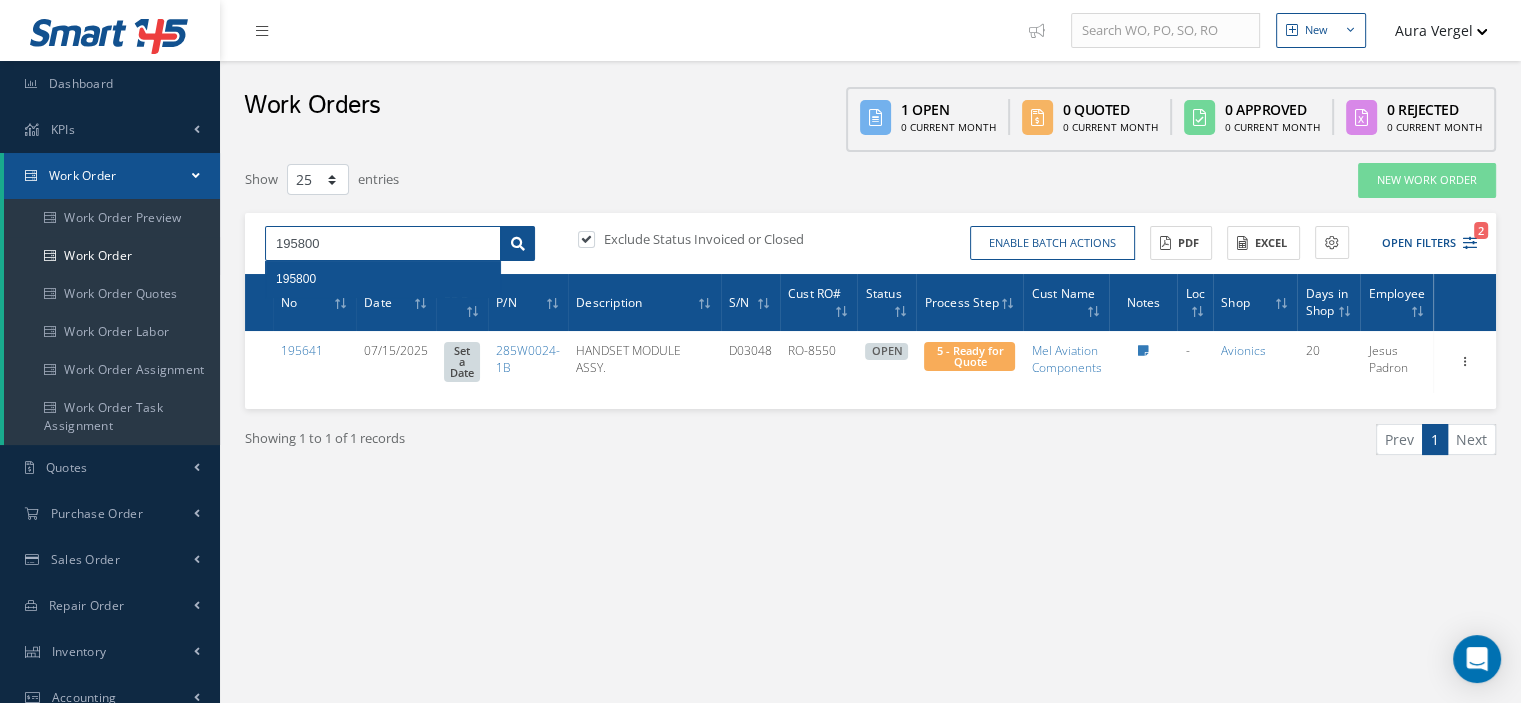 type on "195800" 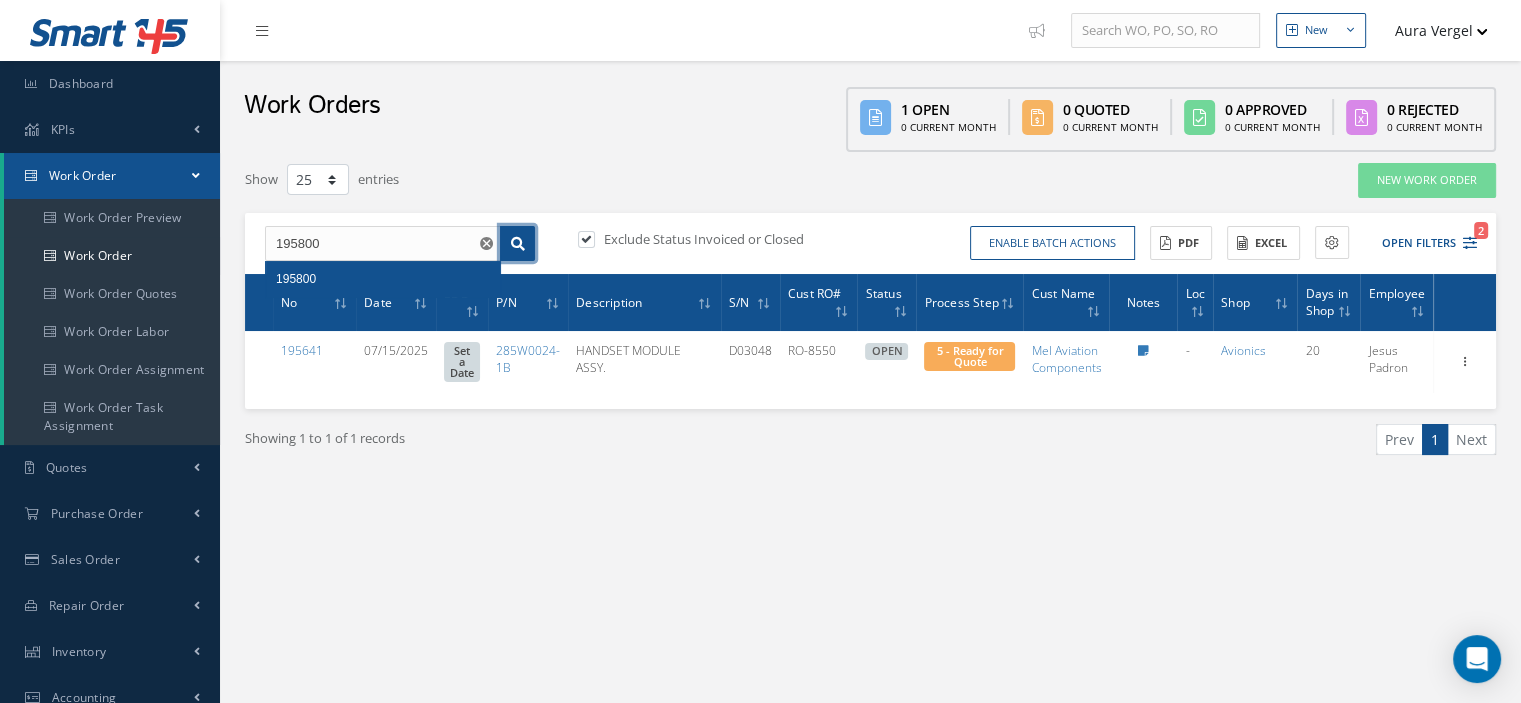 click at bounding box center (518, 244) 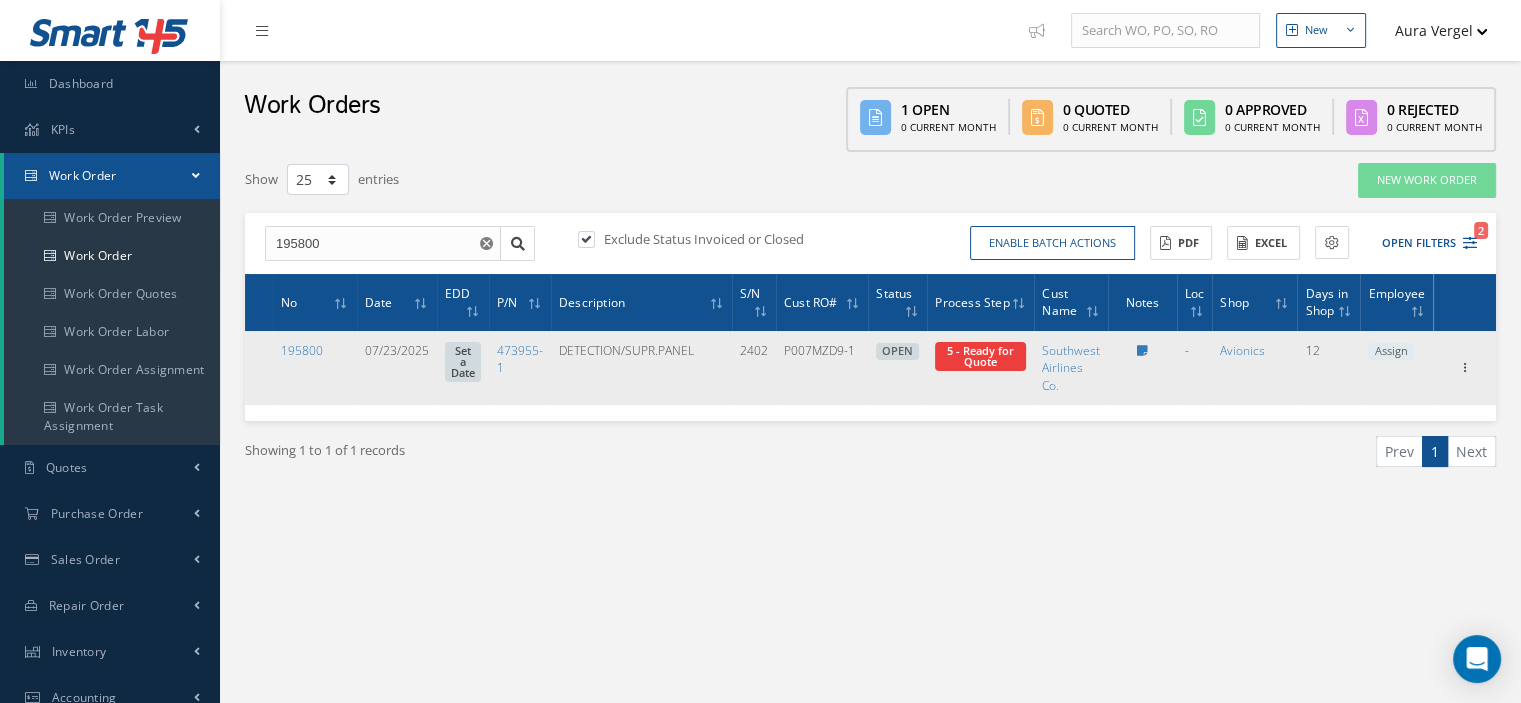 click on "Assign" at bounding box center (1390, 352) 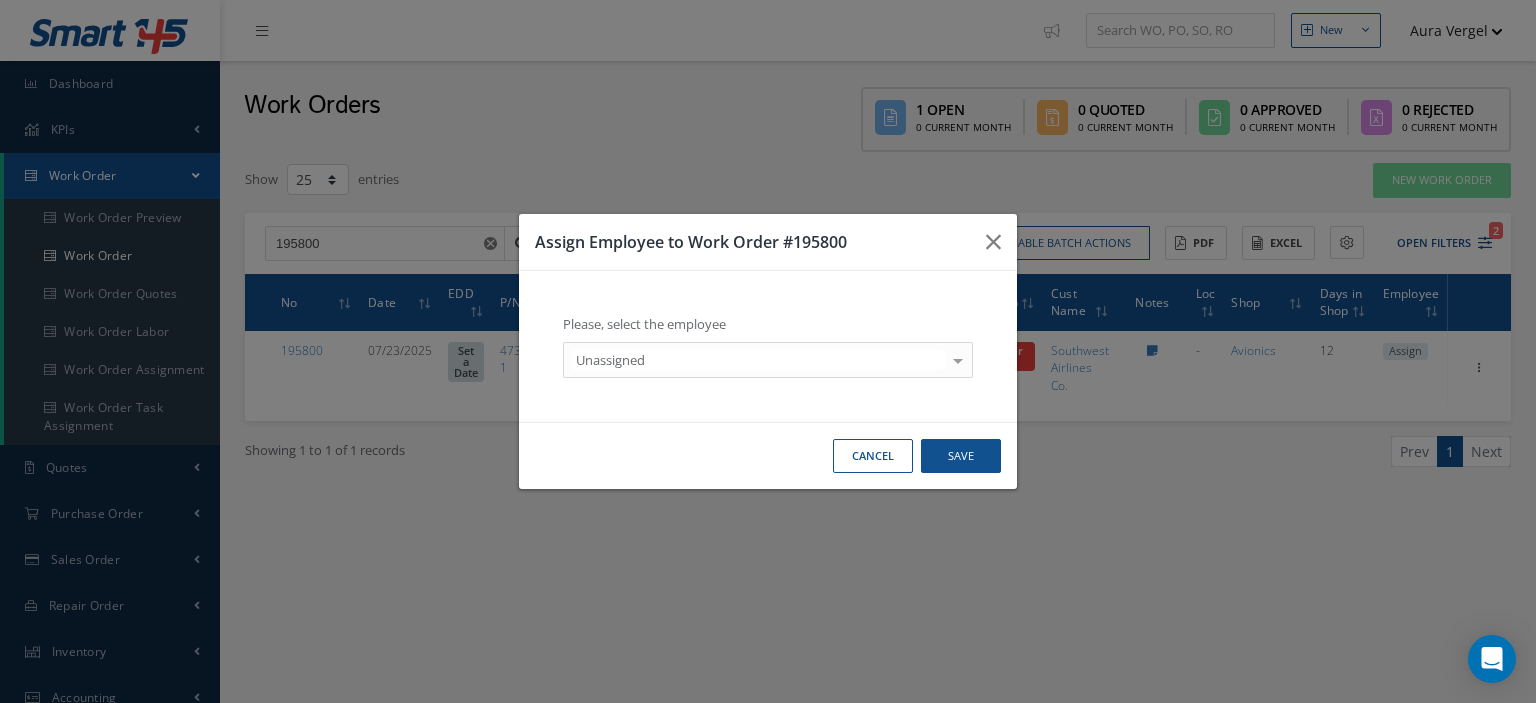 click at bounding box center [958, 359] 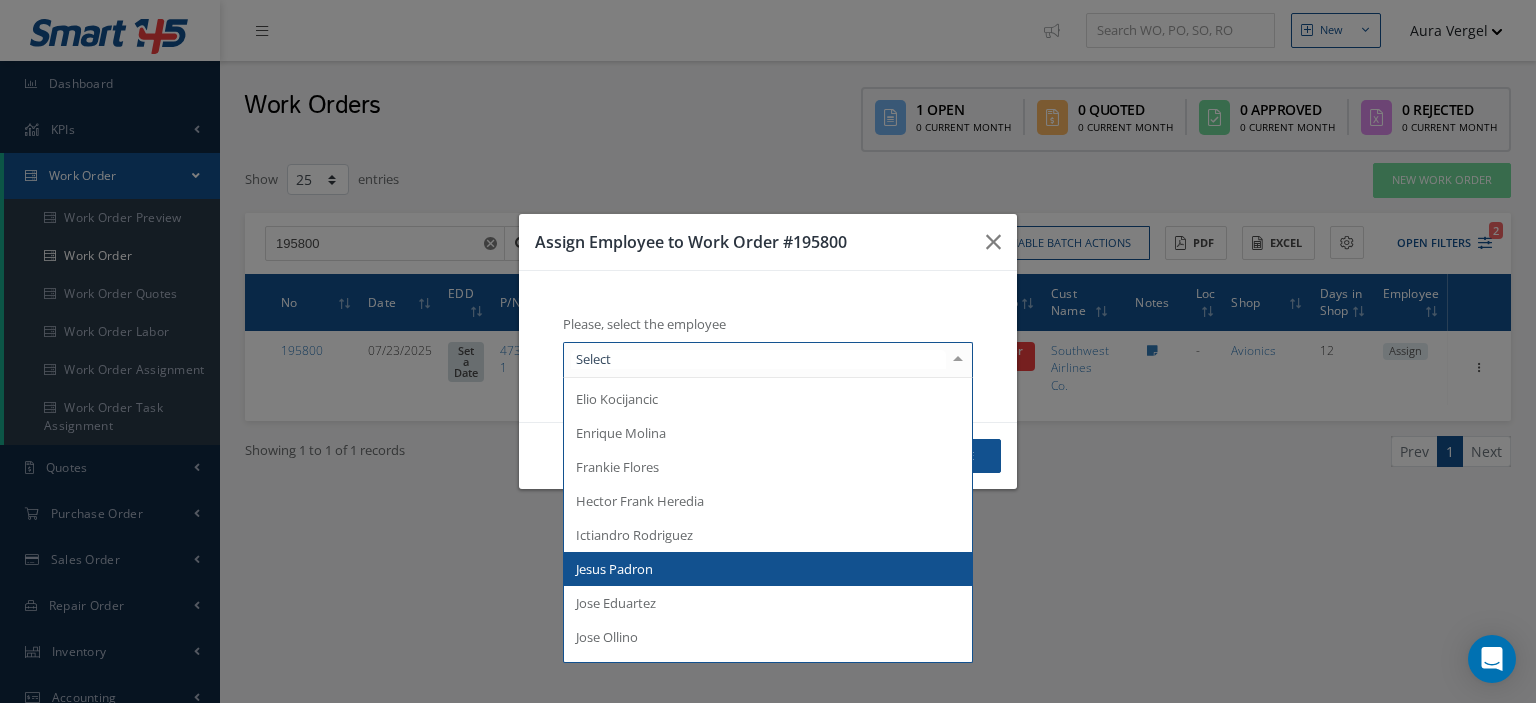 click on "Jesus Padron" at bounding box center [768, 569] 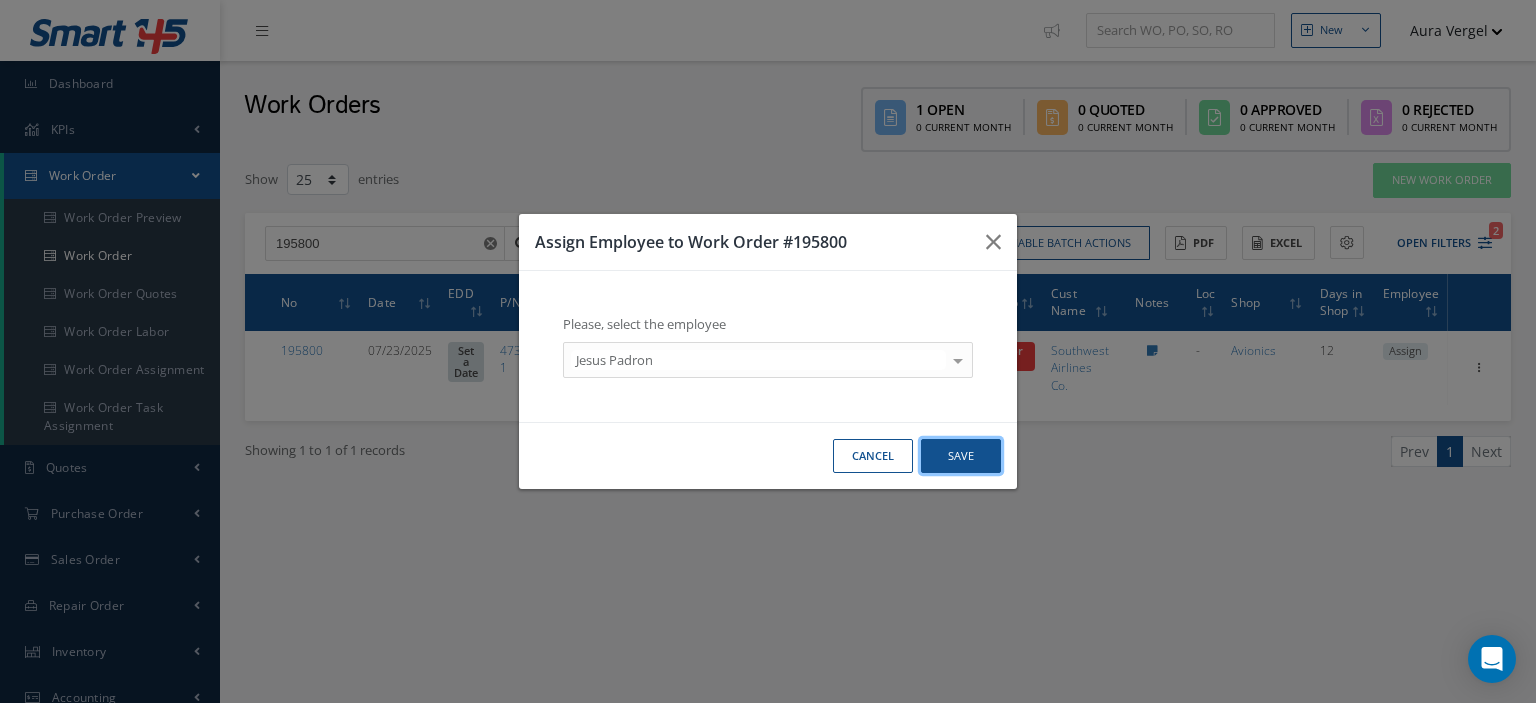 click on "Save" at bounding box center [961, 456] 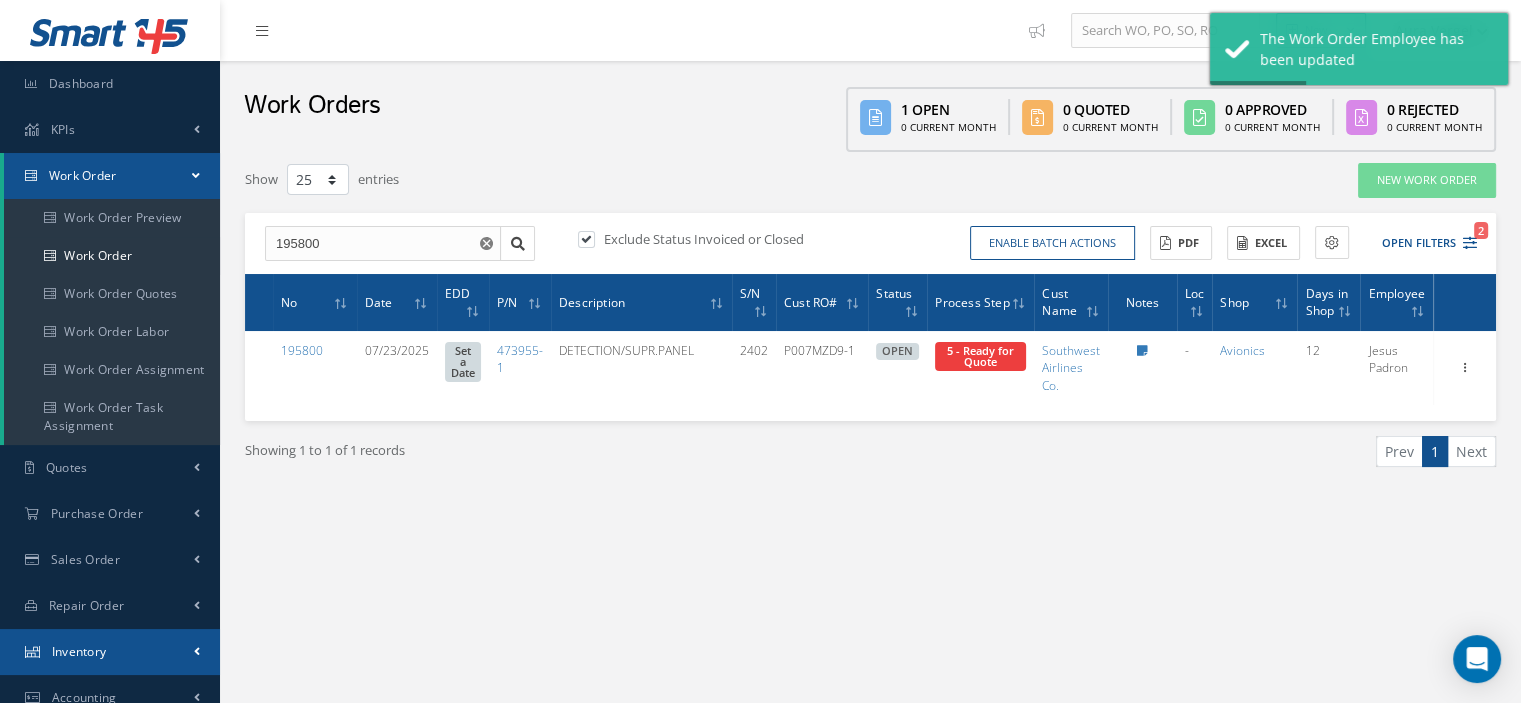 click on "Inventory" at bounding box center [110, 652] 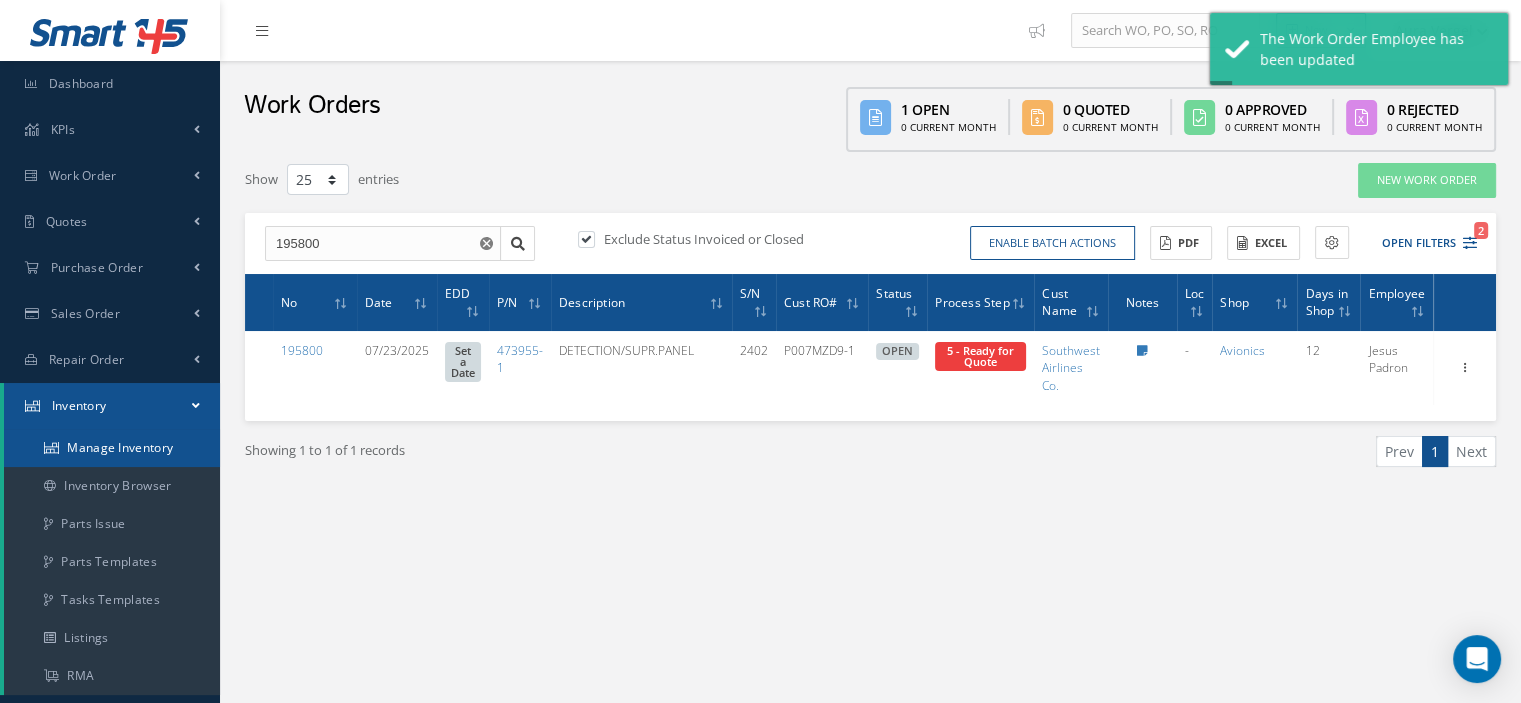 click on "Manage Inventory" at bounding box center (112, 448) 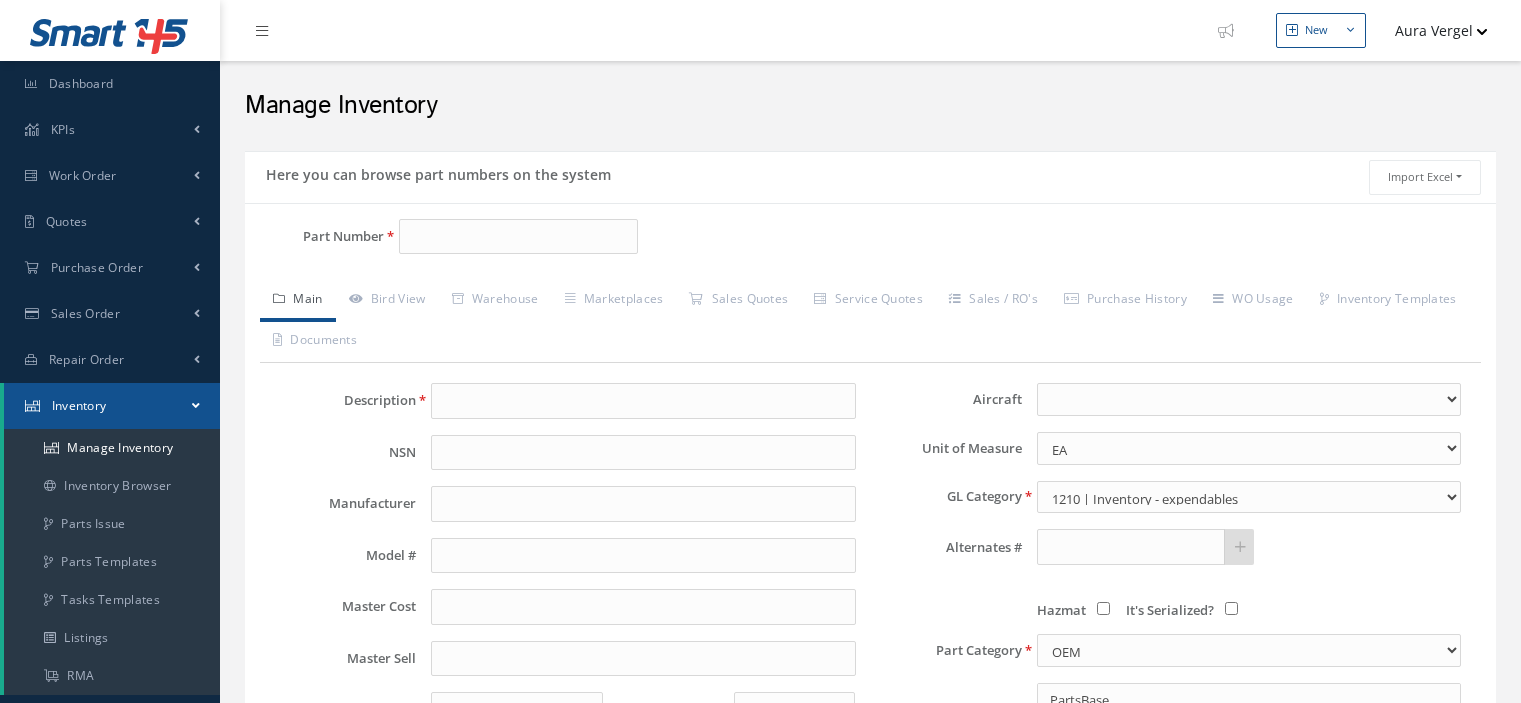 scroll, scrollTop: 0, scrollLeft: 0, axis: both 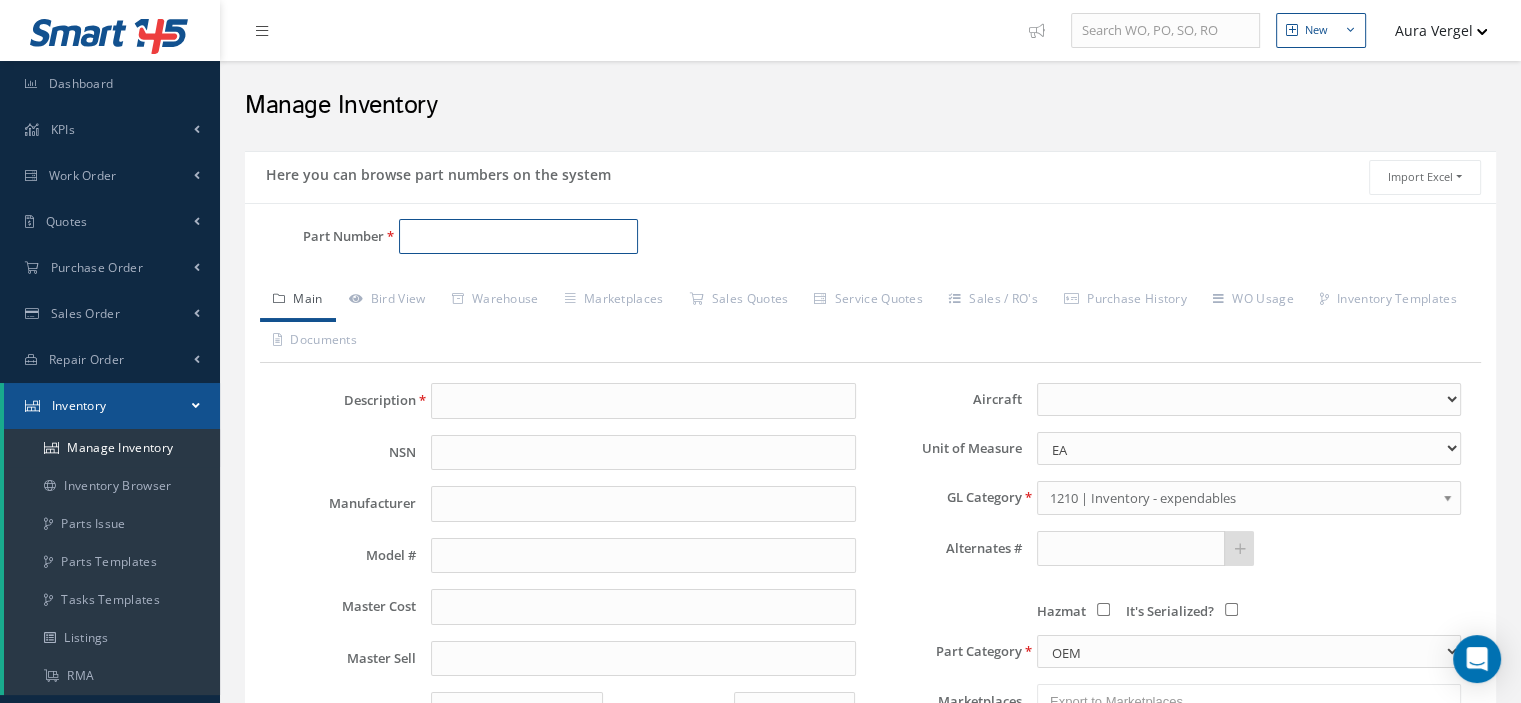 click on "Part Number" at bounding box center (518, 237) 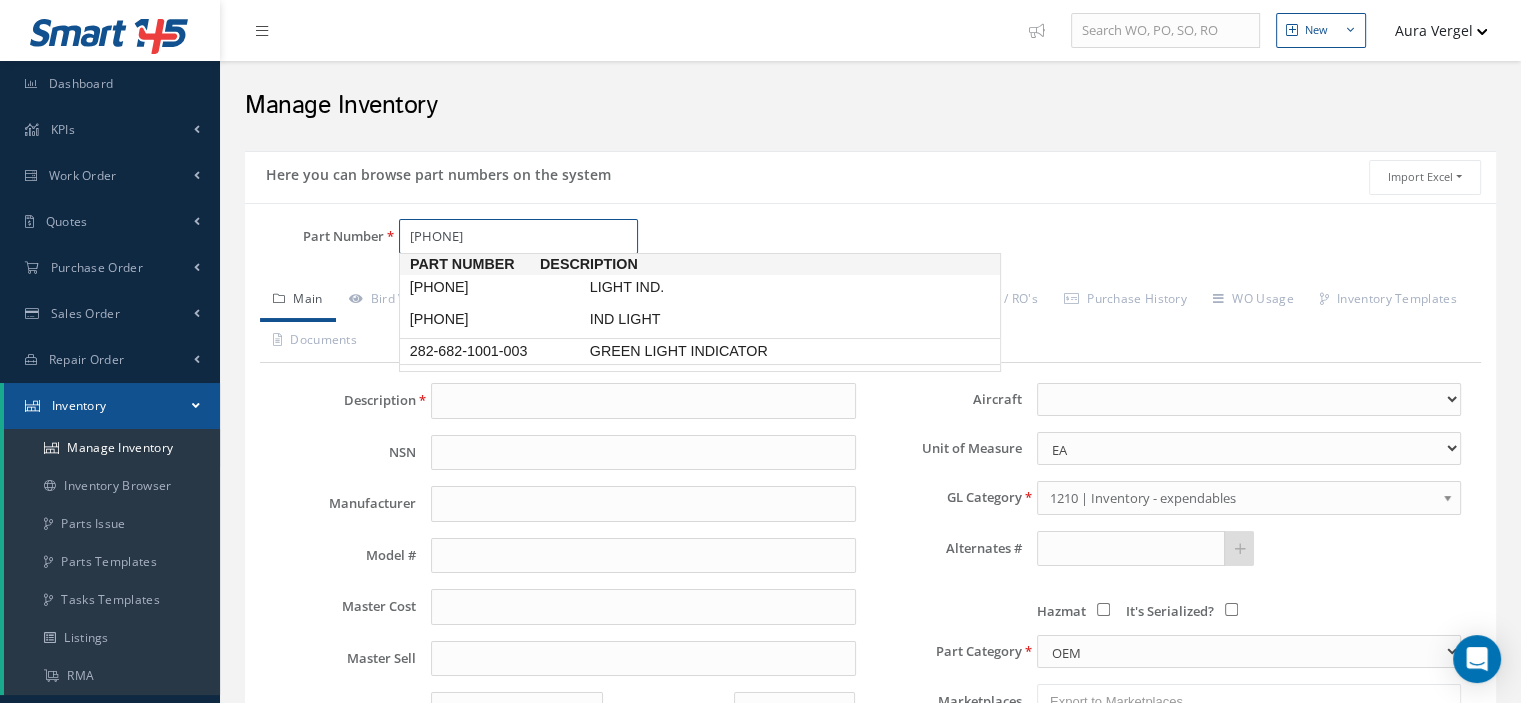 click on "282-682-1001-003" at bounding box center (496, 351) 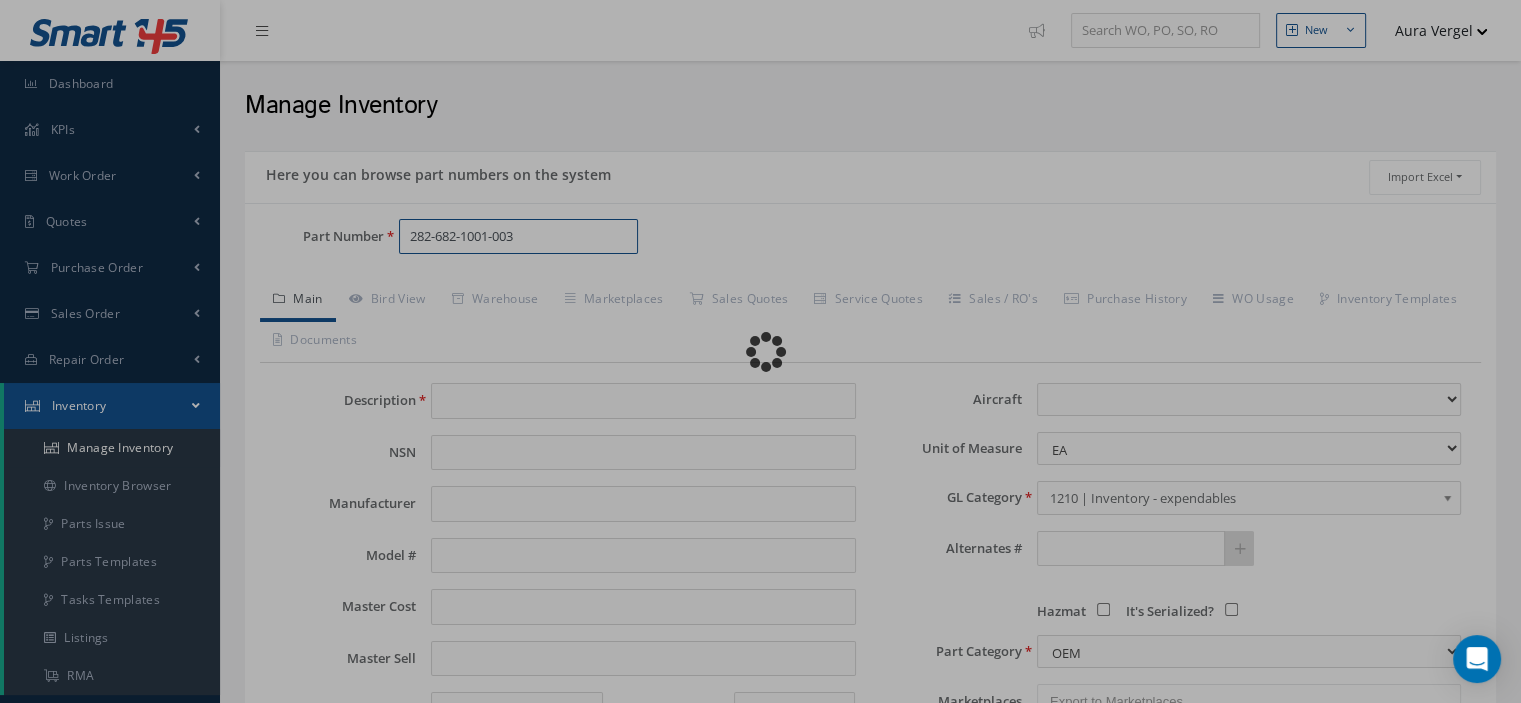 type on "GREEN LIGHT INDICATOR" 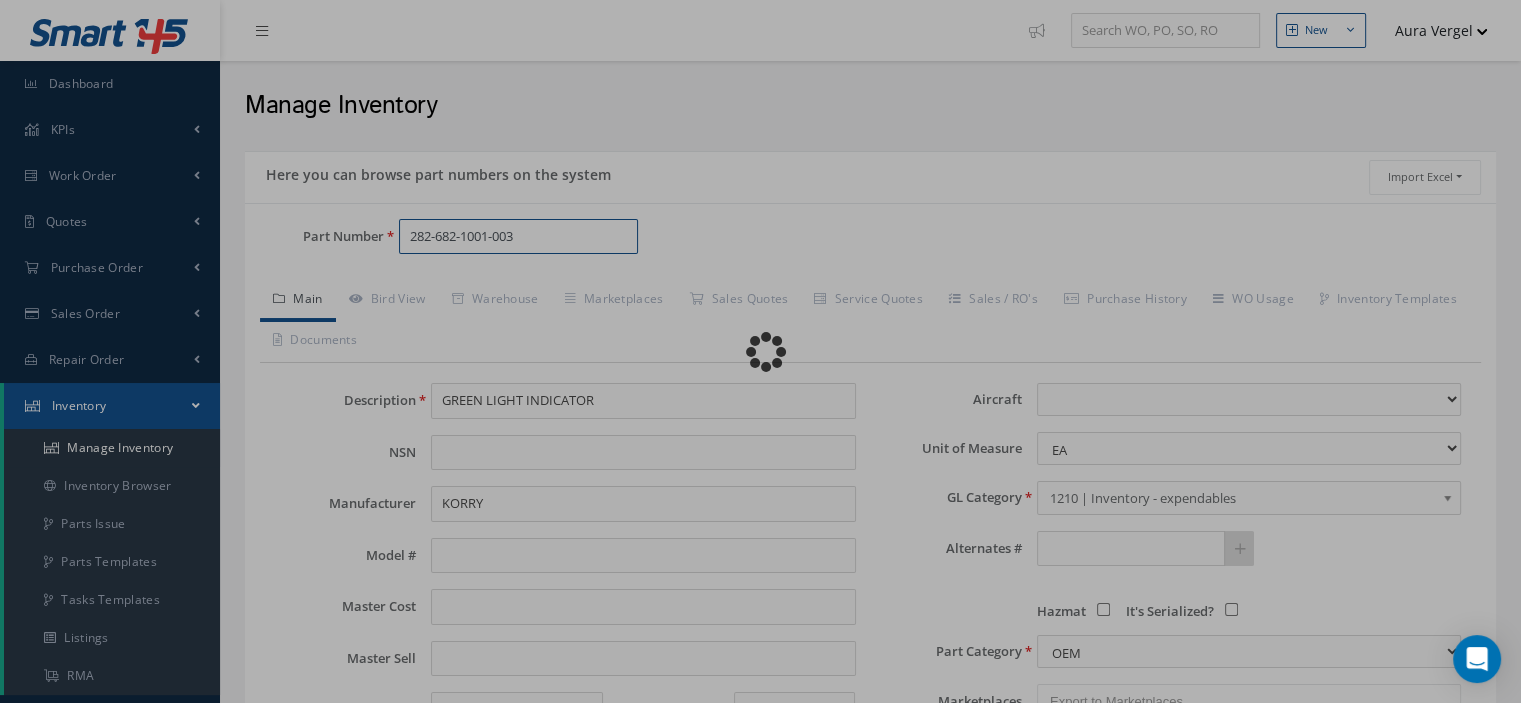 select 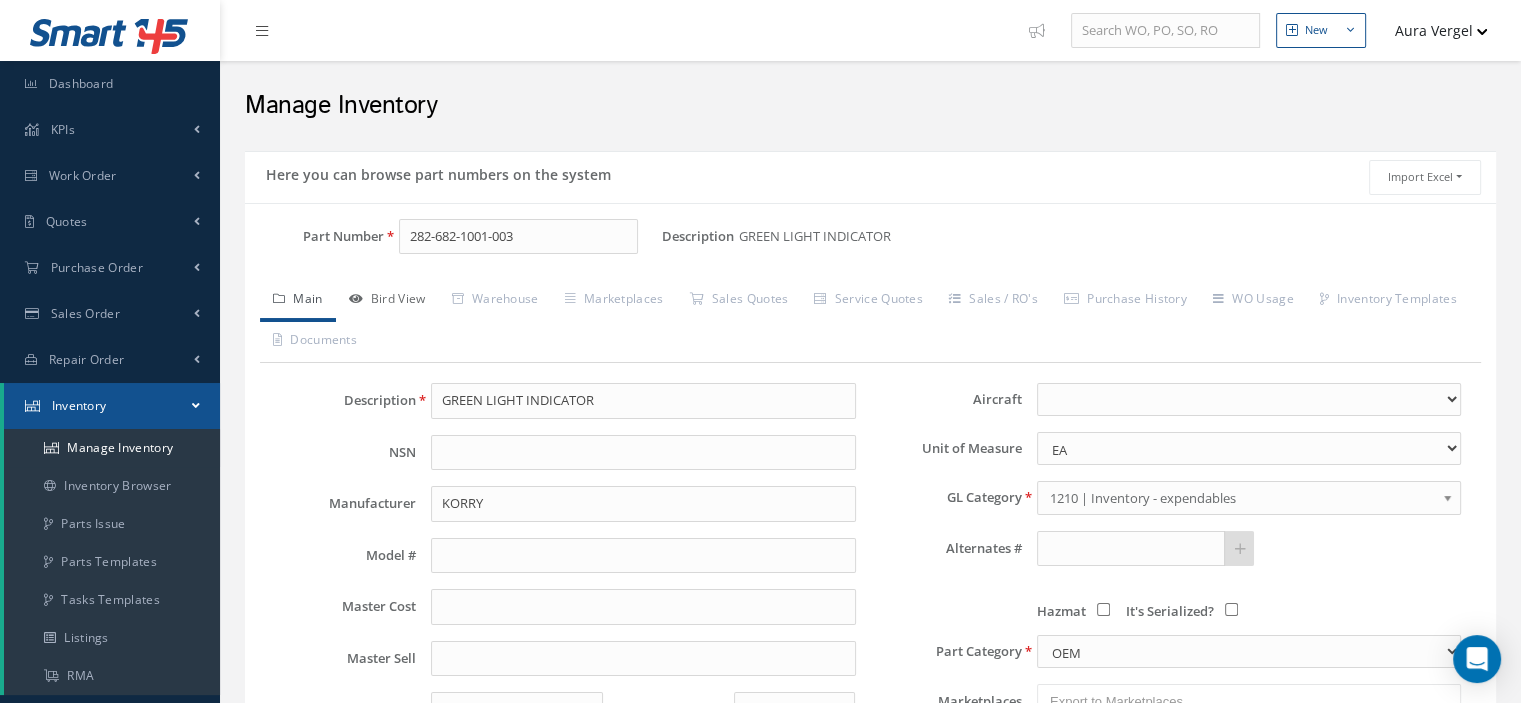 click on "Bird View" at bounding box center [387, 301] 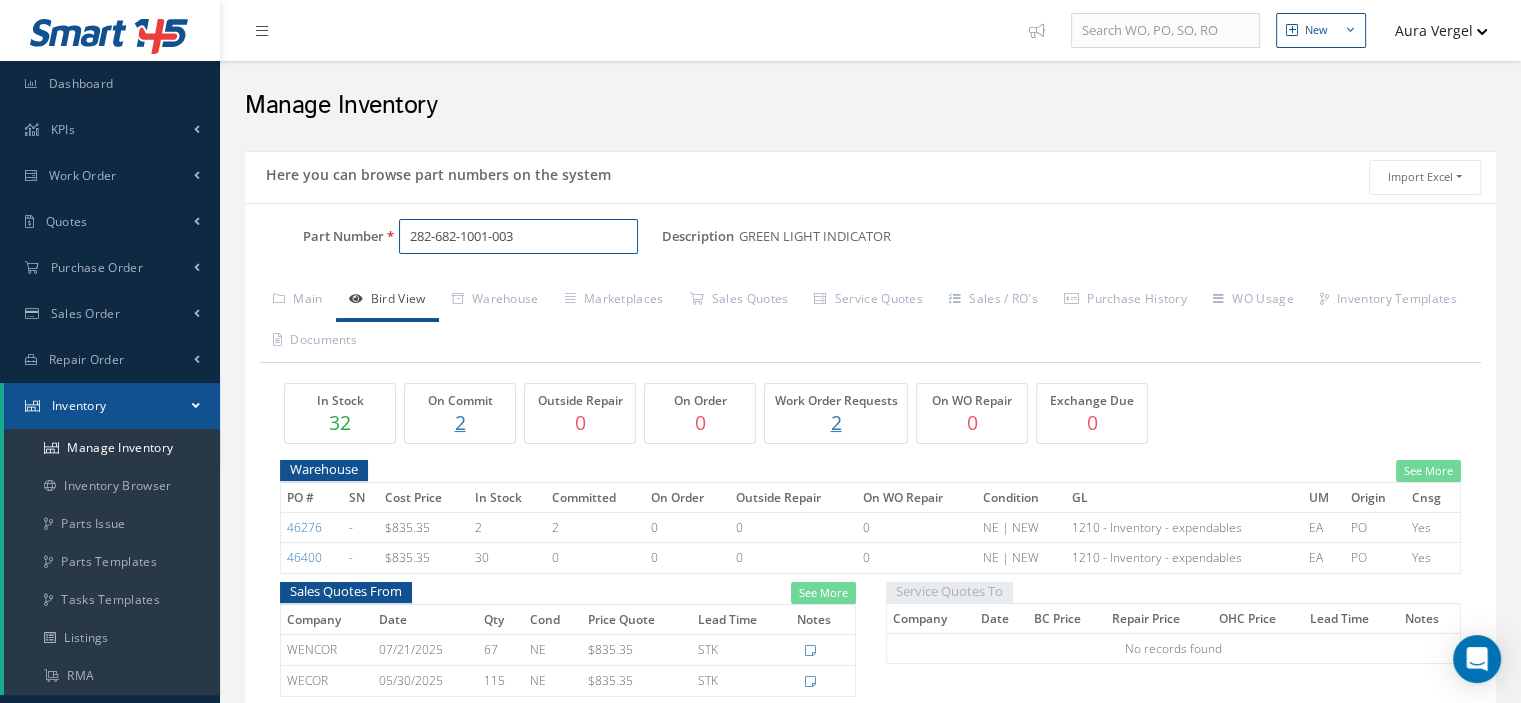 drag, startPoint x: 548, startPoint y: 235, endPoint x: 304, endPoint y: 249, distance: 244.4013 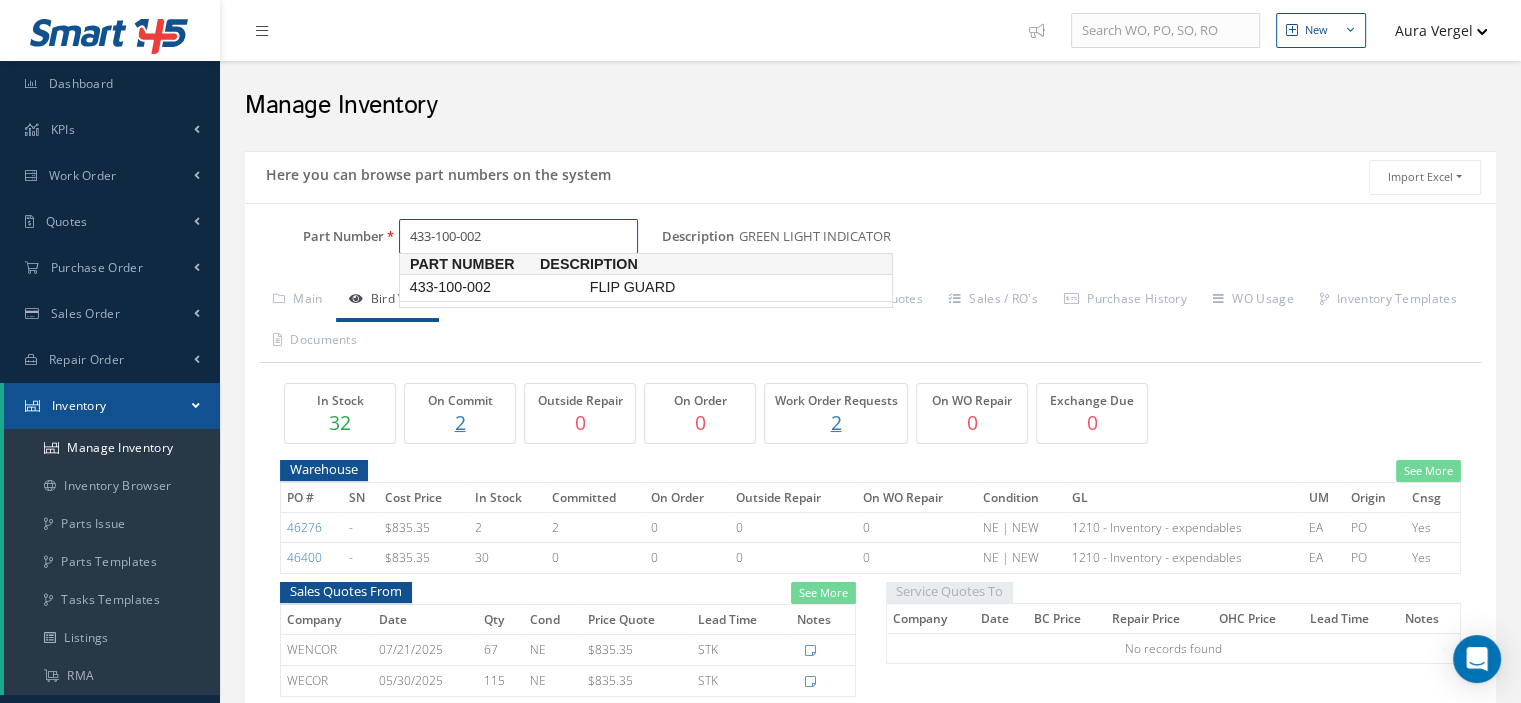 click on "433-100-002" at bounding box center [496, 287] 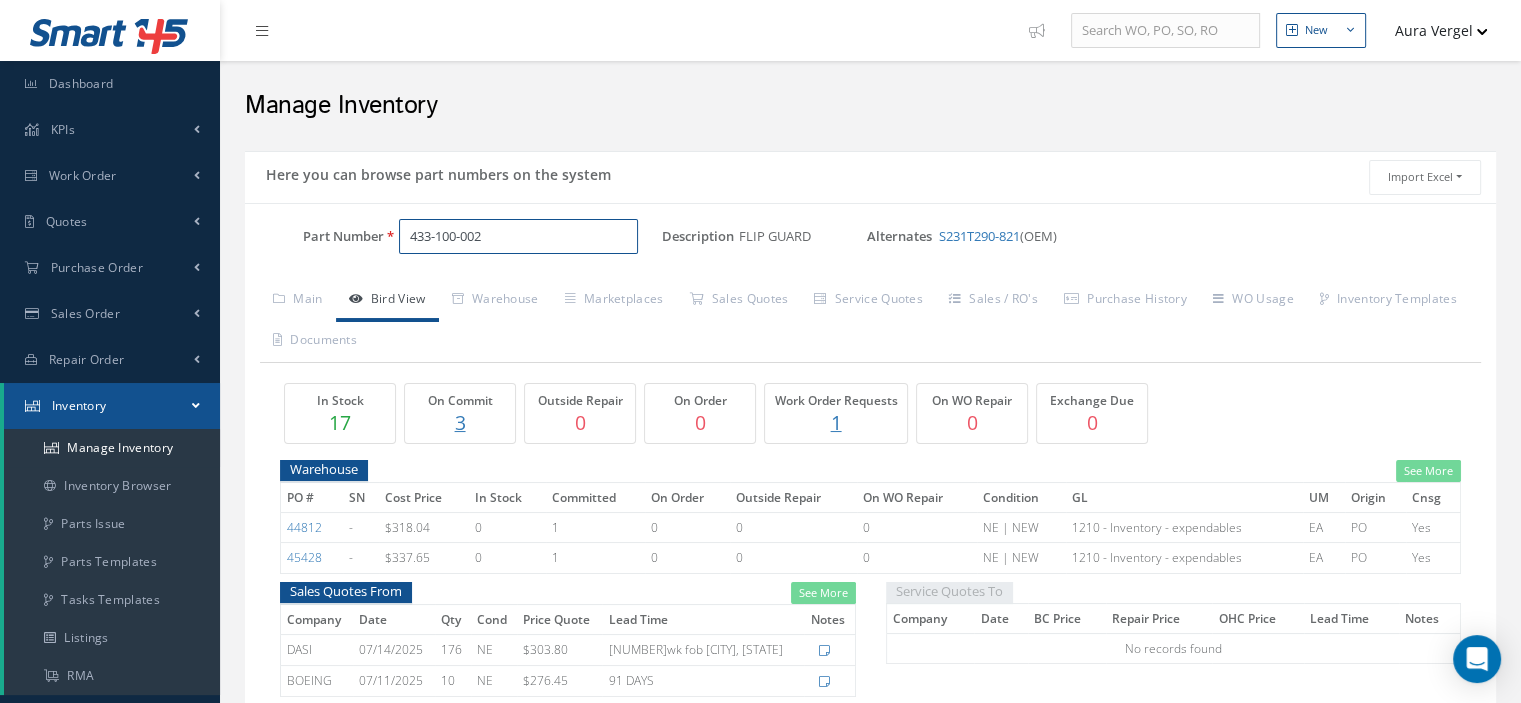 drag, startPoint x: 391, startPoint y: 244, endPoint x: 264, endPoint y: 241, distance: 127.03543 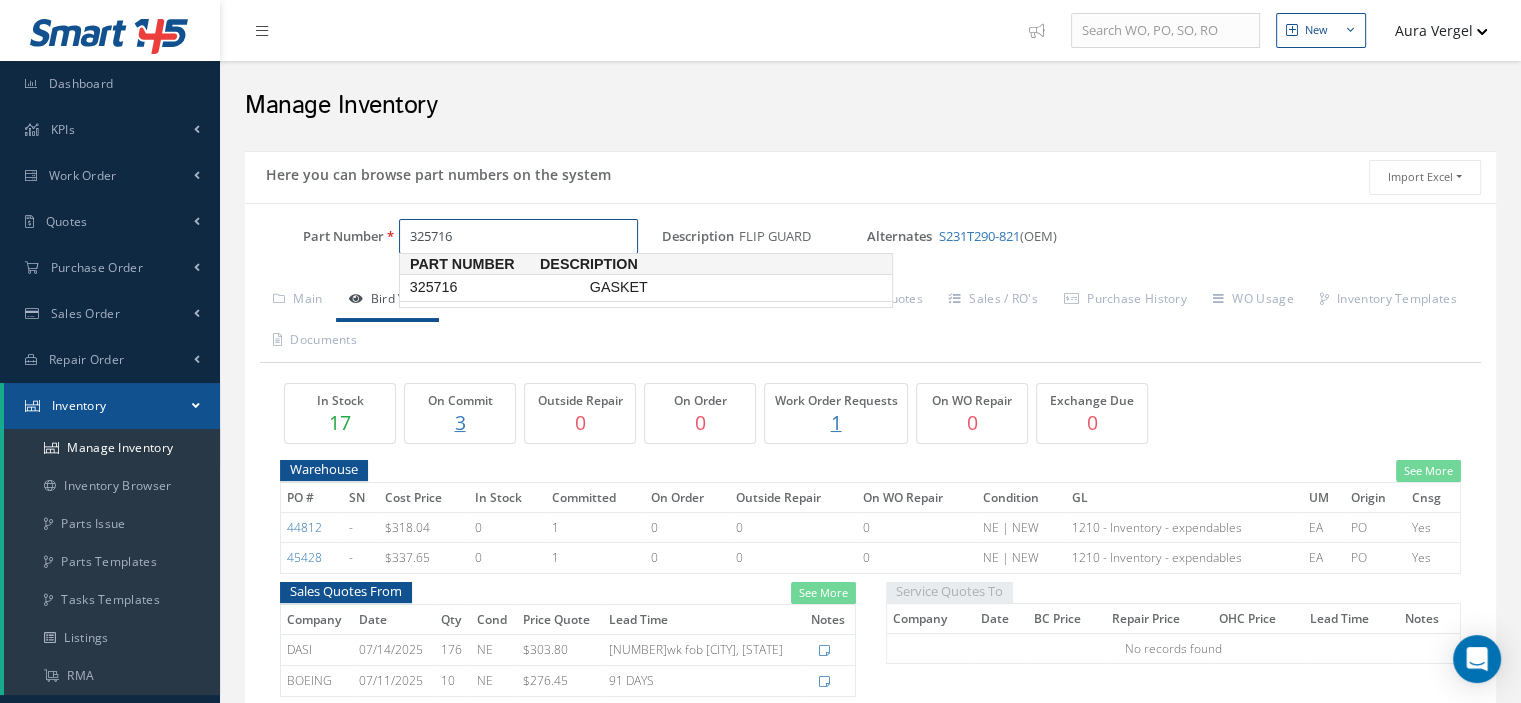 click on "325716" at bounding box center (496, 287) 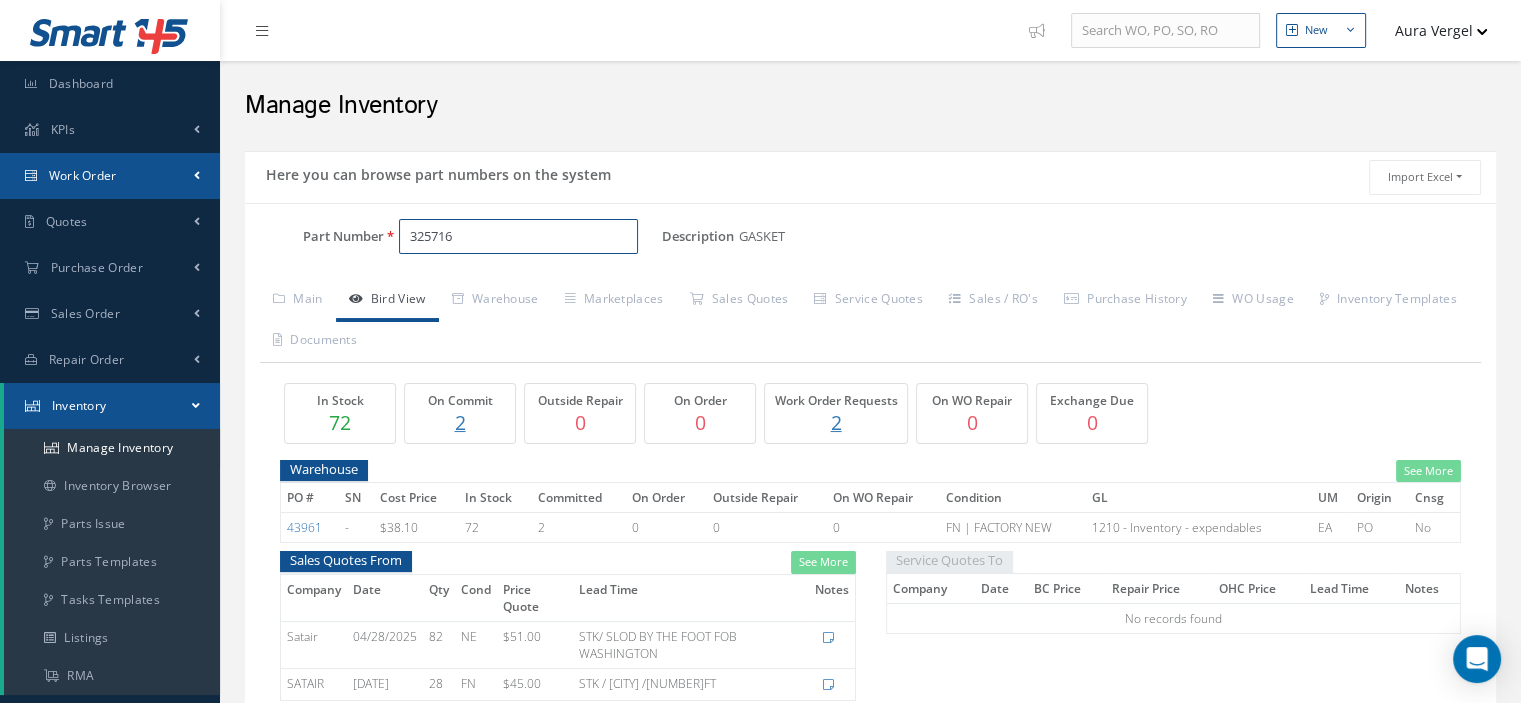 type on "325716" 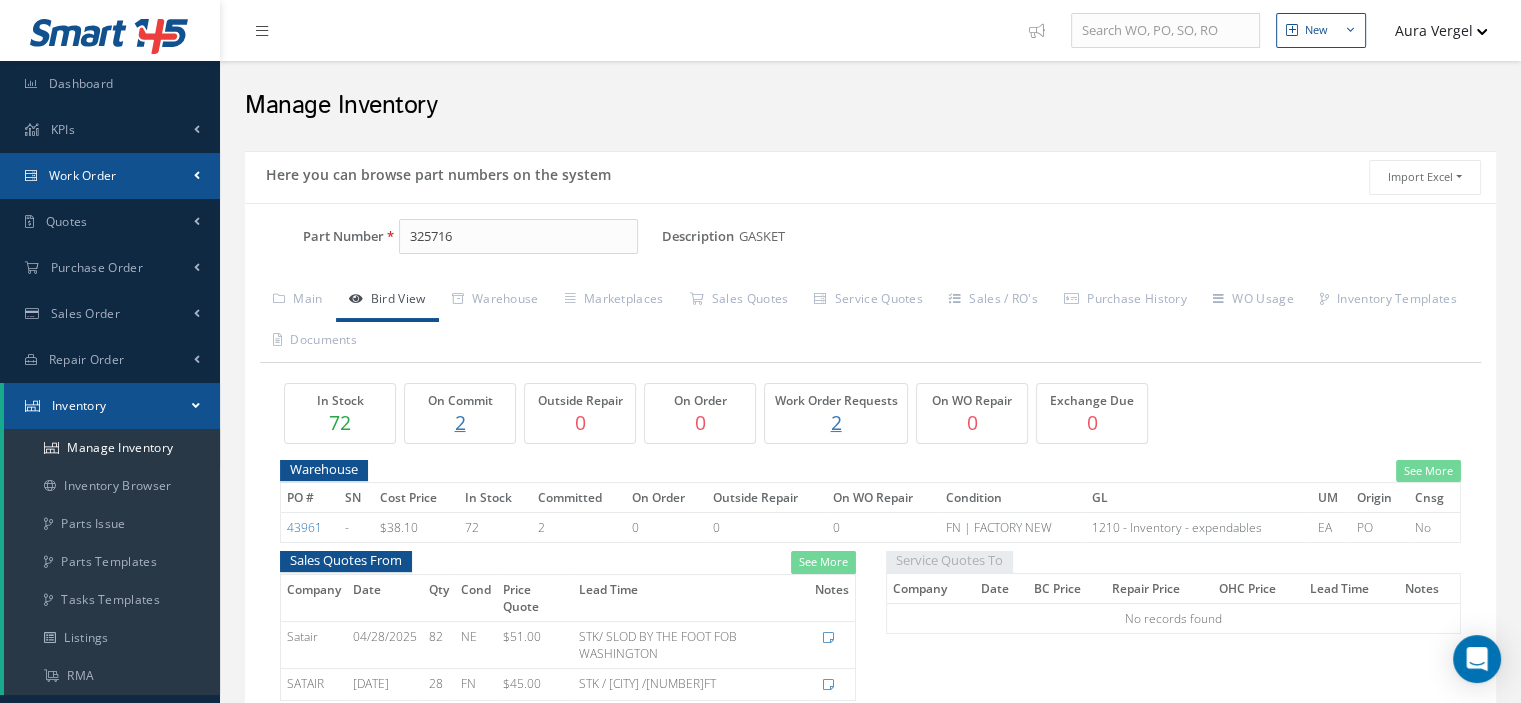 click on "Work Order" at bounding box center [83, 175] 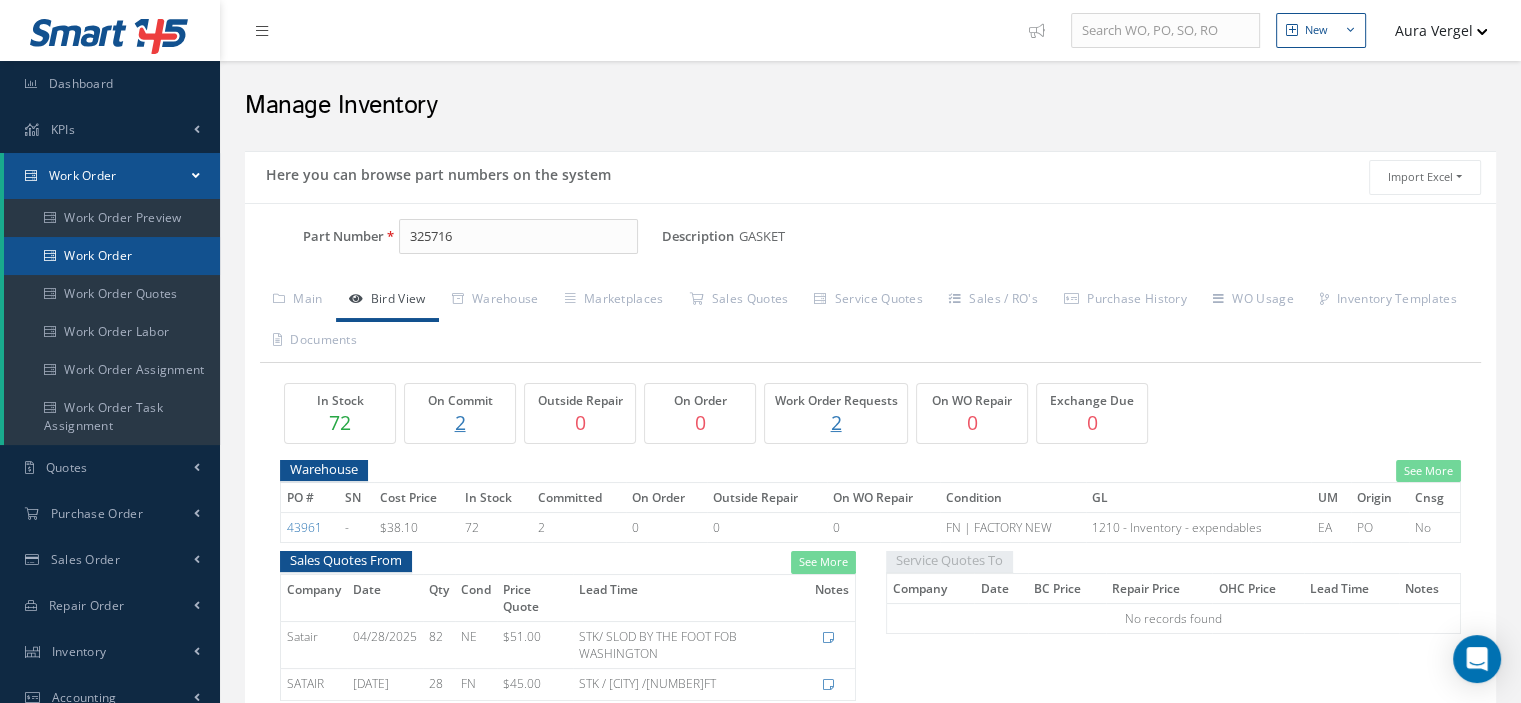 click on "Work Order" at bounding box center (112, 256) 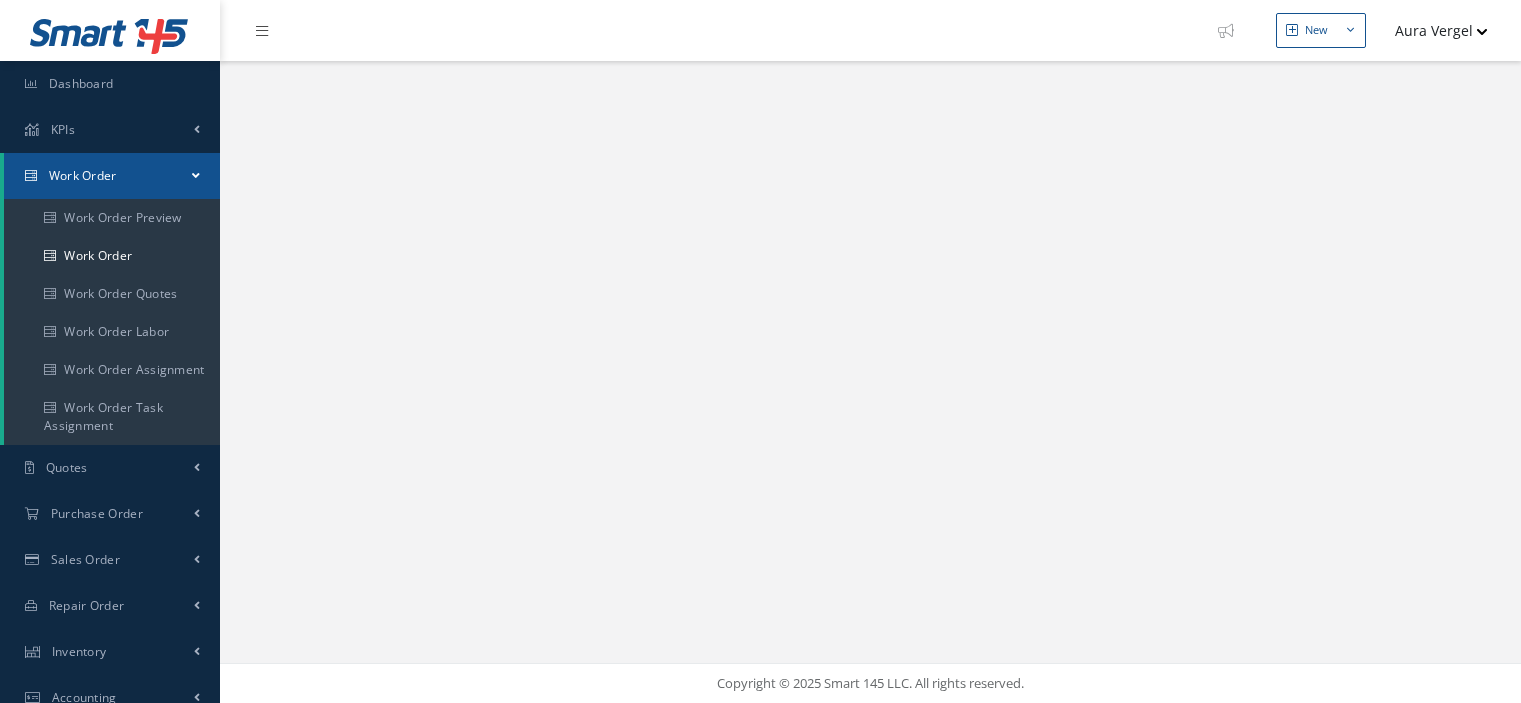 scroll, scrollTop: 0, scrollLeft: 0, axis: both 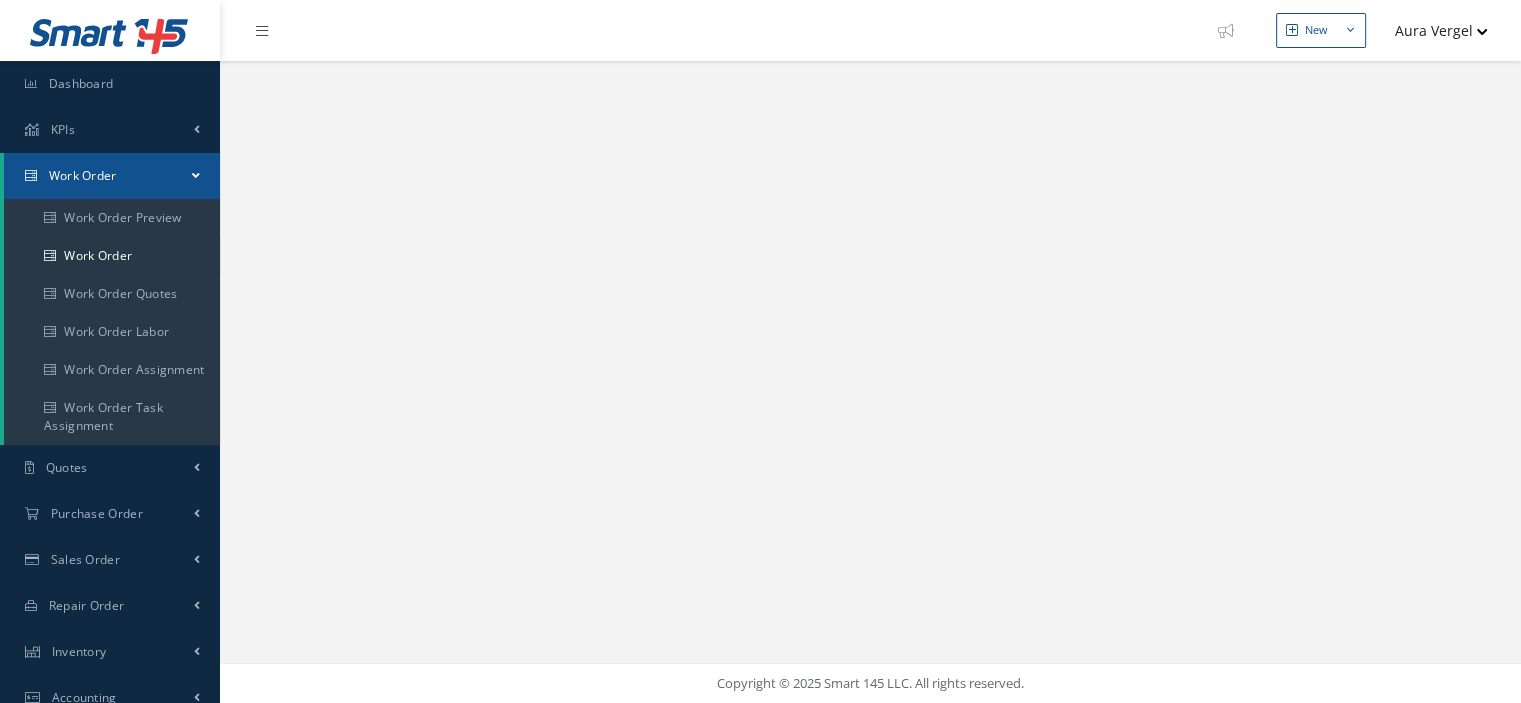 select on "25" 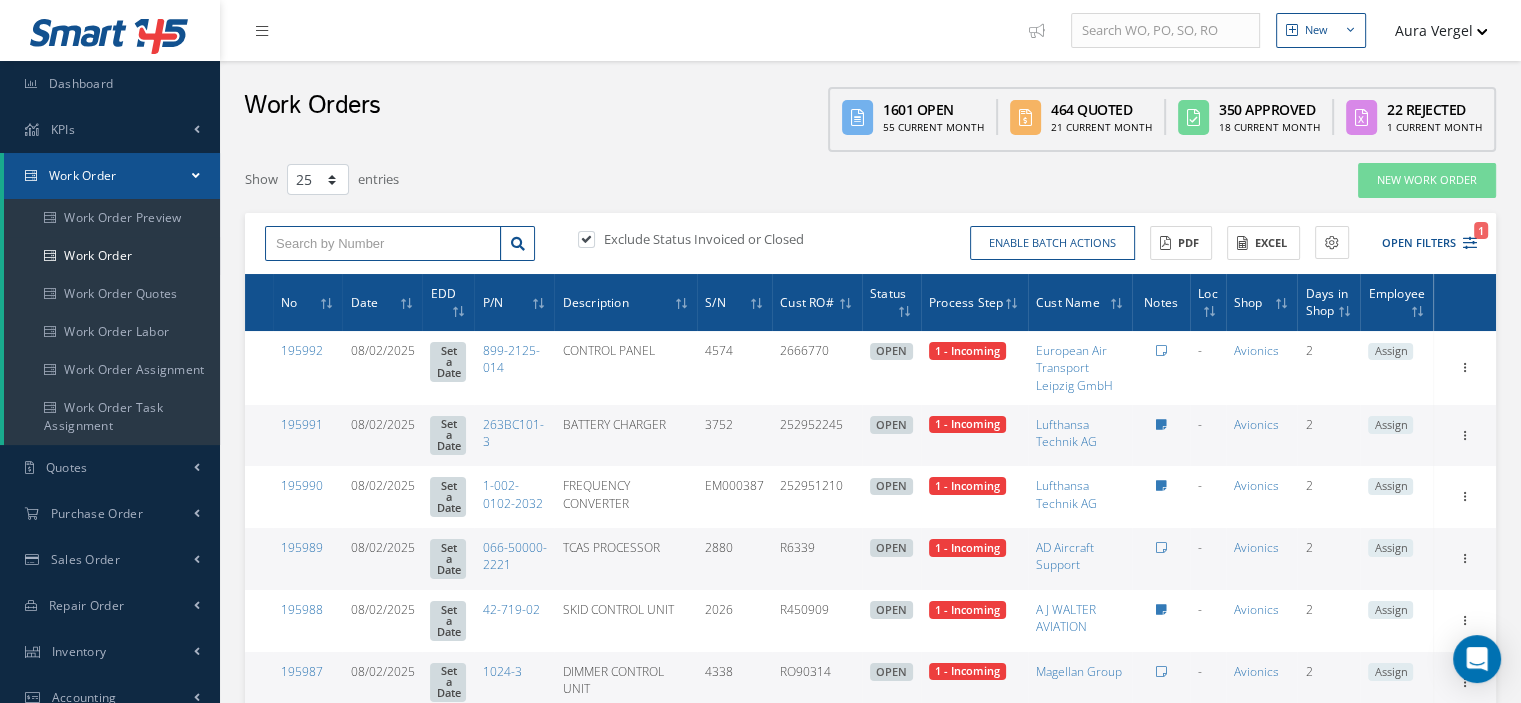 click at bounding box center (383, 244) 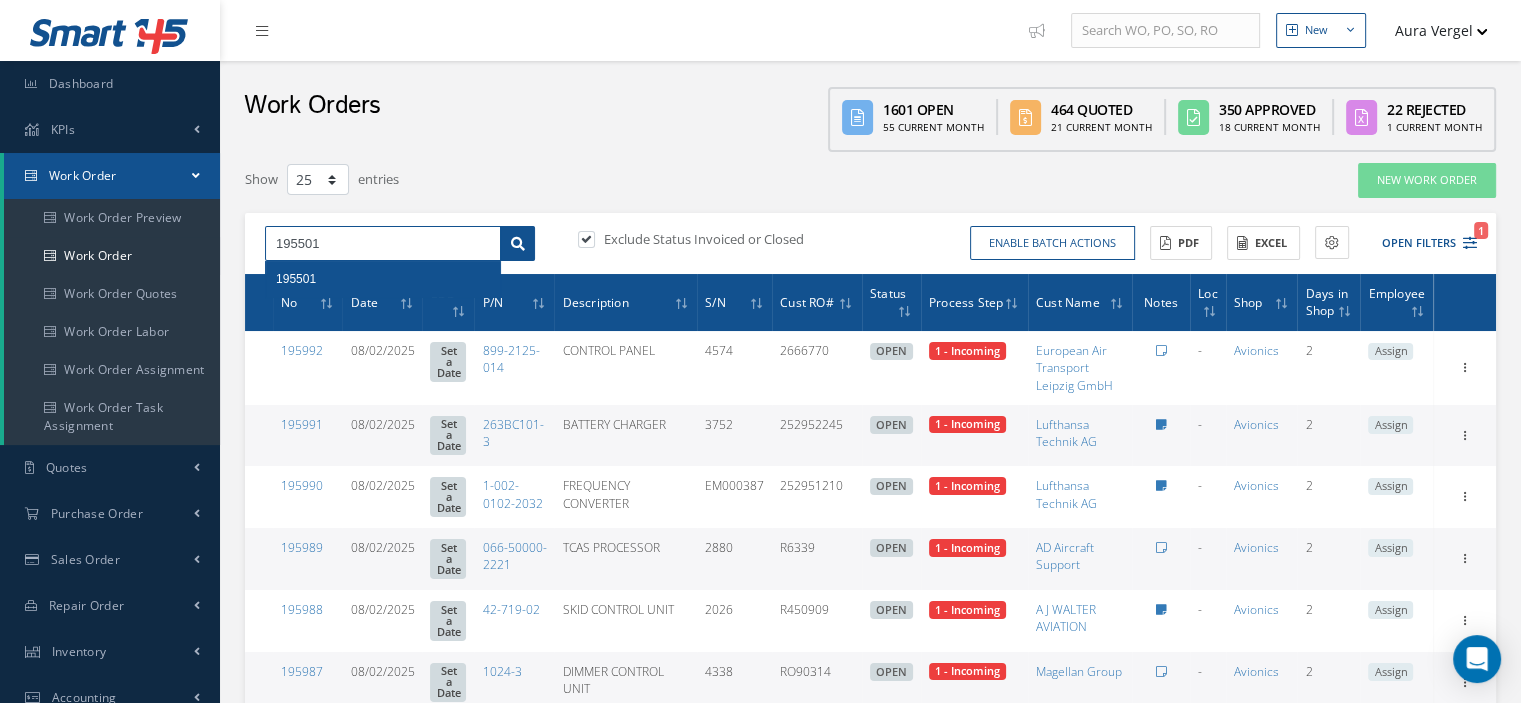 type on "195501" 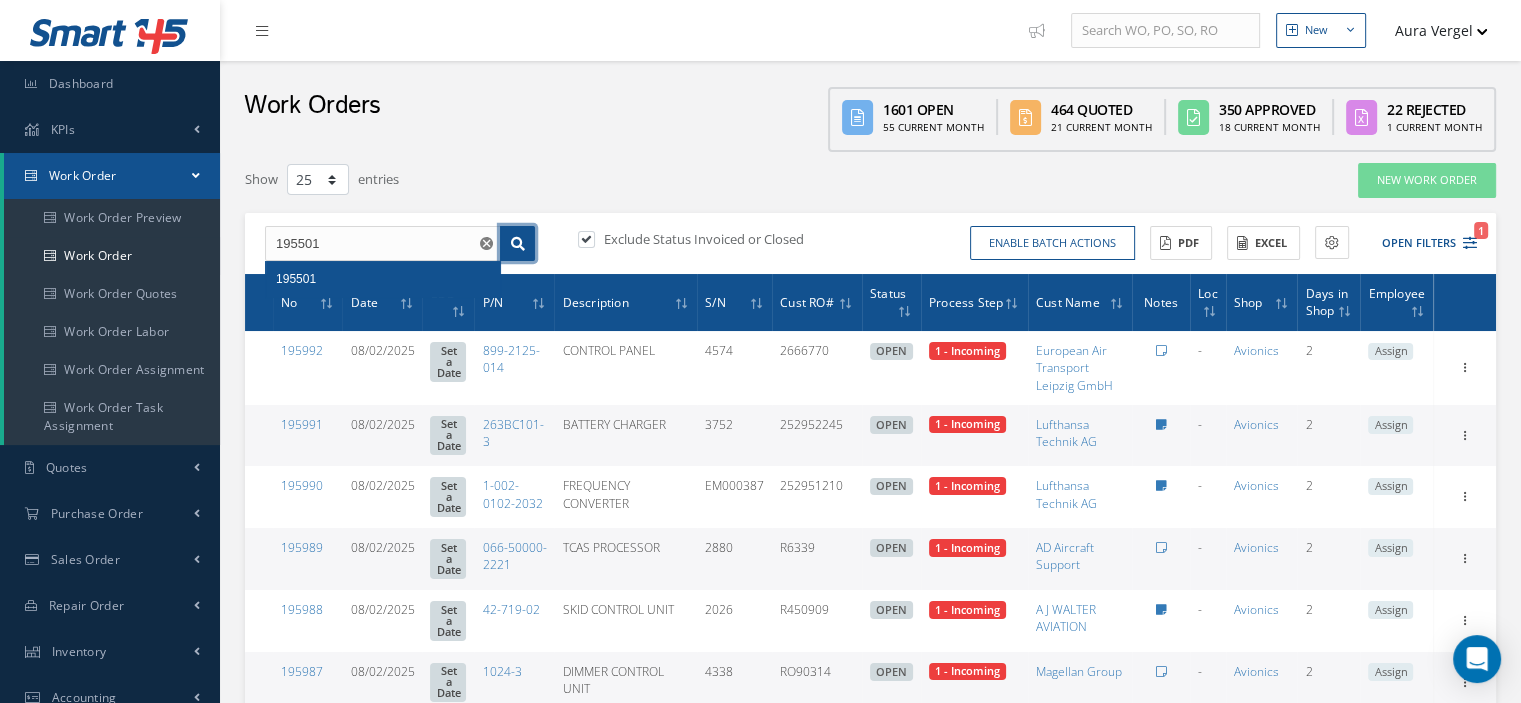 click at bounding box center [518, 244] 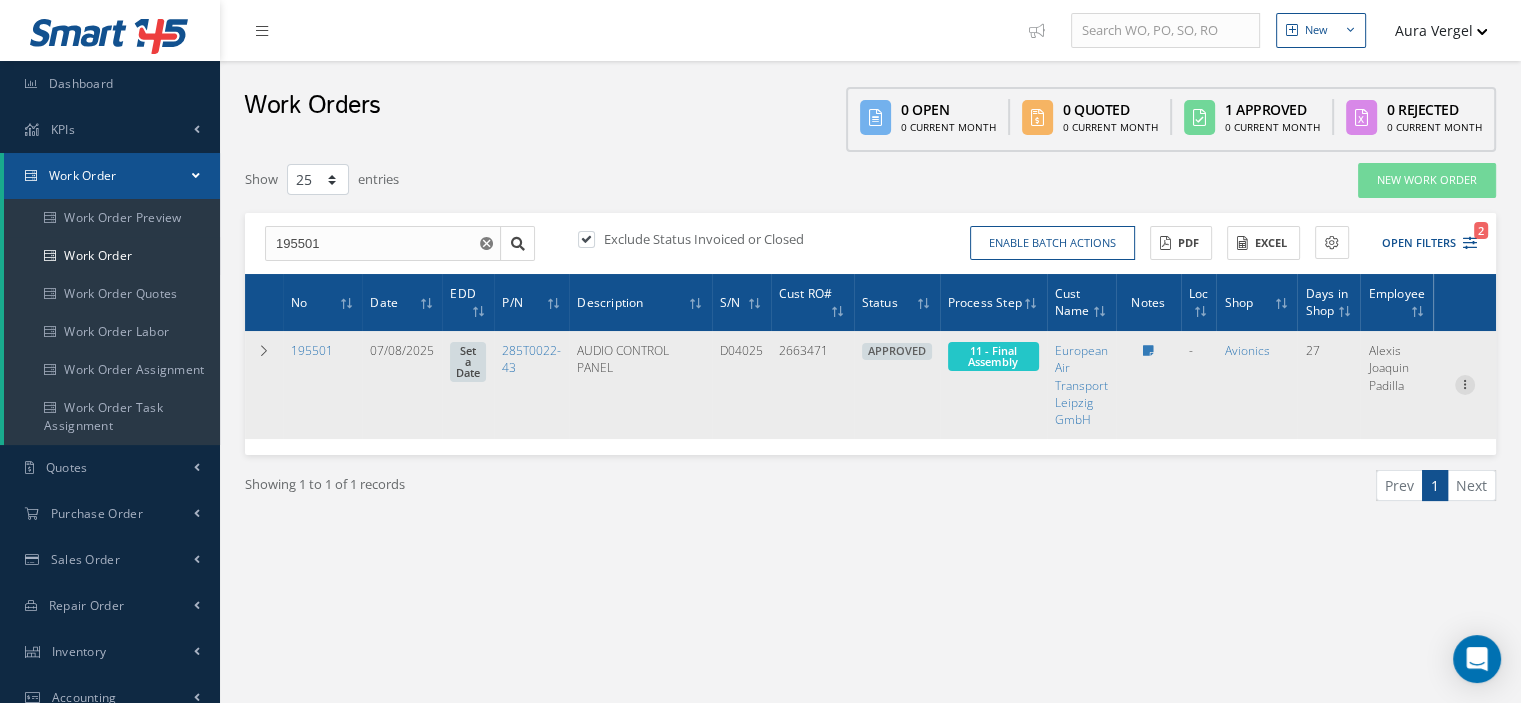 click at bounding box center [1465, 383] 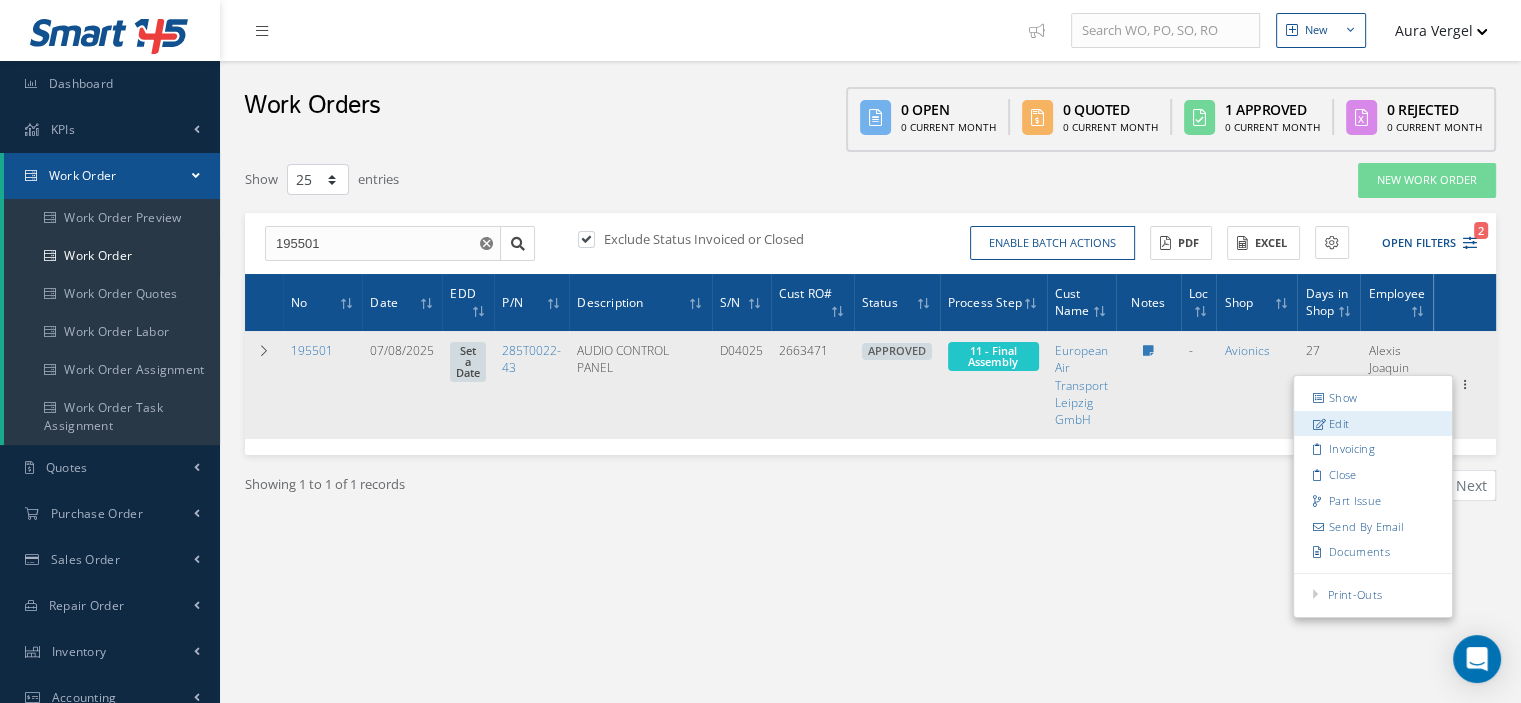 click on "Edit" at bounding box center (1373, 424) 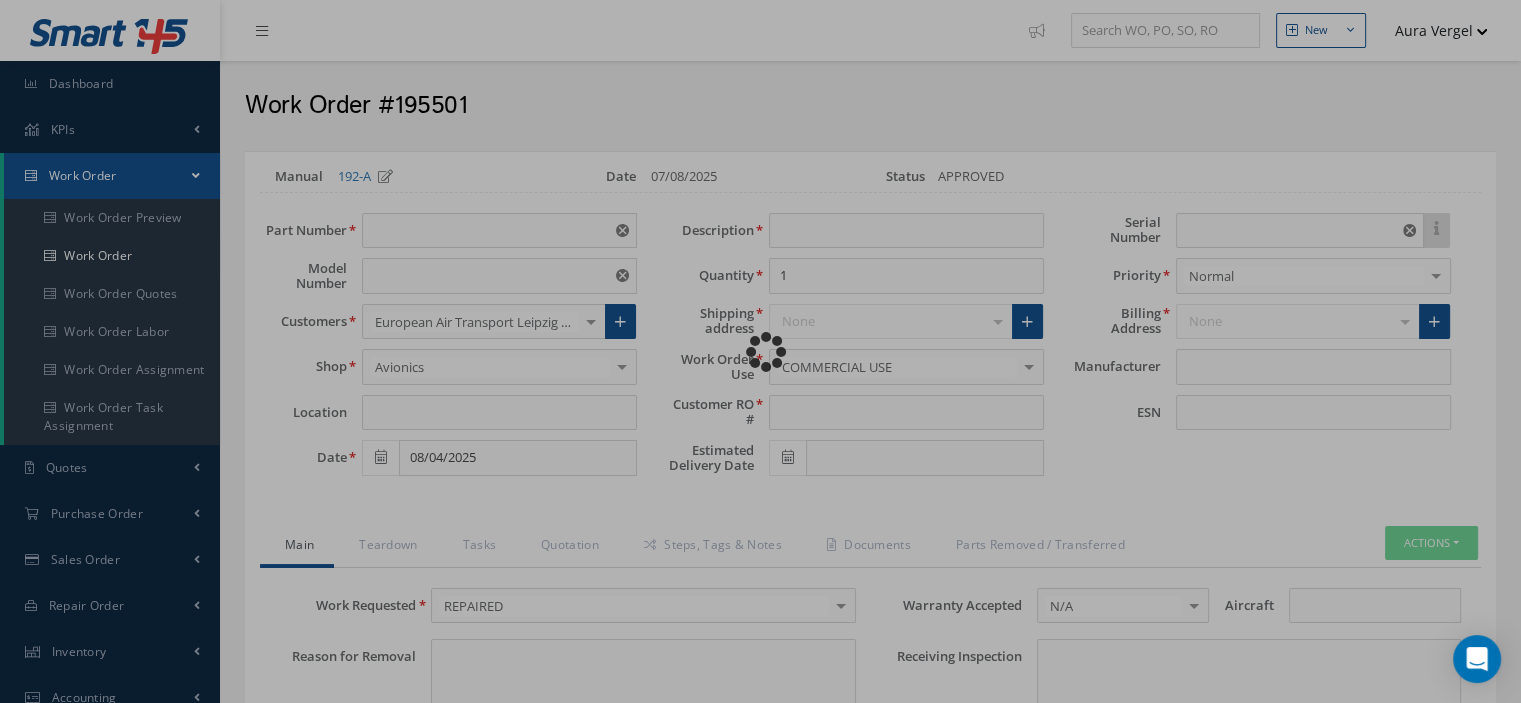 type on "285T0022-43" 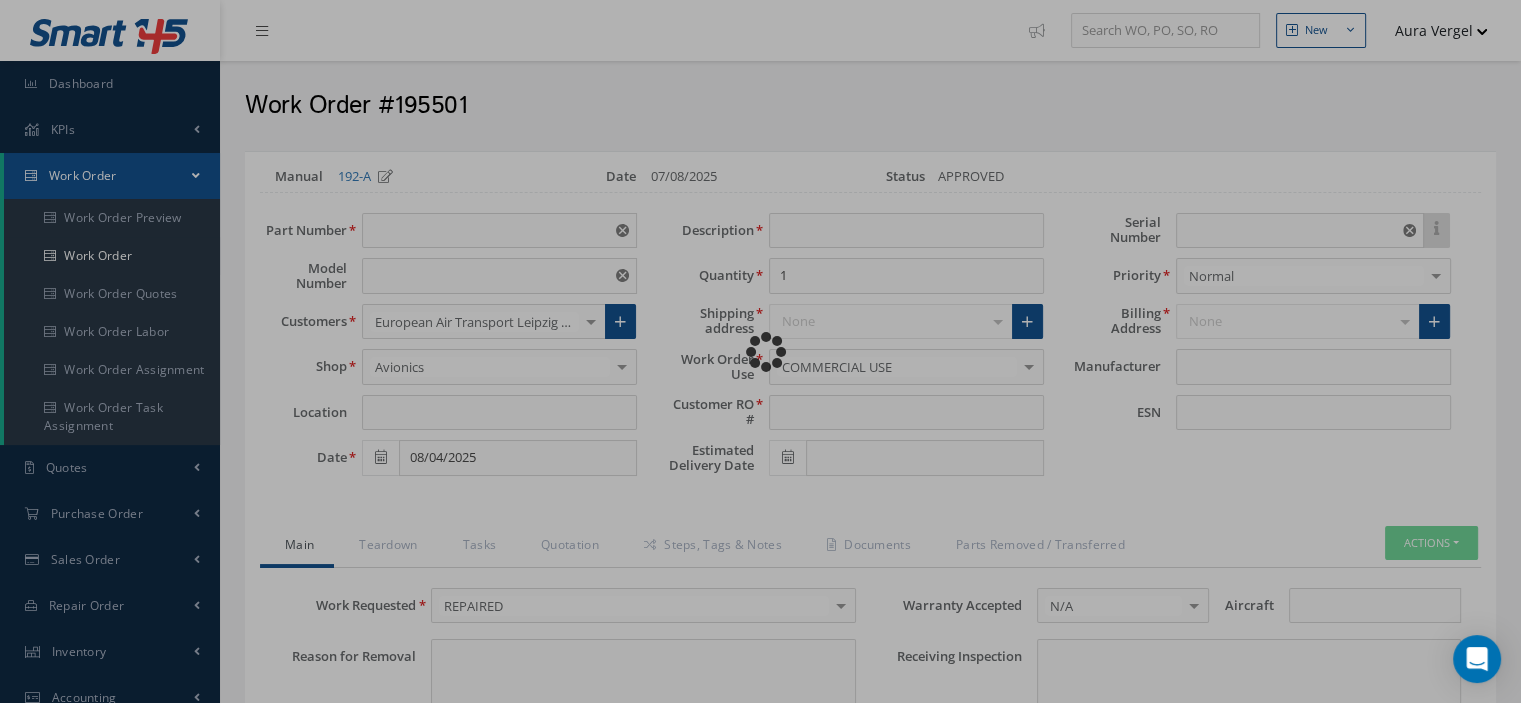 type on "07/08/2025" 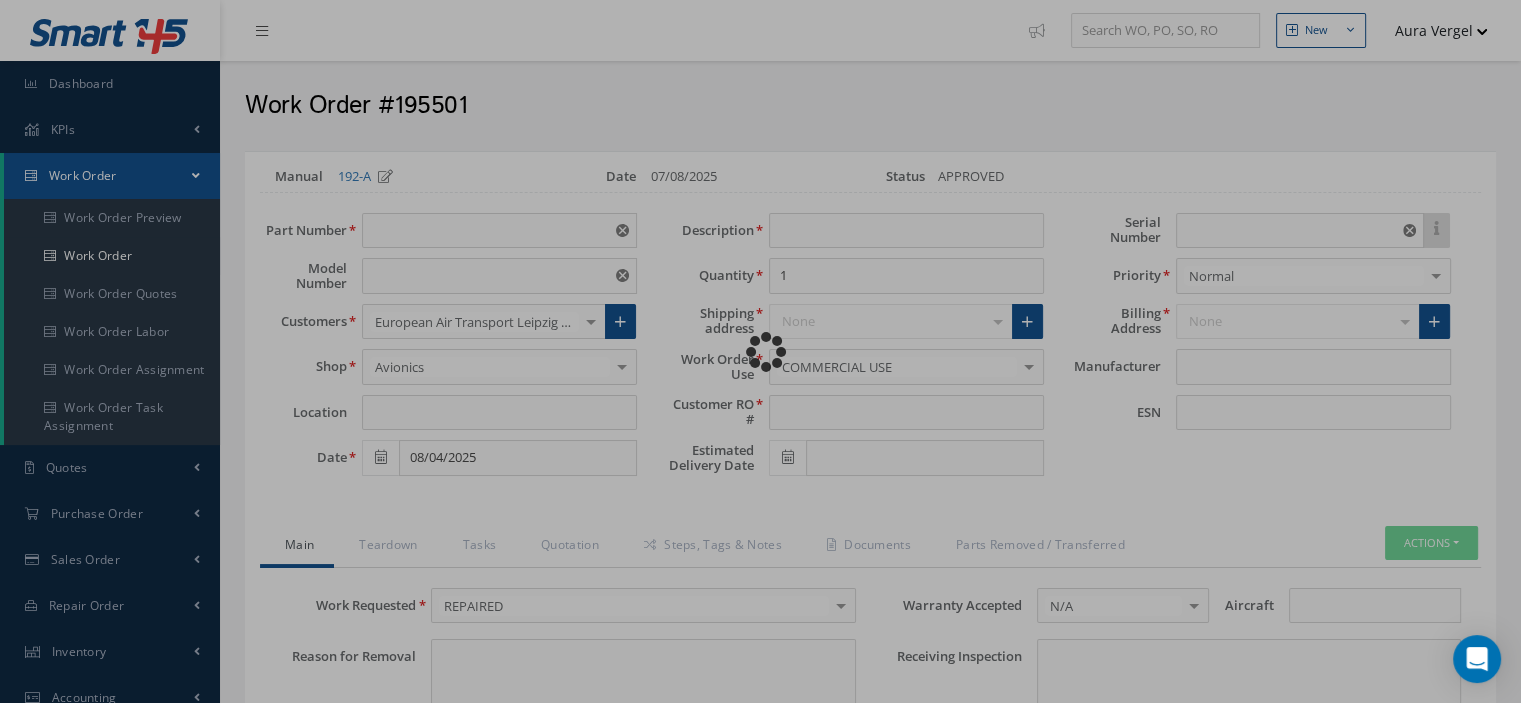 type on "AUDIO CONTROL PANEL" 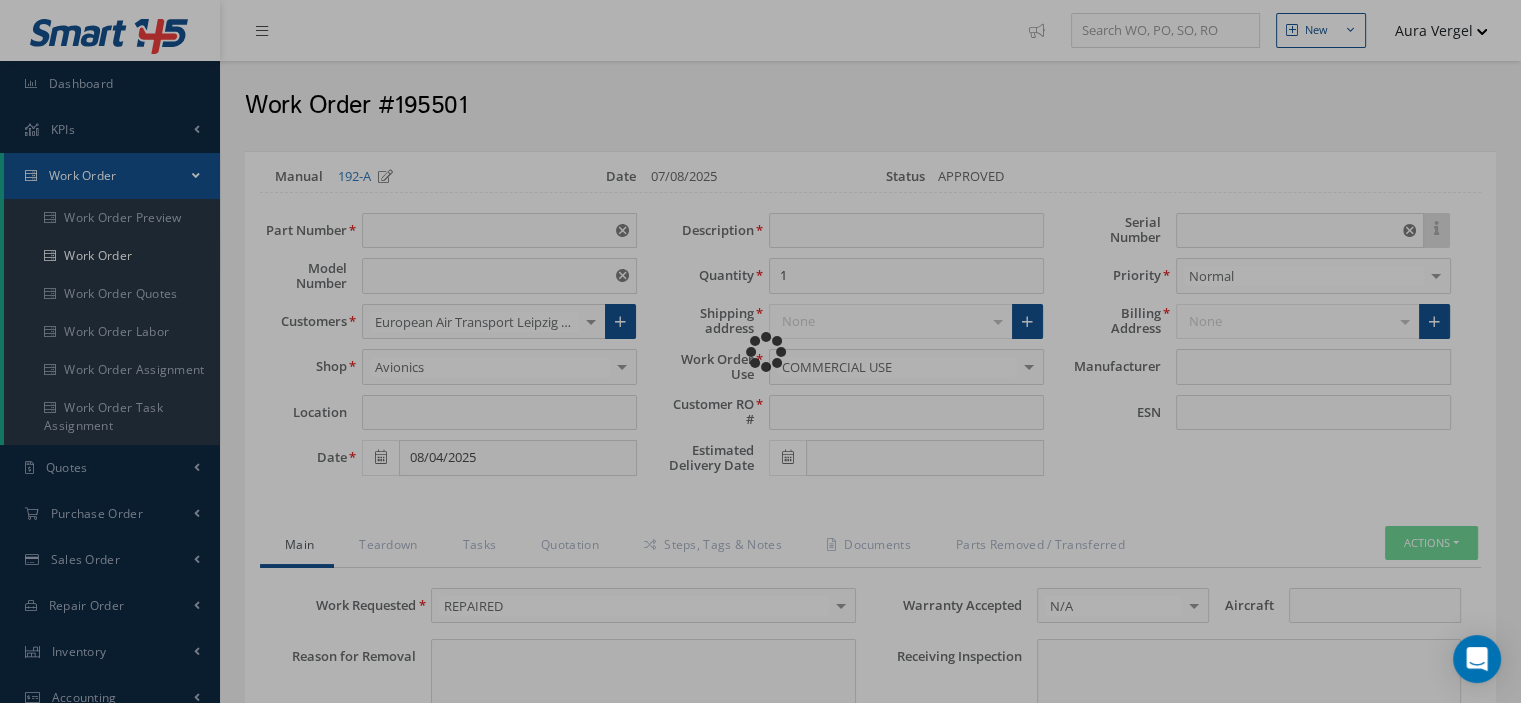 type on "2663471" 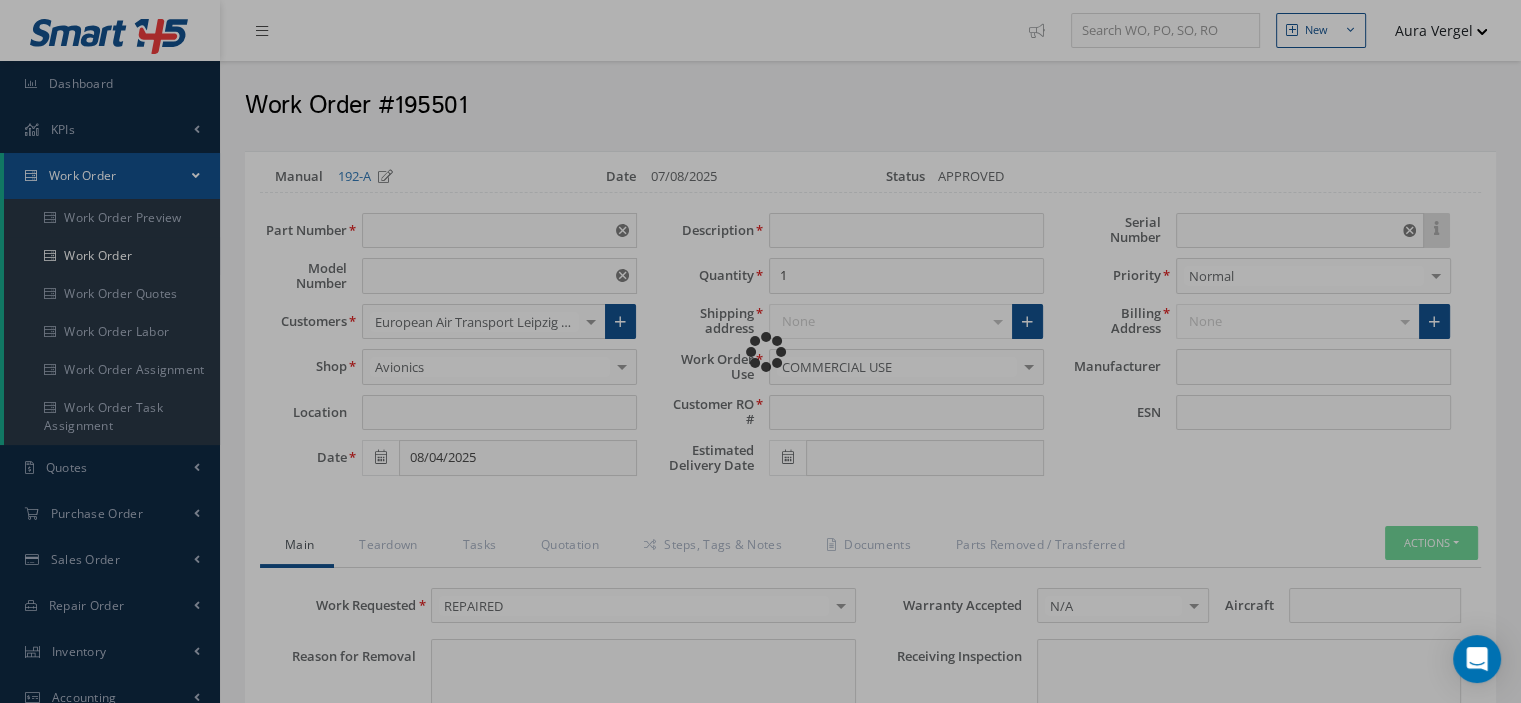 type on "D04025" 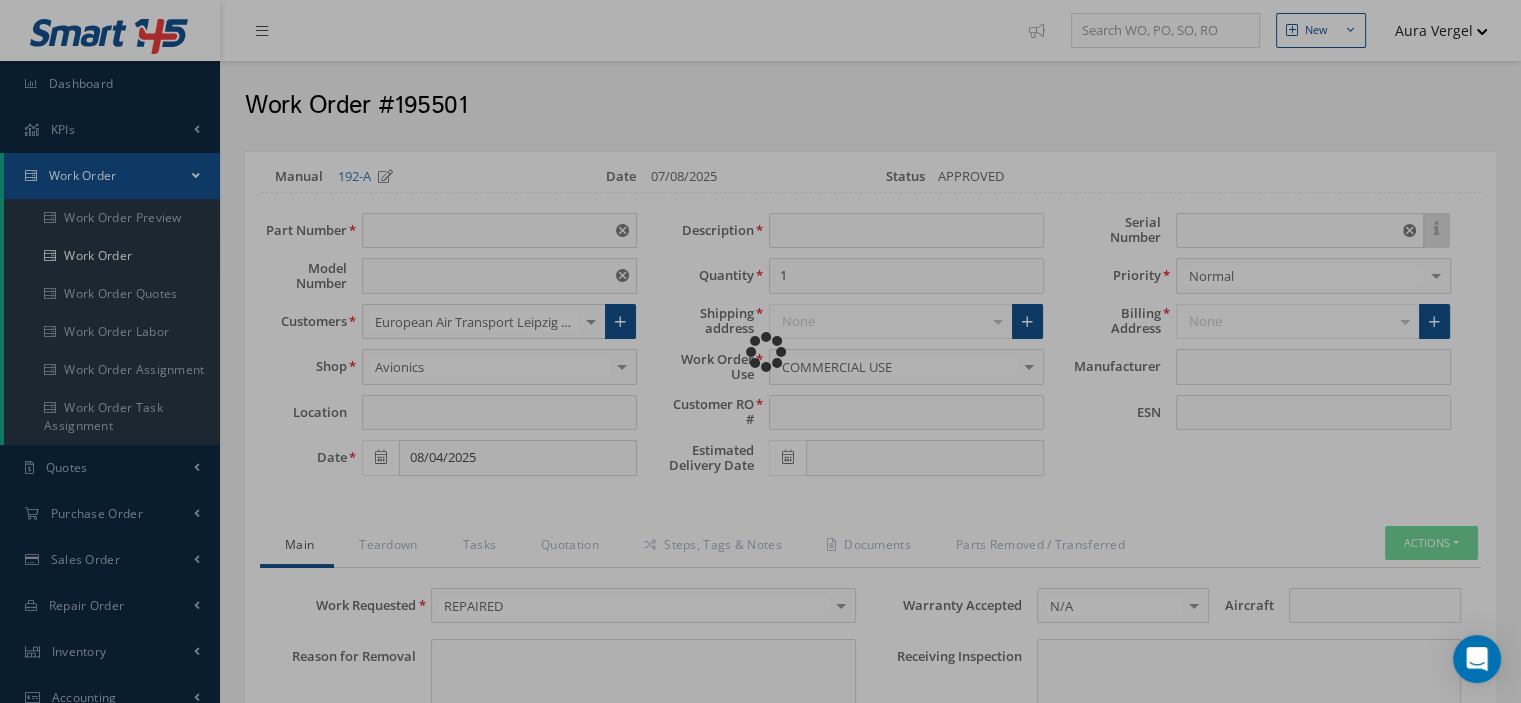 type on "NONE" 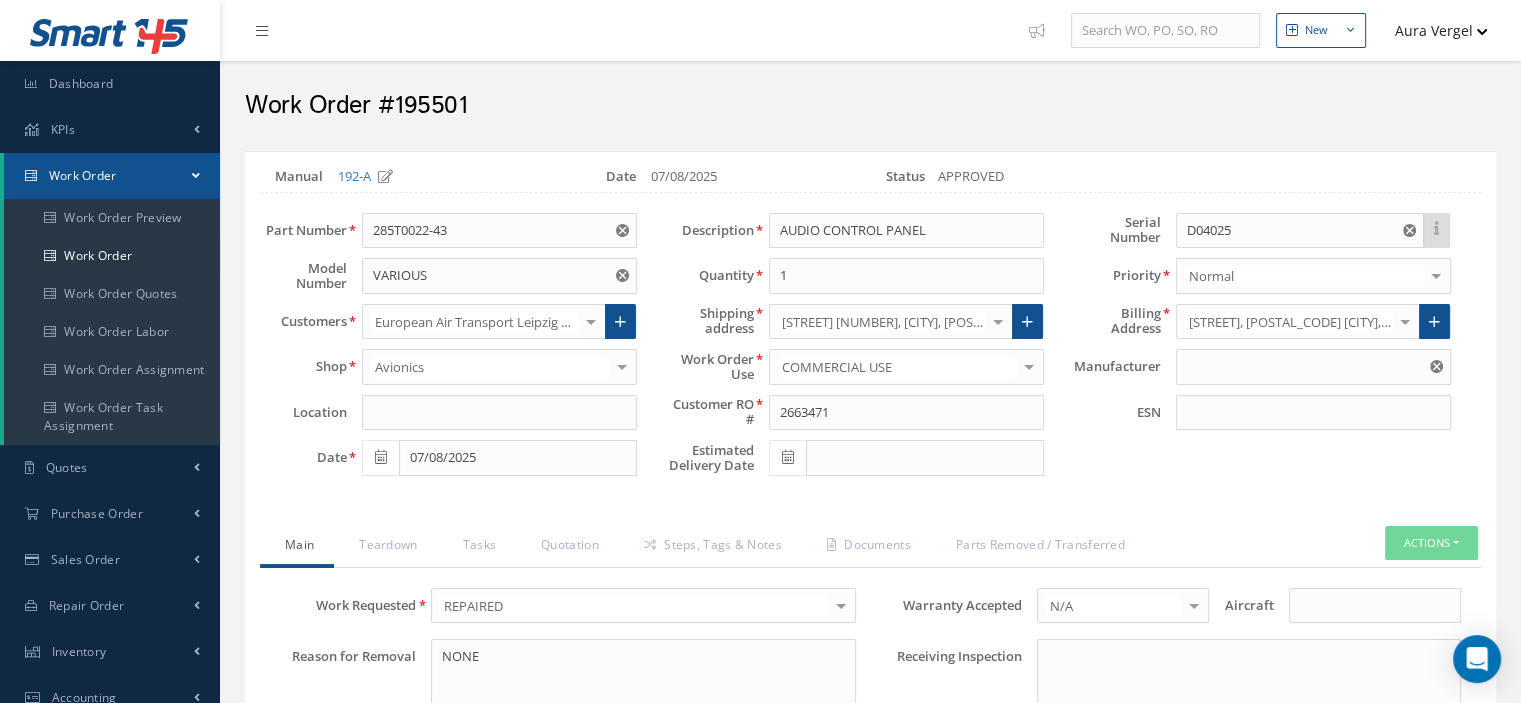 type on "BAE SYSTEMS" 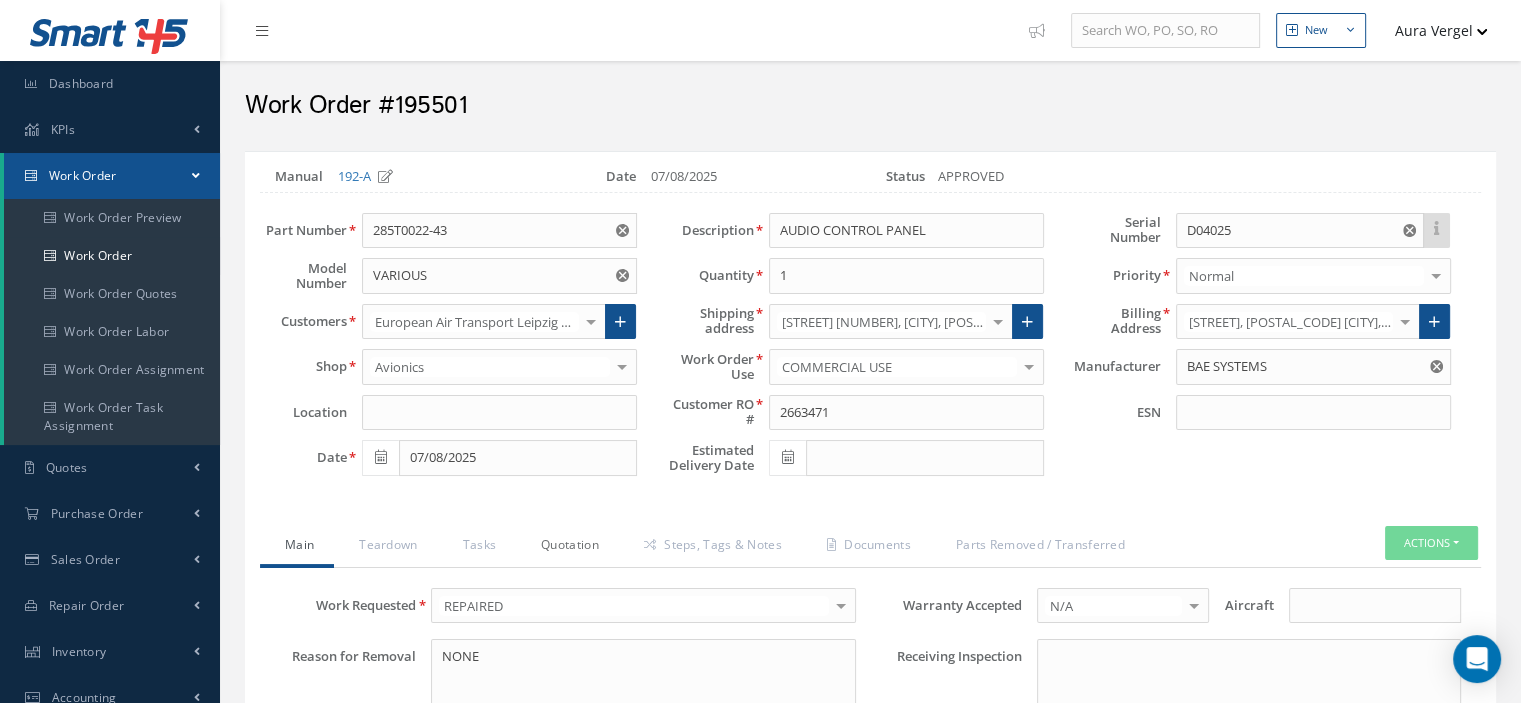 click on "Quotation" at bounding box center [567, 547] 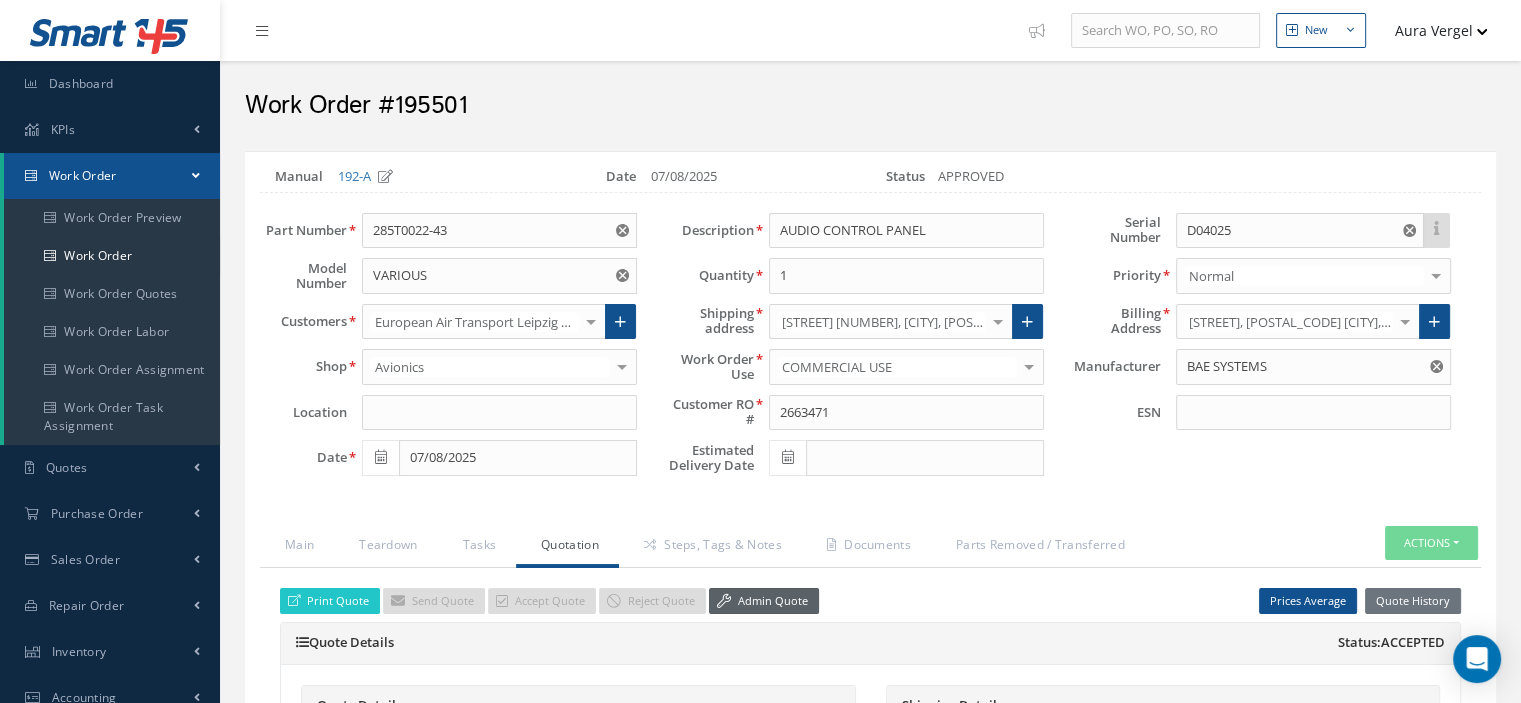 click on "Admin Quote" at bounding box center [764, 601] 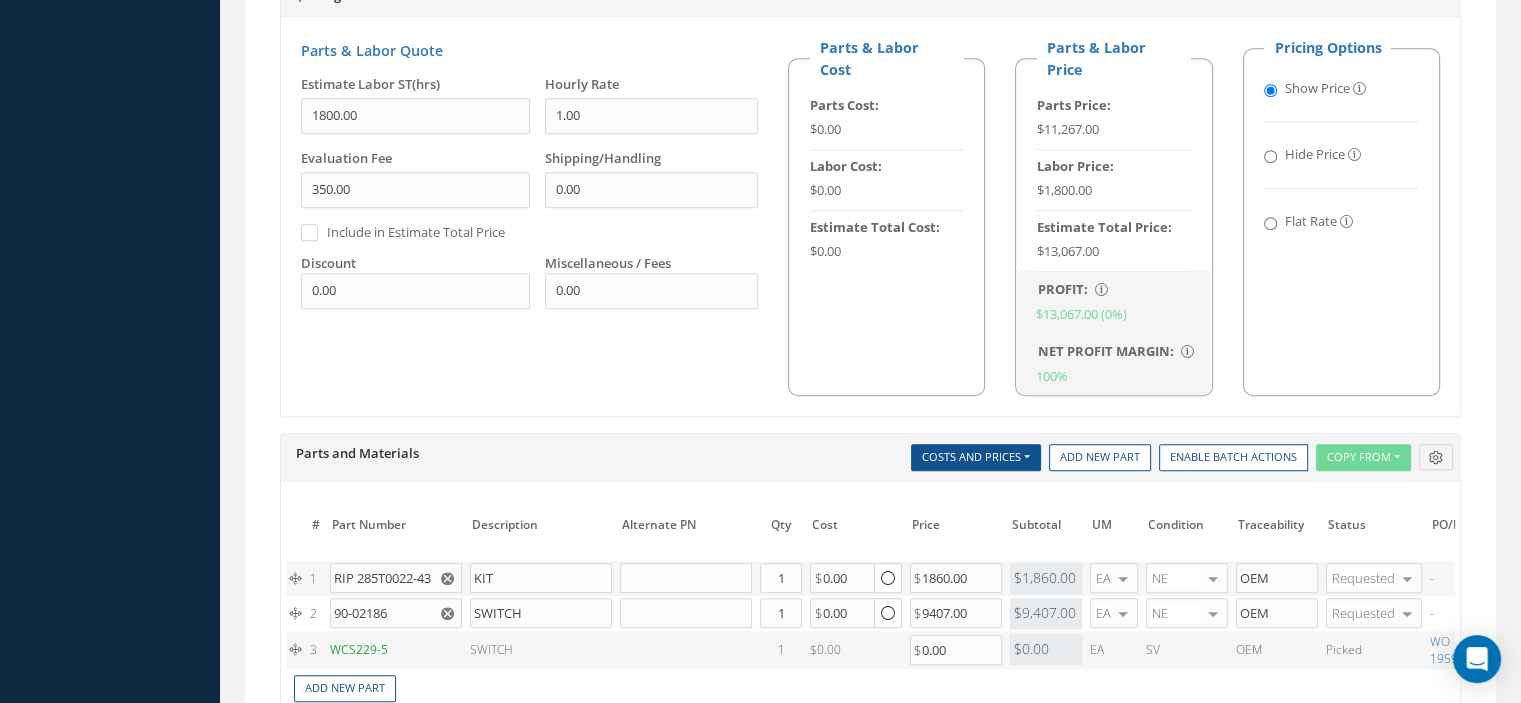 scroll, scrollTop: 1620, scrollLeft: 0, axis: vertical 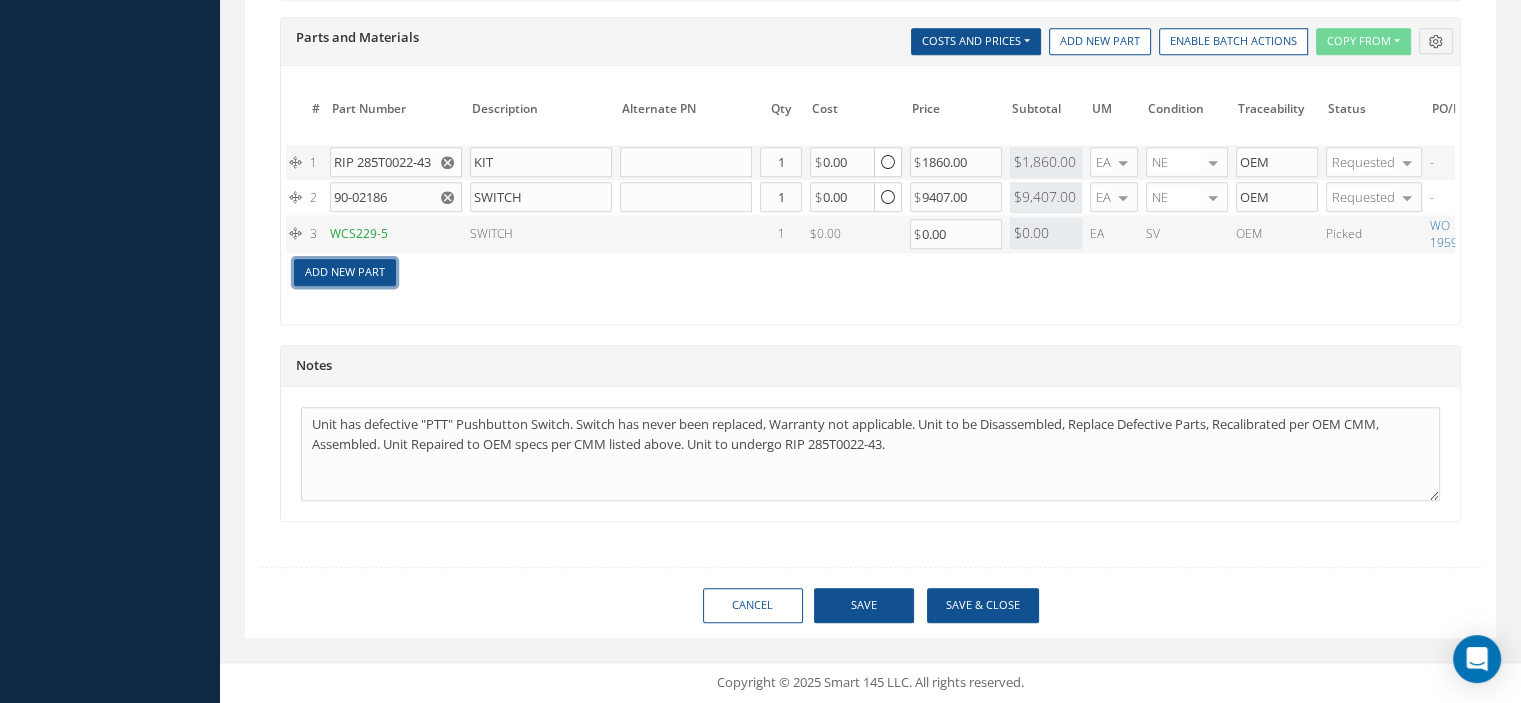 click on "Add New Part" at bounding box center (345, 272) 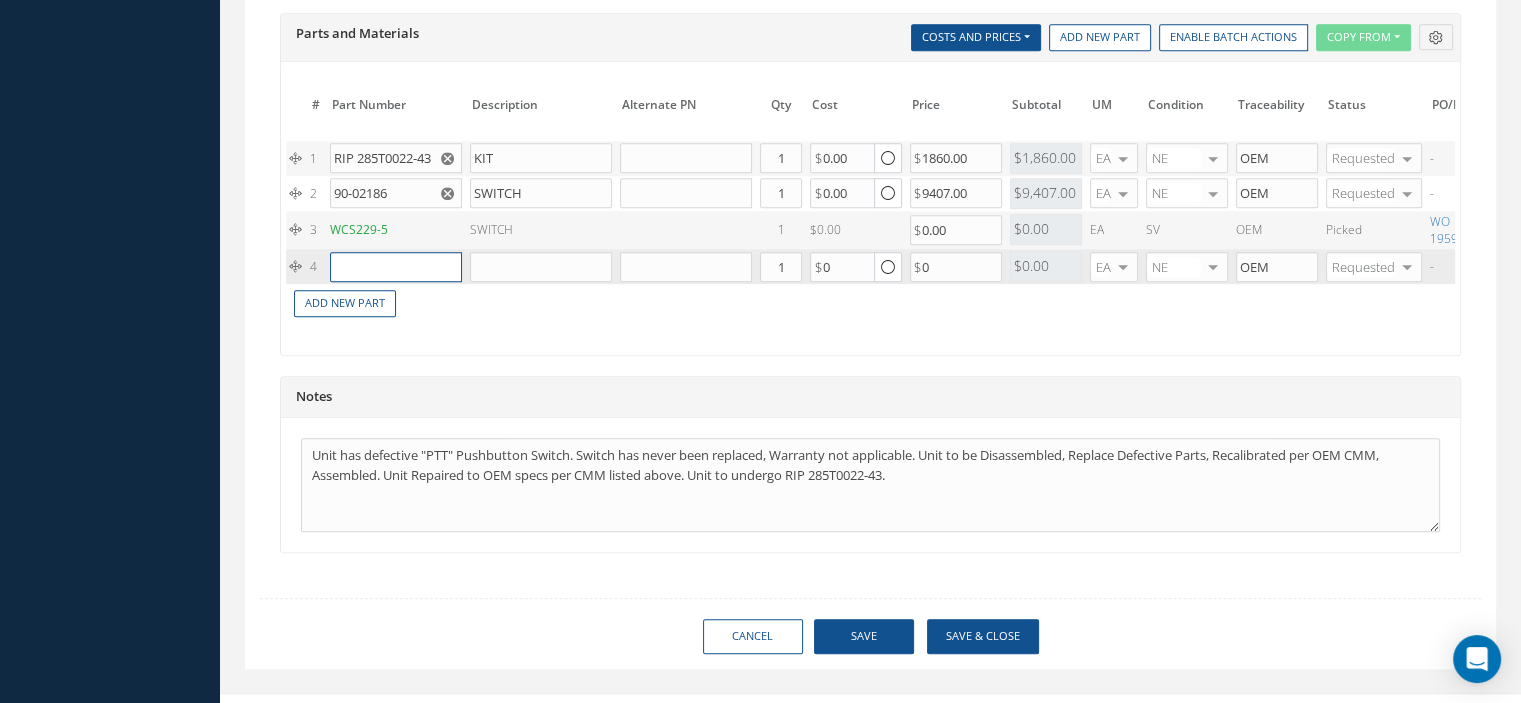 click at bounding box center [396, 267] 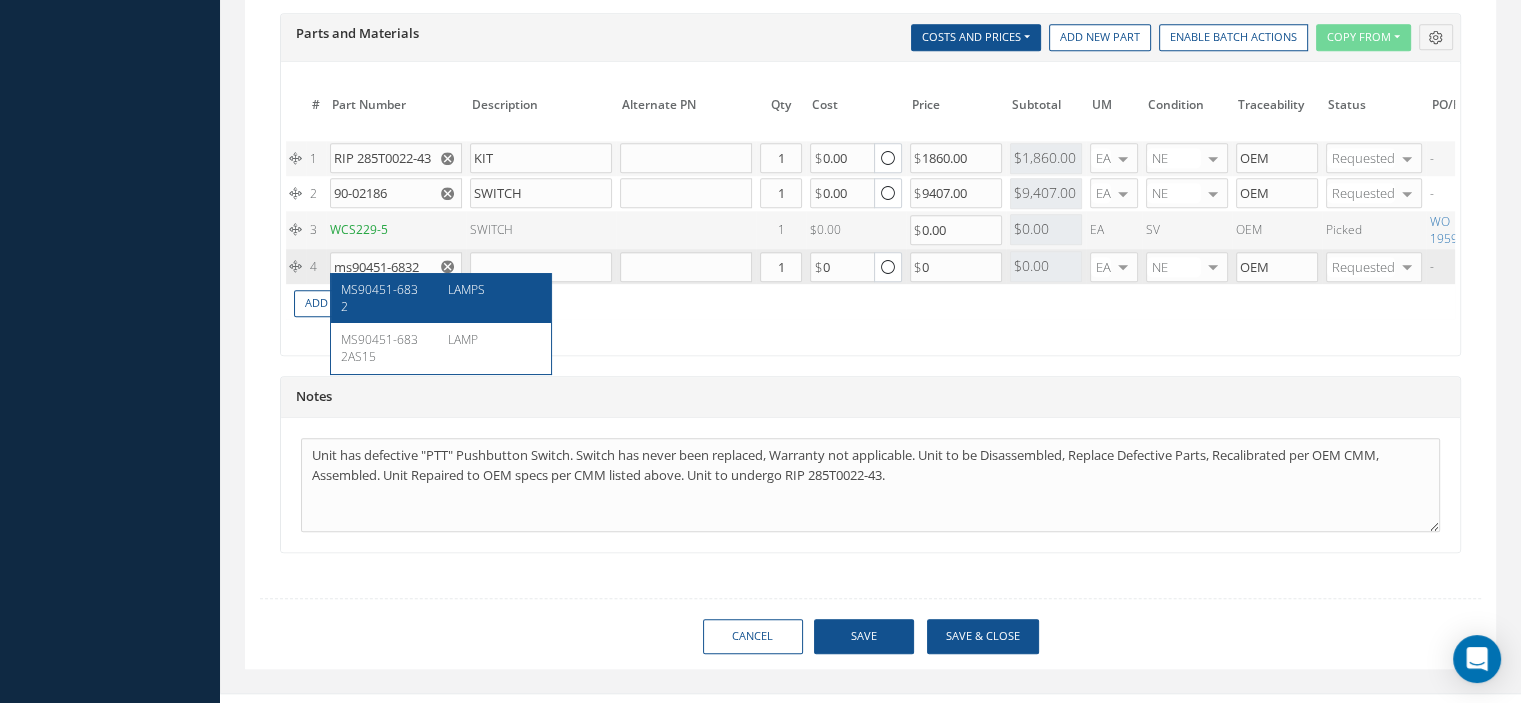 click on "MS90451-6832
LAMPS" at bounding box center [441, 298] 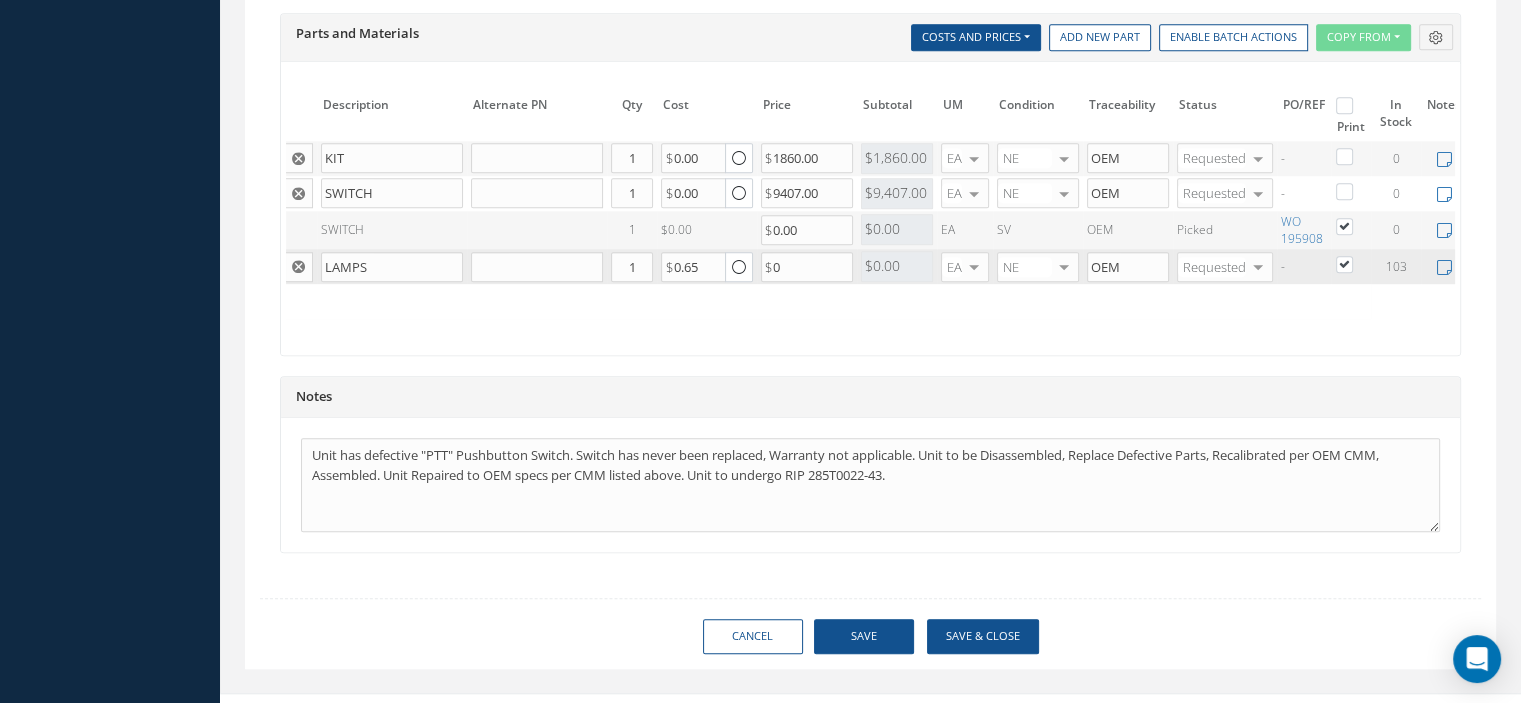 scroll, scrollTop: 0, scrollLeft: 138, axis: horizontal 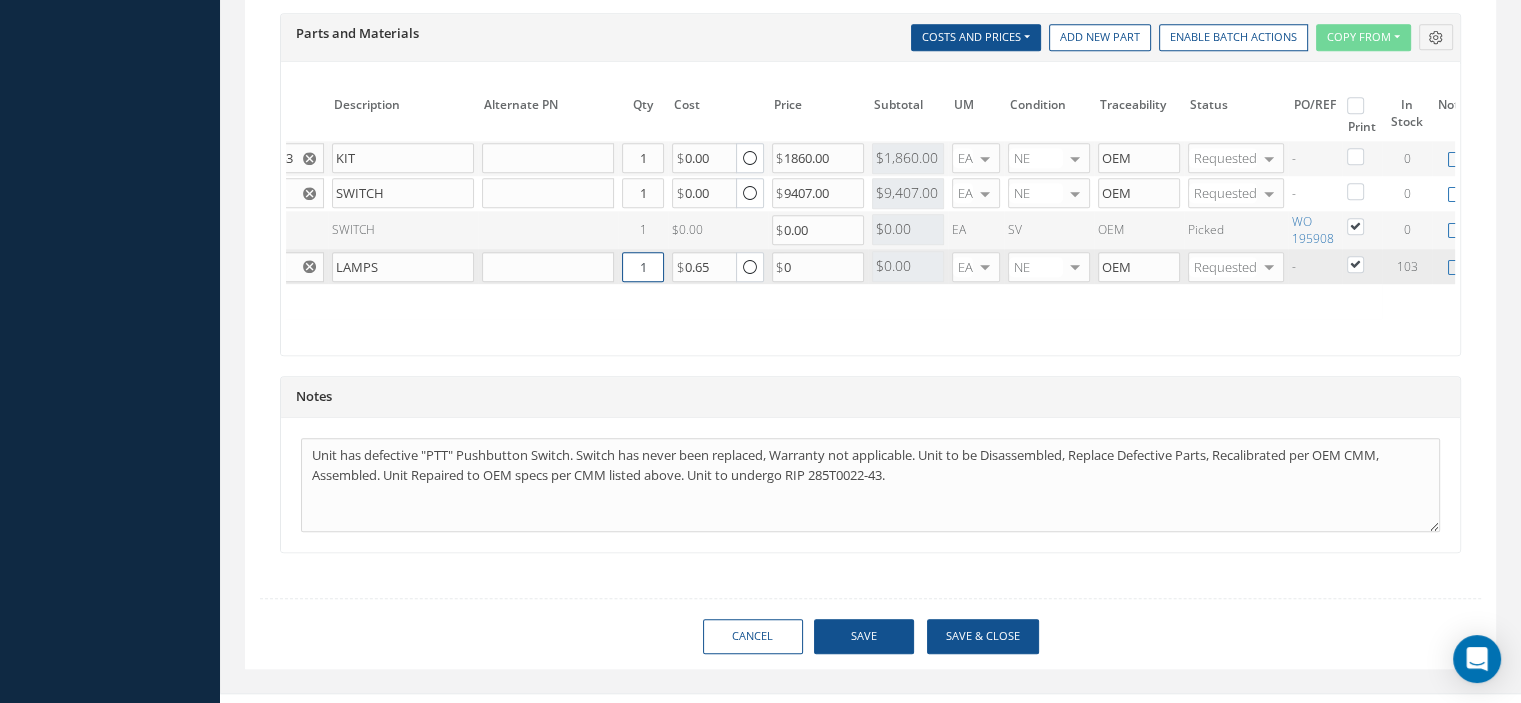 drag, startPoint x: 627, startPoint y: 258, endPoint x: 648, endPoint y: 255, distance: 21.213203 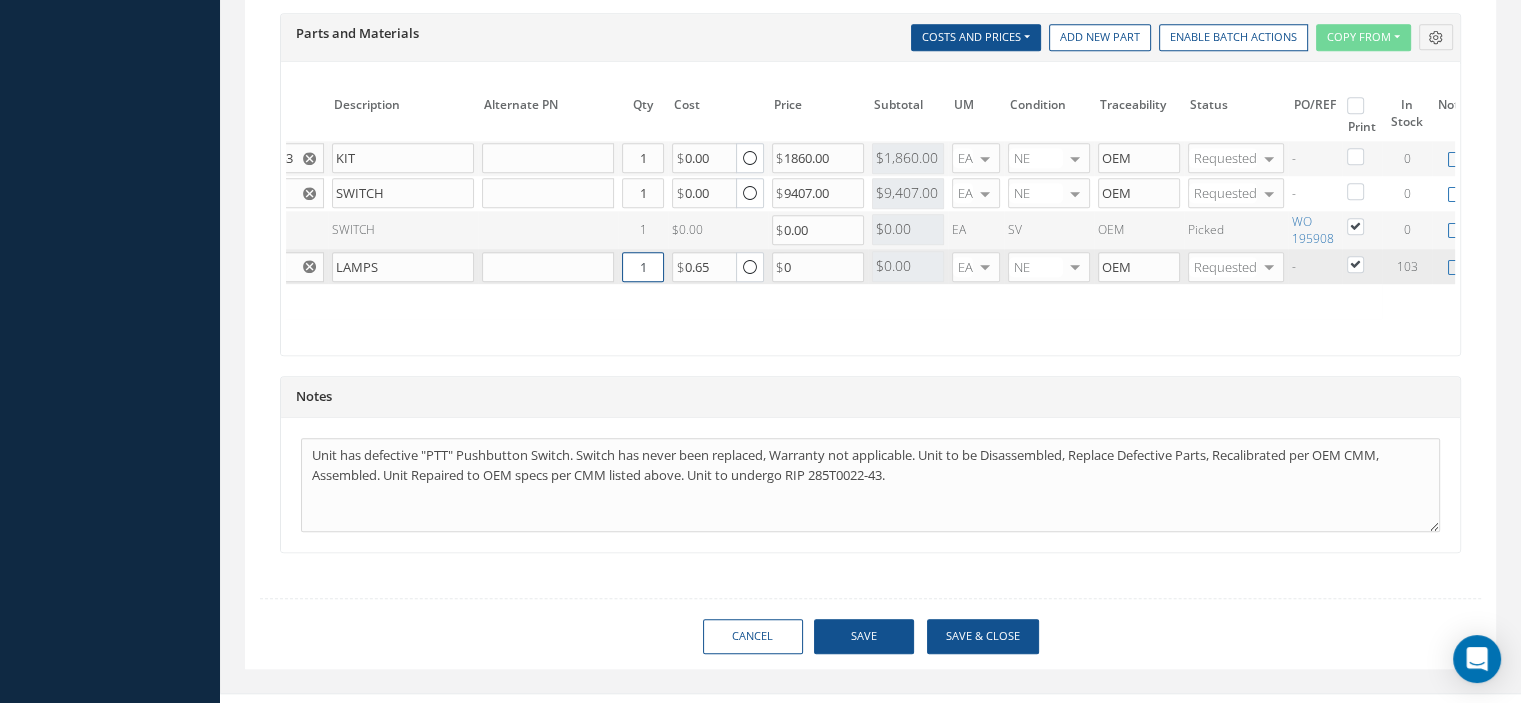 click on "1" at bounding box center (643, 267) 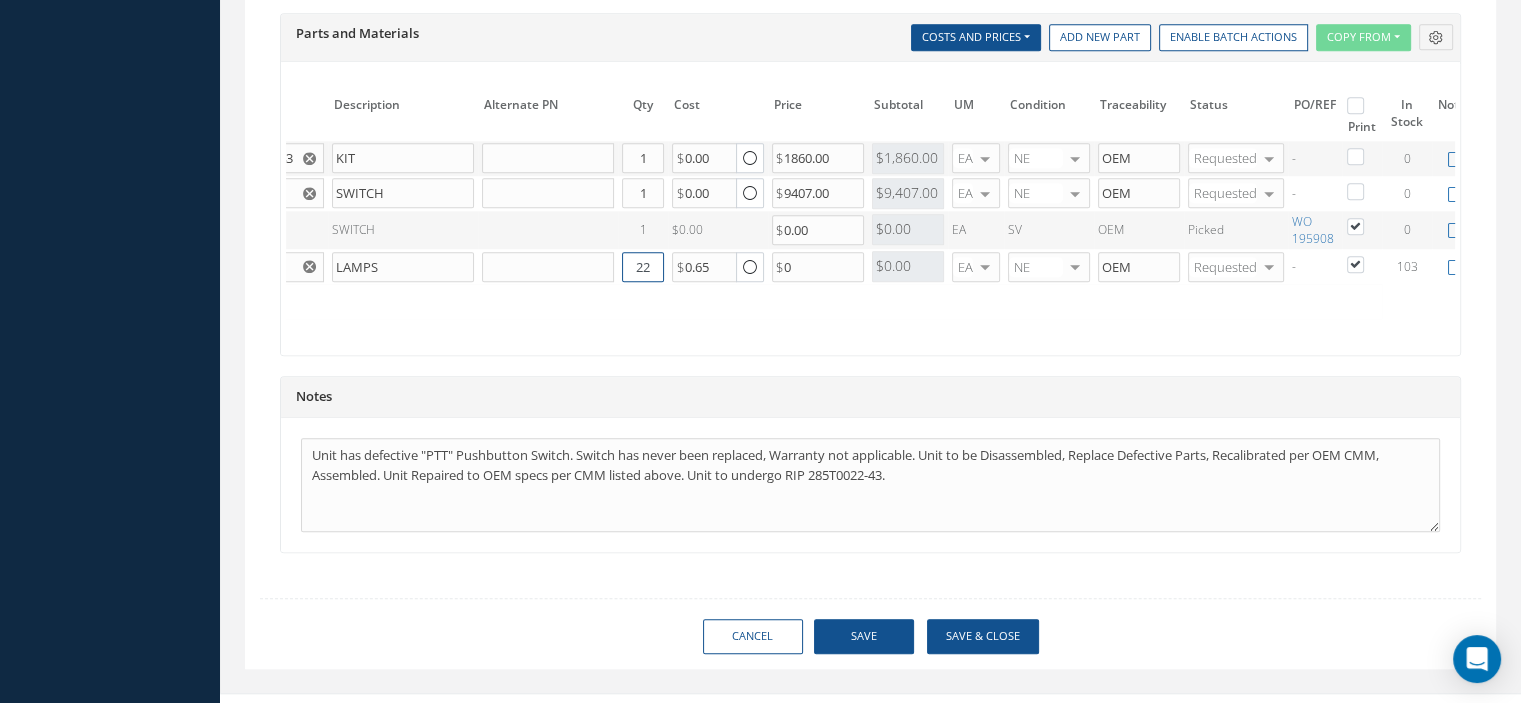 type on "22" 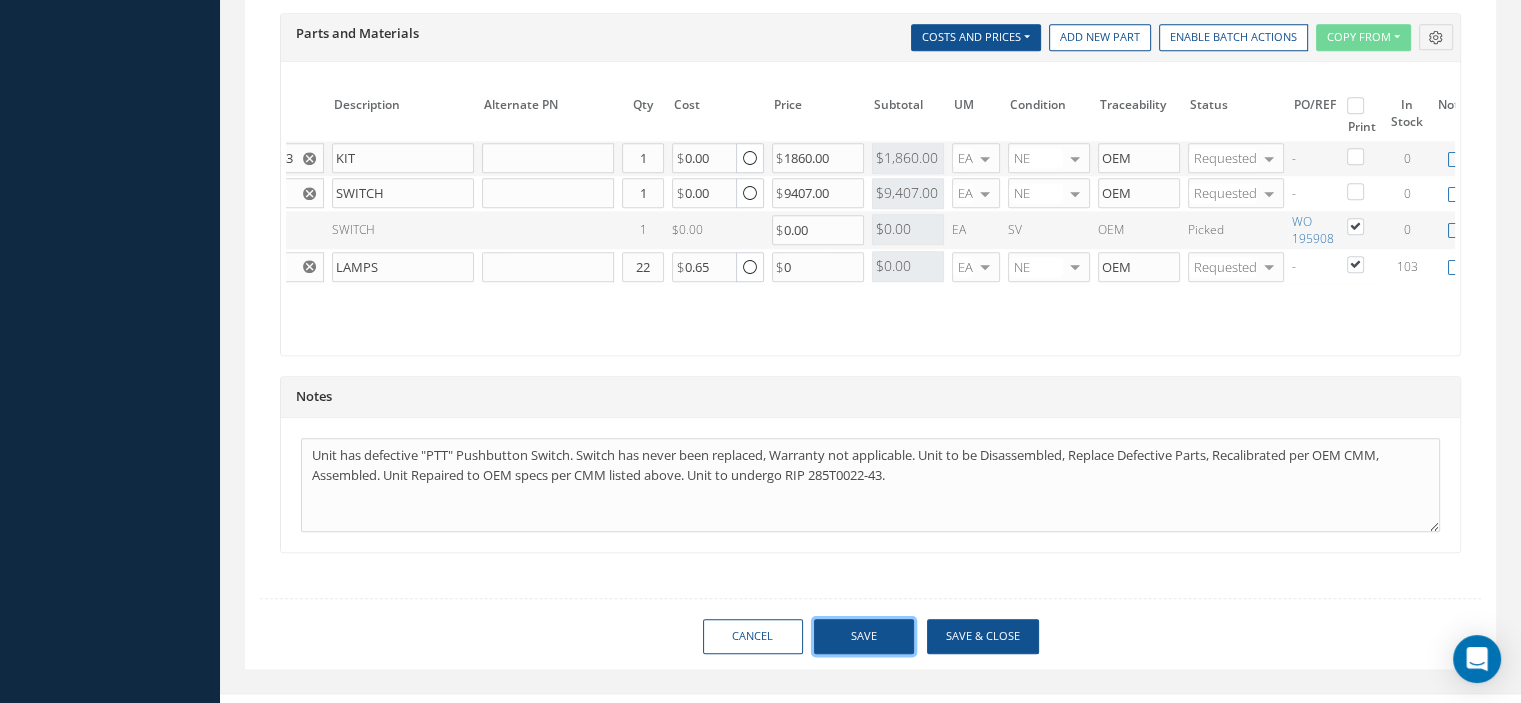 click on "Save" at bounding box center [864, 636] 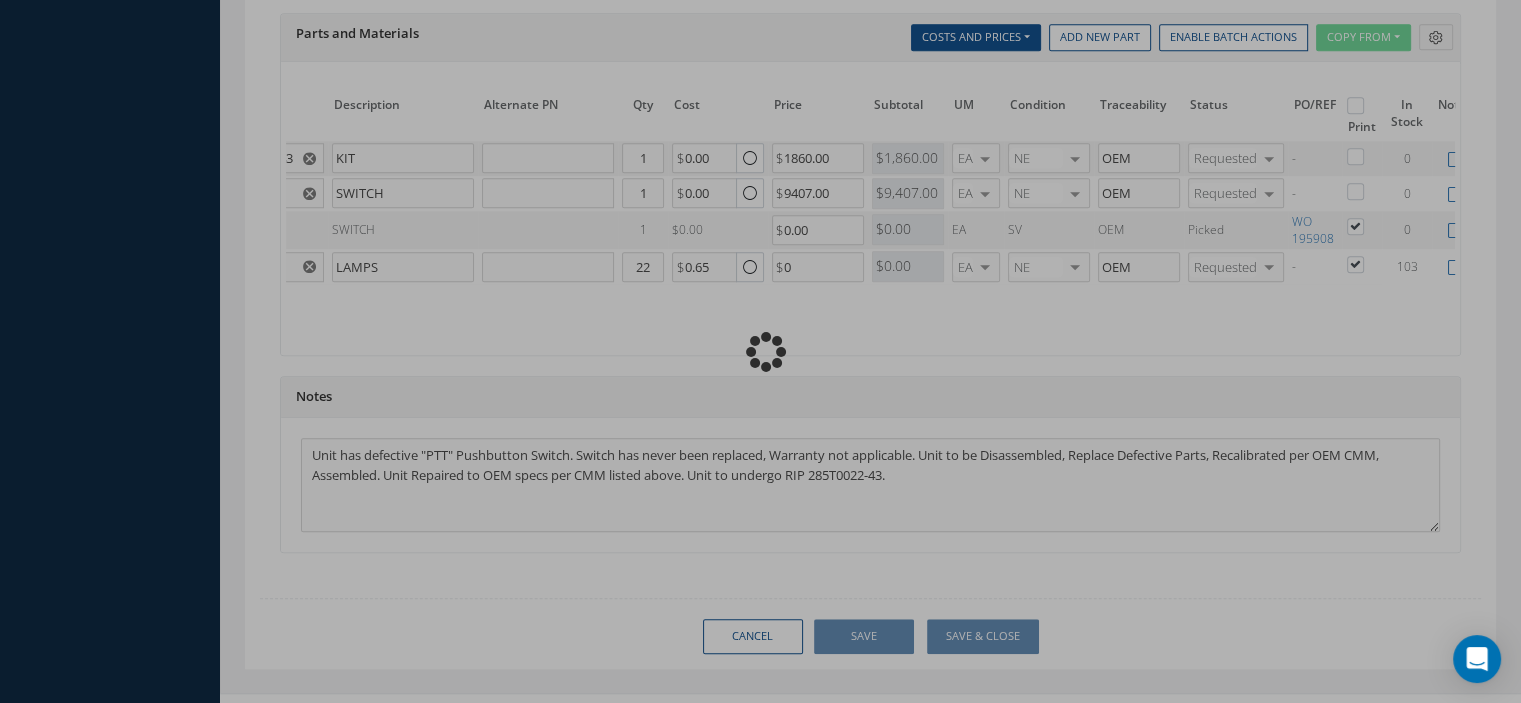 type 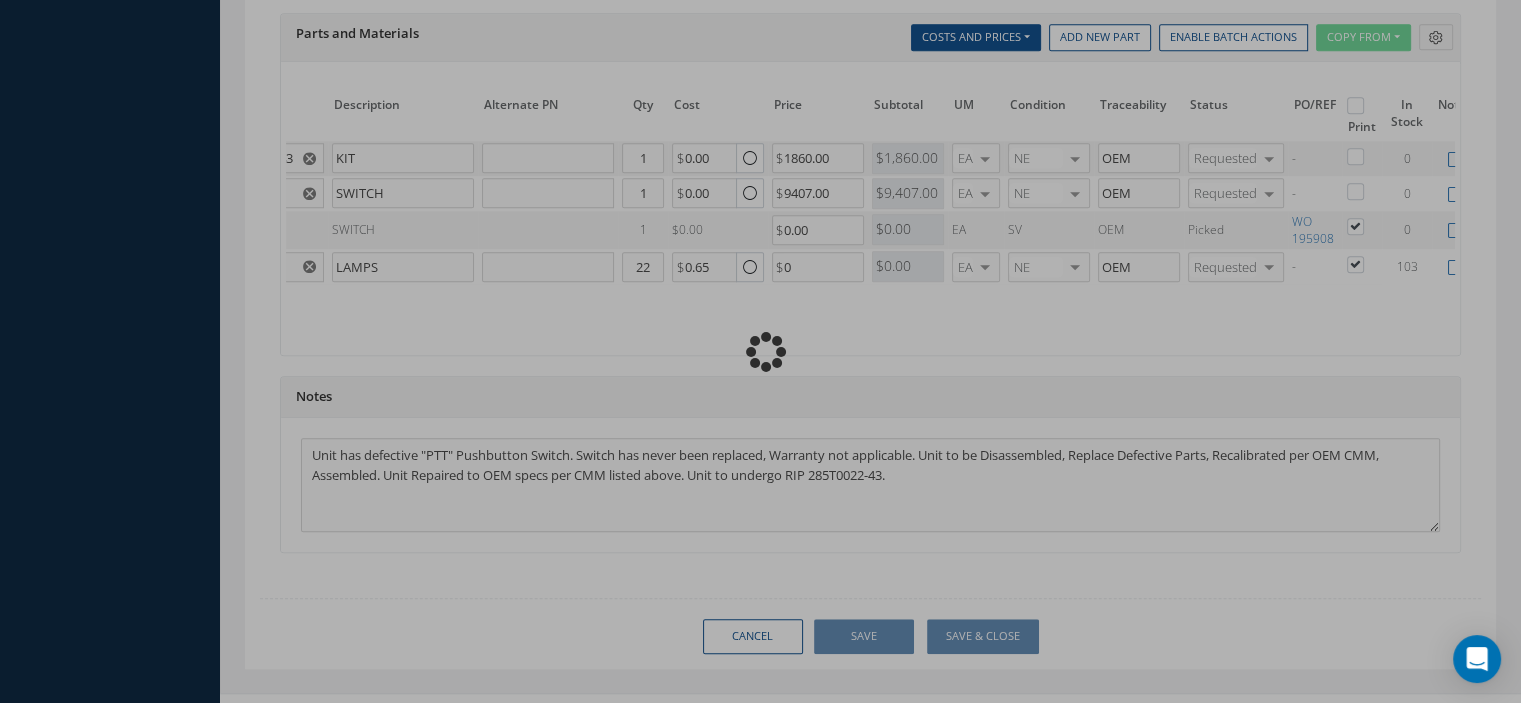checkbox on "true" 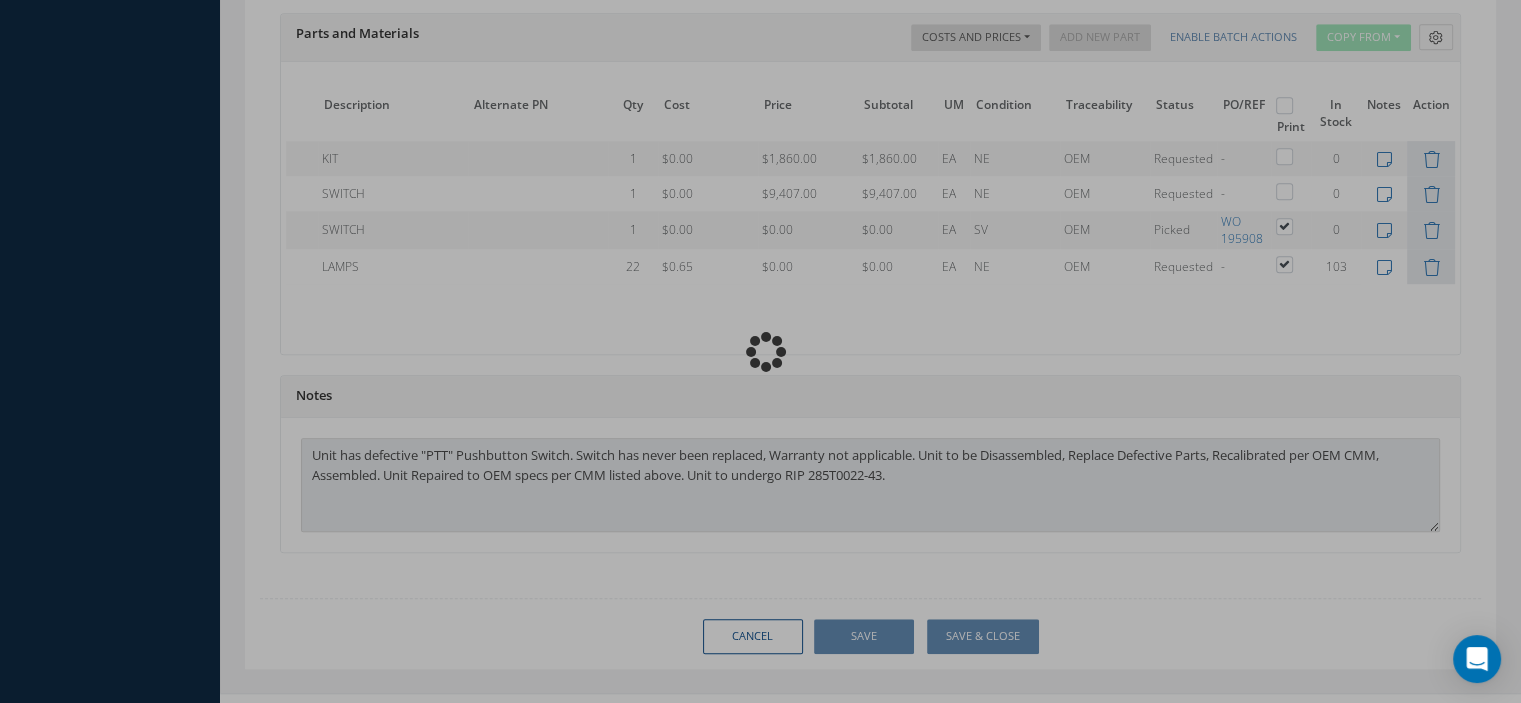 type on "BAE SYSTEMS" 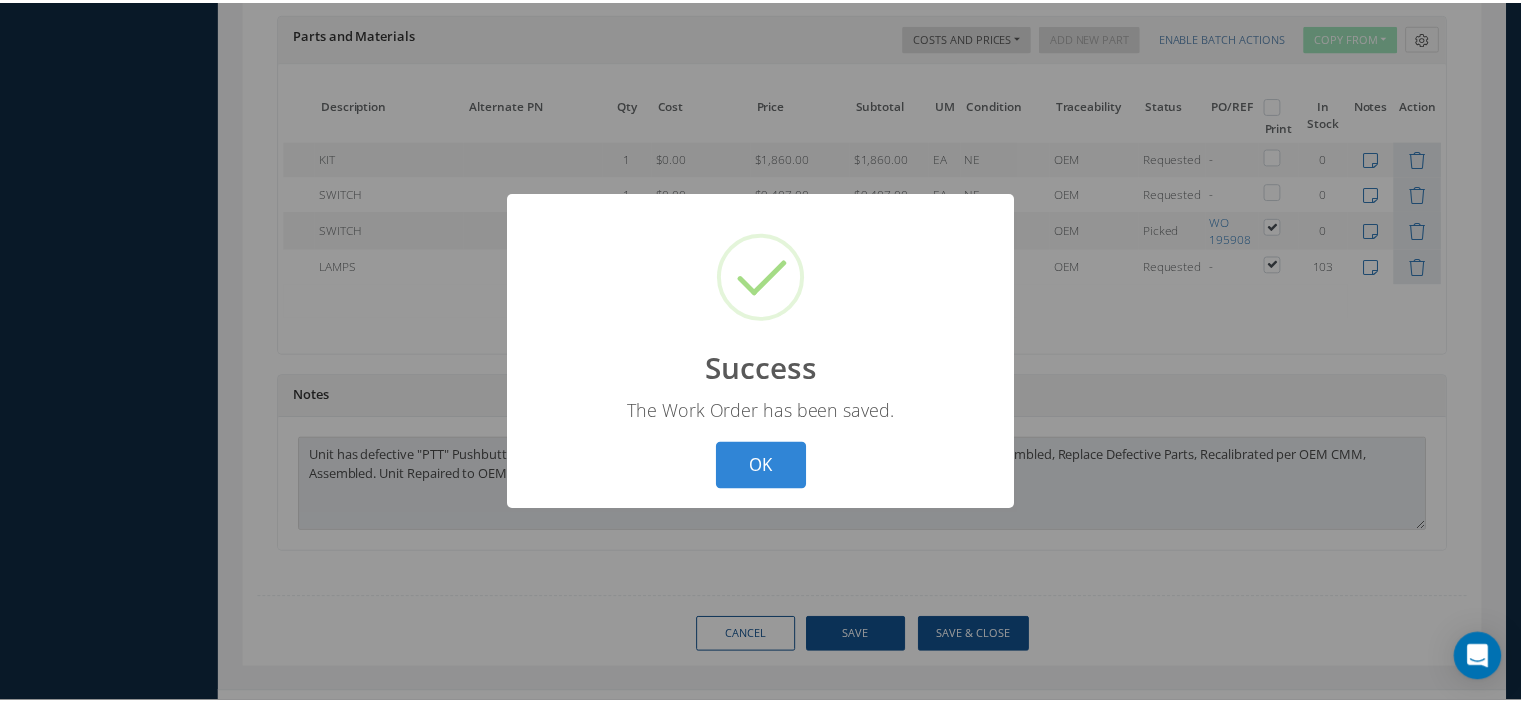 scroll, scrollTop: 0, scrollLeft: 112, axis: horizontal 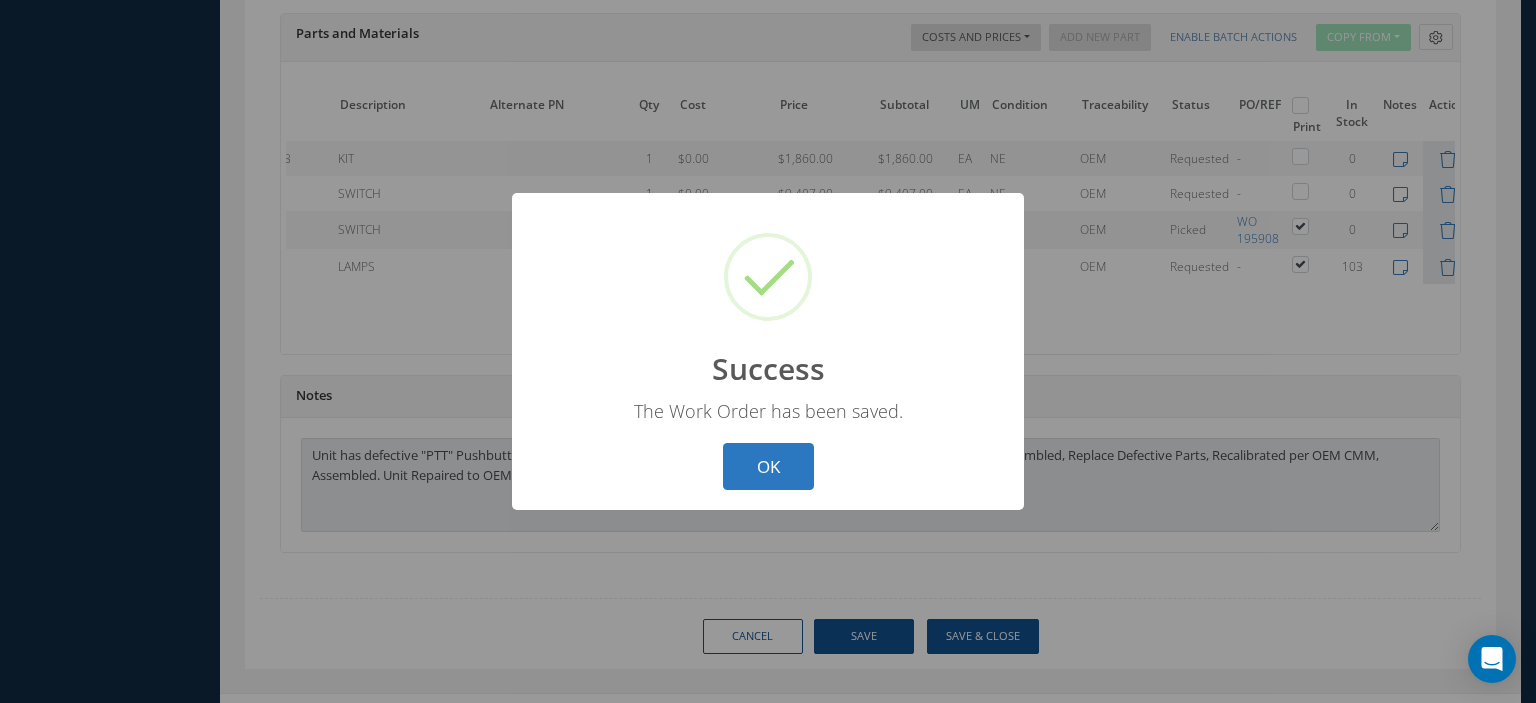 click on "OK" at bounding box center [768, 466] 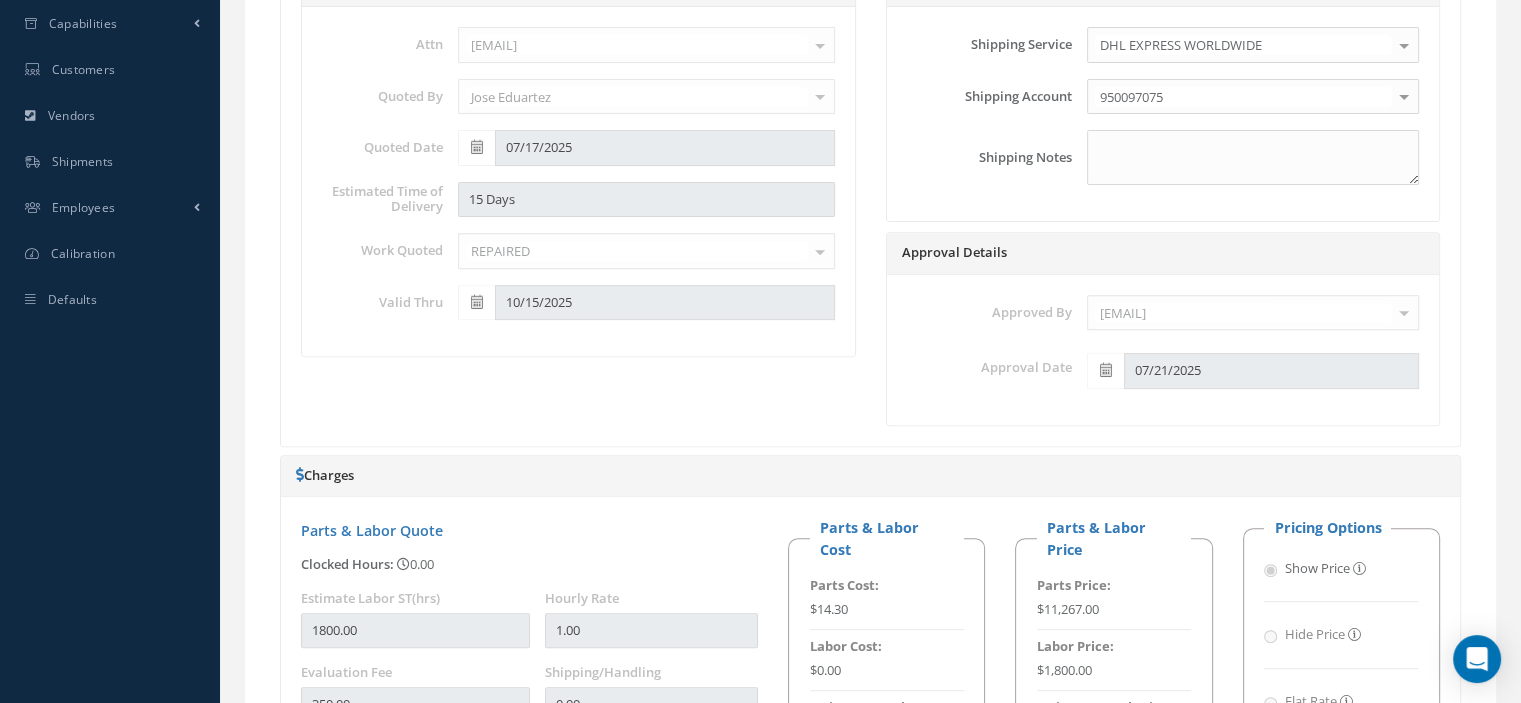 scroll, scrollTop: 120, scrollLeft: 0, axis: vertical 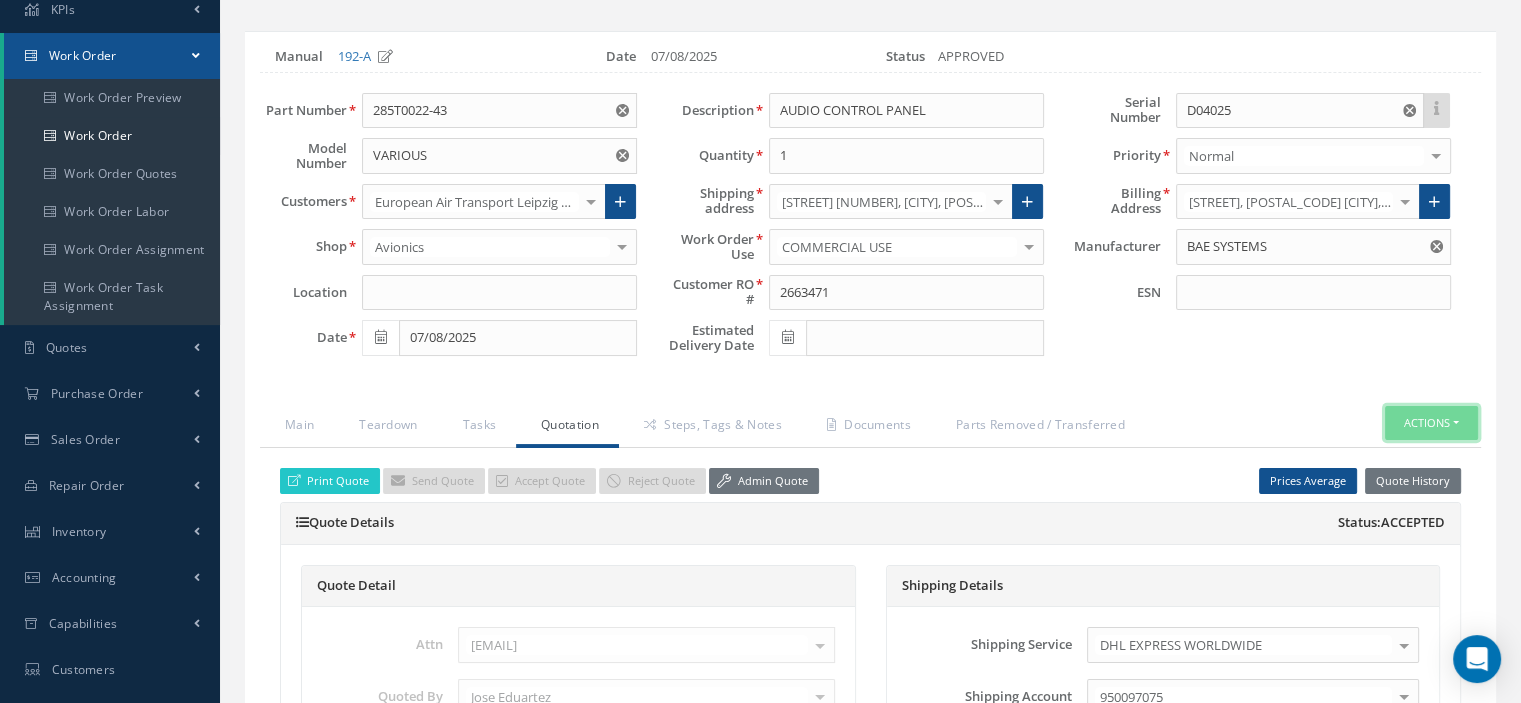 click on "Actions" at bounding box center [1431, 423] 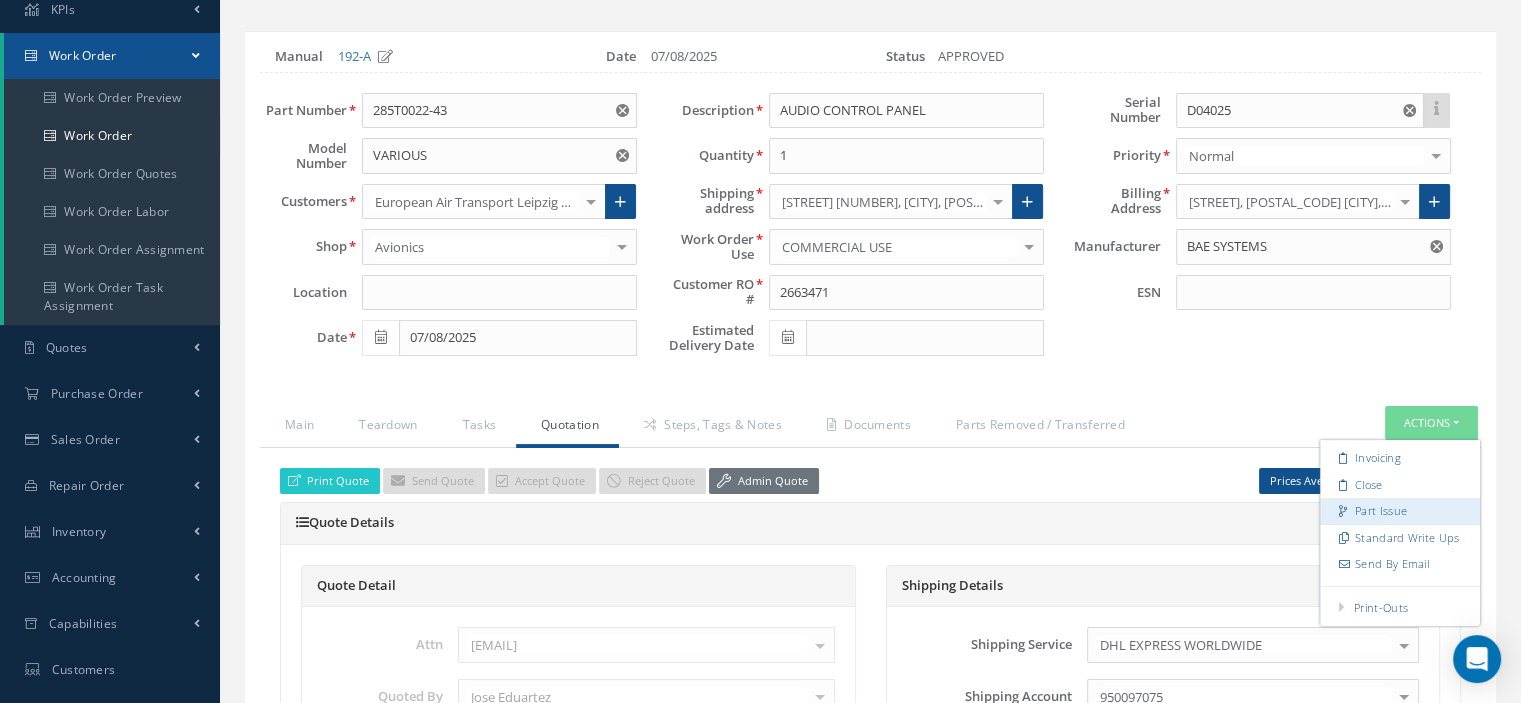 click on "Part Issue" at bounding box center (1400, 511) 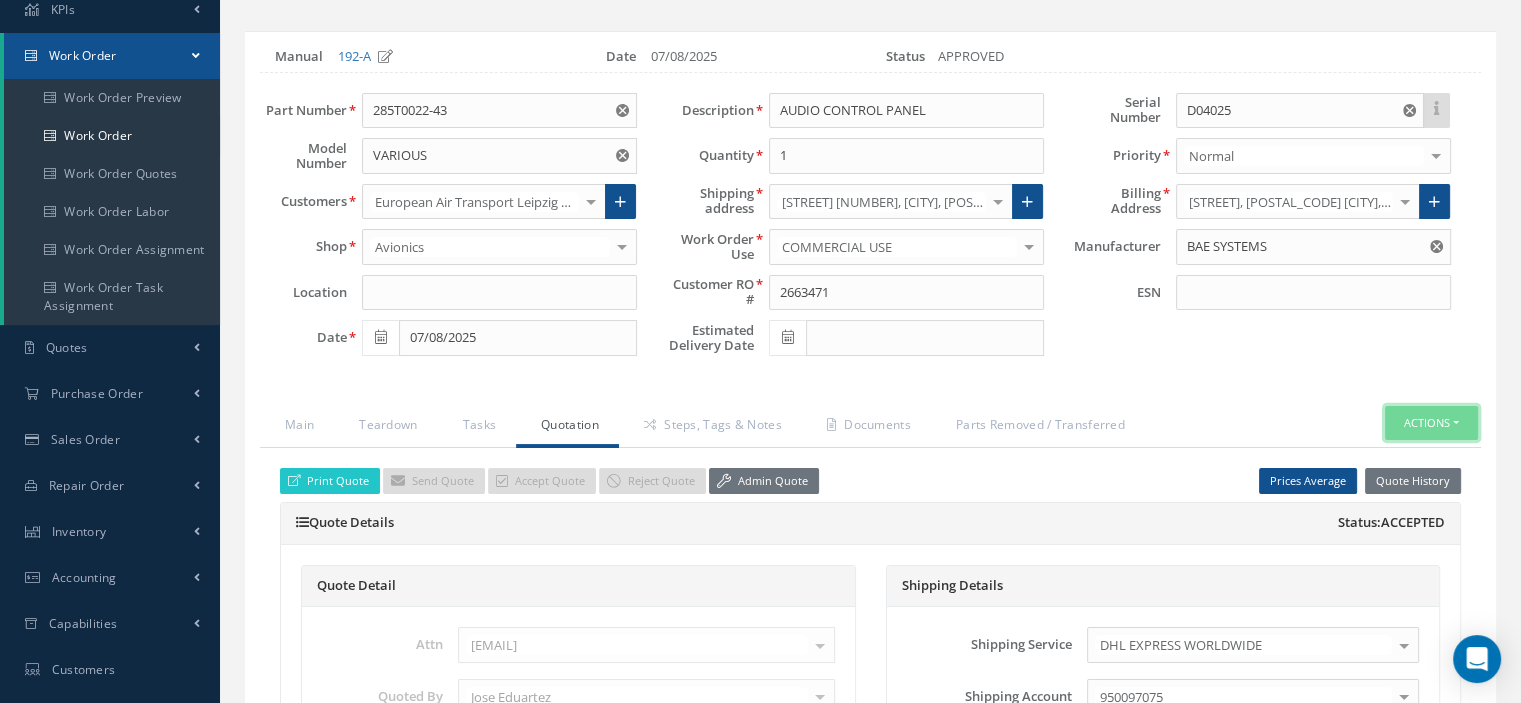 click on "Actions" at bounding box center (1431, 423) 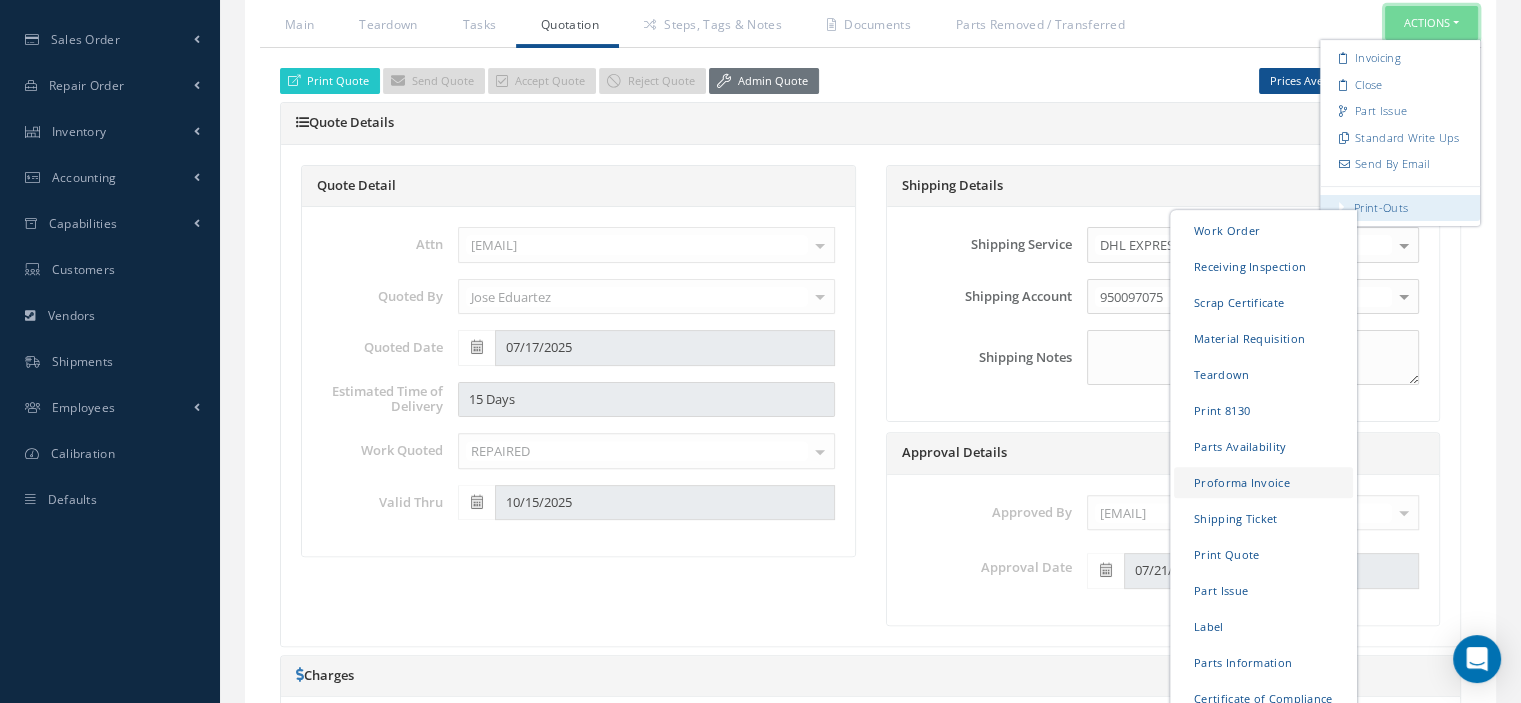 scroll, scrollTop: 620, scrollLeft: 0, axis: vertical 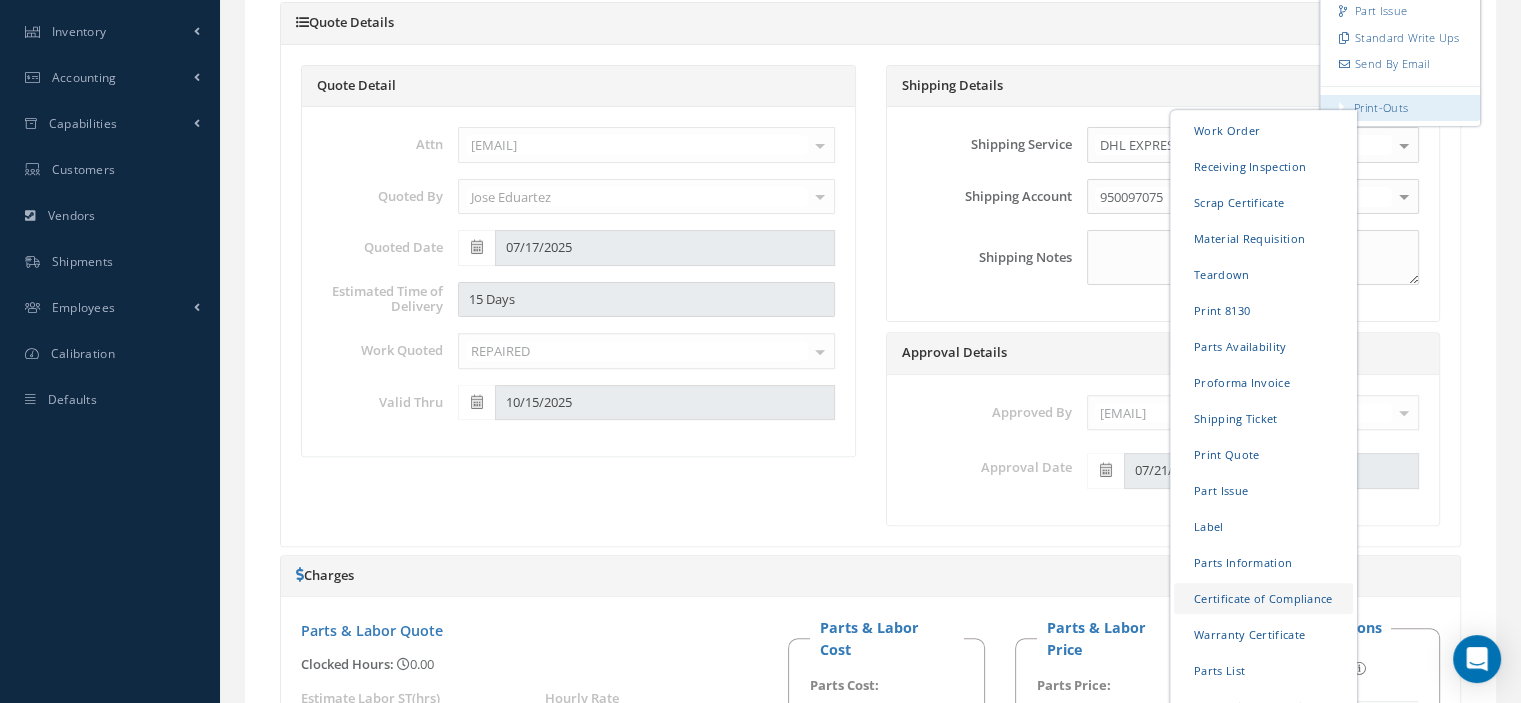 click on "Certificate of Compliance" at bounding box center (1263, 597) 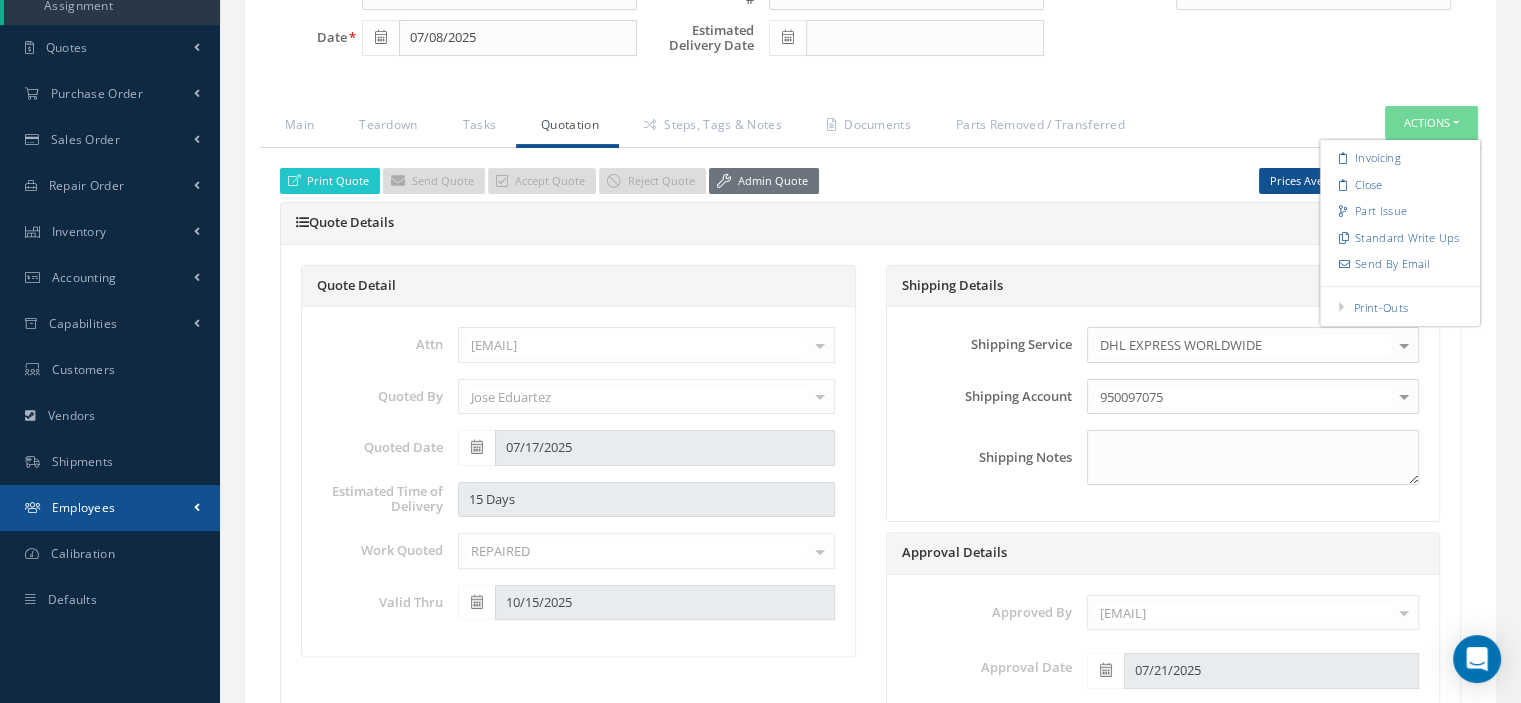 scroll, scrollTop: 320, scrollLeft: 0, axis: vertical 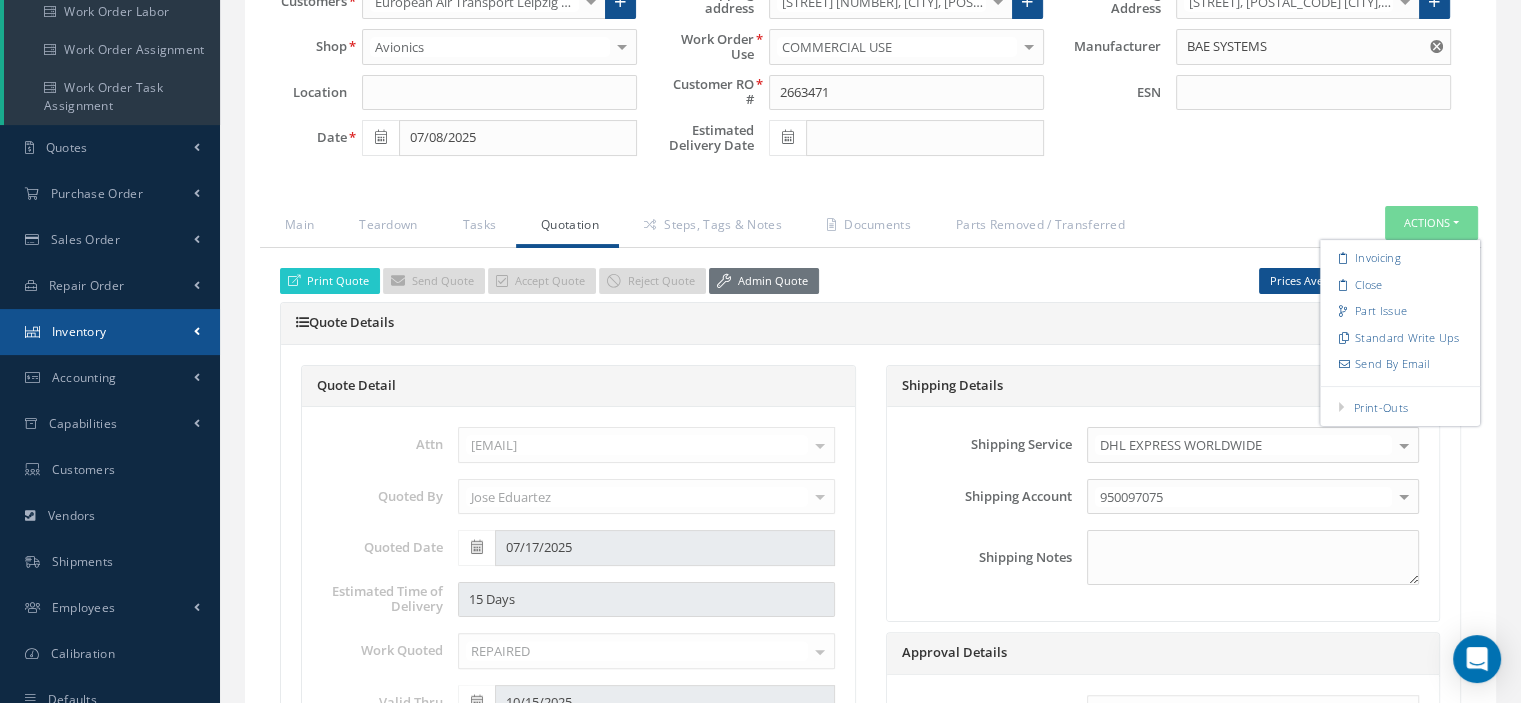 click on "Inventory" at bounding box center (110, 332) 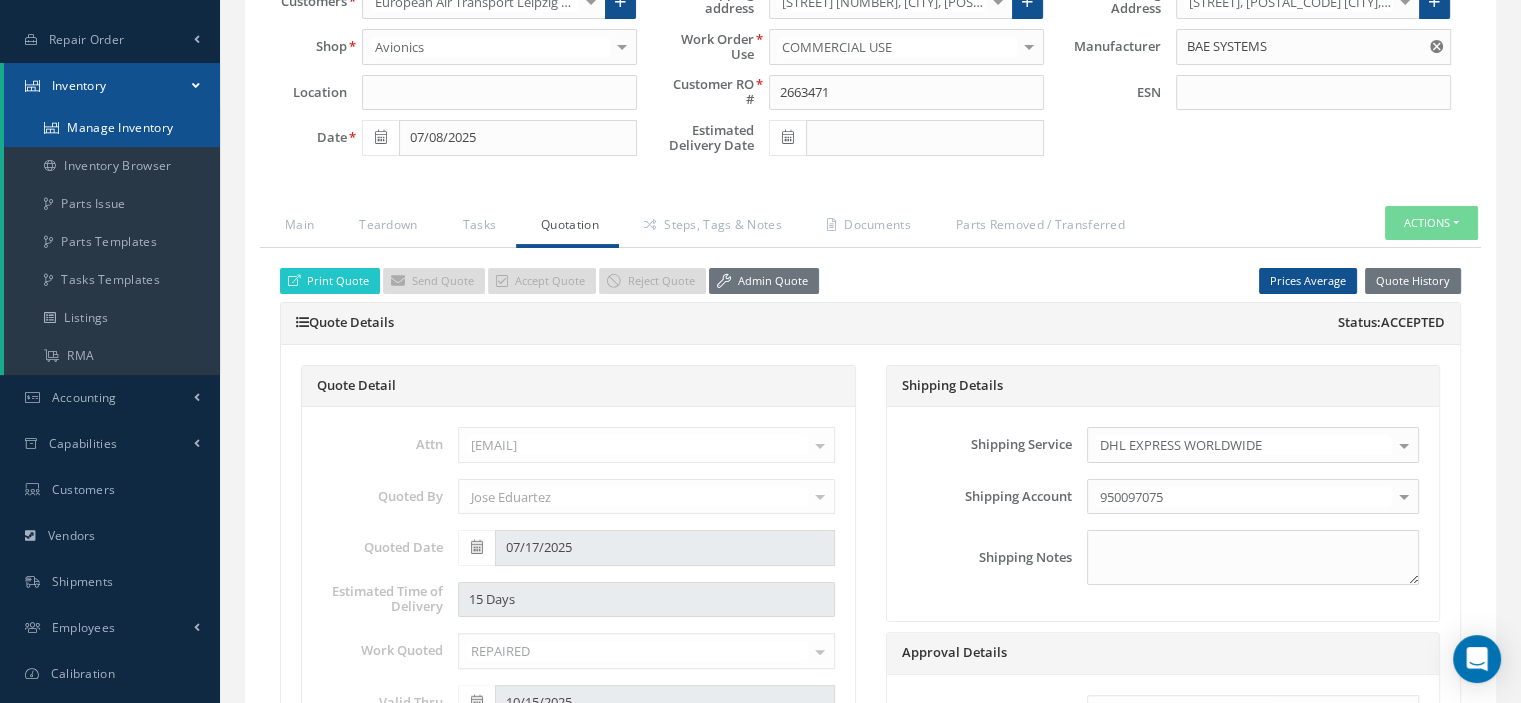 click on "Manage Inventory" at bounding box center [112, 128] 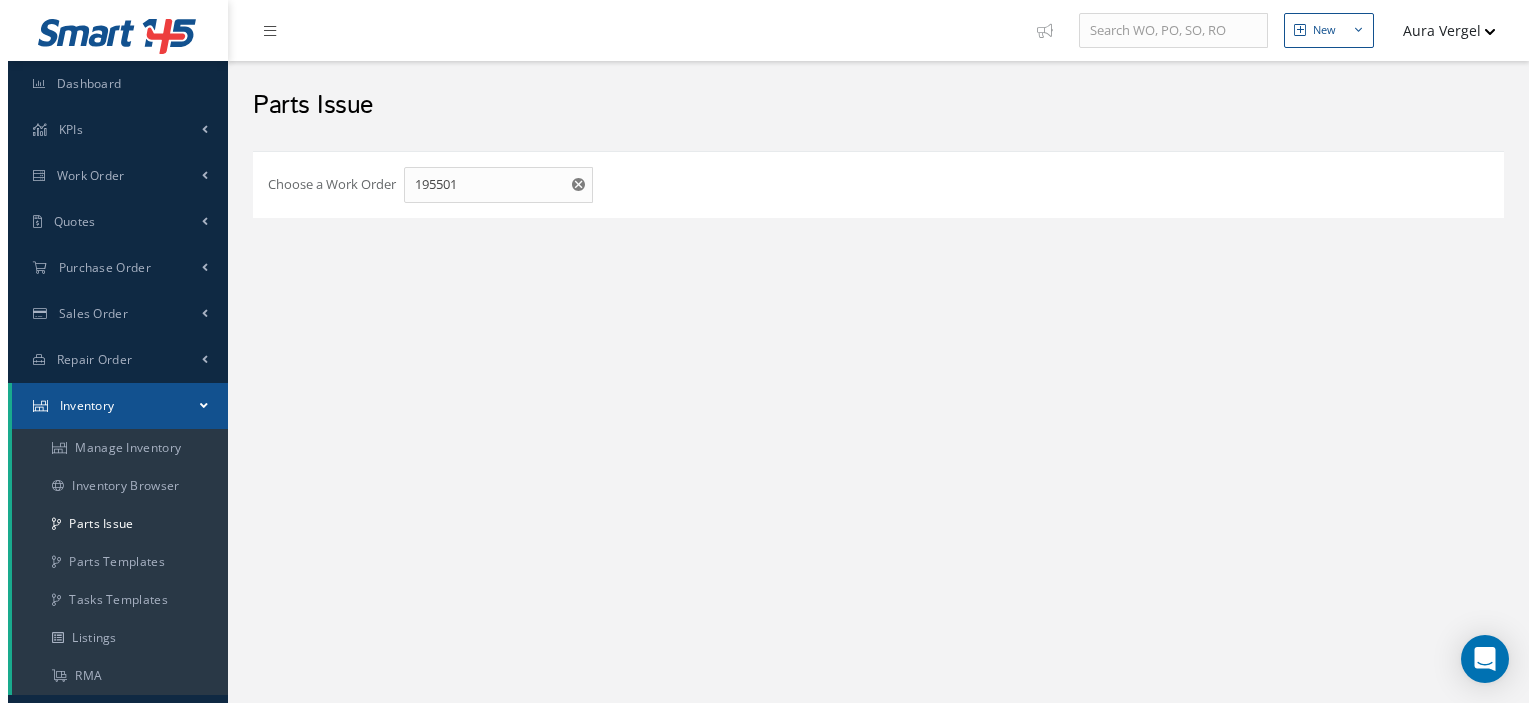 scroll, scrollTop: 0, scrollLeft: 0, axis: both 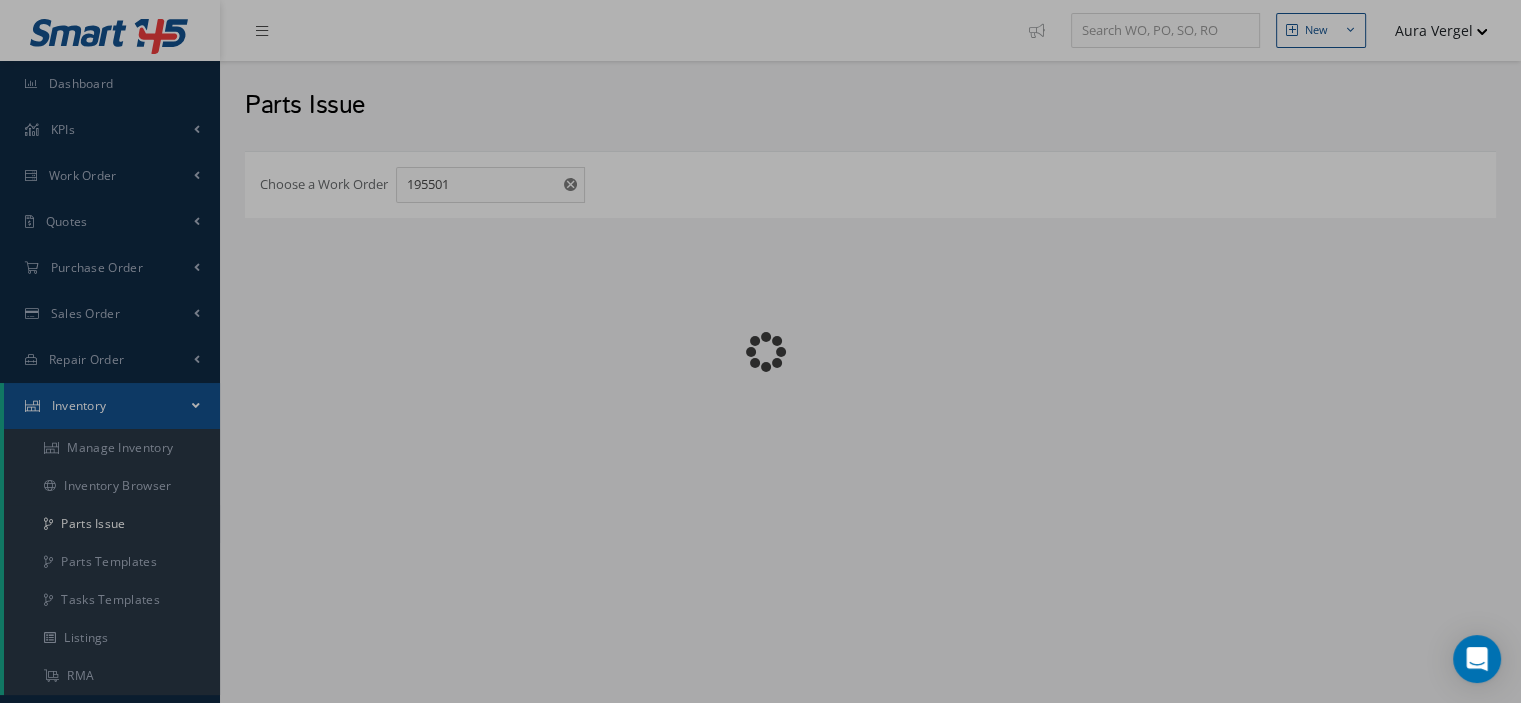 checkbox on "false" 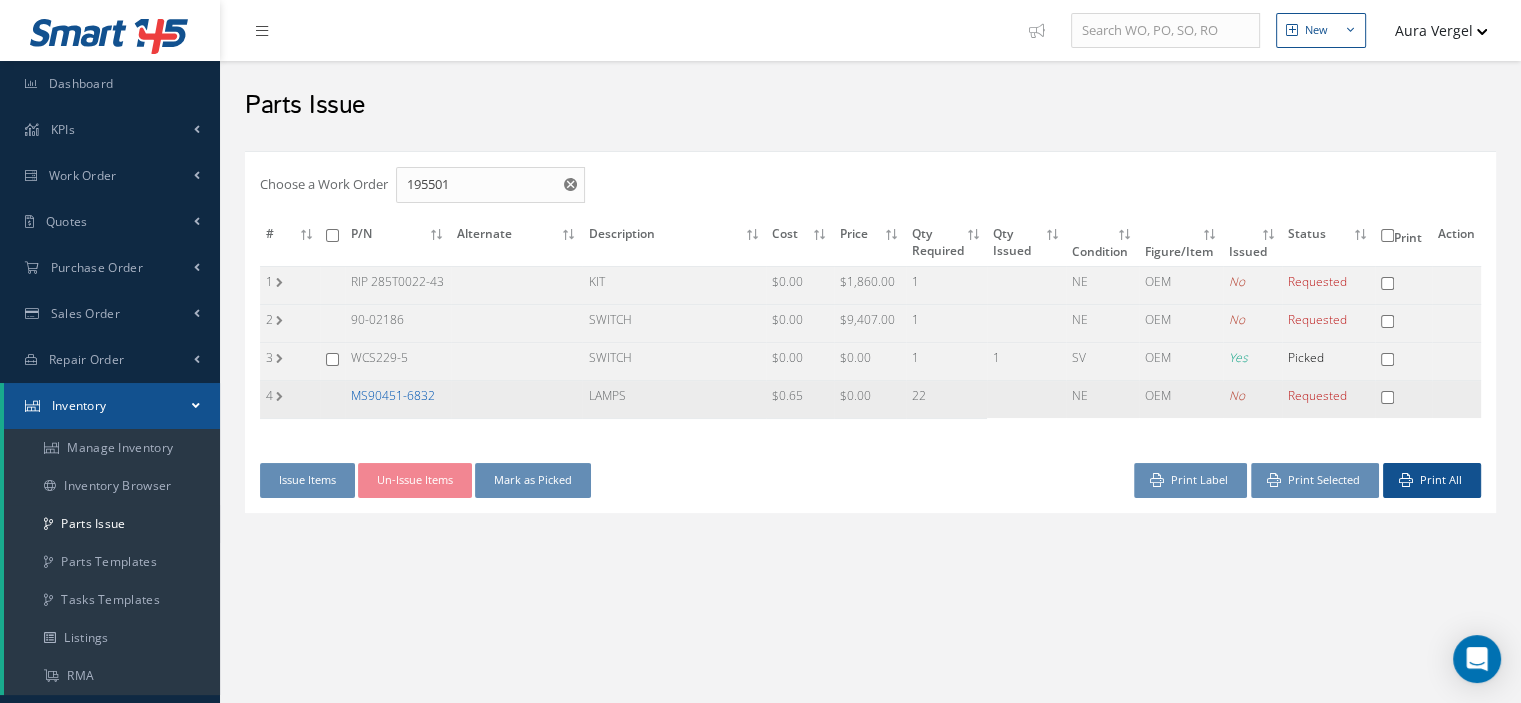 click on "MS90451-6832" at bounding box center (393, 395) 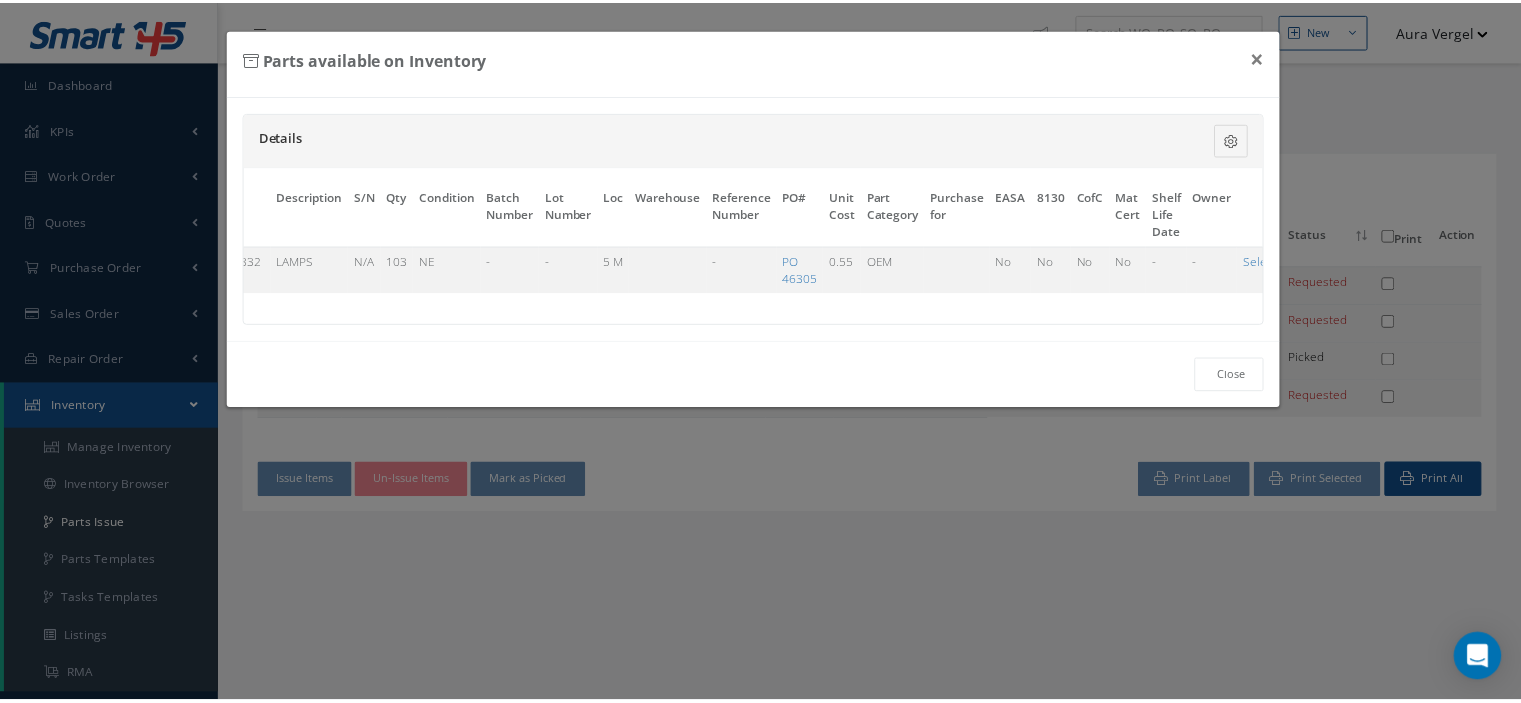 scroll, scrollTop: 0, scrollLeft: 117, axis: horizontal 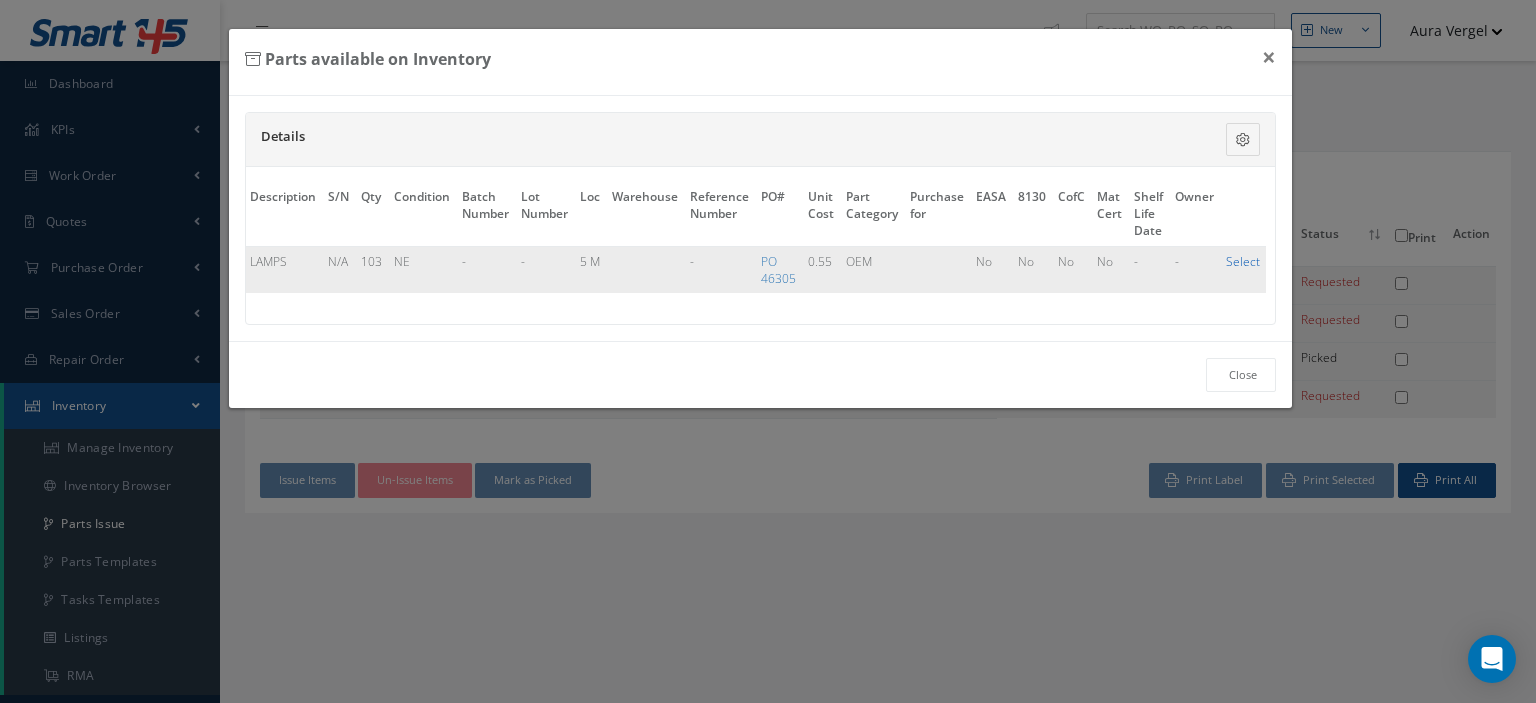 click on "Select" at bounding box center [1243, 261] 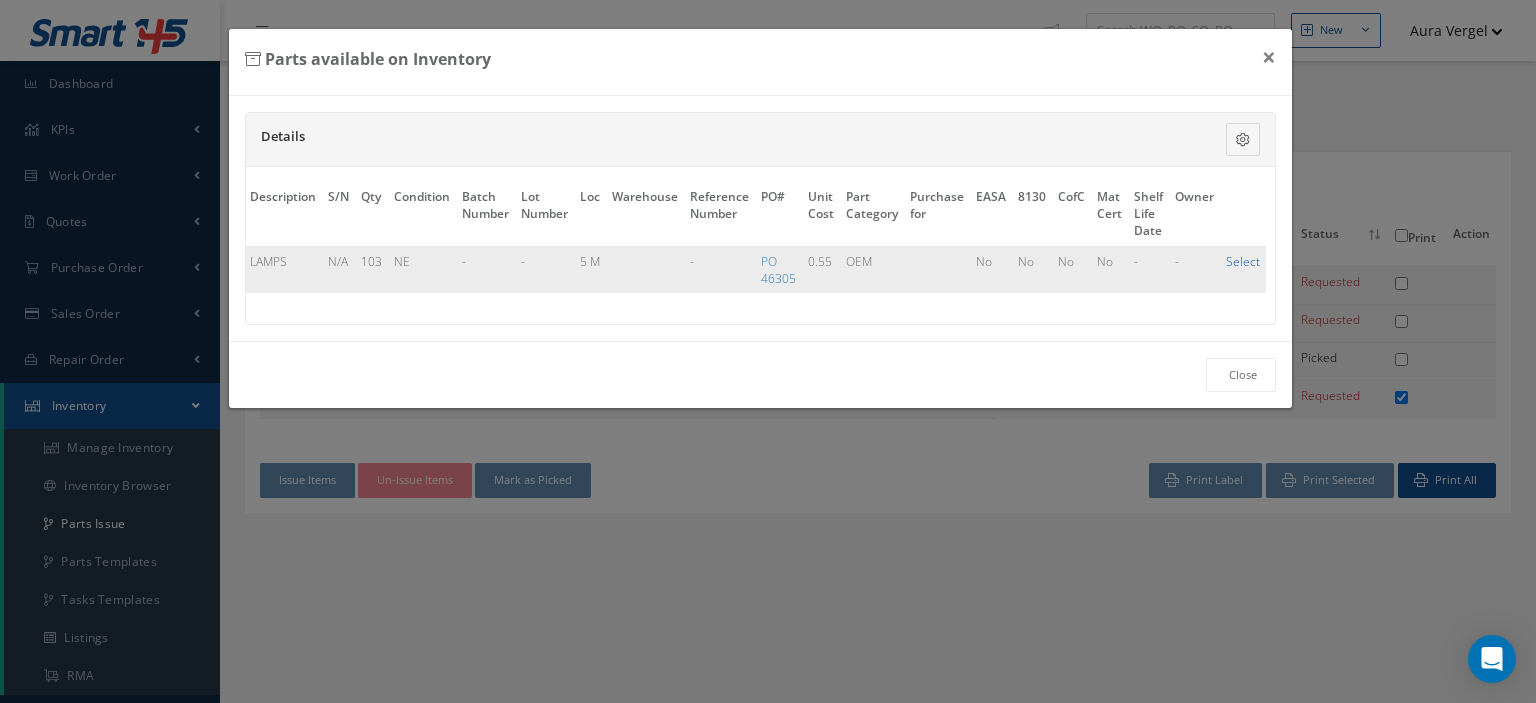 checkbox on "true" 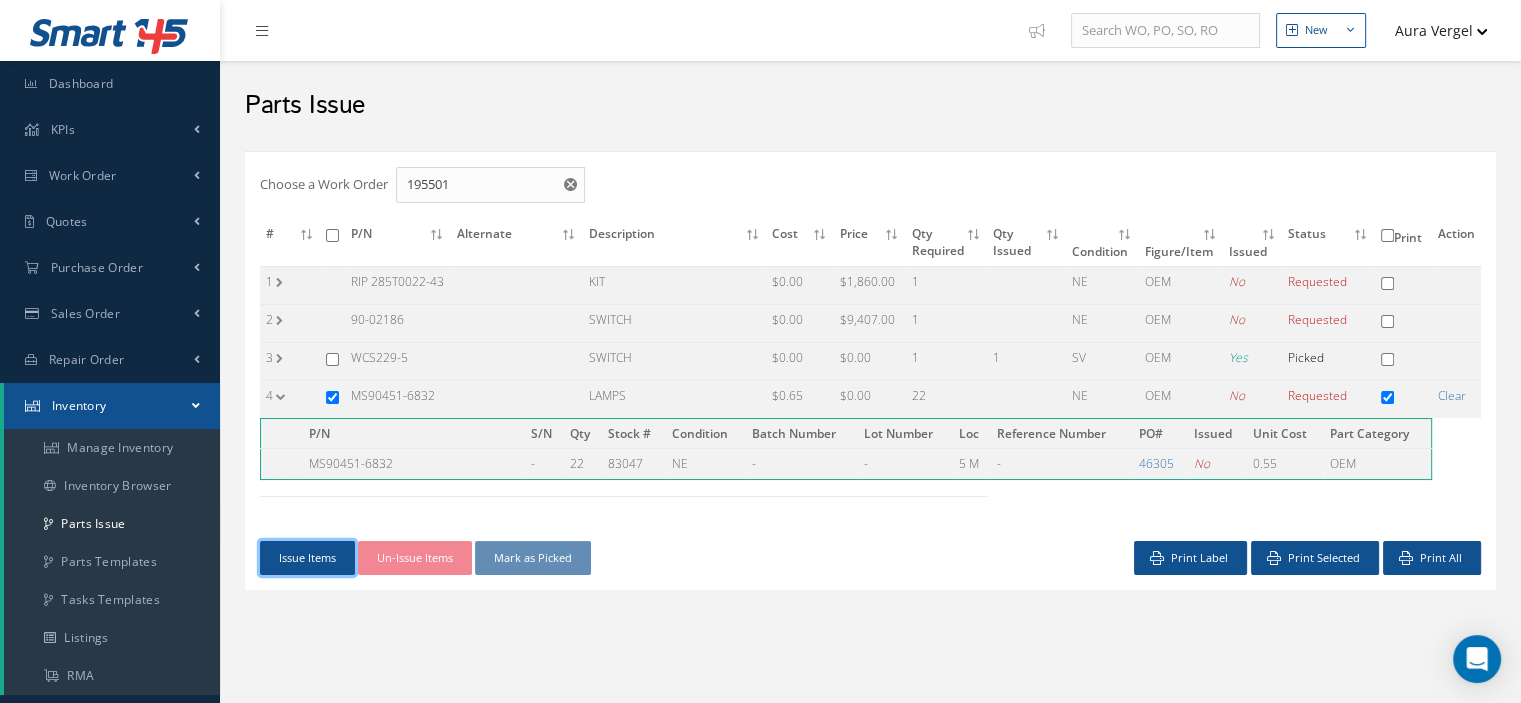 click on "Issue Items" at bounding box center (307, 558) 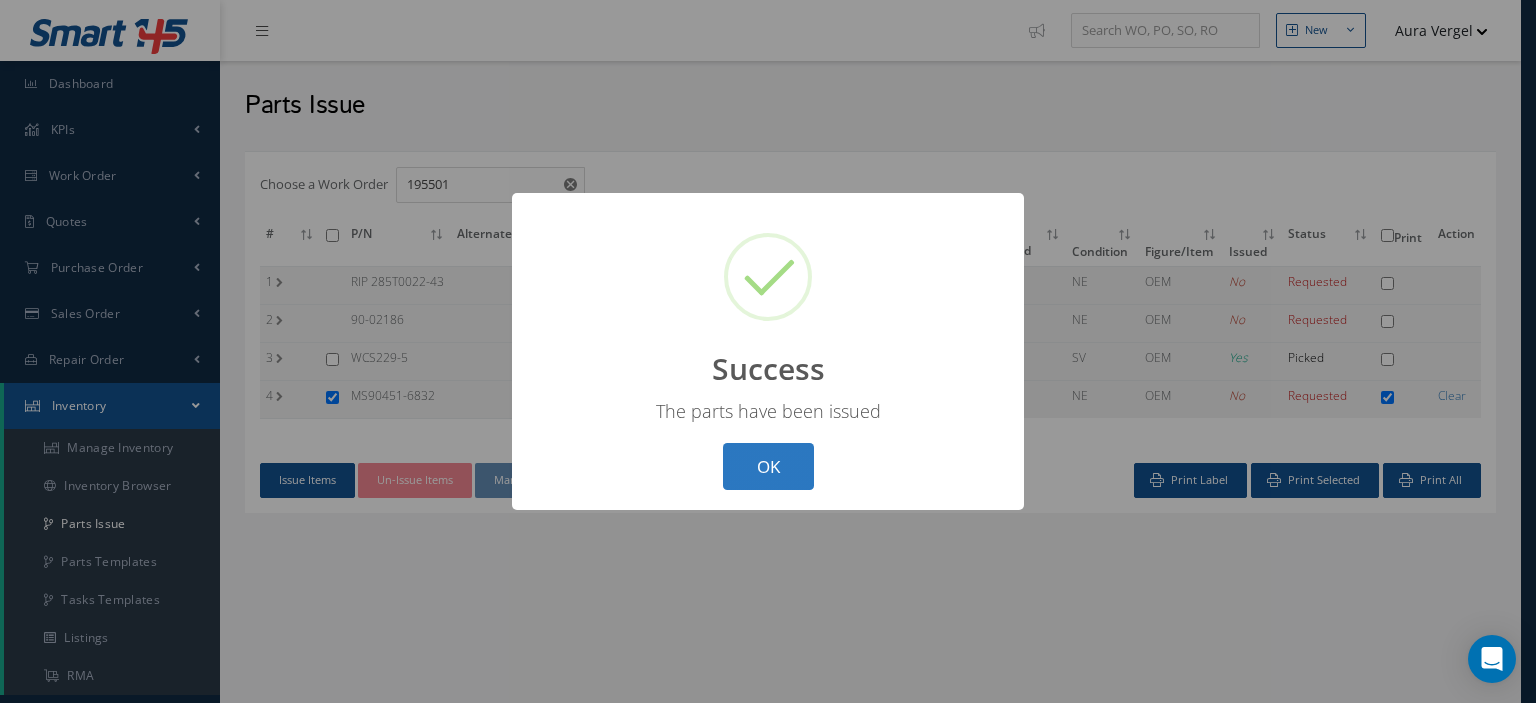 click on "OK" at bounding box center [768, 466] 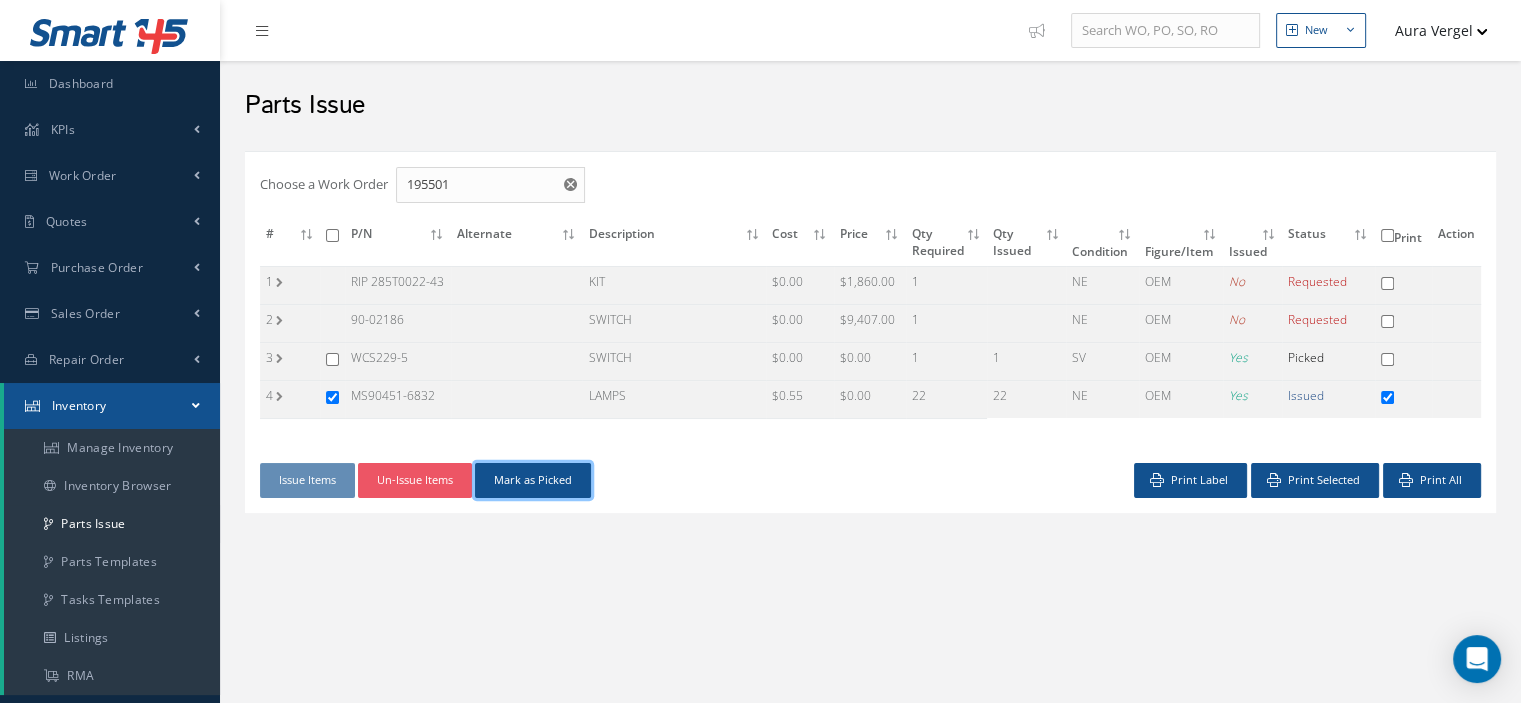 click on "Mark as Picked" at bounding box center (533, 480) 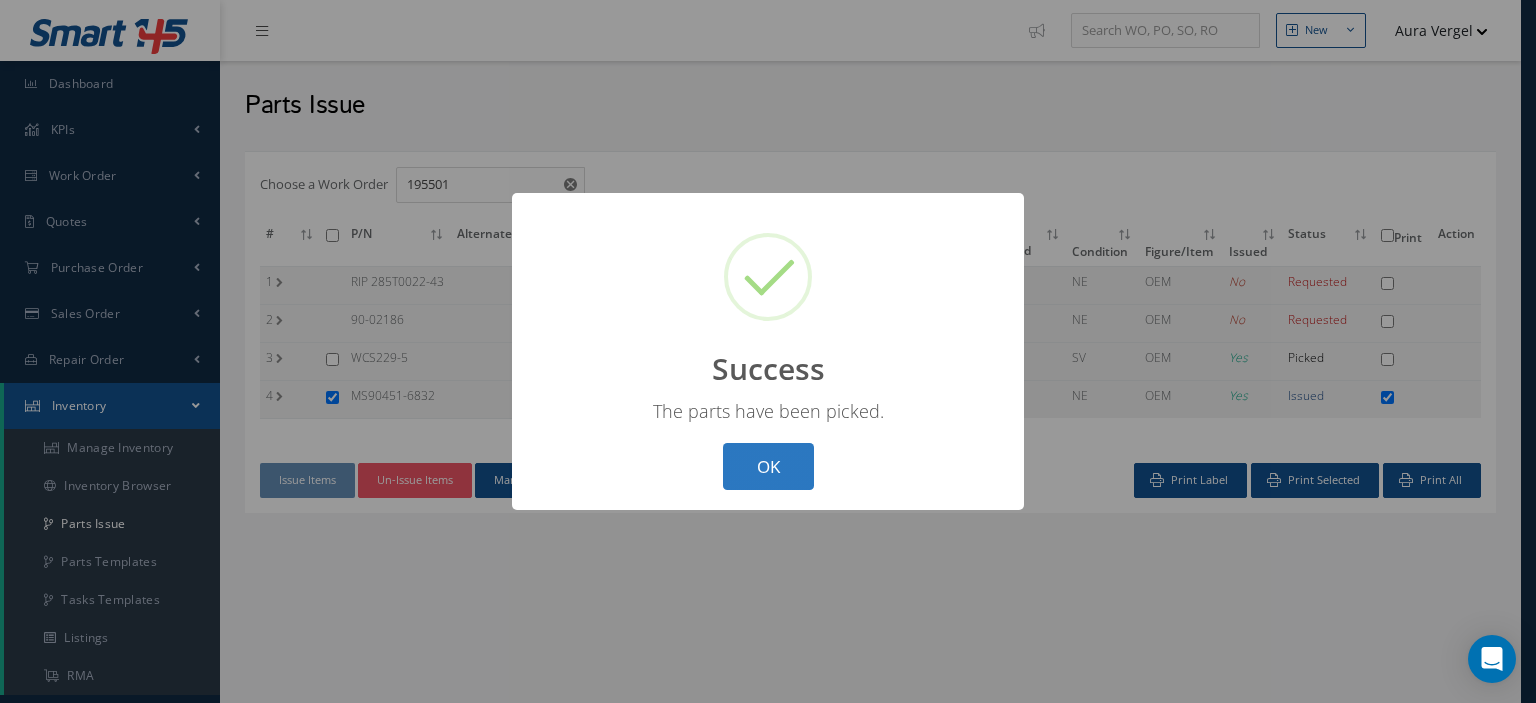 click on "OK" at bounding box center [768, 466] 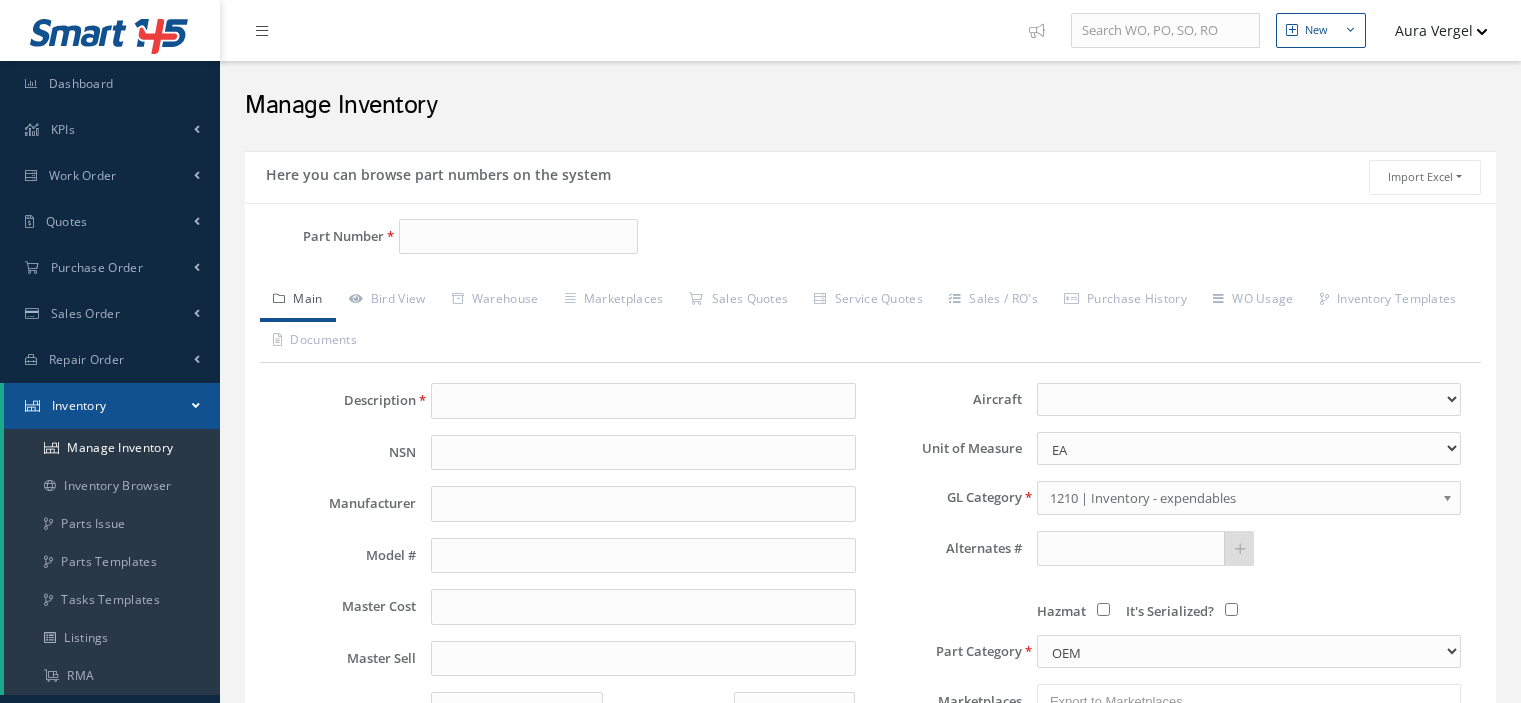 scroll, scrollTop: 0, scrollLeft: 0, axis: both 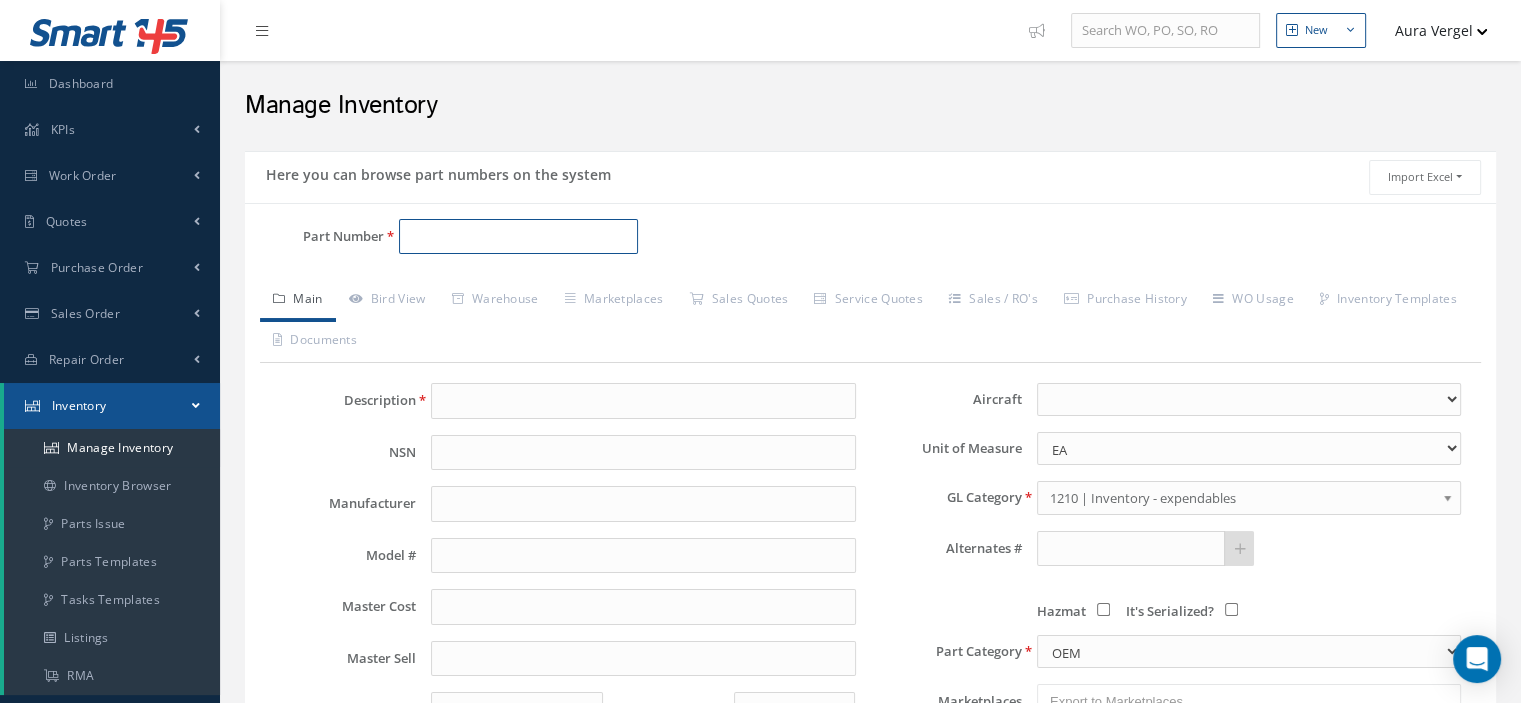 click on "Part Number" at bounding box center (518, 237) 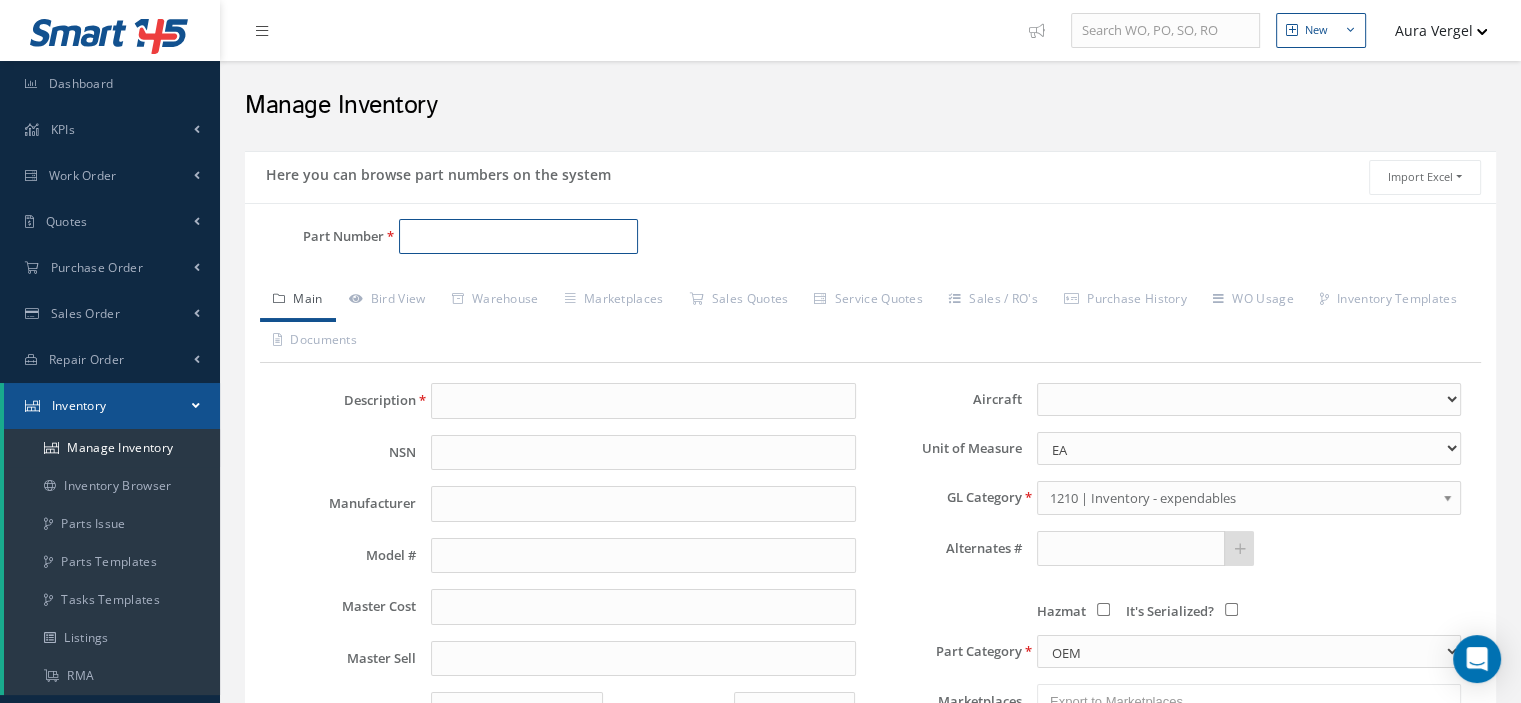 paste on "MS90451-6832" 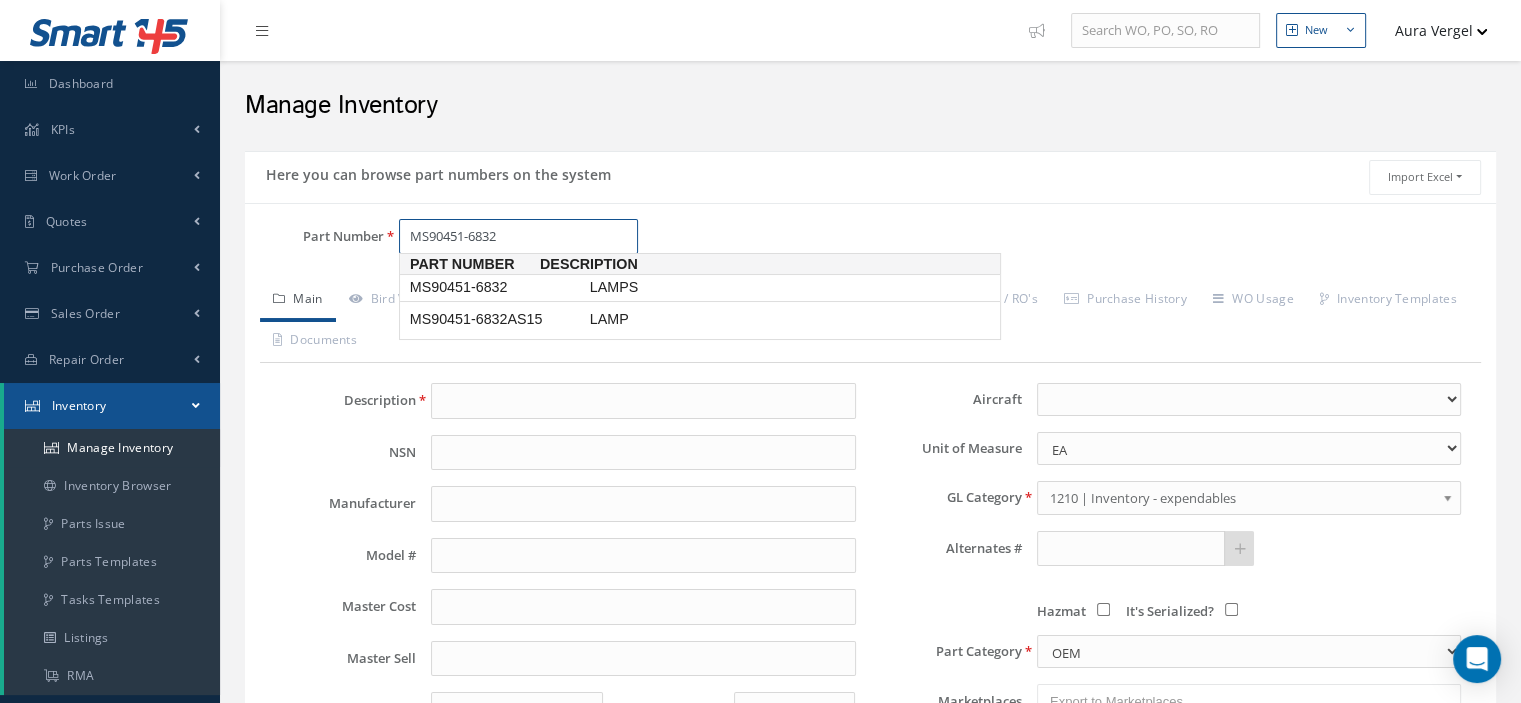 click on "MS90451-6832" at bounding box center (496, 287) 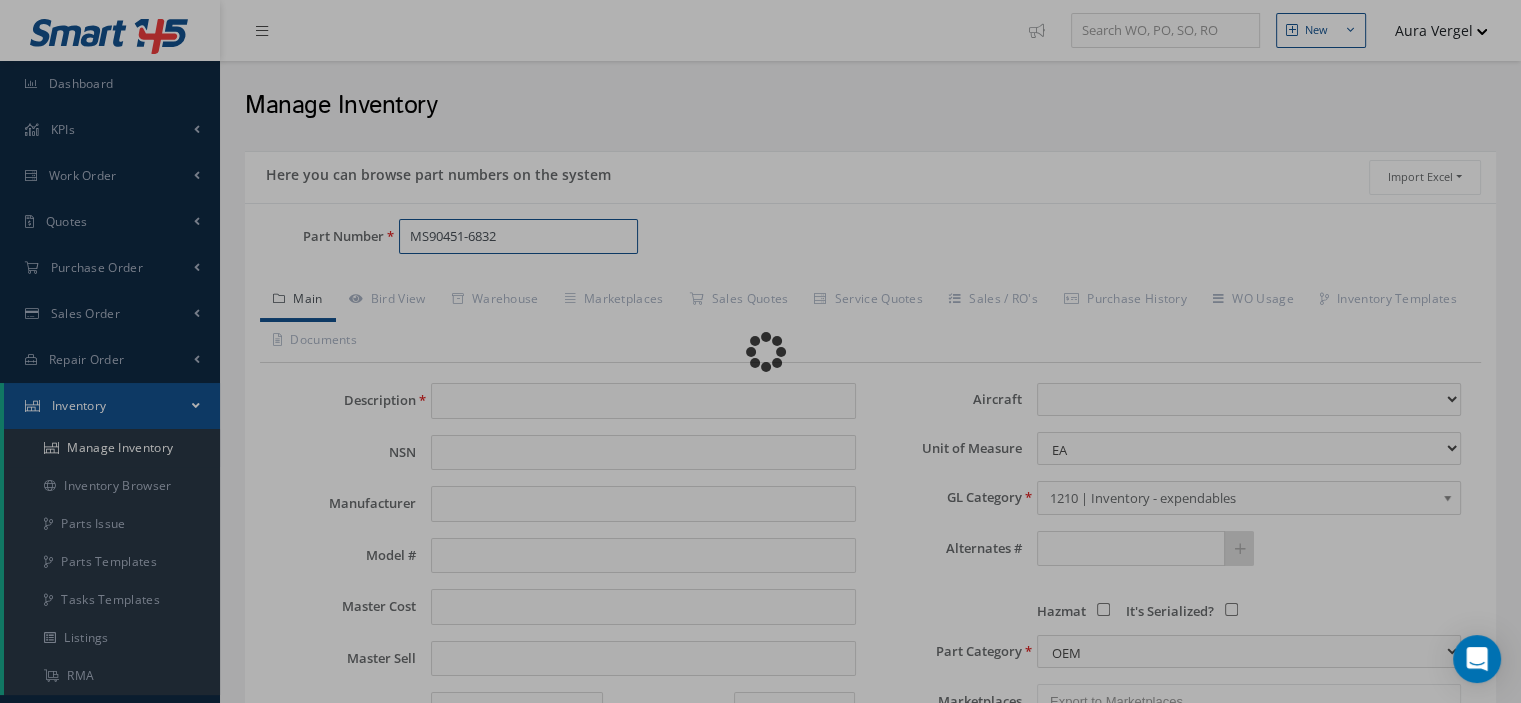 type on "LAMPS" 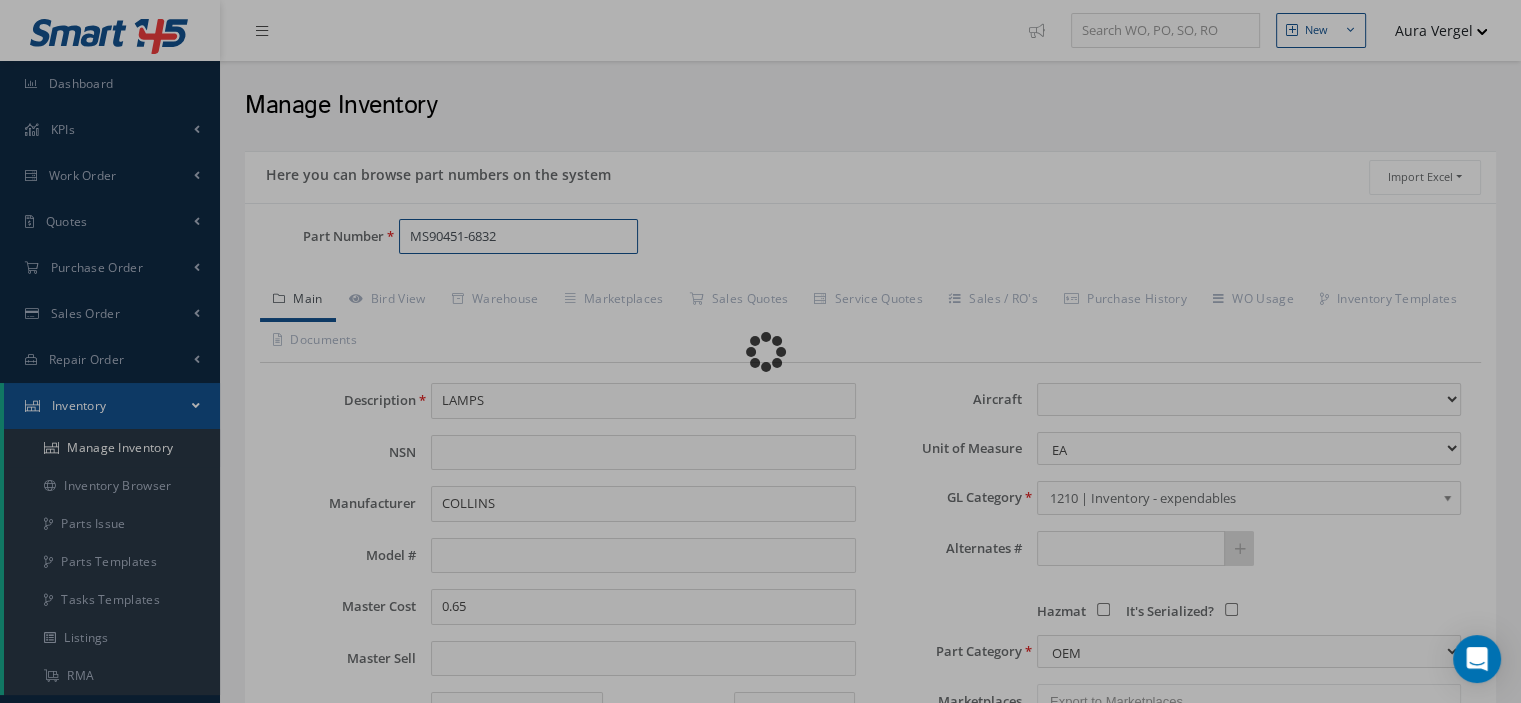 select 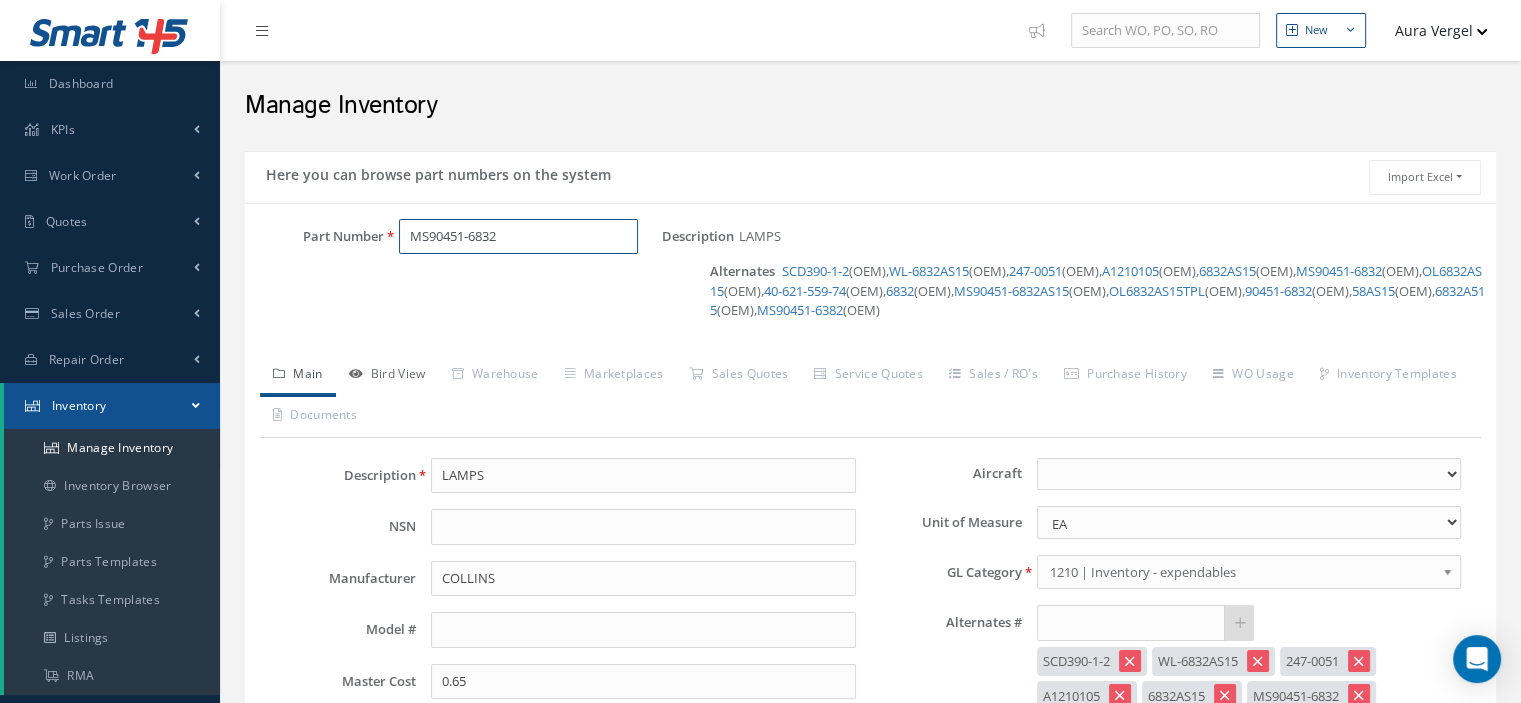 type on "MS90451-6832" 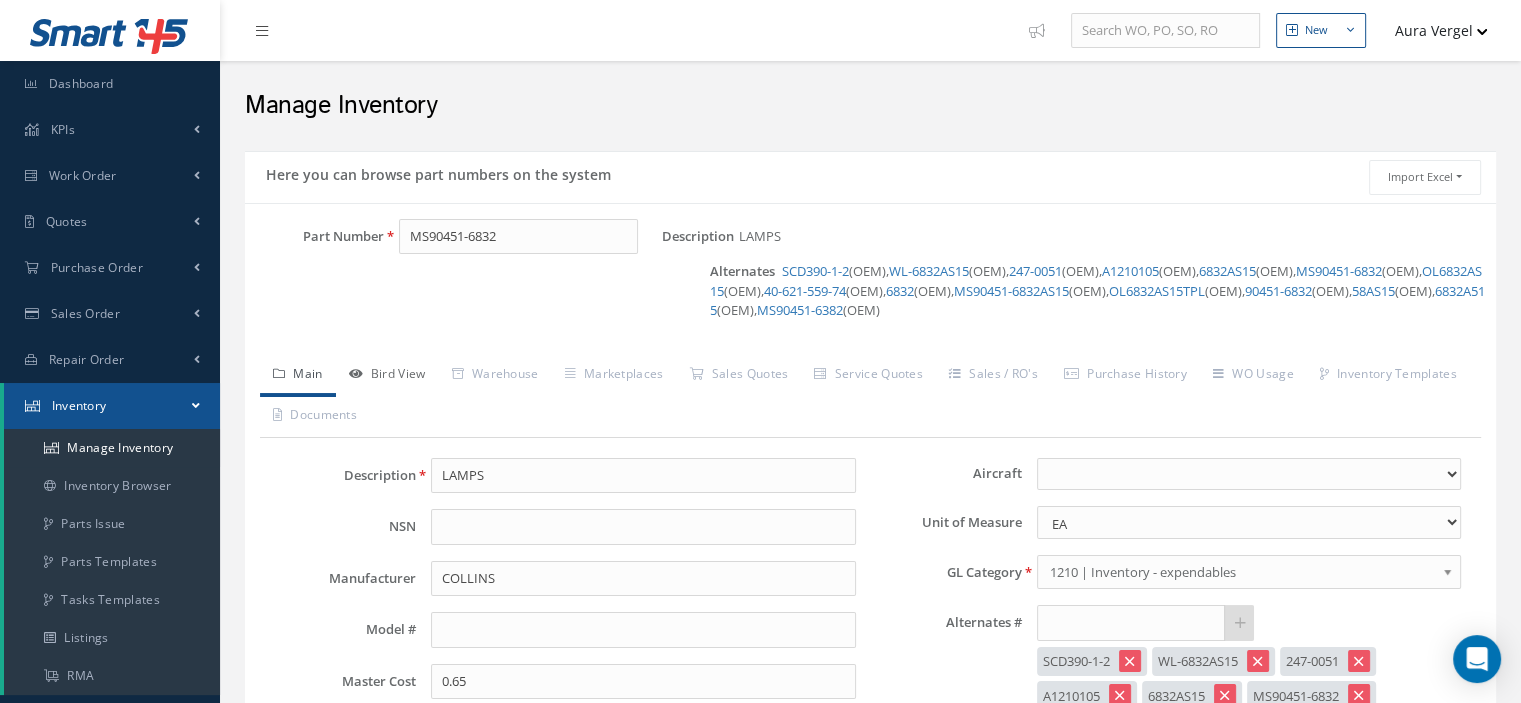 click on "Bird View" at bounding box center (387, 376) 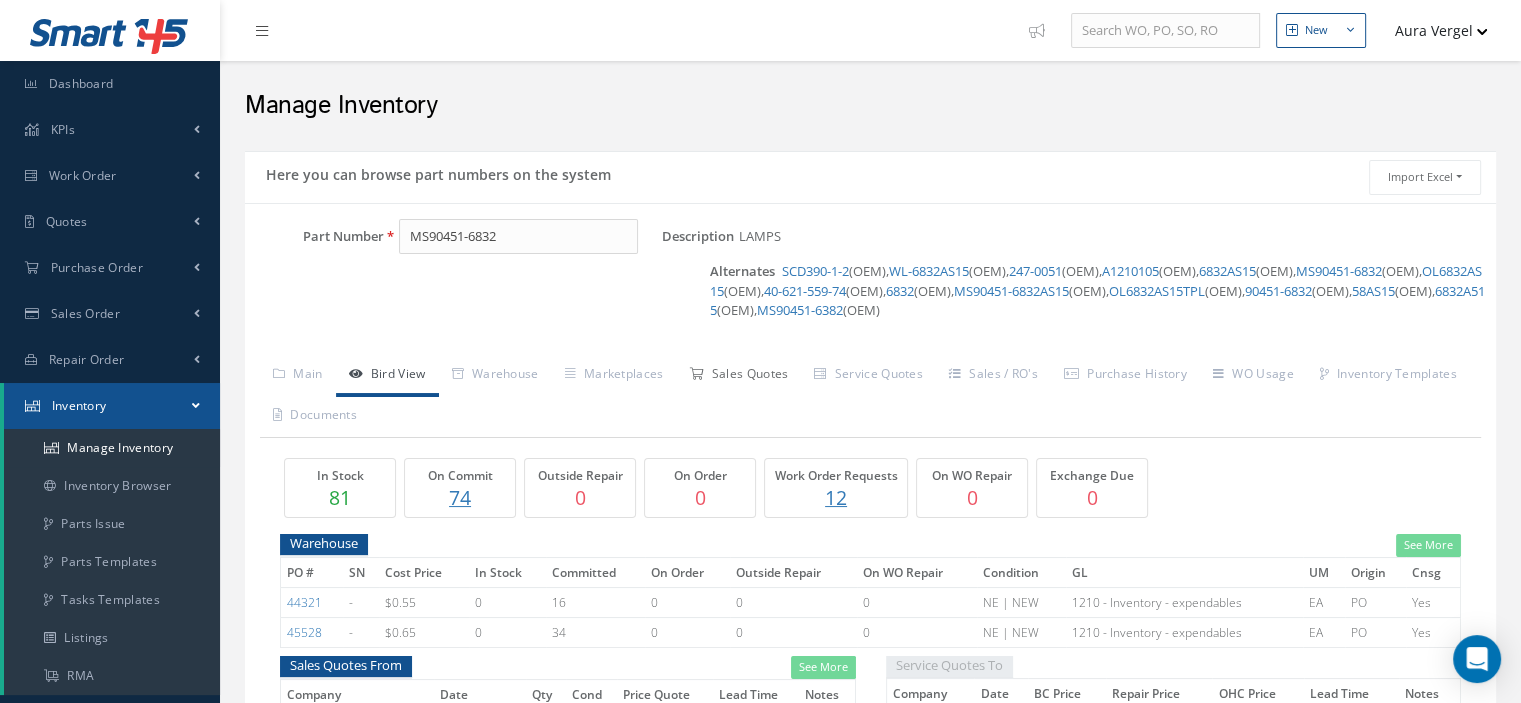 click on "Sales Quotes" at bounding box center [738, 376] 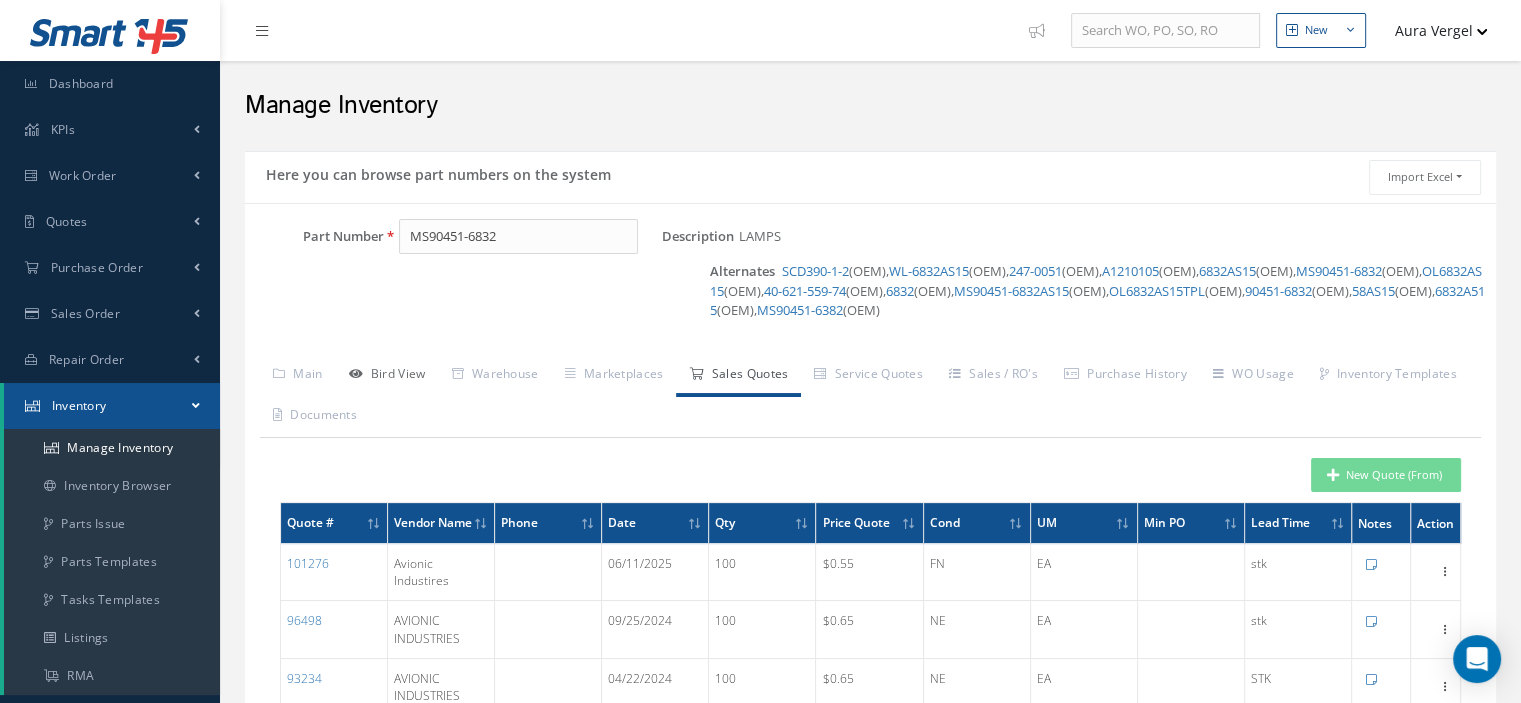 click on "Bird View" at bounding box center (387, 376) 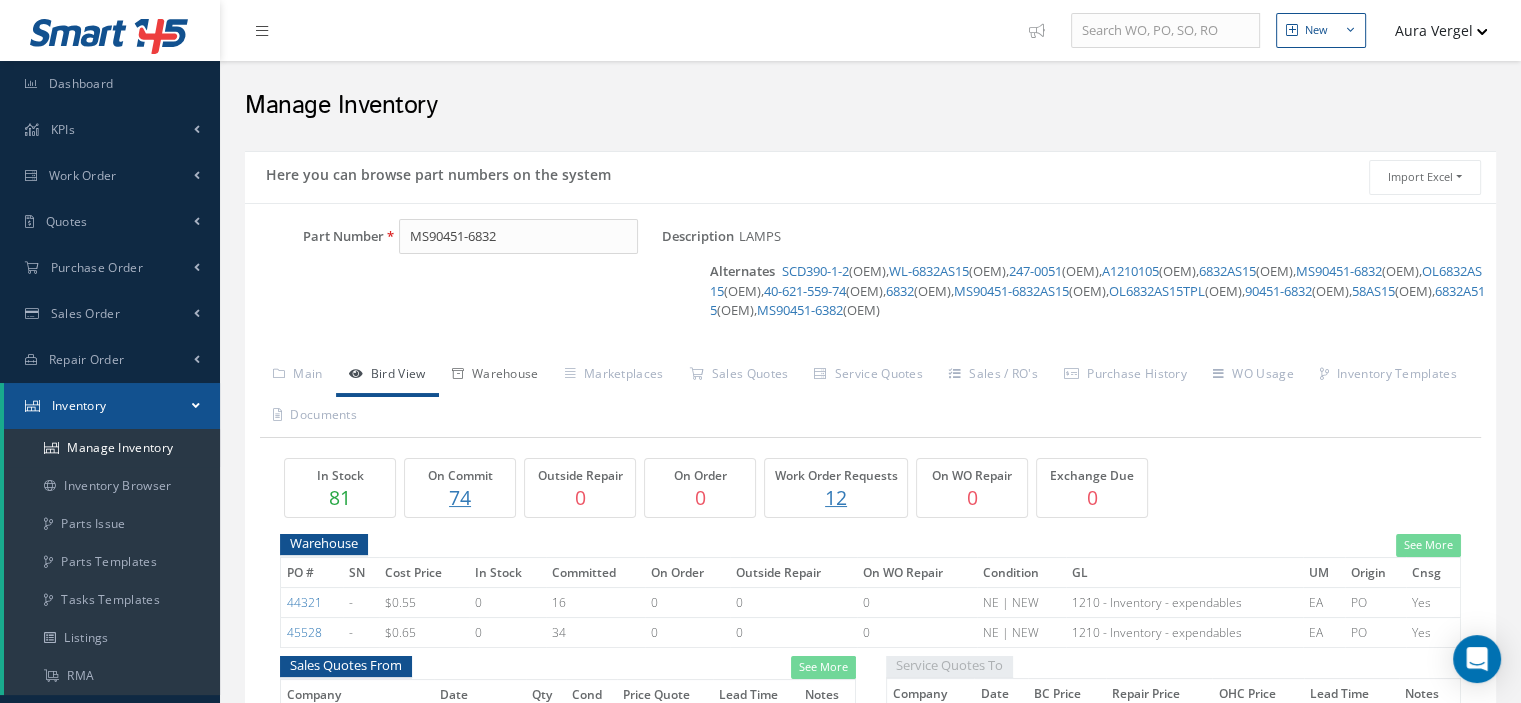 click on "Warehouse" at bounding box center [495, 376] 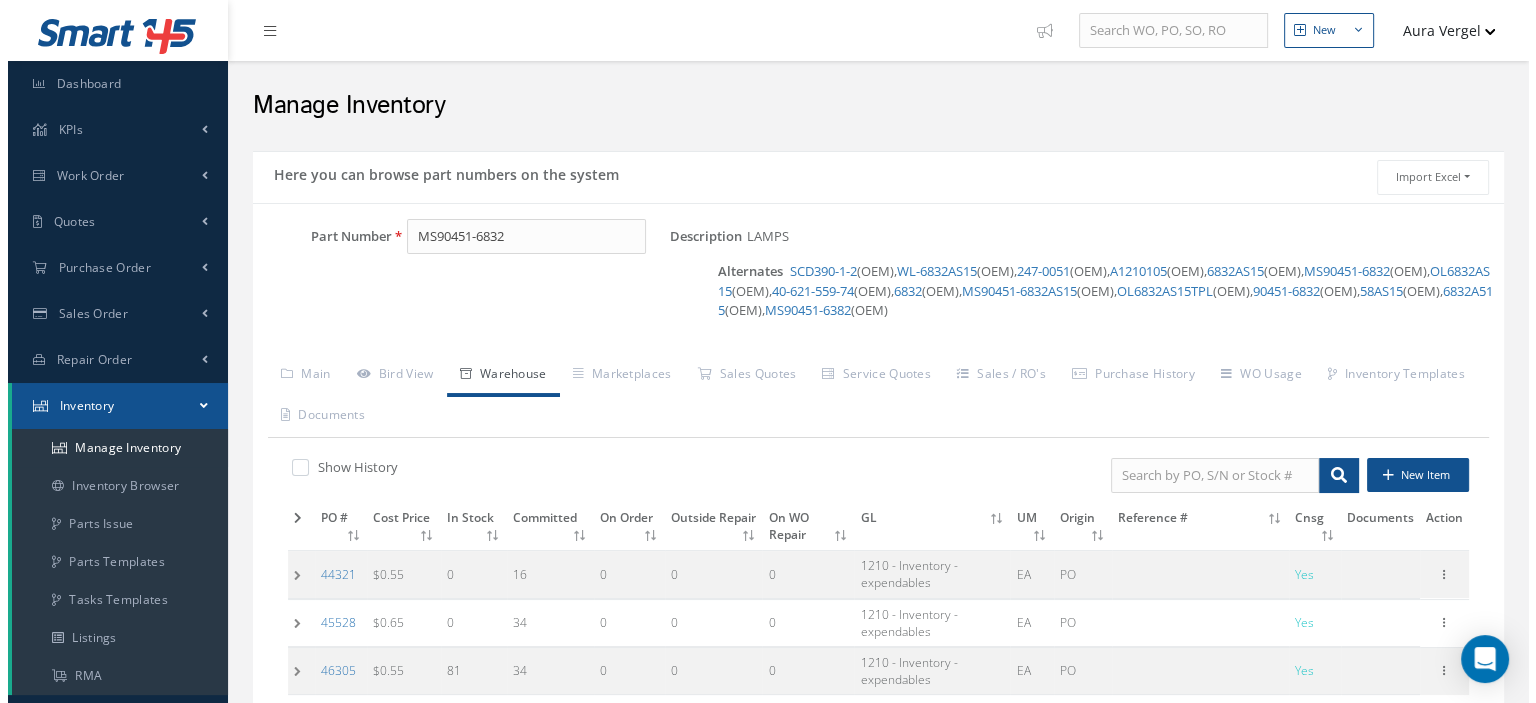 scroll, scrollTop: 100, scrollLeft: 0, axis: vertical 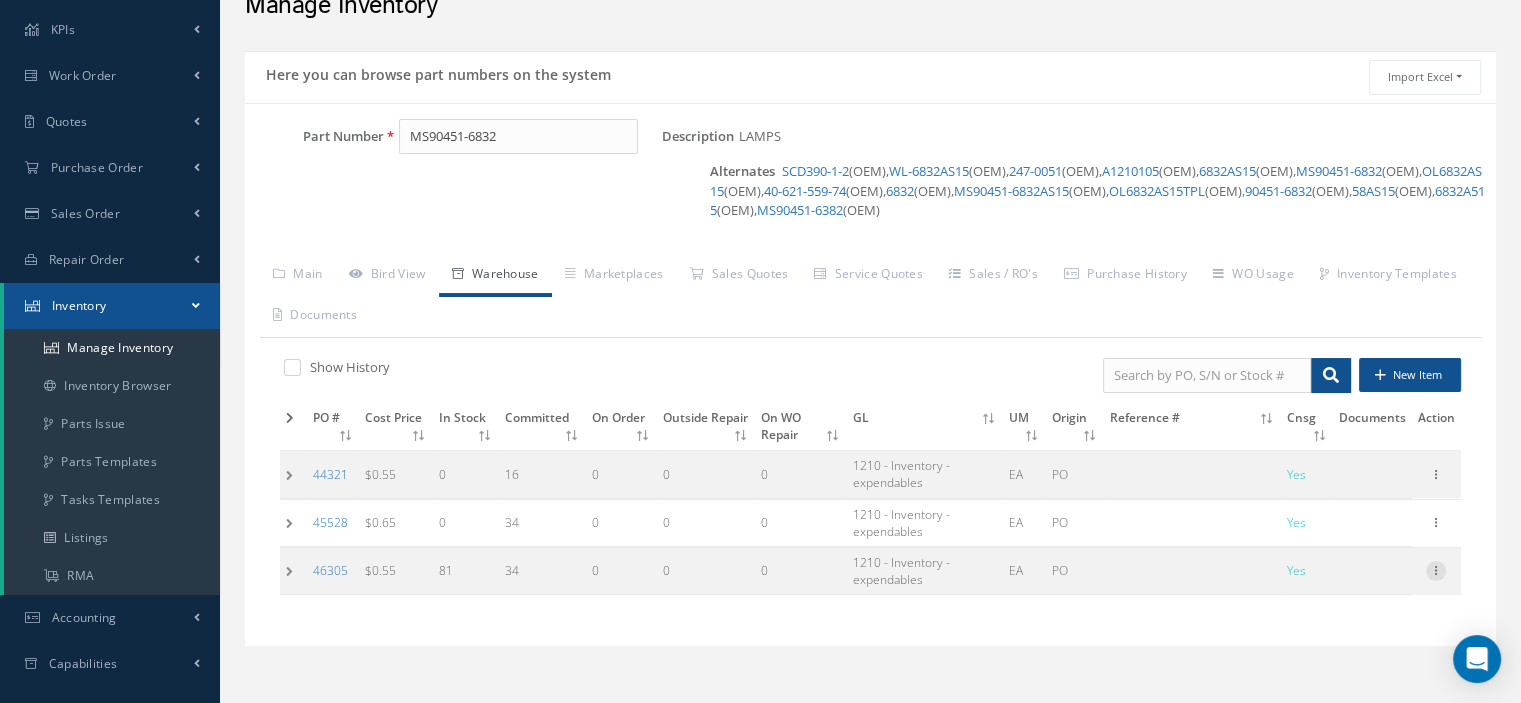 click at bounding box center [1436, 569] 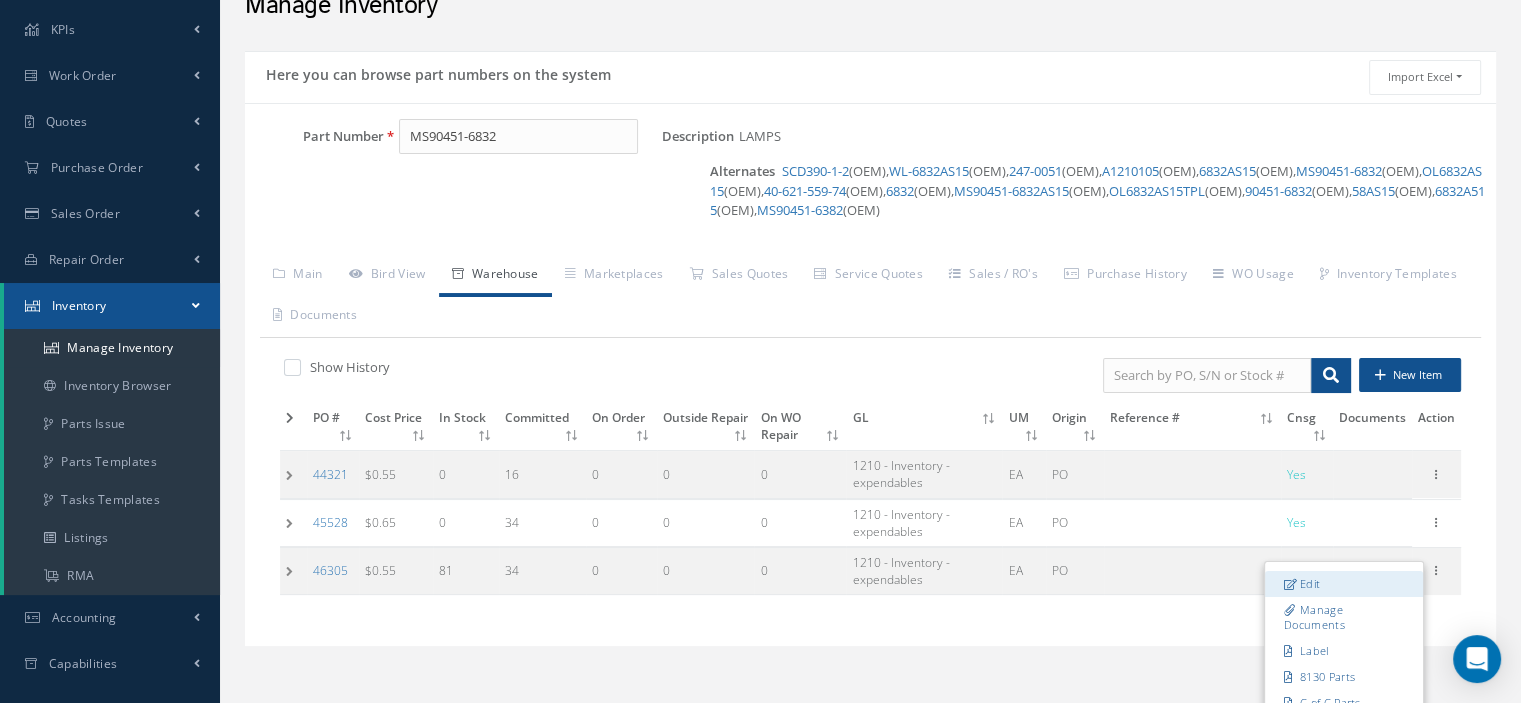 click on "Edit" at bounding box center [1344, 584] 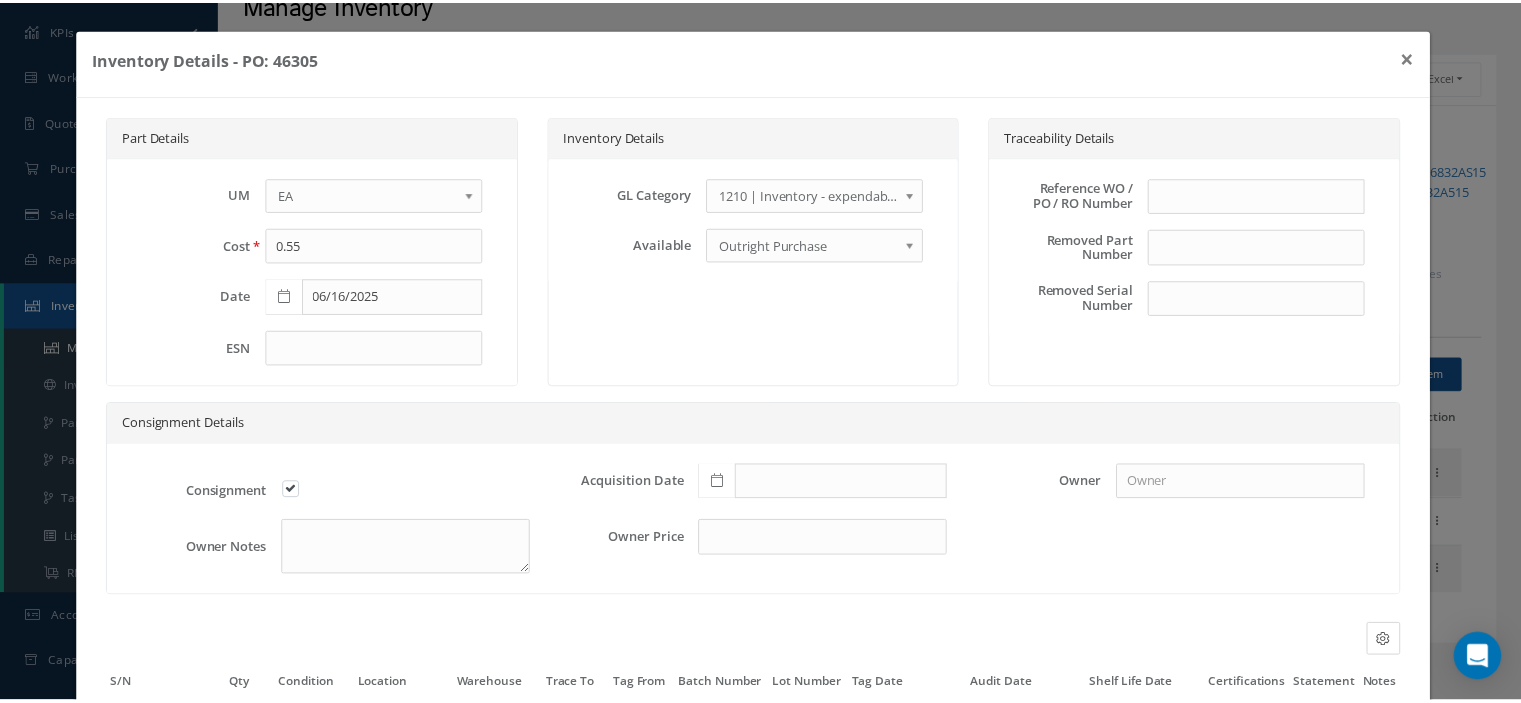 scroll, scrollTop: 188, scrollLeft: 0, axis: vertical 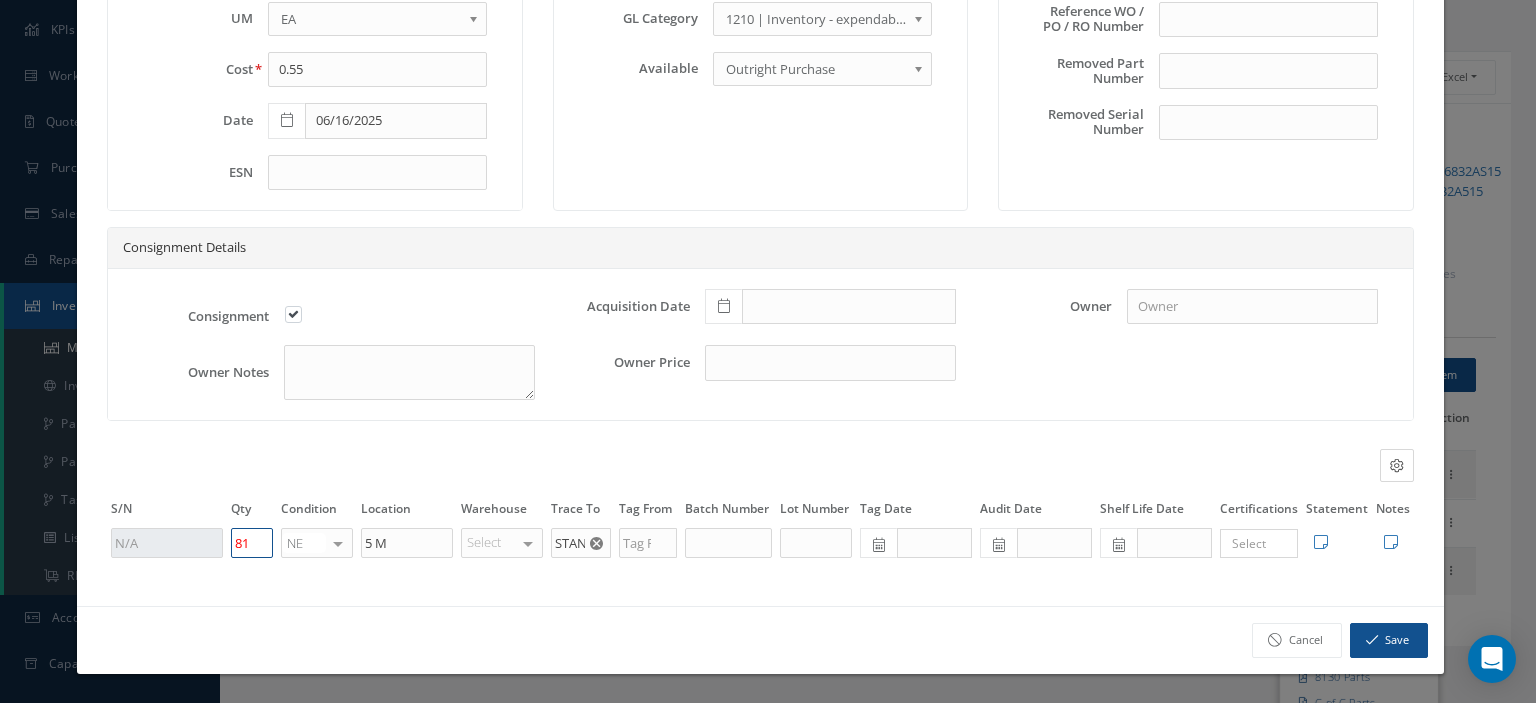 click on "81" at bounding box center (252, 543) 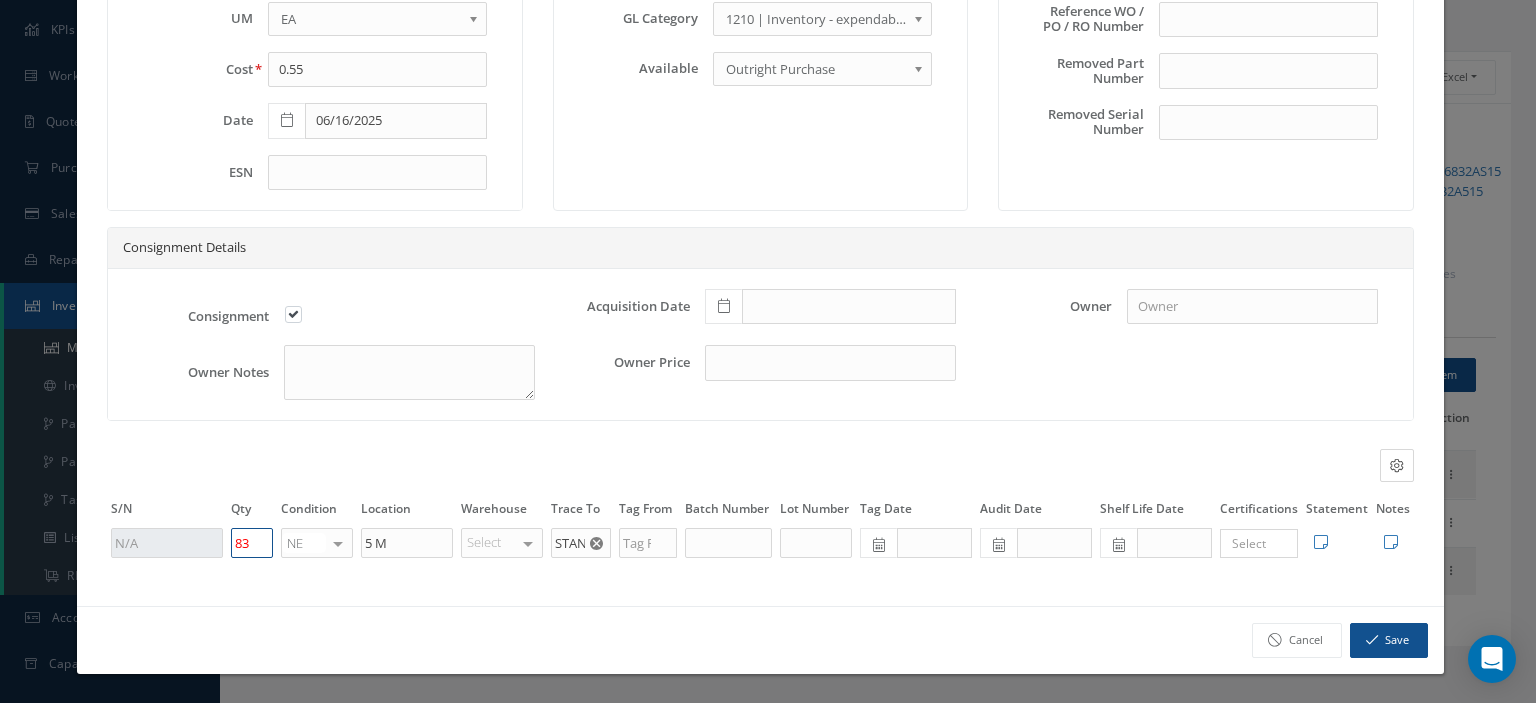 click on "83" at bounding box center [252, 543] 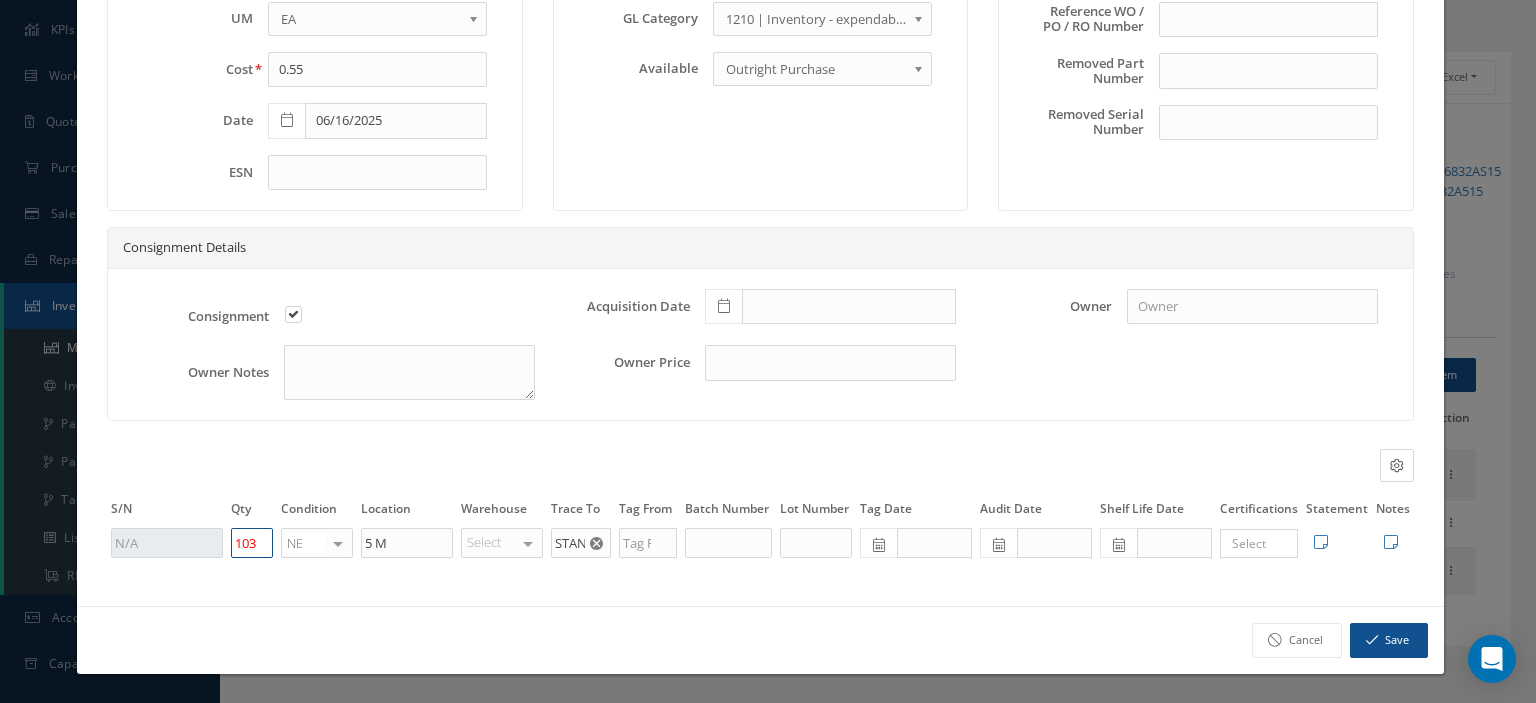 type on "103" 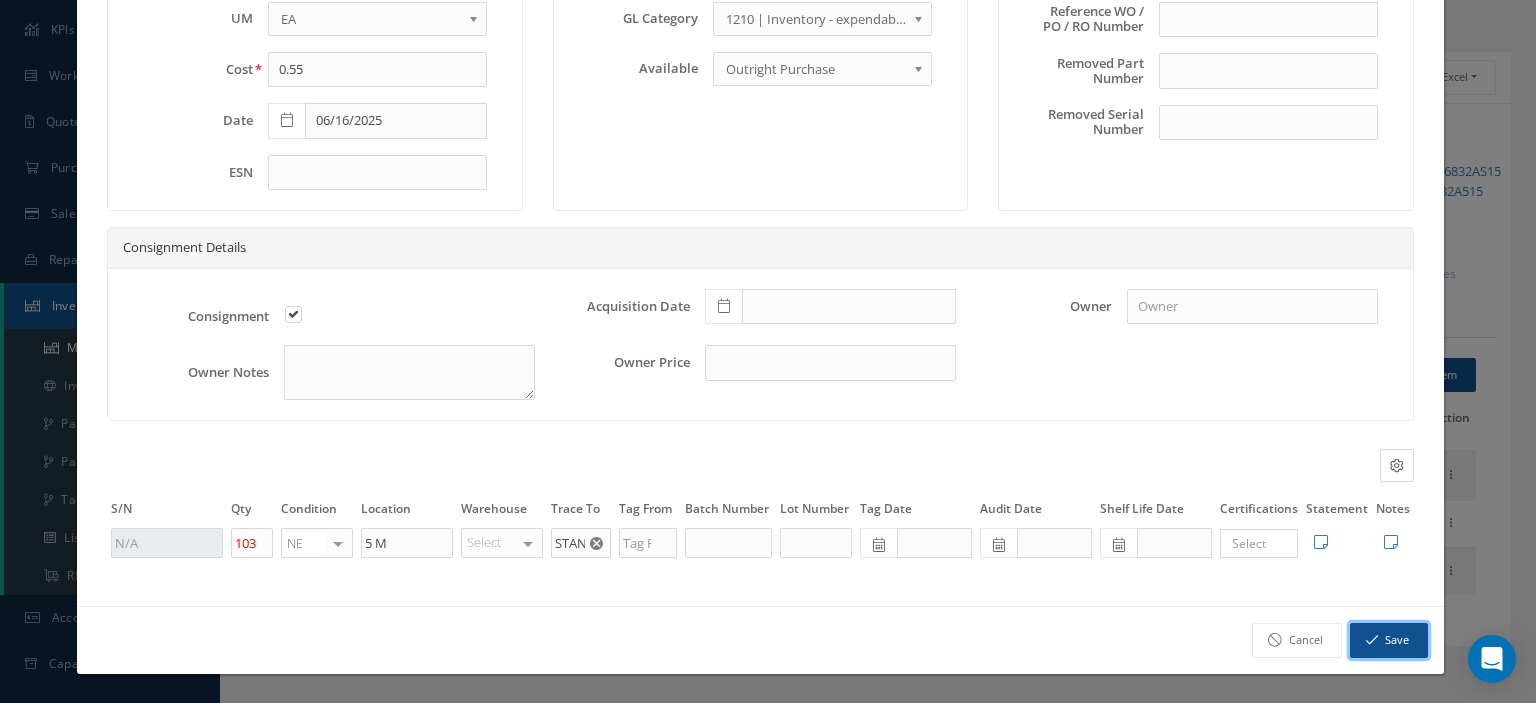 click at bounding box center [1372, 640] 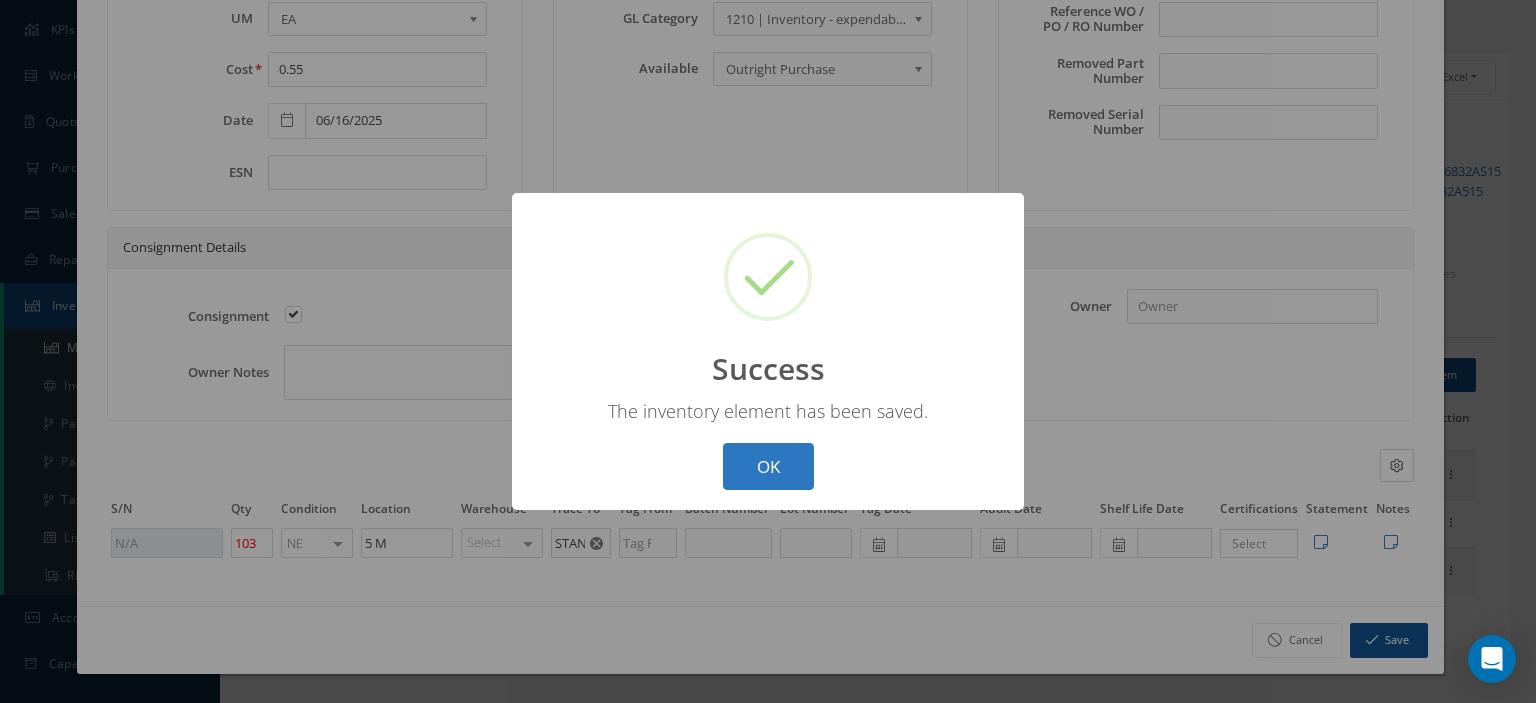 click on "OK" at bounding box center [768, 466] 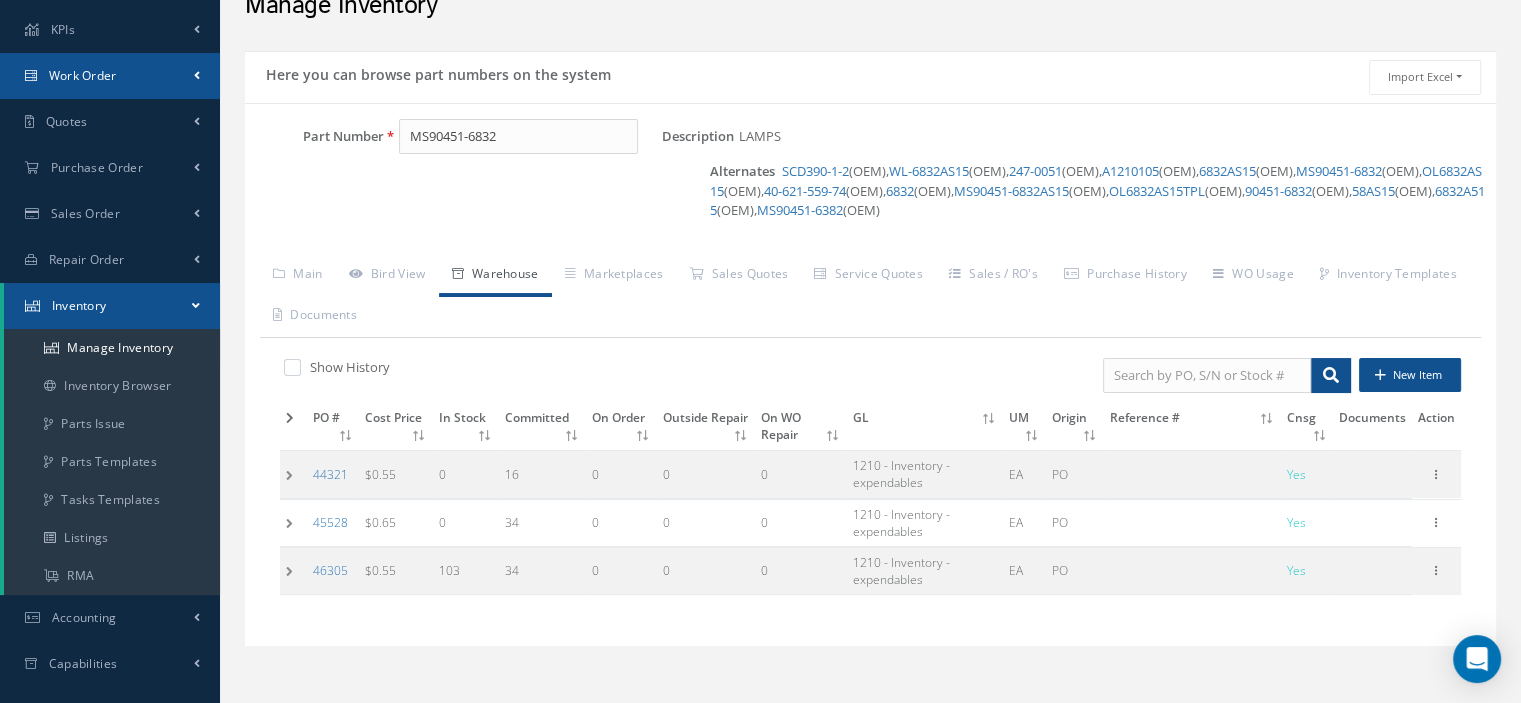 click on "Work Order" at bounding box center [110, 76] 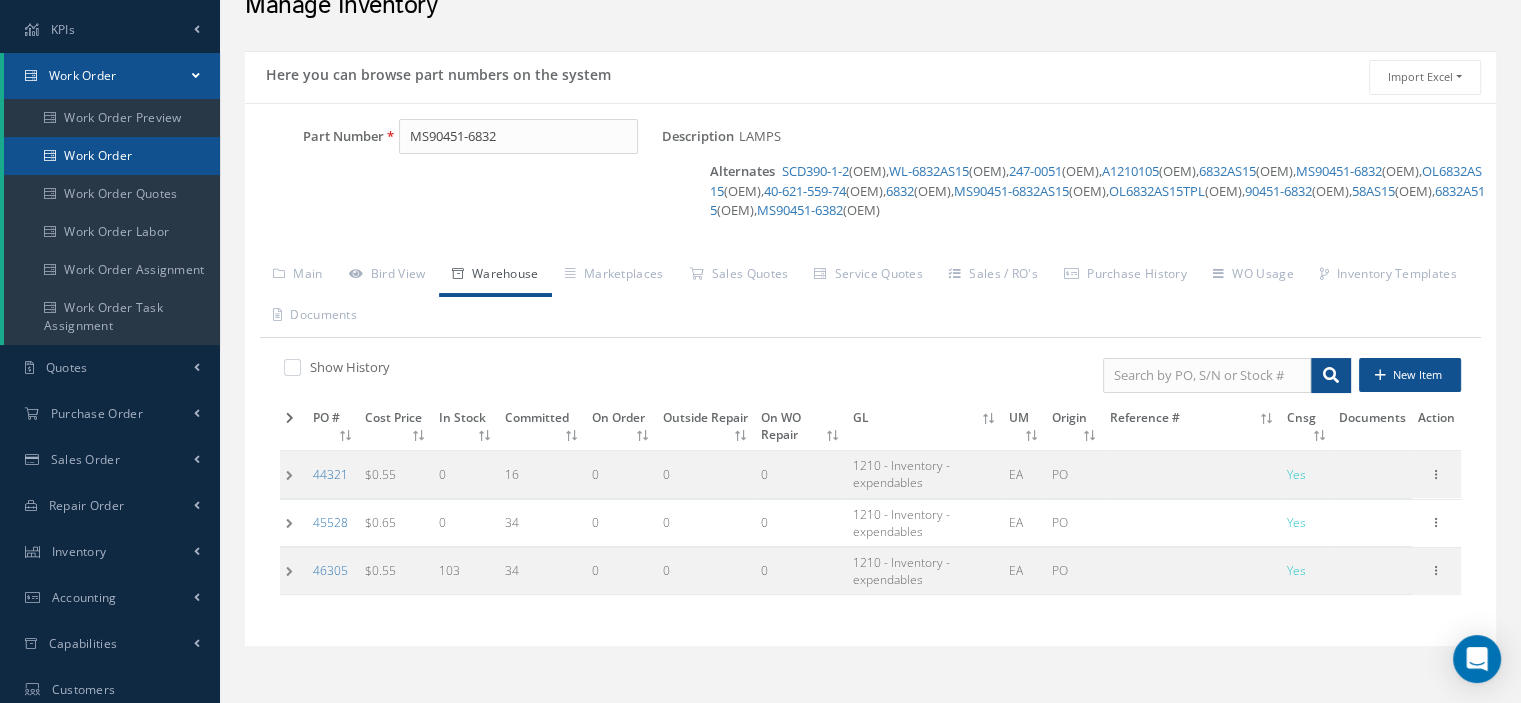click on "Work Order" at bounding box center [112, 156] 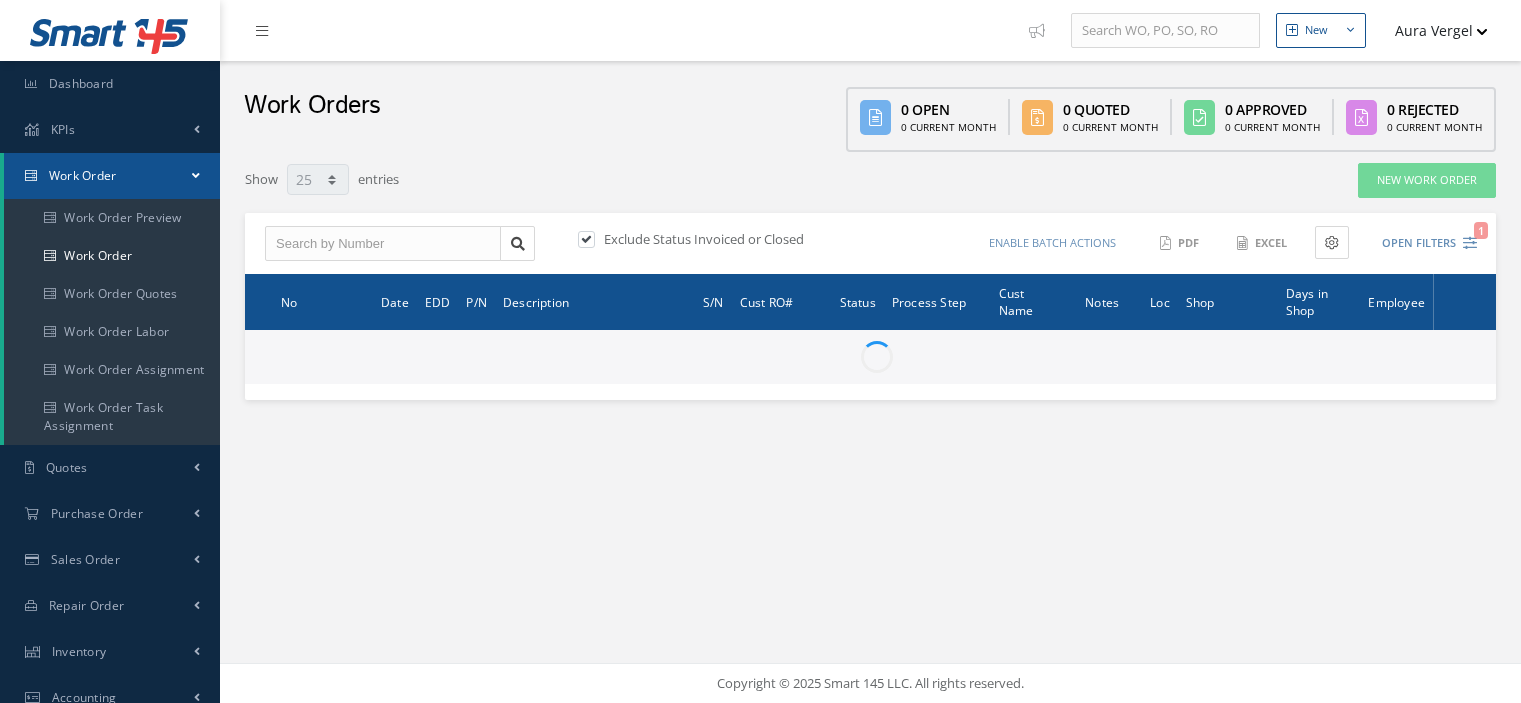 select on "25" 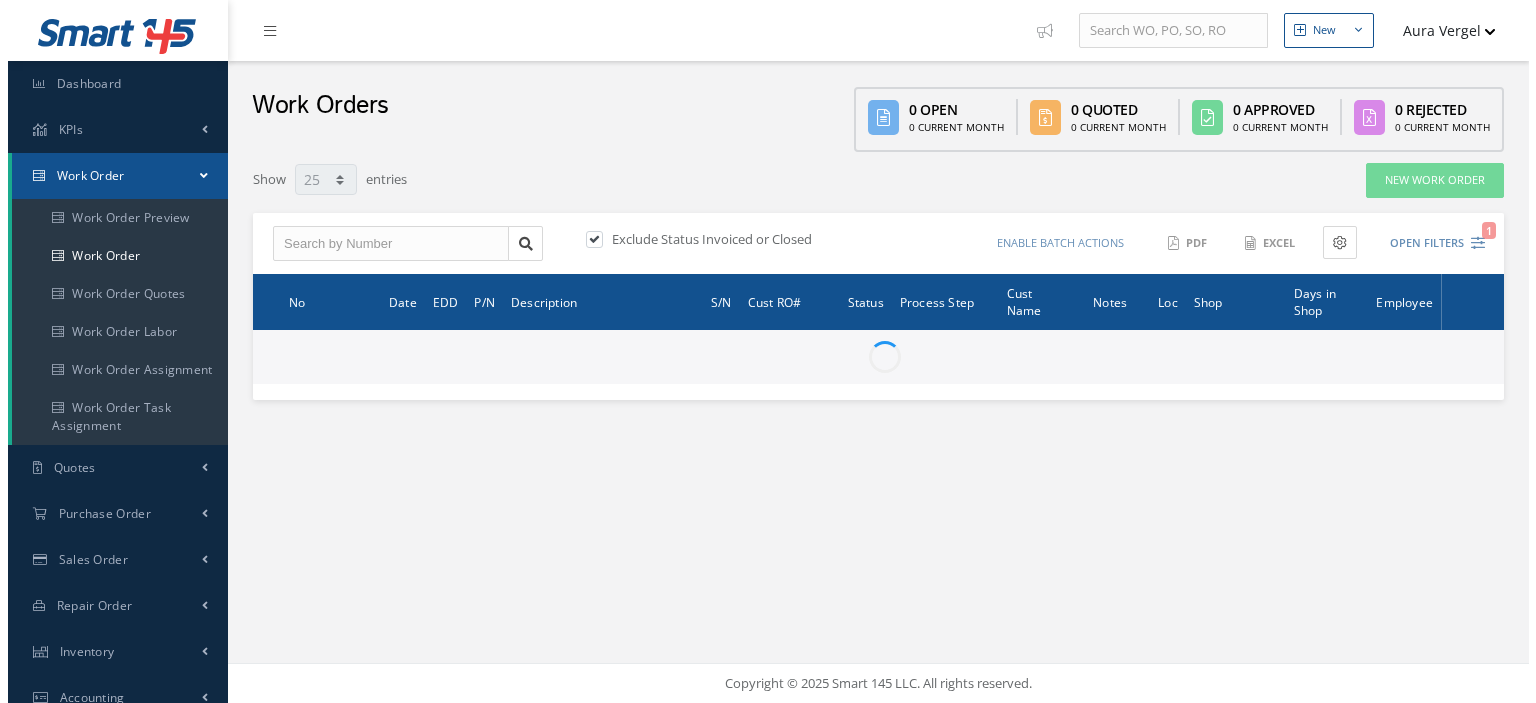 scroll, scrollTop: 0, scrollLeft: 0, axis: both 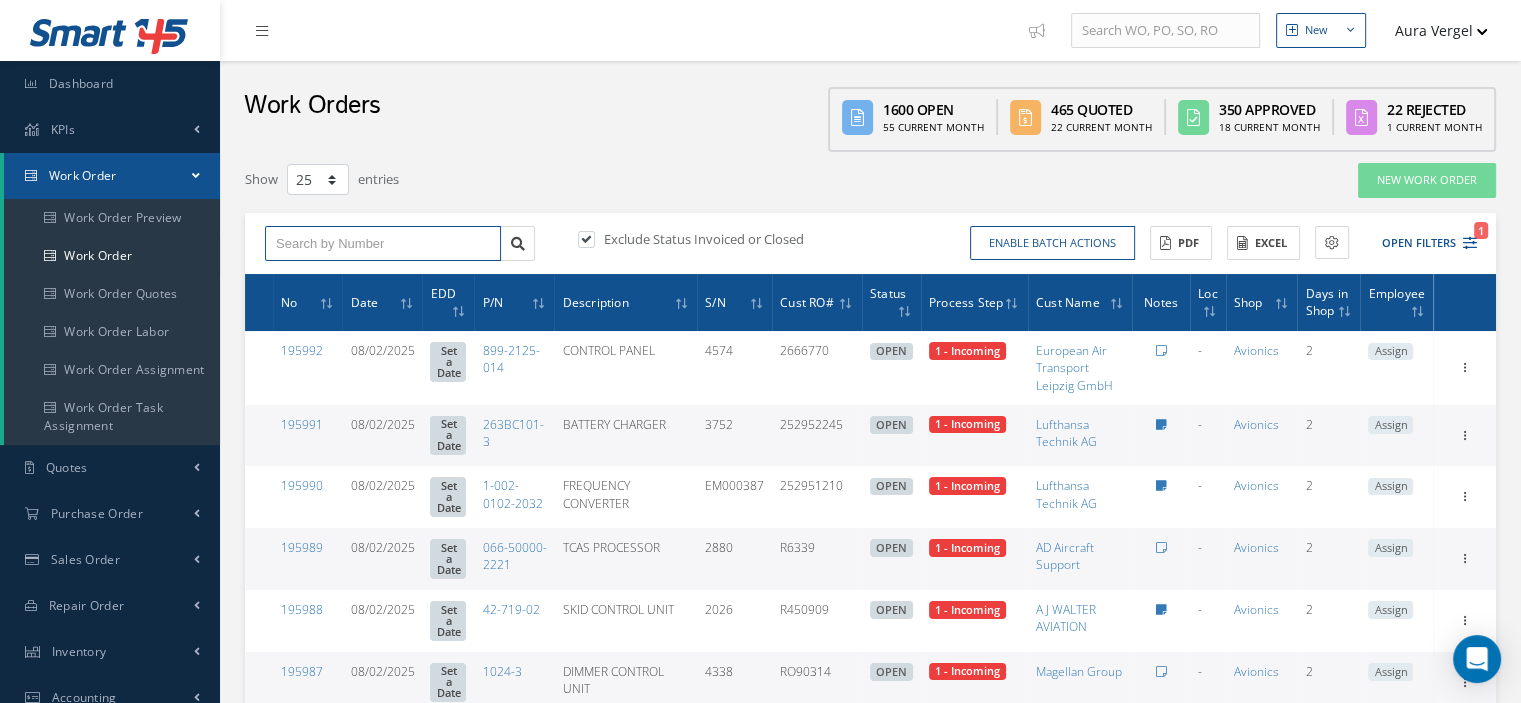 click at bounding box center [383, 244] 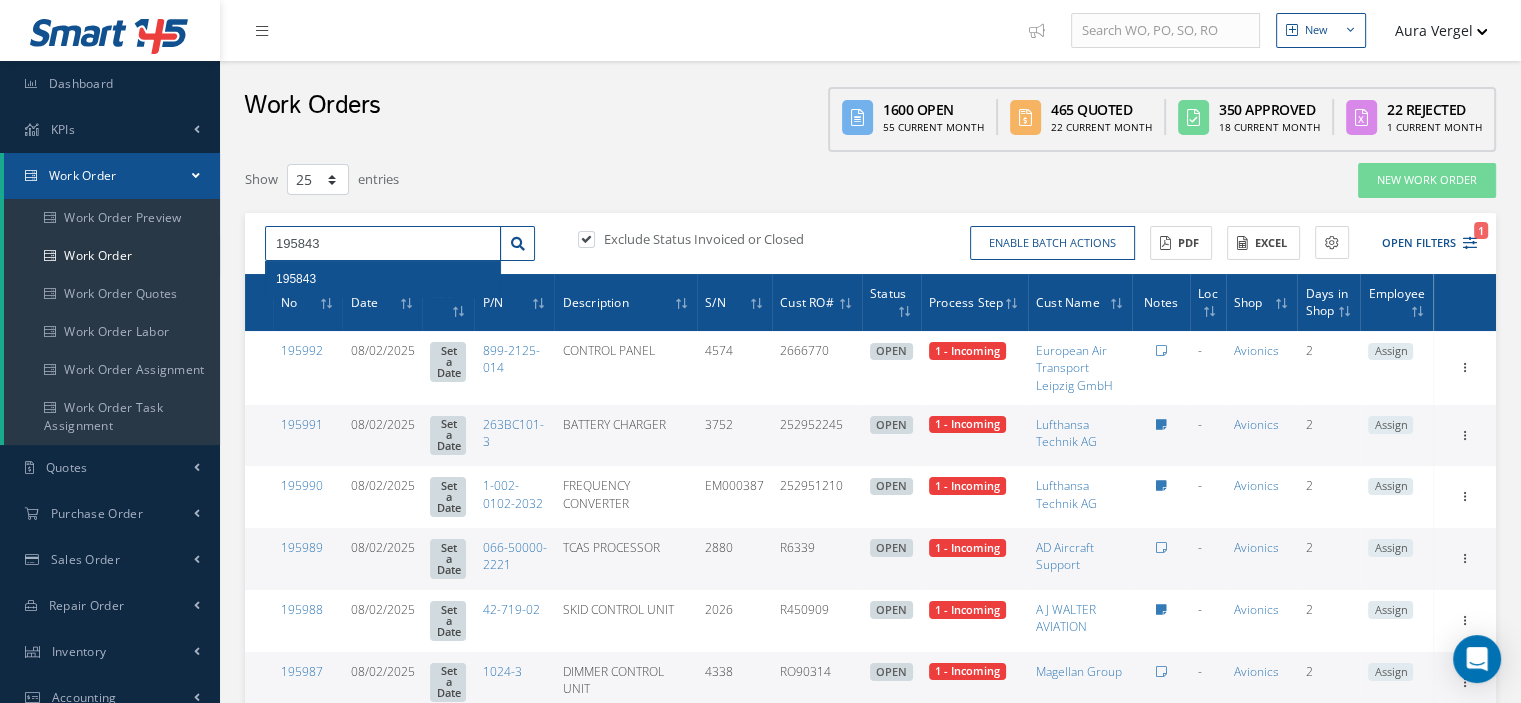 type on "195843" 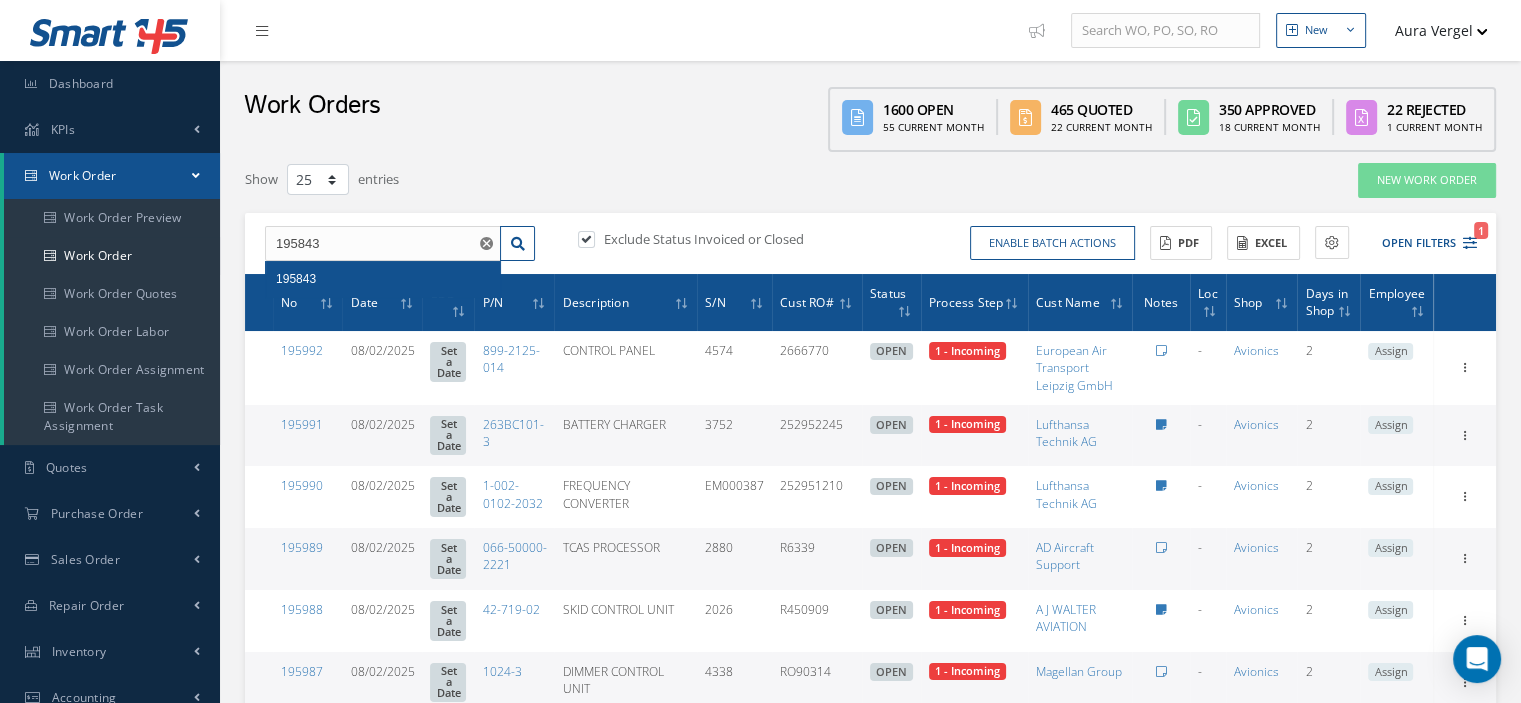 click on "195843" at bounding box center [383, 279] 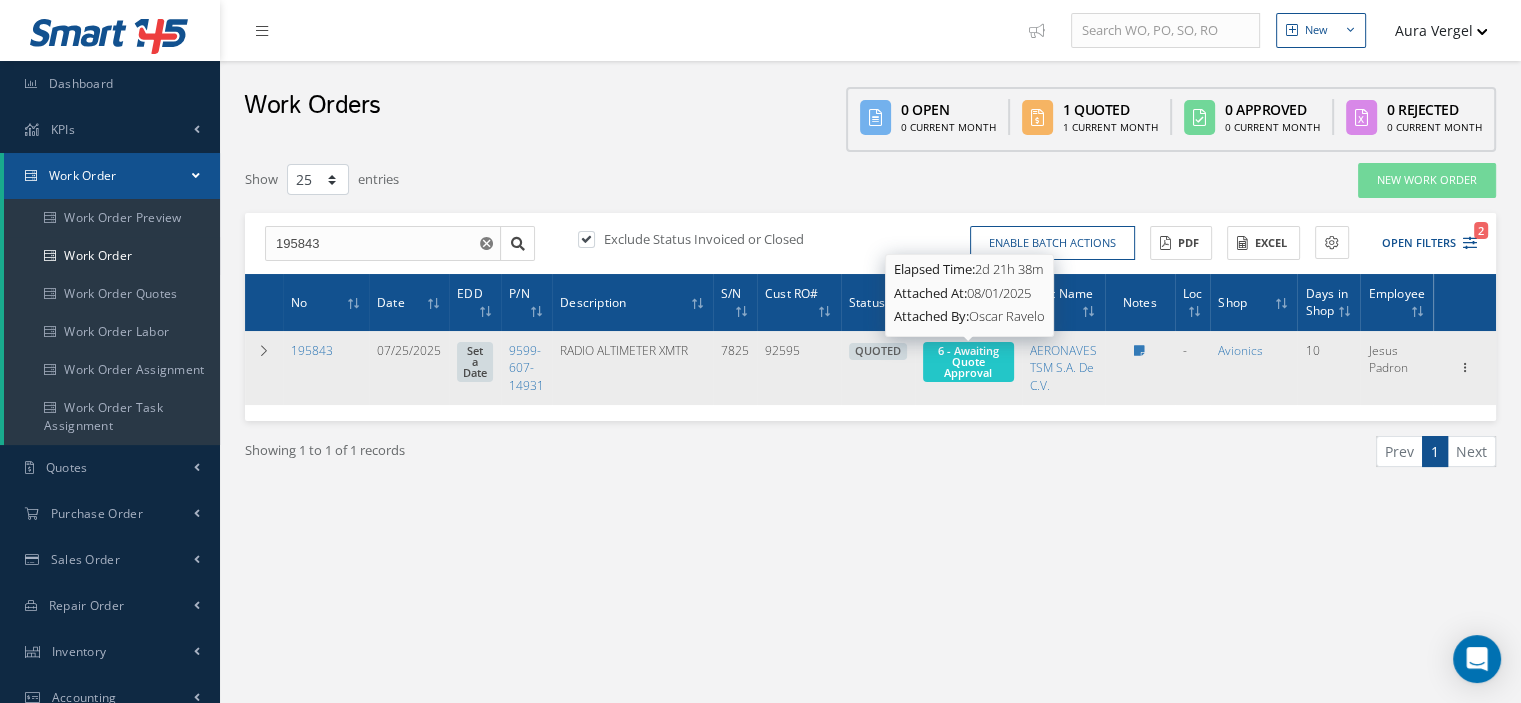 click on "6 - Awaiting Quote Approval" at bounding box center [968, 361] 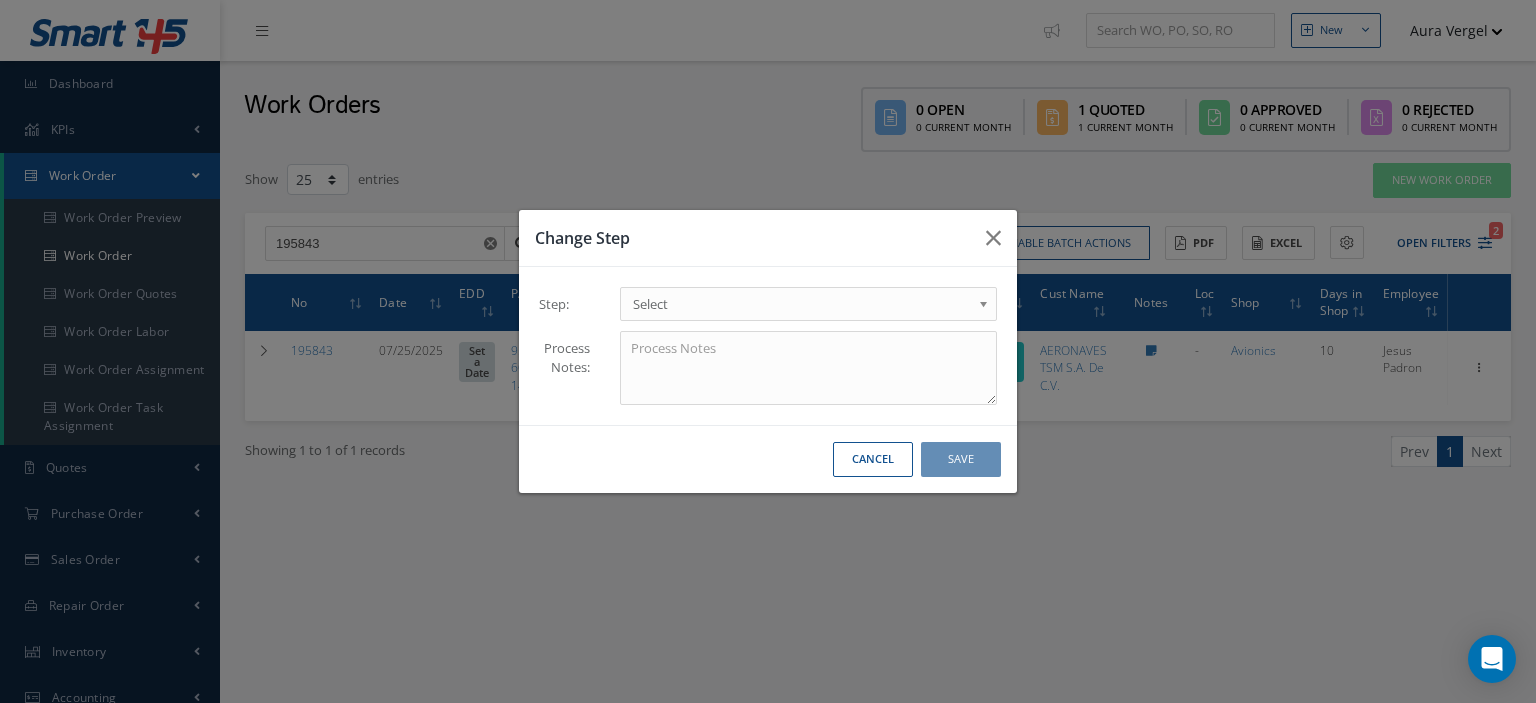 click at bounding box center (987, 309) 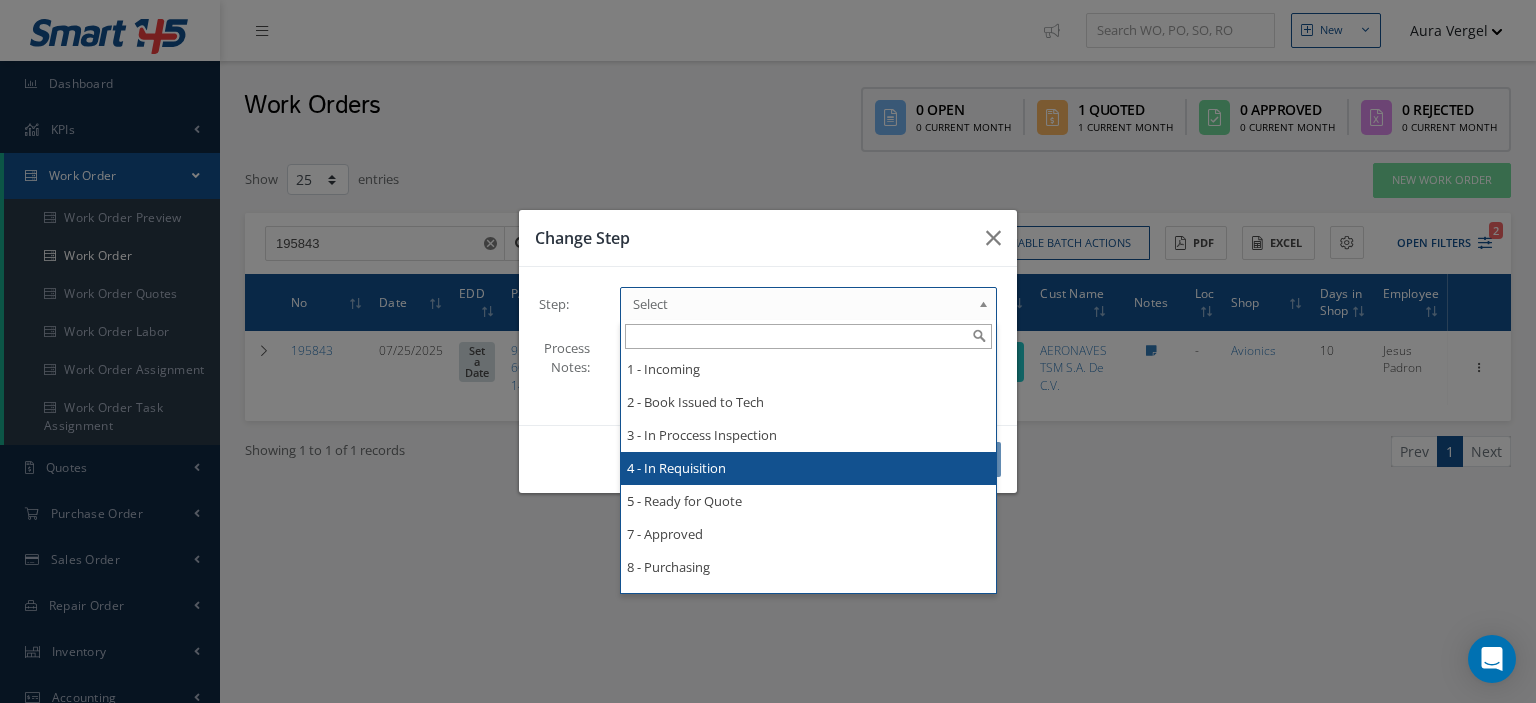 scroll, scrollTop: 100, scrollLeft: 0, axis: vertical 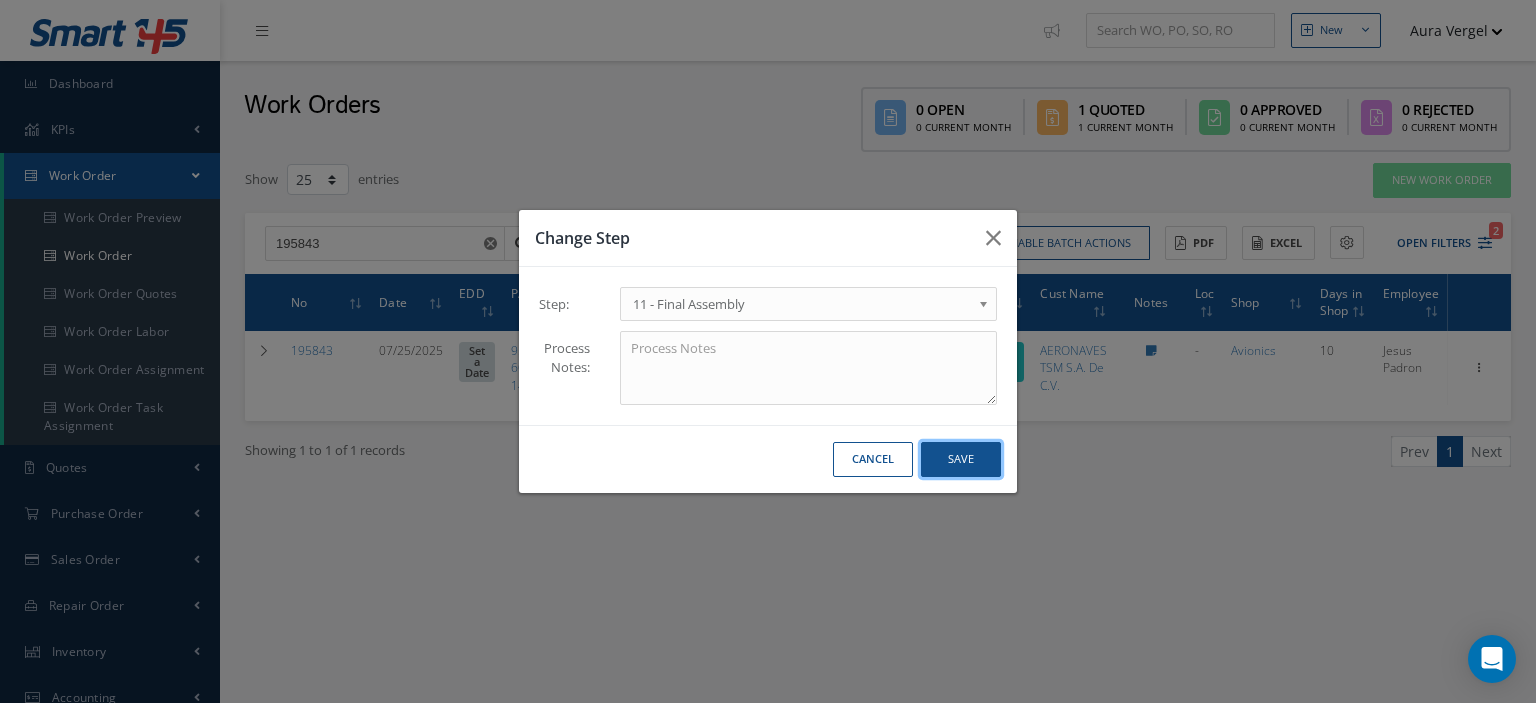 click on "Save" at bounding box center [961, 459] 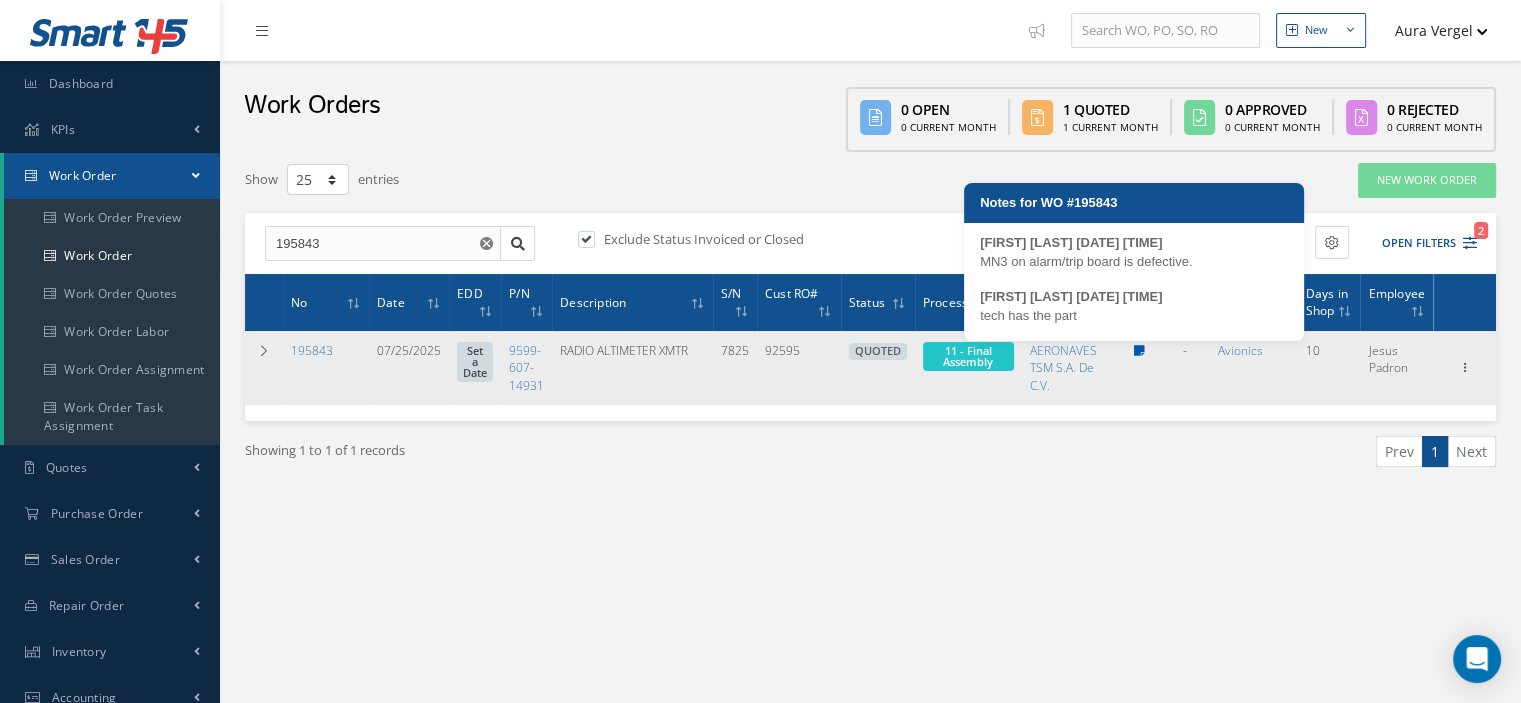 click at bounding box center (1139, 351) 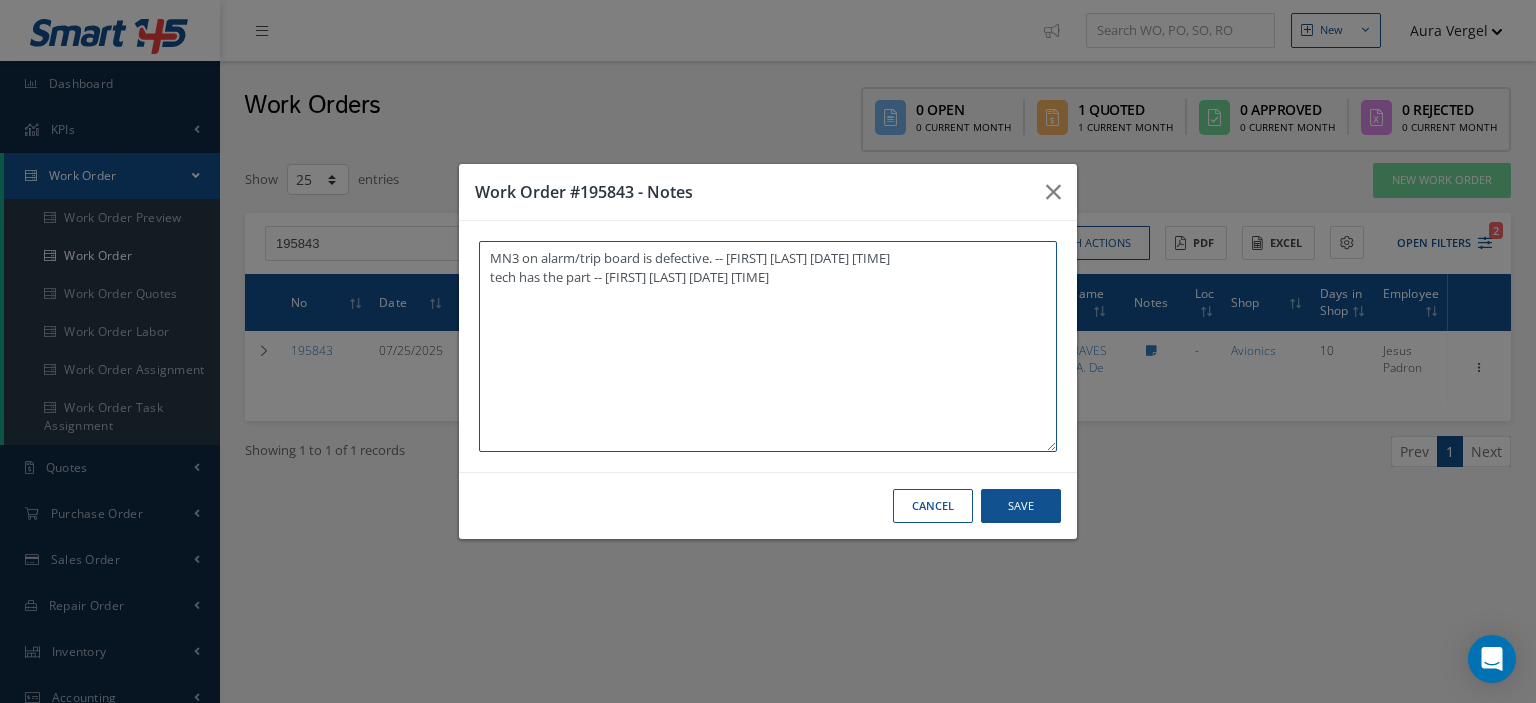 paste on "I already  gave them   to the technician" 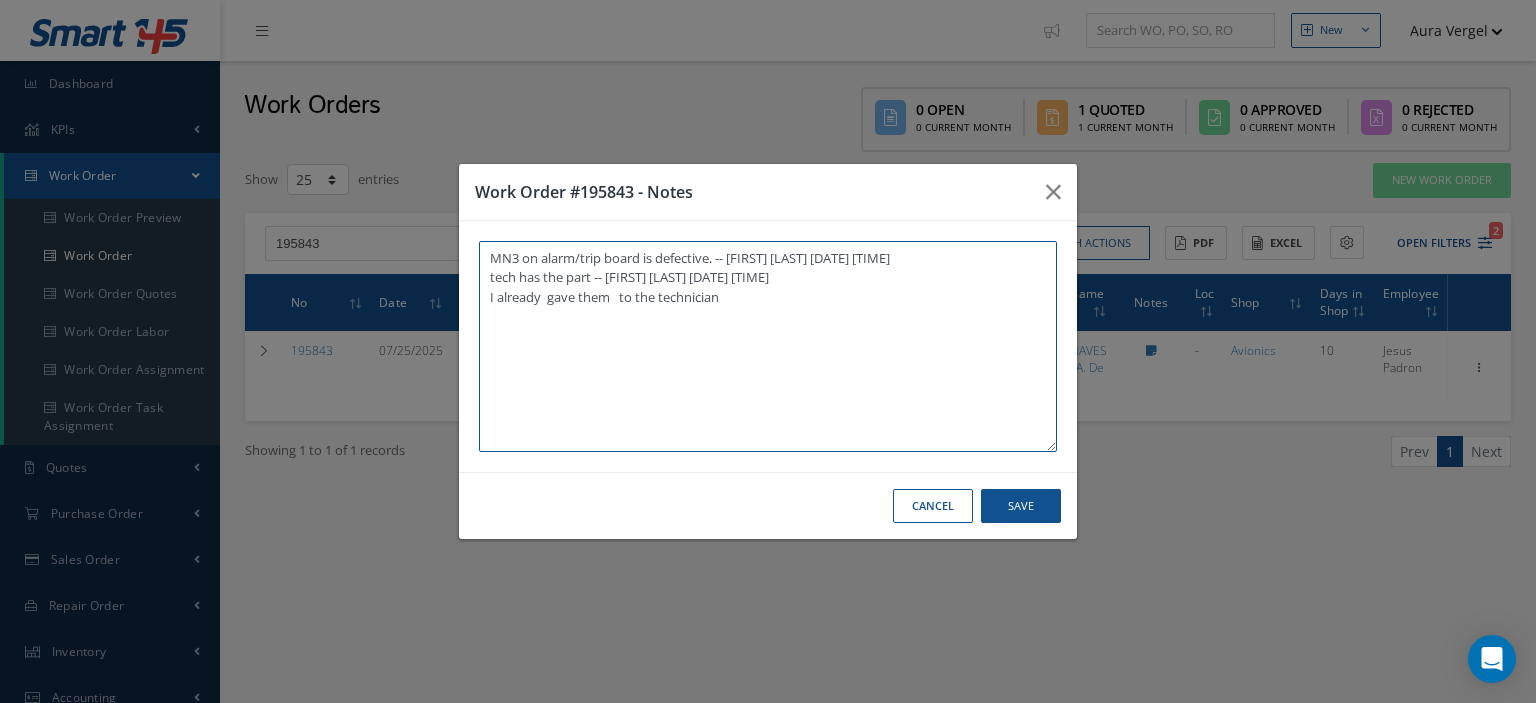 type on "MN3 on alarm/trip board is defective. -- Jesus Padron 08/01/2025 08:39AM
tech has the part -- Oscar Ravelo 08/01/2025 01:22PM
I already  gave them   to the technician" 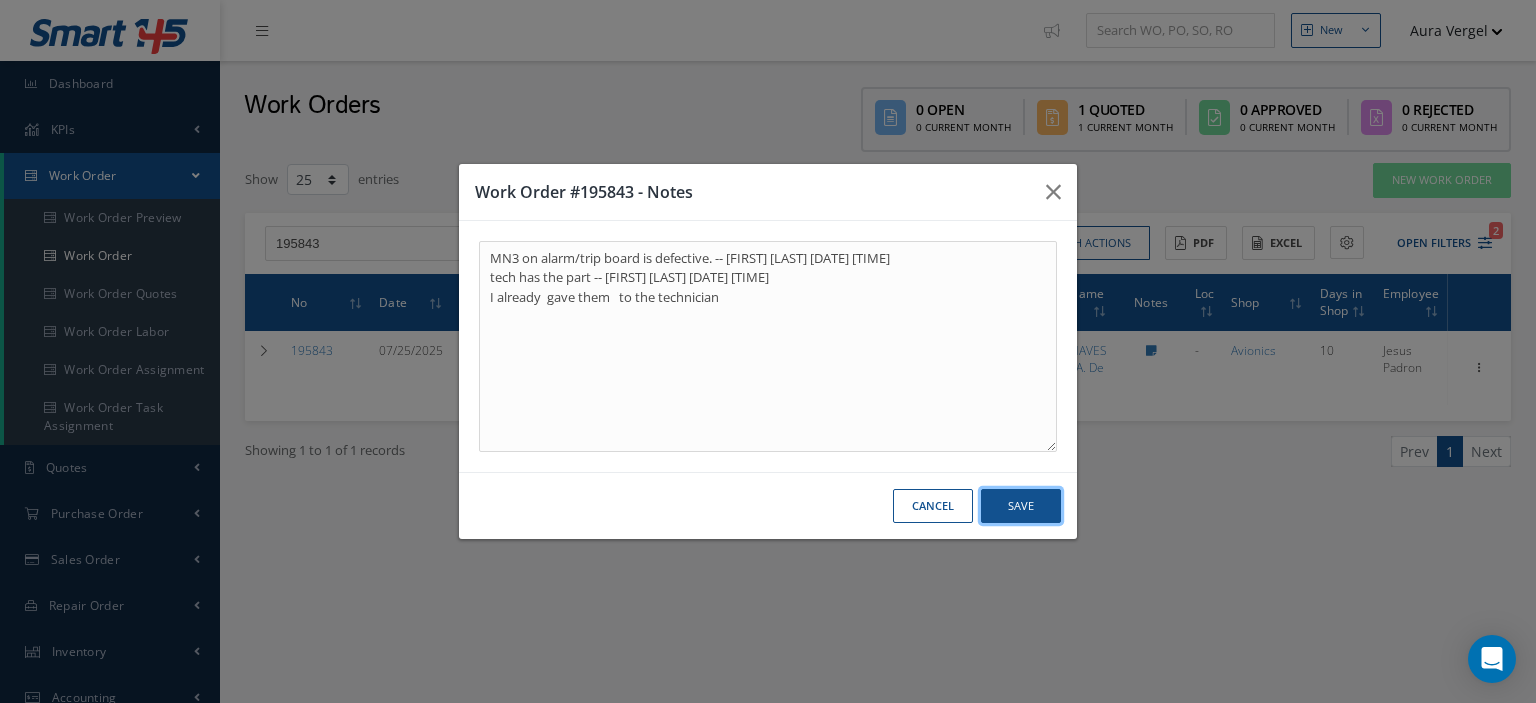 click on "Save" at bounding box center (1021, 506) 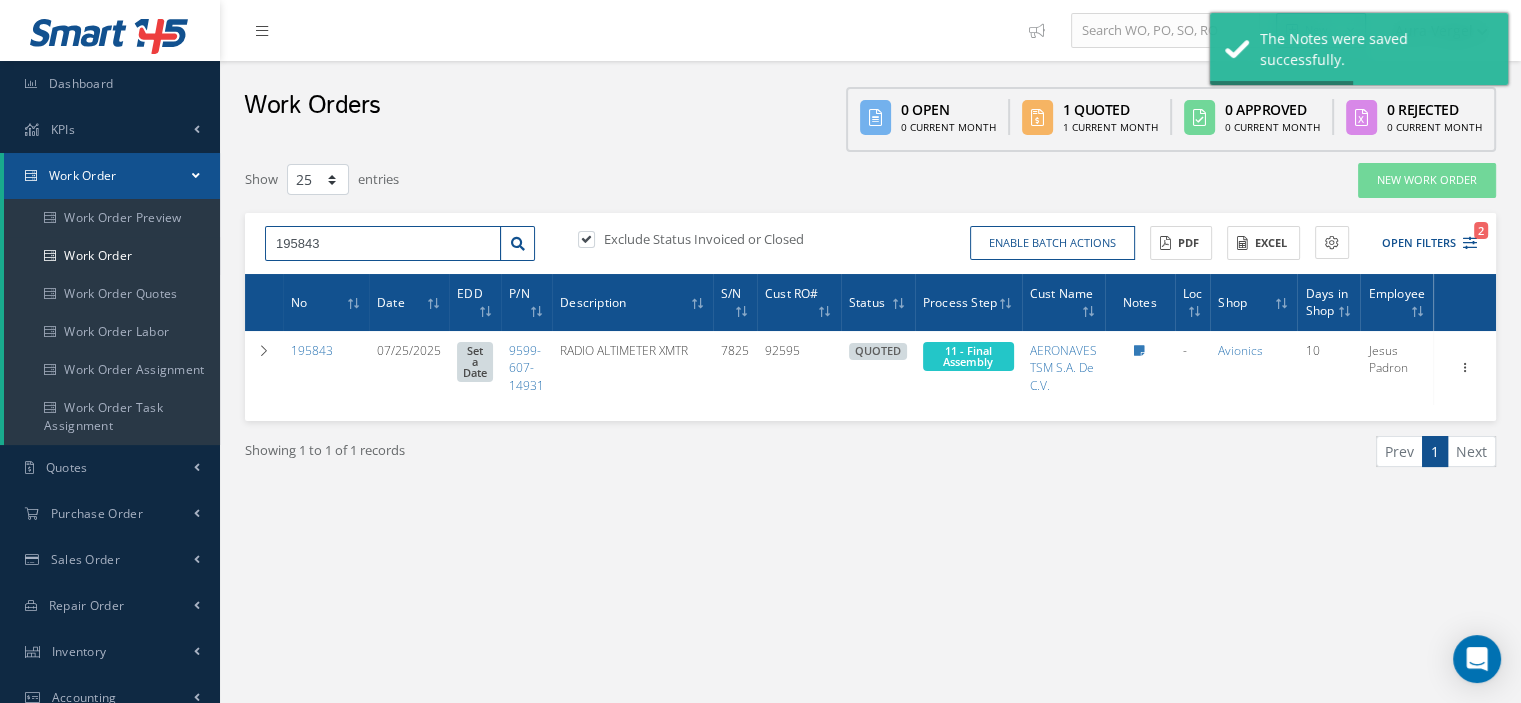 drag, startPoint x: 335, startPoint y: 252, endPoint x: 271, endPoint y: 246, distance: 64.28063 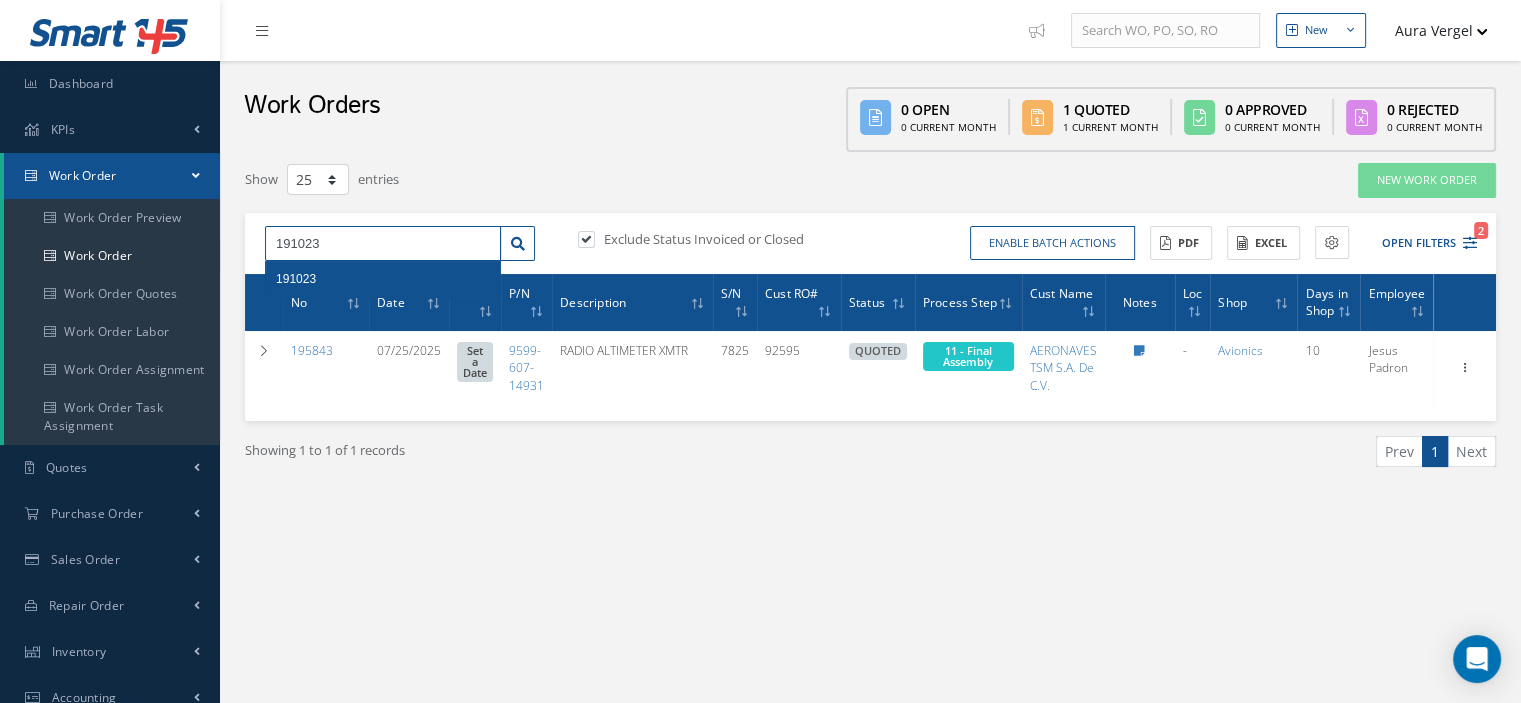 type on "191023" 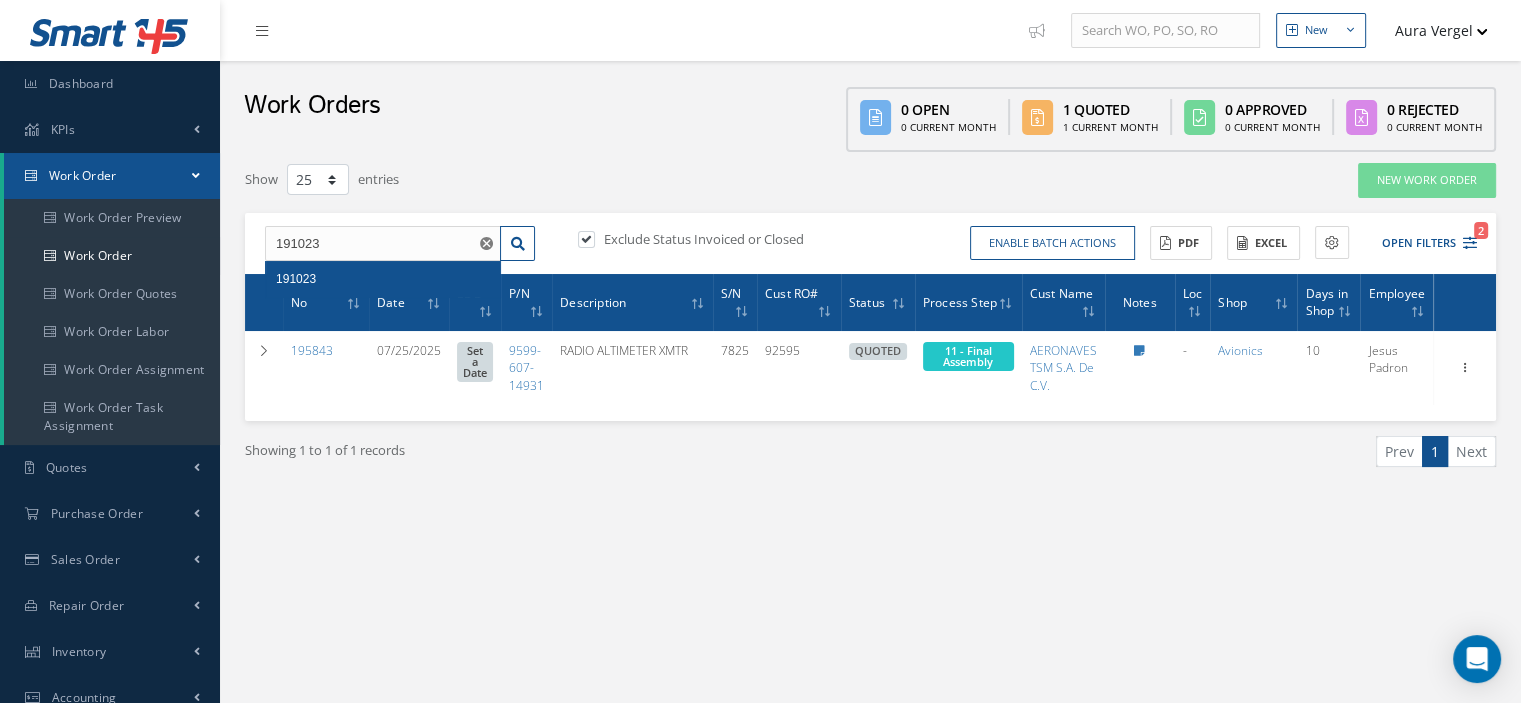click on "191023" at bounding box center [383, 279] 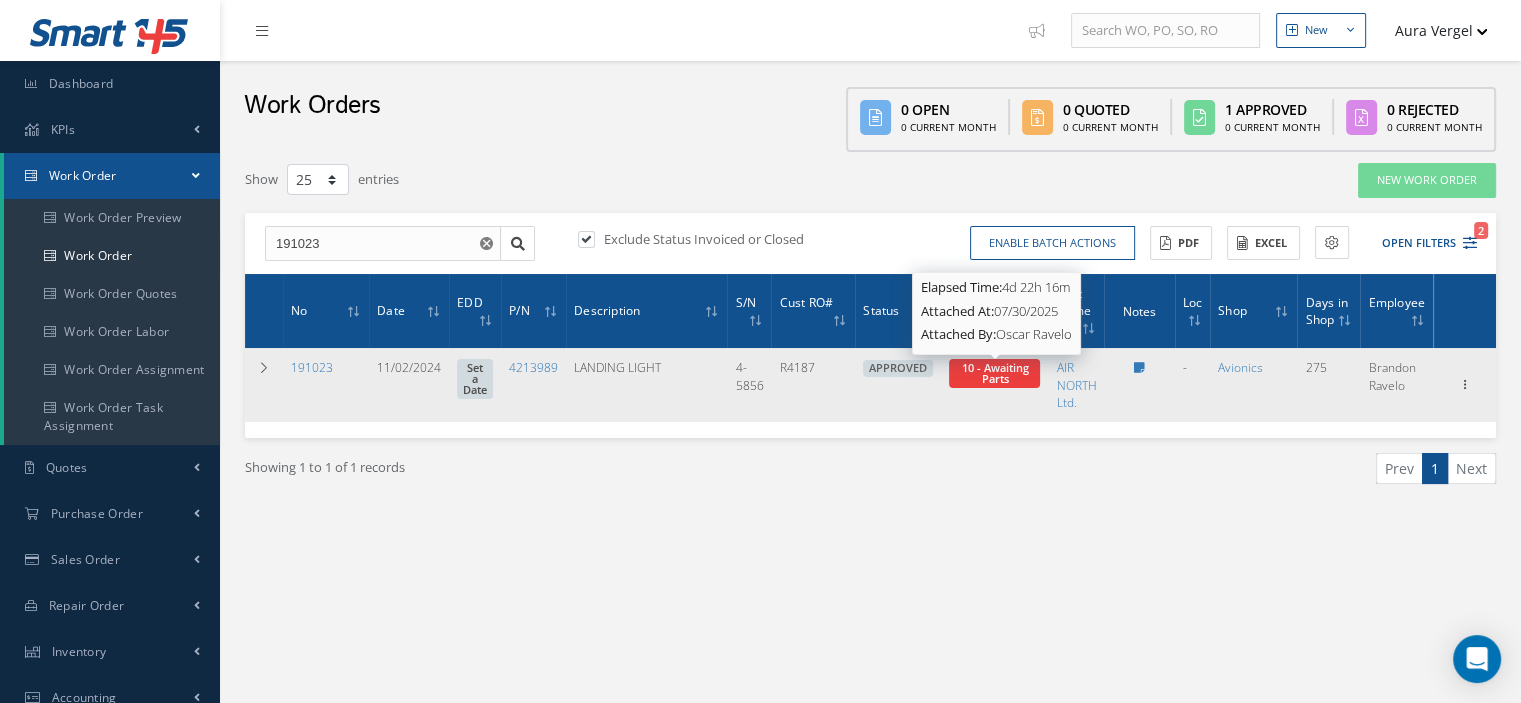 click on "10 - Awaiting Parts" at bounding box center (994, 373) 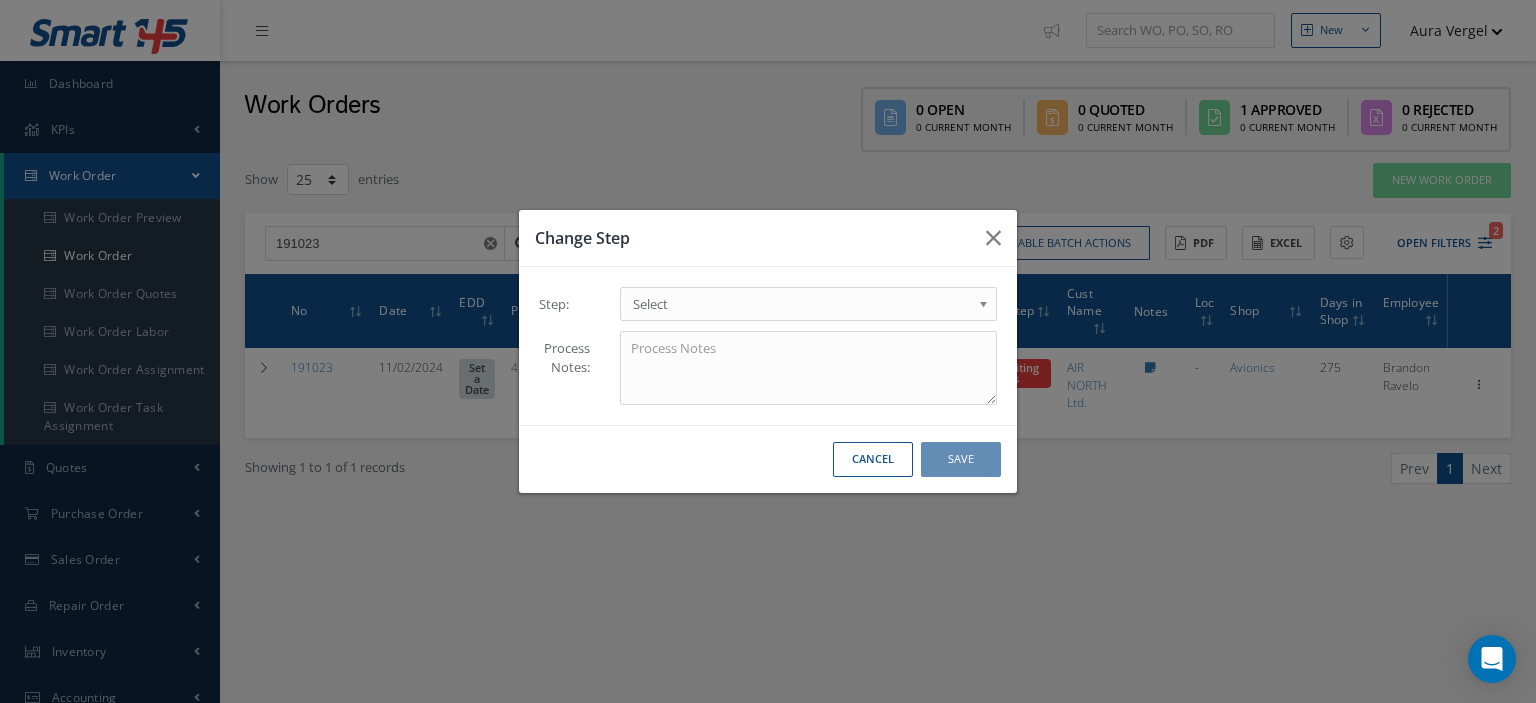 click on "Select" at bounding box center [808, 304] 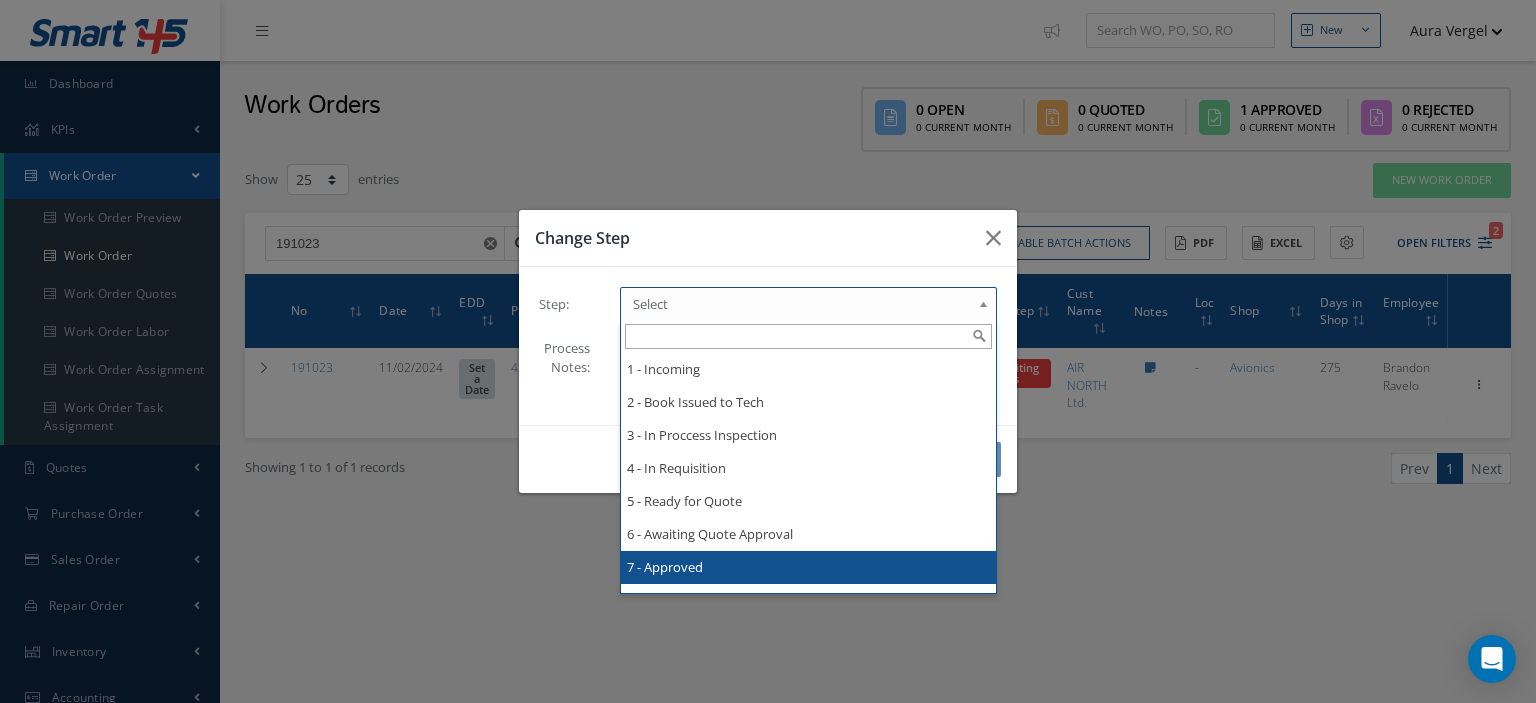 scroll, scrollTop: 200, scrollLeft: 0, axis: vertical 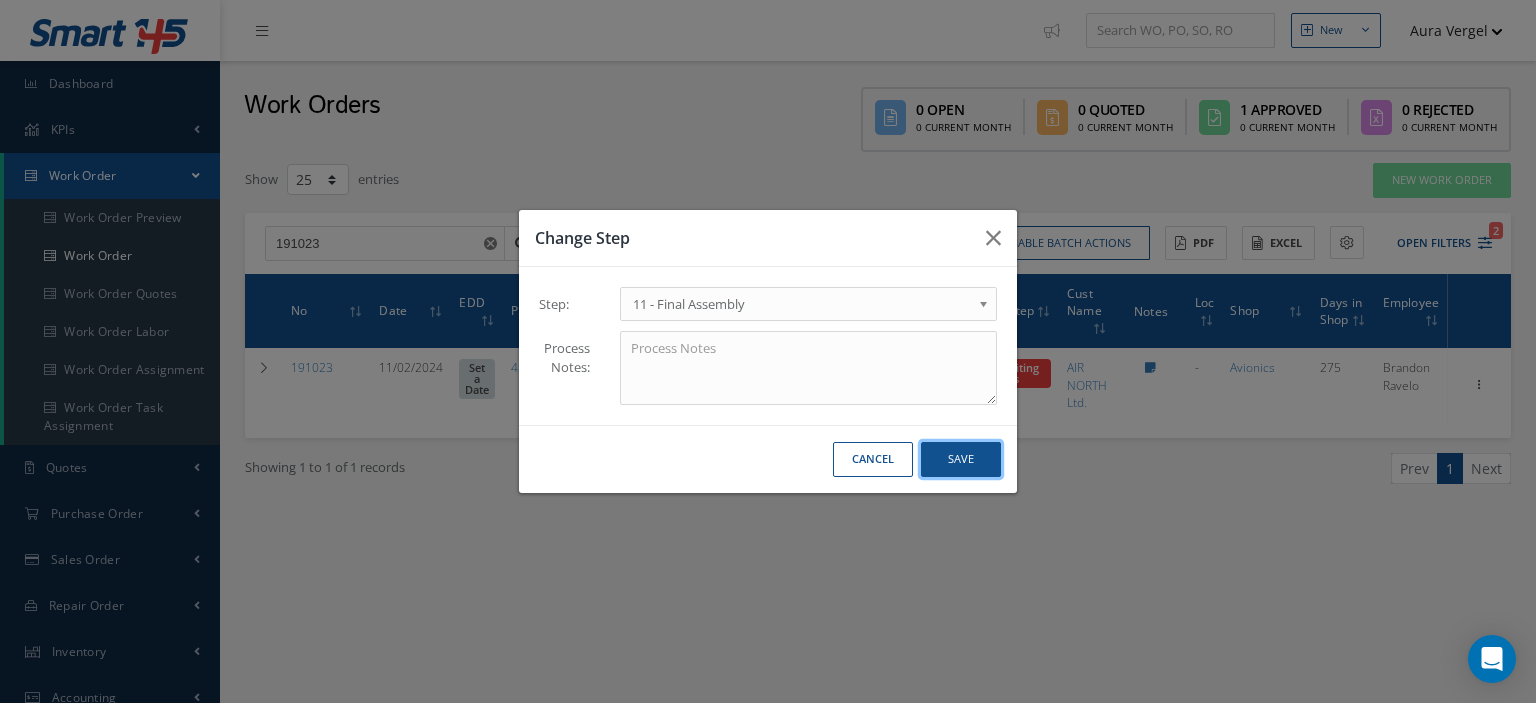 click on "Save" at bounding box center (961, 459) 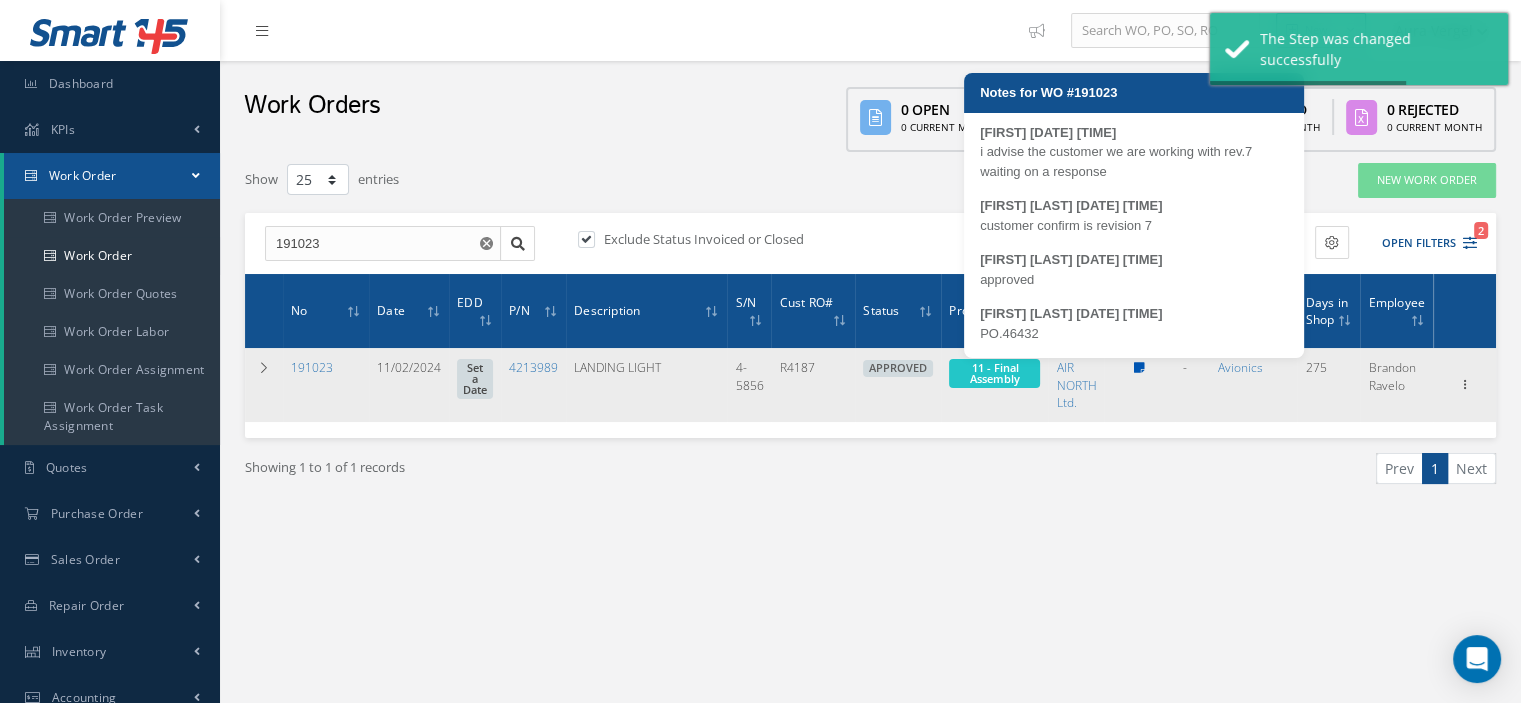 click at bounding box center [1139, 368] 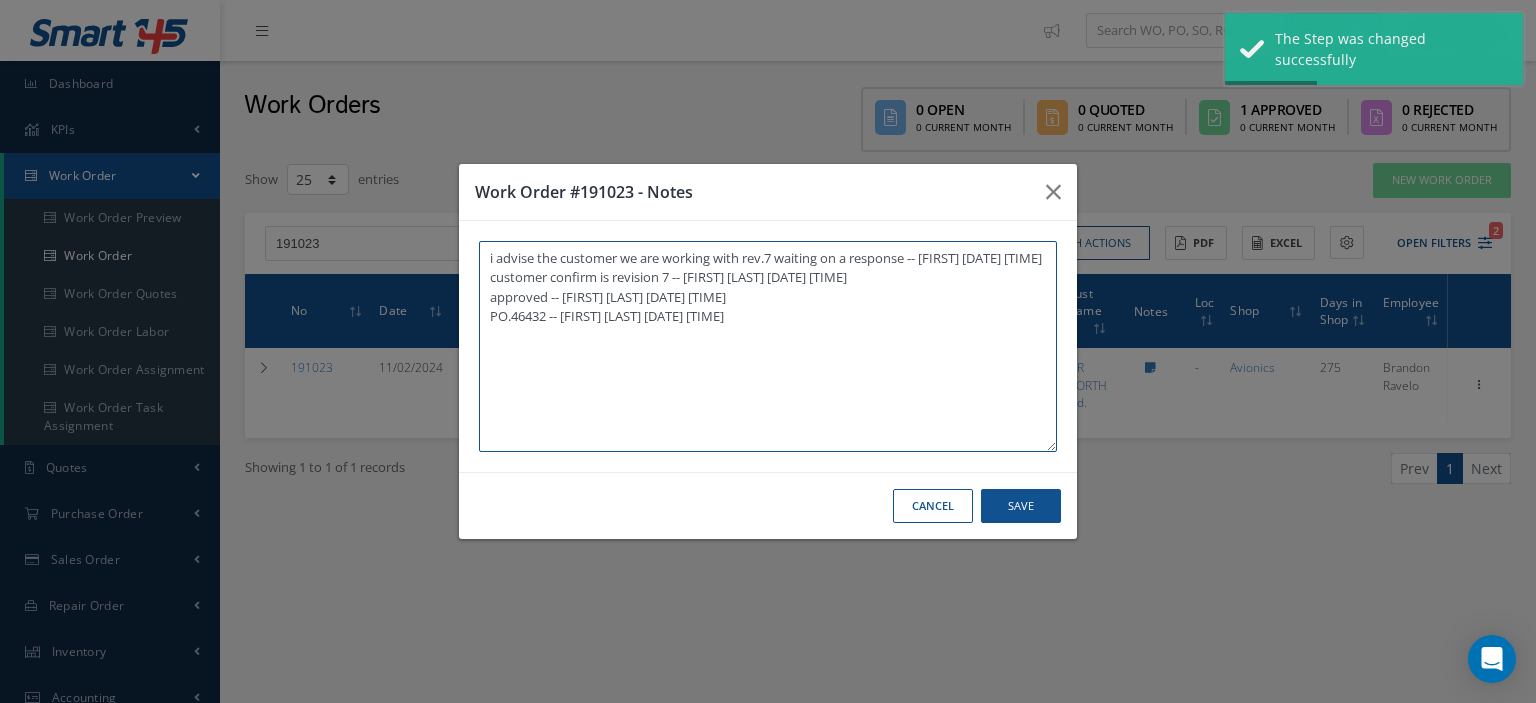 paste on "I already  gave them   to the technician" 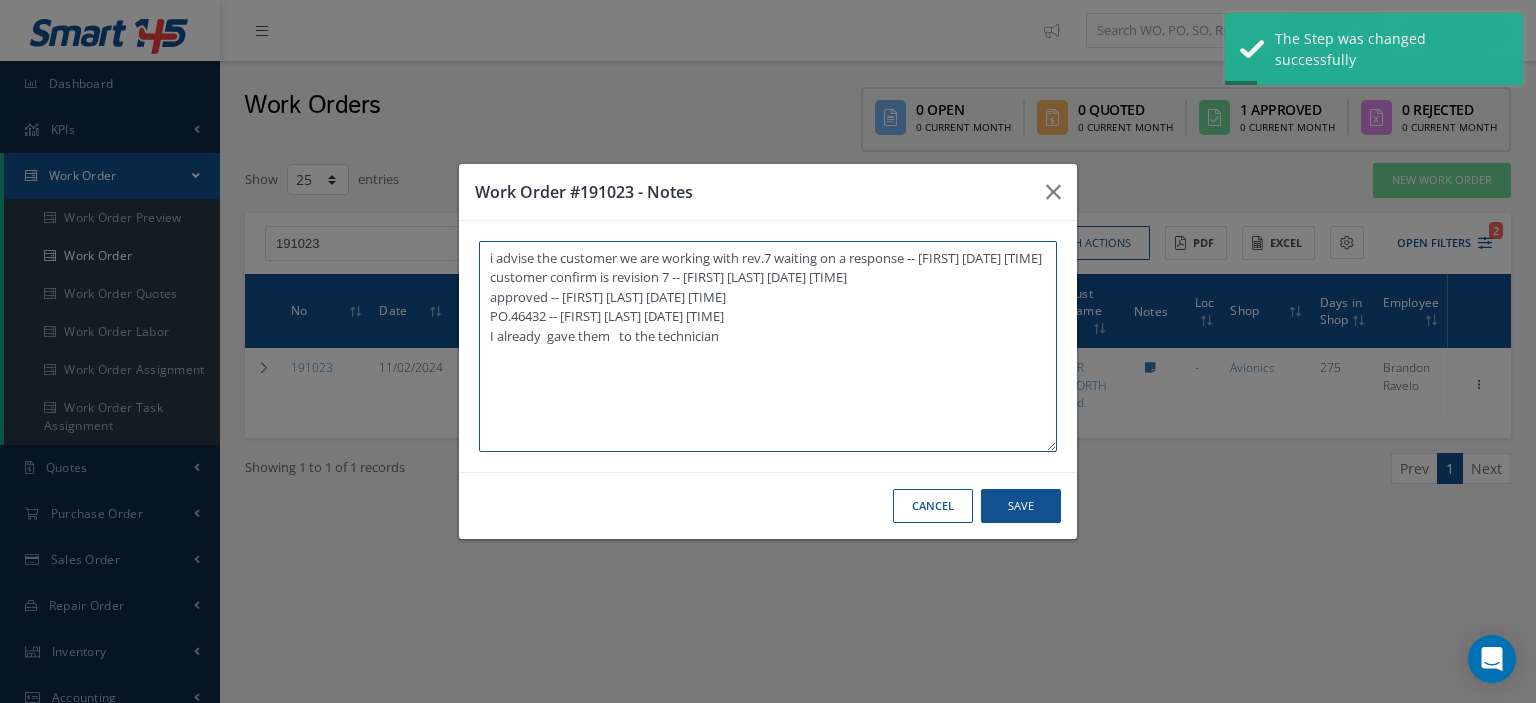 type on "i advise the customer we are working with rev.7 waiting on a response -- Oscar 03/05/2025 09:18AM
customer confirm is revision 7 -- Oscar Ravelo 06/06/2025 08:11AM
approved -- Oscar Ravelo 07/28/2025 11:31AM
PO.46432 -- Oscar Ravelo 07/30/2025 12:43PM
I already  gave them   to the technician" 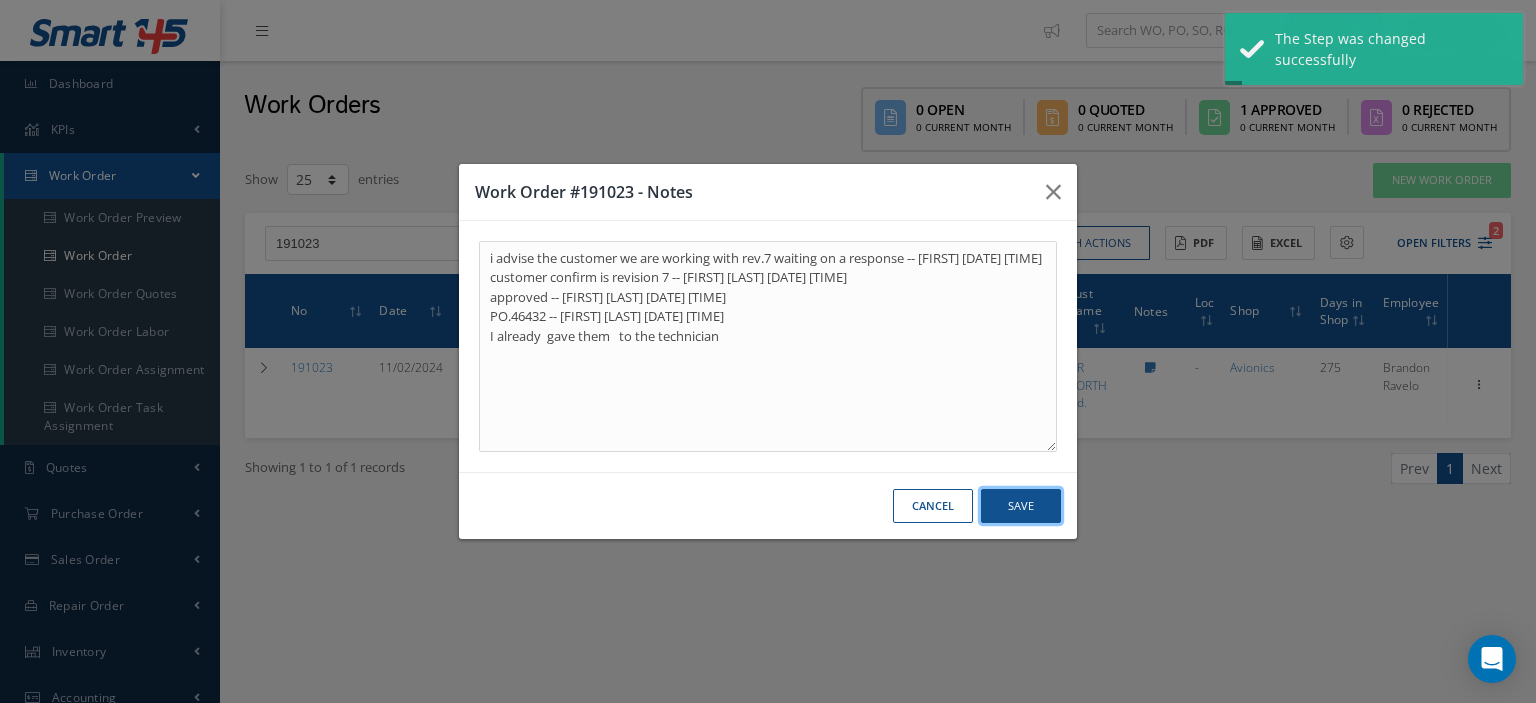 click on "Save" at bounding box center [1021, 506] 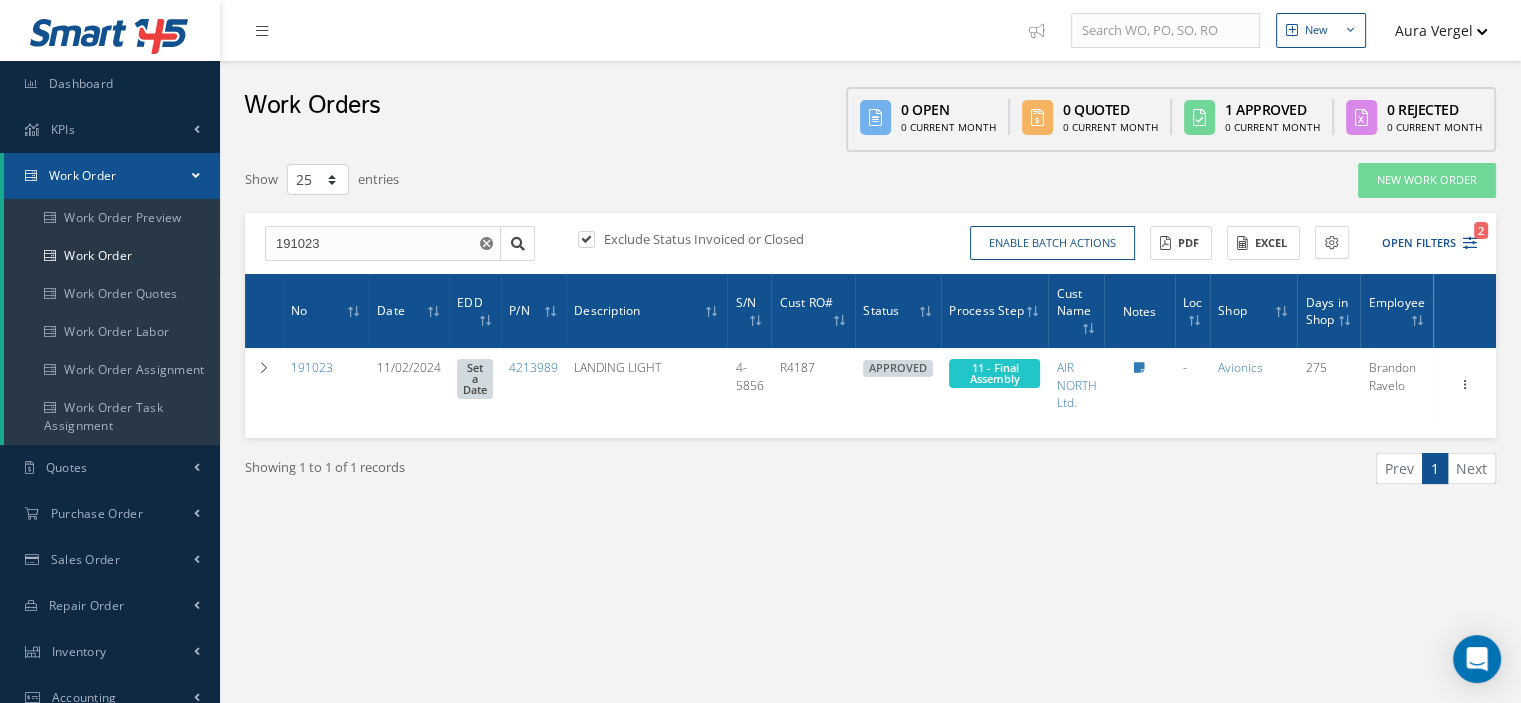 click on "Work Order" at bounding box center [112, 176] 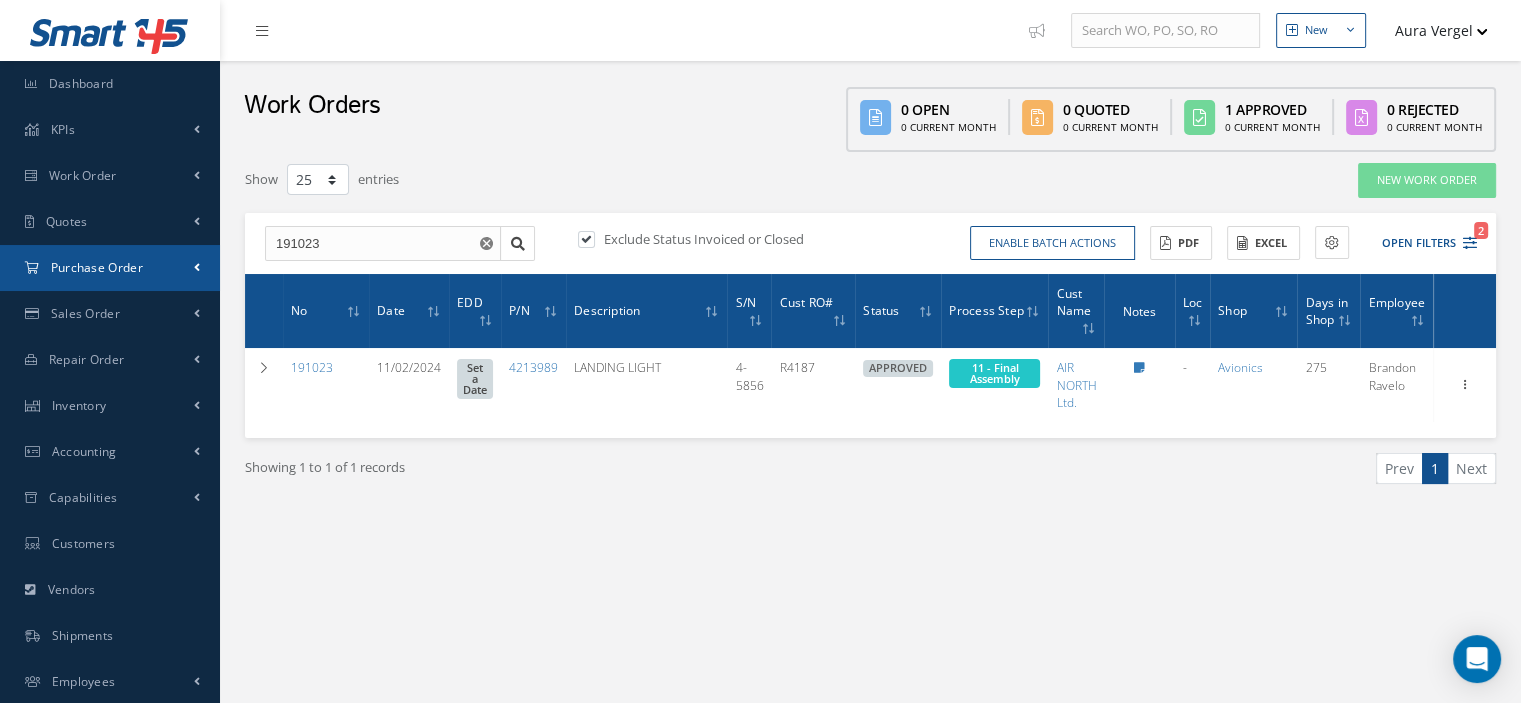 click on "Purchase Order" at bounding box center (97, 267) 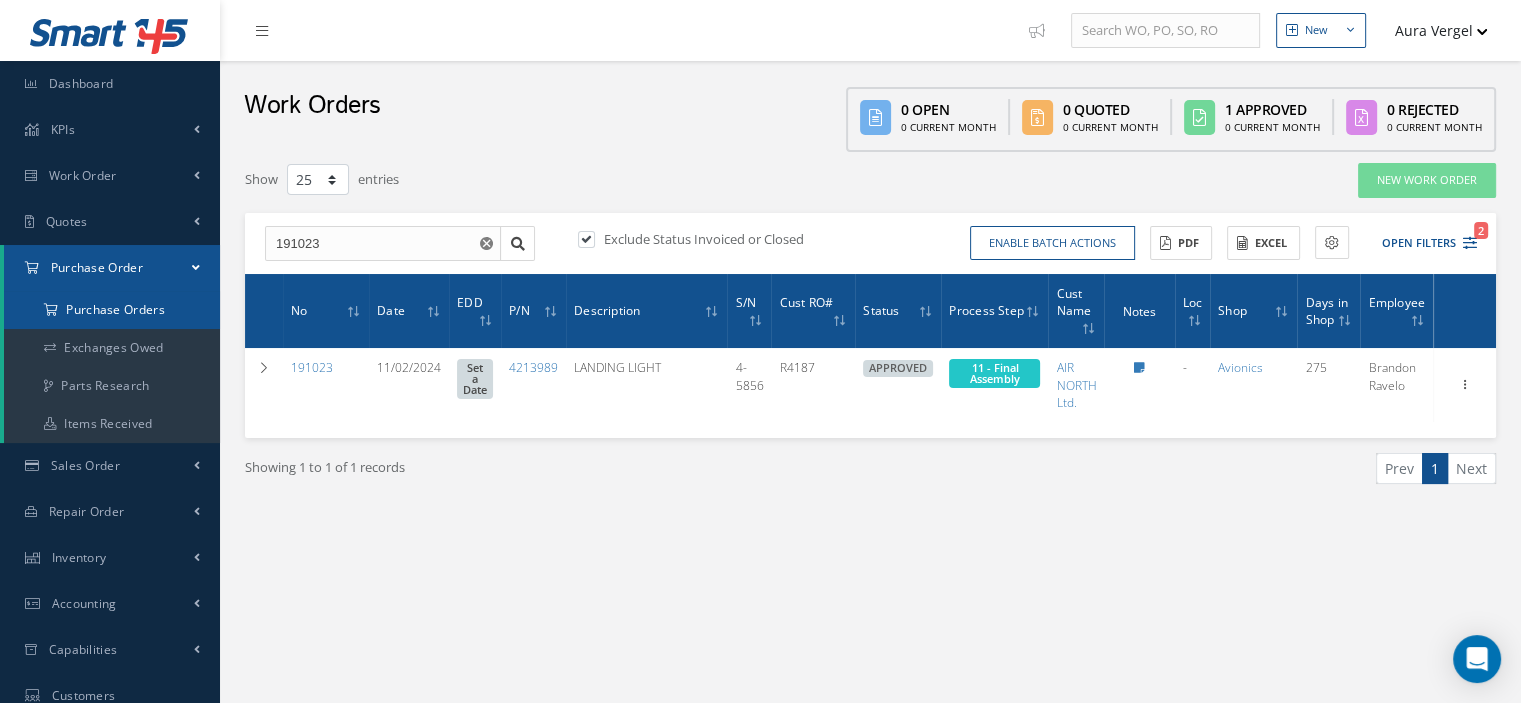 click on "Purchase Orders" at bounding box center (112, 310) 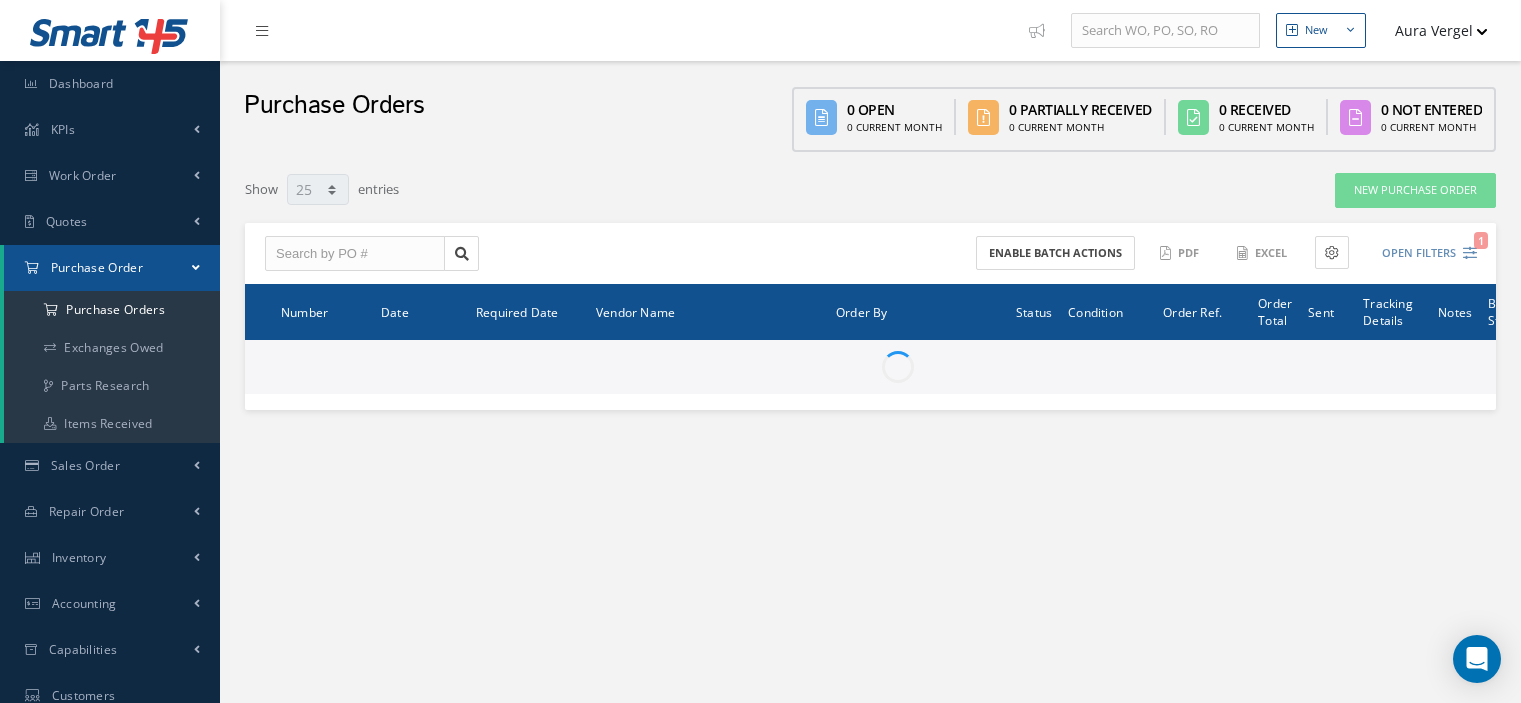 select on "25" 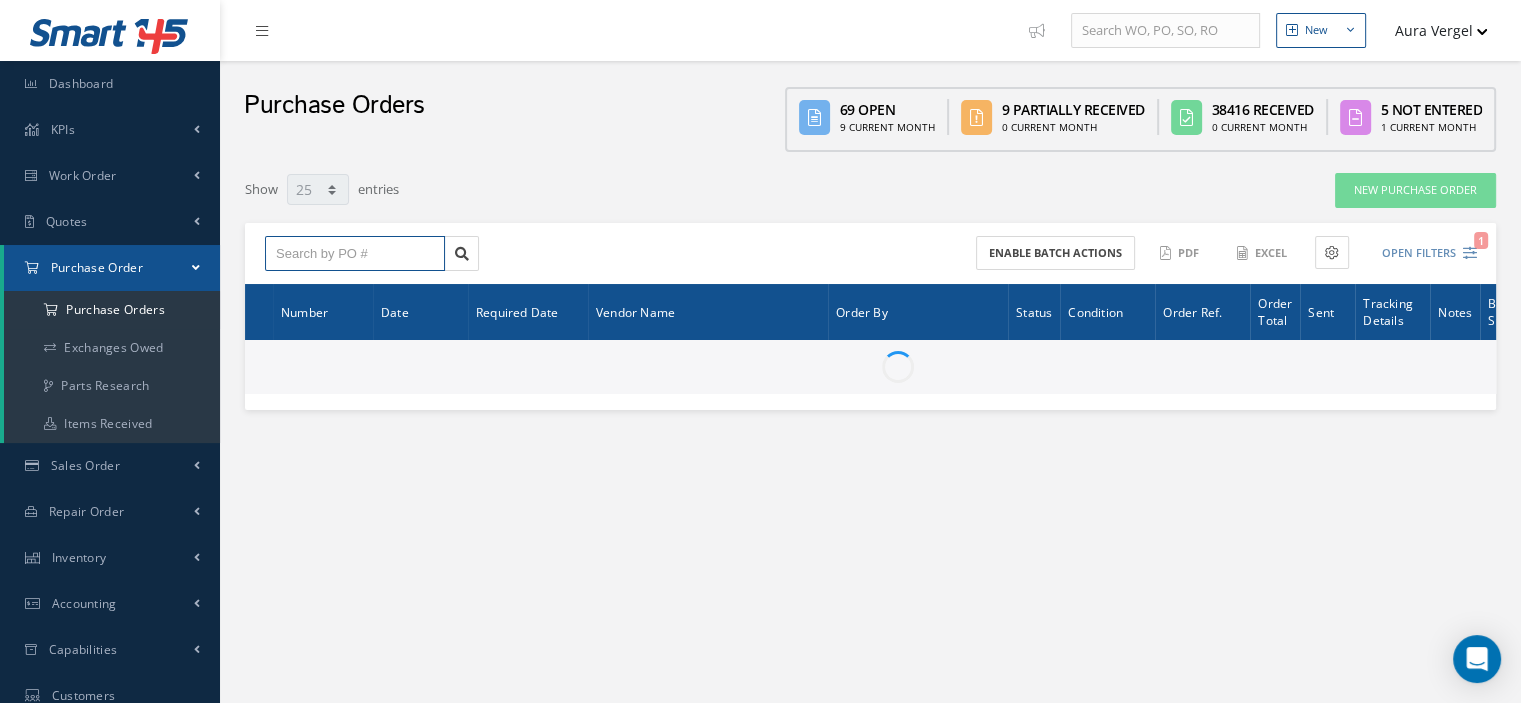 click at bounding box center (355, 254) 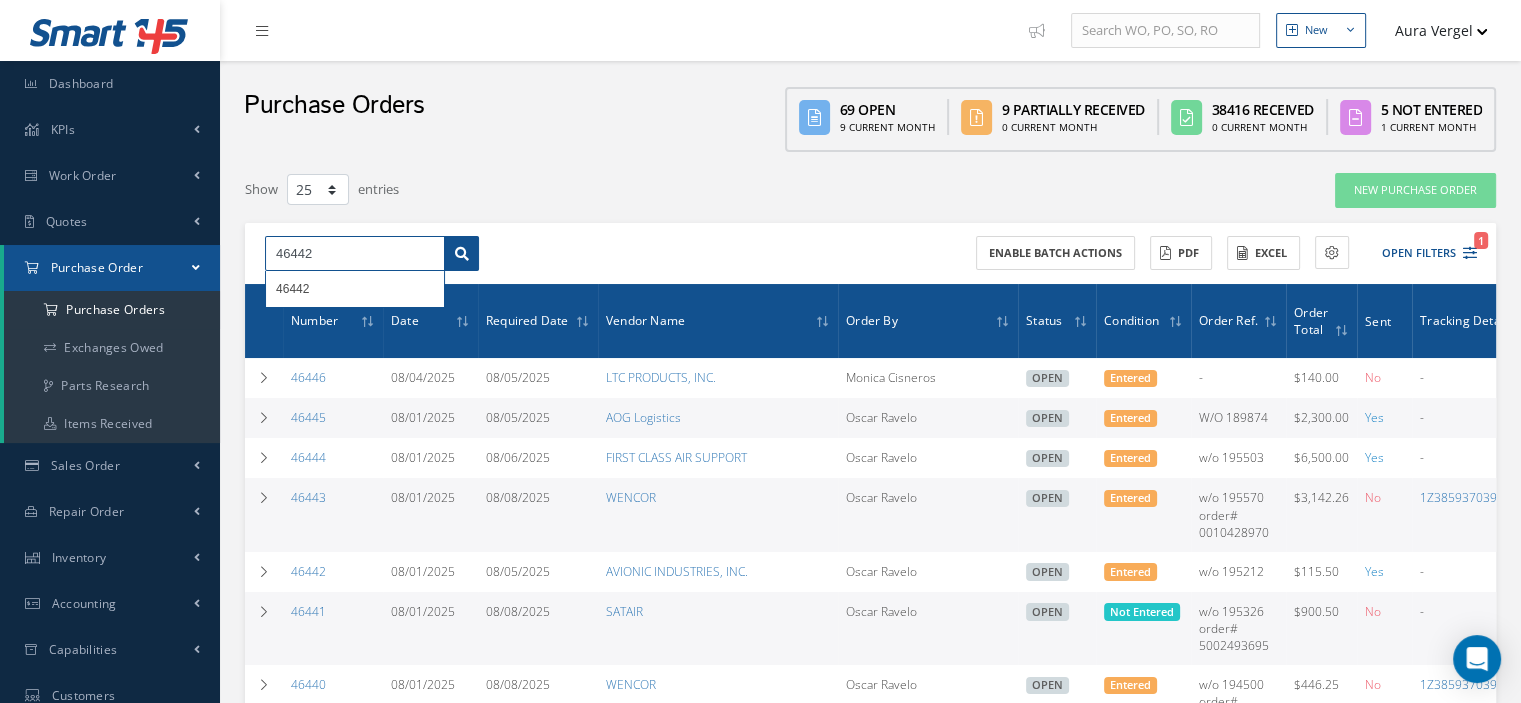 type on "46442" 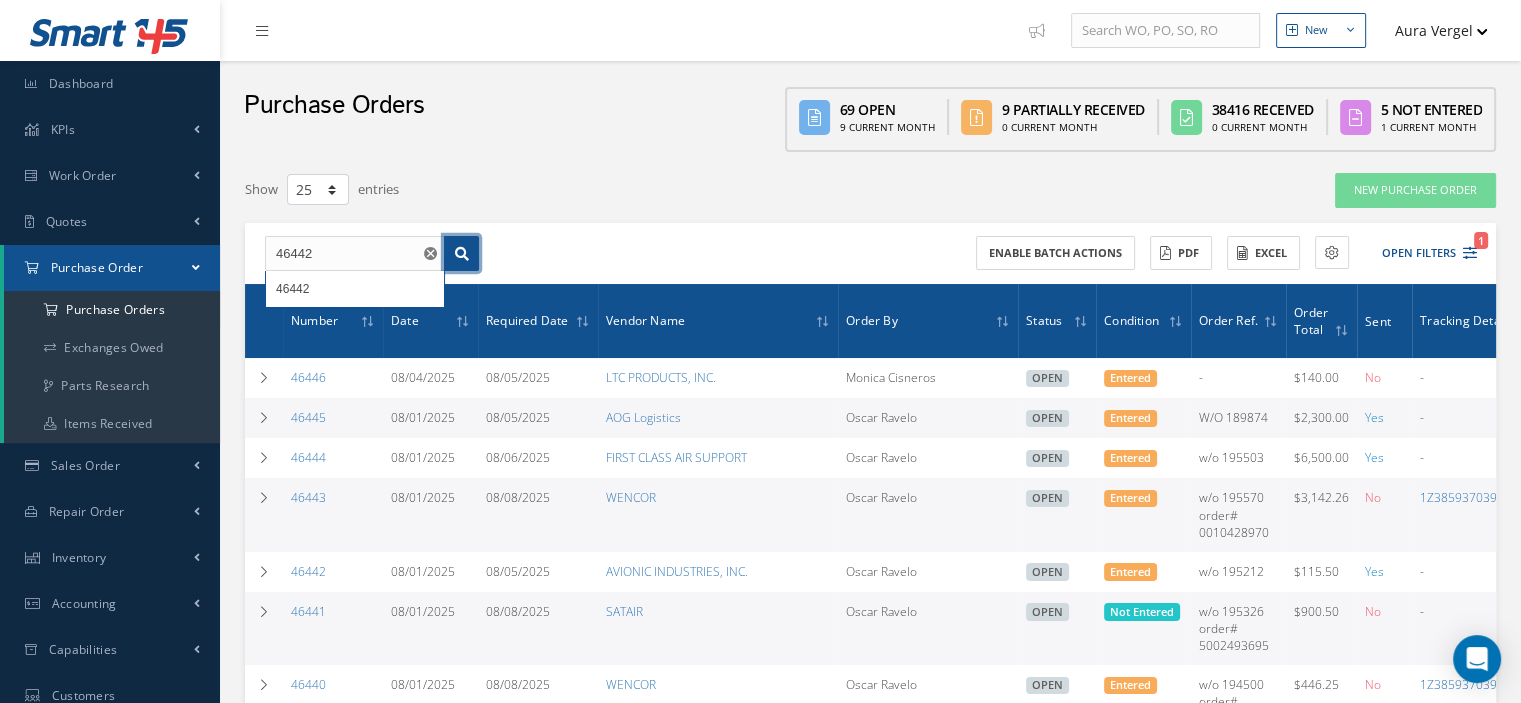click at bounding box center (461, 254) 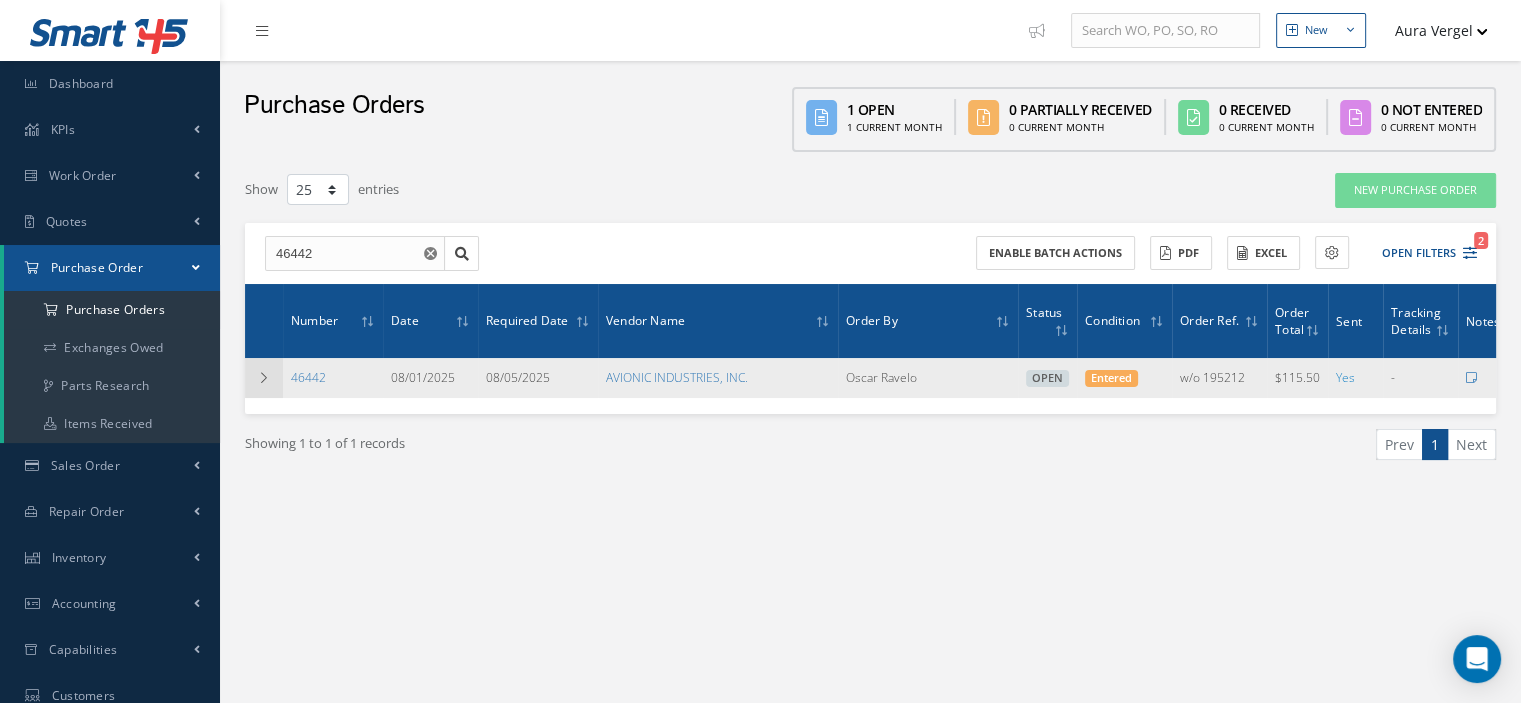 click at bounding box center (264, 378) 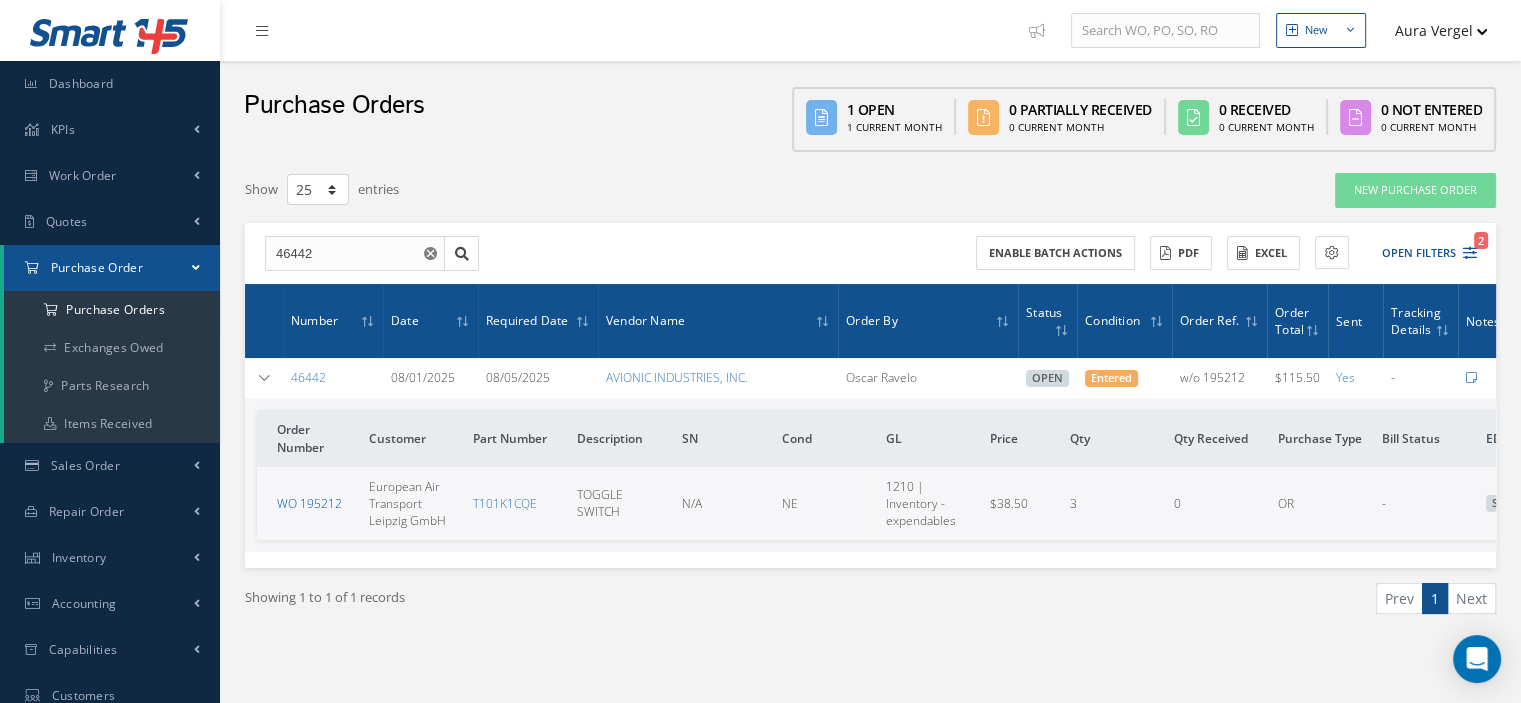 click on "WO 195212" at bounding box center (309, 503) 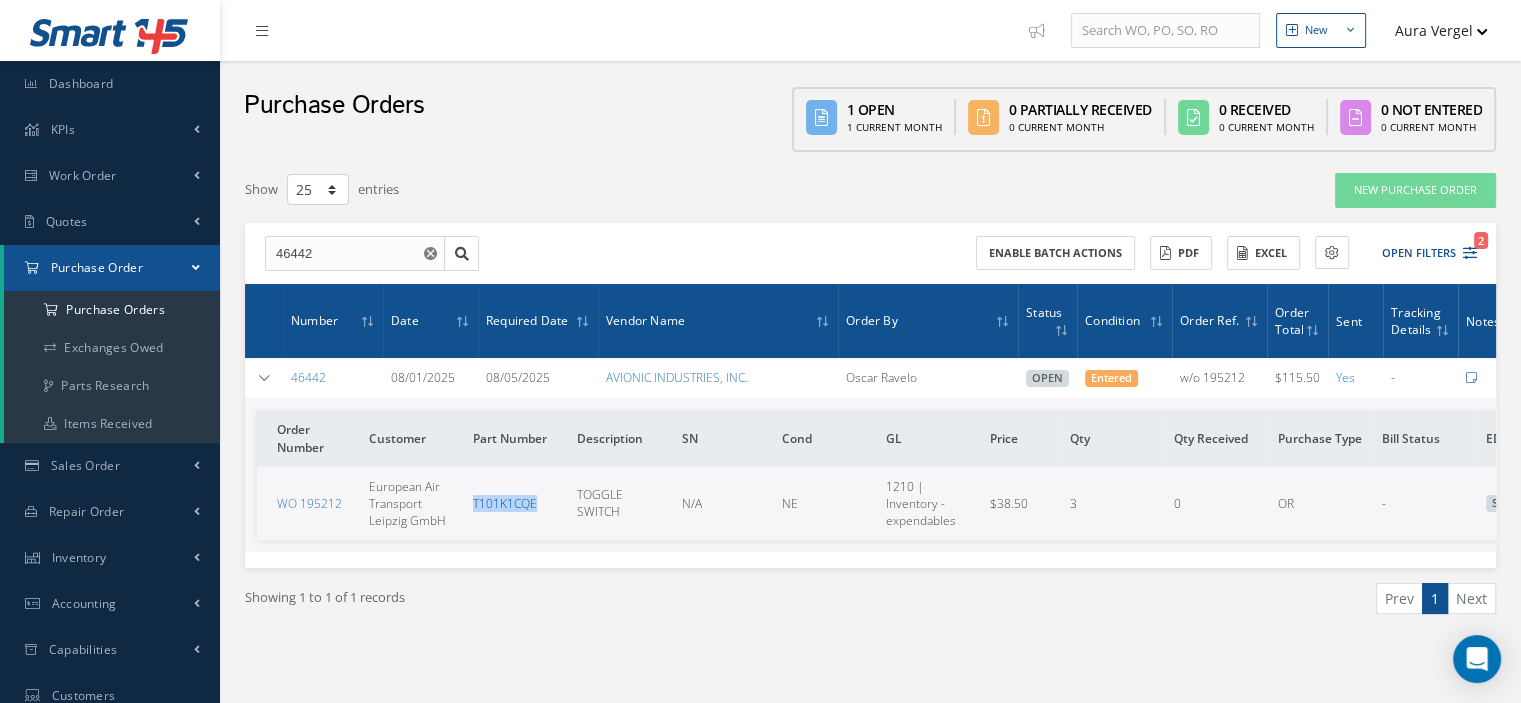 drag, startPoint x: 539, startPoint y: 503, endPoint x: 475, endPoint y: 495, distance: 64.49806 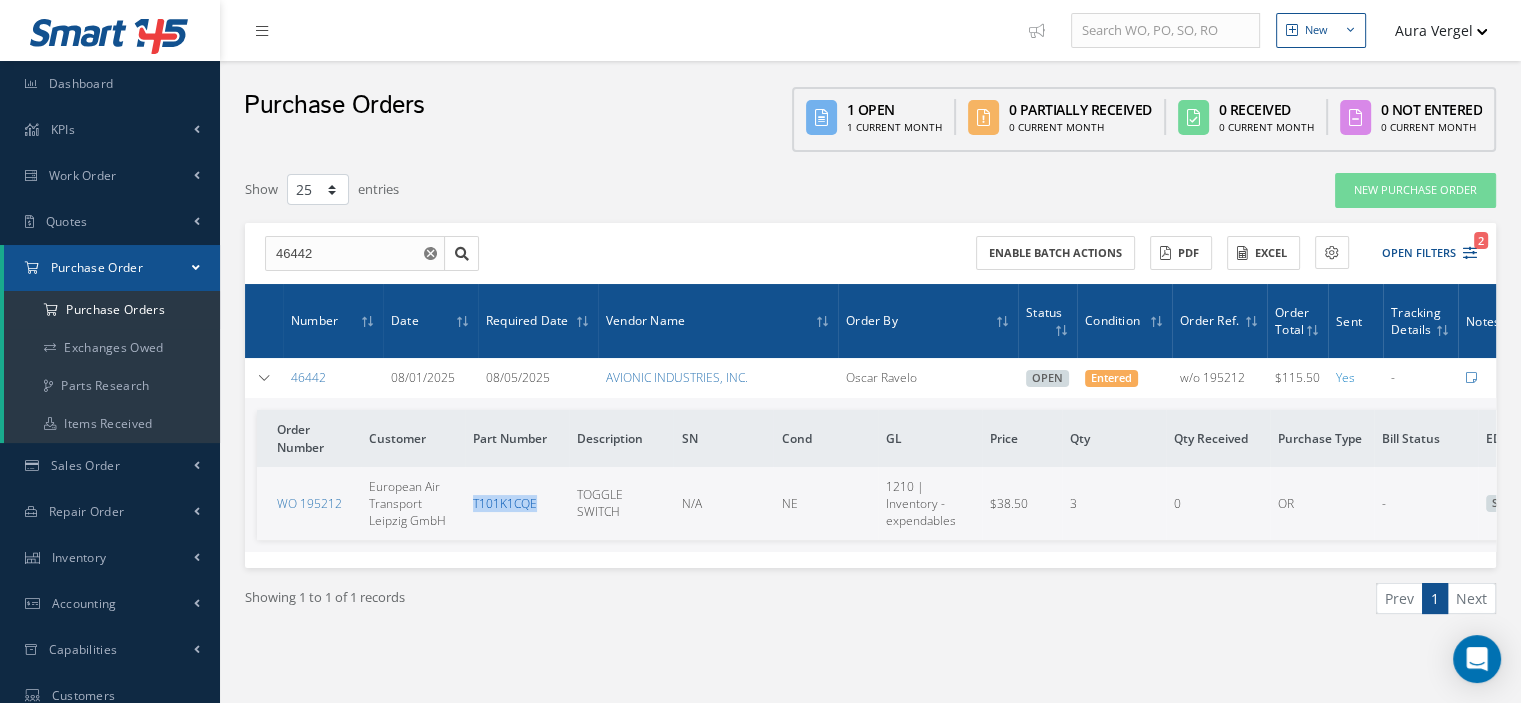 click on "T101K1CQE" at bounding box center (517, 503) 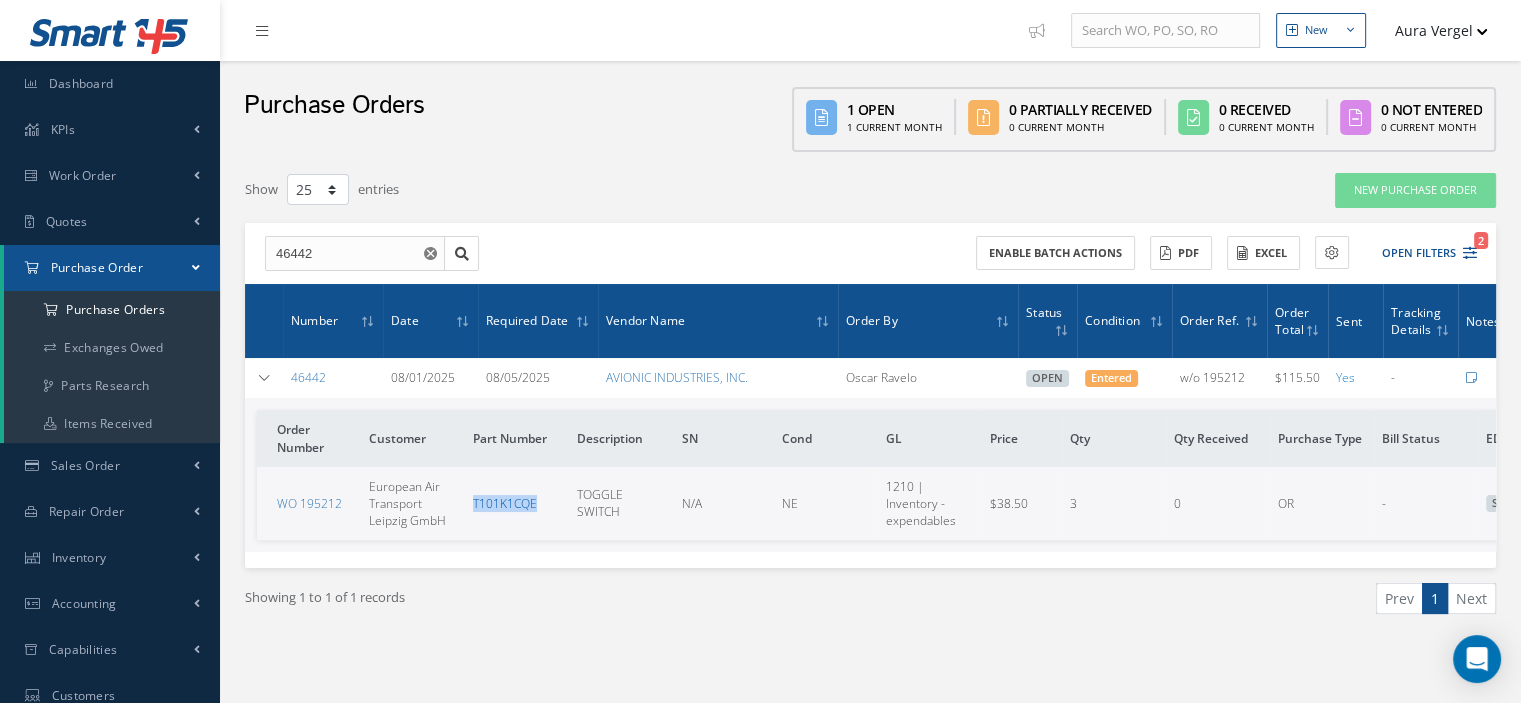 copy on "T101K1CQE" 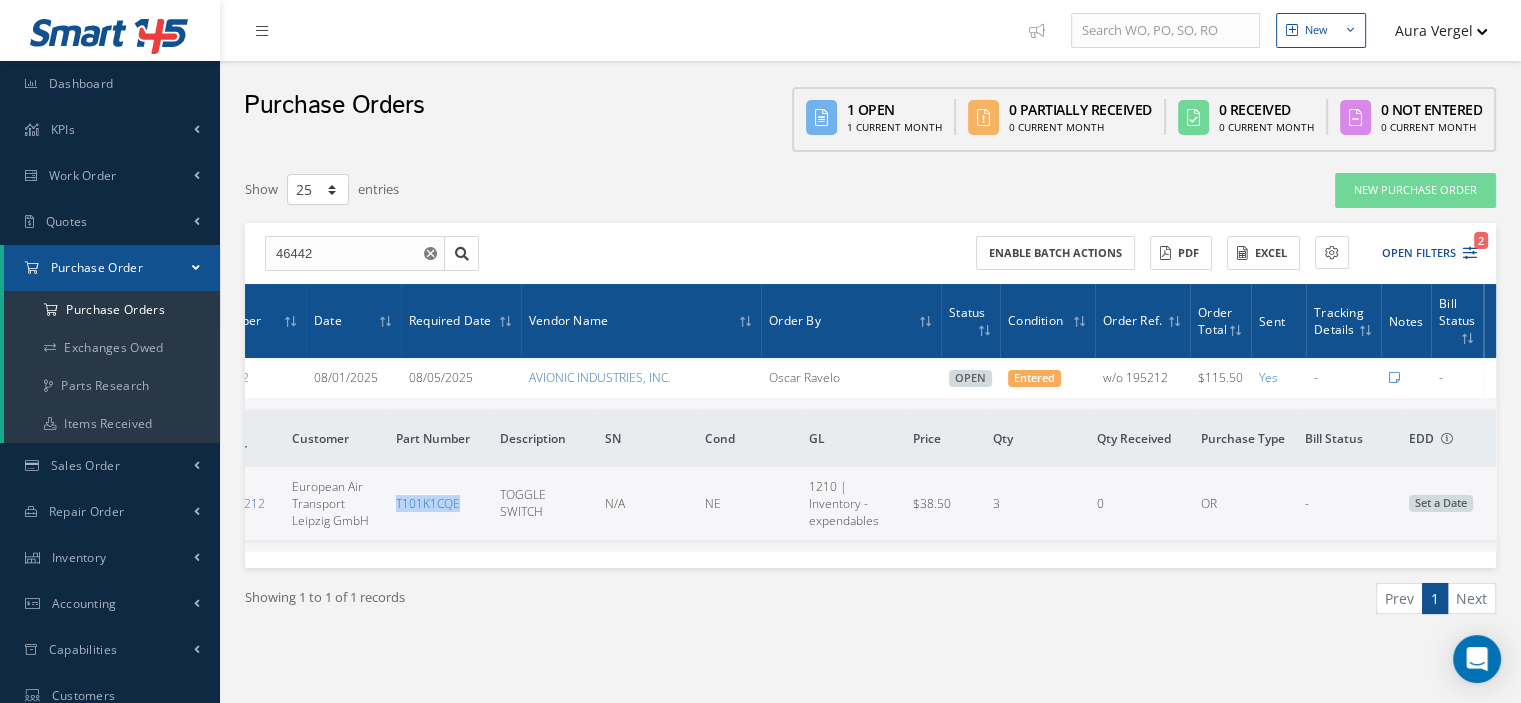 scroll, scrollTop: 0, scrollLeft: 92, axis: horizontal 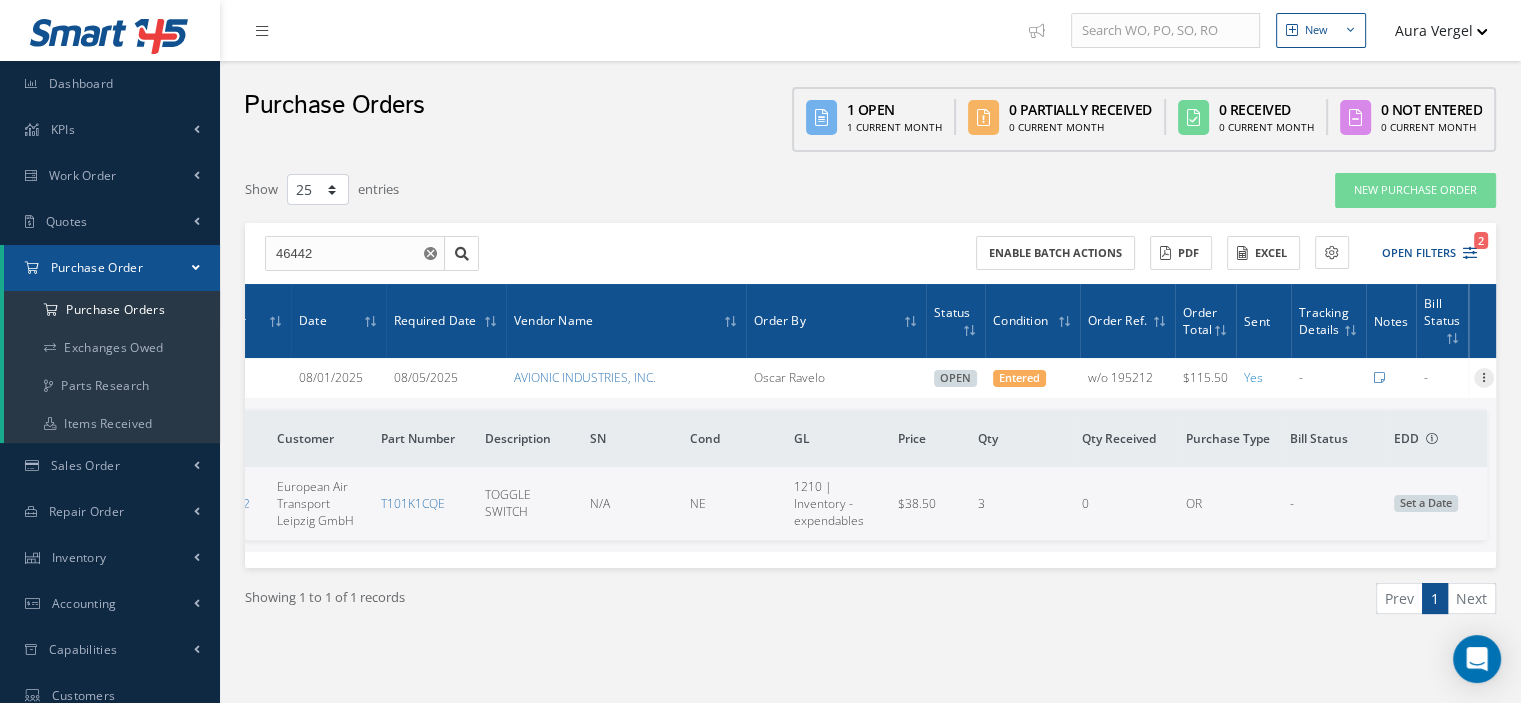 click at bounding box center (1484, 376) 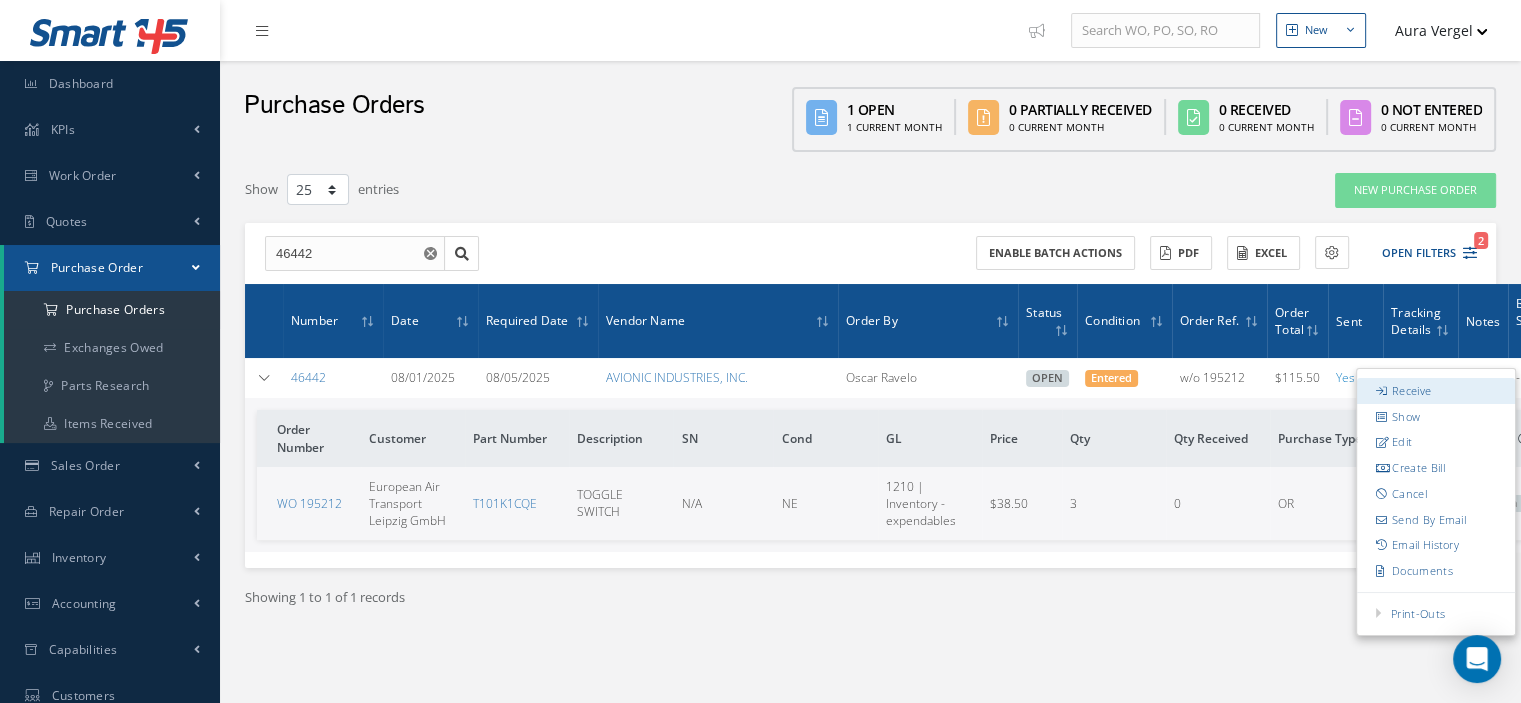 click on "Receive" at bounding box center [1436, 391] 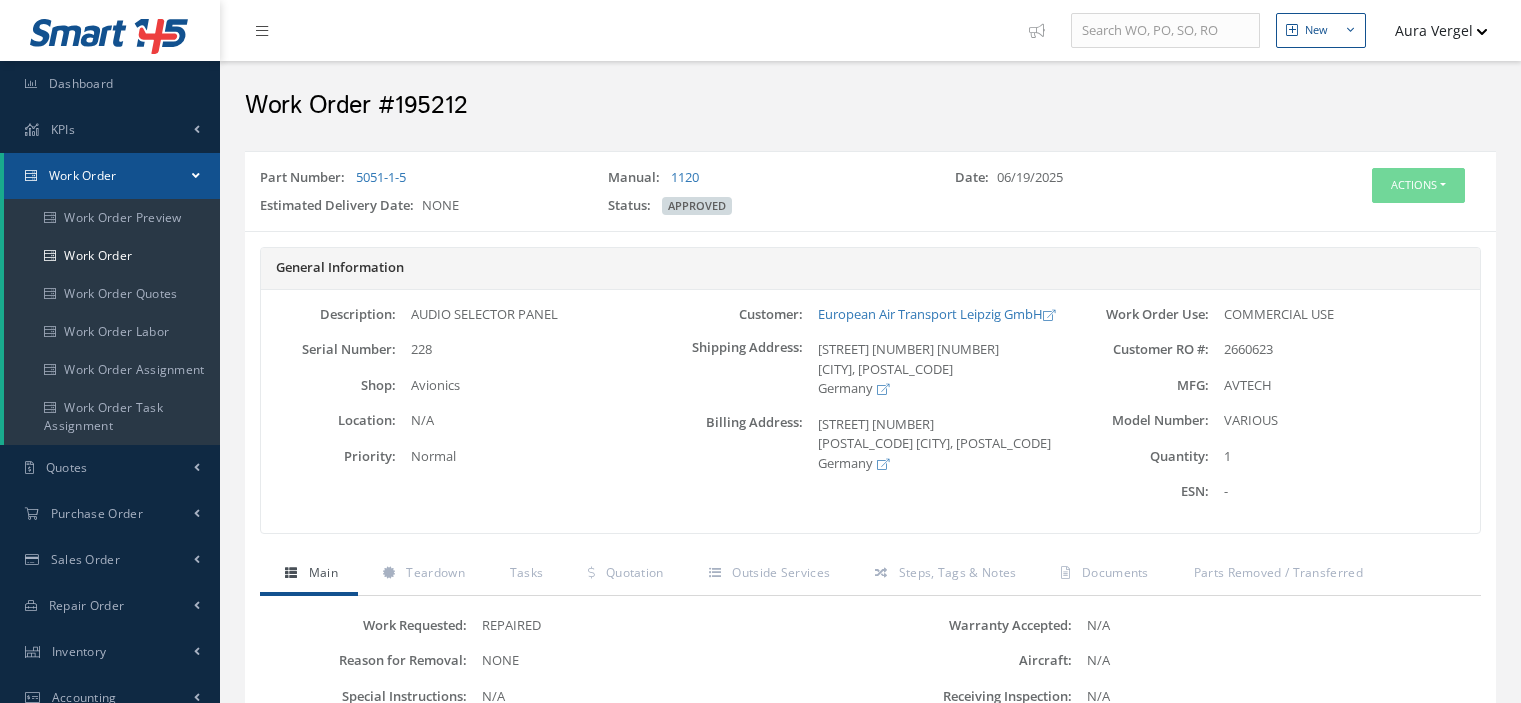 scroll, scrollTop: 0, scrollLeft: 0, axis: both 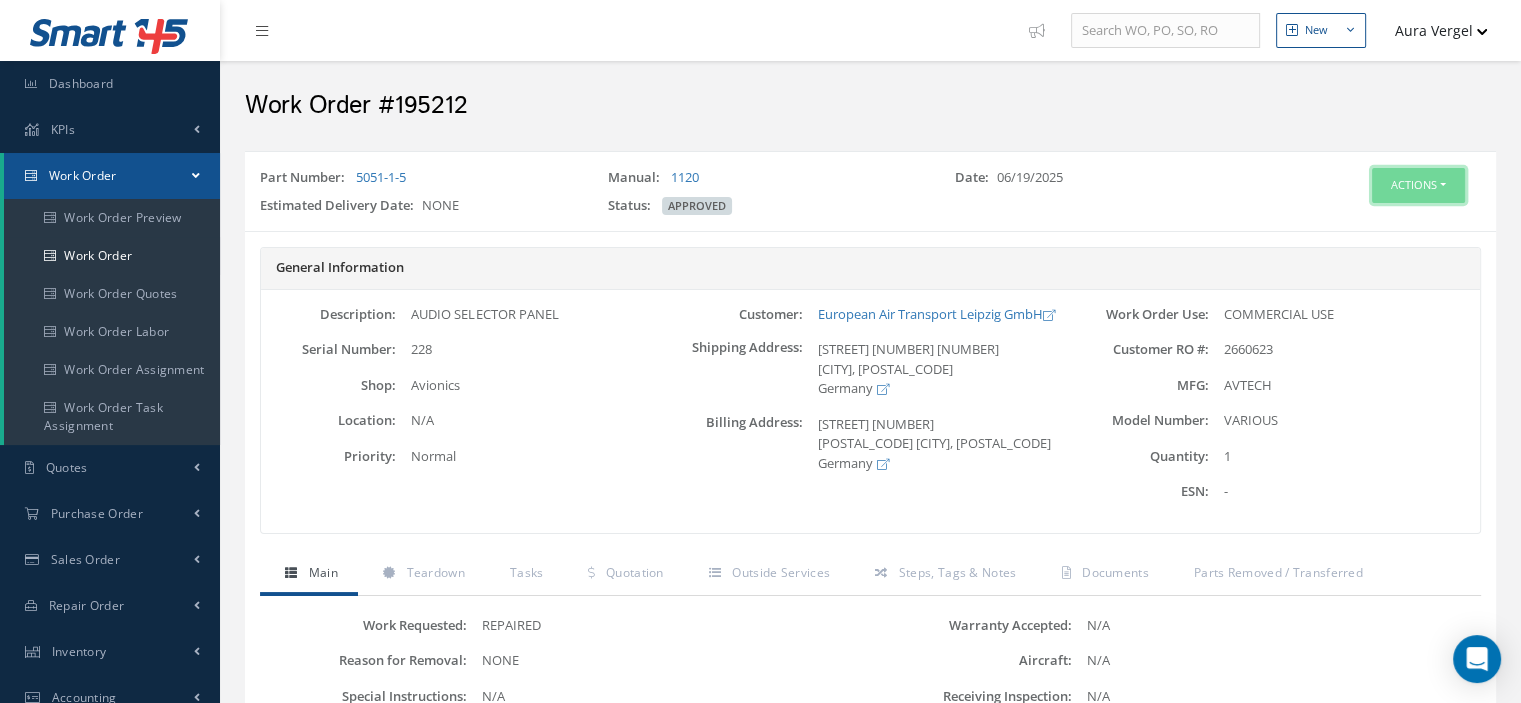 click on "Actions" at bounding box center (1418, 185) 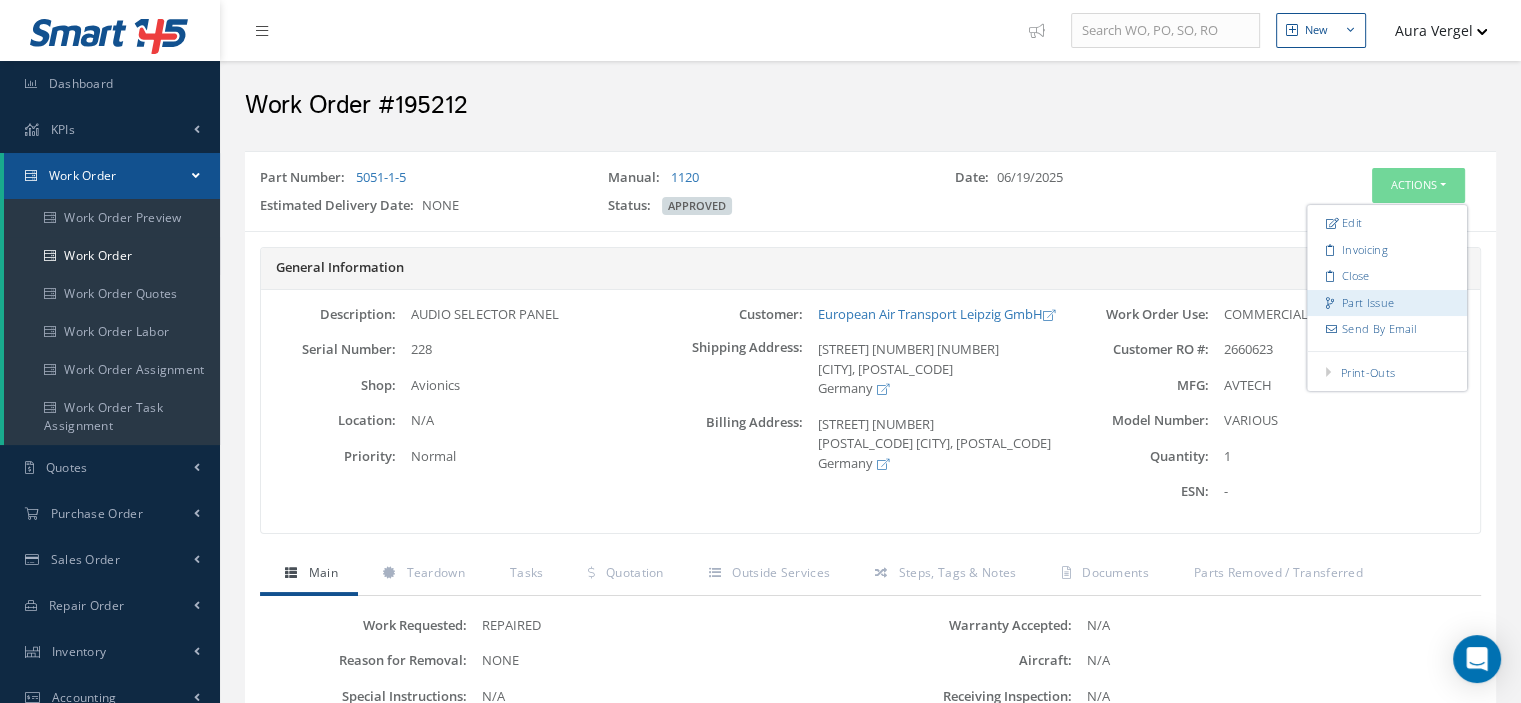 click on "Part Issue" at bounding box center (1387, 303) 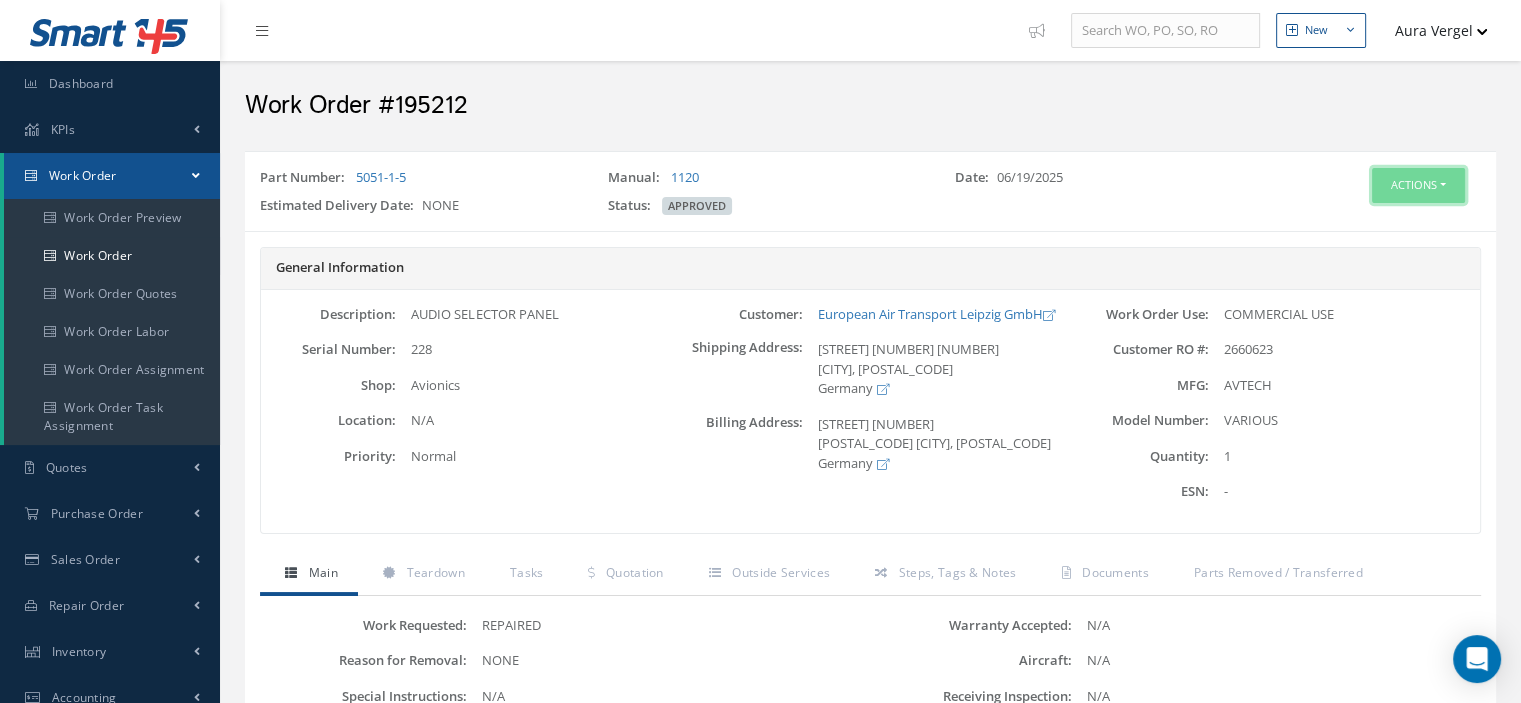 click on "Actions" at bounding box center (1418, 185) 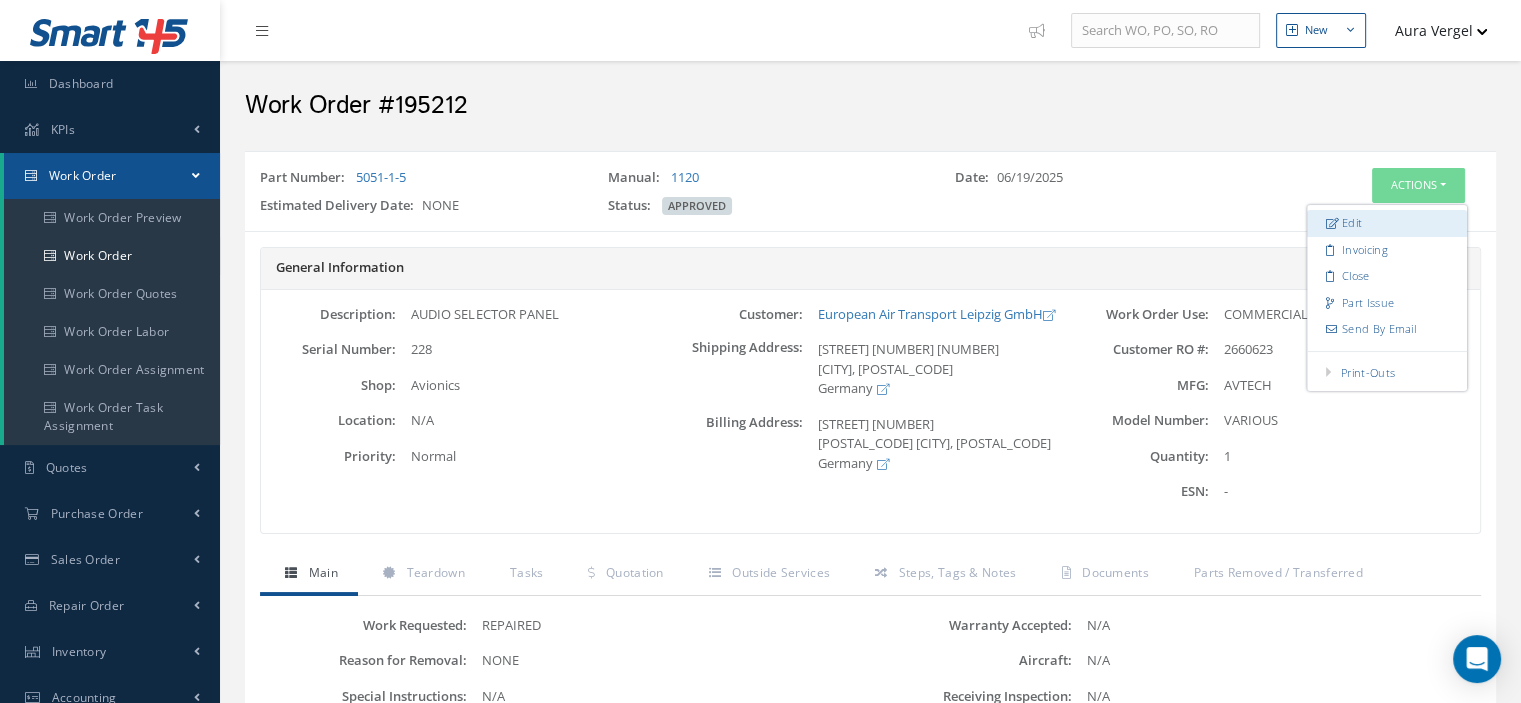 click on "Edit" at bounding box center [1387, 223] 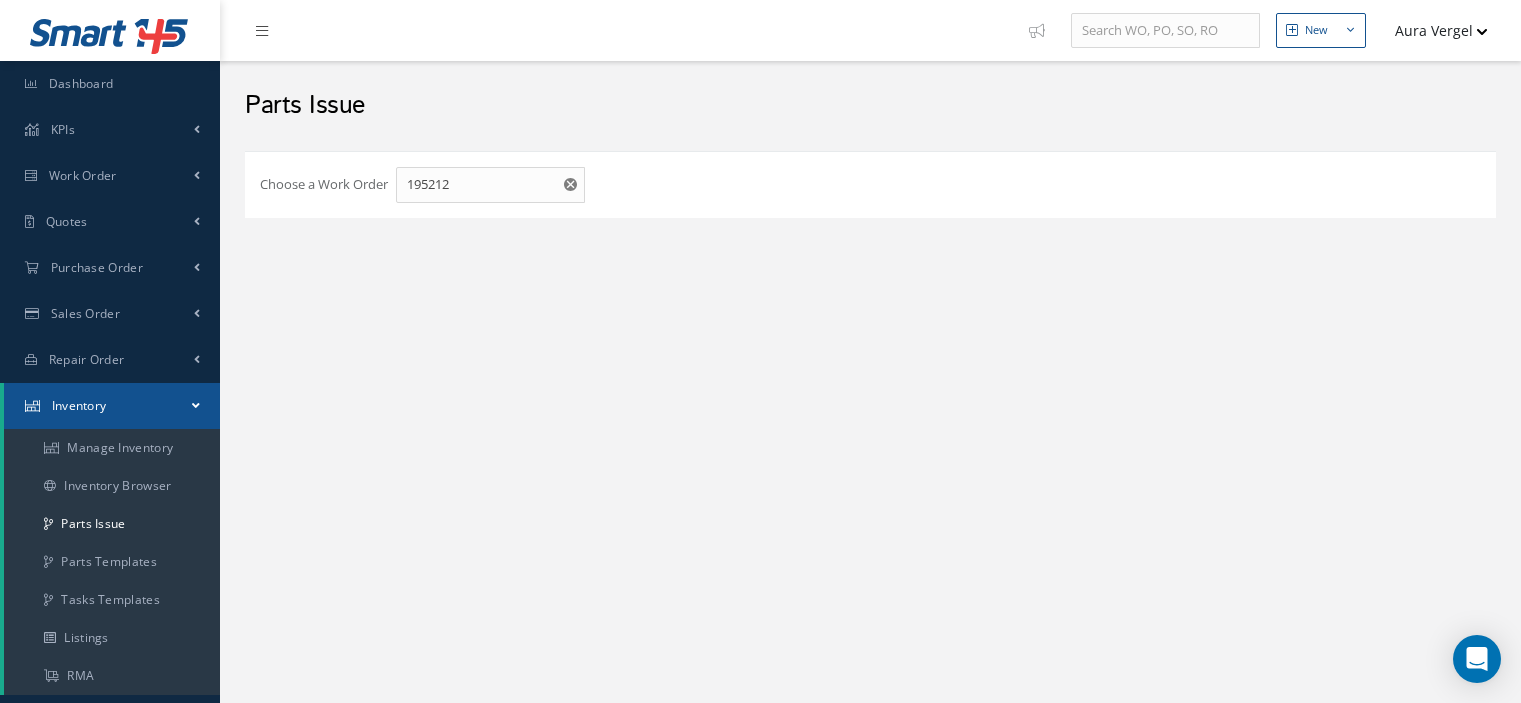 scroll, scrollTop: 0, scrollLeft: 0, axis: both 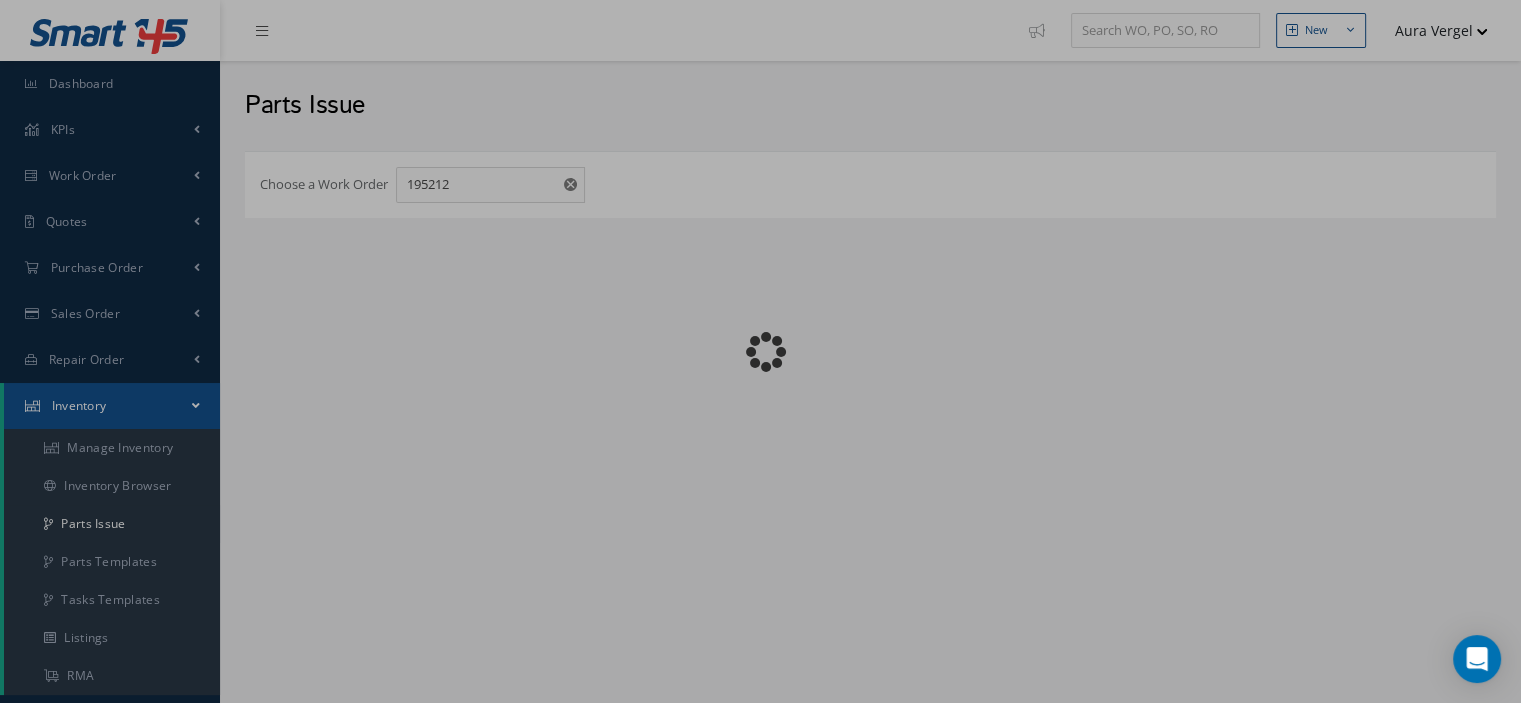 checkbox on "false" 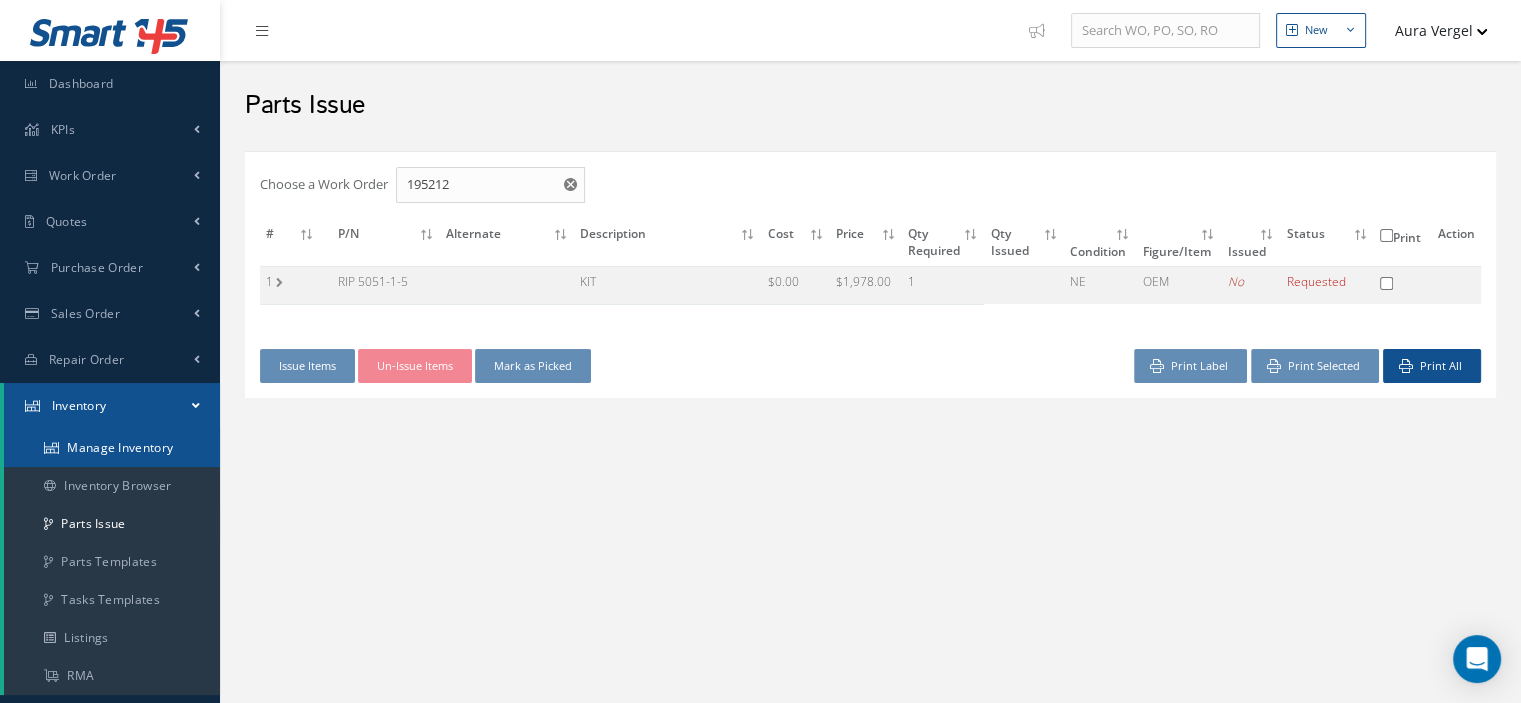 click on "Manage Inventory" at bounding box center [112, 448] 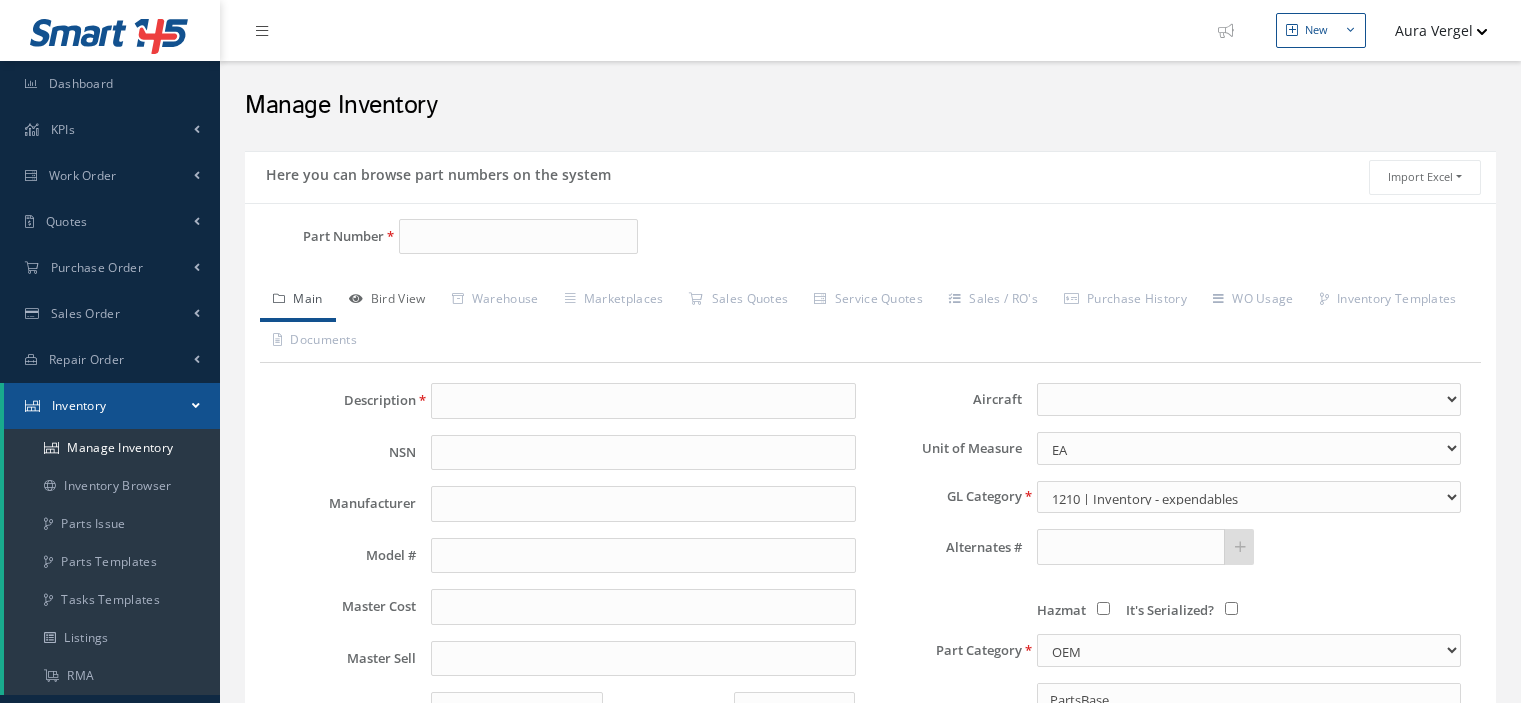 scroll, scrollTop: 0, scrollLeft: 0, axis: both 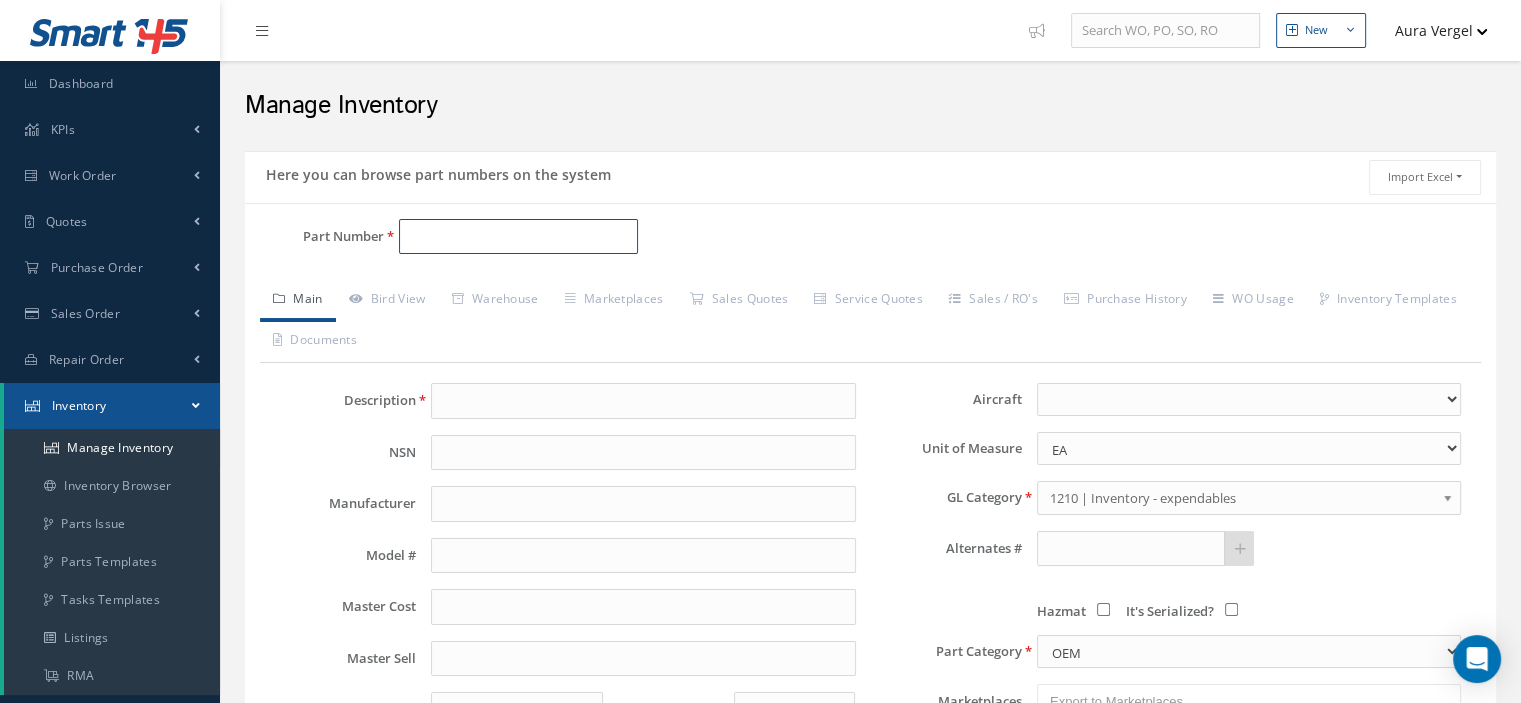 click on "Part Number" at bounding box center [518, 237] 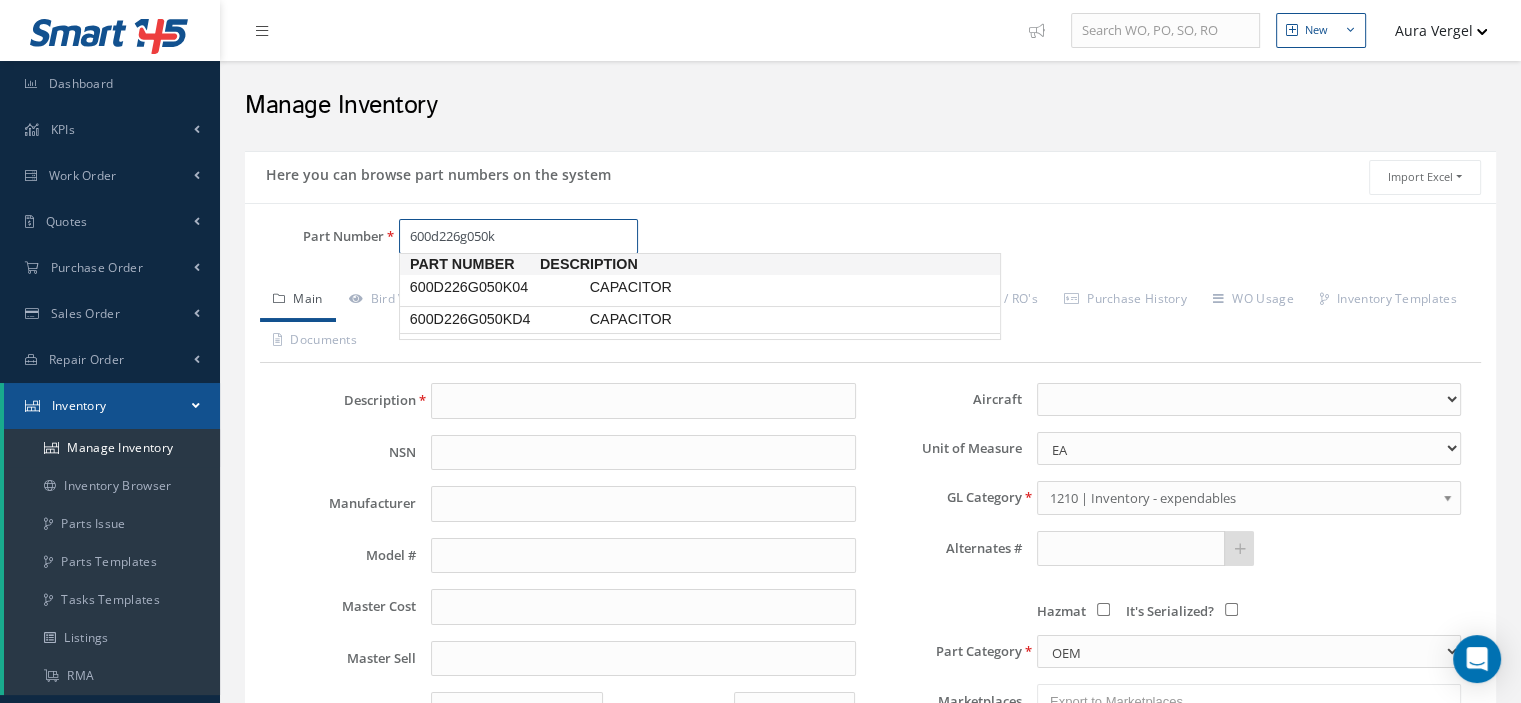 click on "600D226G050KD4" at bounding box center (496, 319) 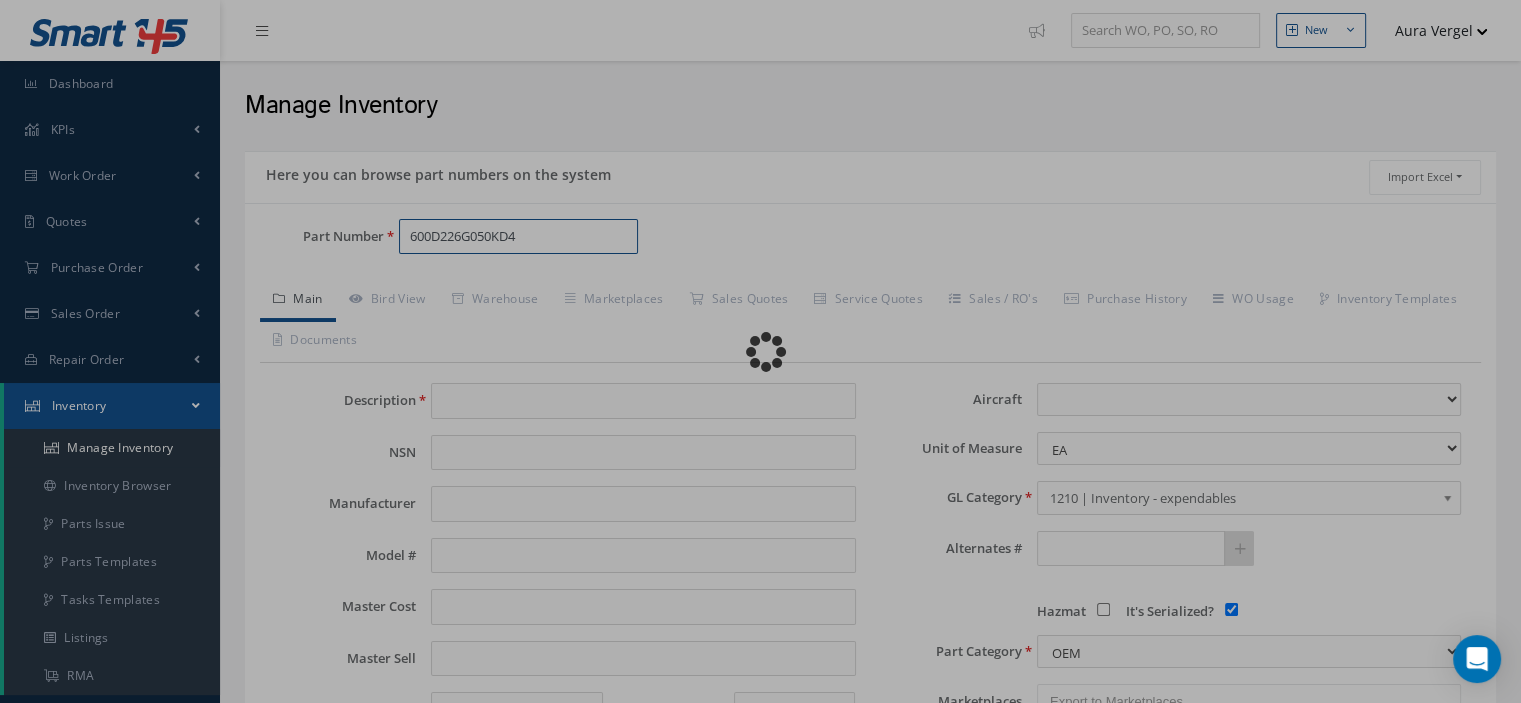 type on "CAPACITOR" 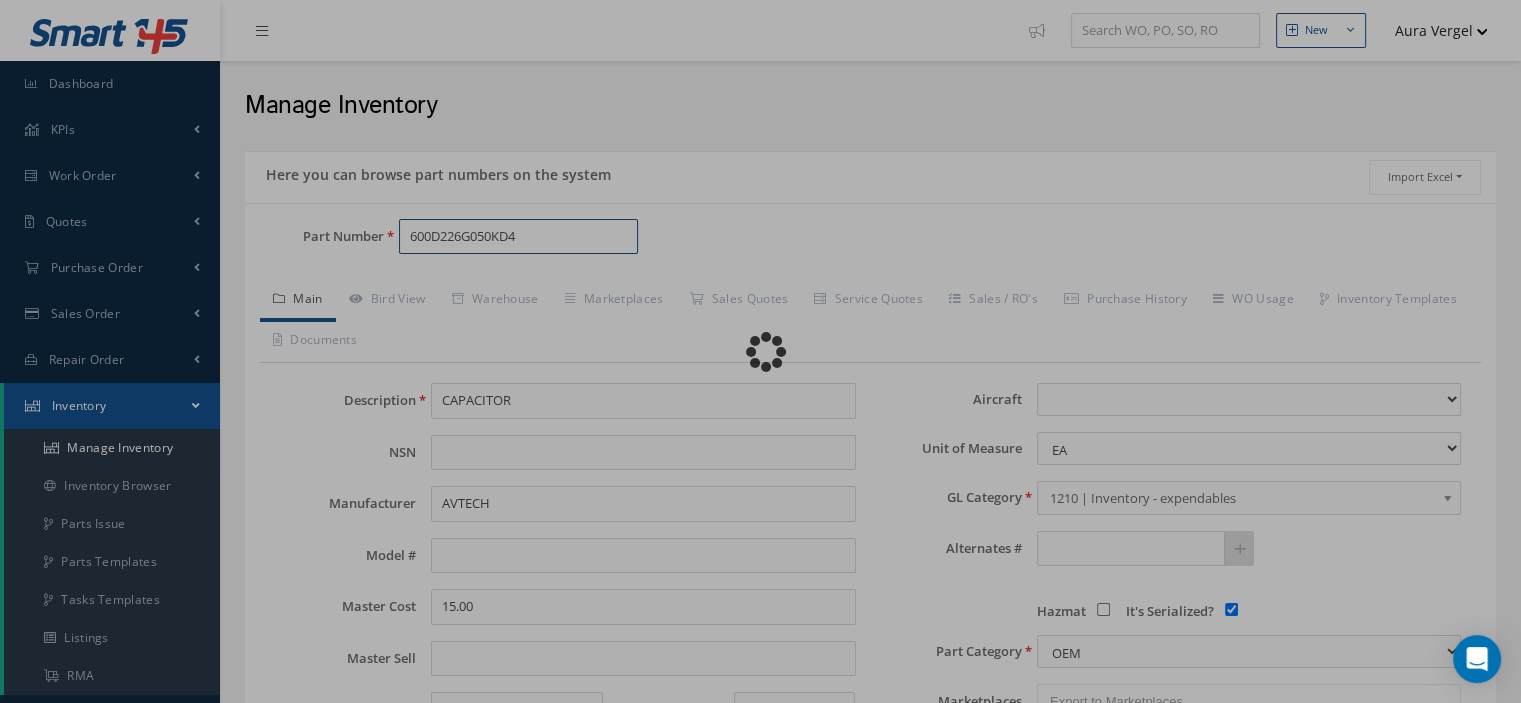 select 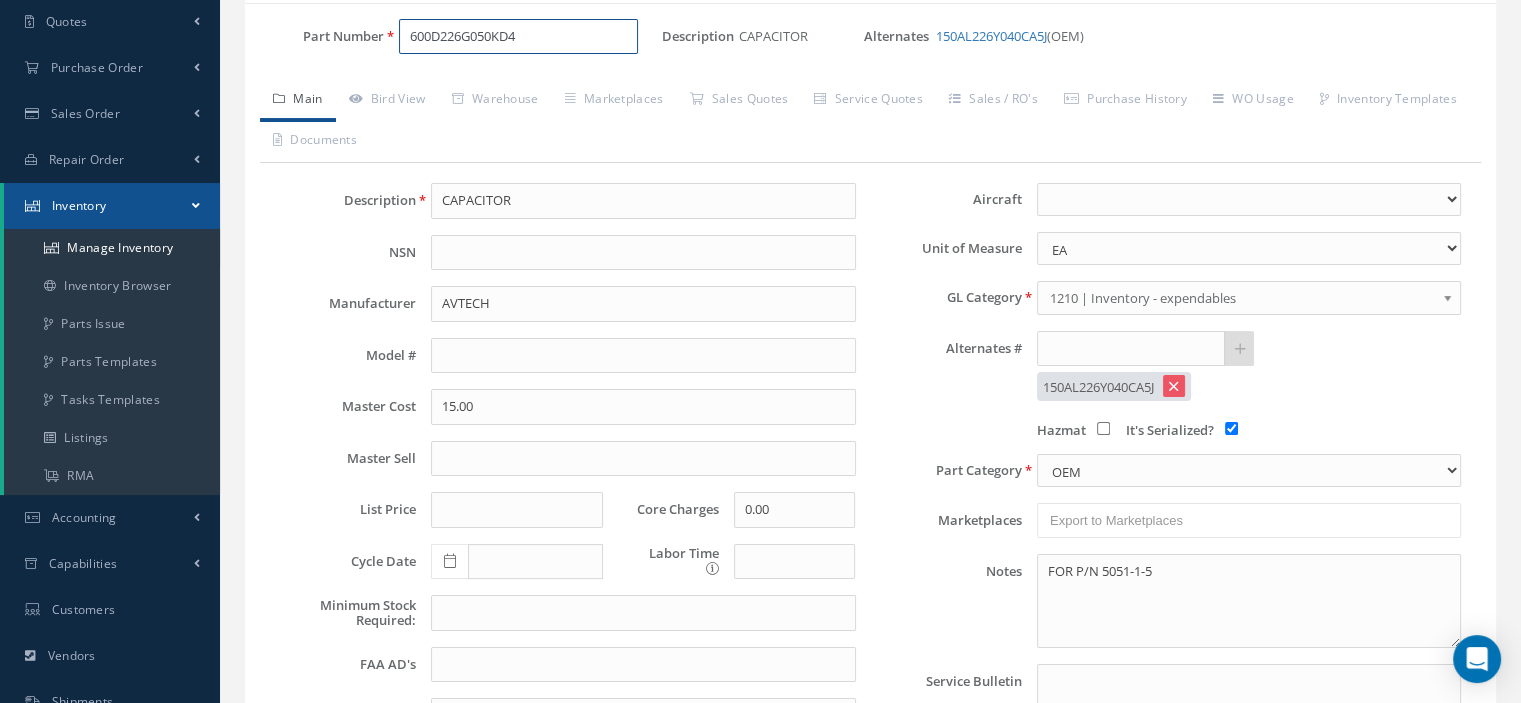 scroll, scrollTop: 300, scrollLeft: 0, axis: vertical 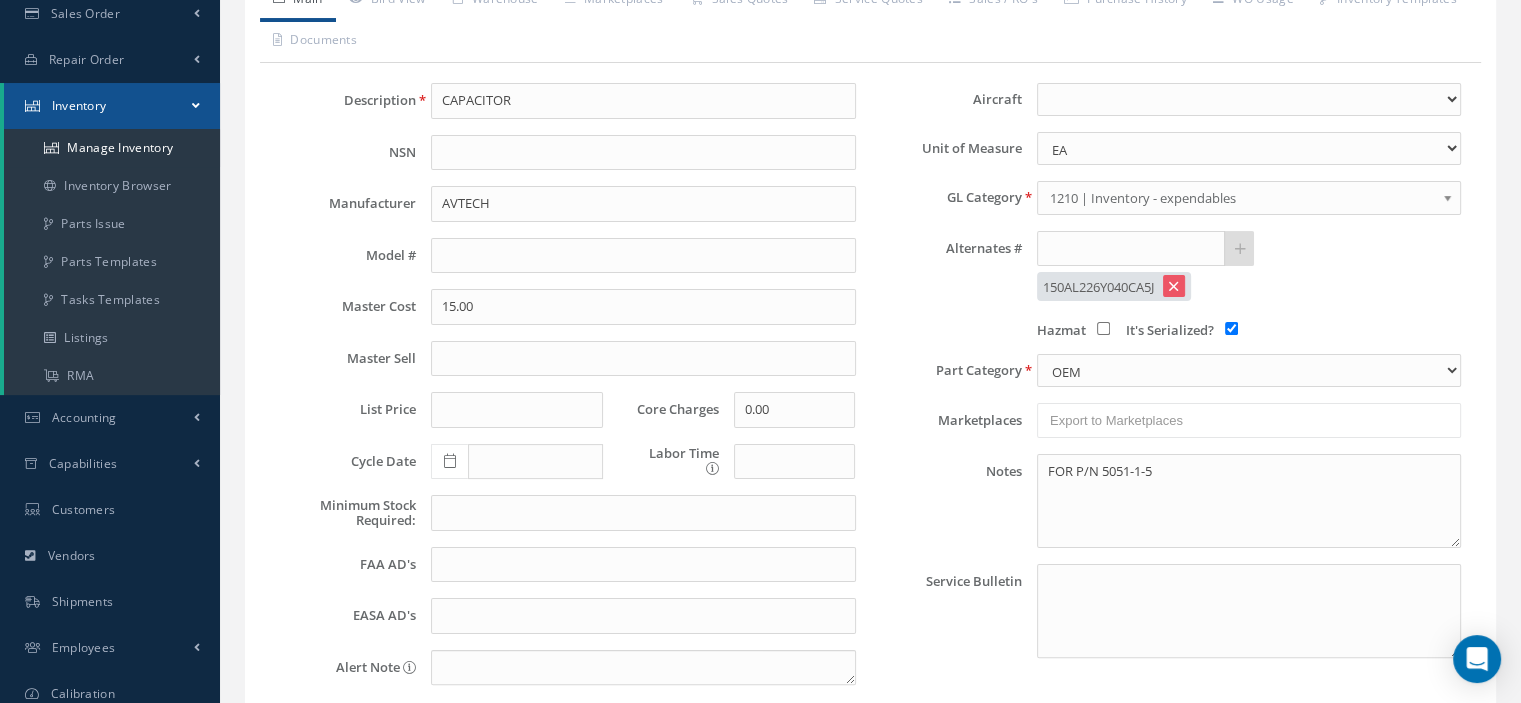 type on "600D226G050KD4" 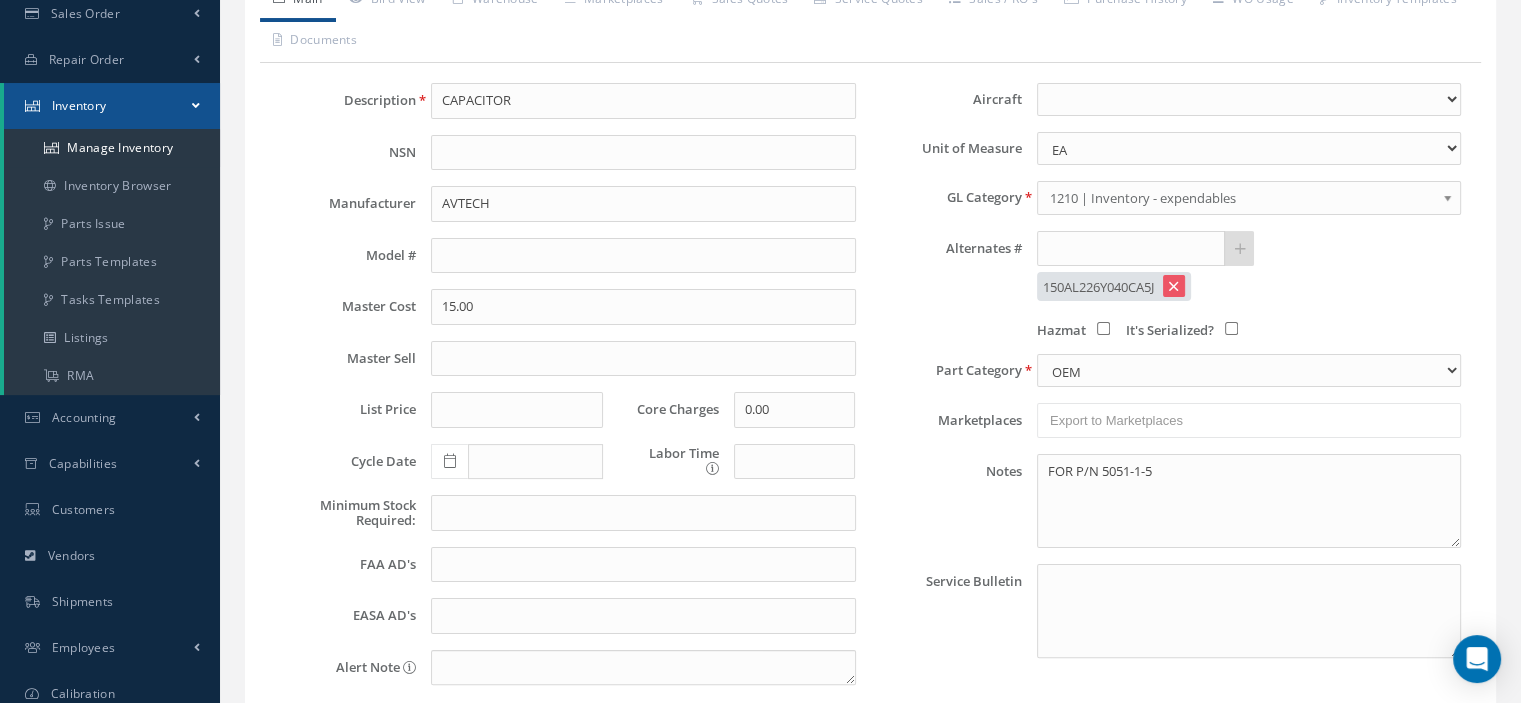 scroll, scrollTop: 467, scrollLeft: 0, axis: vertical 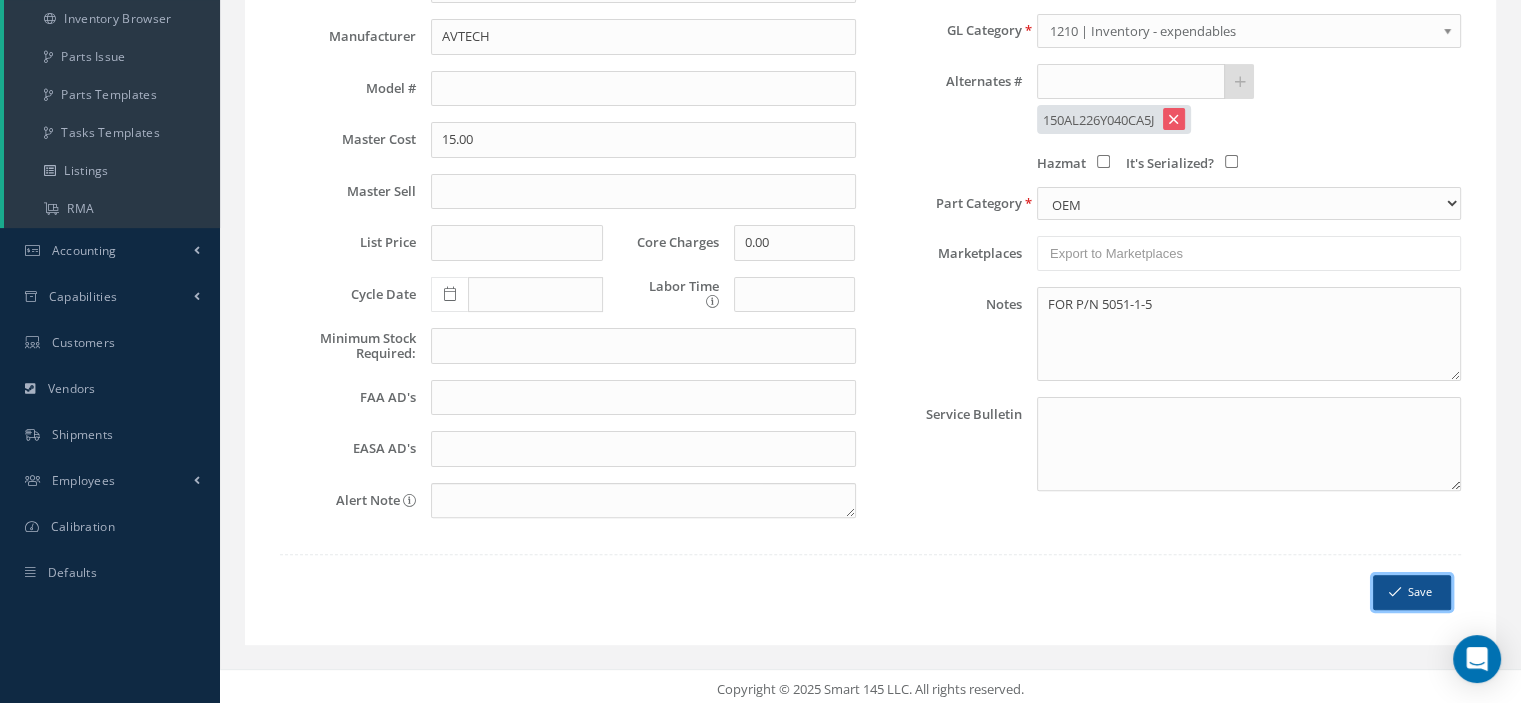 click on "Save" at bounding box center (1412, 592) 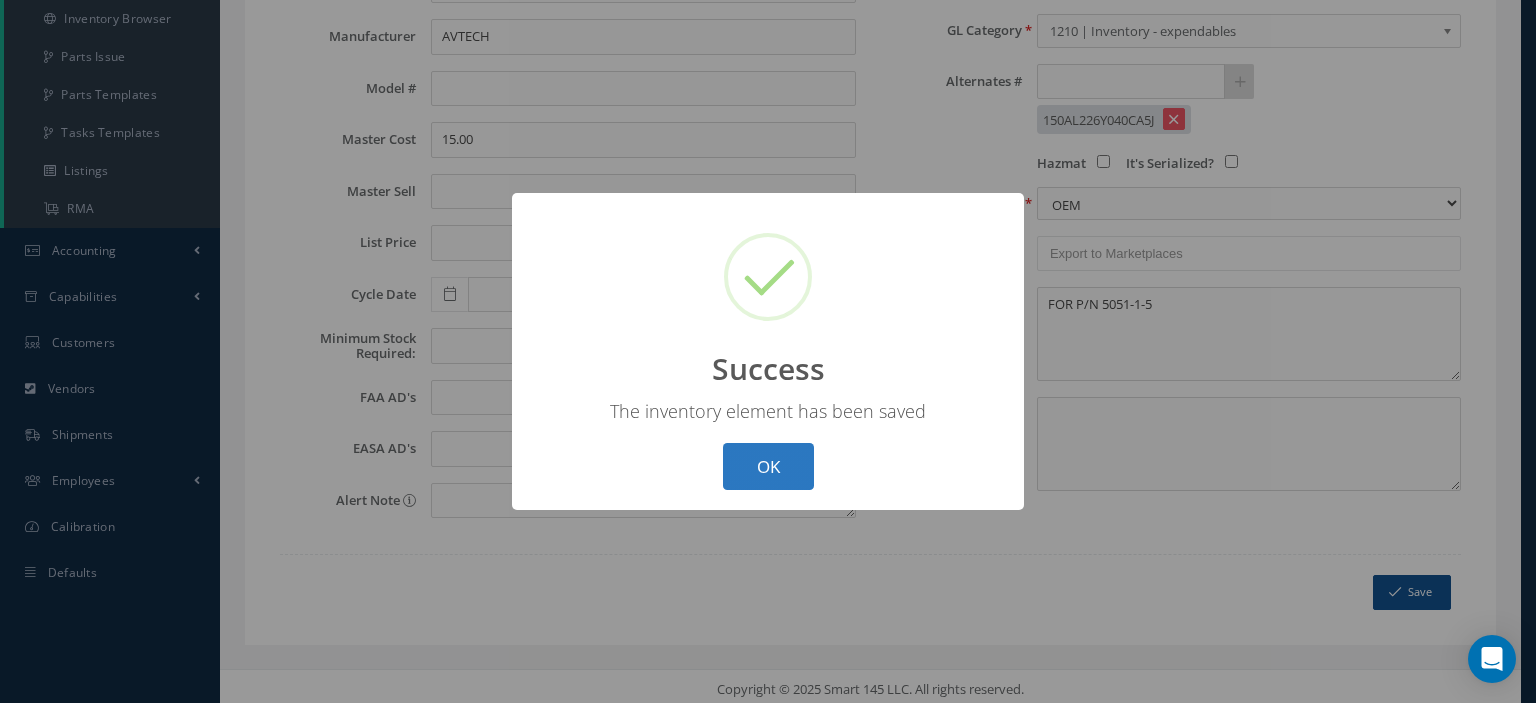 click on "OK" at bounding box center (768, 466) 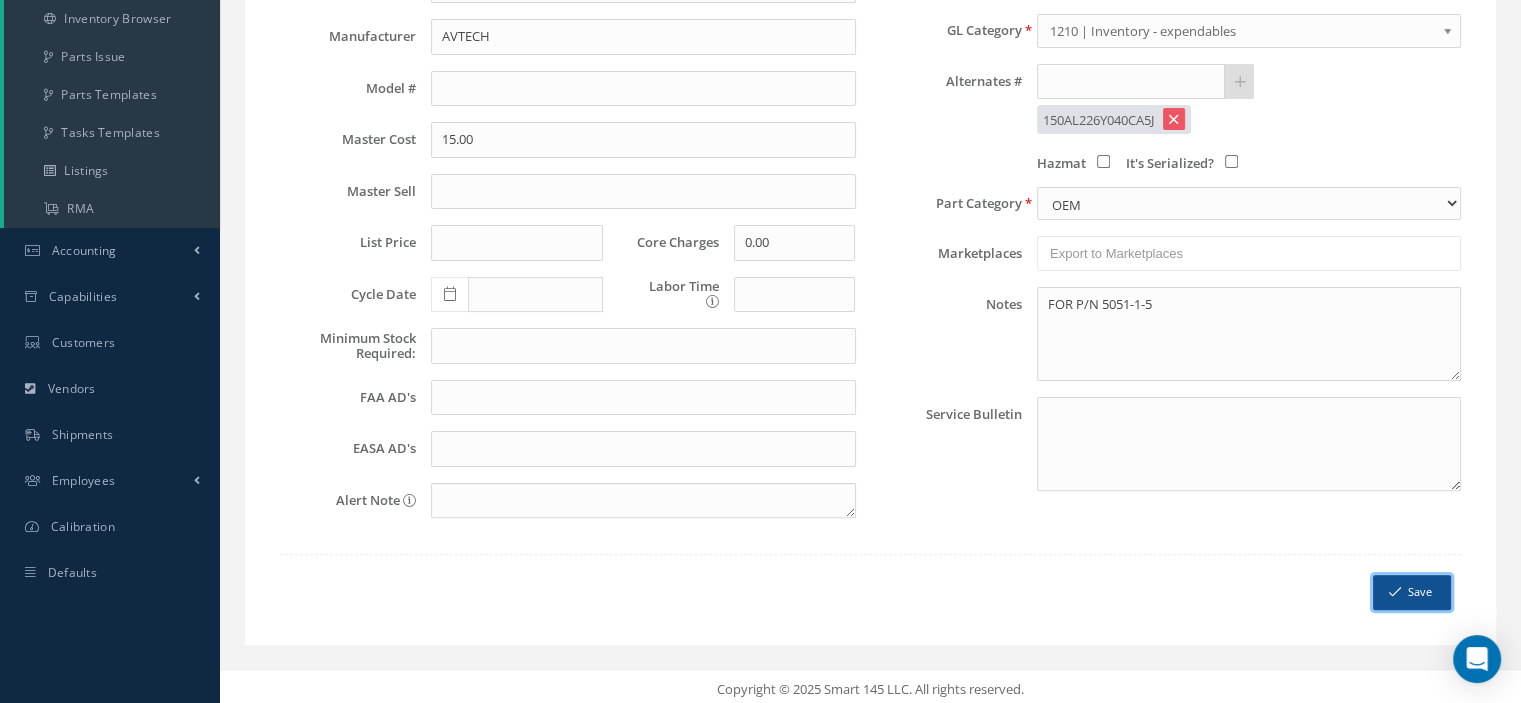 scroll, scrollTop: 0, scrollLeft: 0, axis: both 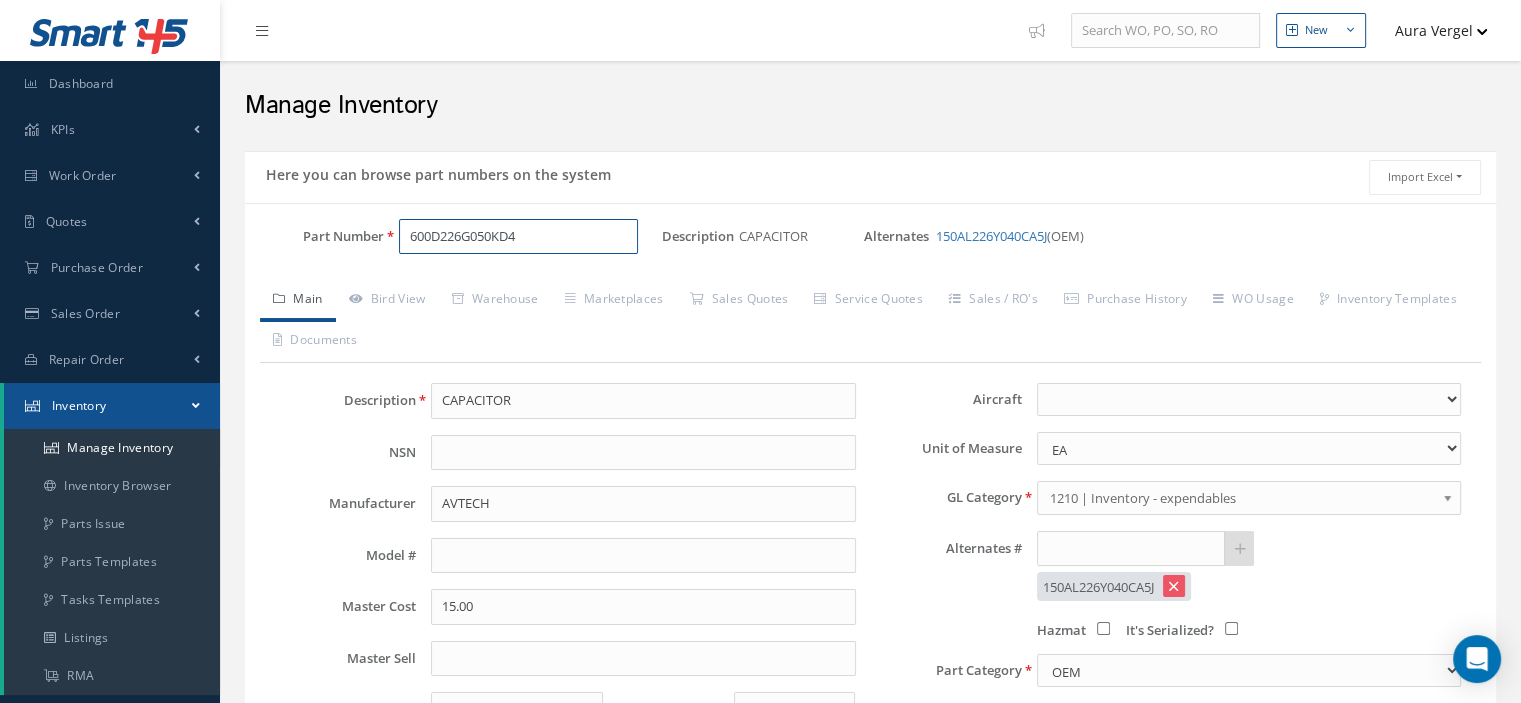drag, startPoint x: 552, startPoint y: 235, endPoint x: 268, endPoint y: 275, distance: 286.80307 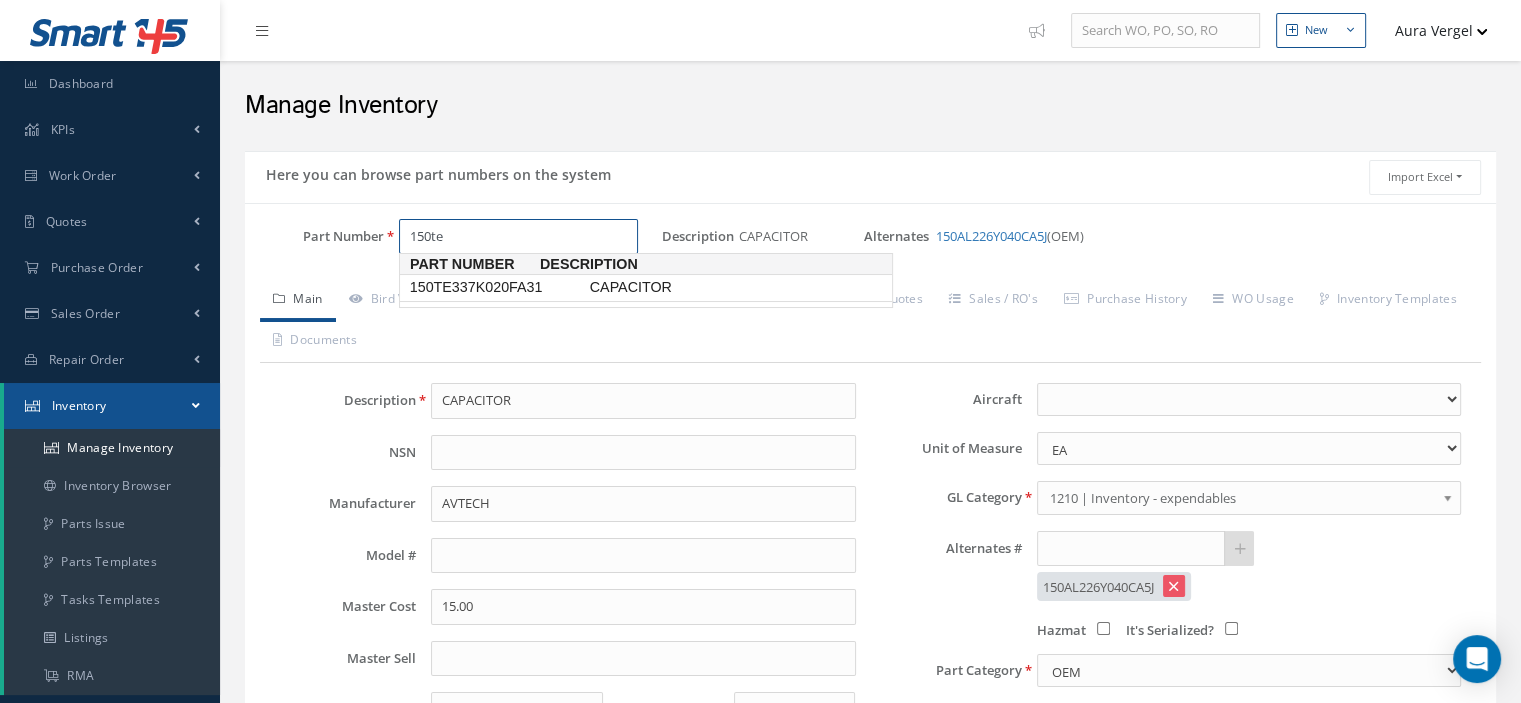 click on "150TE337K020FA31" at bounding box center [496, 287] 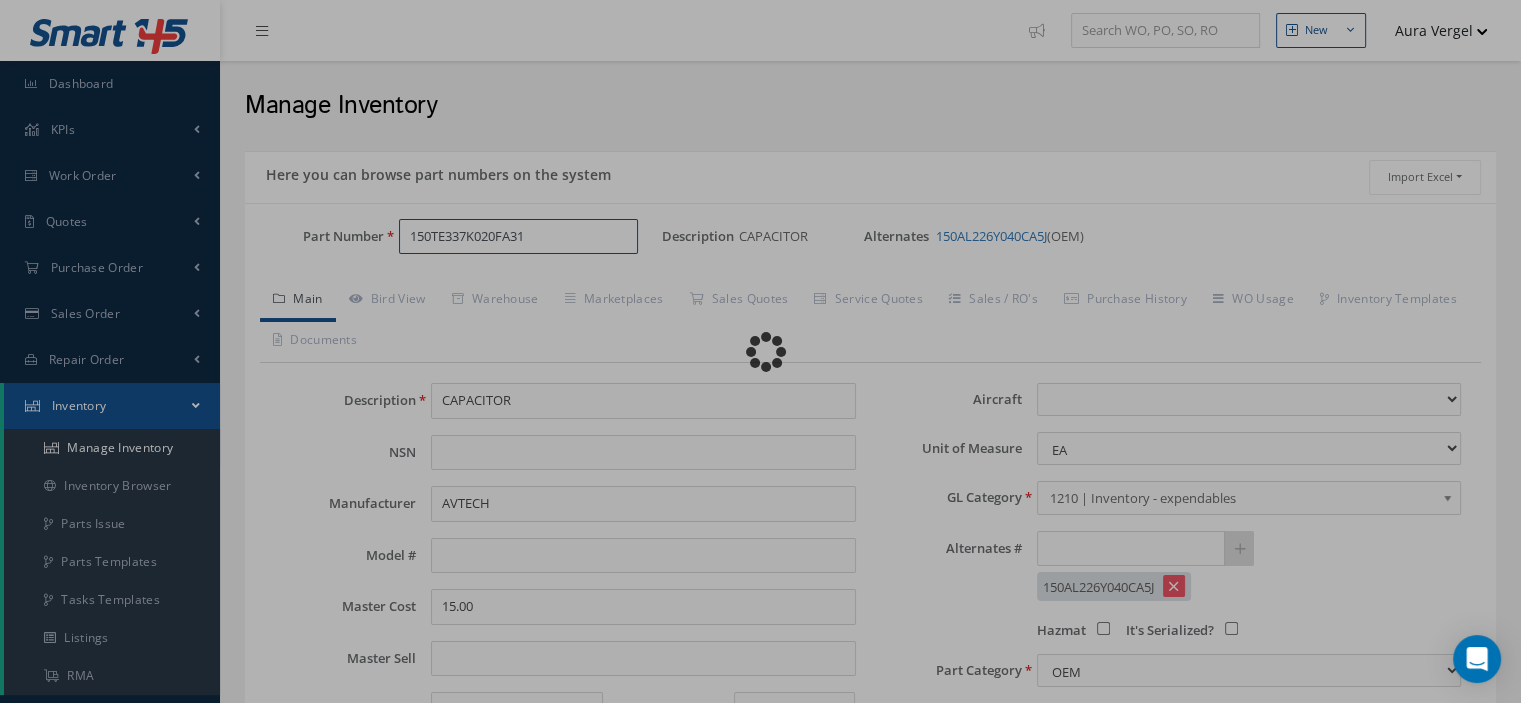 select 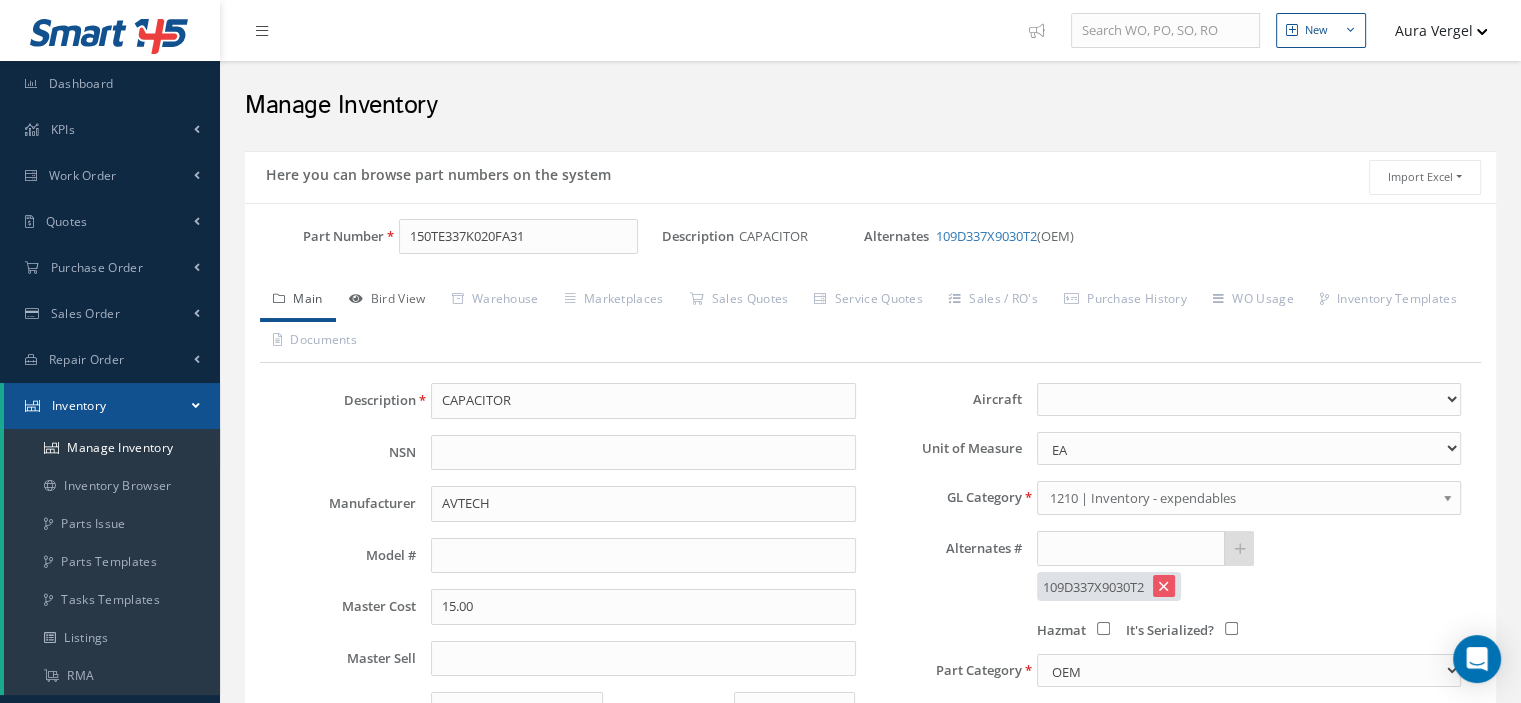 click on "Bird View" at bounding box center [387, 301] 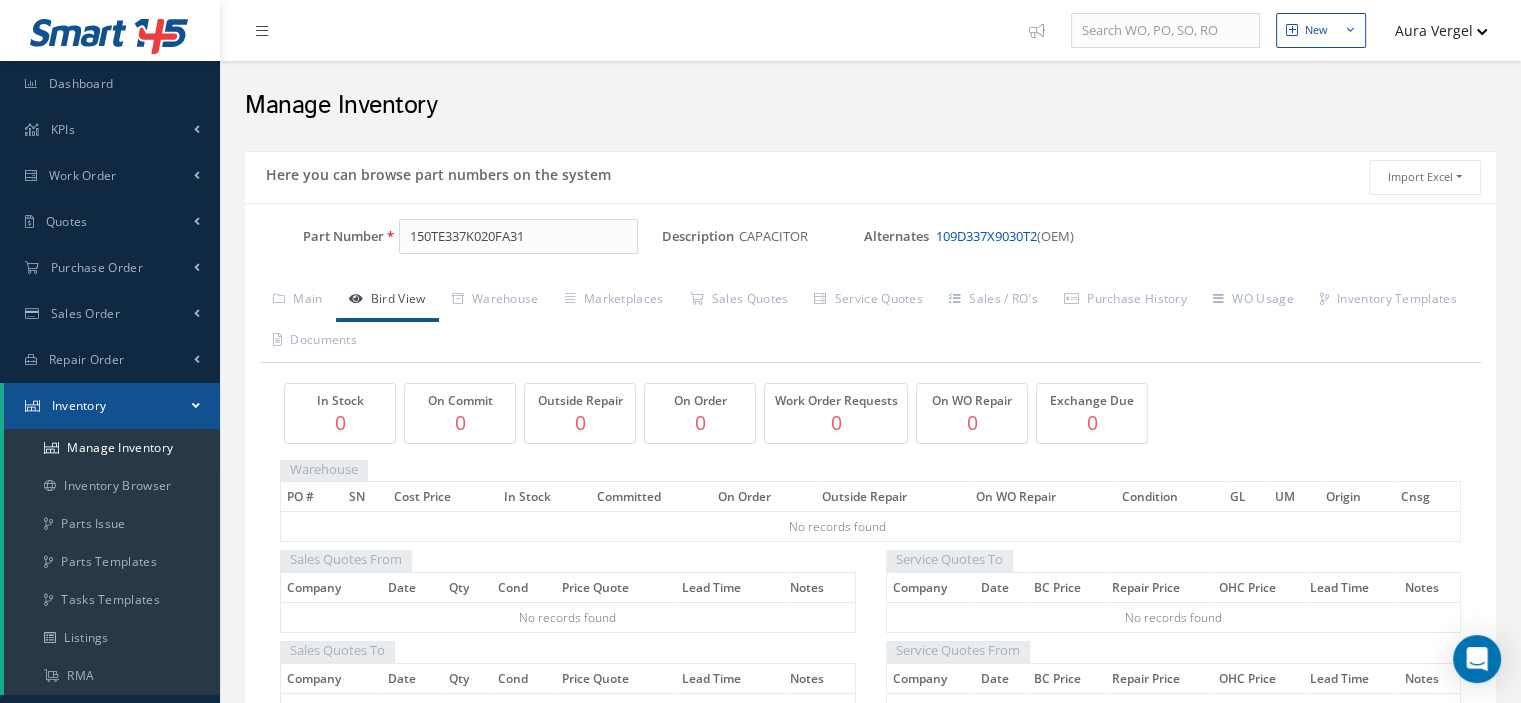 click on "109D337X9030T2" at bounding box center [986, 236] 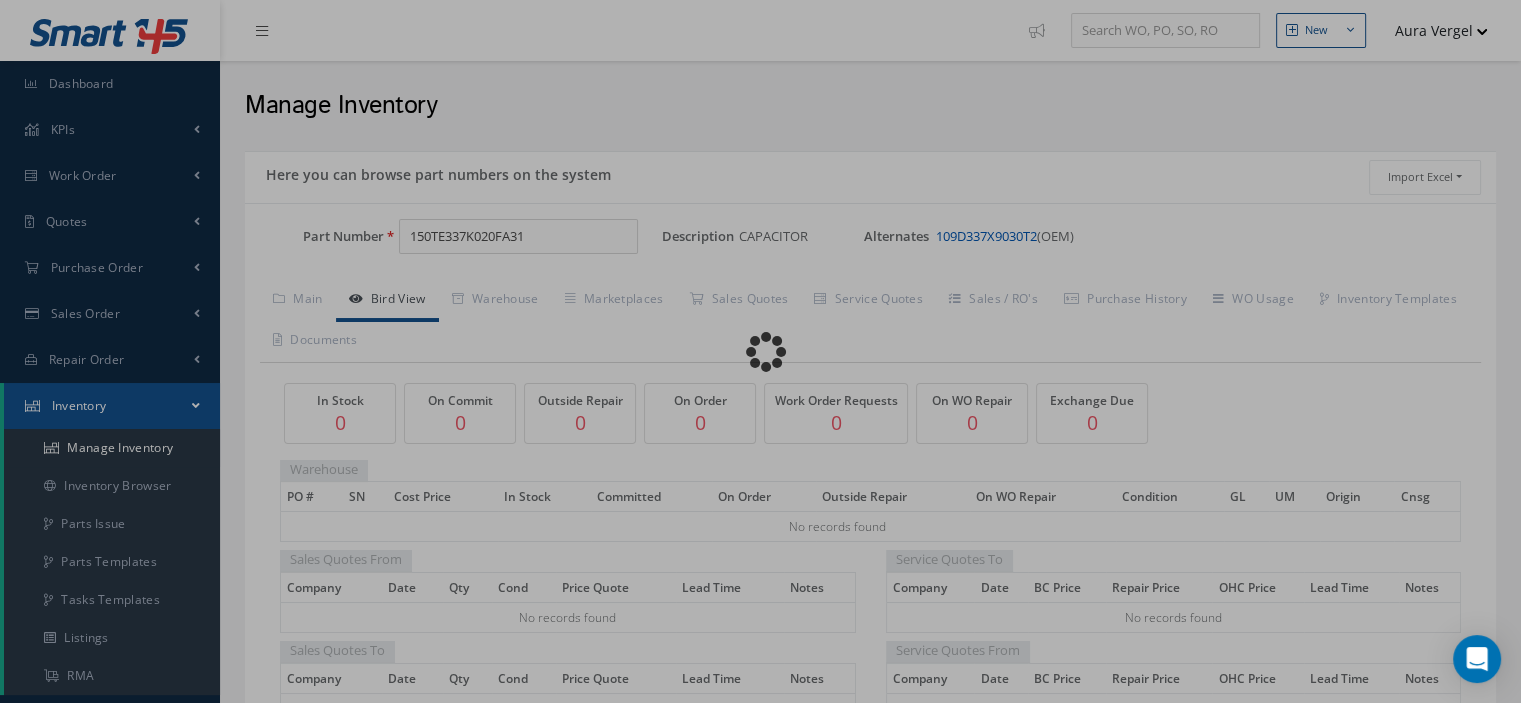type on "109D337X9030T2" 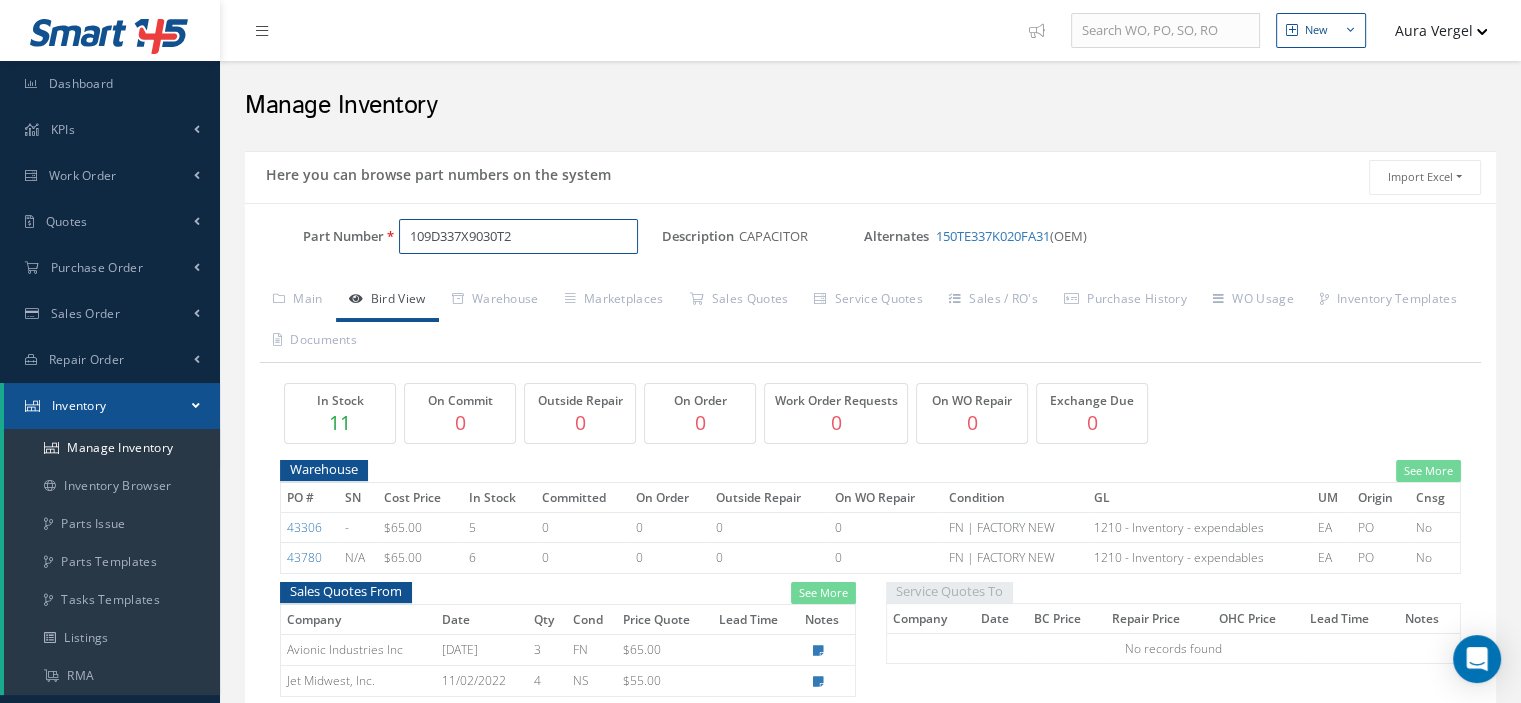 drag, startPoint x: 592, startPoint y: 243, endPoint x: 408, endPoint y: 228, distance: 184.6104 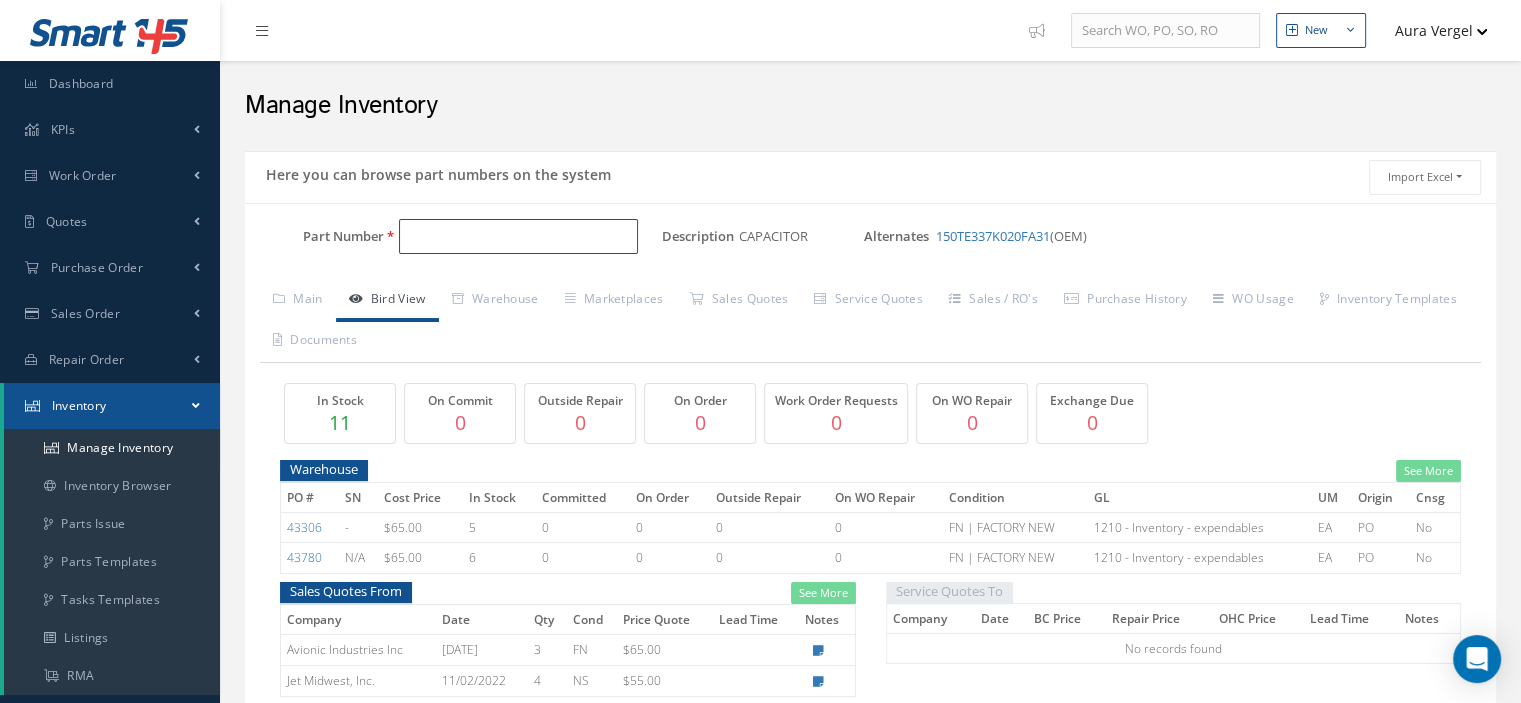 paste on "MS25237-387" 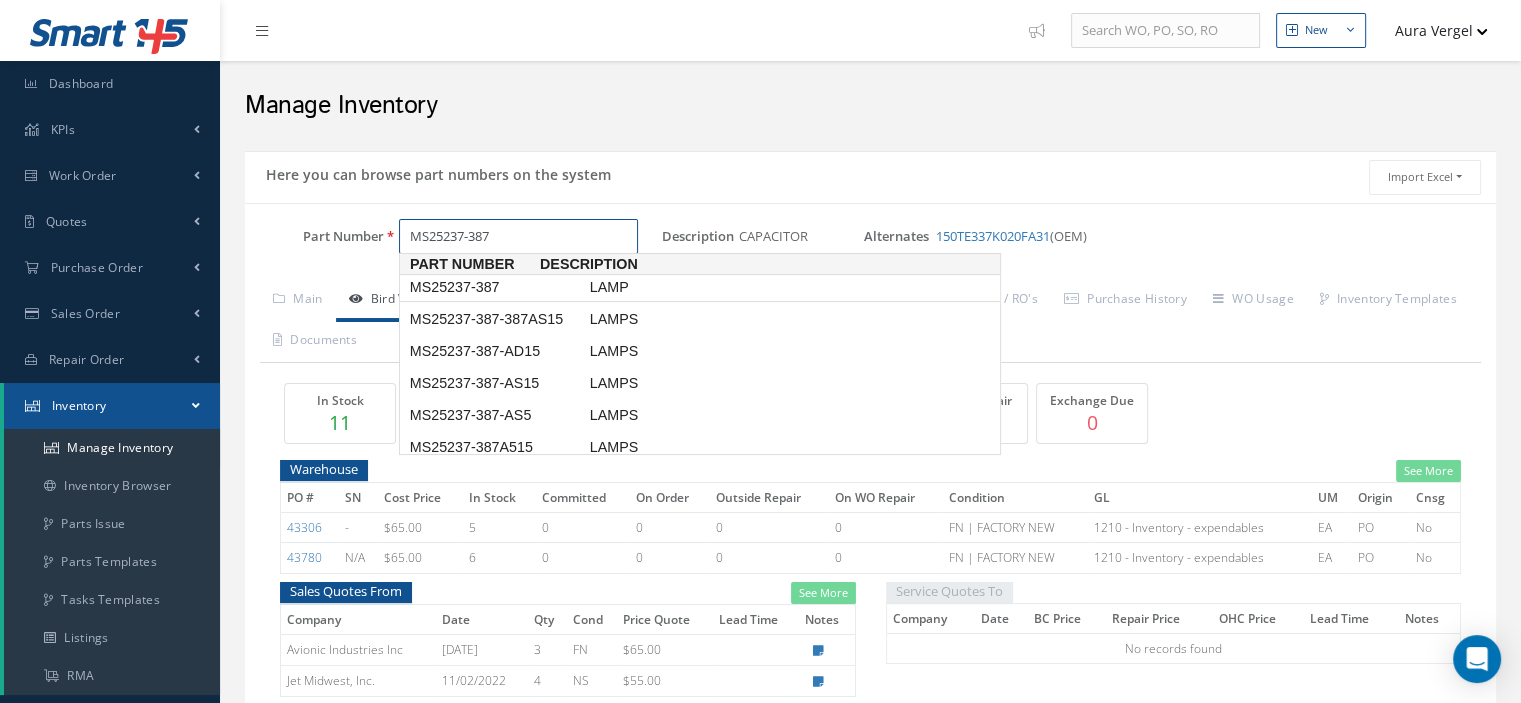 click on "MS25237-387" at bounding box center [496, 287] 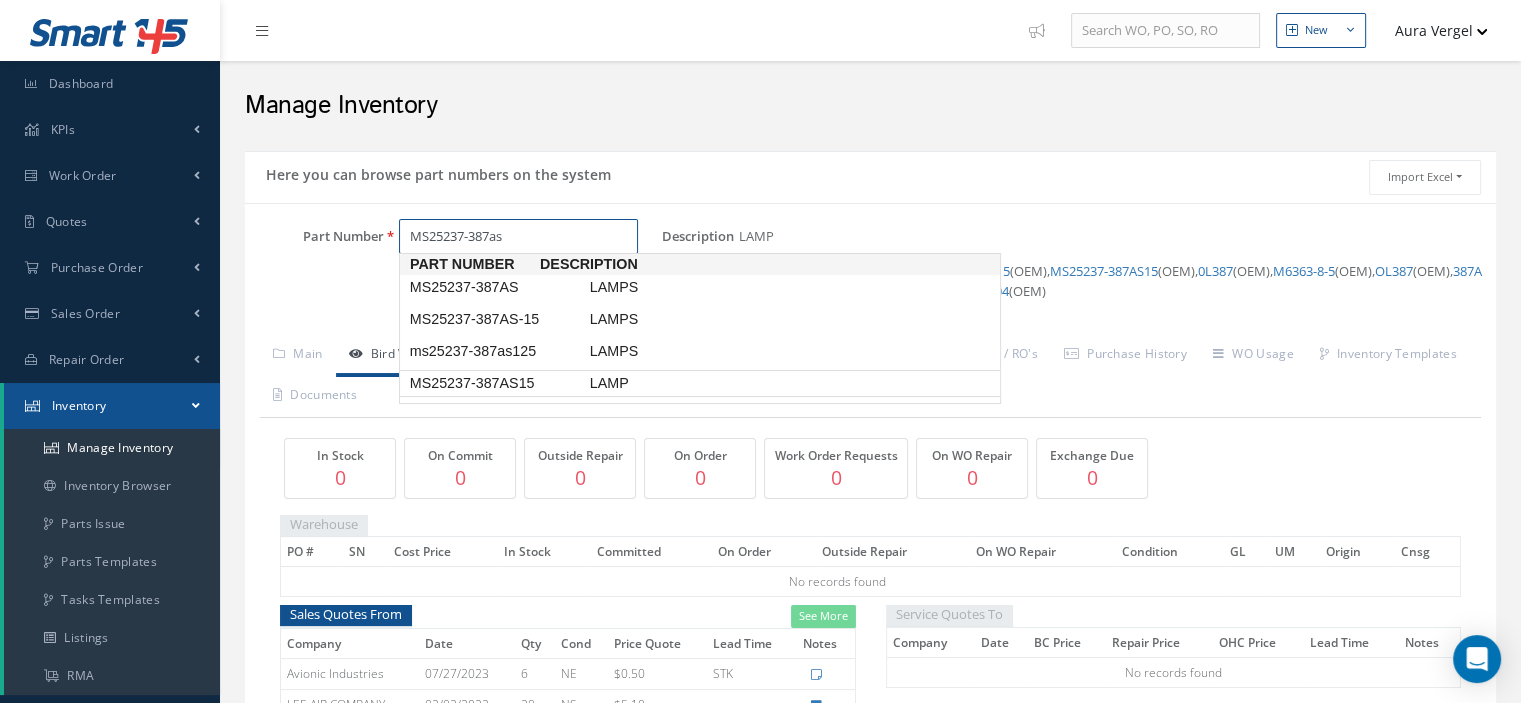 click on "MS25237-387AS15" at bounding box center [496, 383] 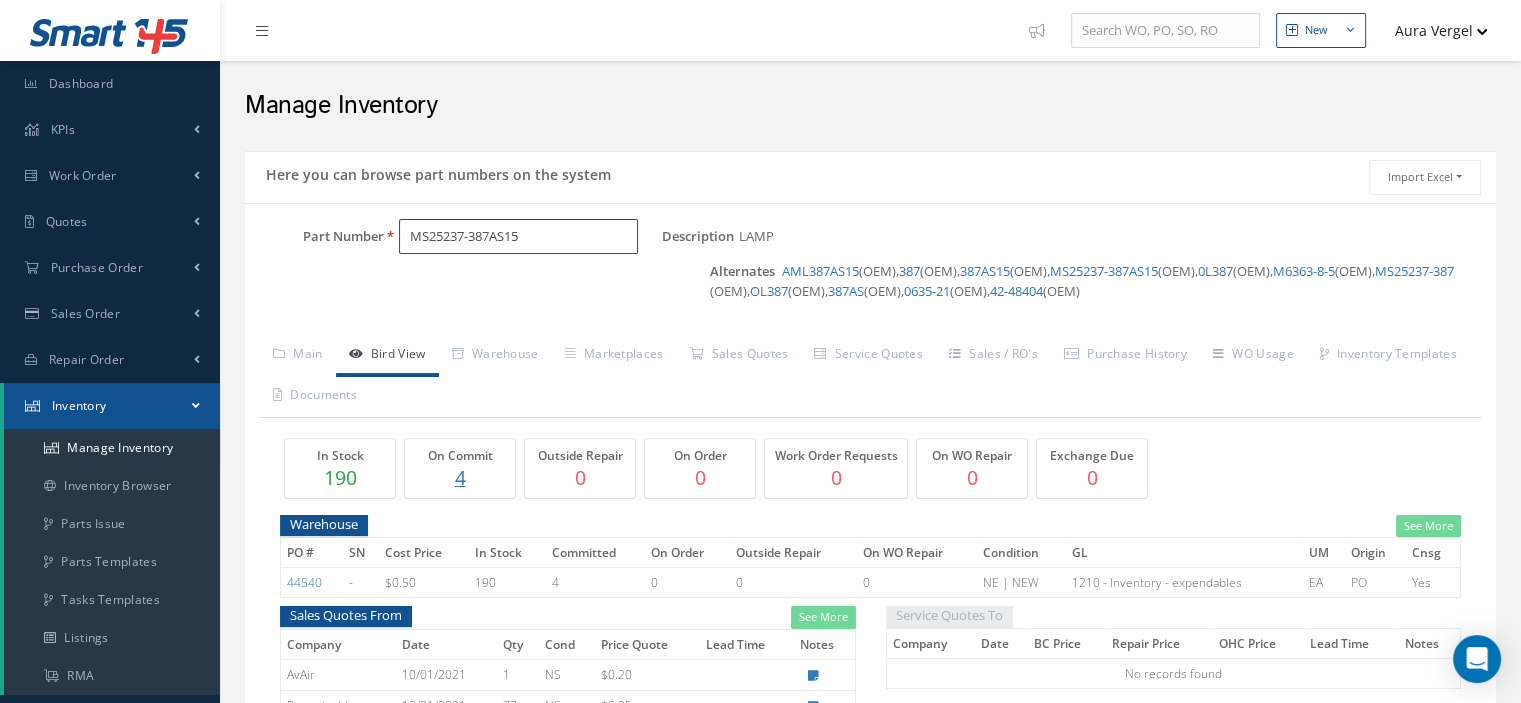 drag, startPoint x: 532, startPoint y: 238, endPoint x: 411, endPoint y: 238, distance: 121 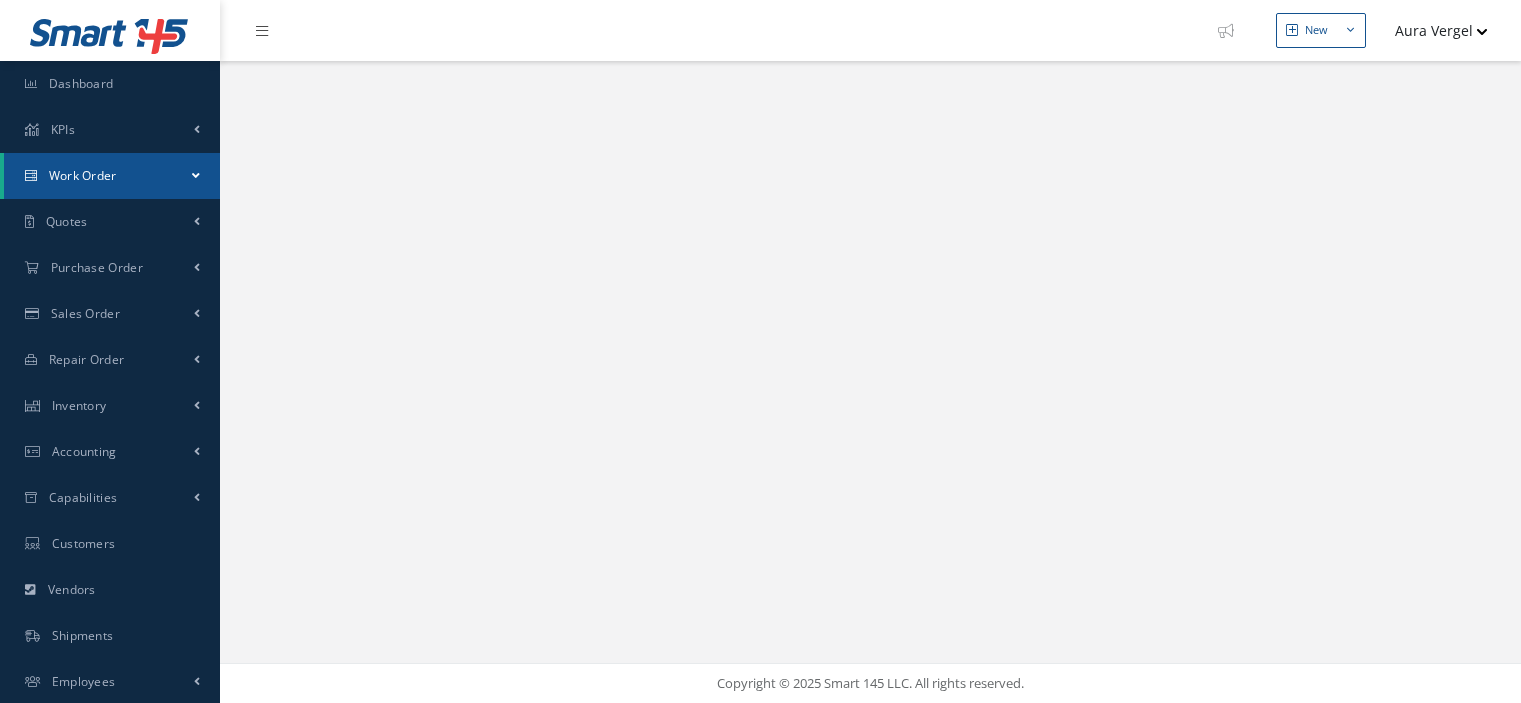 scroll, scrollTop: 0, scrollLeft: 0, axis: both 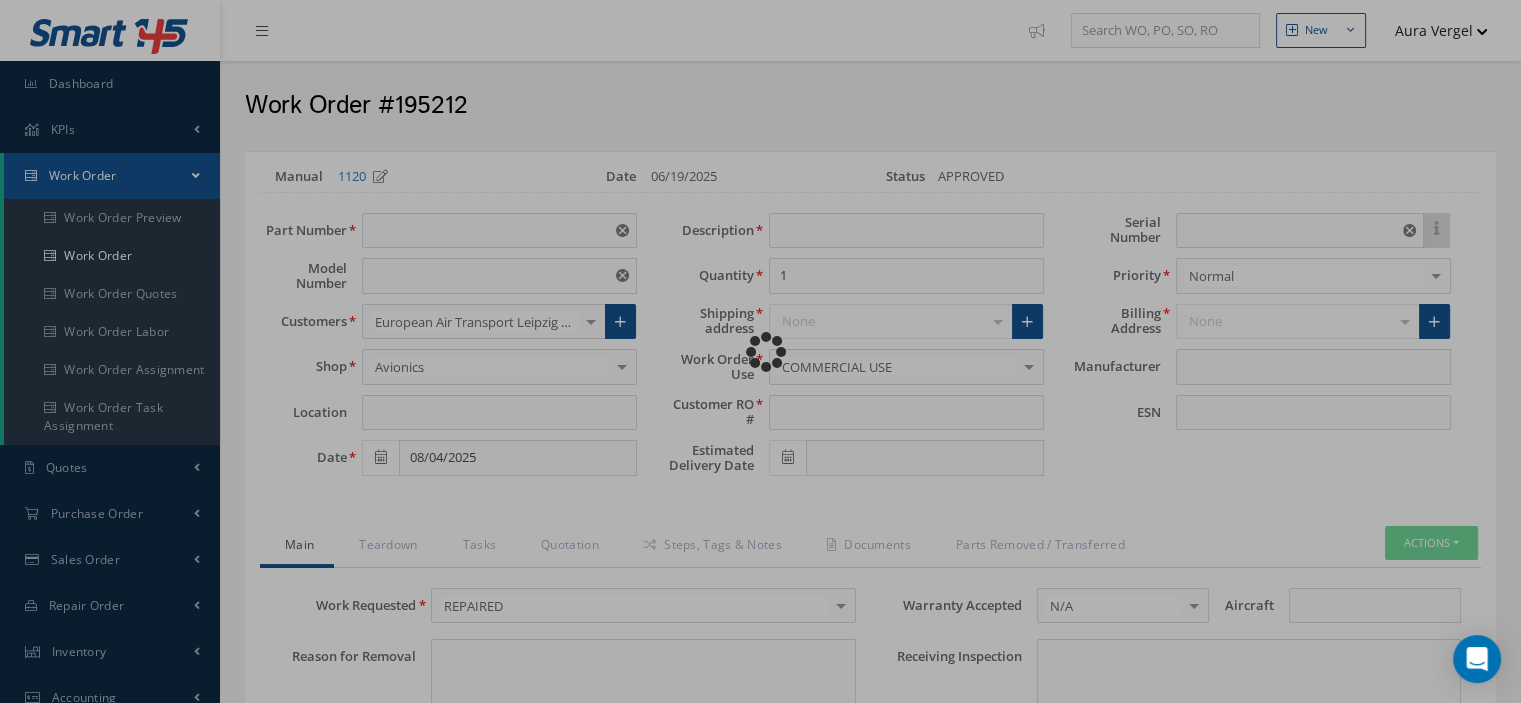 type on "5051-1-5" 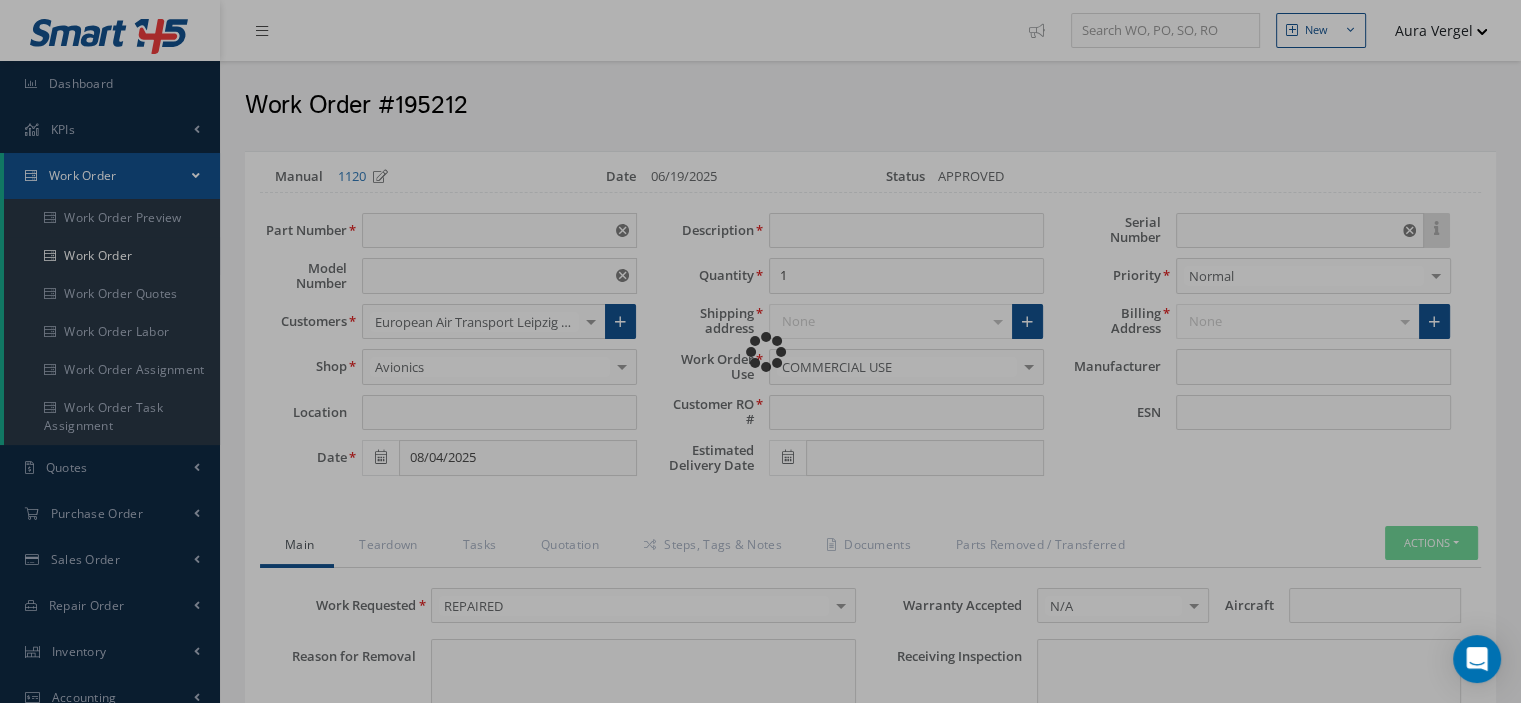 type on "VARIOUS" 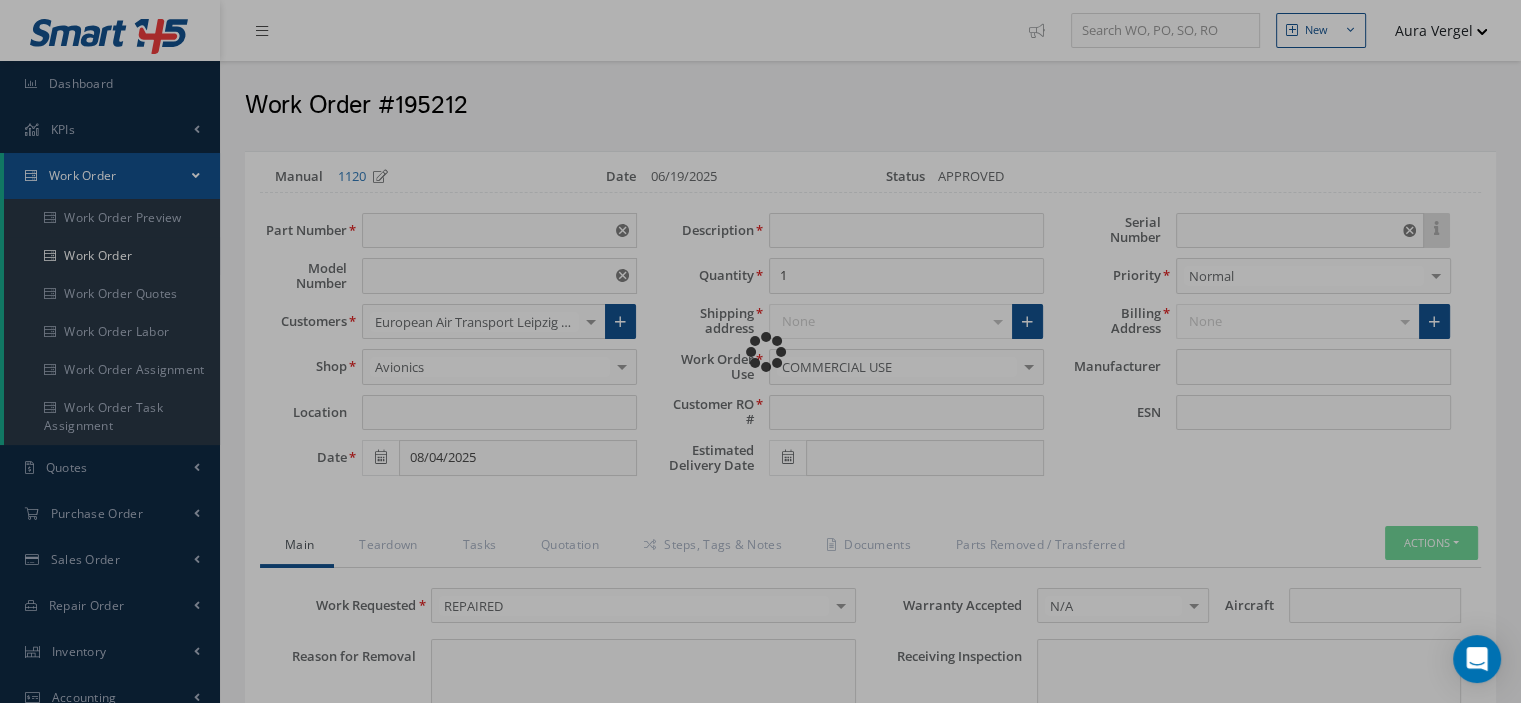 type on "228" 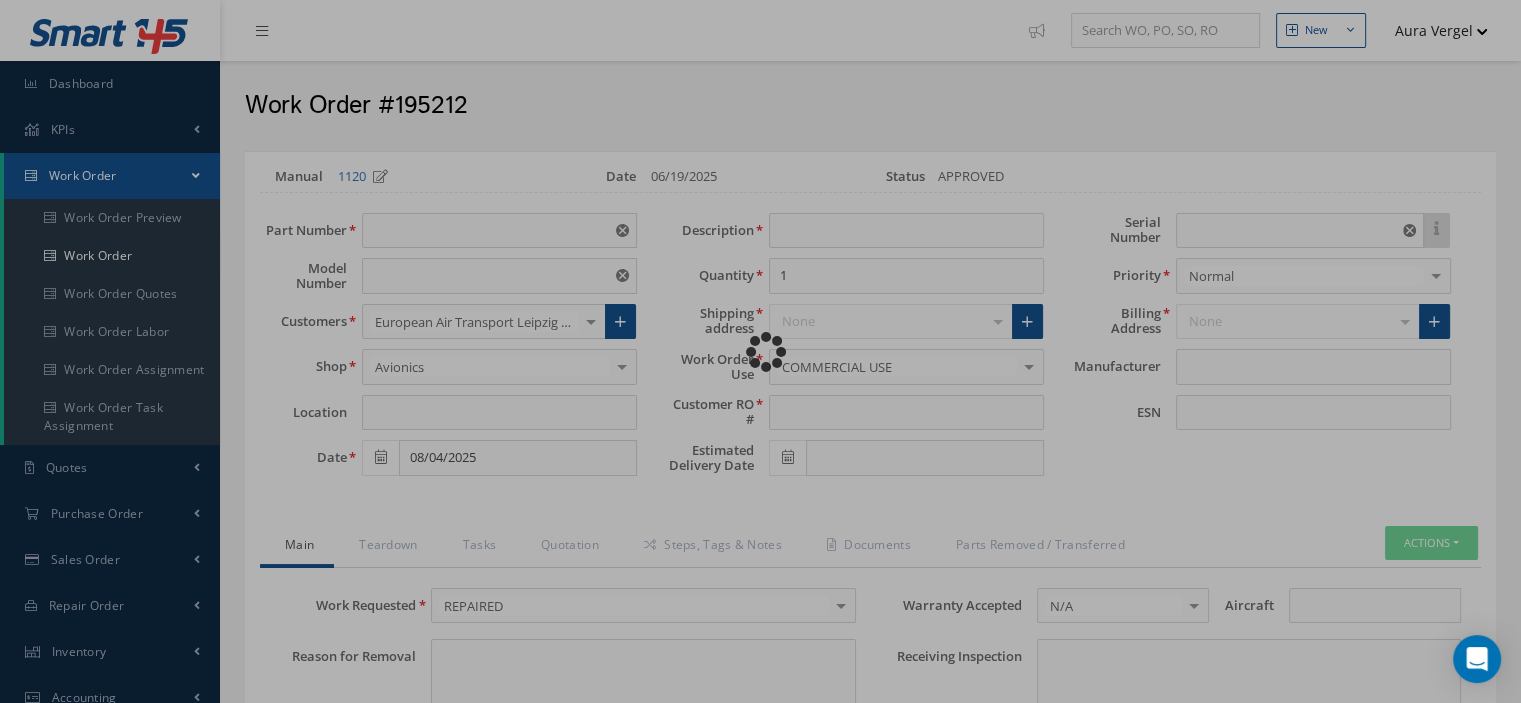 type on "NONE" 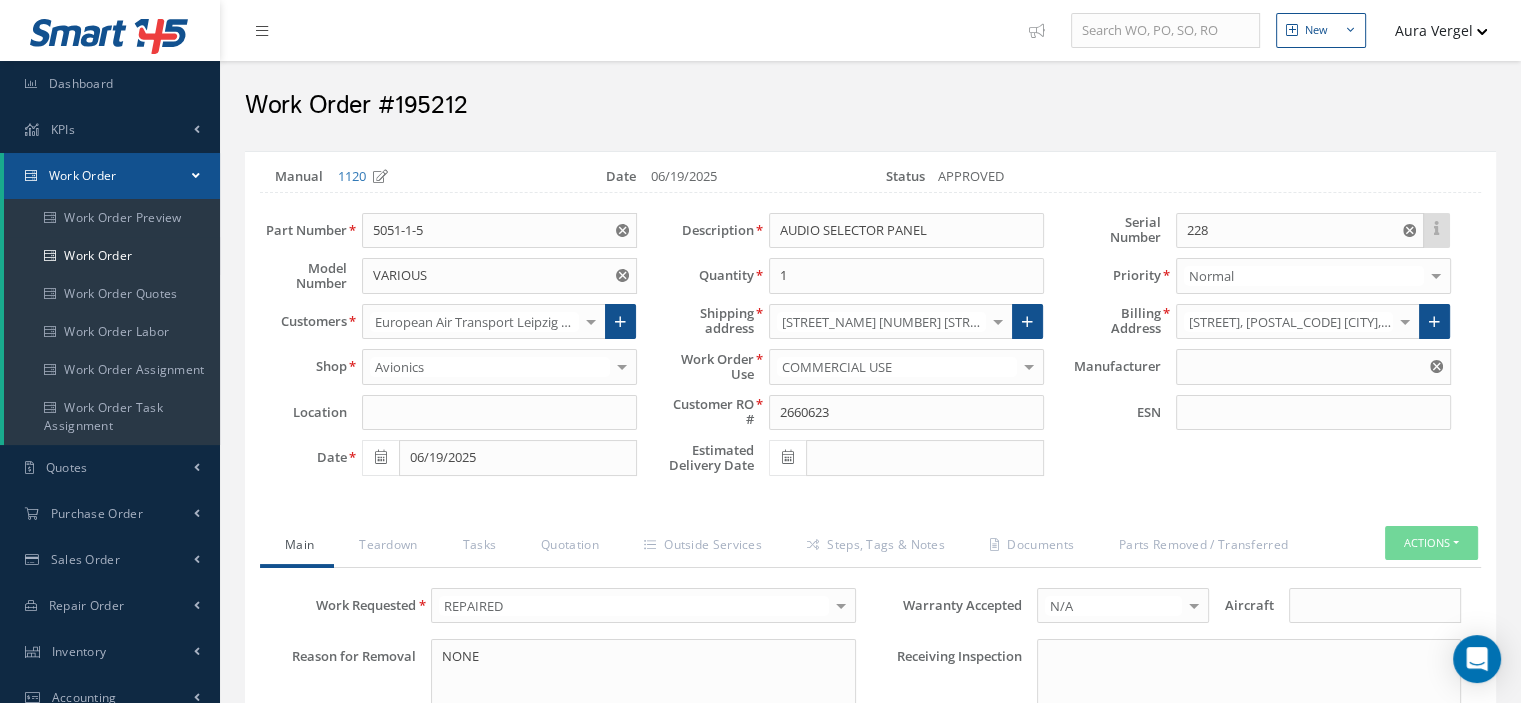 type on "AVTECH" 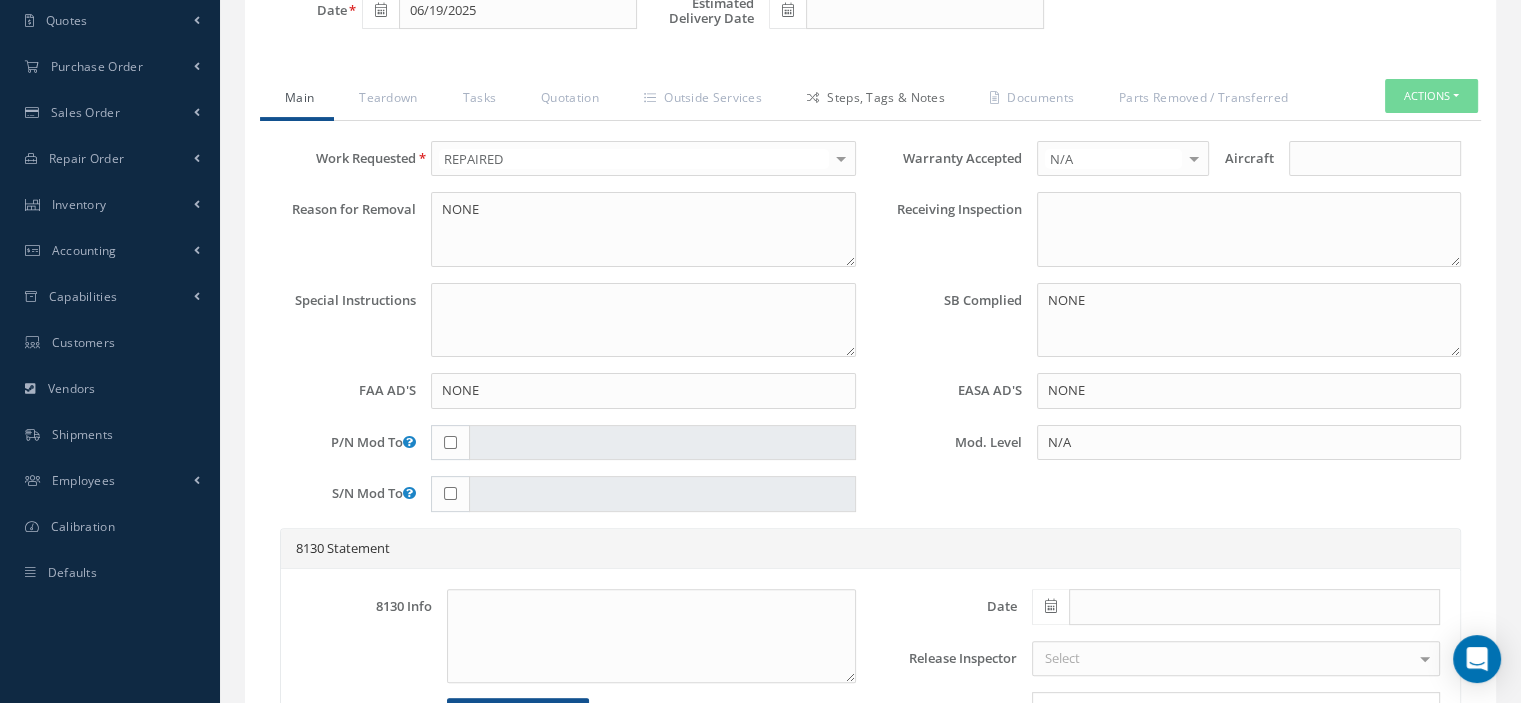 scroll, scrollTop: 247, scrollLeft: 0, axis: vertical 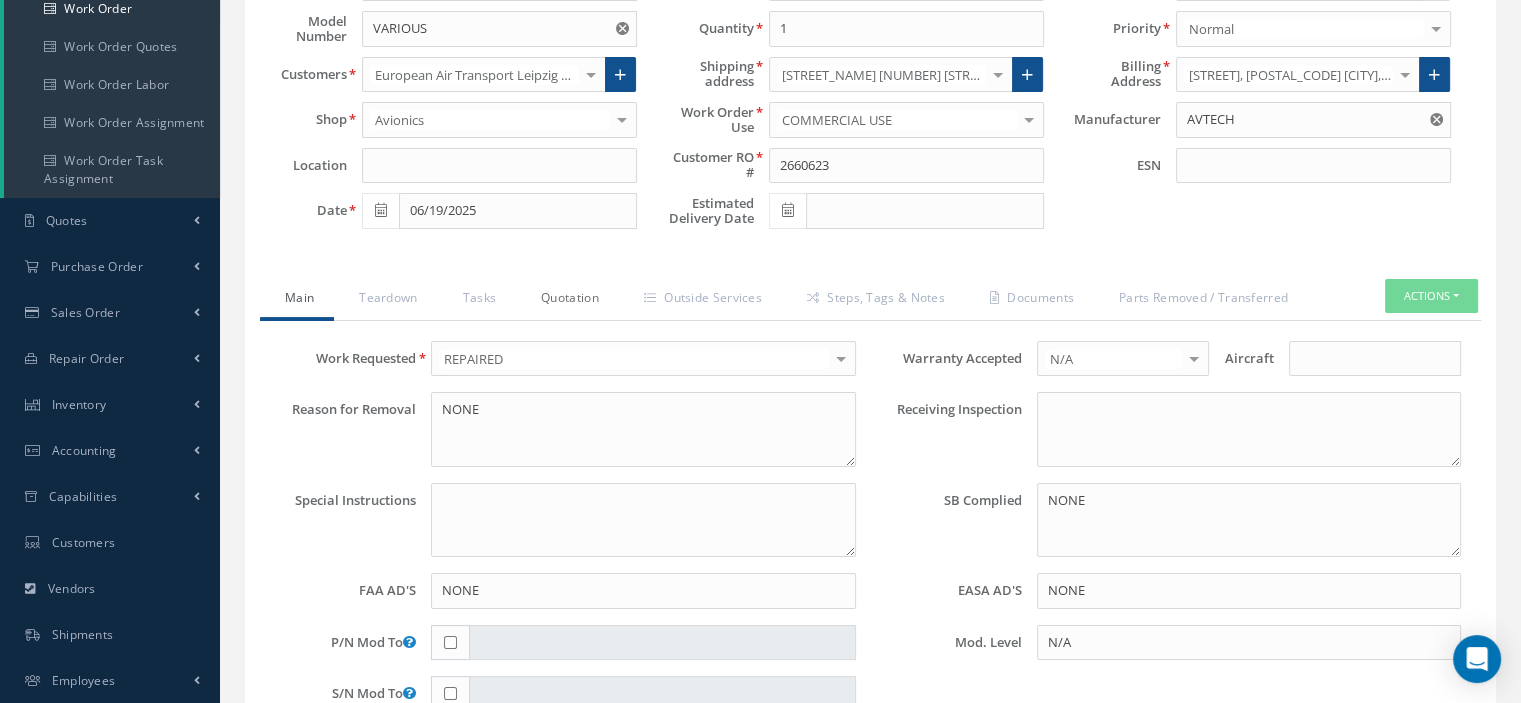 click on "Quotation" at bounding box center (567, 300) 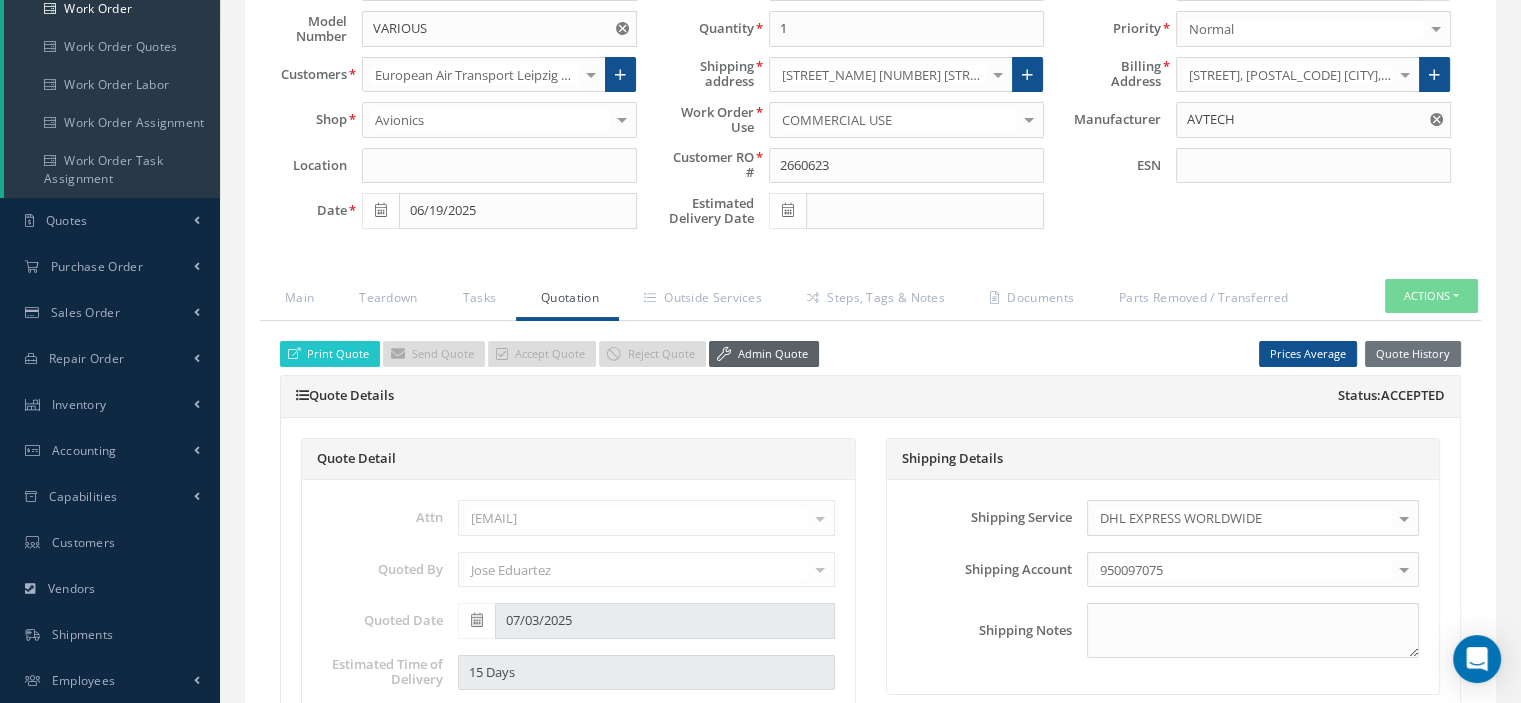 click on "Admin Quote" at bounding box center [764, 354] 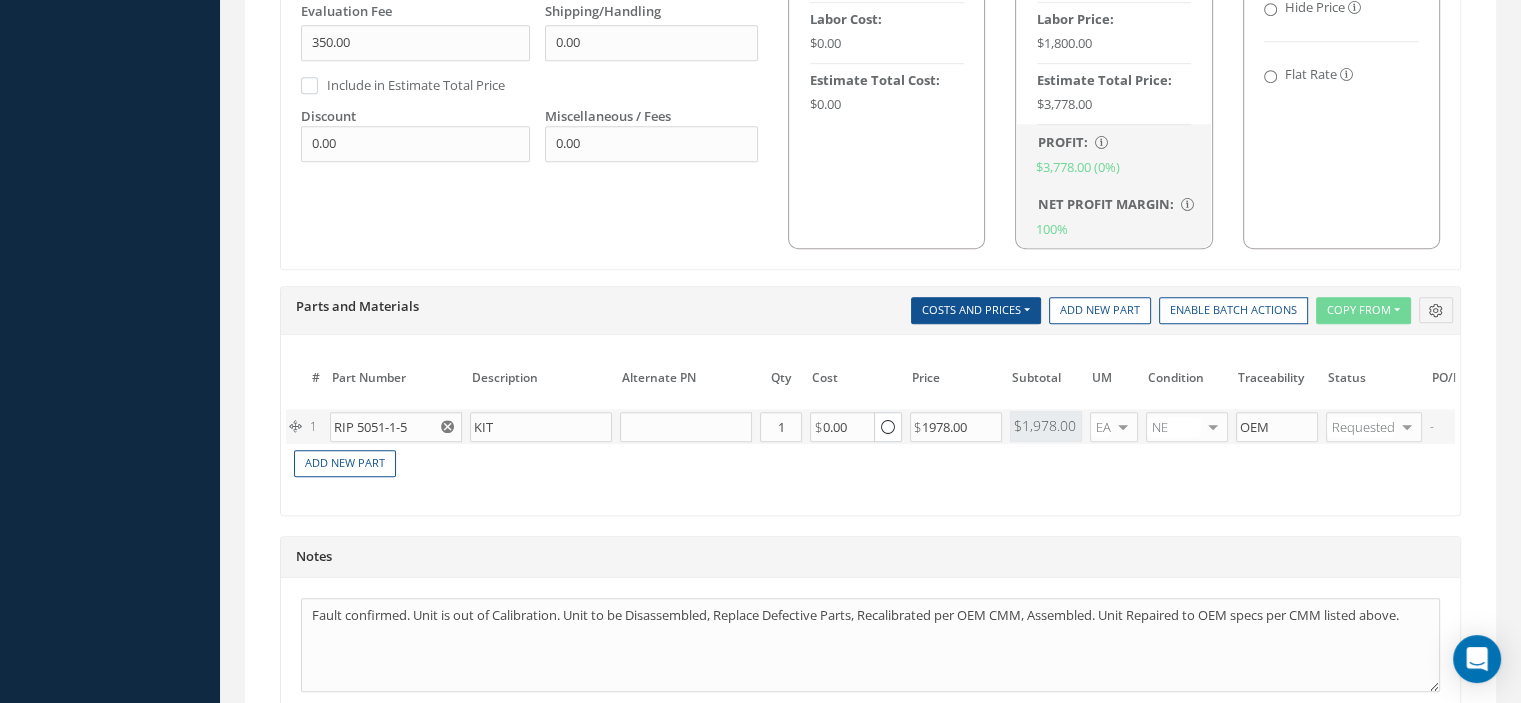 scroll, scrollTop: 1447, scrollLeft: 0, axis: vertical 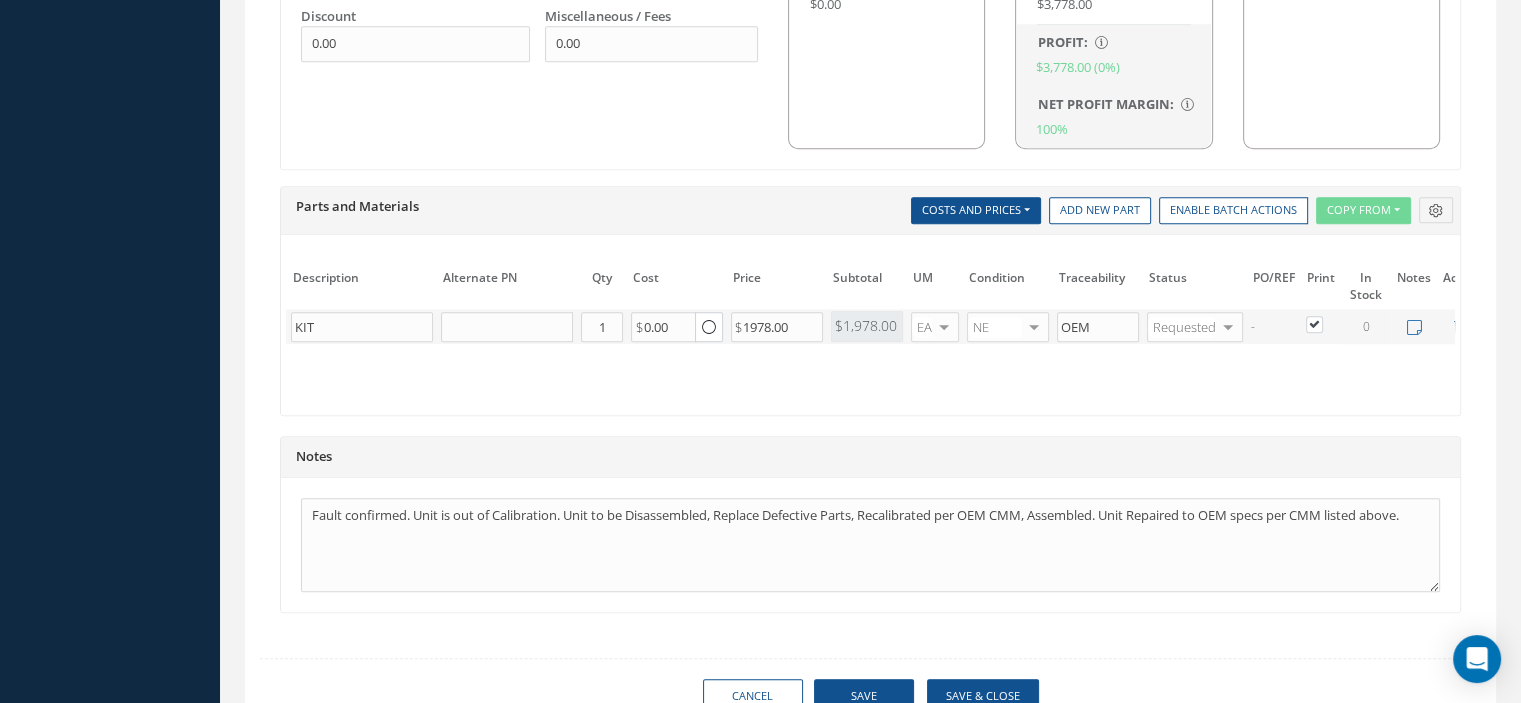click at bounding box center [1324, 323] 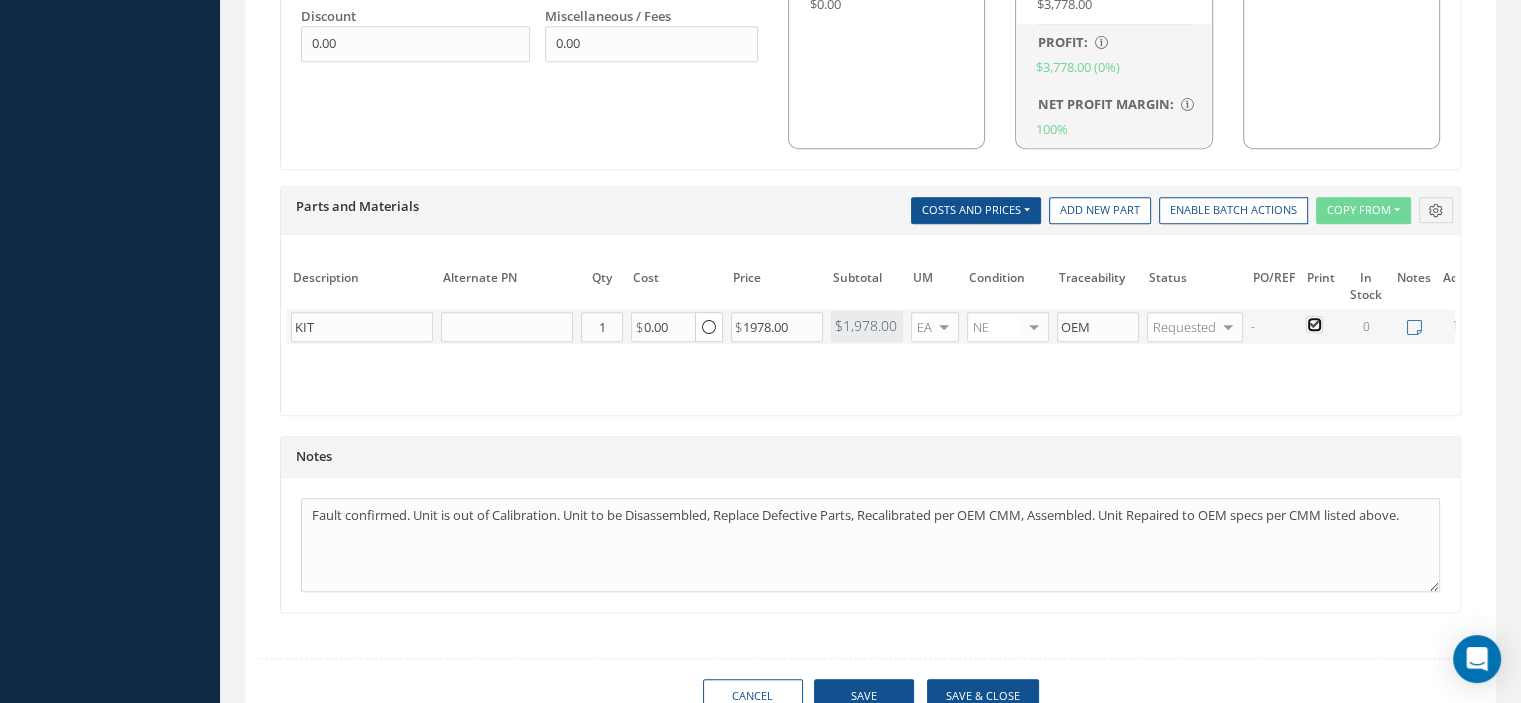 click at bounding box center (1315, 326) 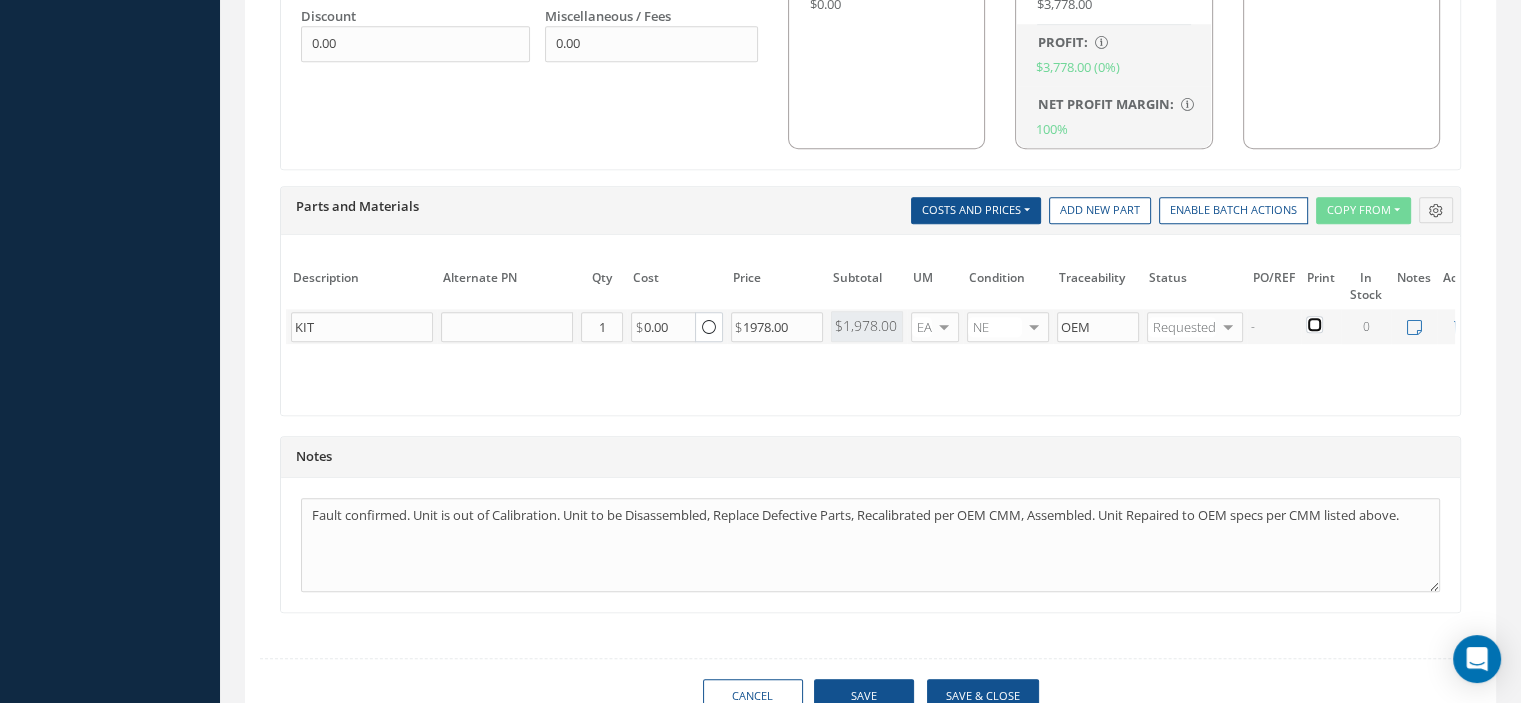 checkbox on "false" 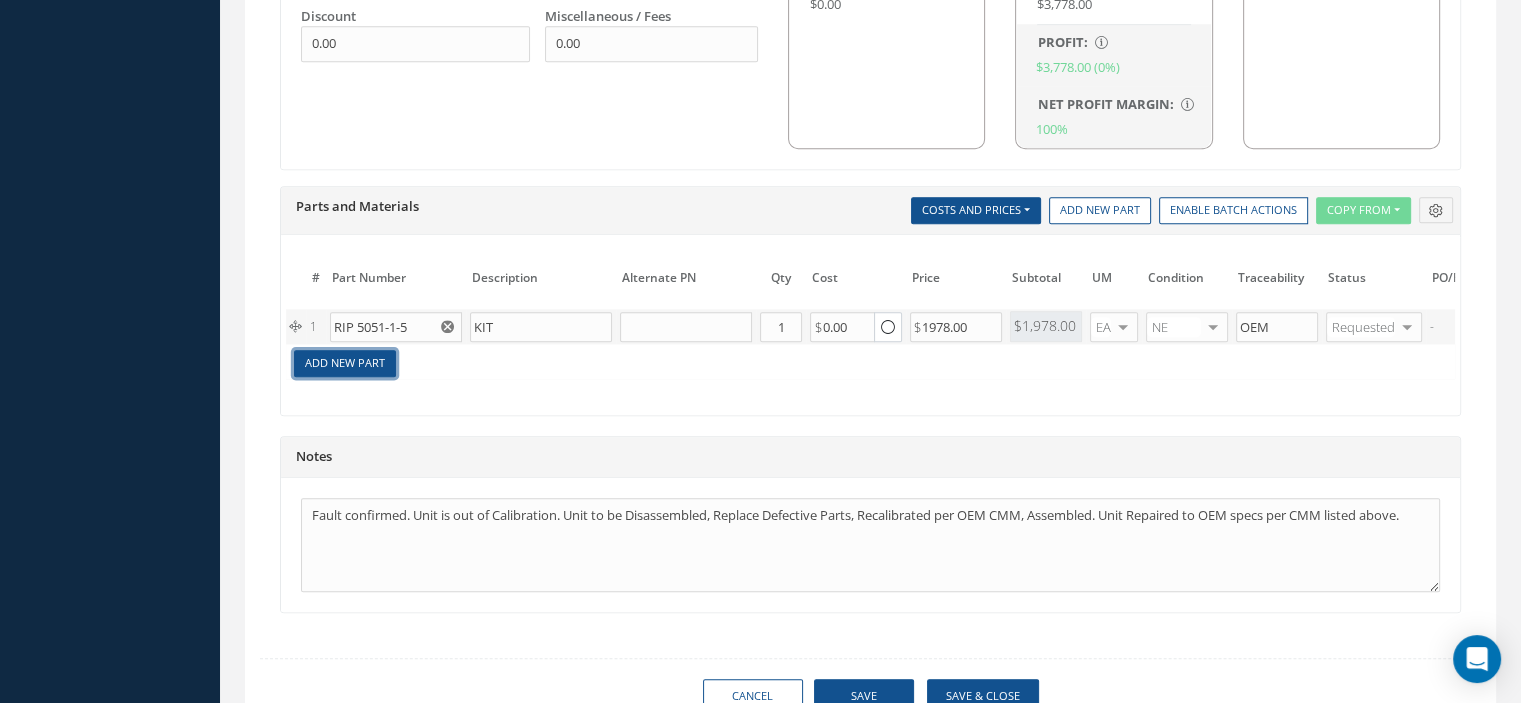 click on "Add New Part" at bounding box center [345, 363] 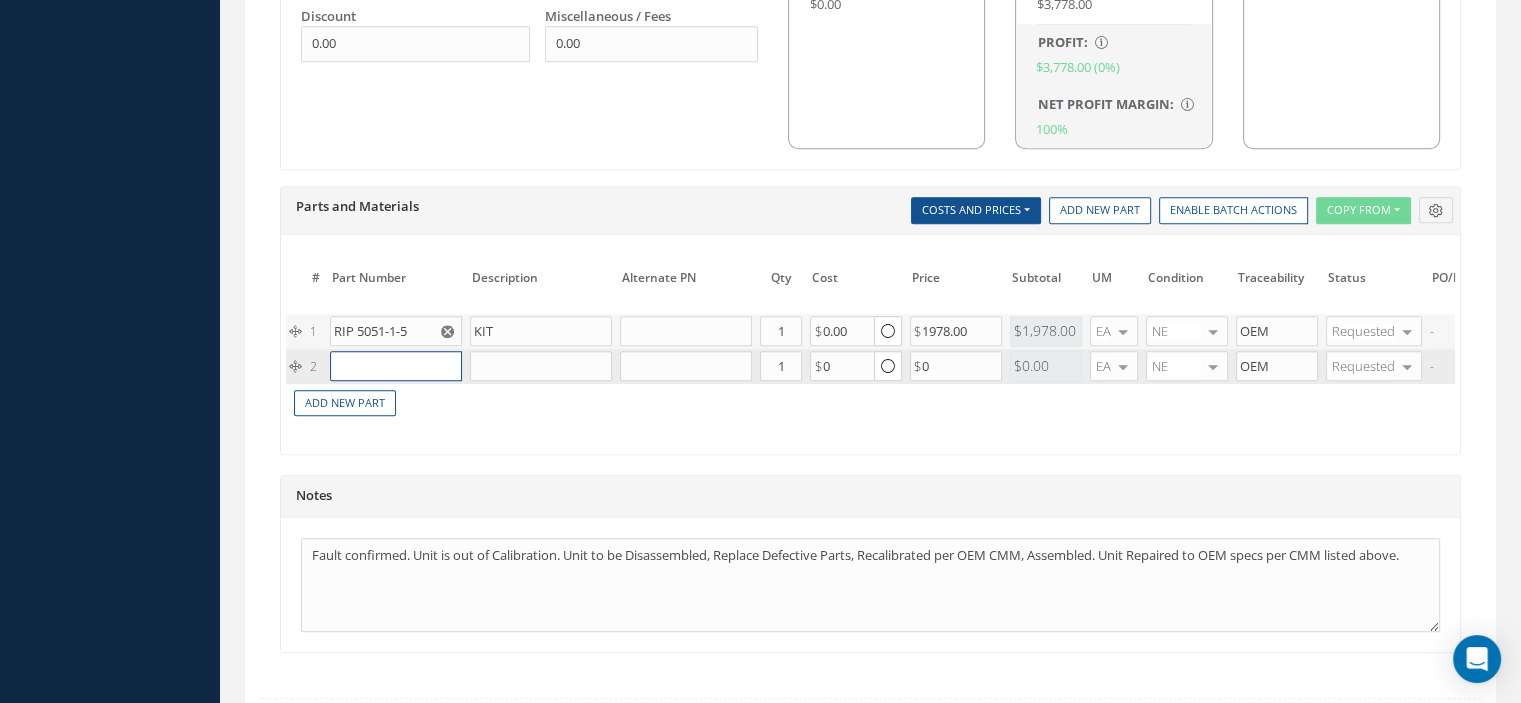 click at bounding box center (396, 366) 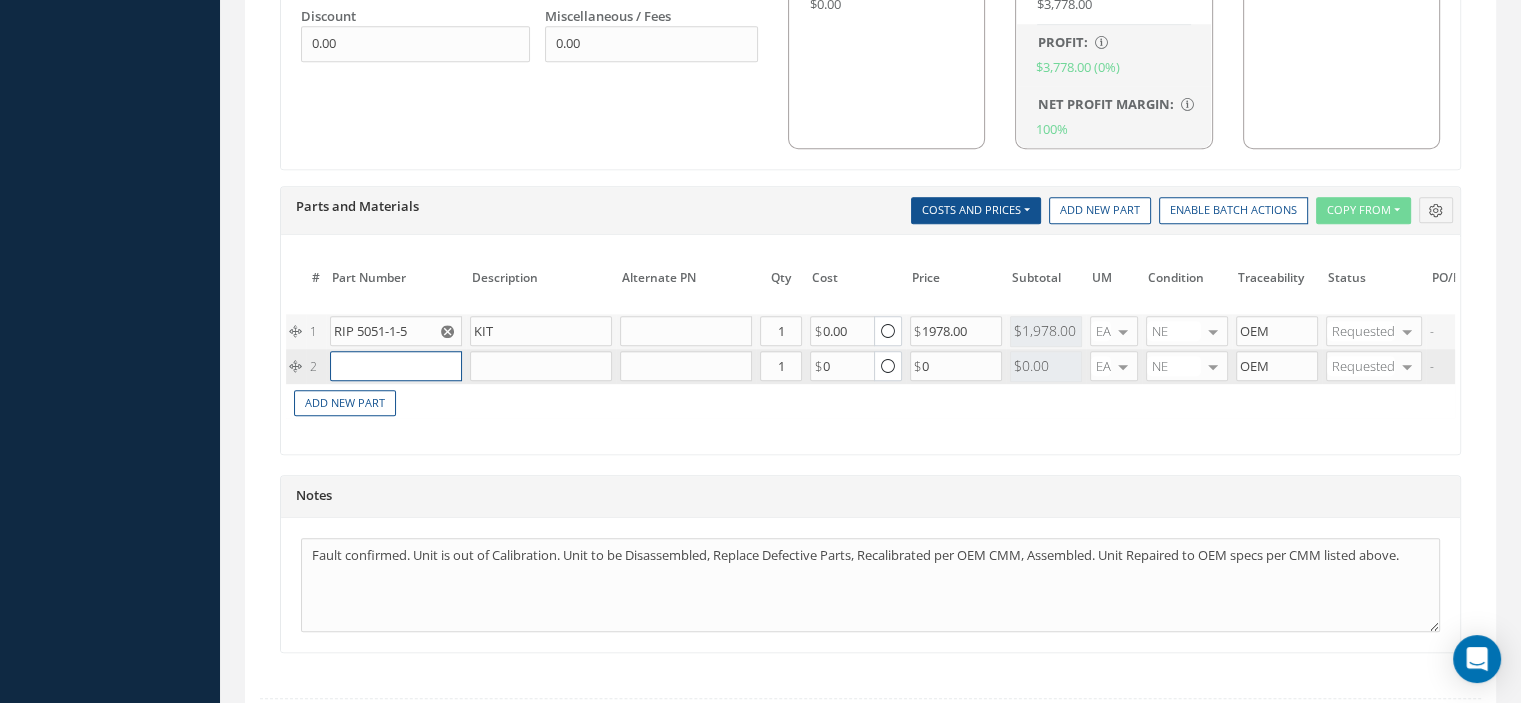 click at bounding box center [396, 366] 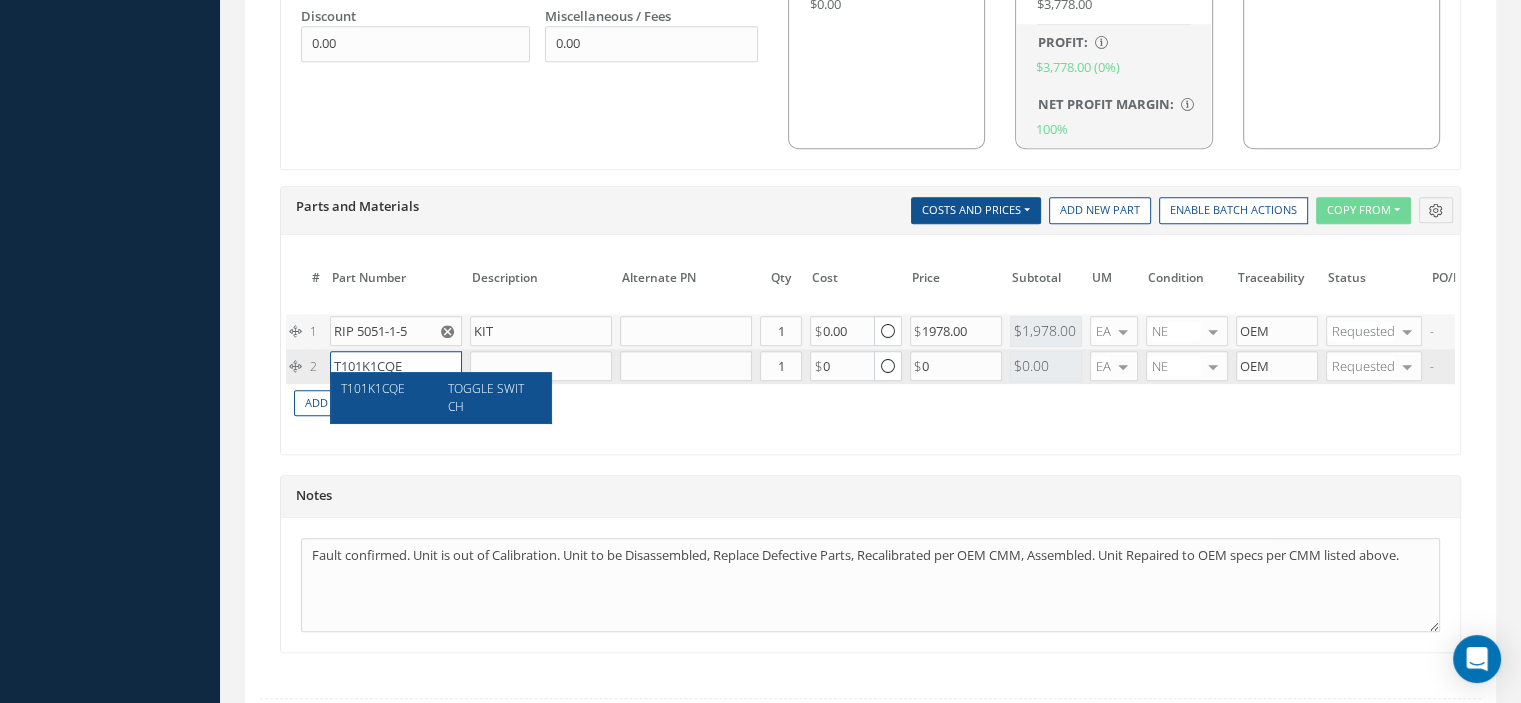 type on "T101K1CQE" 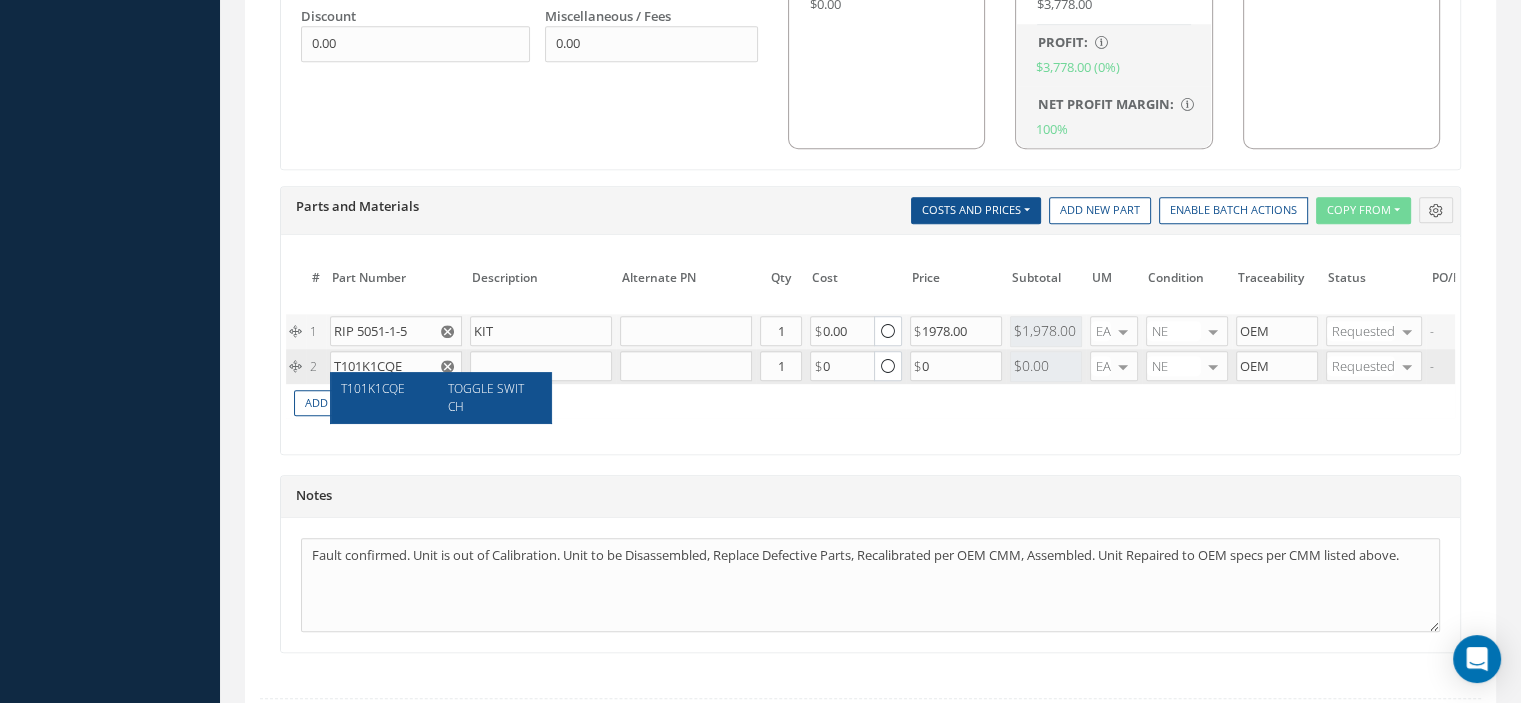 click on "T101K1CQE" at bounding box center (387, 397) 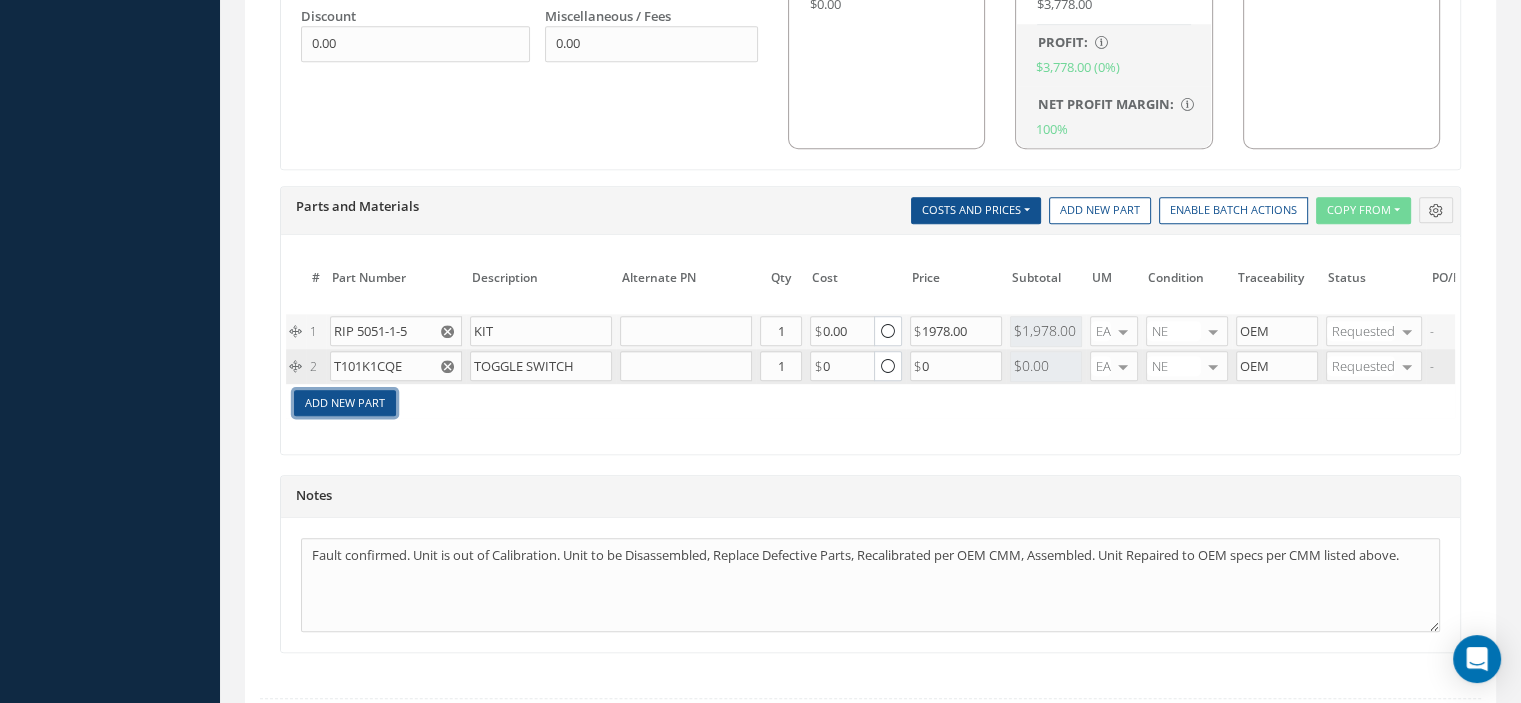 click on "Add New Part" at bounding box center [345, 403] 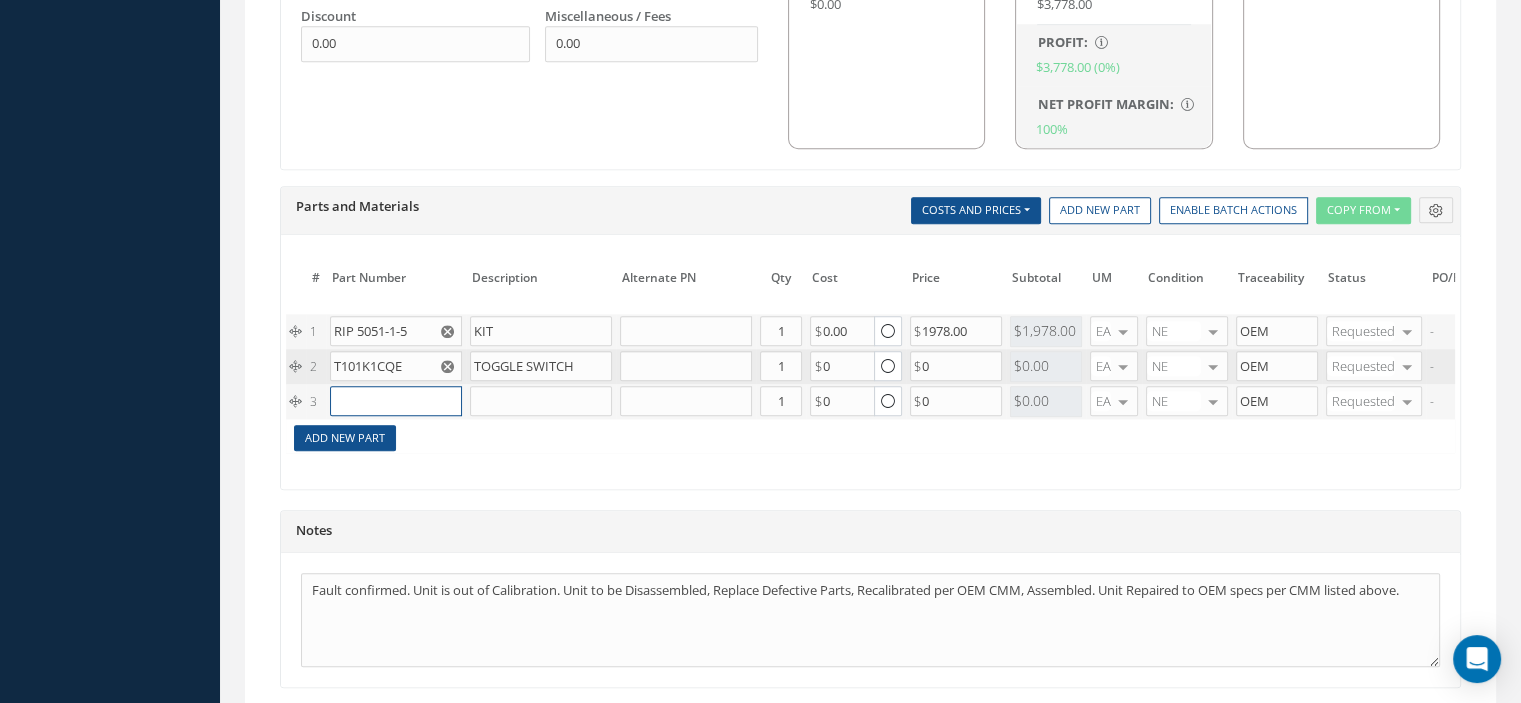 click at bounding box center (396, 401) 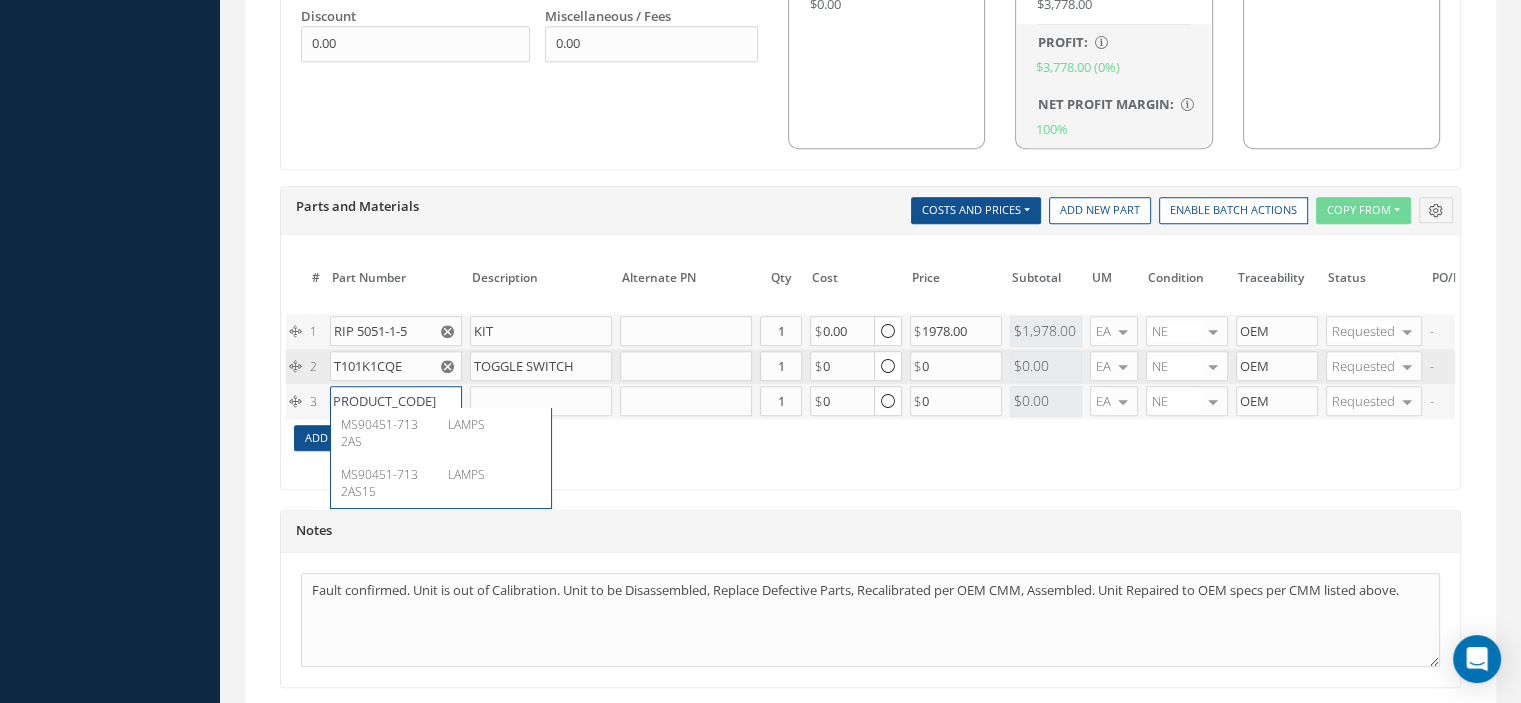 scroll, scrollTop: 0, scrollLeft: 14, axis: horizontal 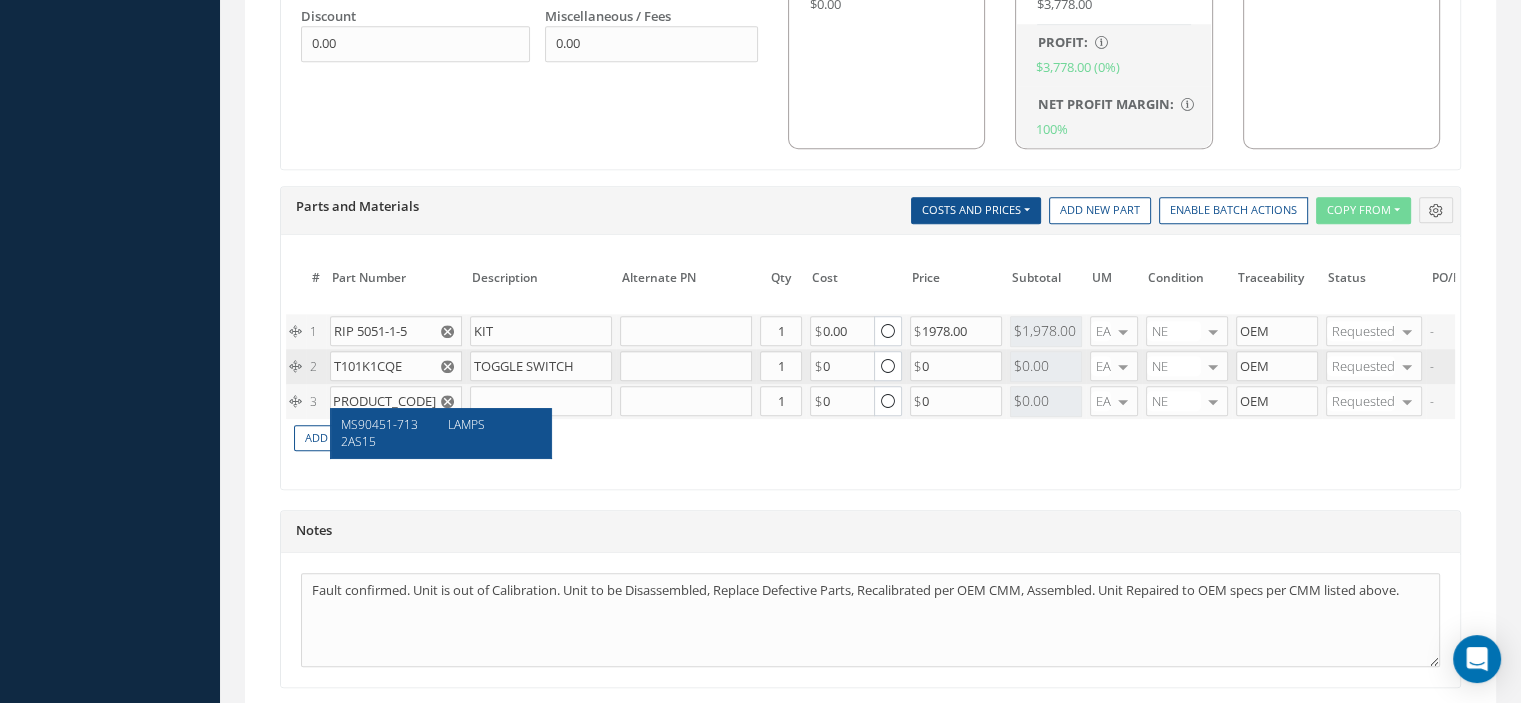 click on "MS90451-7132AS15" at bounding box center [379, 433] 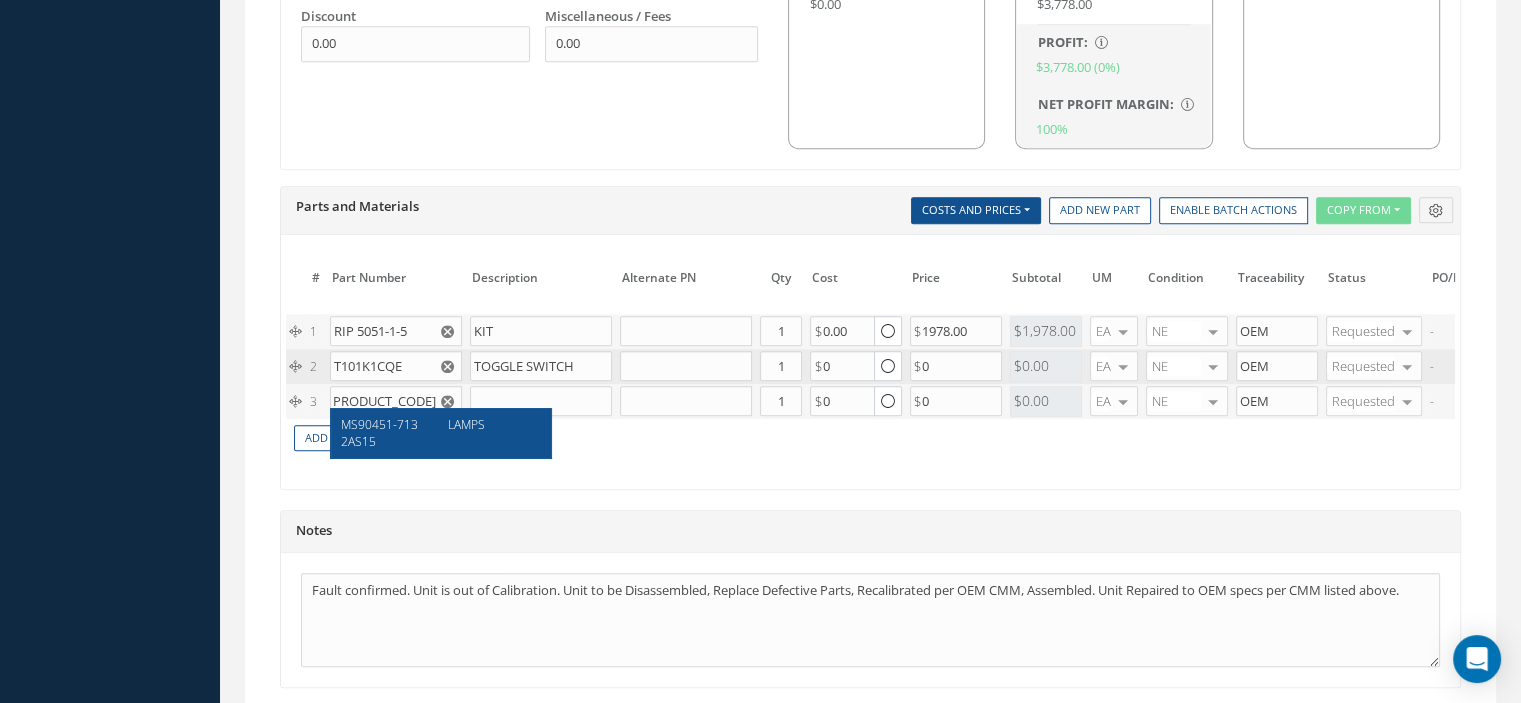 type on "0.65" 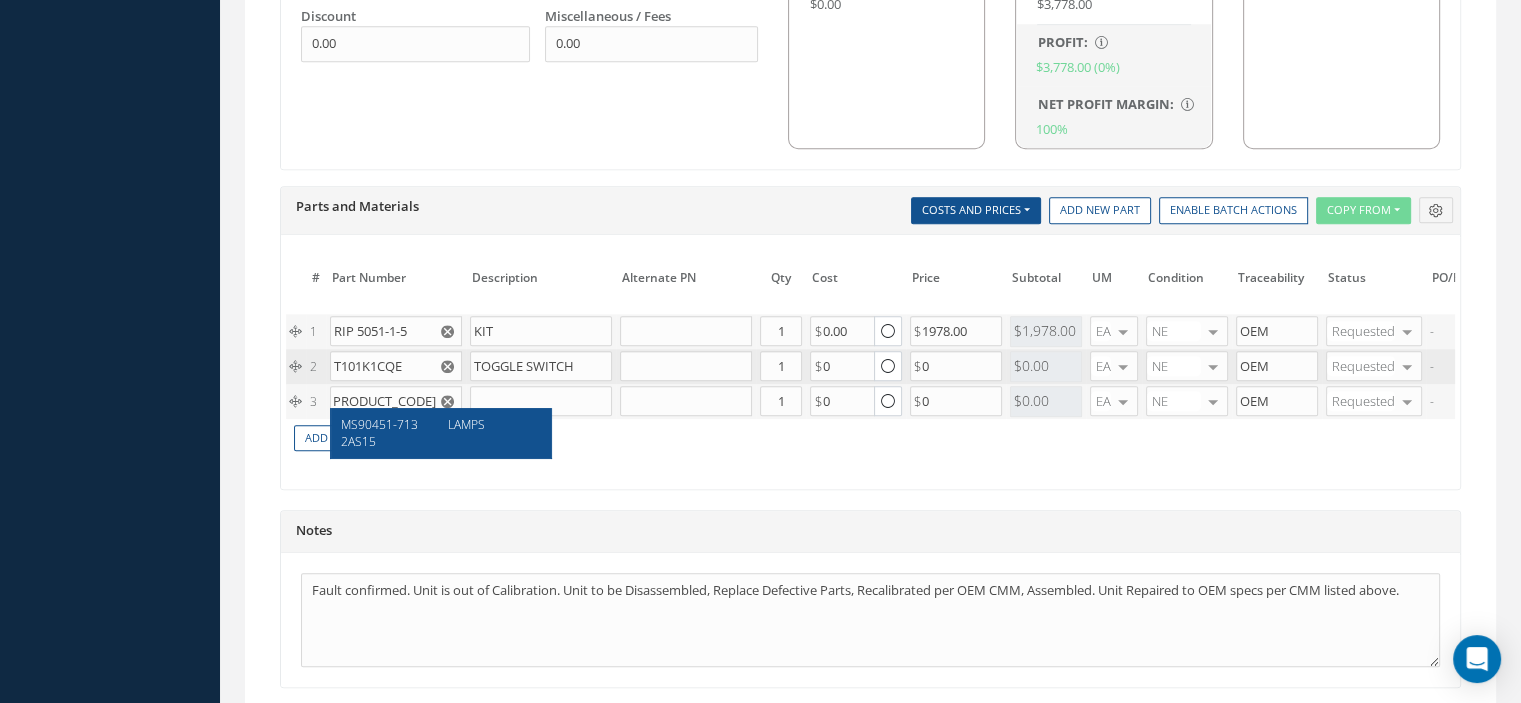 scroll, scrollTop: 0, scrollLeft: 0, axis: both 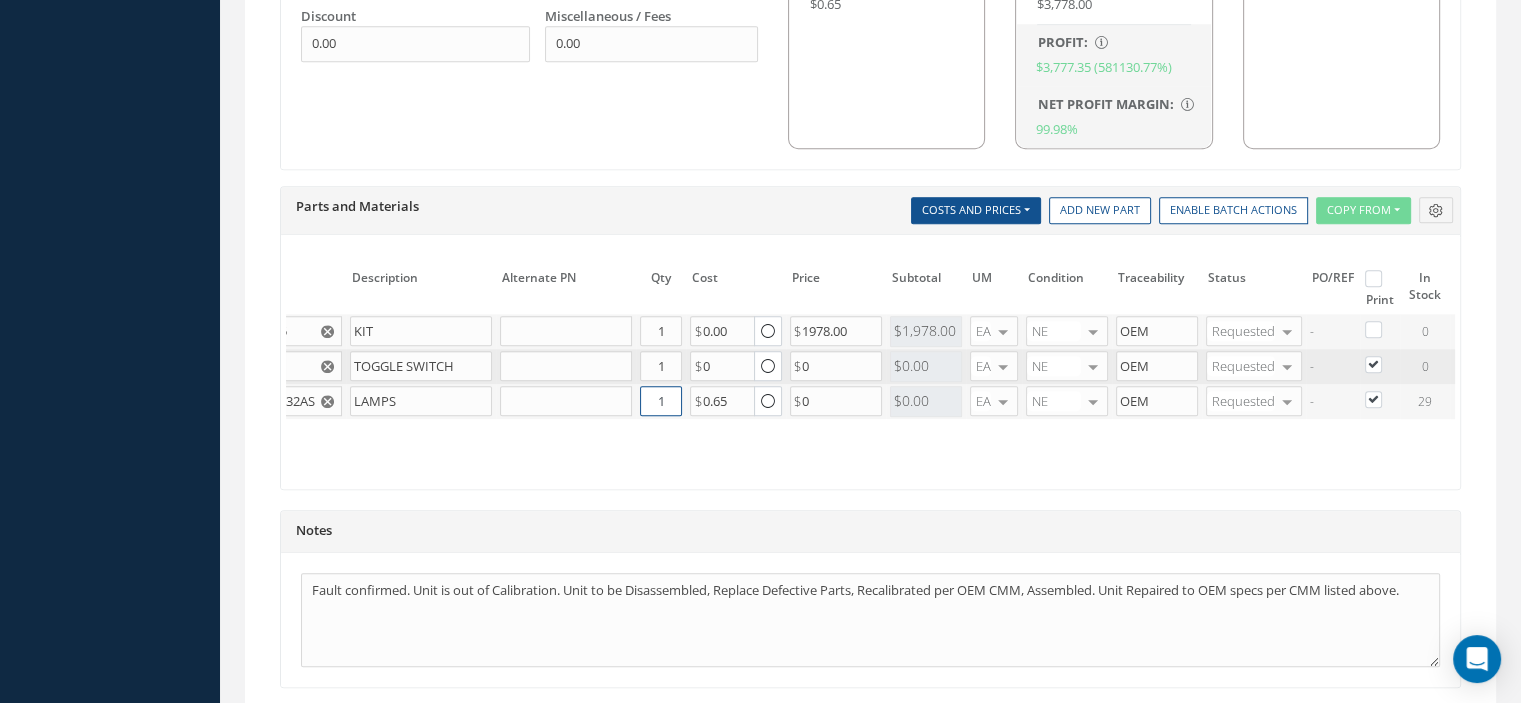 click on "1" at bounding box center [661, 401] 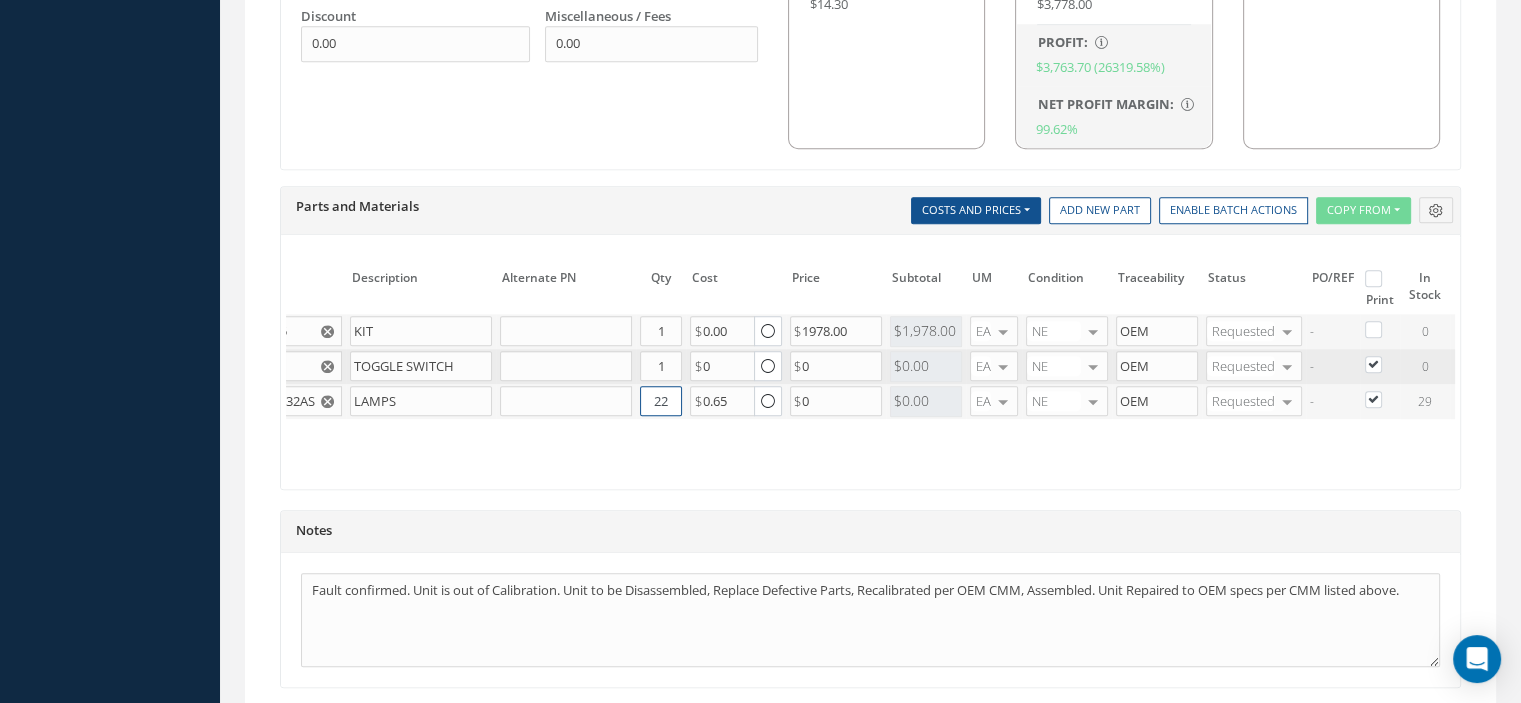 scroll, scrollTop: 0, scrollLeft: 0, axis: both 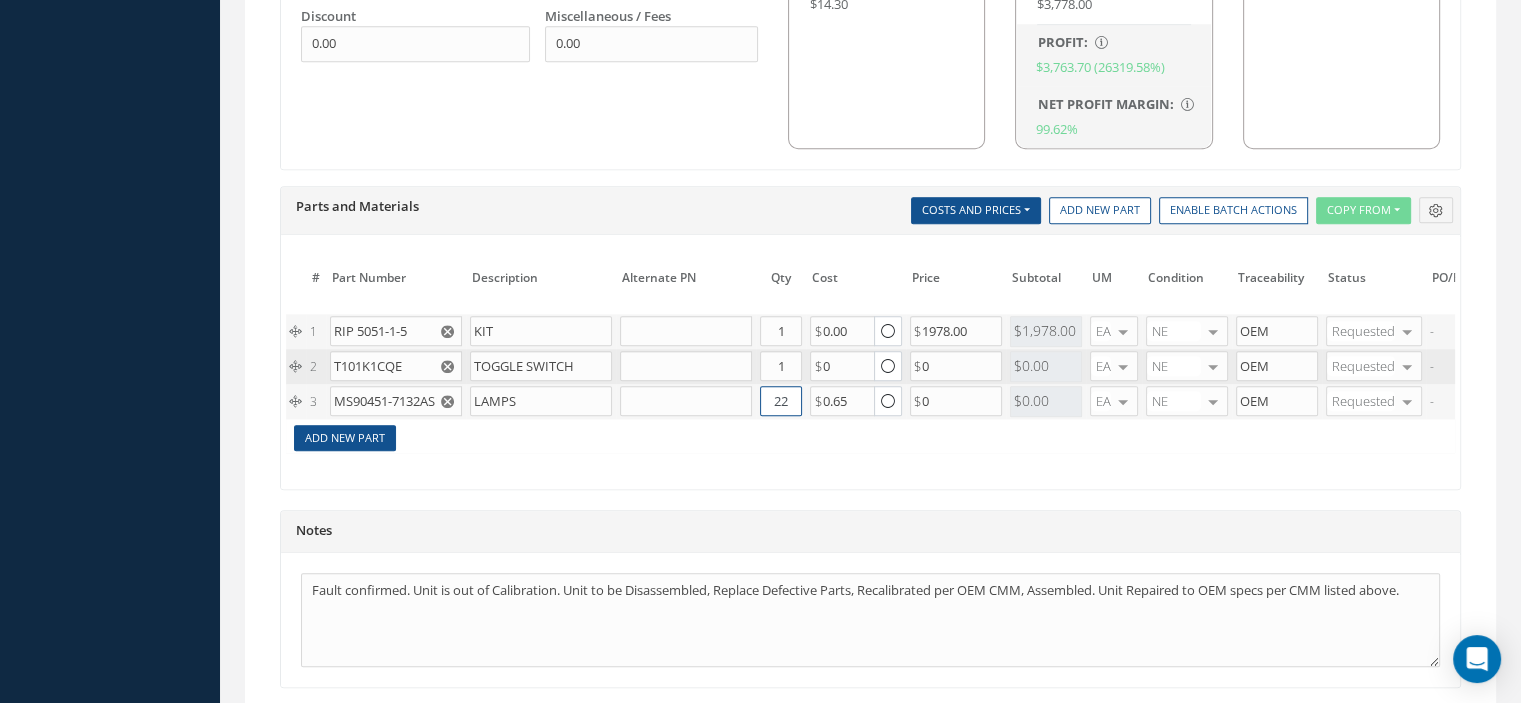 type on "22" 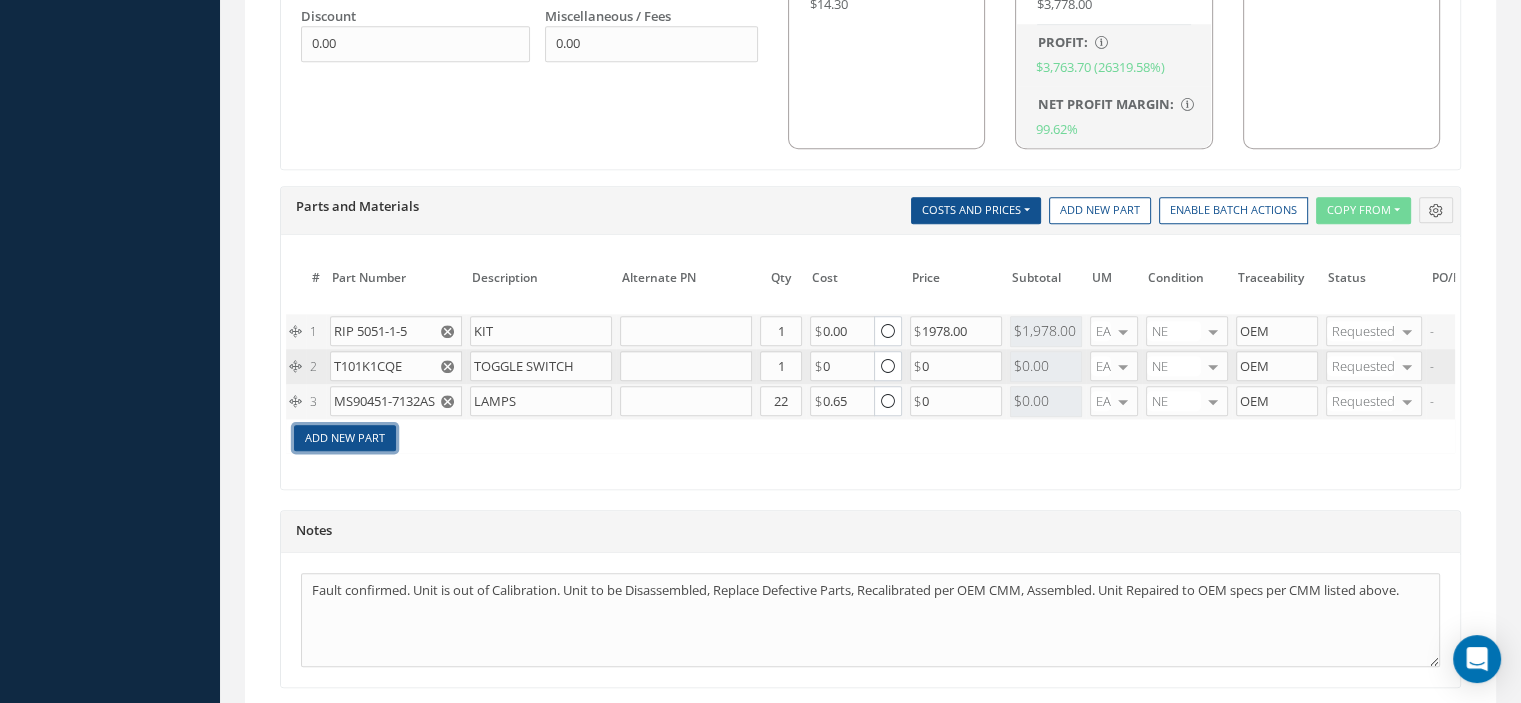 click on "Add New Part" at bounding box center [345, 438] 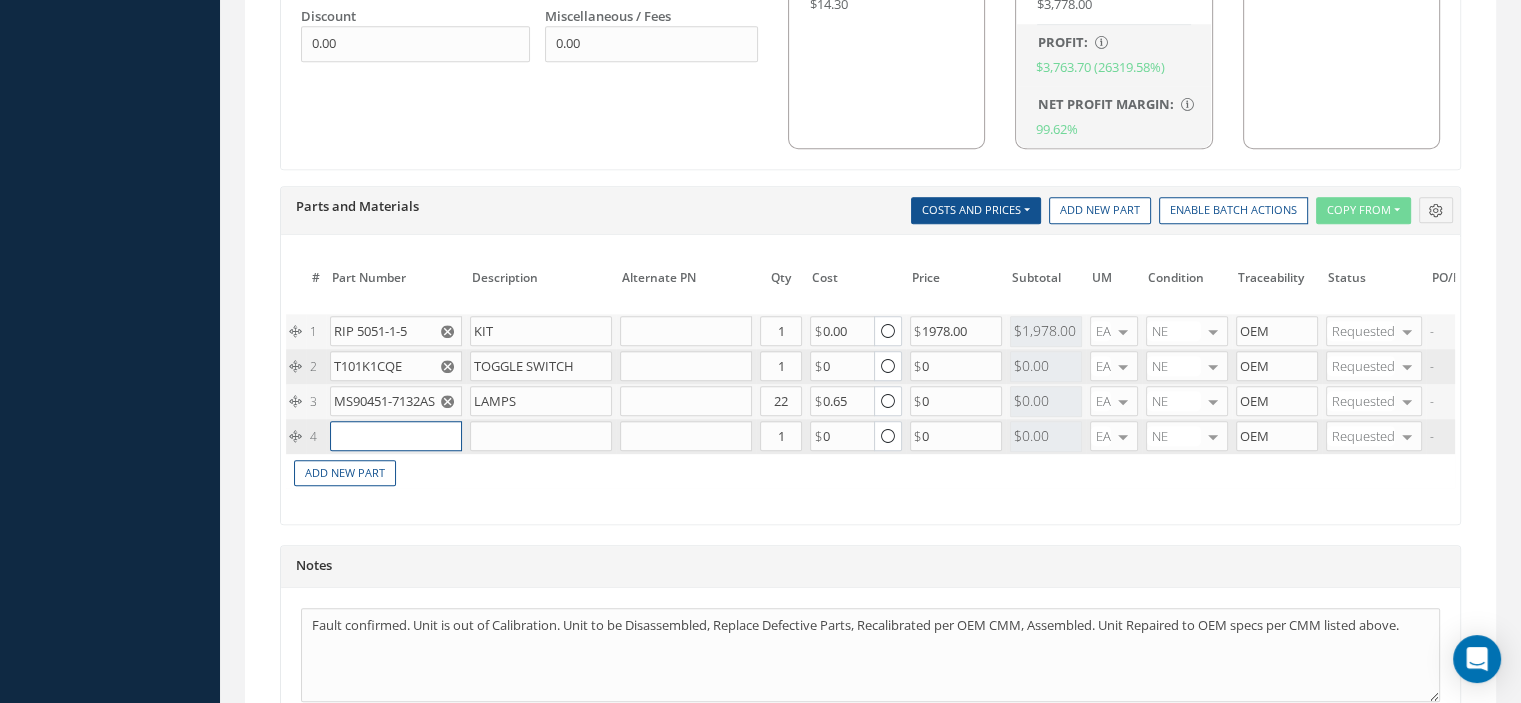 click at bounding box center (396, 436) 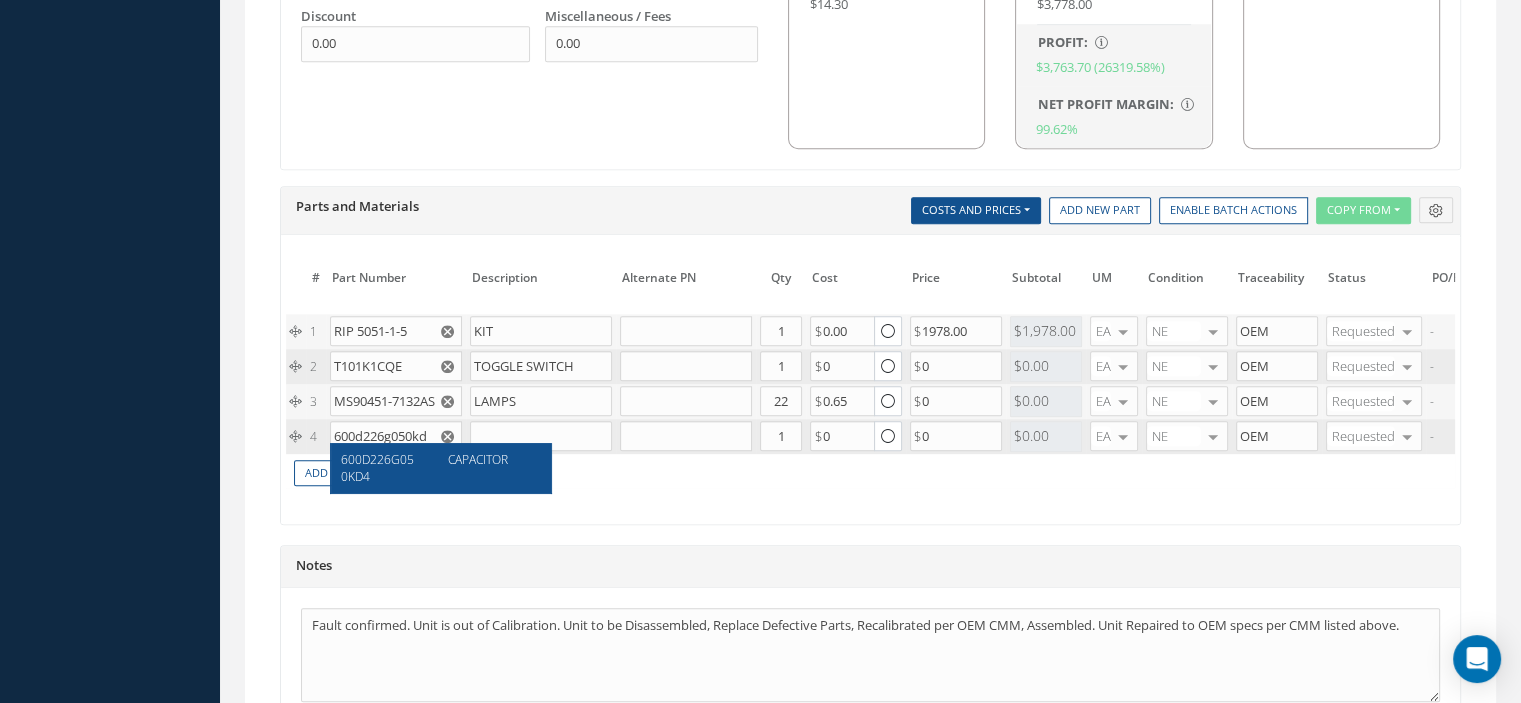 click on "600D226G050KD4" at bounding box center [377, 468] 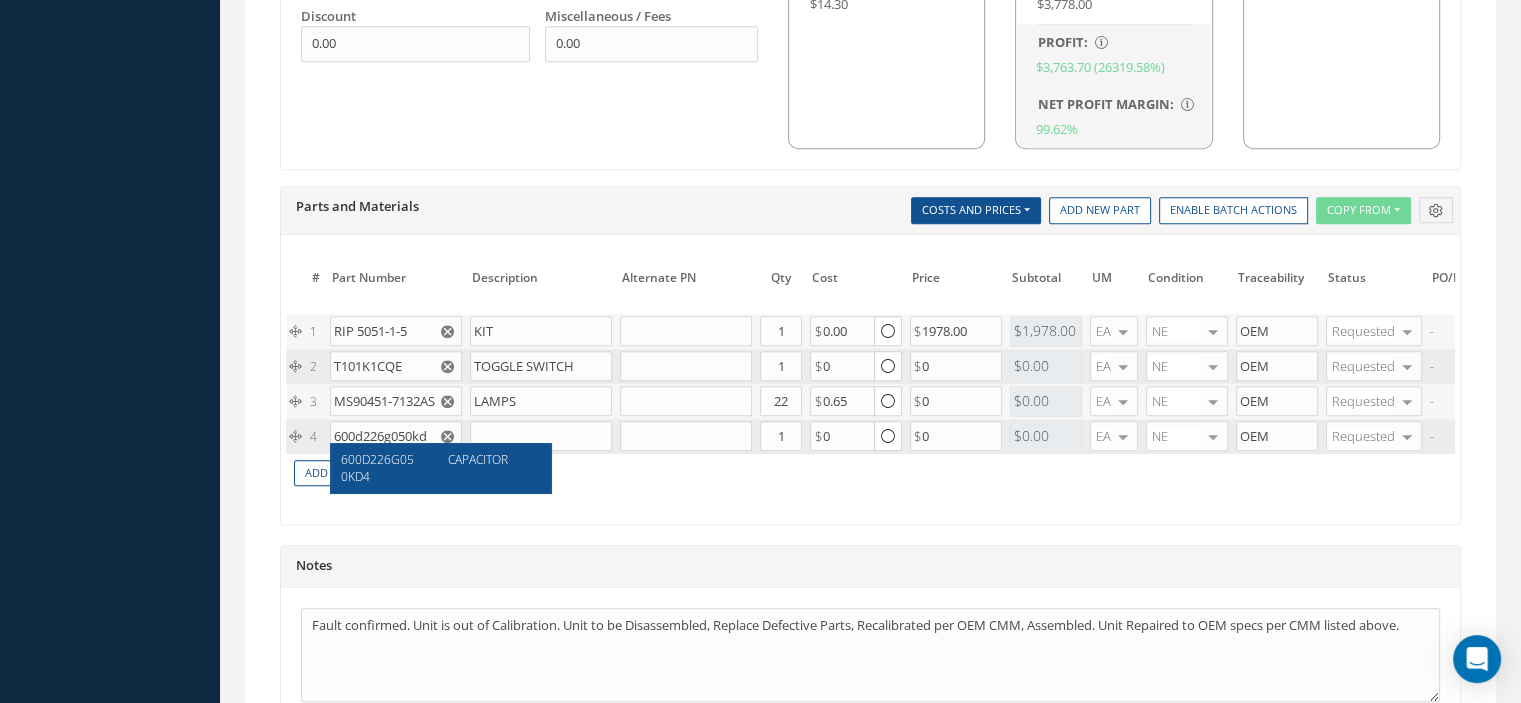 type on "600D226G050KD4" 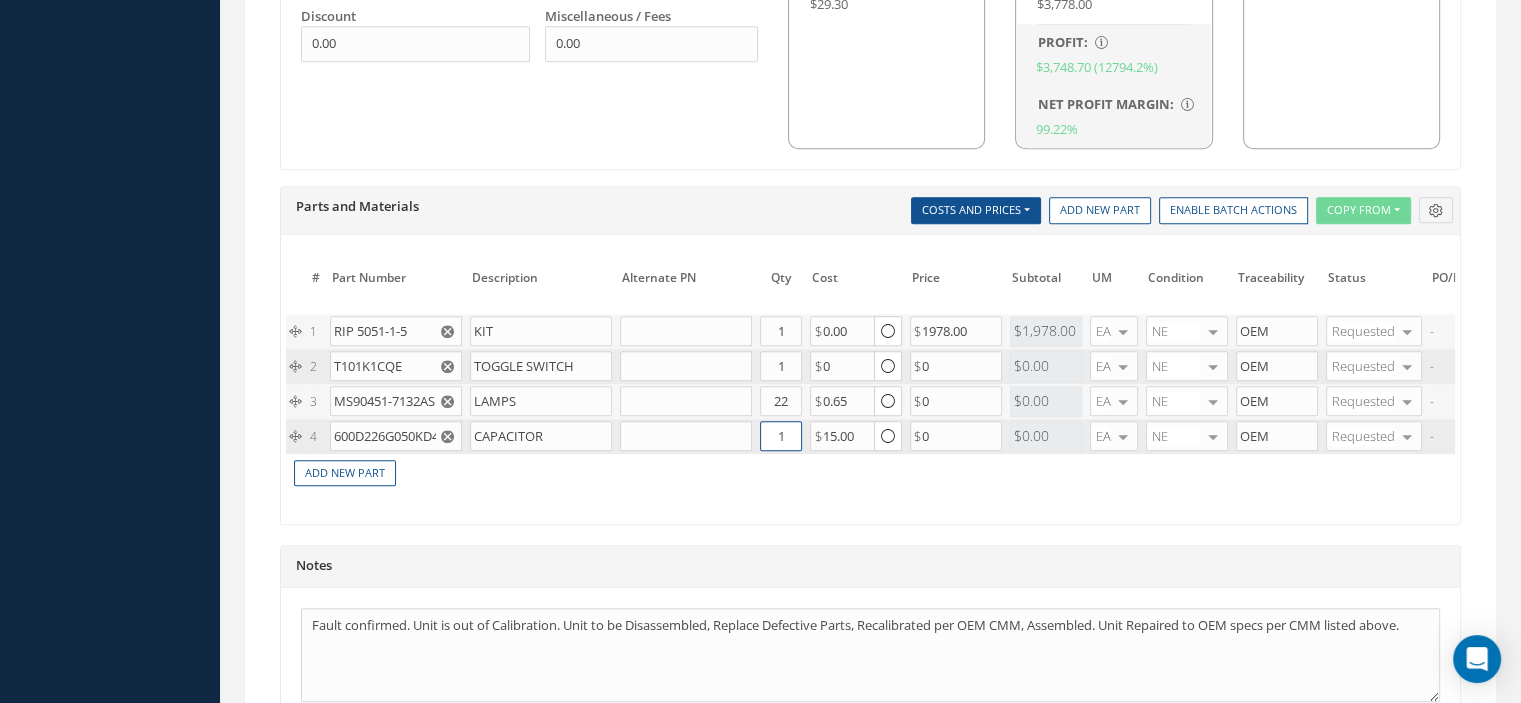 drag, startPoint x: 768, startPoint y: 432, endPoint x: 784, endPoint y: 431, distance: 16.03122 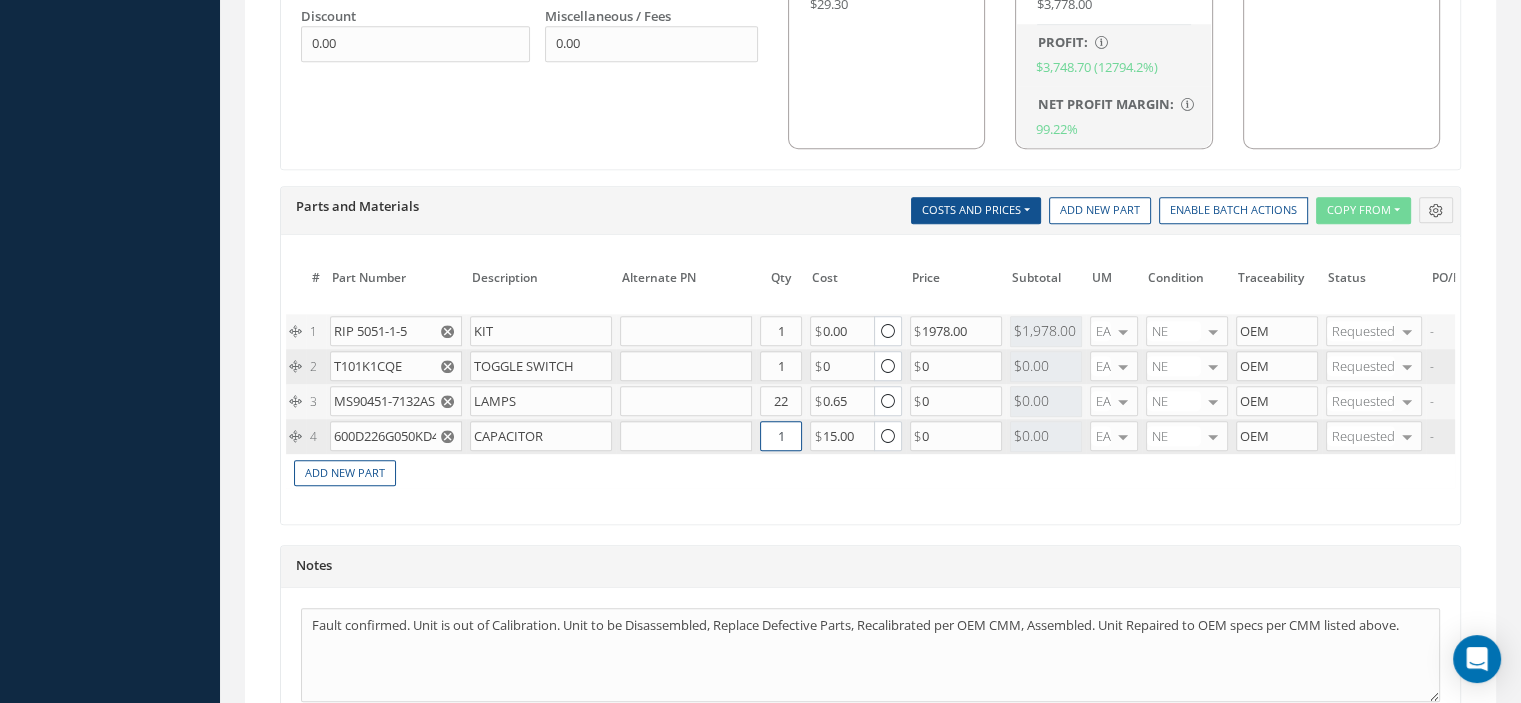 click on "1" at bounding box center [781, 436] 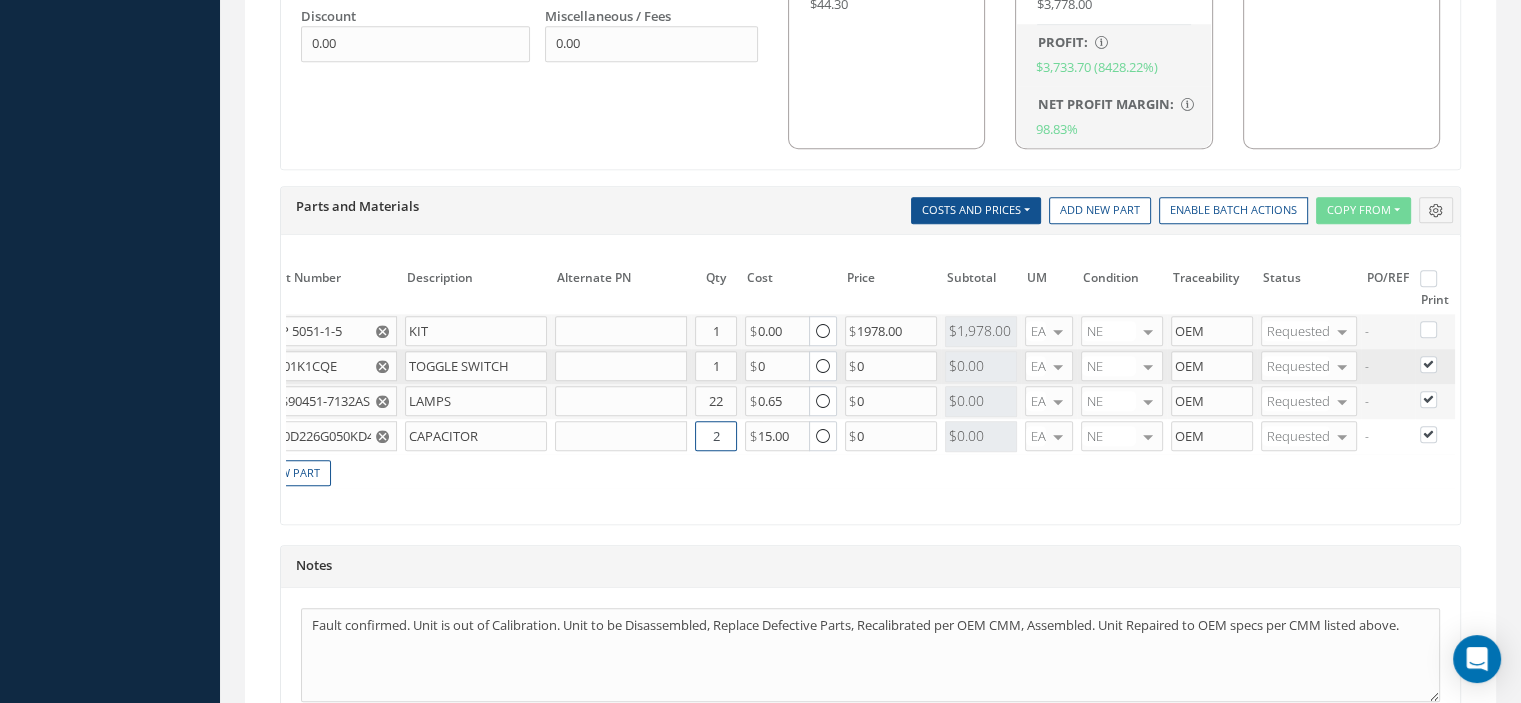 scroll, scrollTop: 0, scrollLeft: 0, axis: both 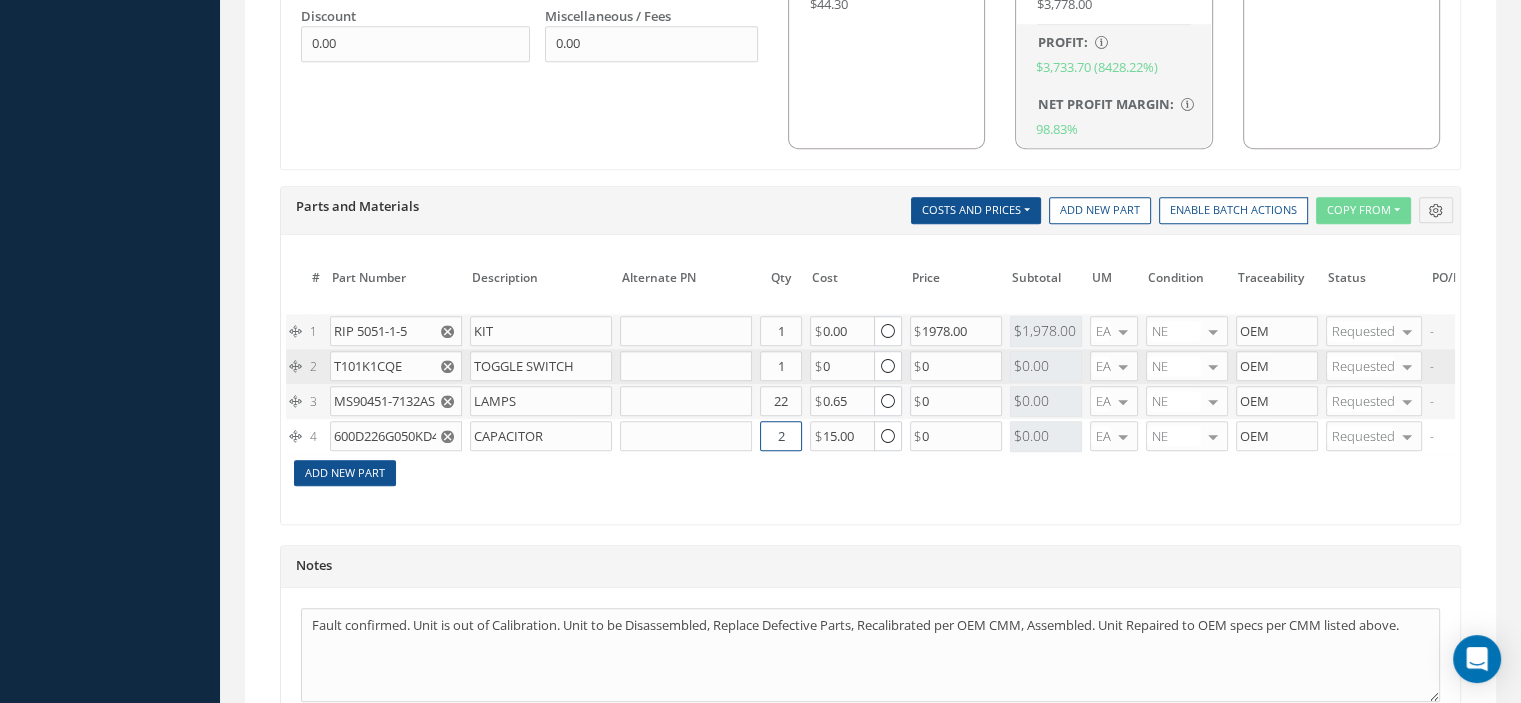 type on "2" 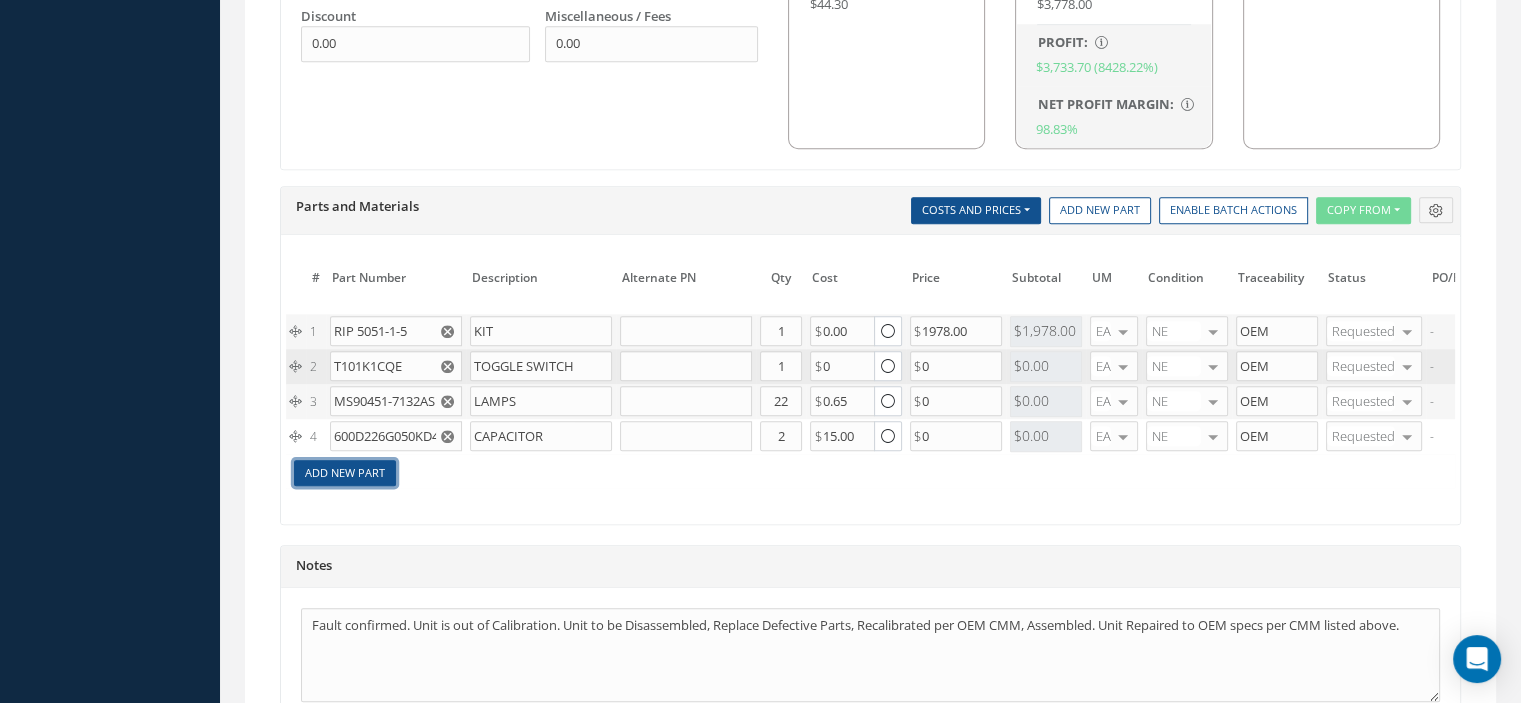 click on "Add New Part" at bounding box center (345, 473) 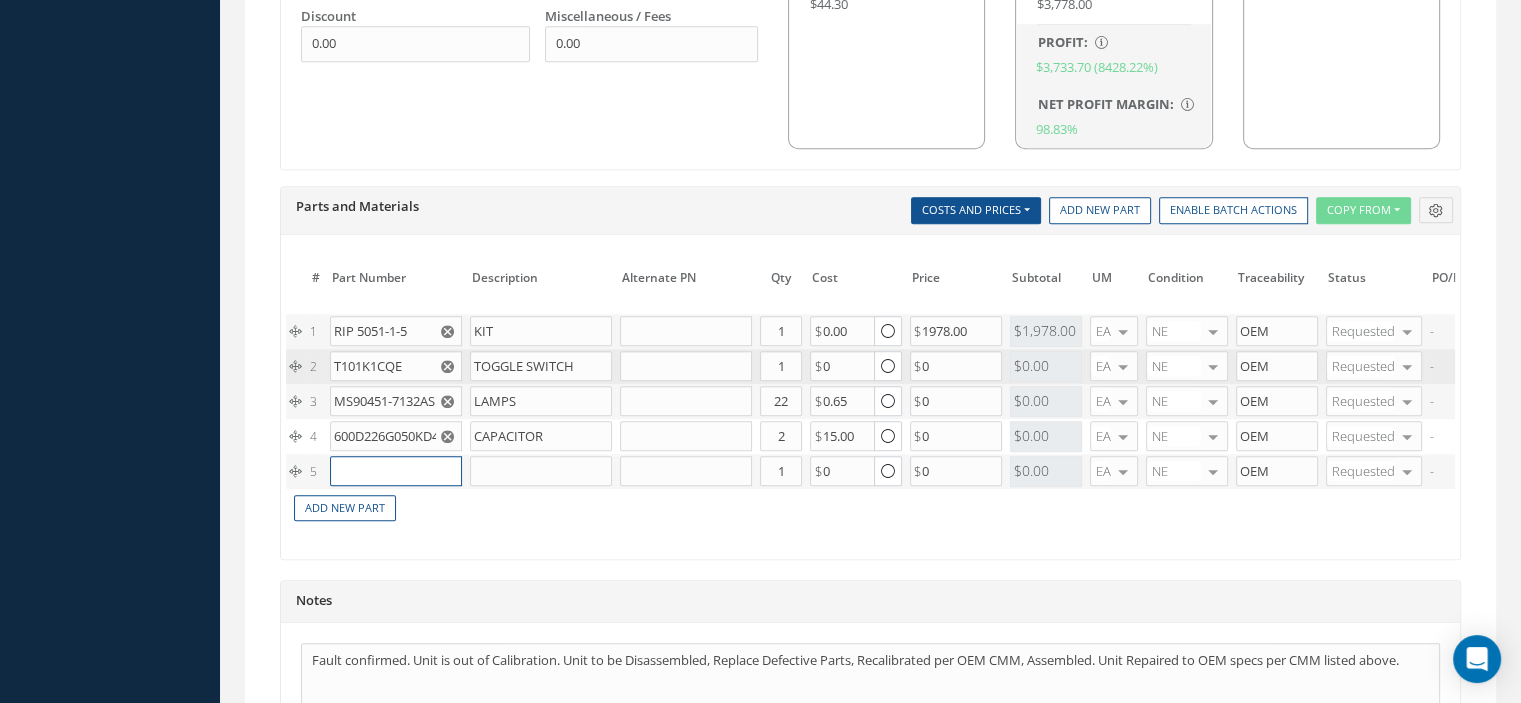 click at bounding box center [396, 471] 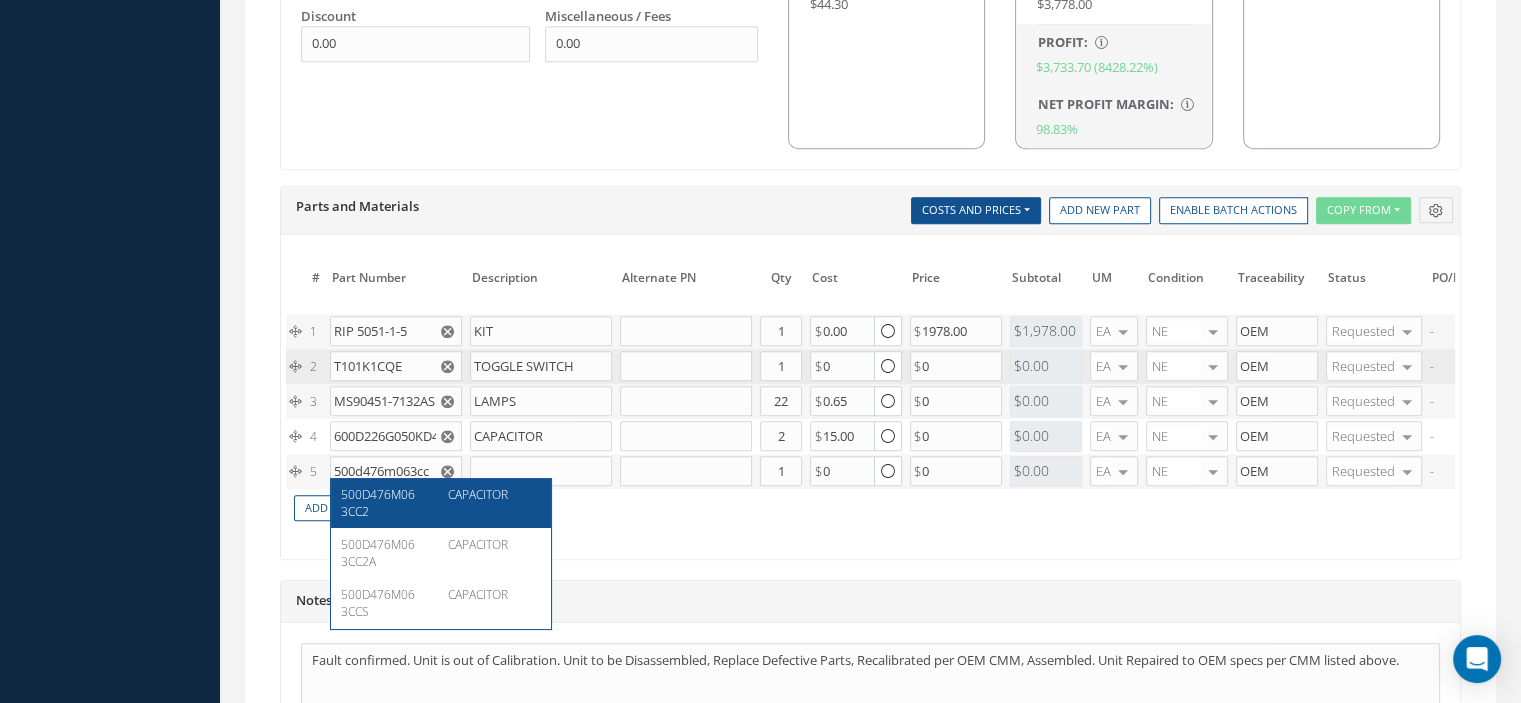 click on "500D476M063CC2" at bounding box center (378, 503) 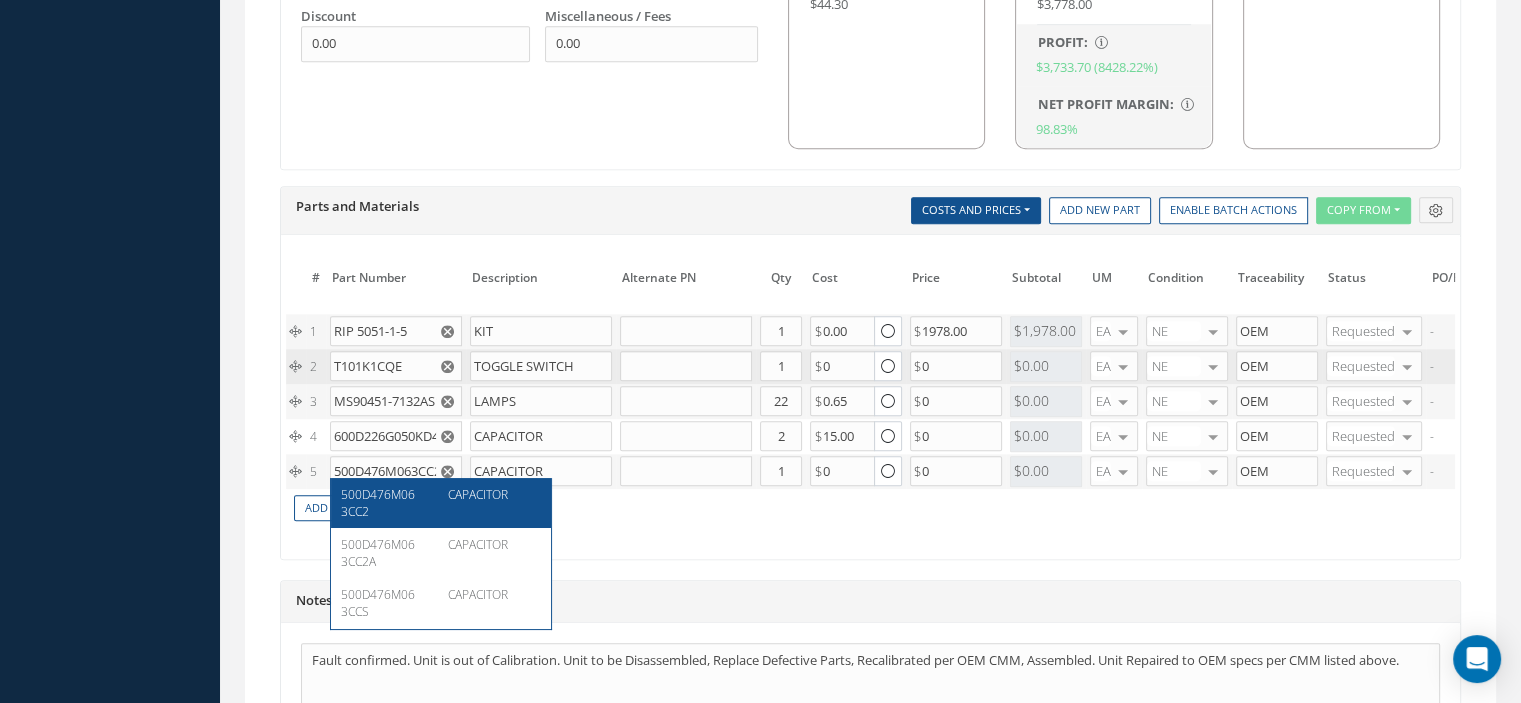 type on "15.00" 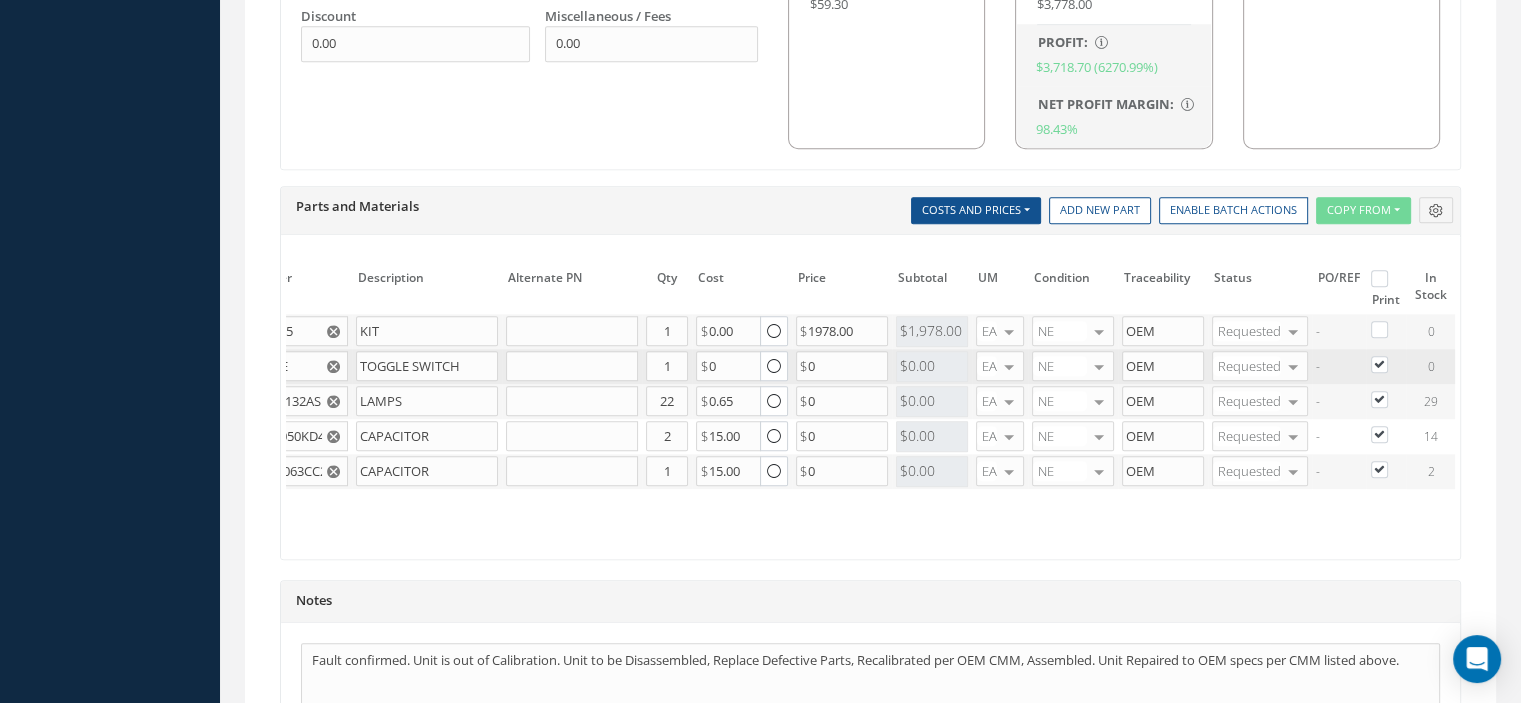 scroll, scrollTop: 0, scrollLeft: 0, axis: both 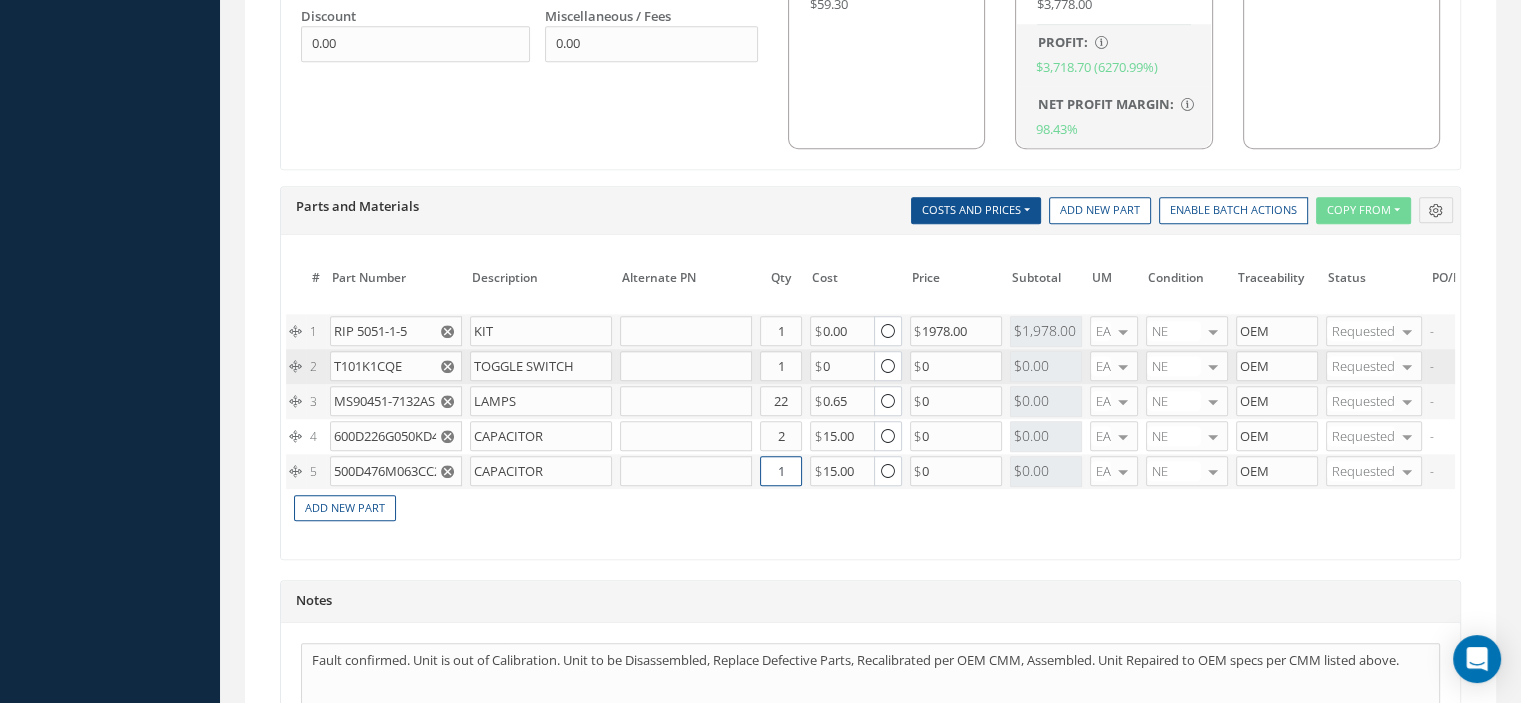drag, startPoint x: 771, startPoint y: 462, endPoint x: 785, endPoint y: 462, distance: 14 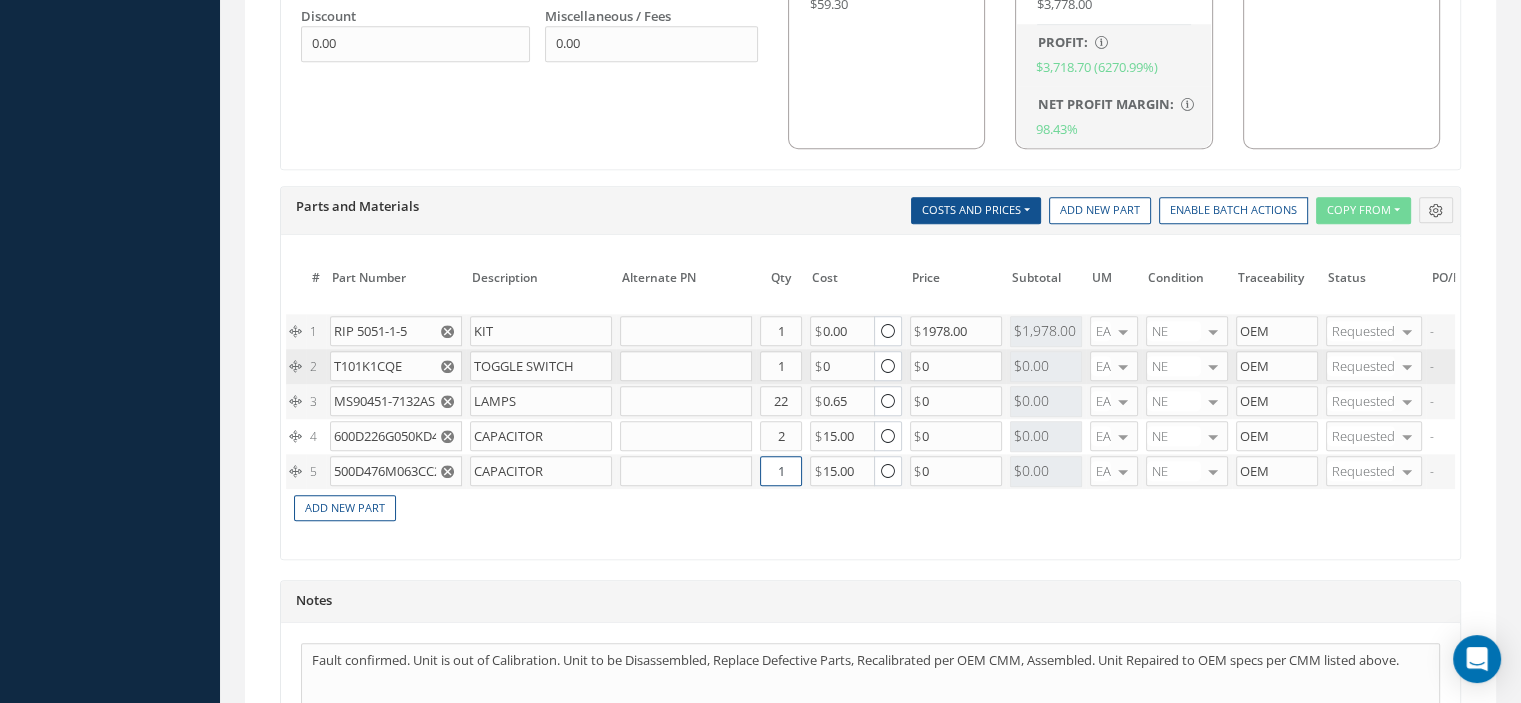 click on "1" at bounding box center (781, 471) 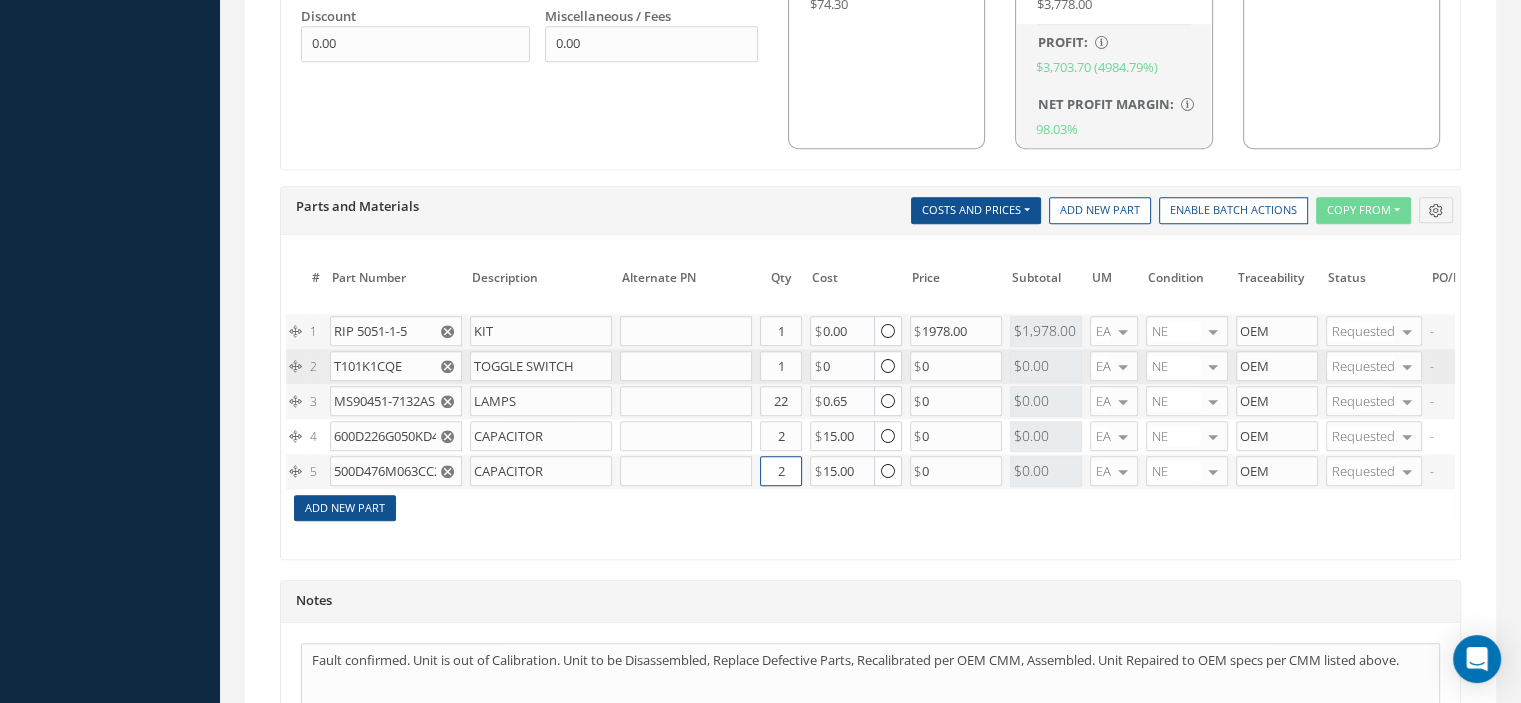type on "2" 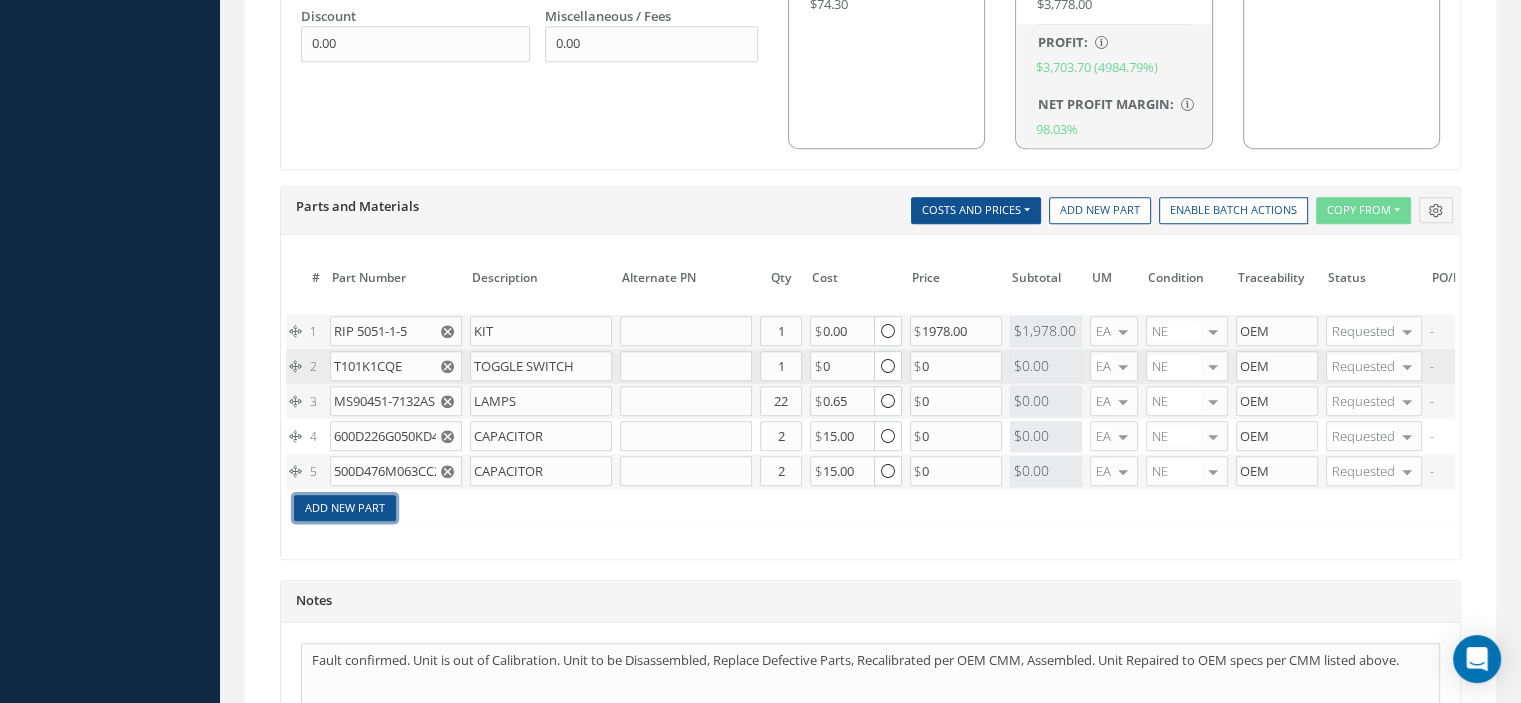 click on "Add New Part" at bounding box center (345, 508) 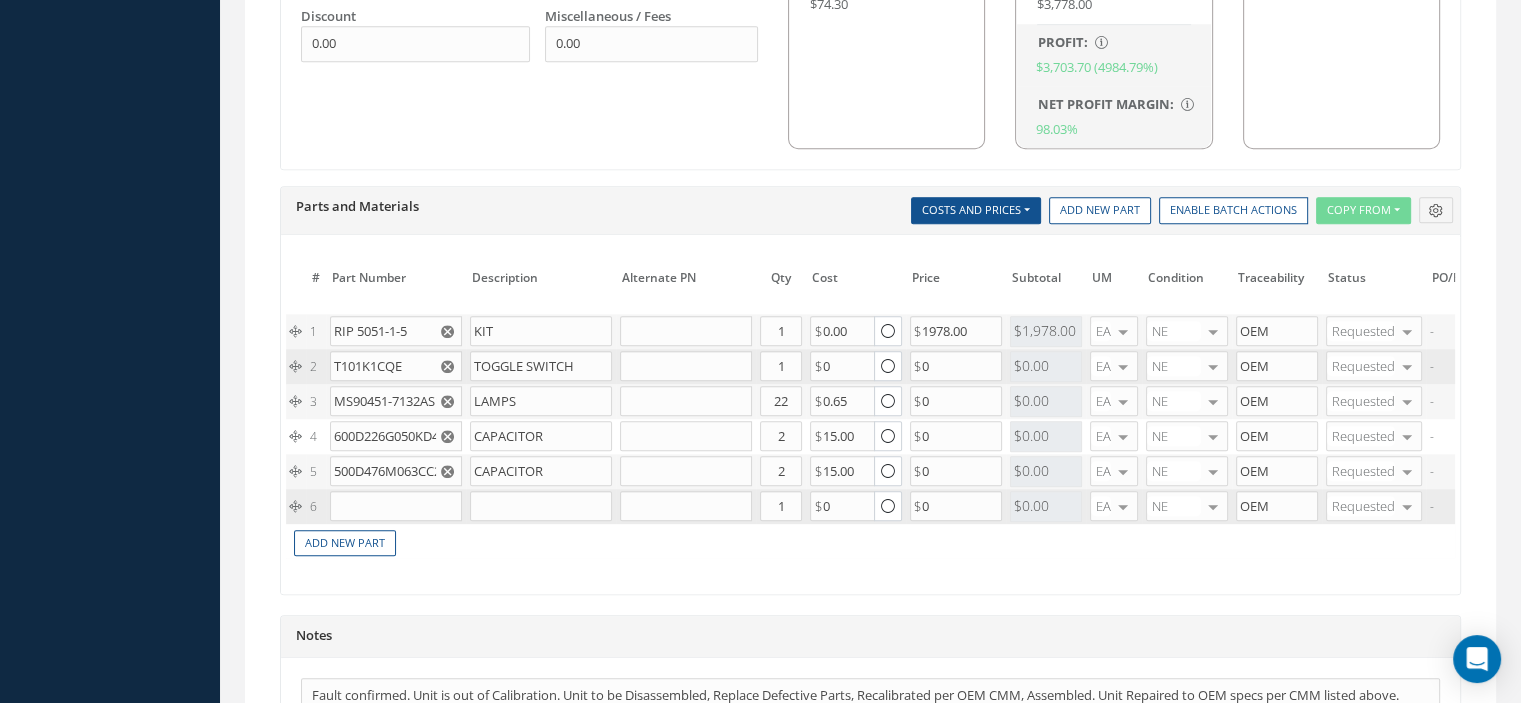 click at bounding box center (396, 506) 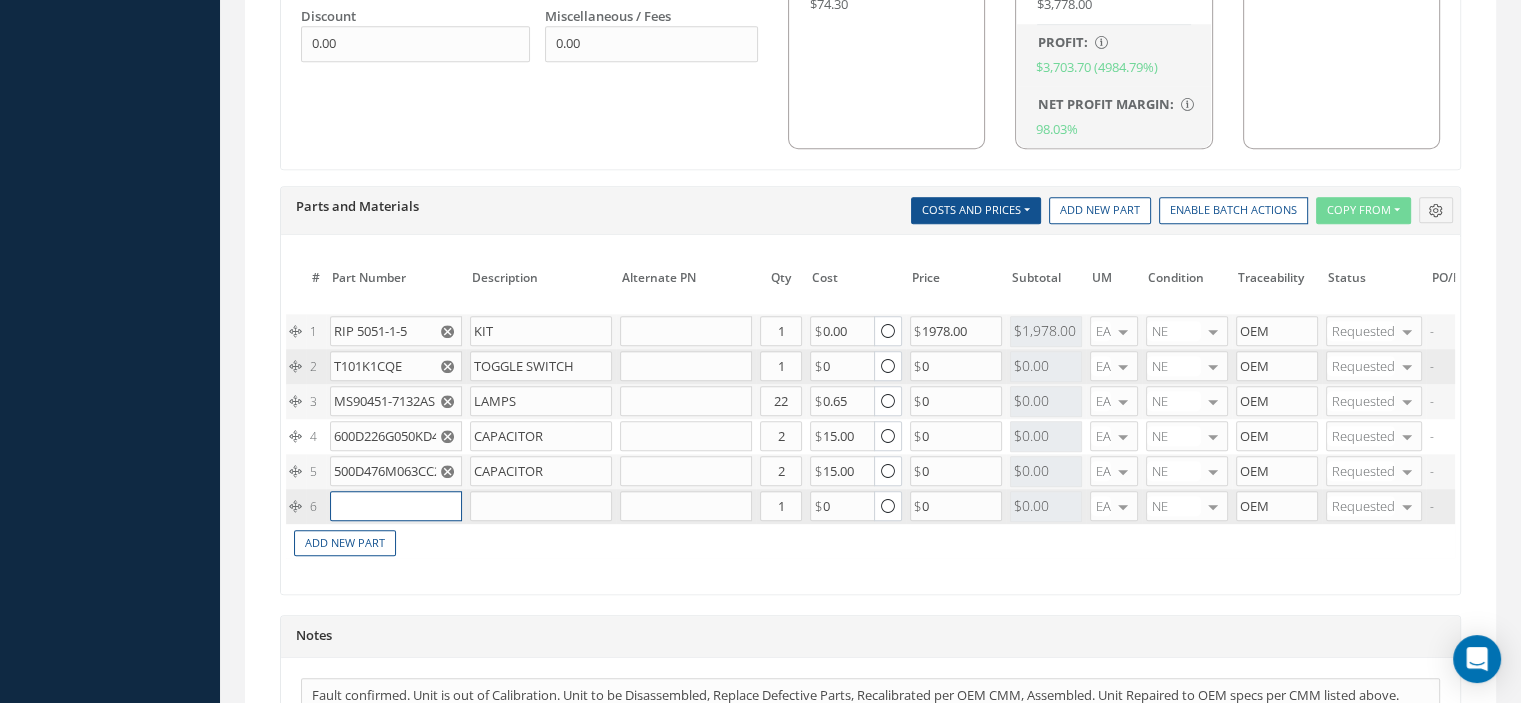 click at bounding box center [396, 506] 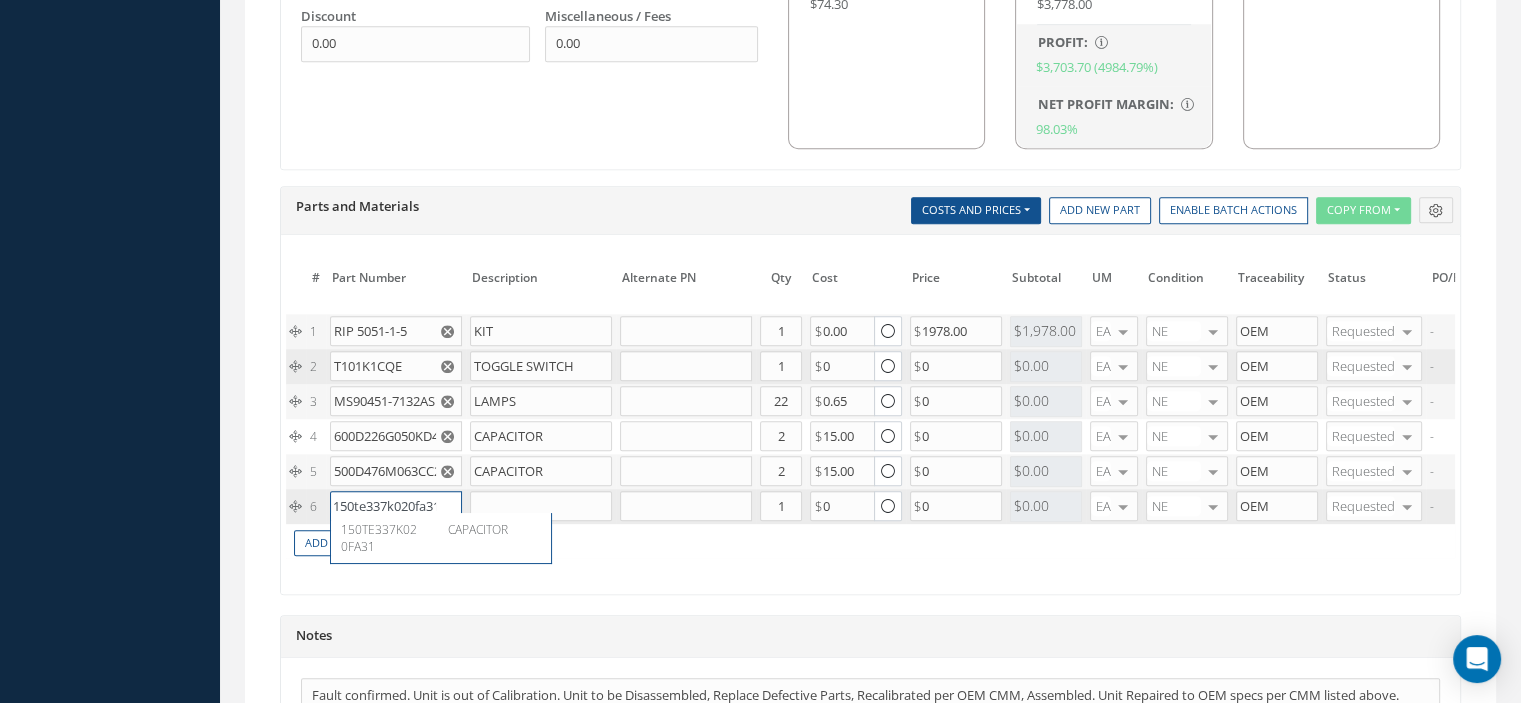 scroll, scrollTop: 0, scrollLeft: 8, axis: horizontal 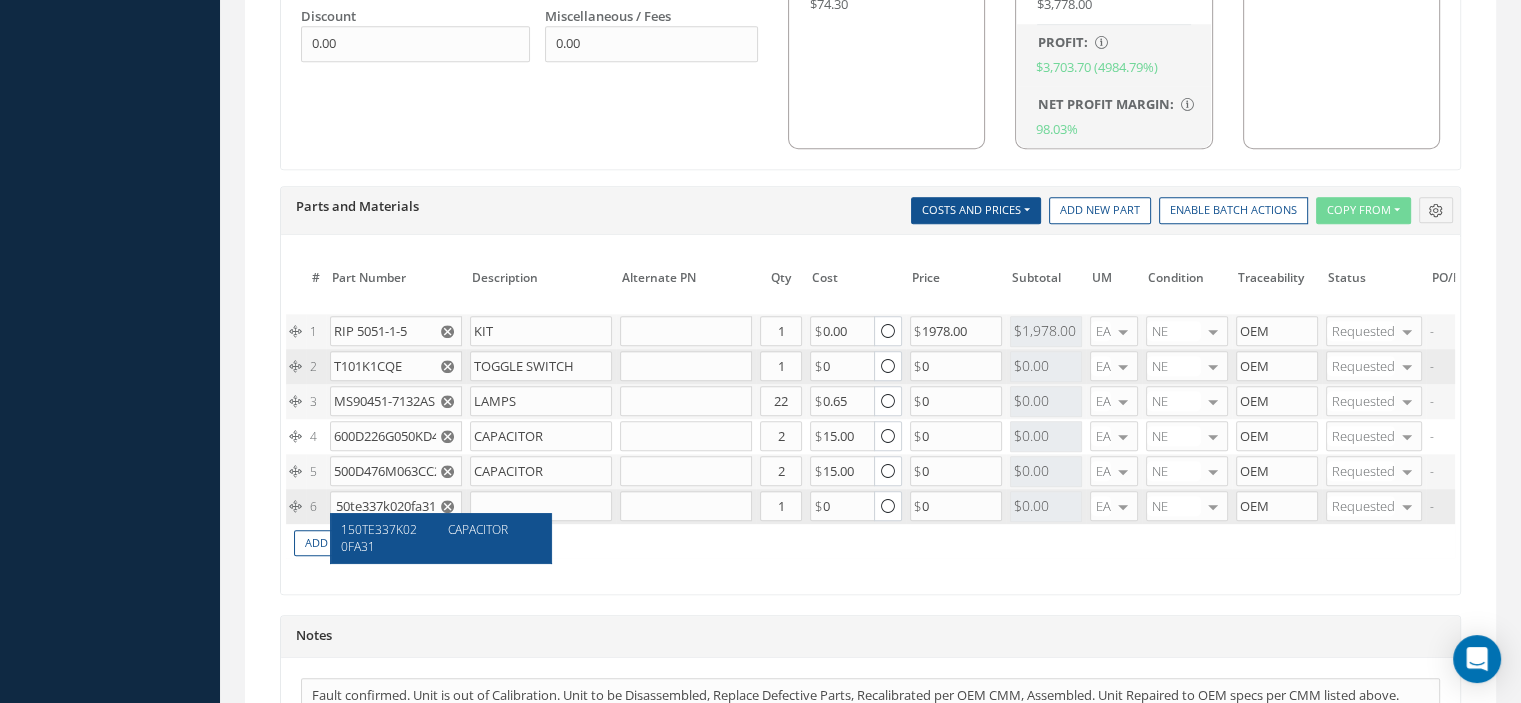 click on "150TE337K020FA31" at bounding box center [379, 538] 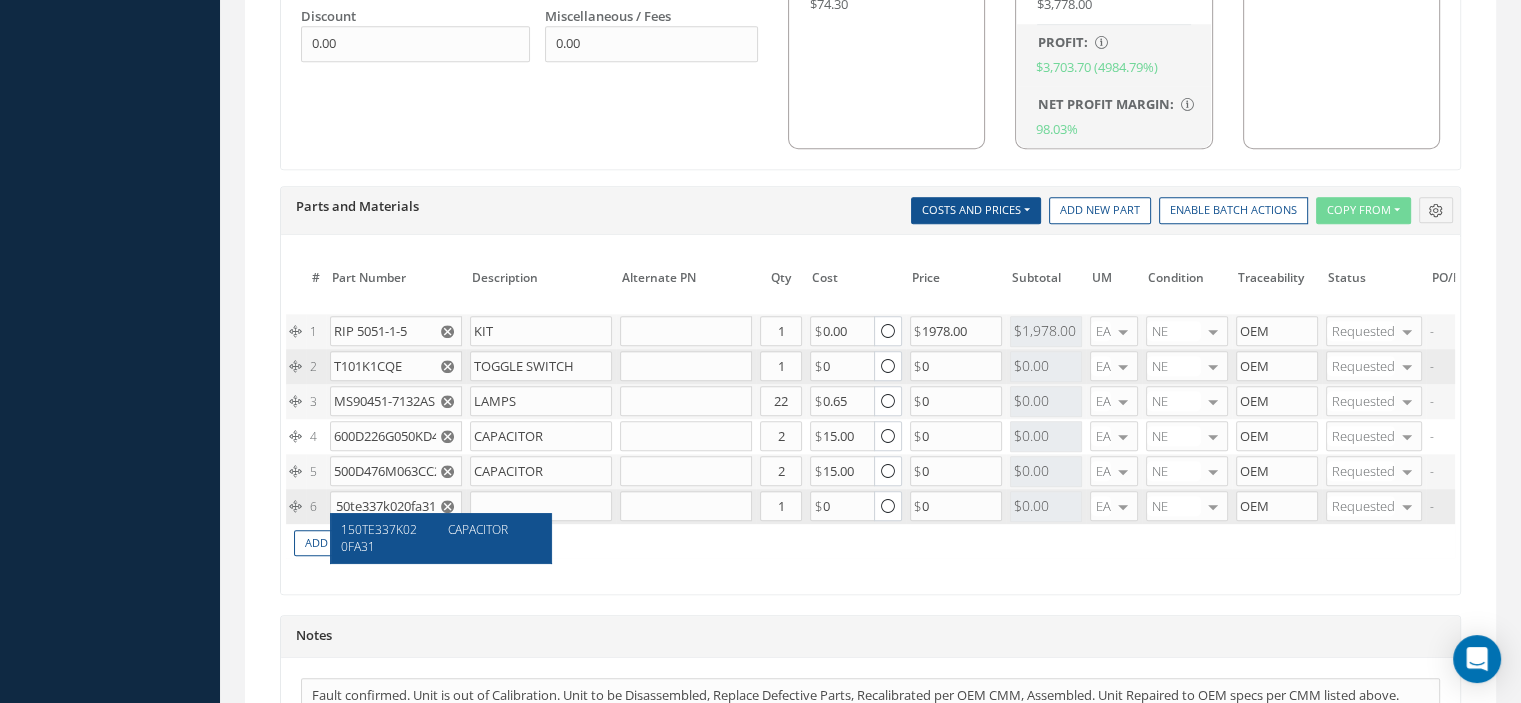 type on "150TE337K020FA31" 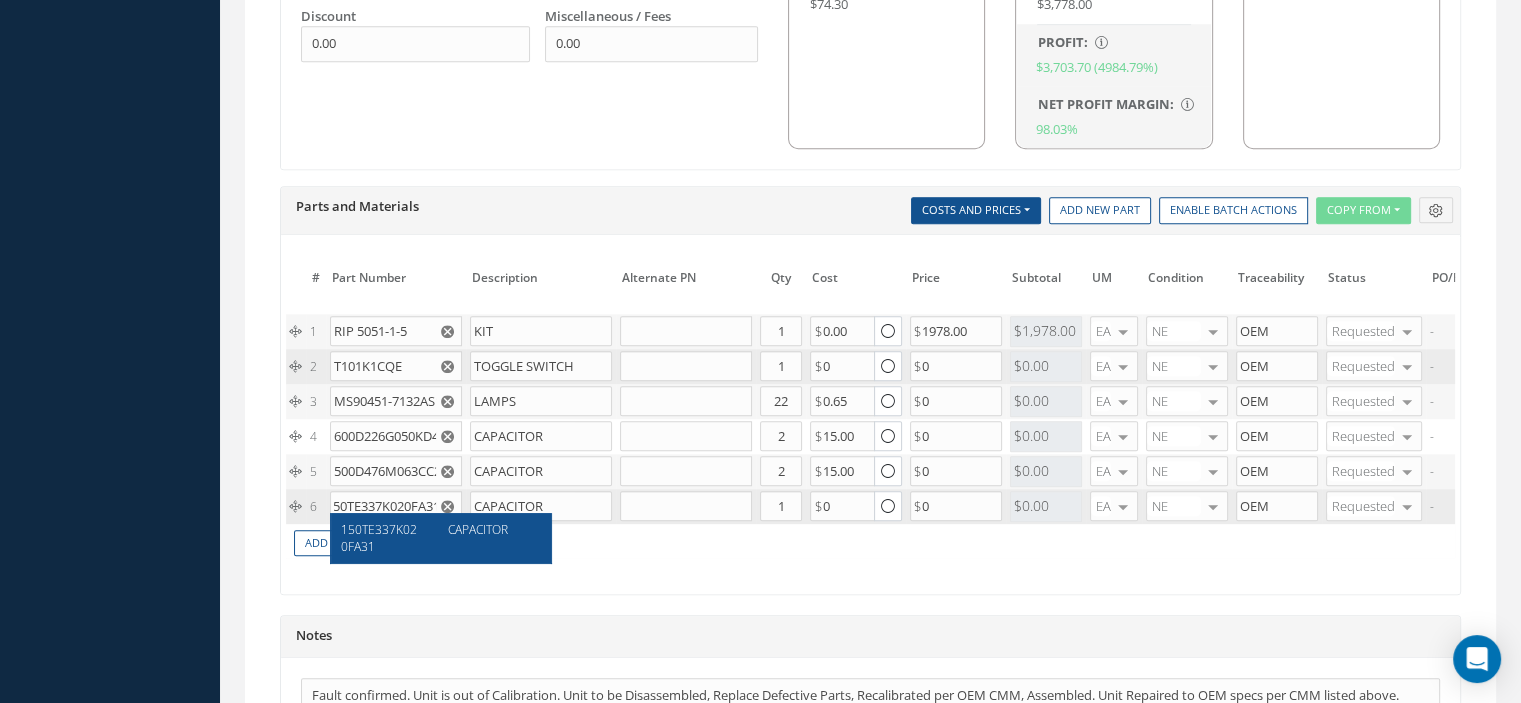scroll, scrollTop: 0, scrollLeft: 0, axis: both 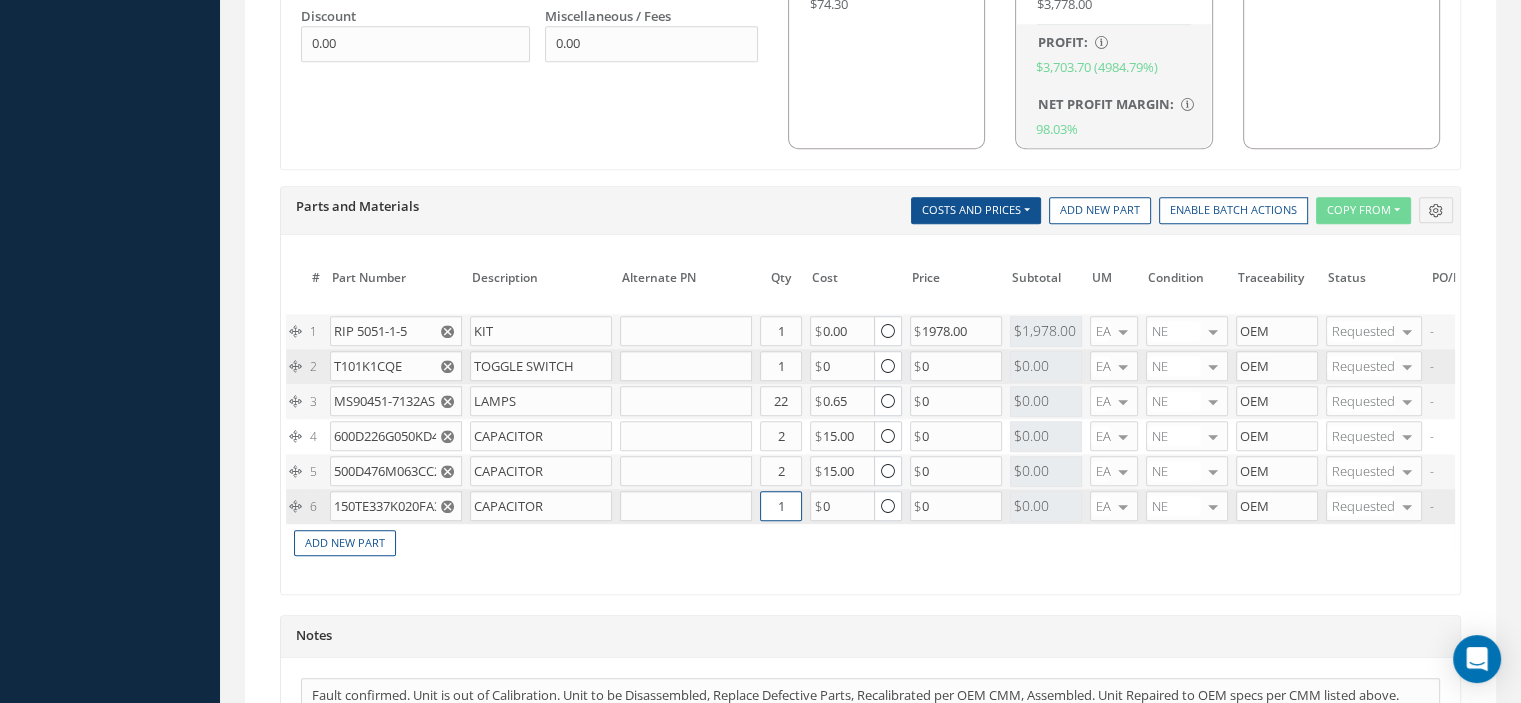drag, startPoint x: 788, startPoint y: 493, endPoint x: 776, endPoint y: 495, distance: 12.165525 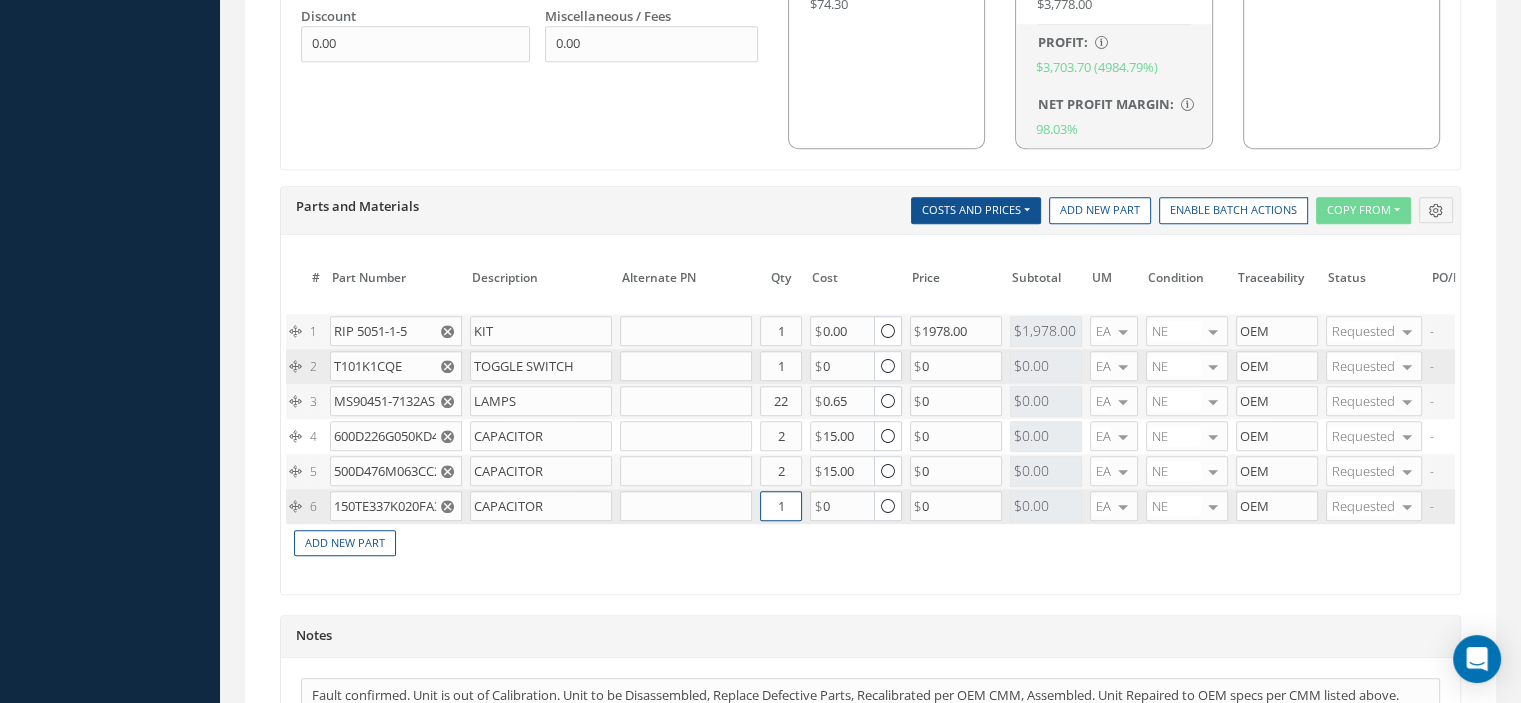 click on "1" at bounding box center [781, 506] 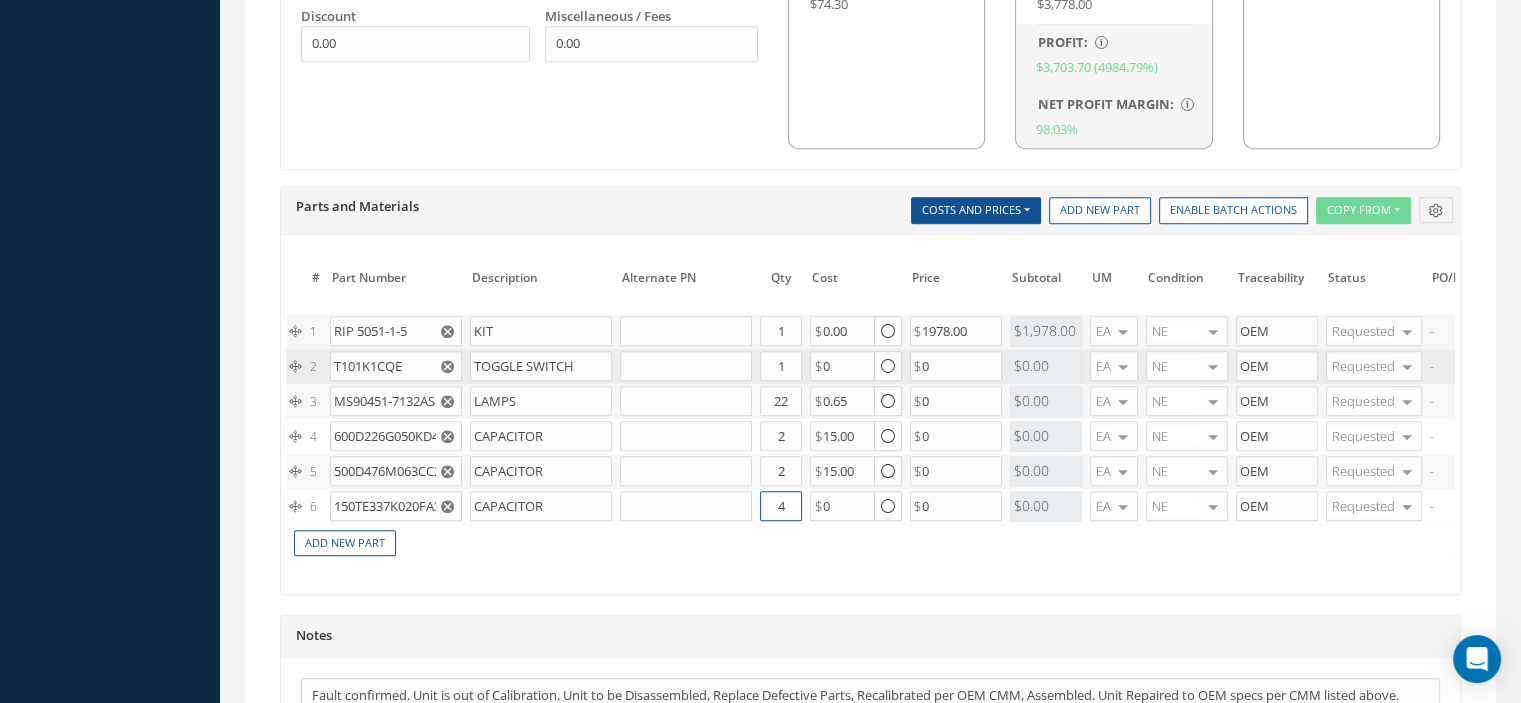 type on "4" 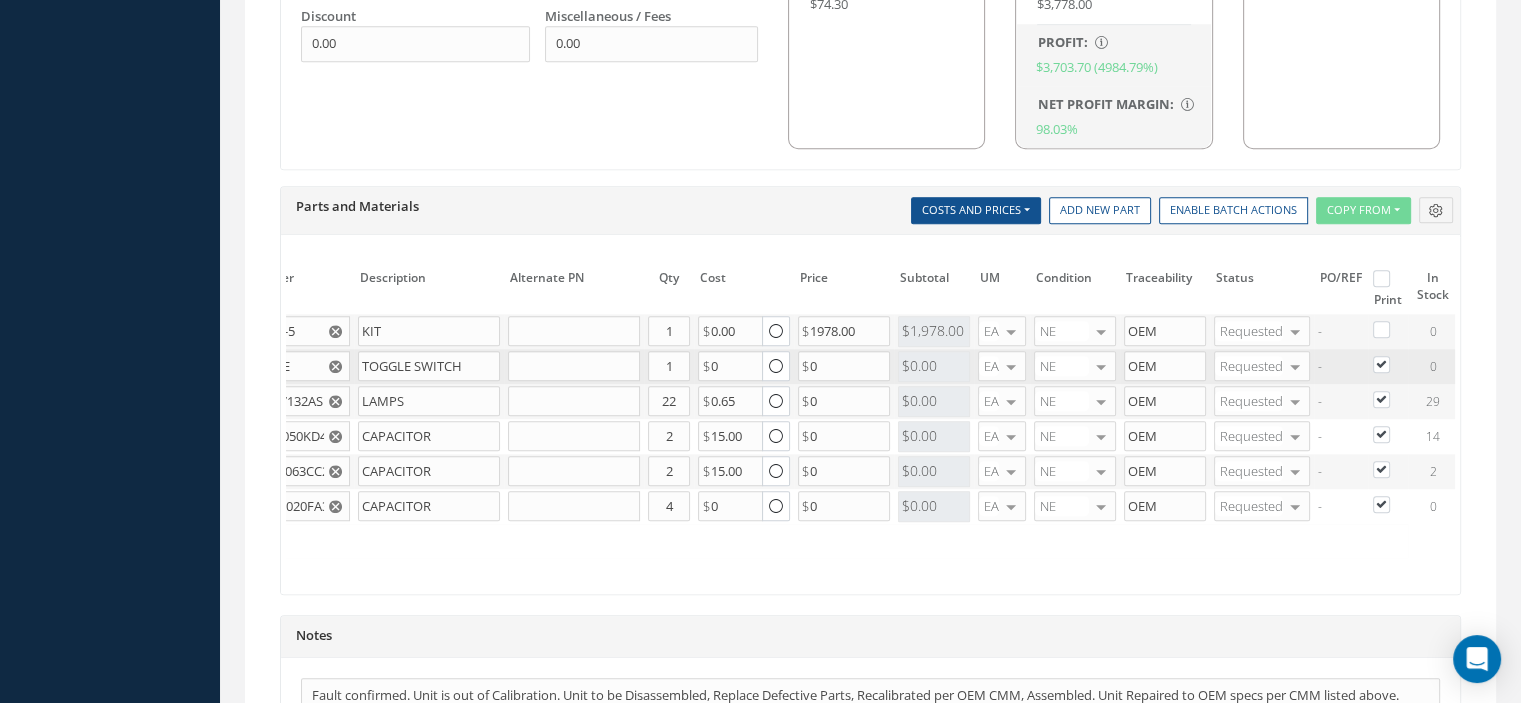 scroll, scrollTop: 0, scrollLeft: 0, axis: both 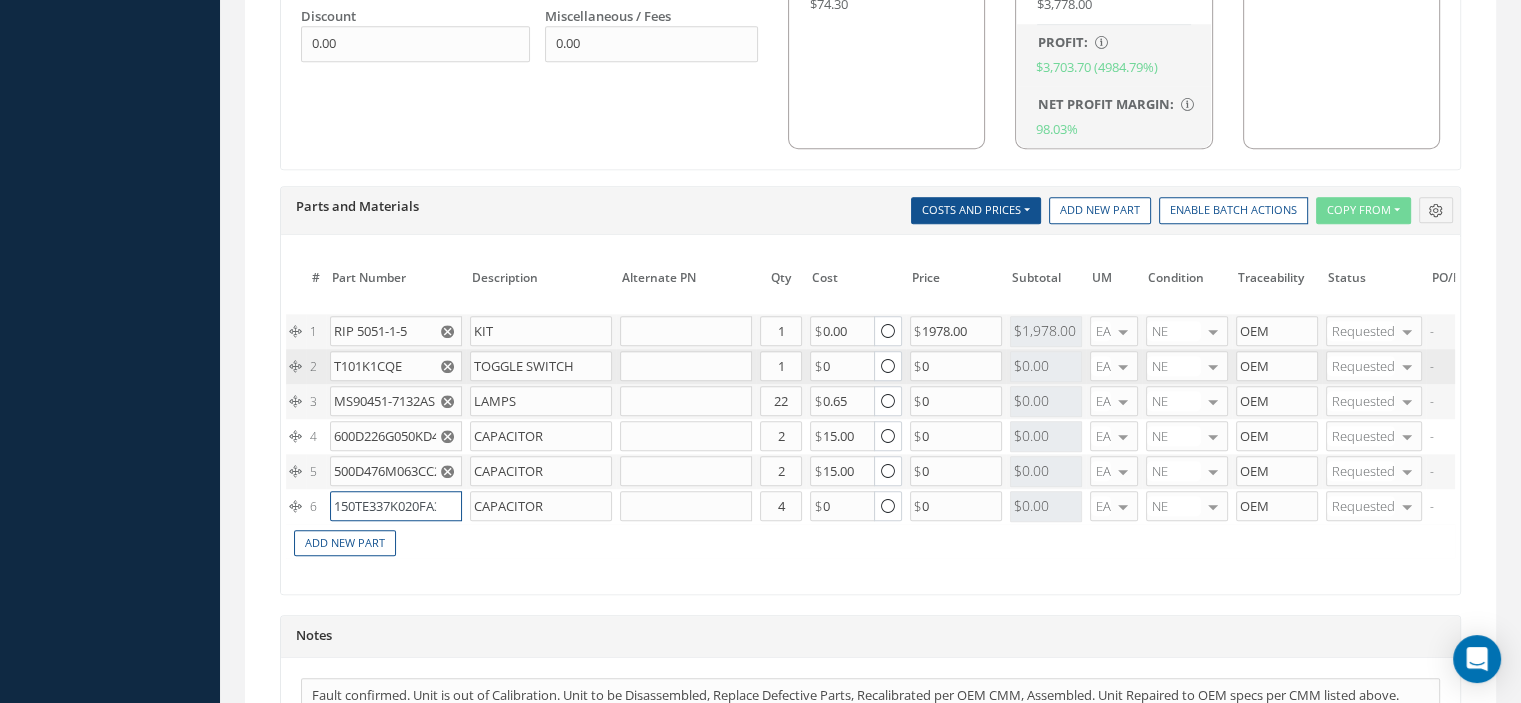 click on "150TE337K020FA31" at bounding box center [396, 506] 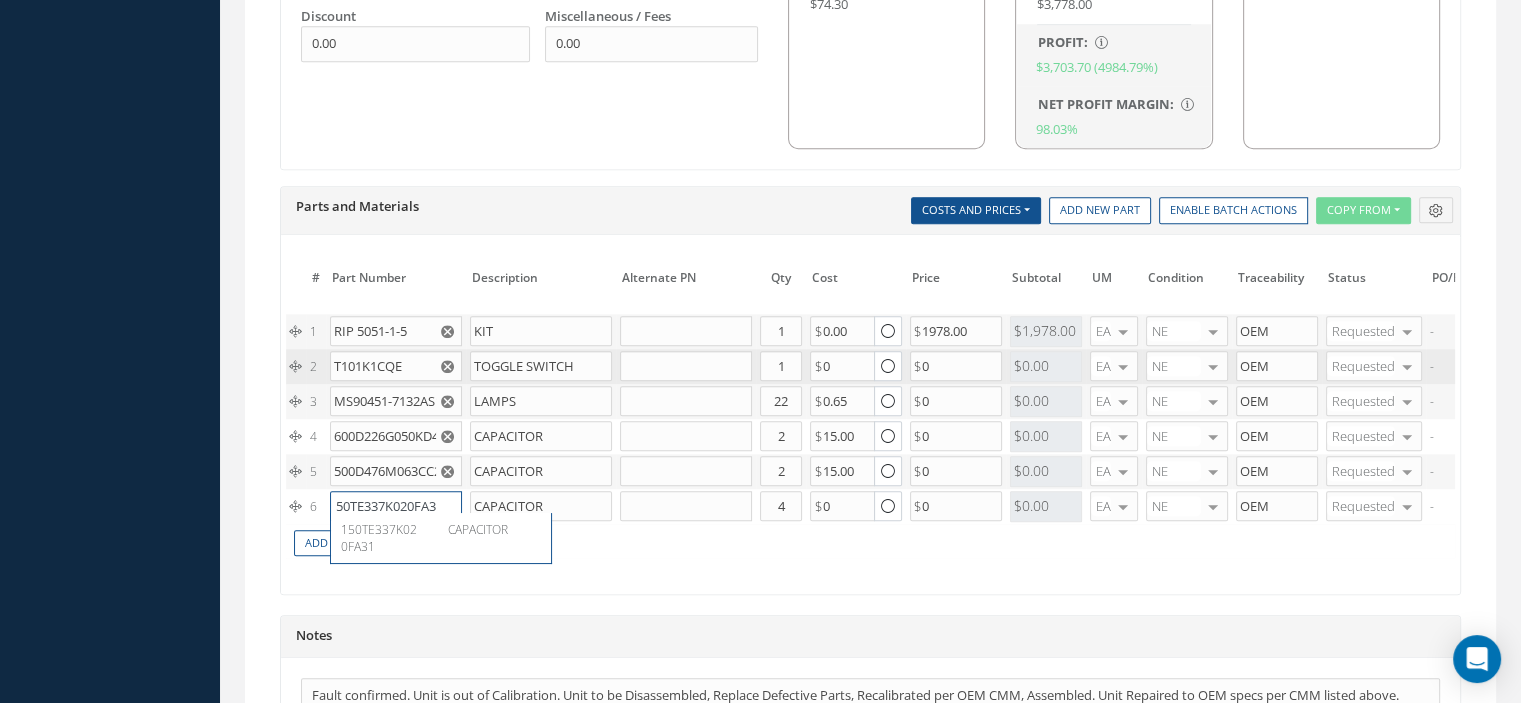 scroll, scrollTop: 0, scrollLeft: 9, axis: horizontal 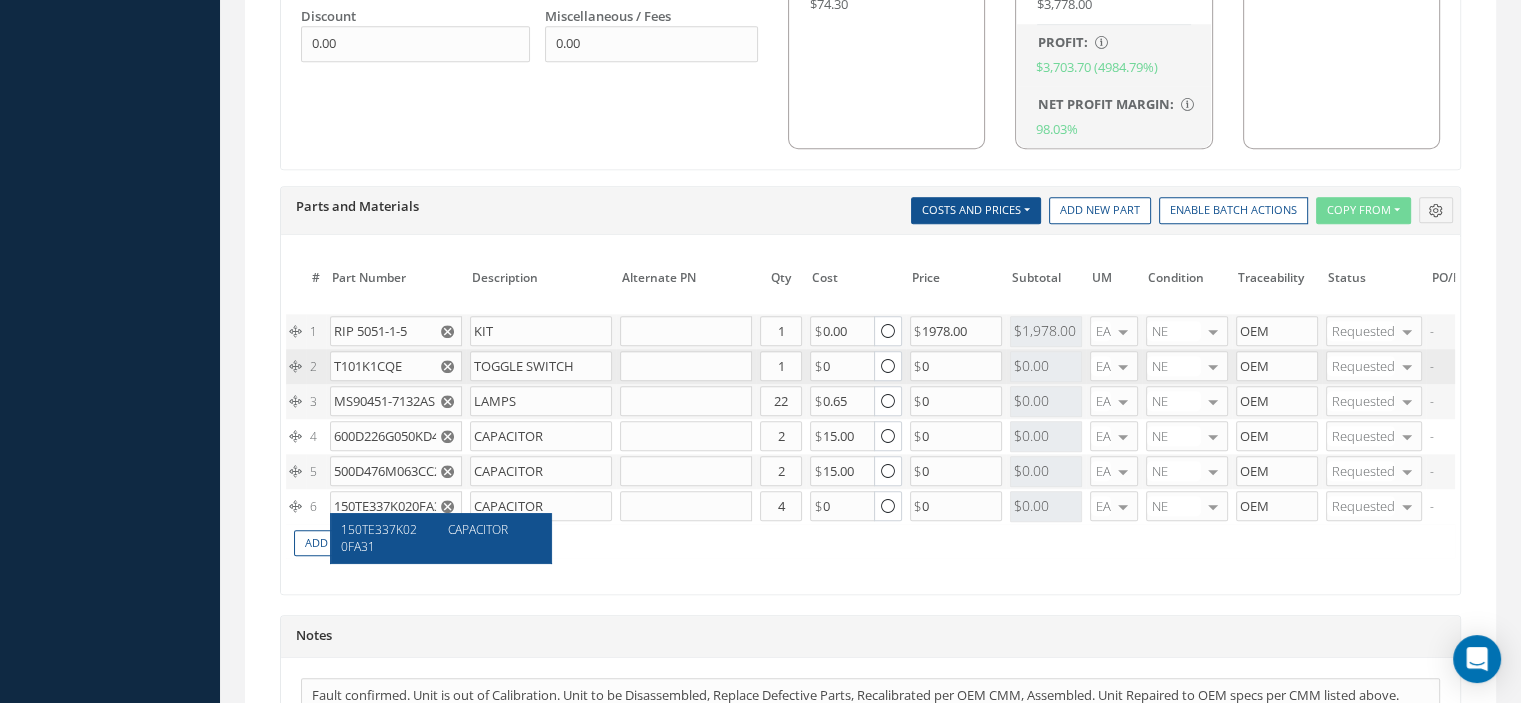 click on "150TE337K020FA31" at bounding box center (379, 538) 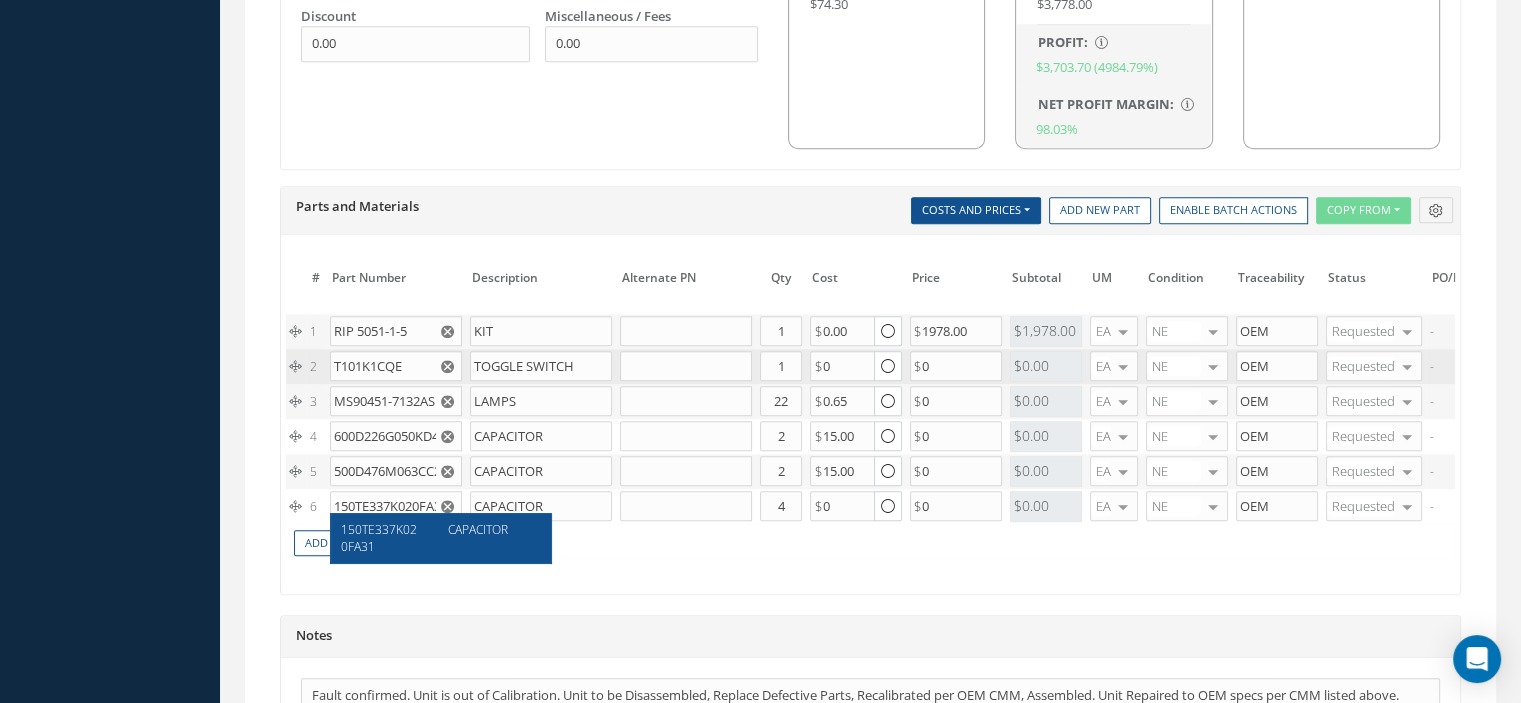 type on "150TE337K020FA31" 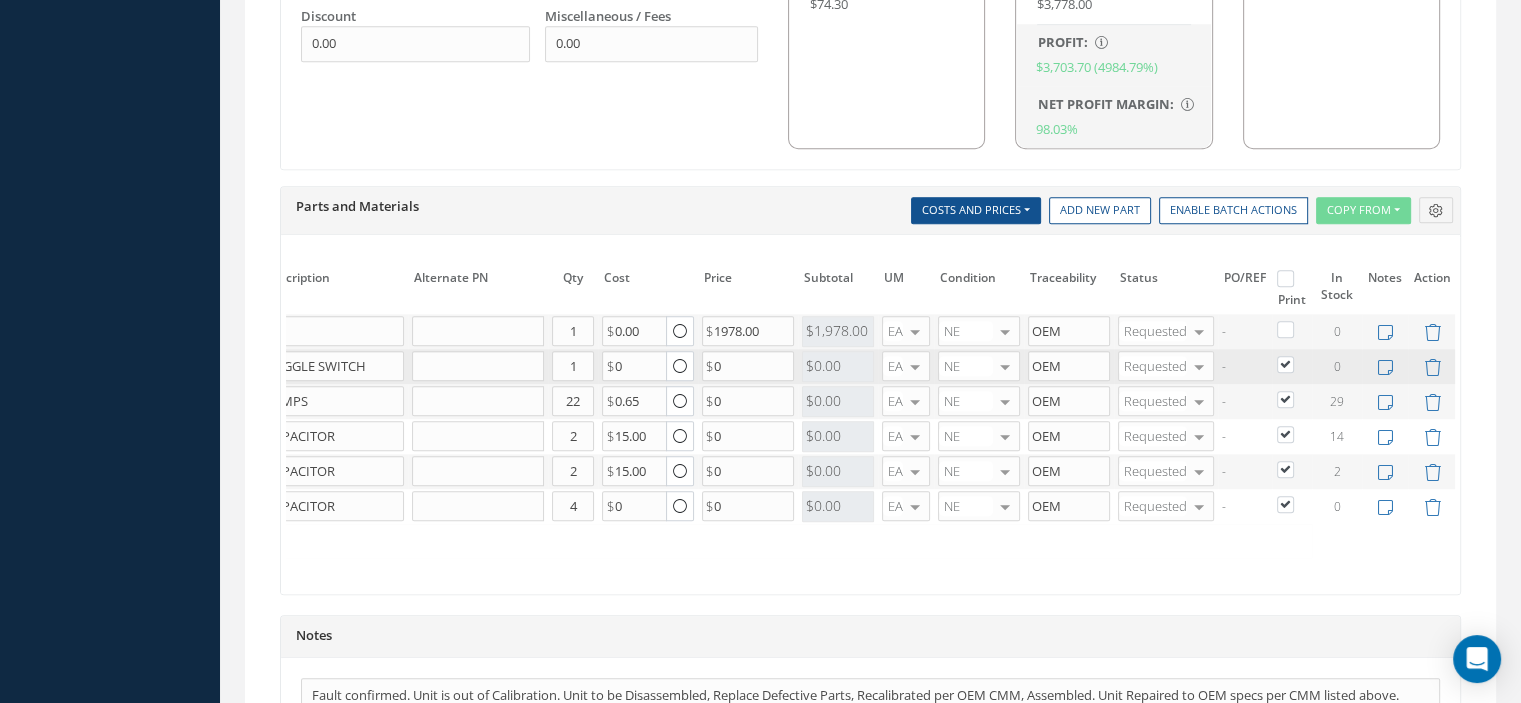 scroll, scrollTop: 0, scrollLeft: 0, axis: both 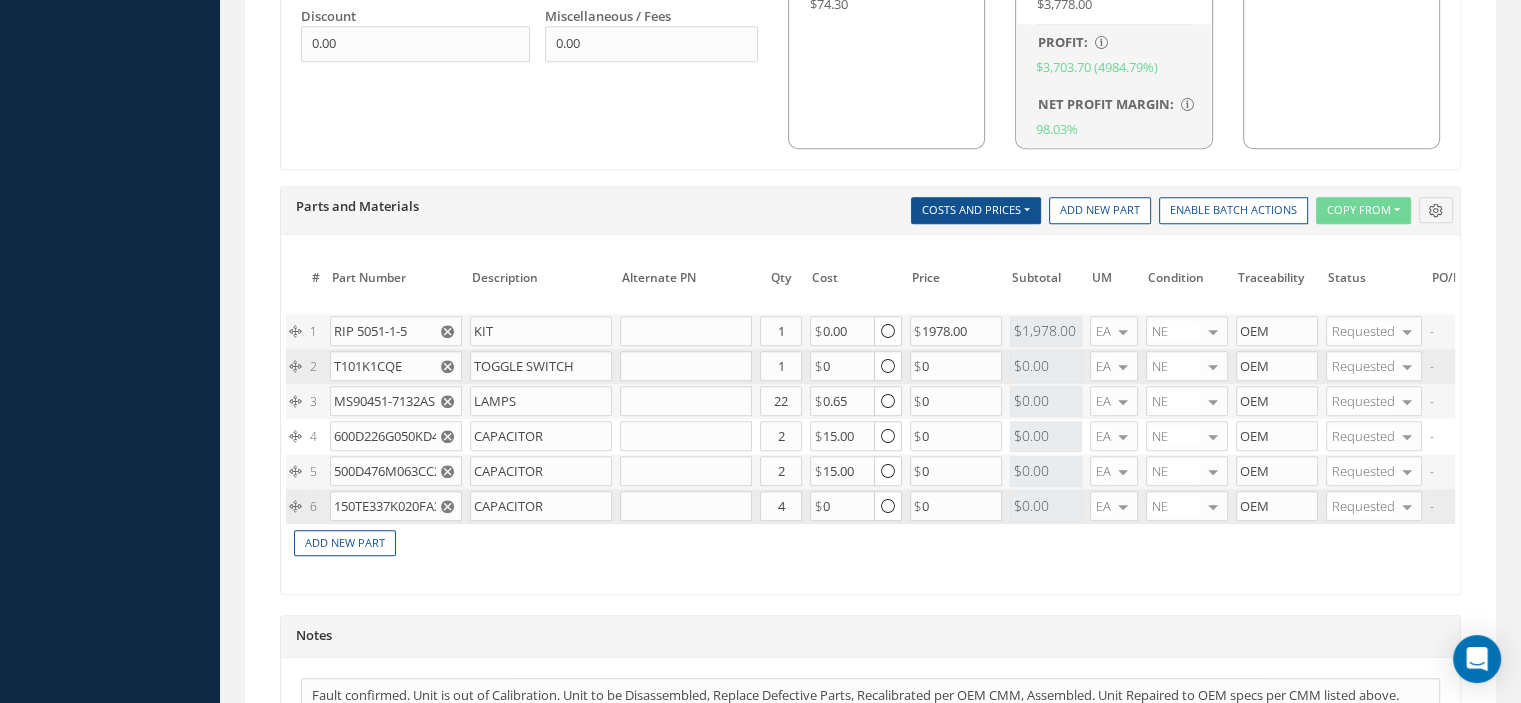 click 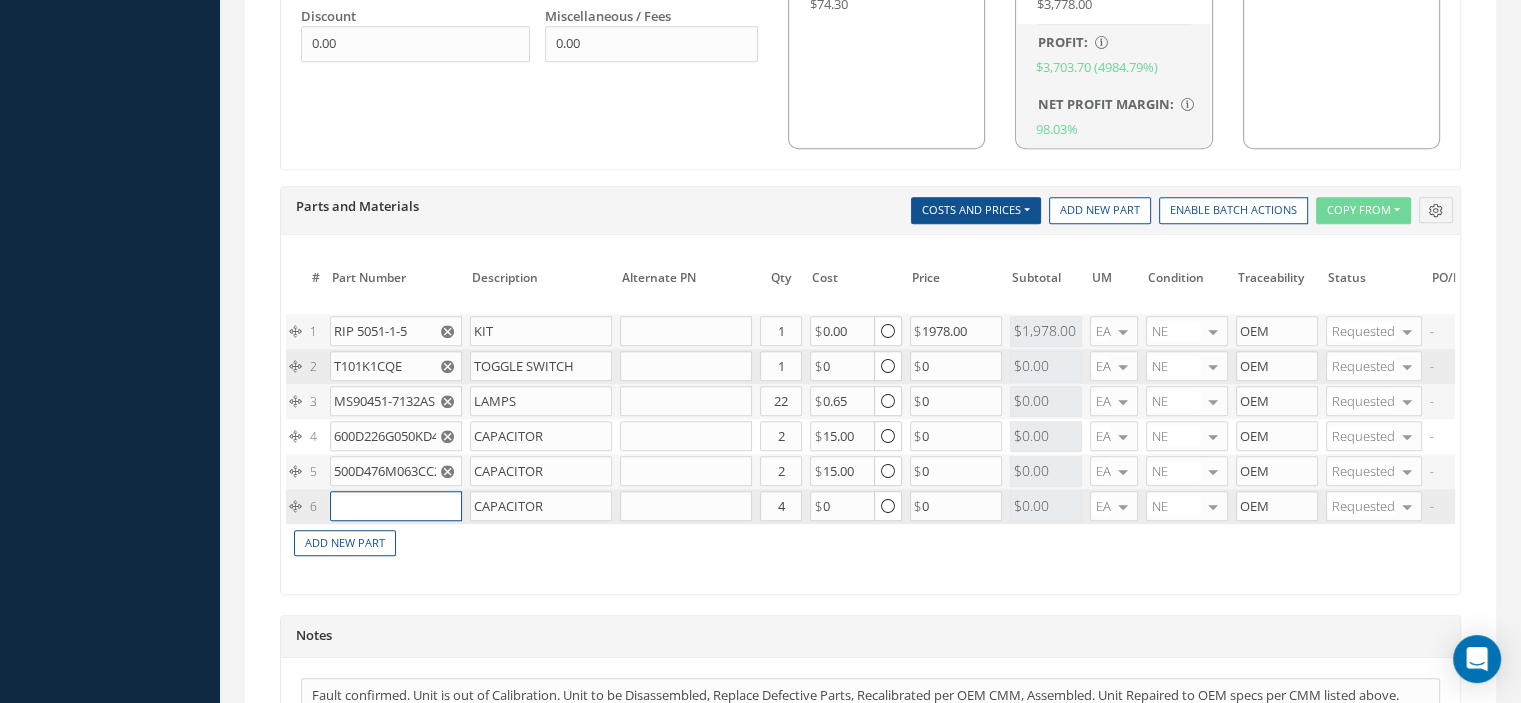 click at bounding box center [396, 506] 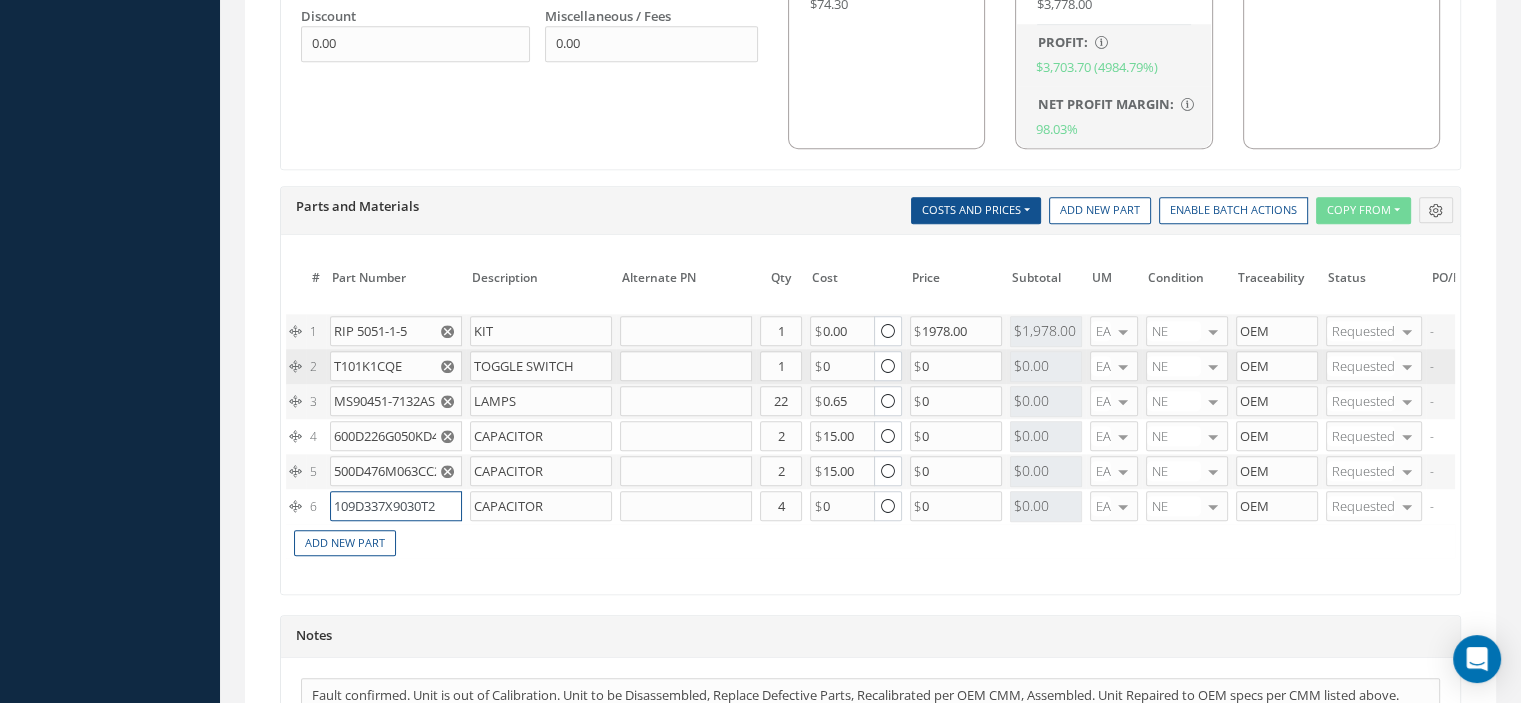 scroll, scrollTop: 0, scrollLeft: 3, axis: horizontal 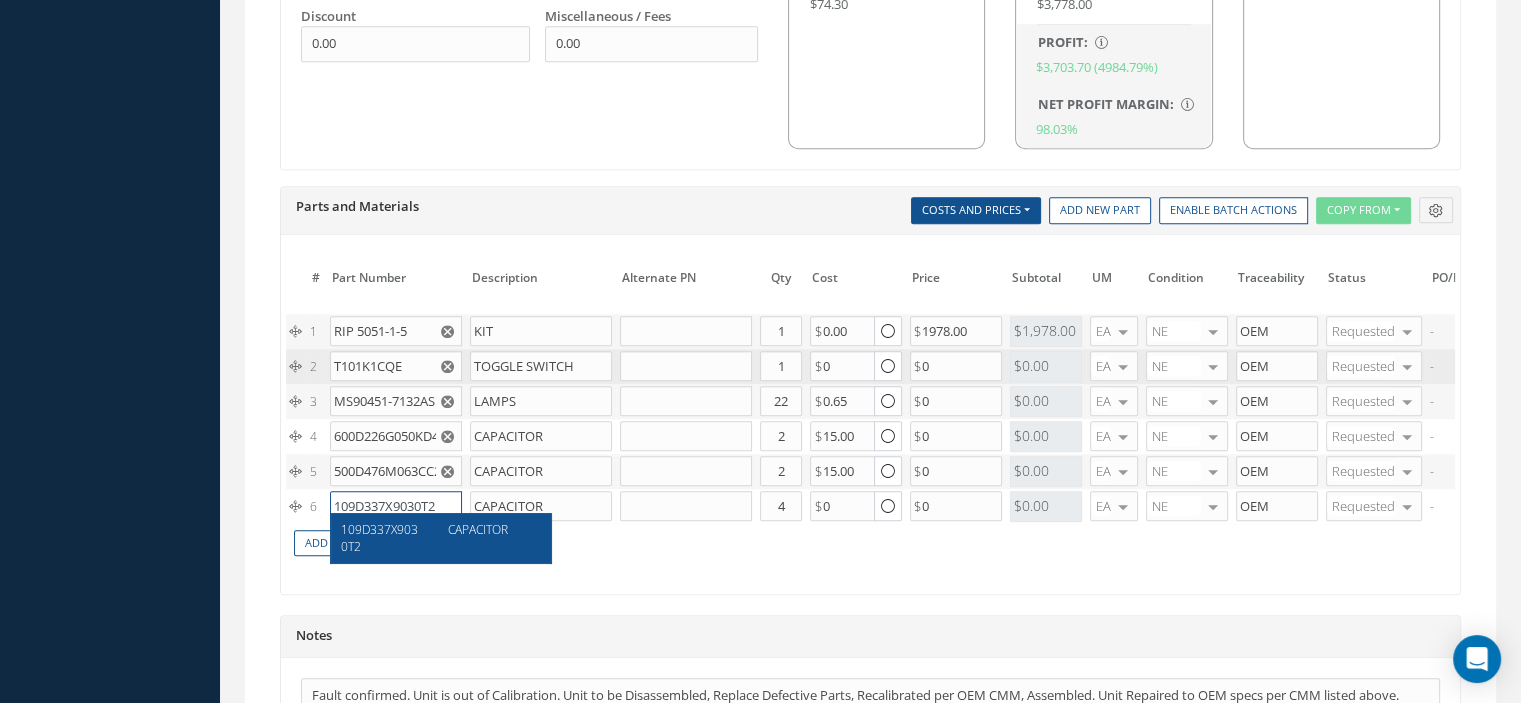 type on "109D337X9030T2" 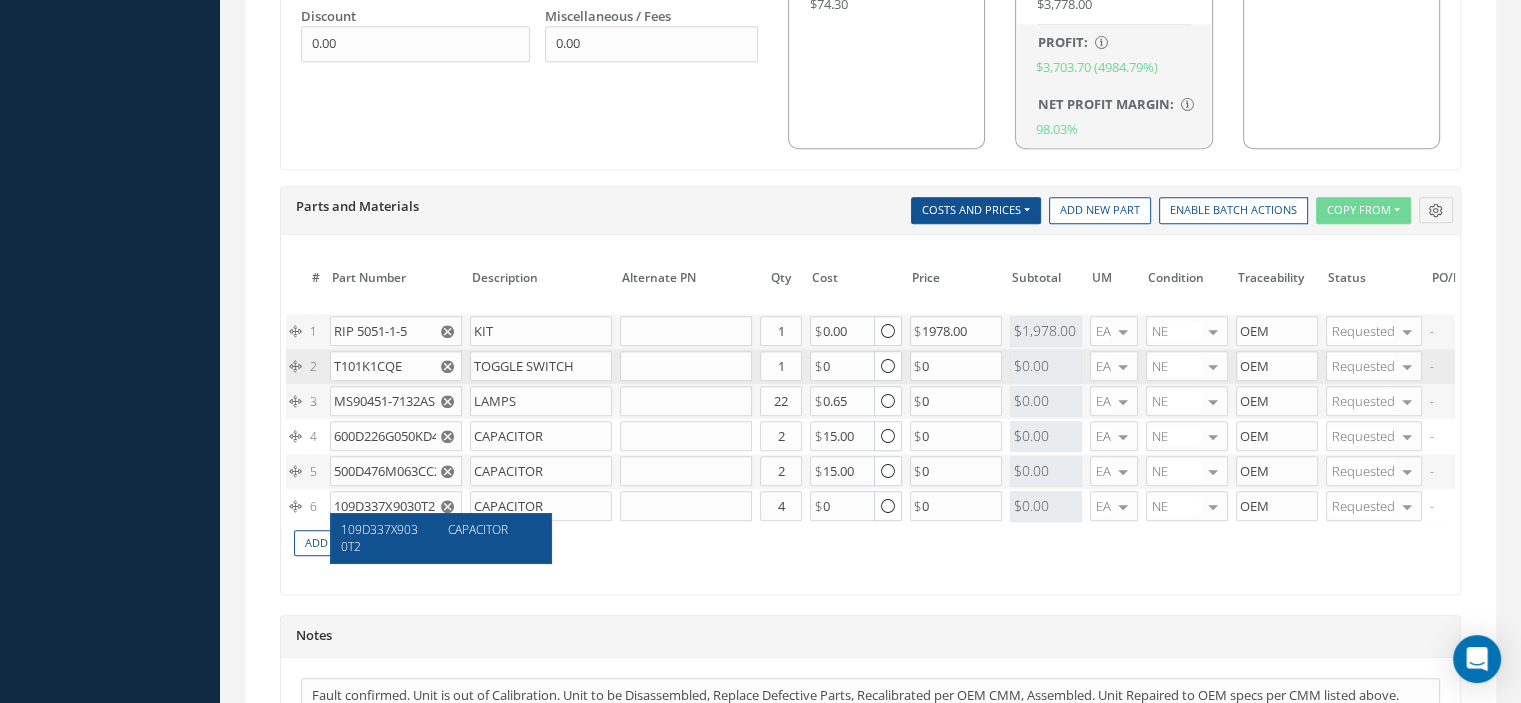 click on "CAPACITOR" at bounding box center (487, 538) 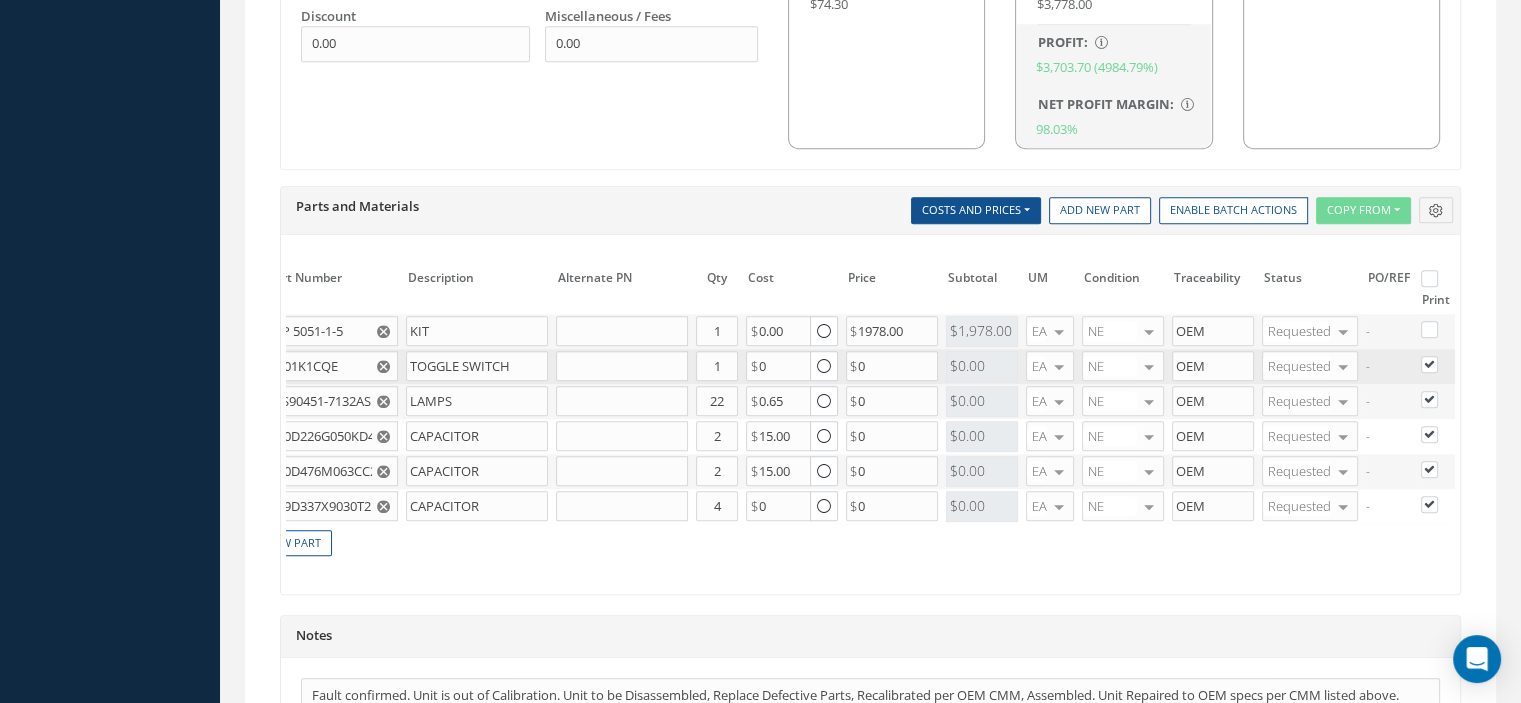 scroll, scrollTop: 0, scrollLeft: 208, axis: horizontal 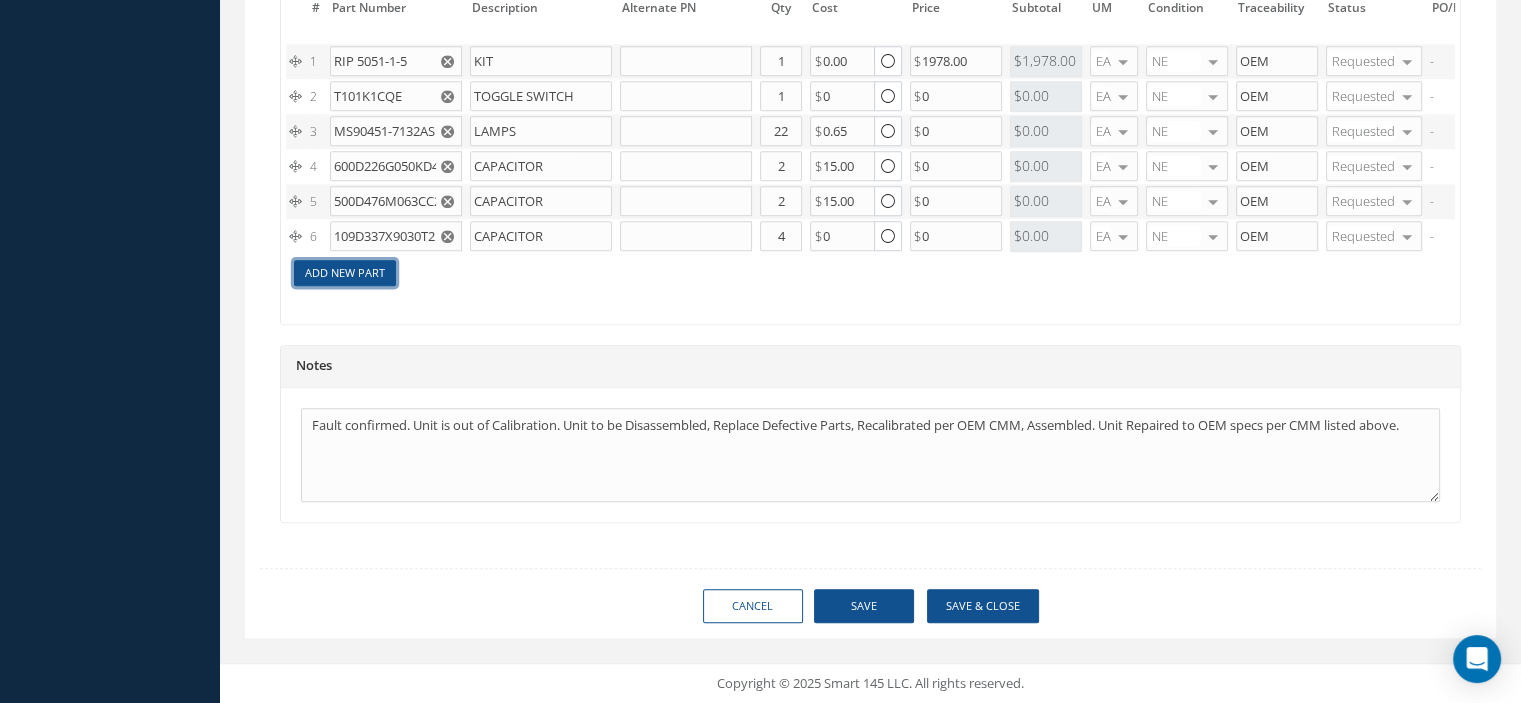click on "Add New Part" at bounding box center (345, 273) 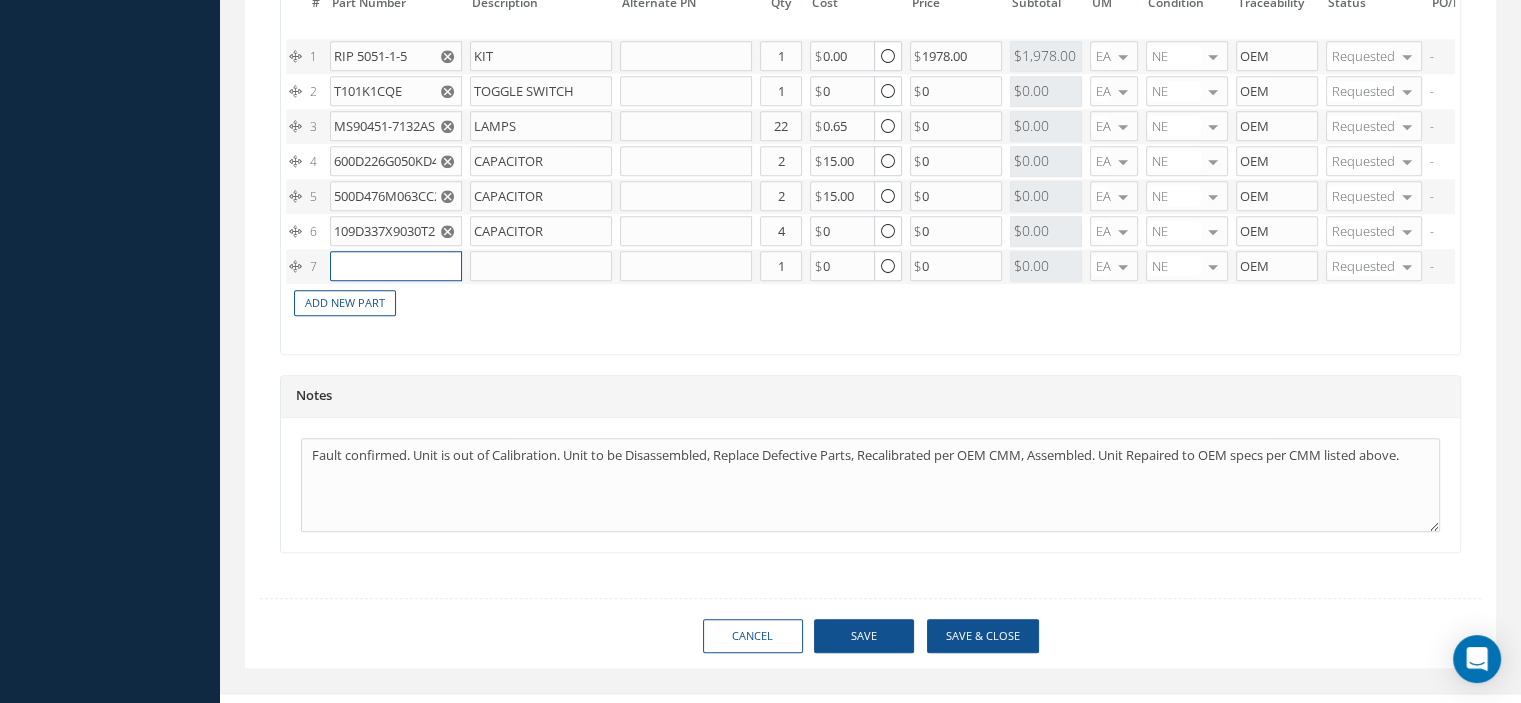 click at bounding box center [396, 266] 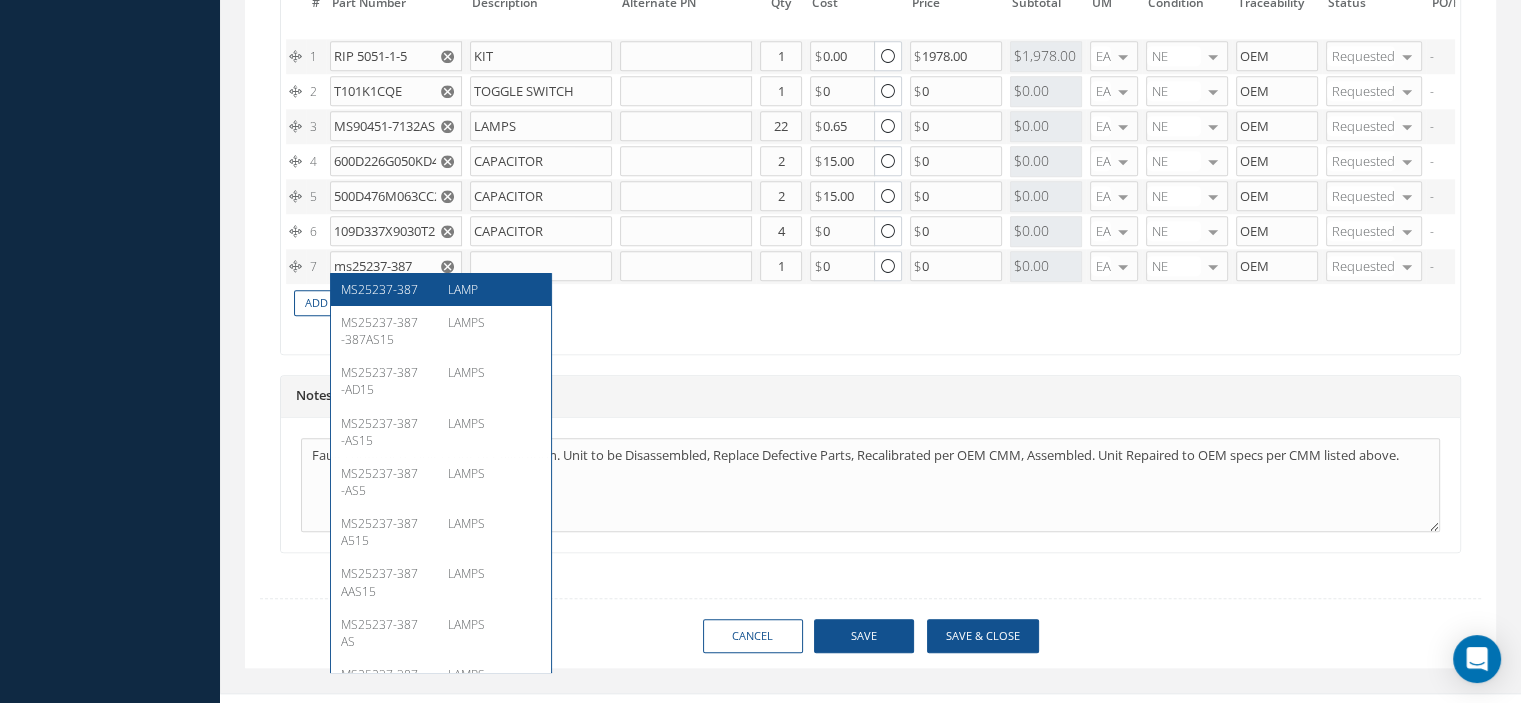click on "MS25237-387" at bounding box center (379, 289) 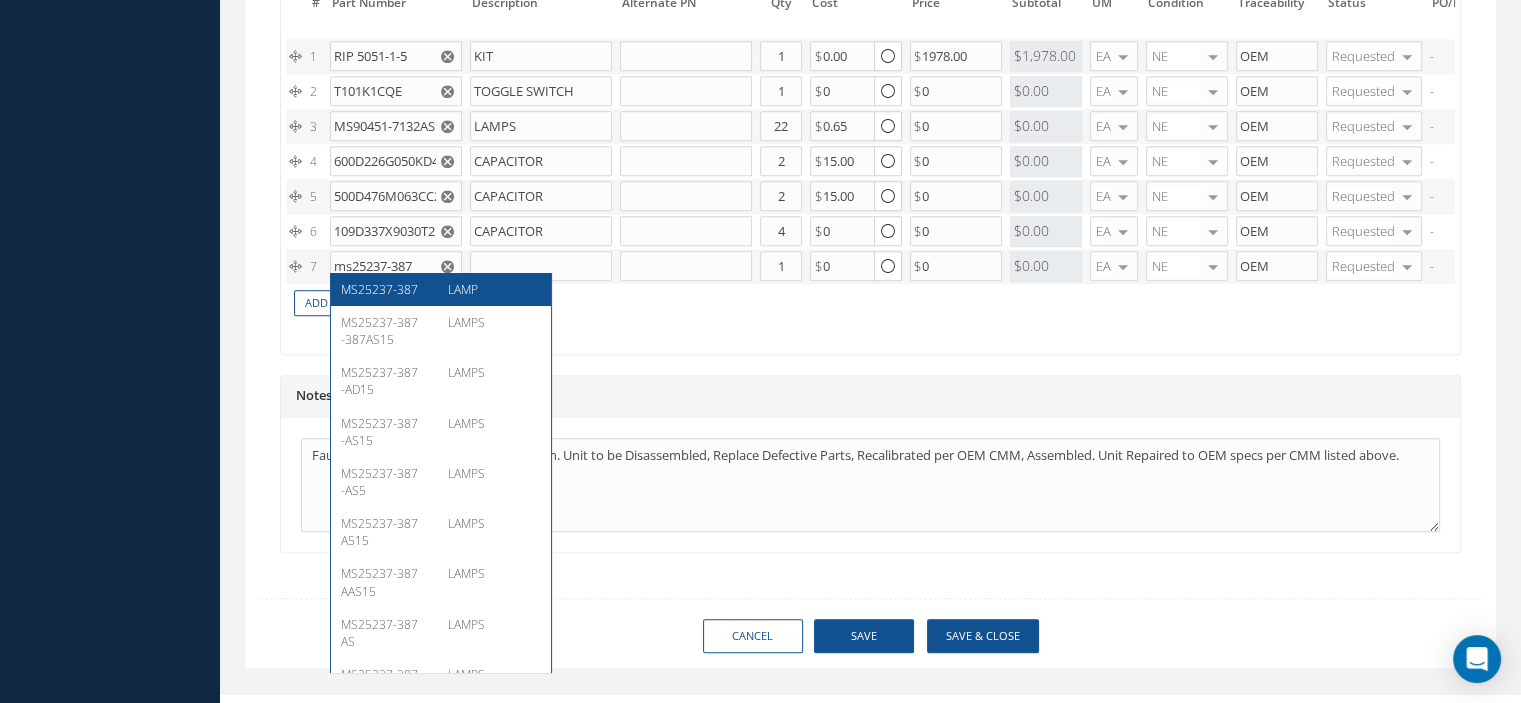type on "MS25237-387" 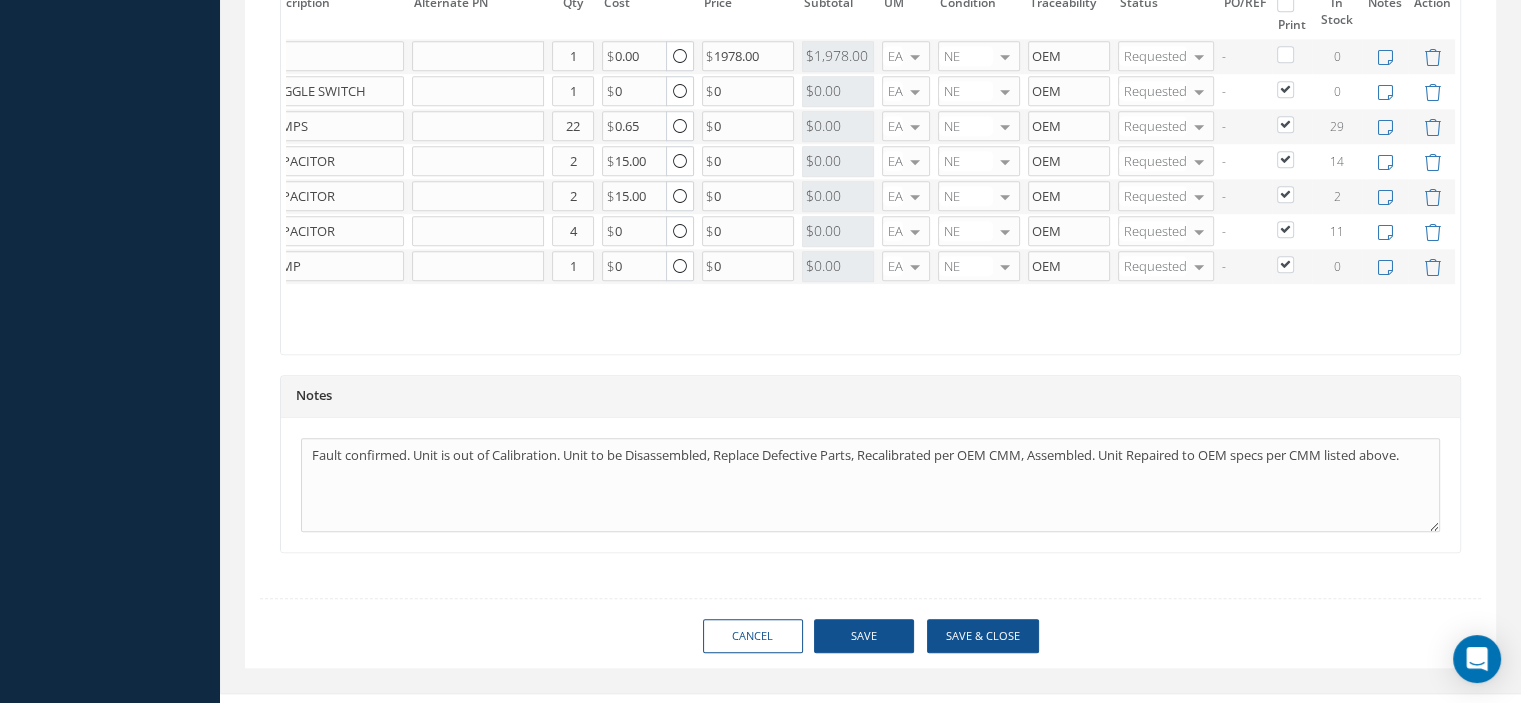 scroll, scrollTop: 0, scrollLeft: 23, axis: horizontal 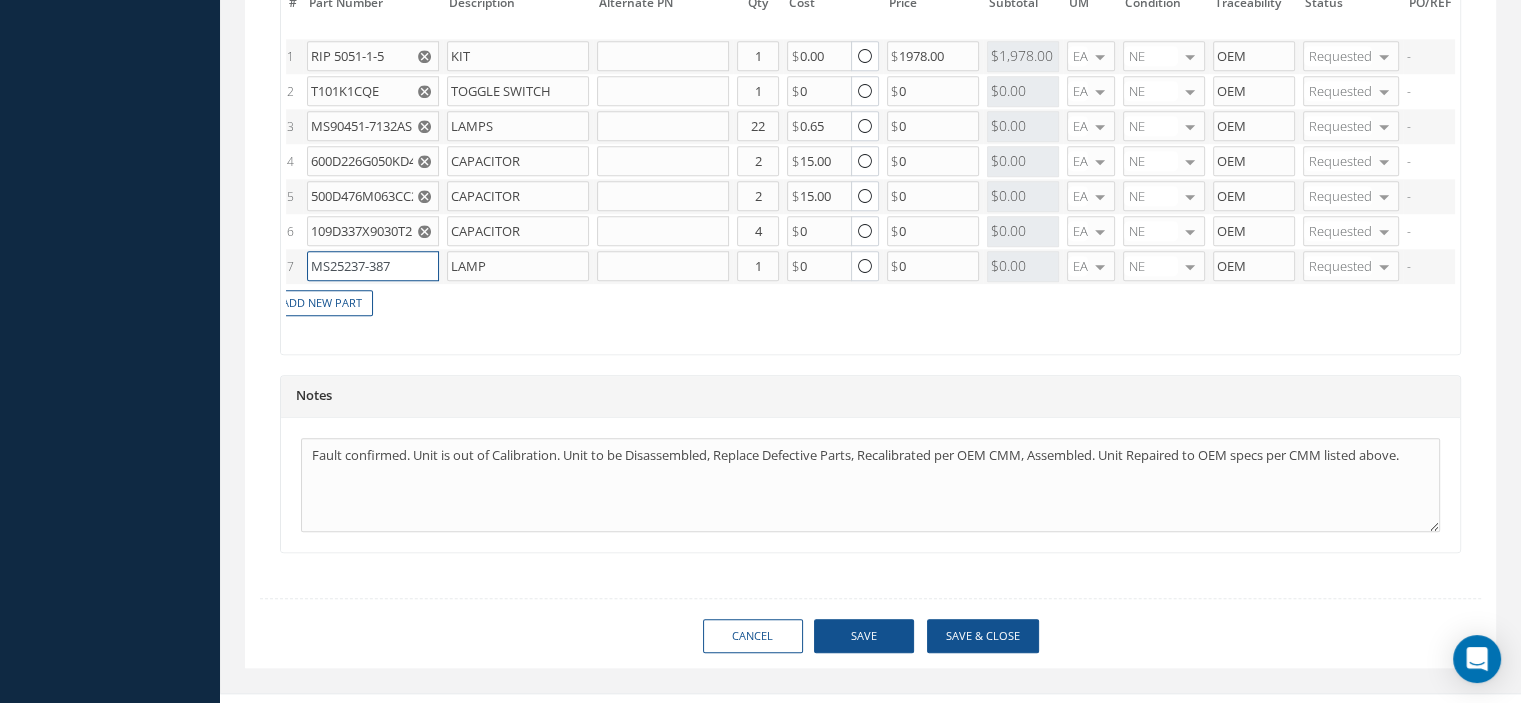 drag, startPoint x: 410, startPoint y: 259, endPoint x: 306, endPoint y: 254, distance: 104.120125 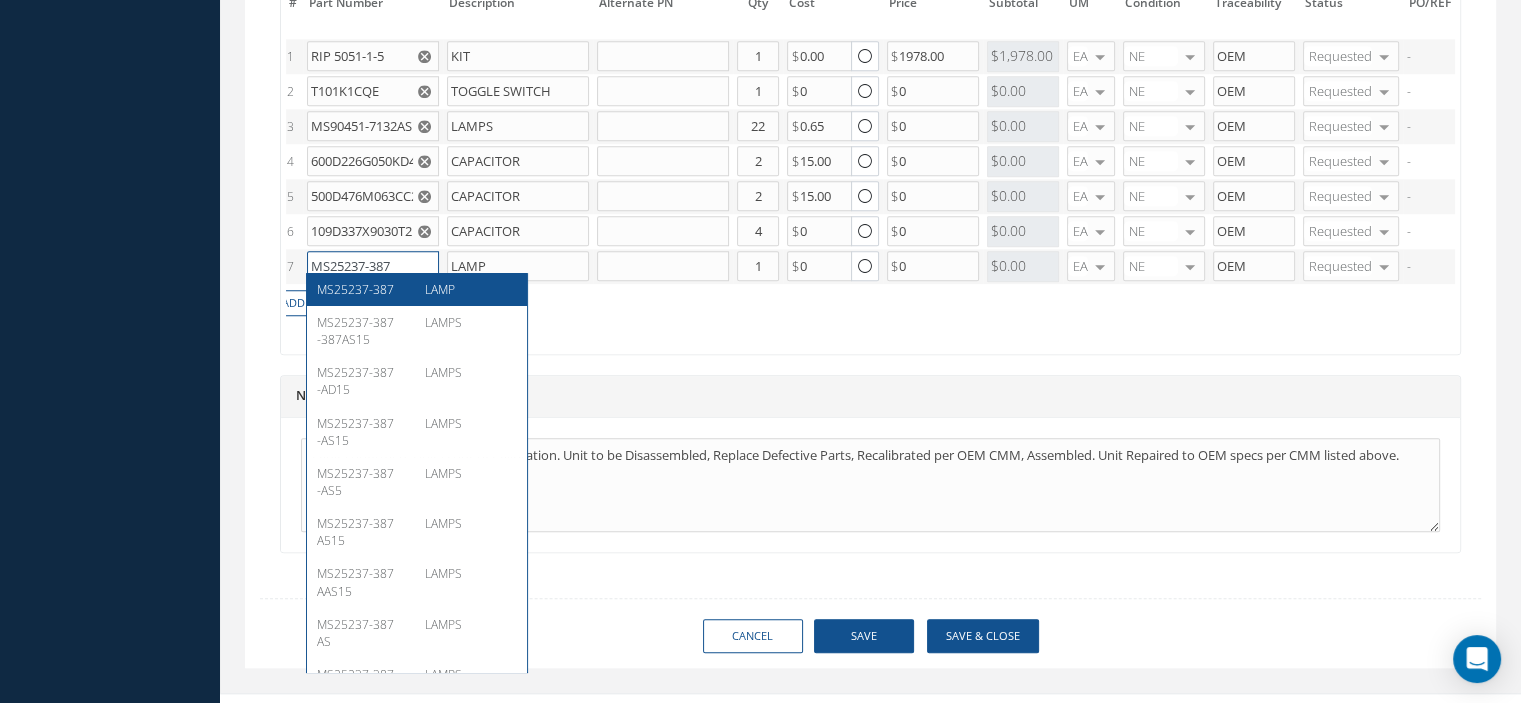 click on "MS25237-387" at bounding box center [373, 266] 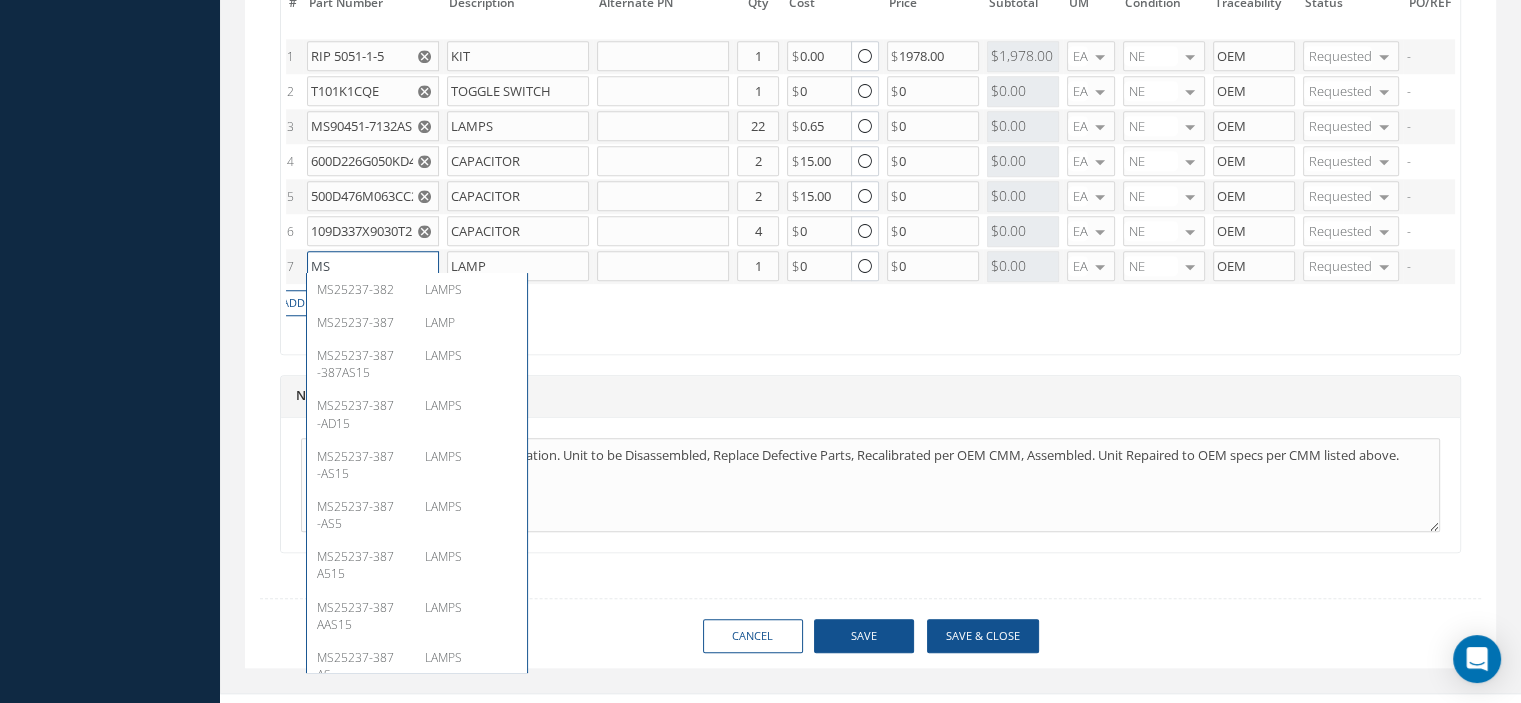 type on "M" 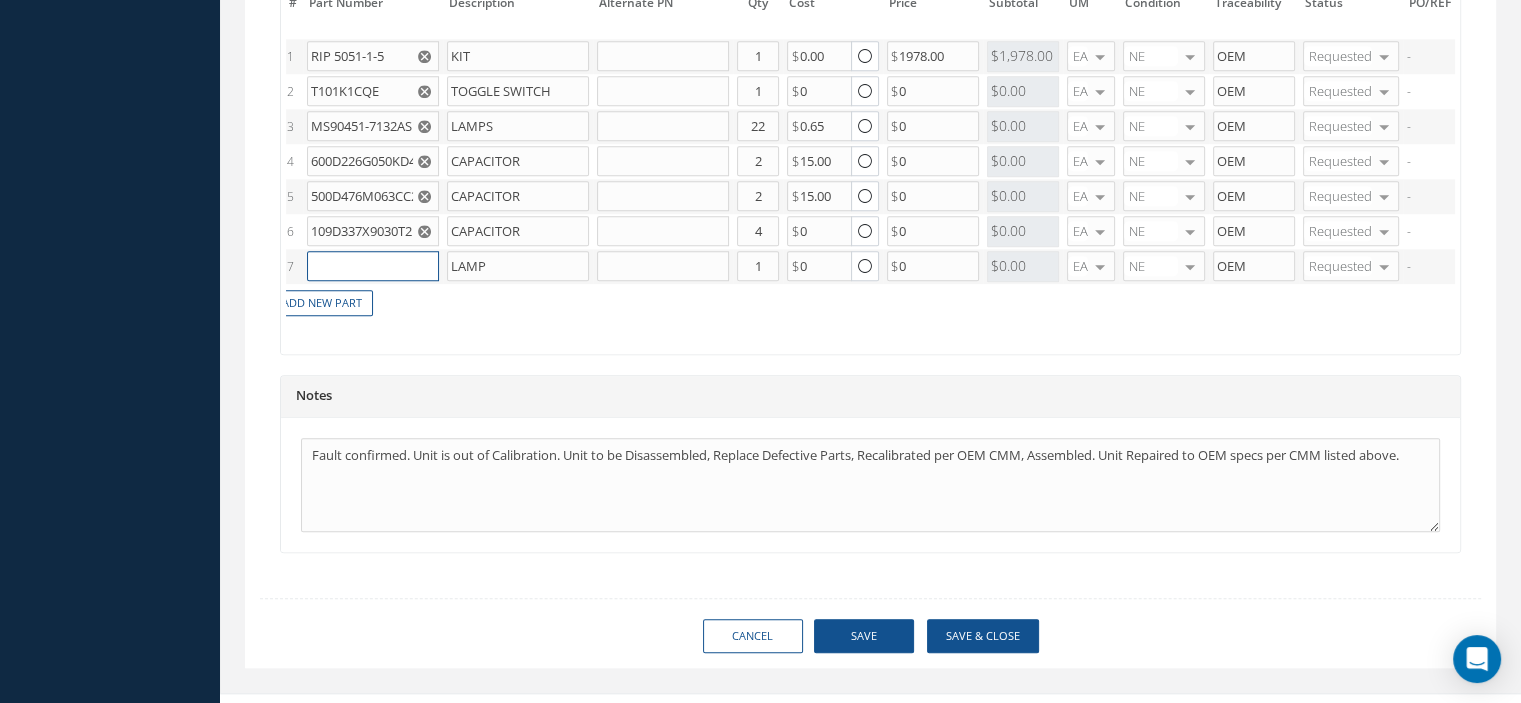 paste on "MS25237-387AS15" 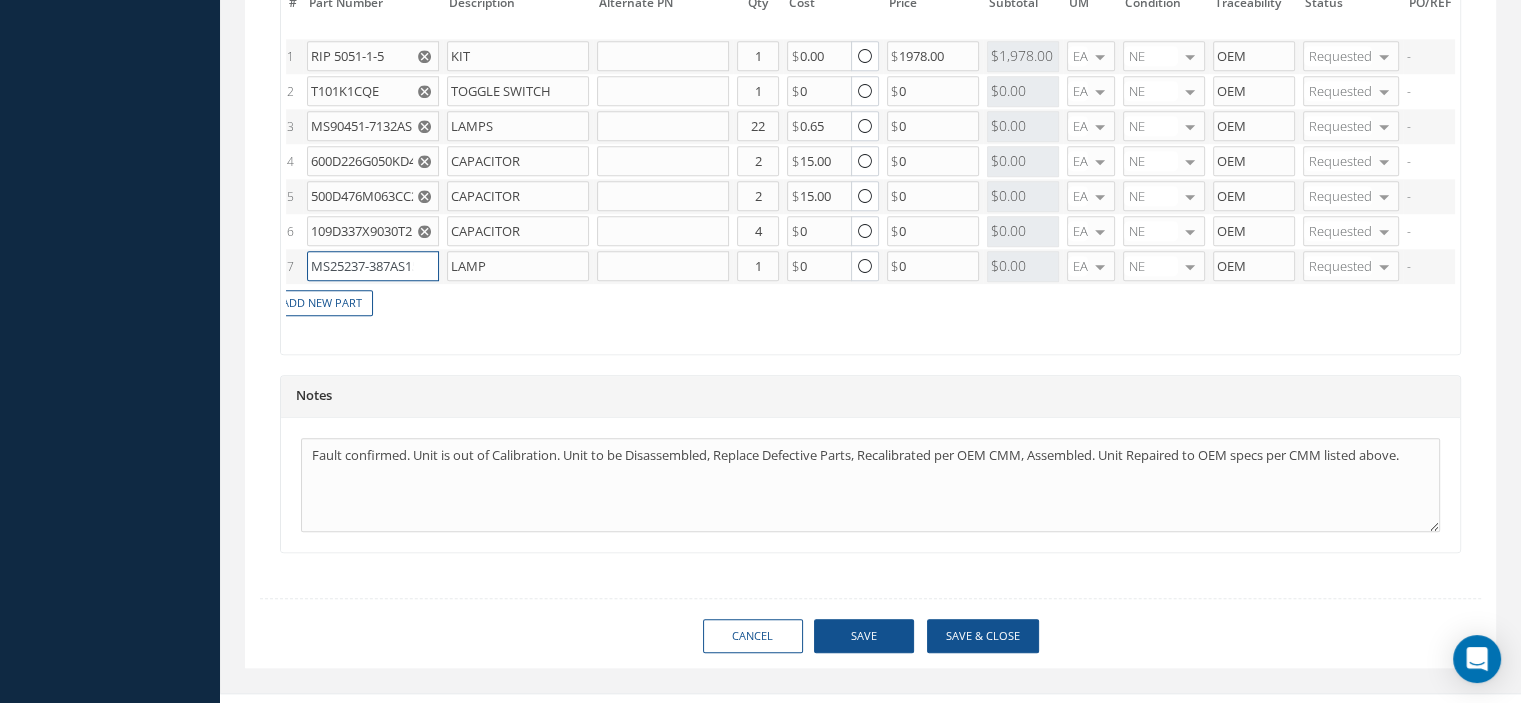scroll, scrollTop: 0, scrollLeft: 9, axis: horizontal 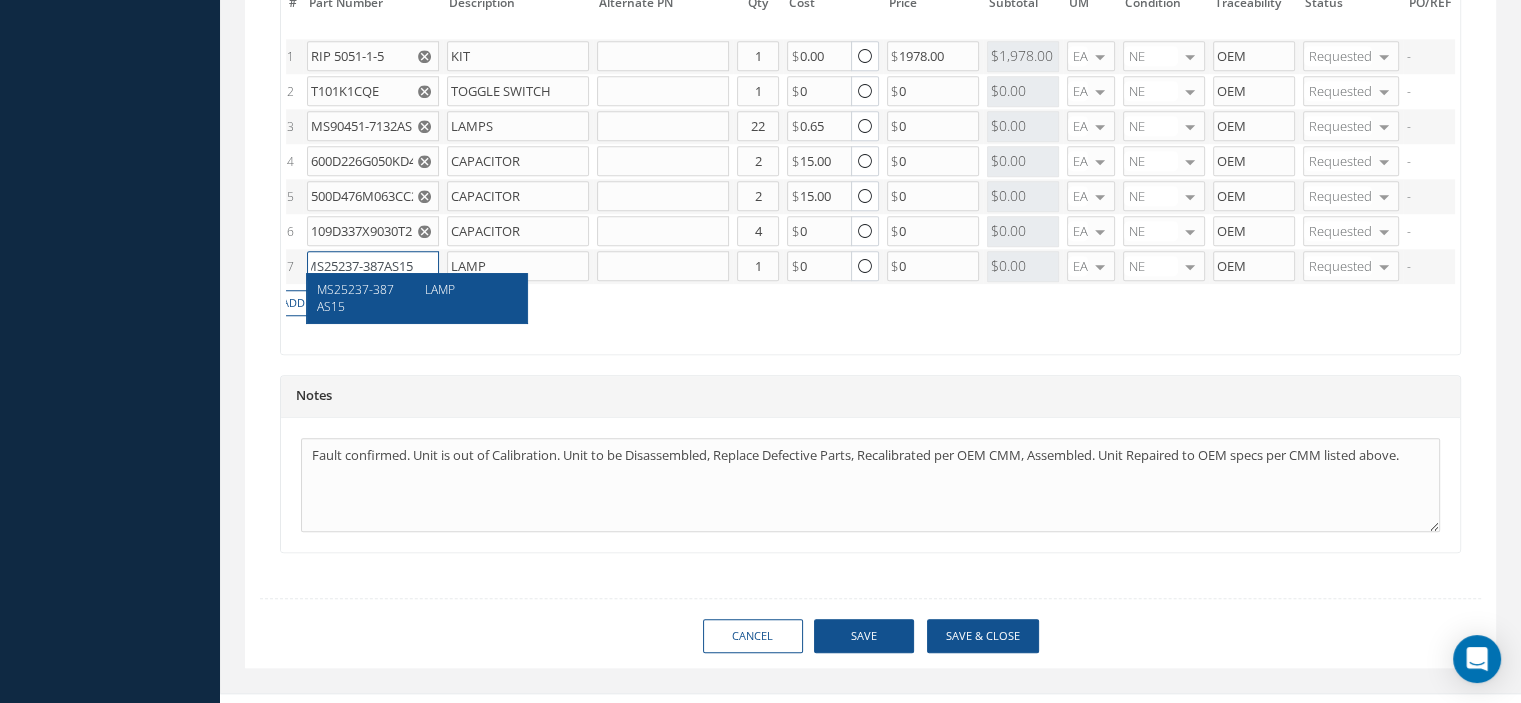 type on "MS25237-387AS15" 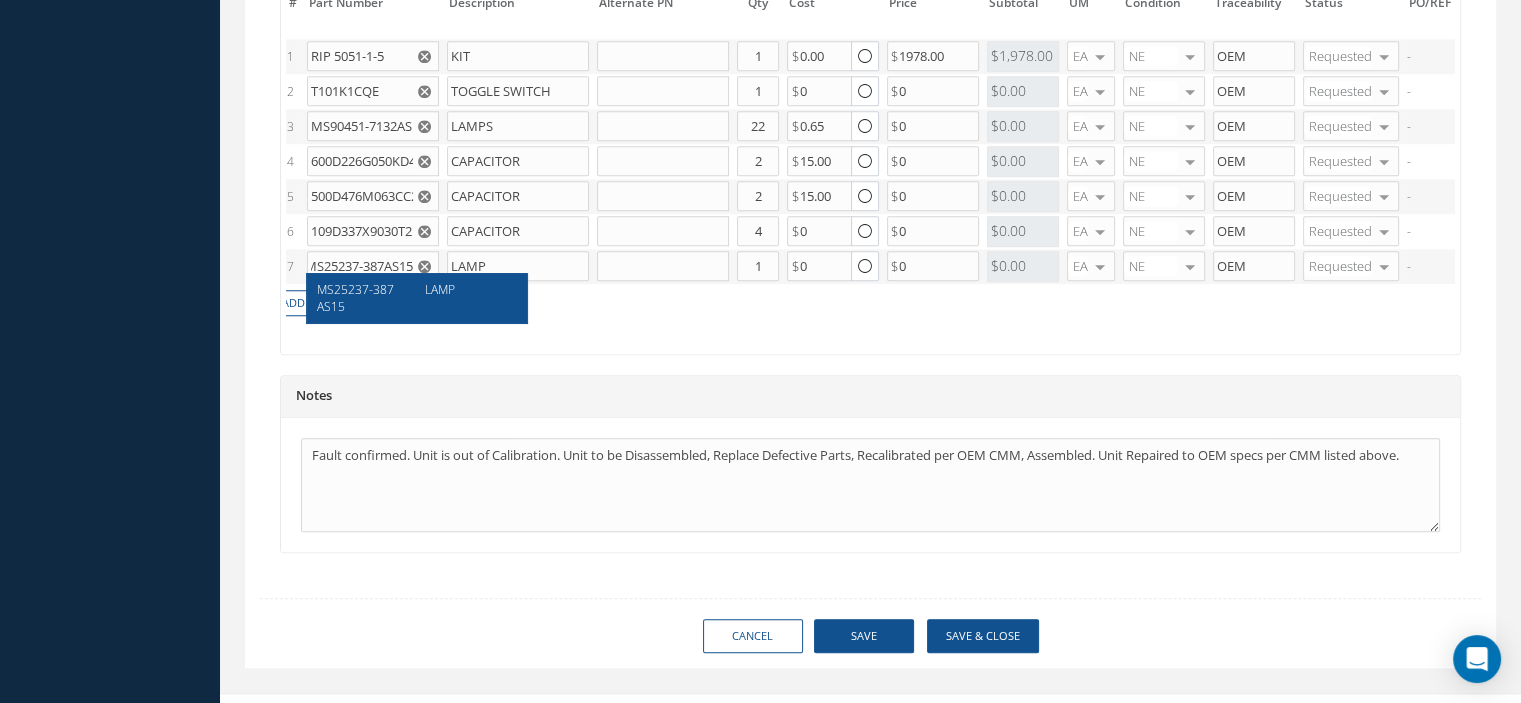 click on "LAMP" at bounding box center (464, 298) 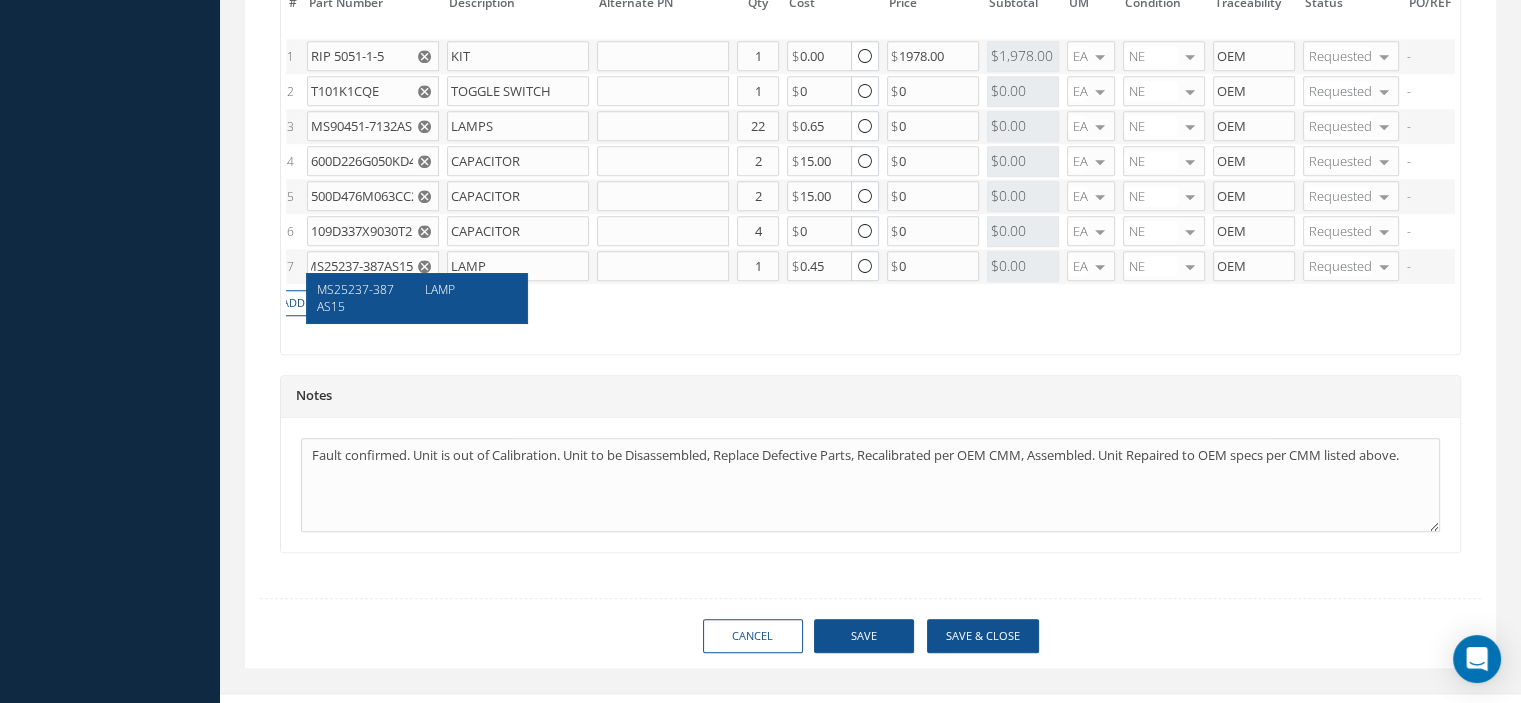 scroll, scrollTop: 0, scrollLeft: 0, axis: both 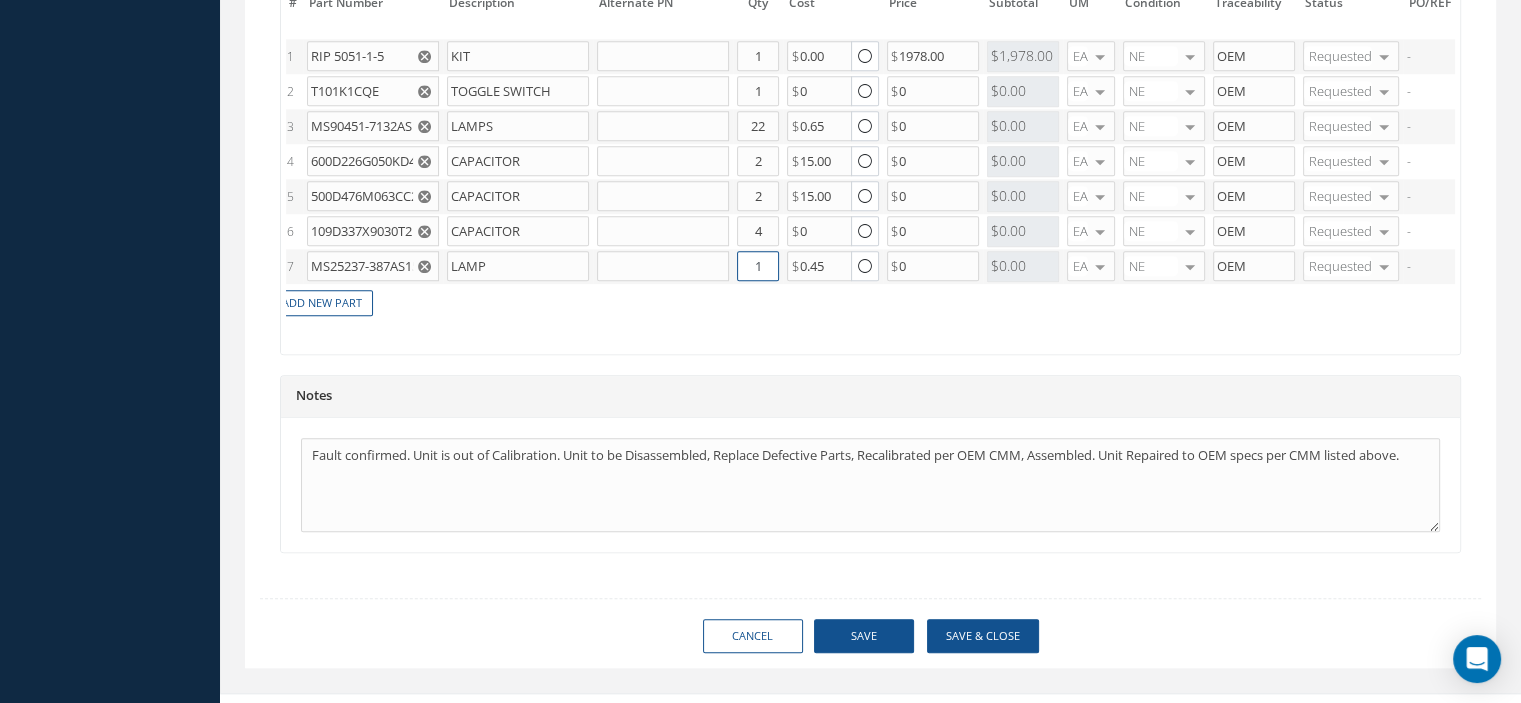 click on "1" at bounding box center (758, 266) 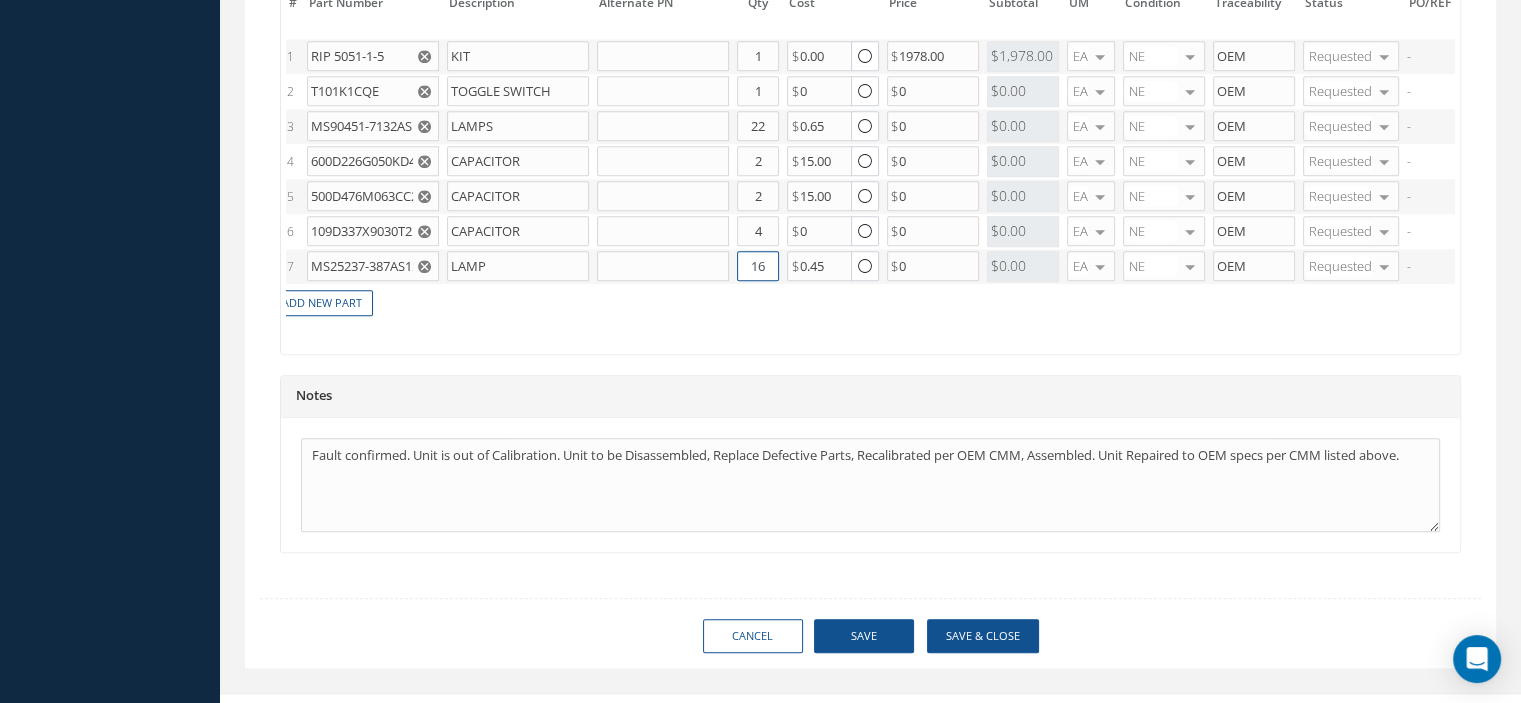 type on "16" 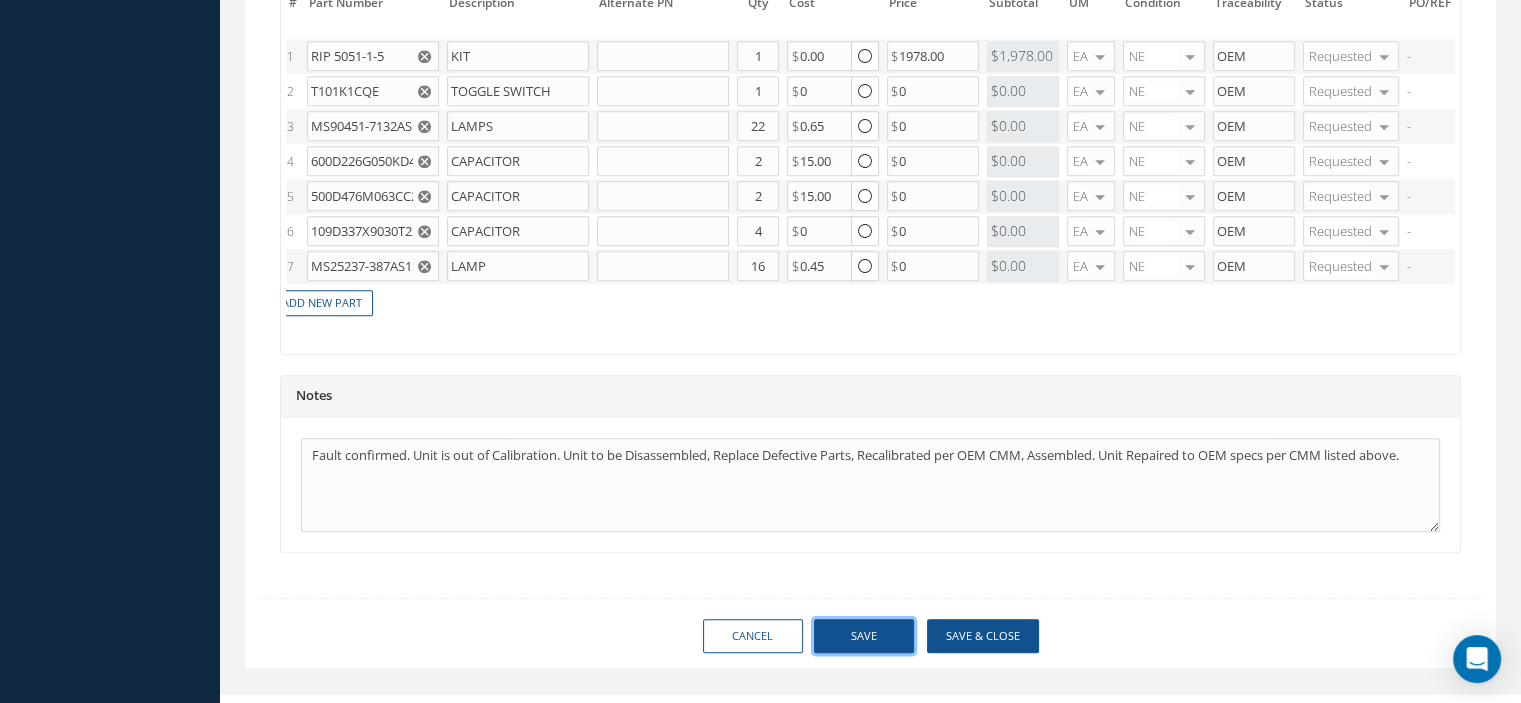click on "Save" at bounding box center [864, 636] 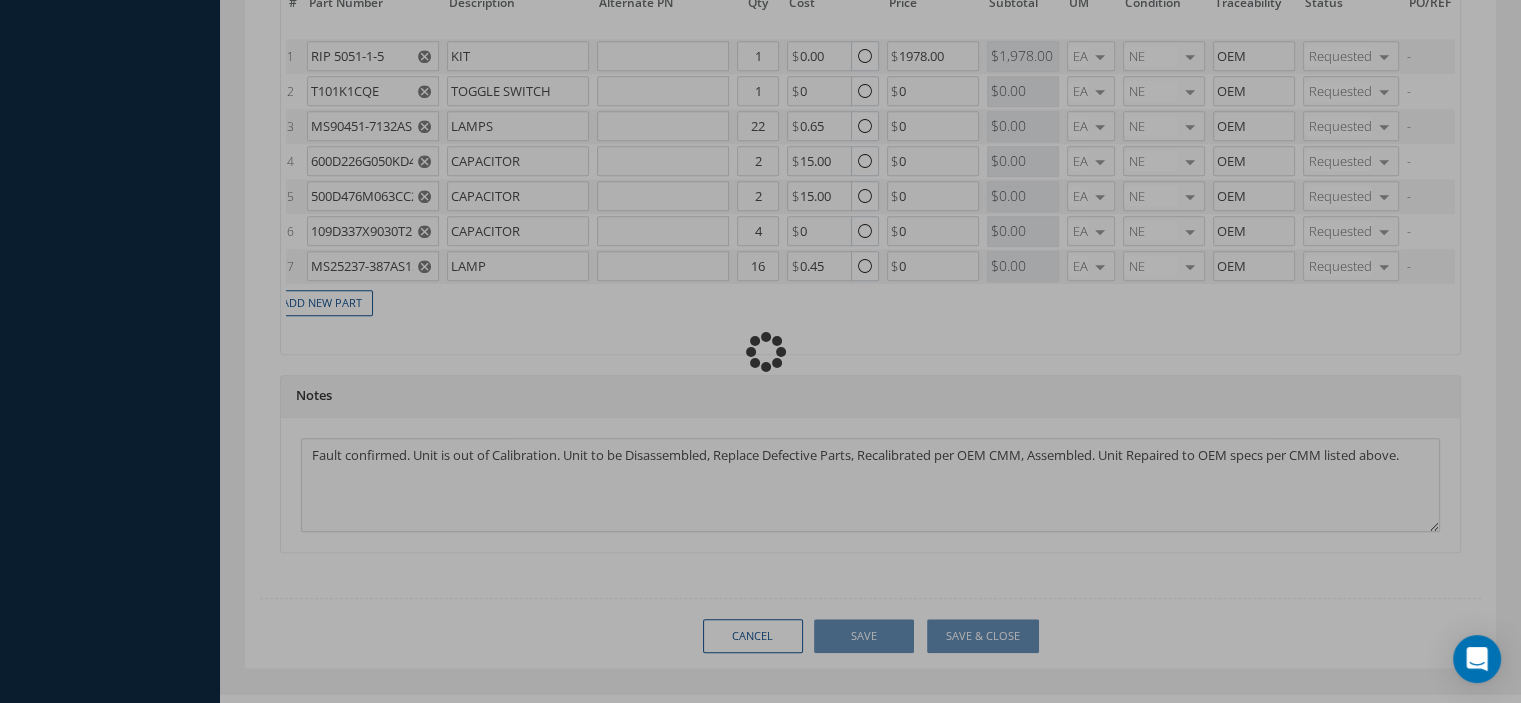 type 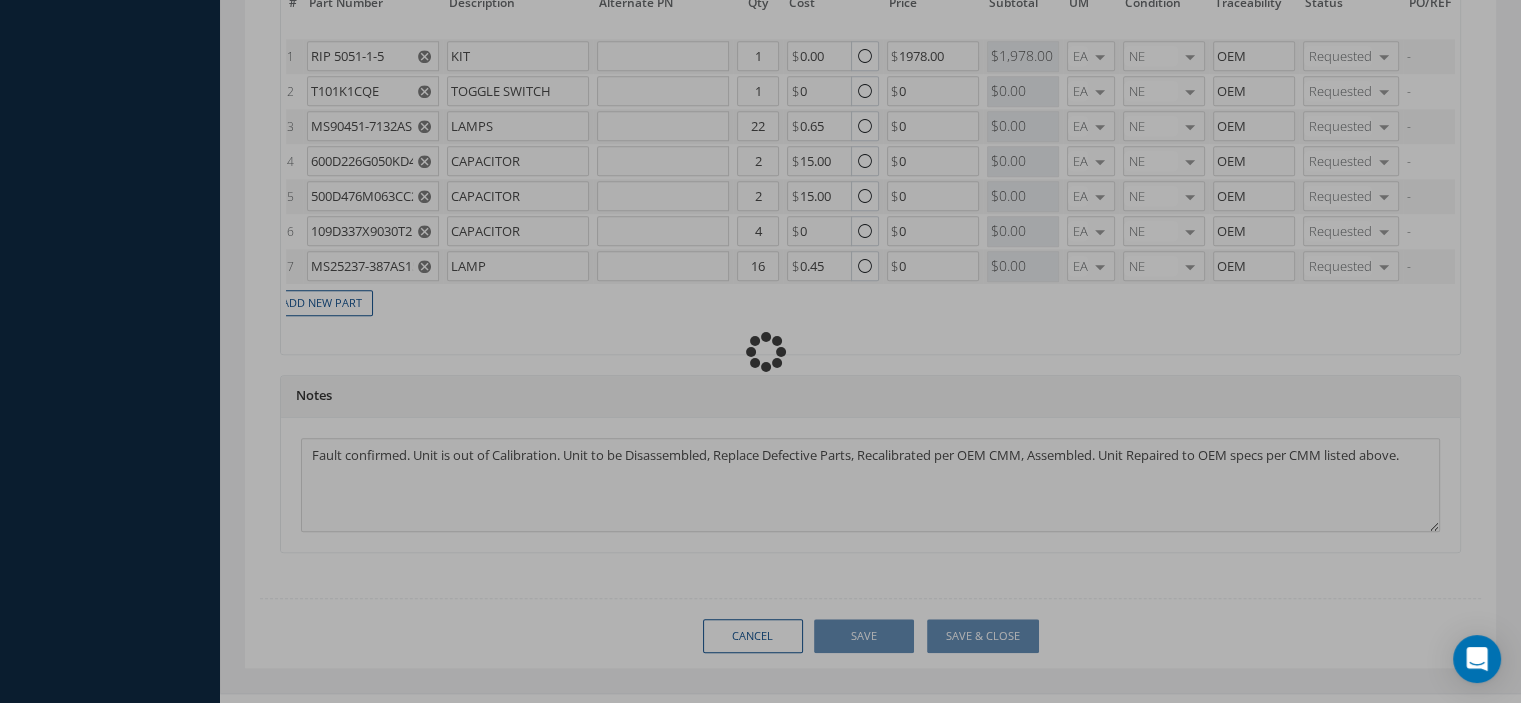 checkbox on "true" 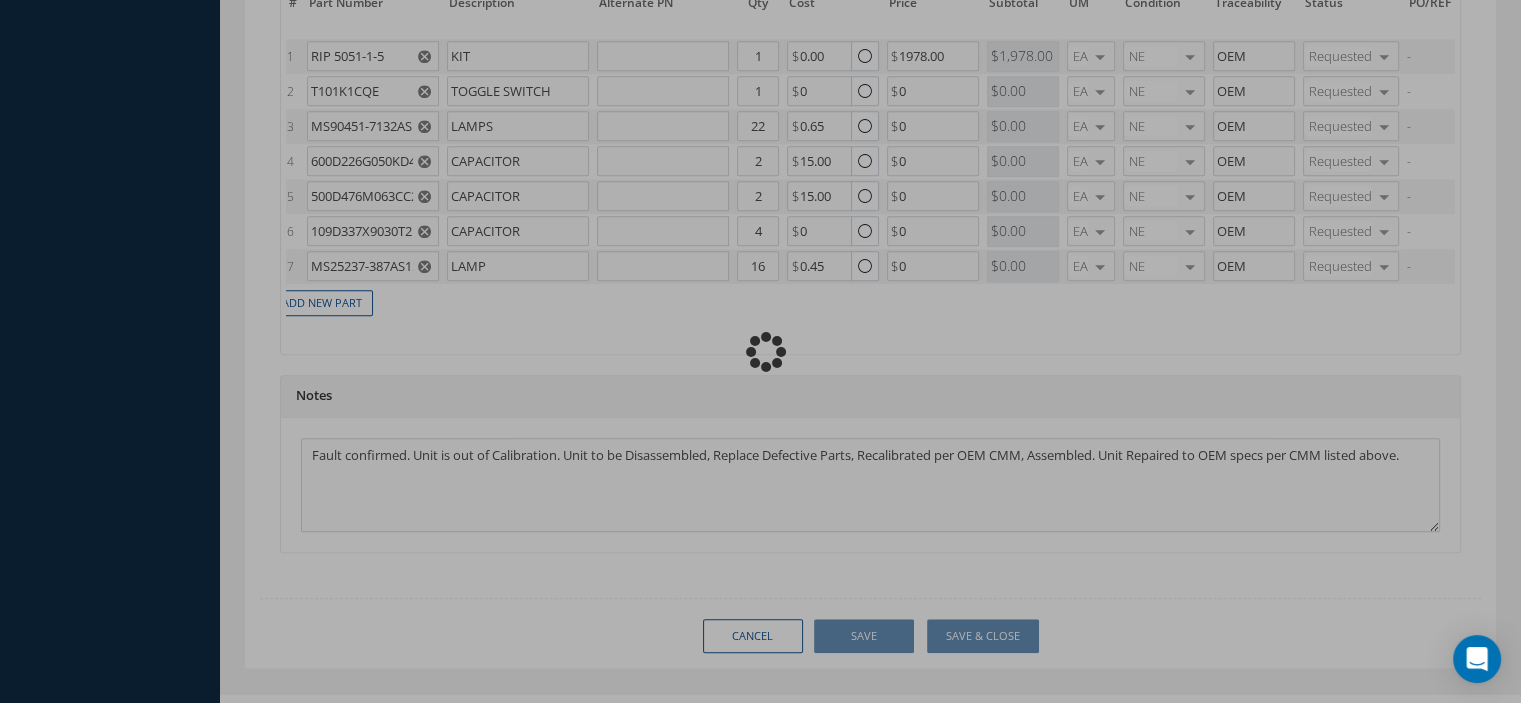 checkbox on "true" 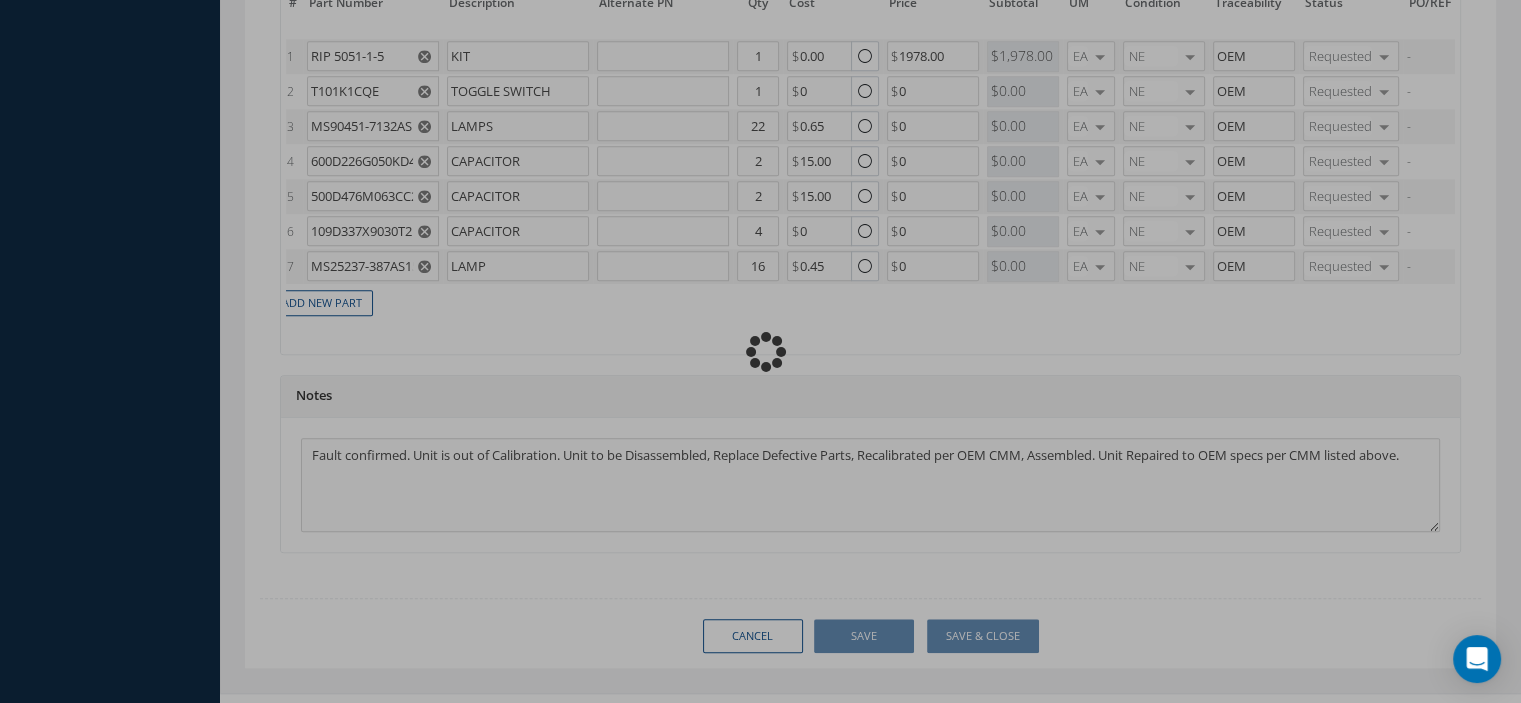 checkbox on "true" 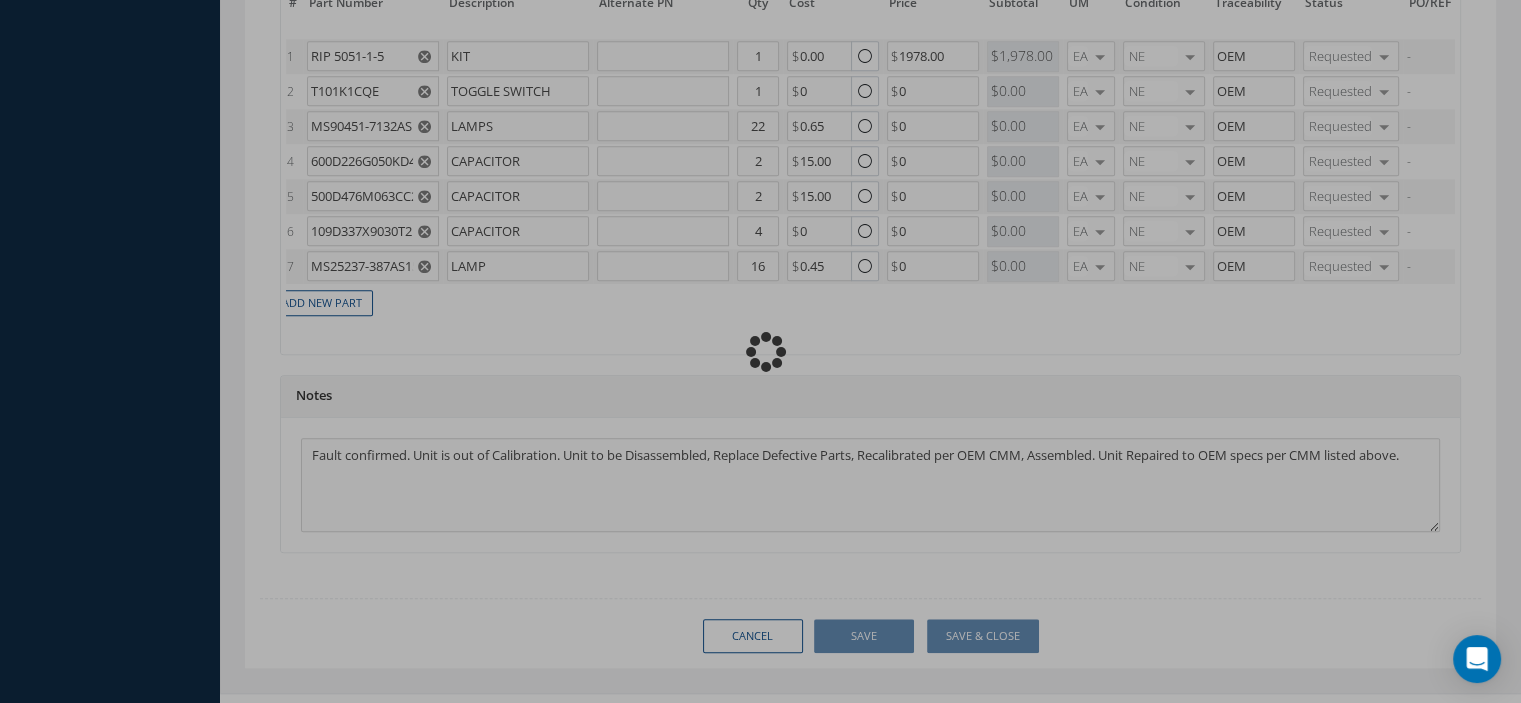 checkbox on "true" 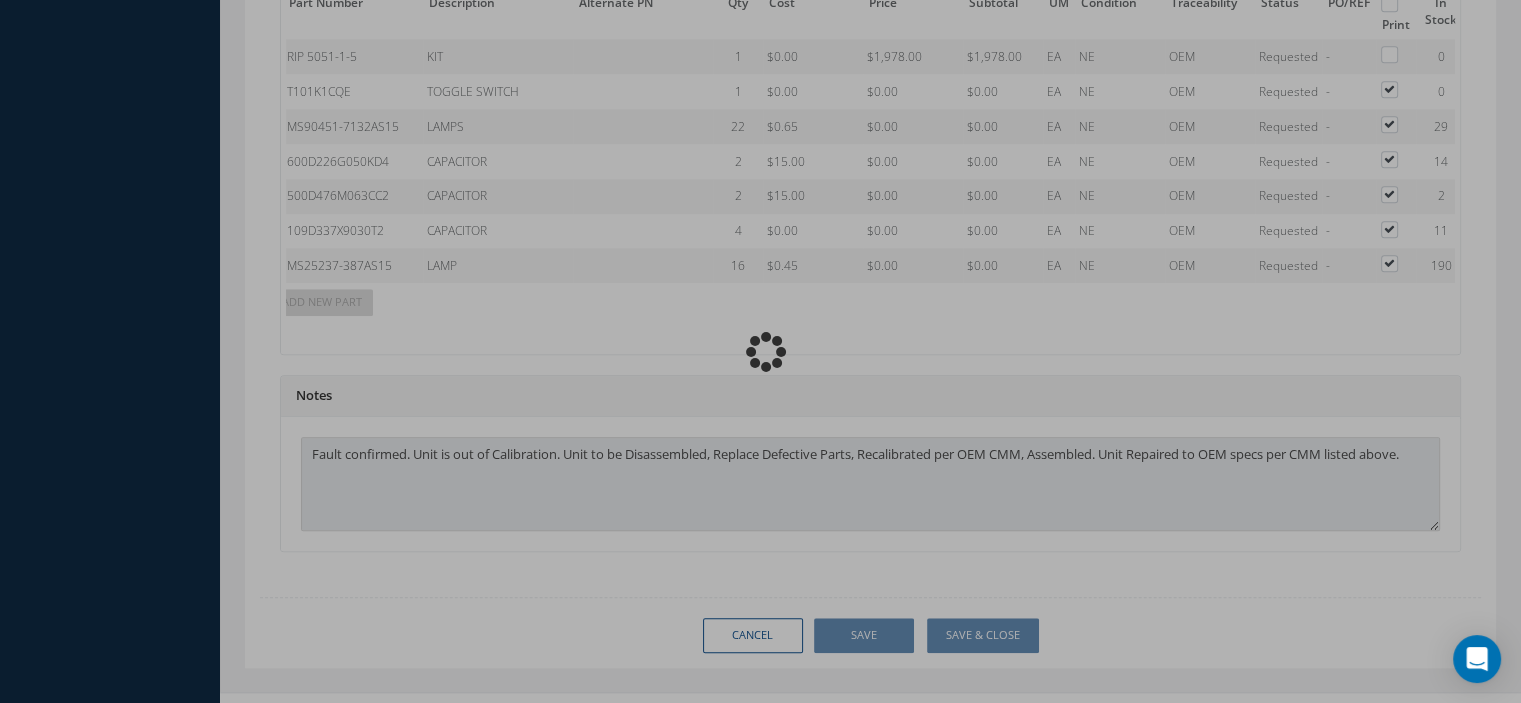 type on "AVTECH" 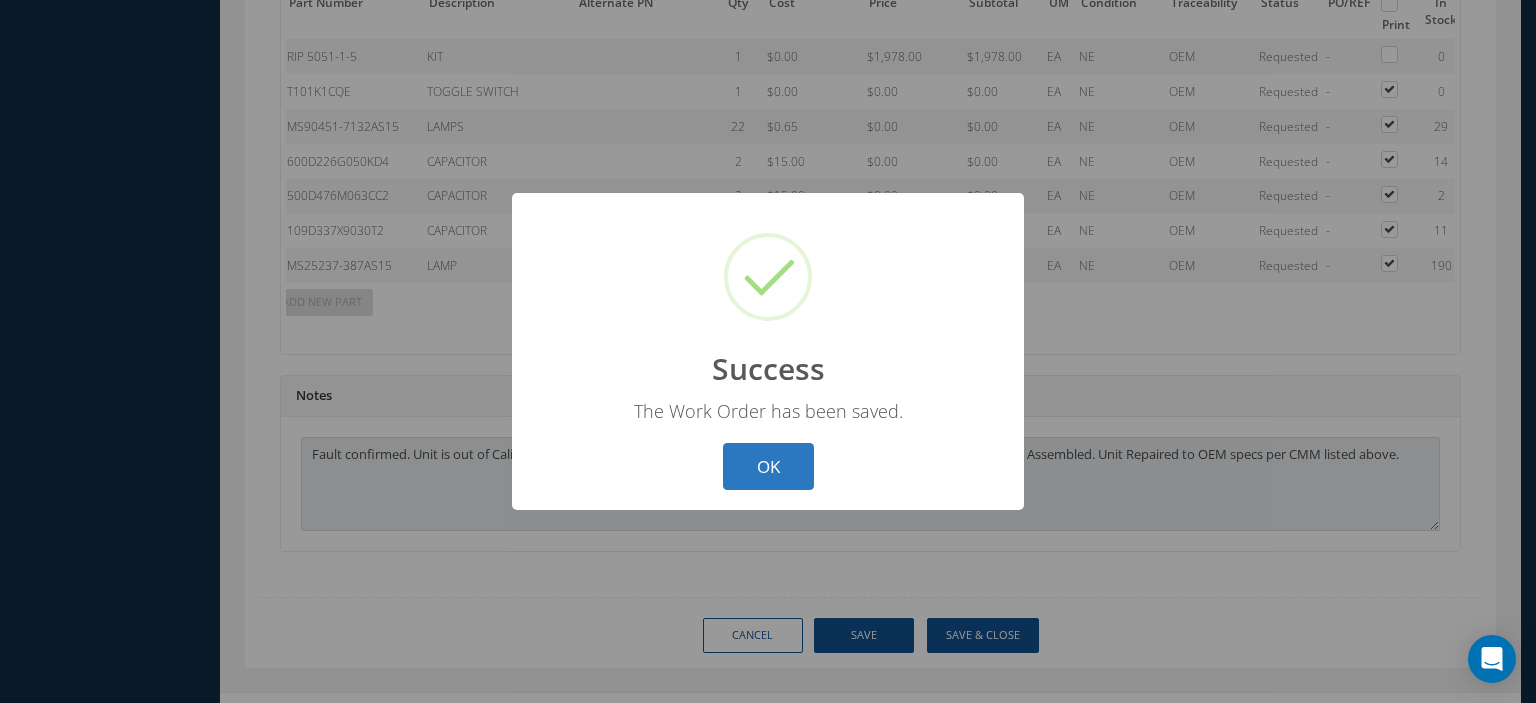 click on "OK" at bounding box center [768, 466] 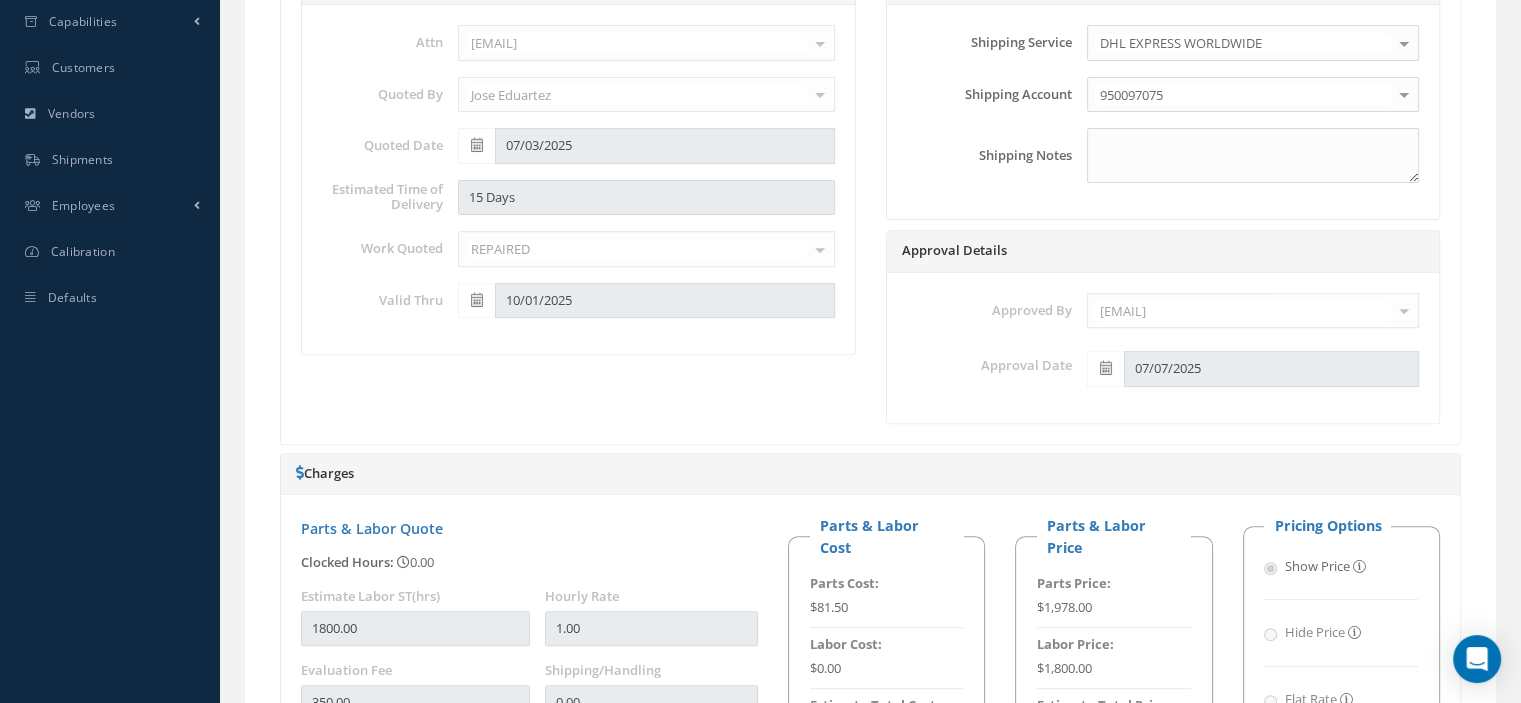 scroll, scrollTop: 22, scrollLeft: 0, axis: vertical 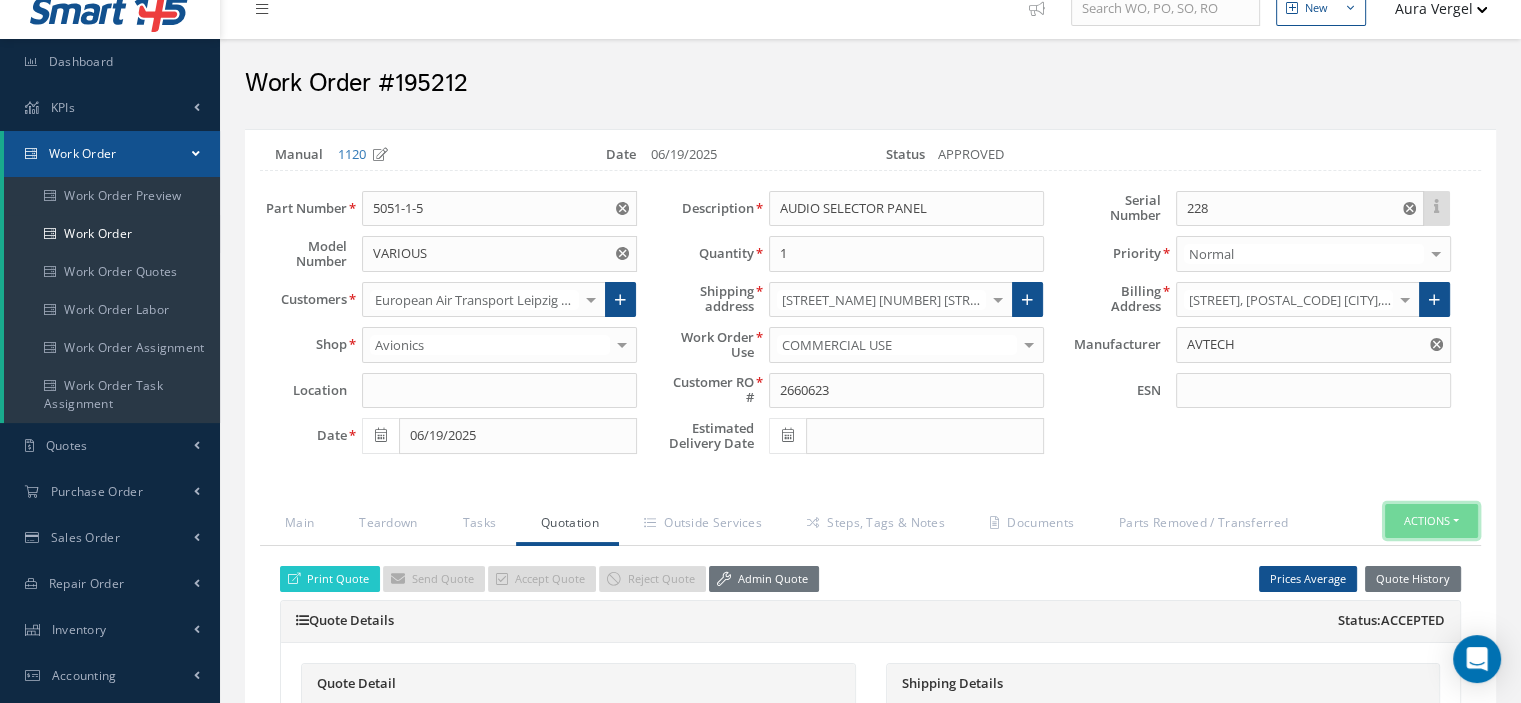 click on "Actions" at bounding box center [1431, 521] 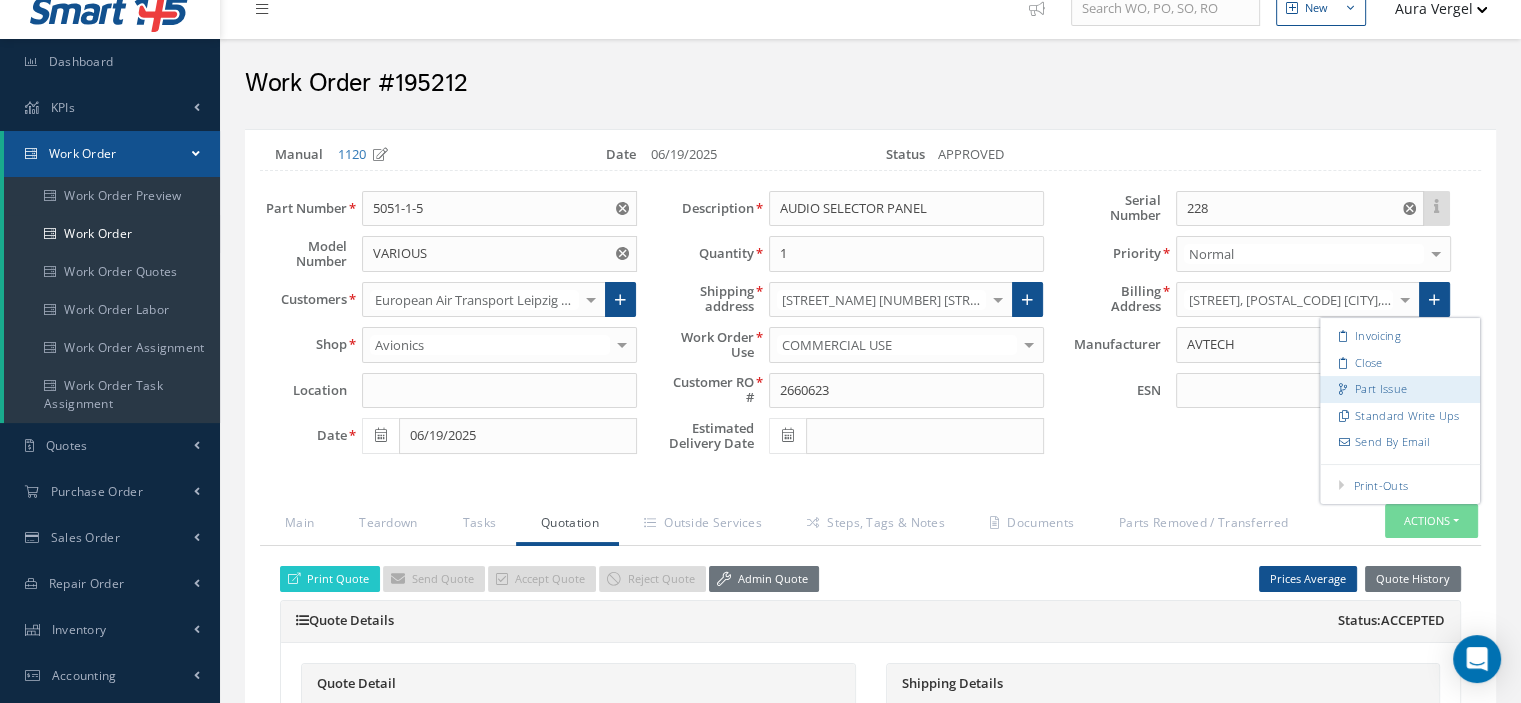 click on "Part Issue" at bounding box center [1400, 389] 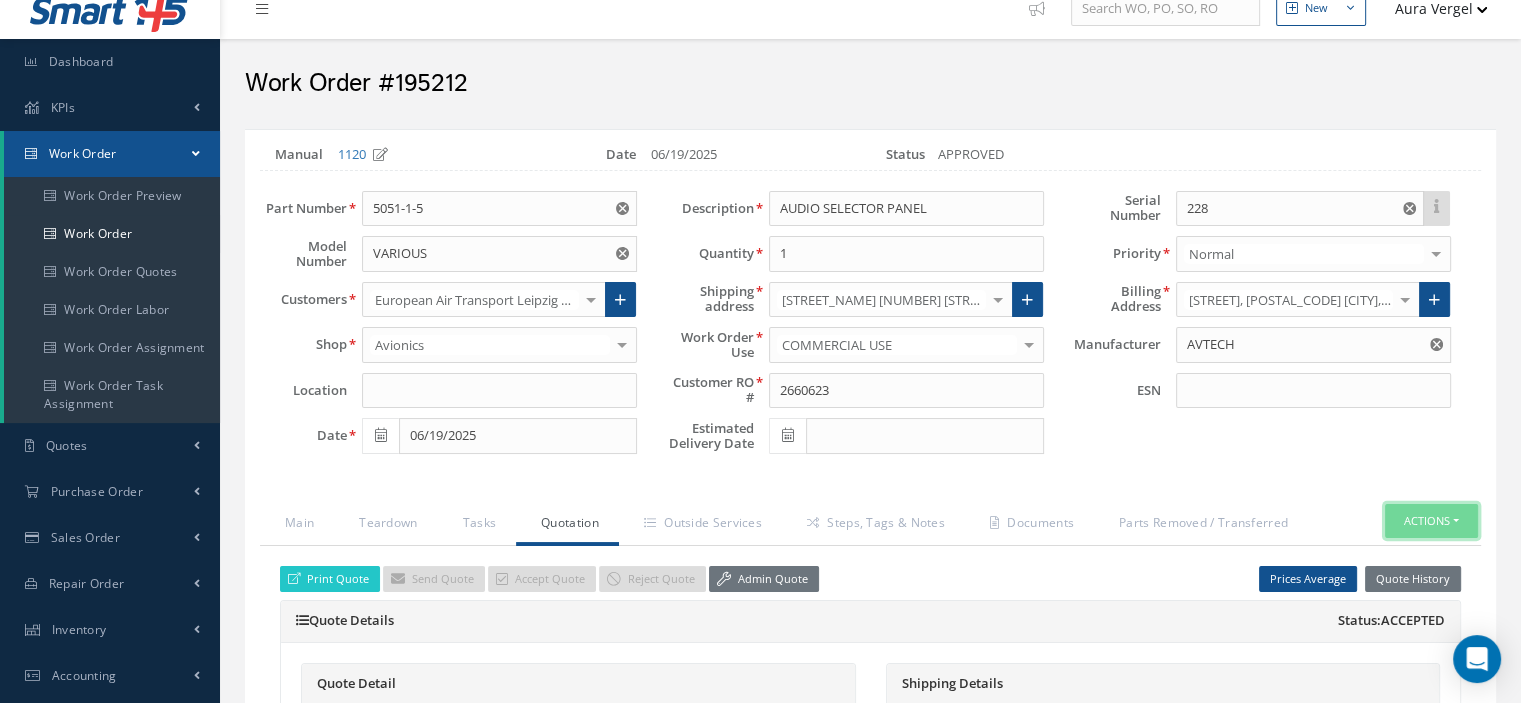 click on "Actions" at bounding box center [1431, 521] 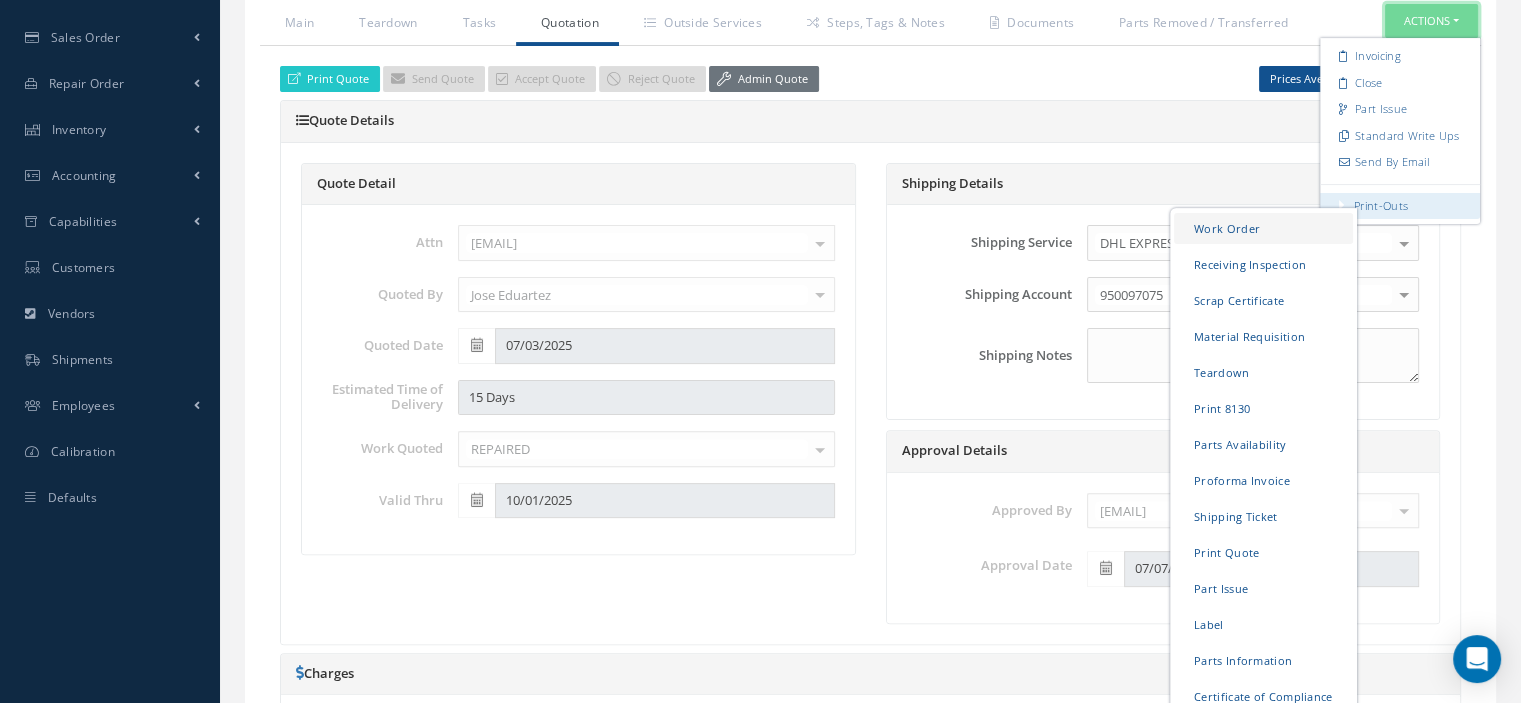 scroll, scrollTop: 622, scrollLeft: 0, axis: vertical 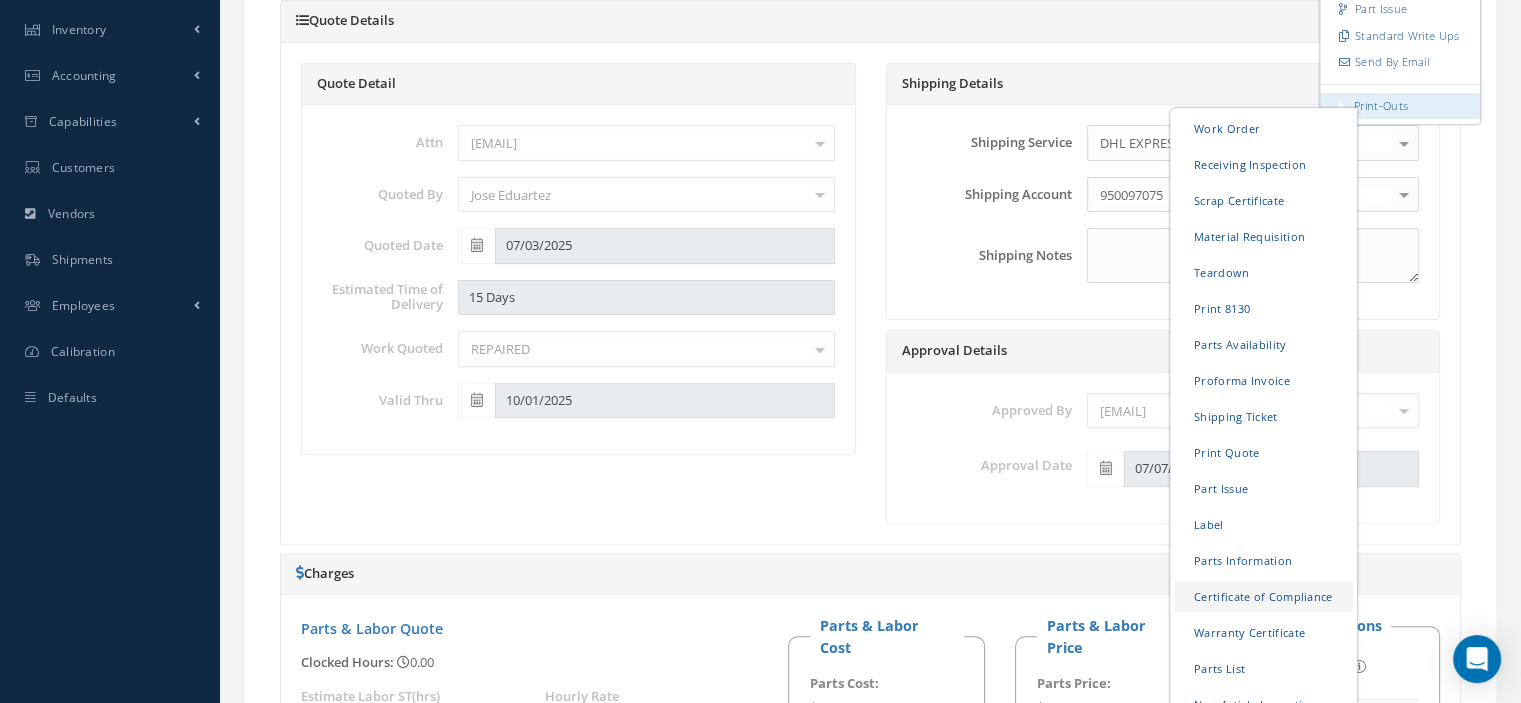 click on "Certificate of Compliance" at bounding box center (1263, 595) 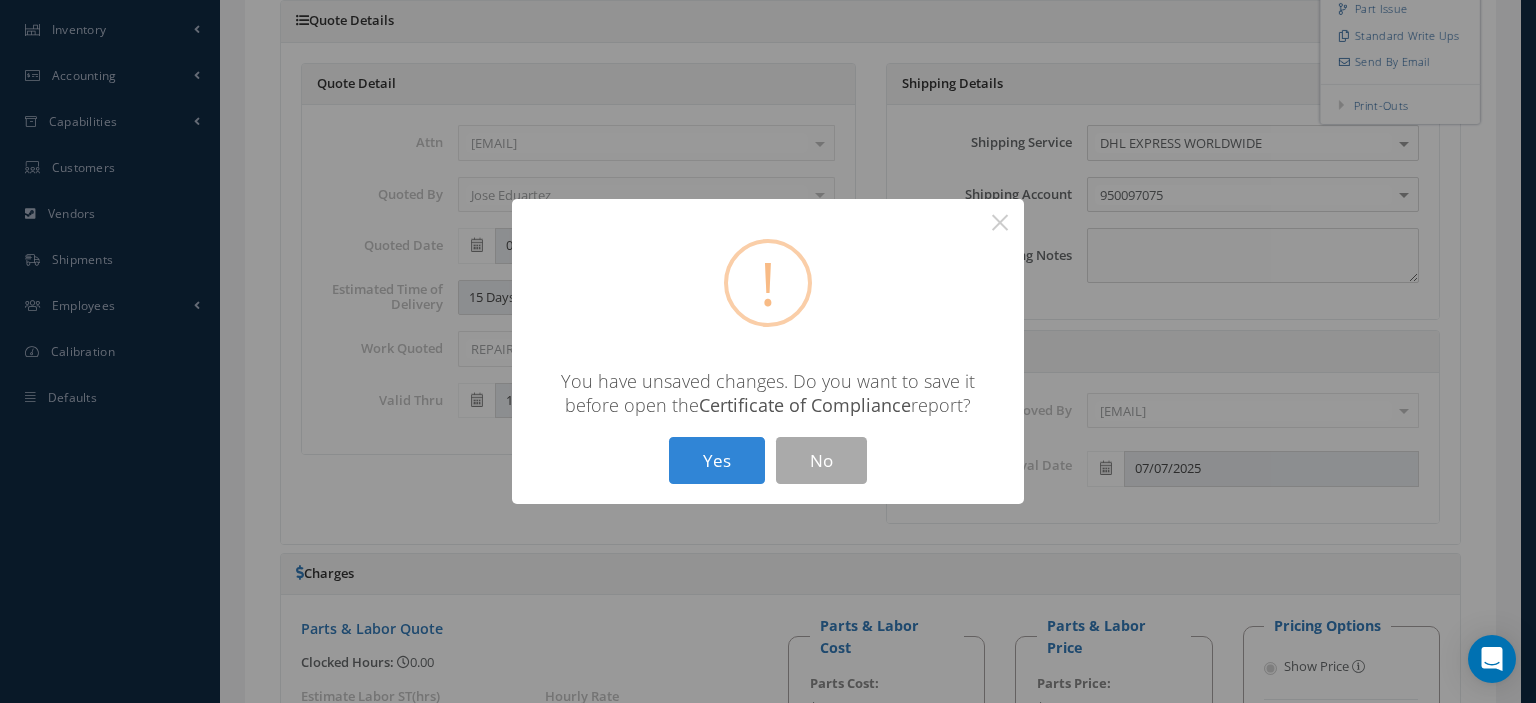 click on "? ! i     × You have unsaved changes. Do you want to save it before open the  Certificate of Compliance  report? Yes No" at bounding box center (768, 351) 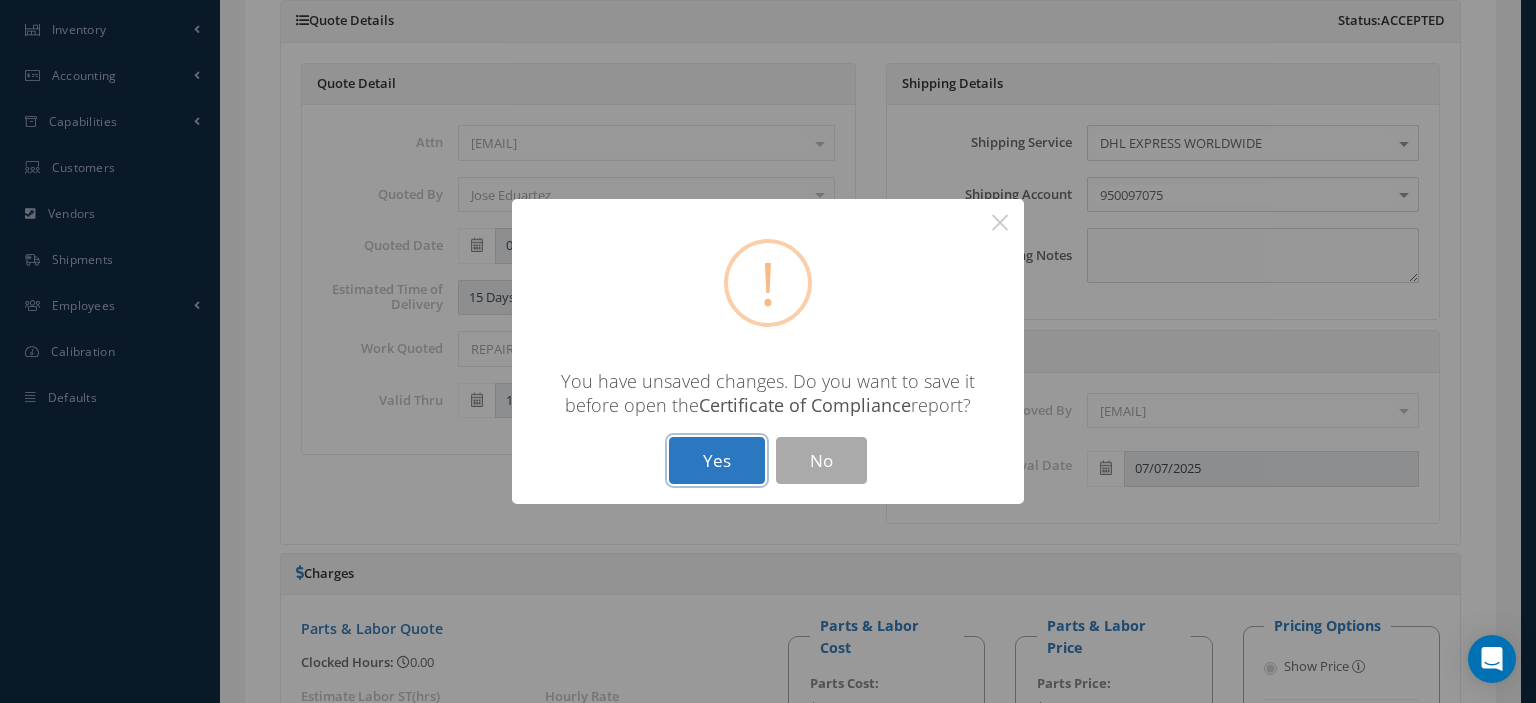 click on "Yes" at bounding box center [717, 460] 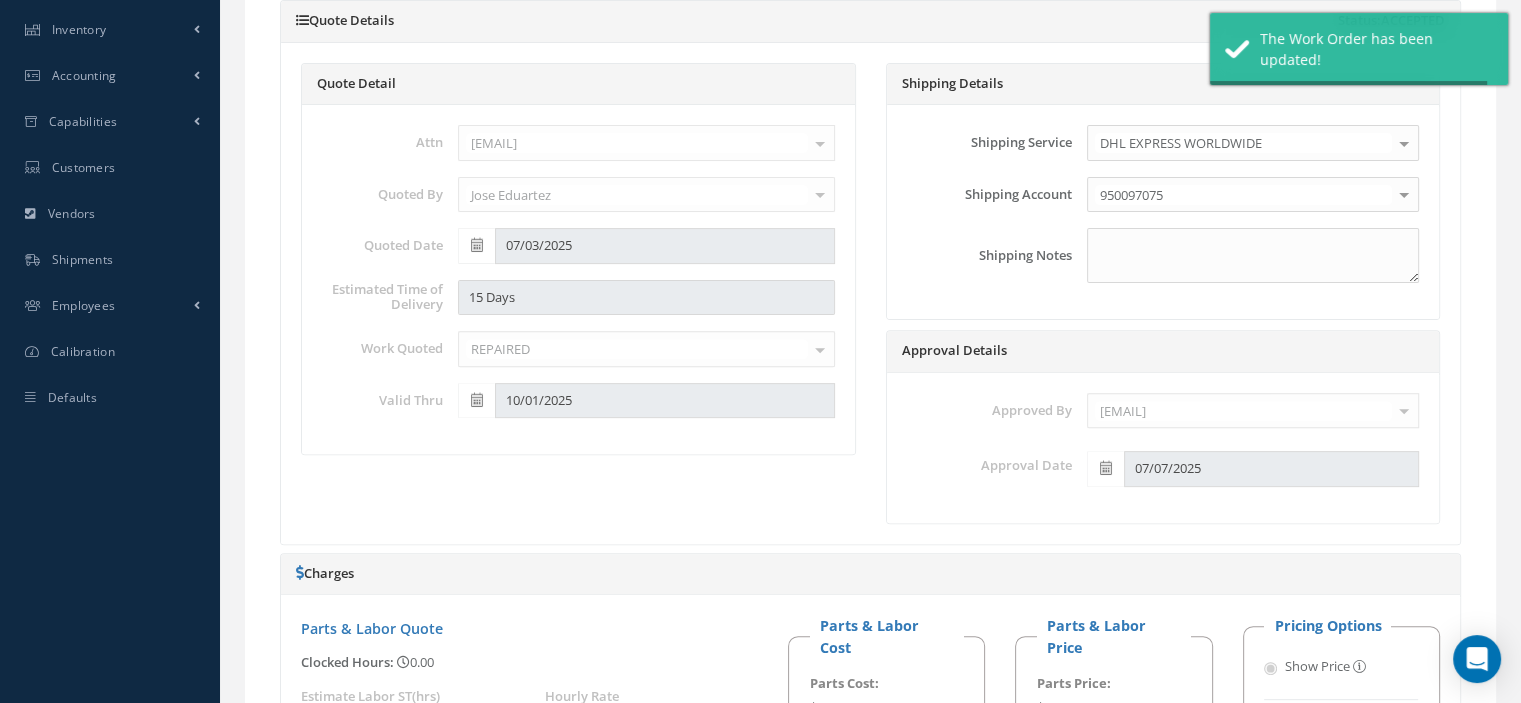 type on "AVTECH" 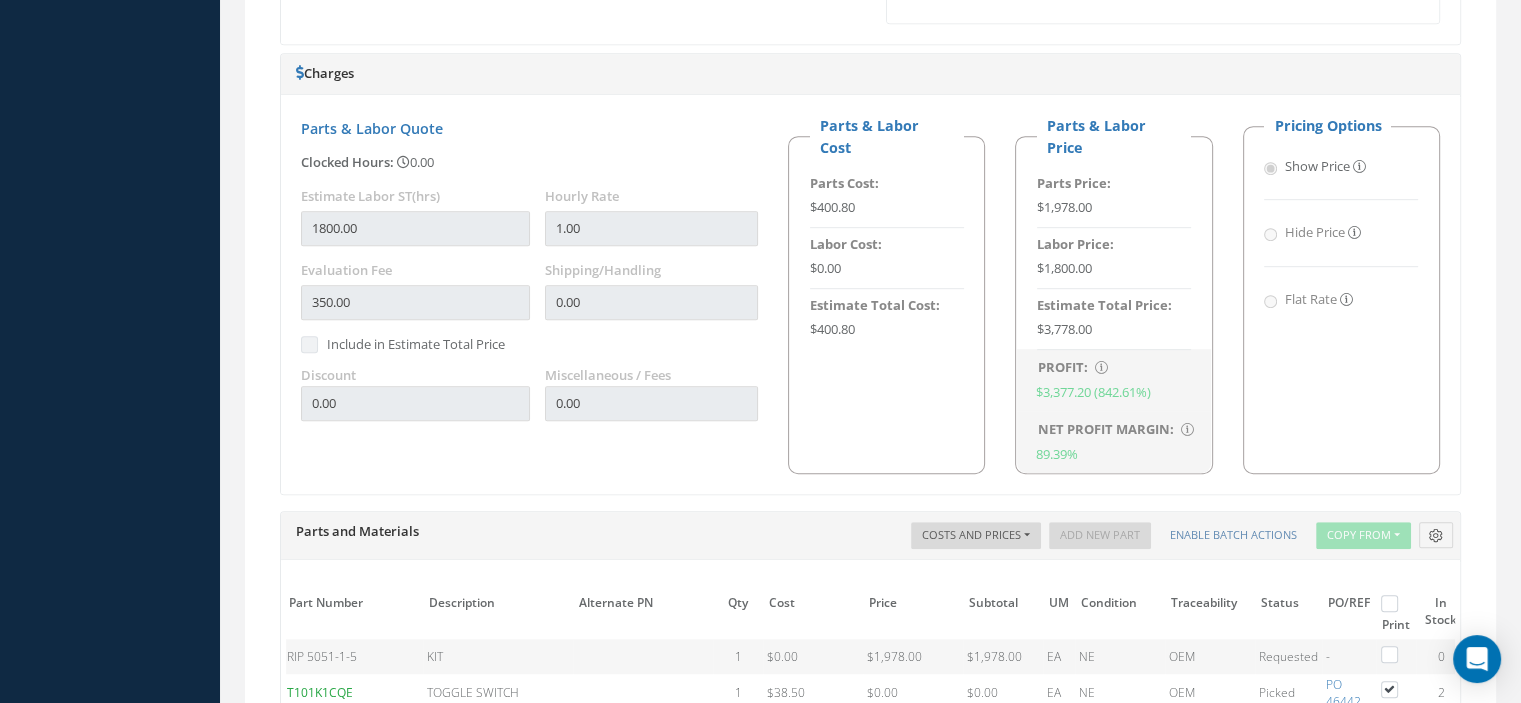 scroll, scrollTop: 1622, scrollLeft: 0, axis: vertical 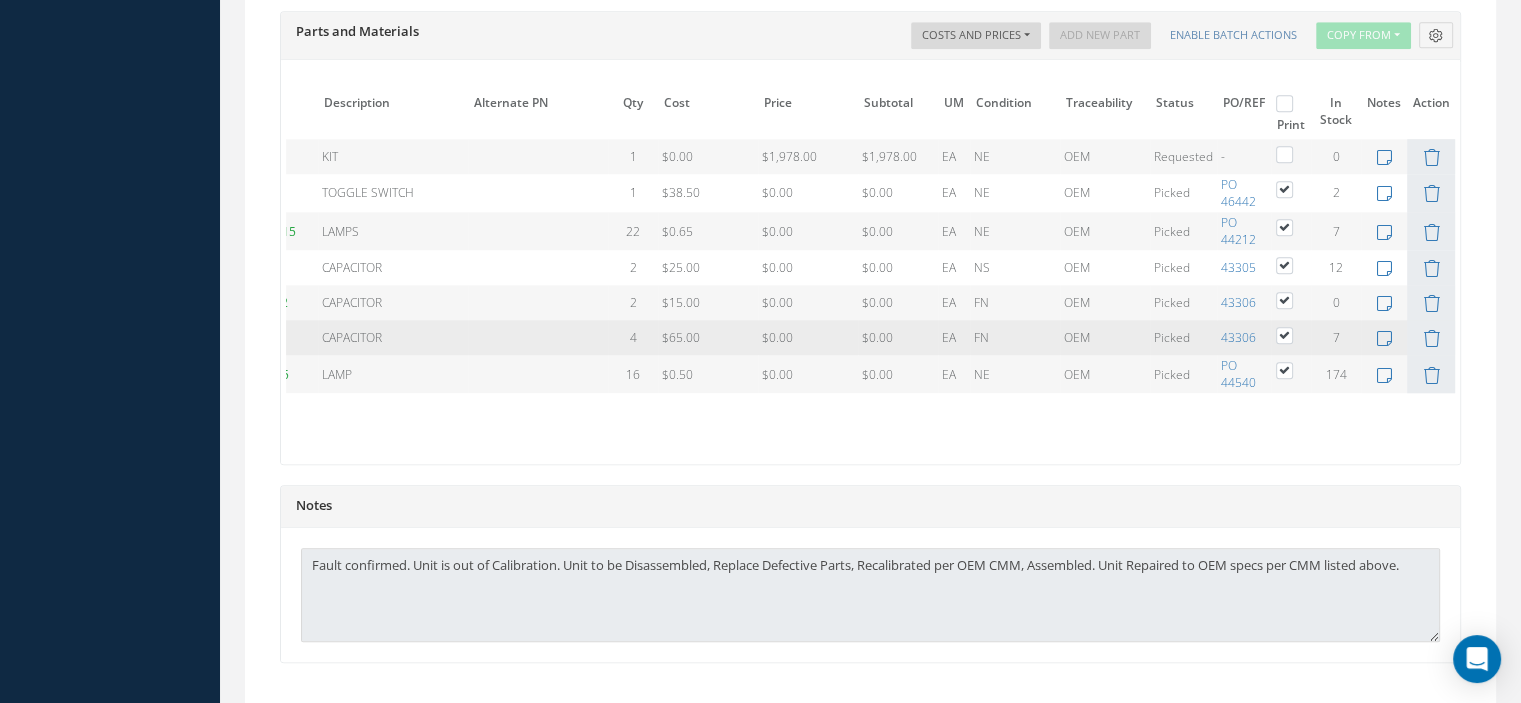 click at bounding box center (1294, 334) 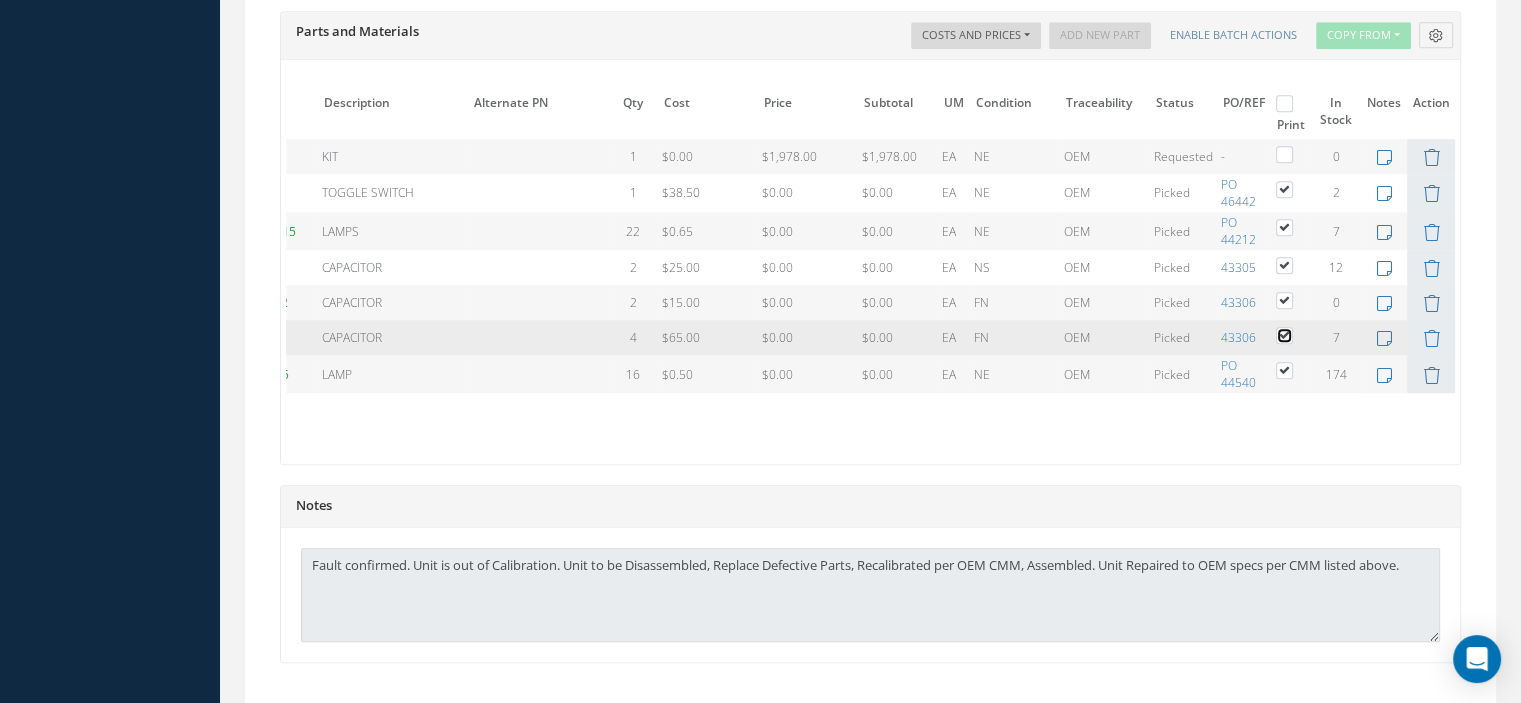 click at bounding box center [1285, 337] 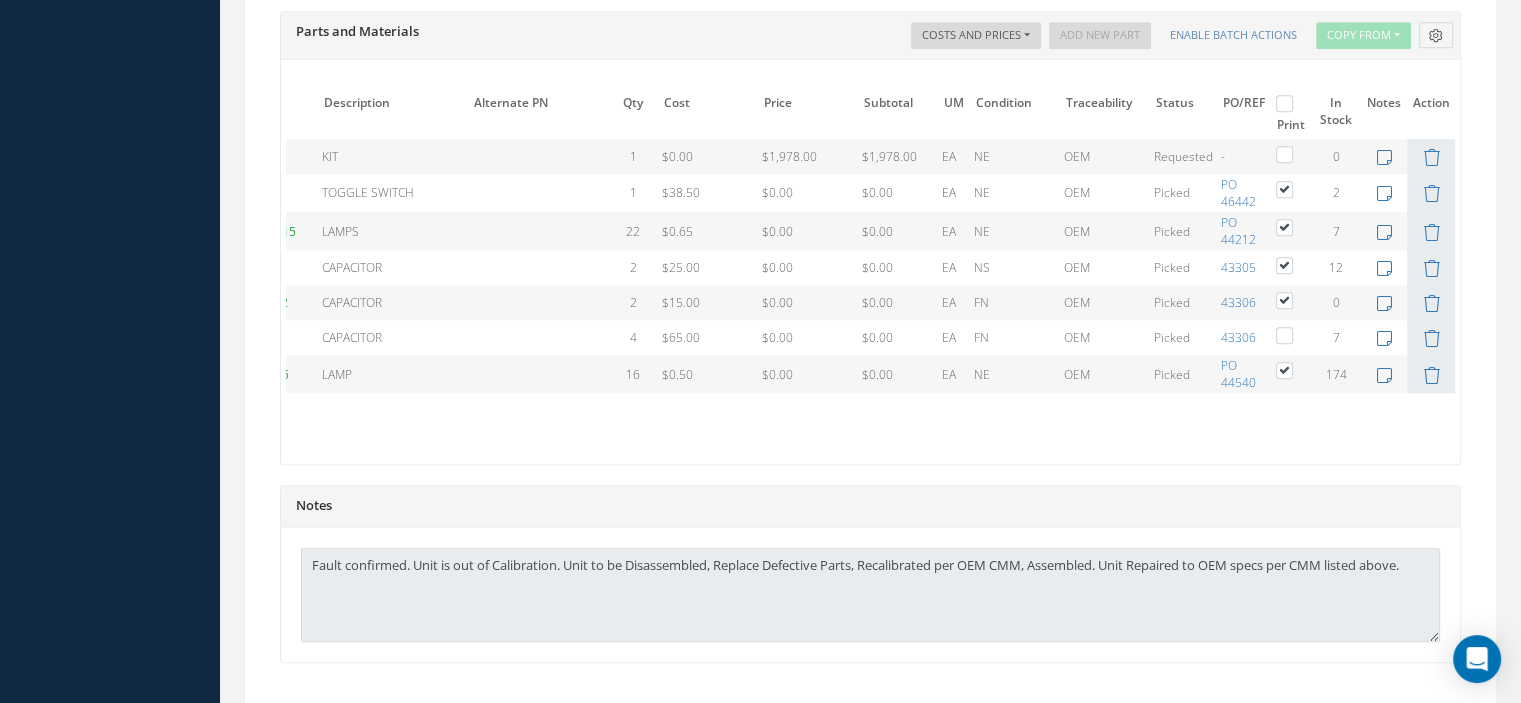 click at bounding box center (1294, 299) 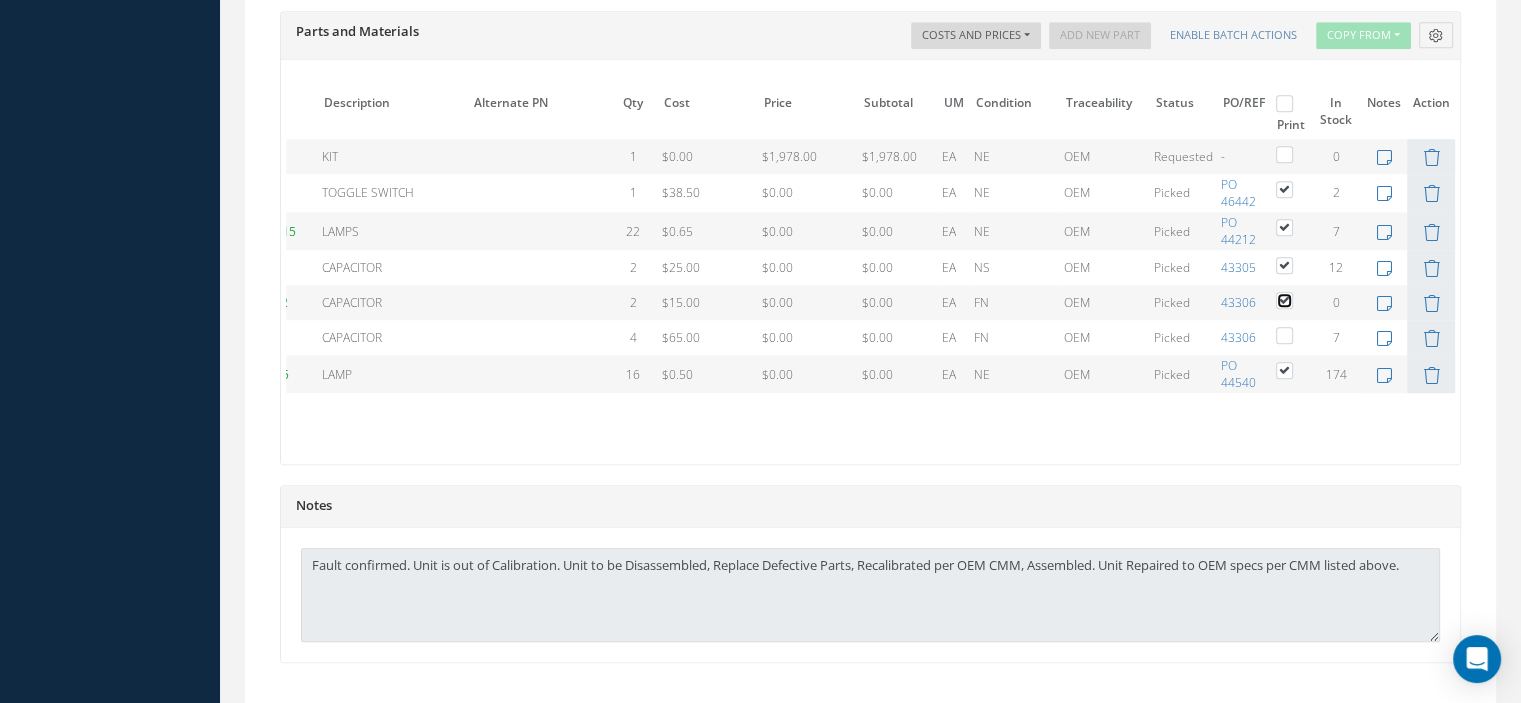 click at bounding box center [1285, 302] 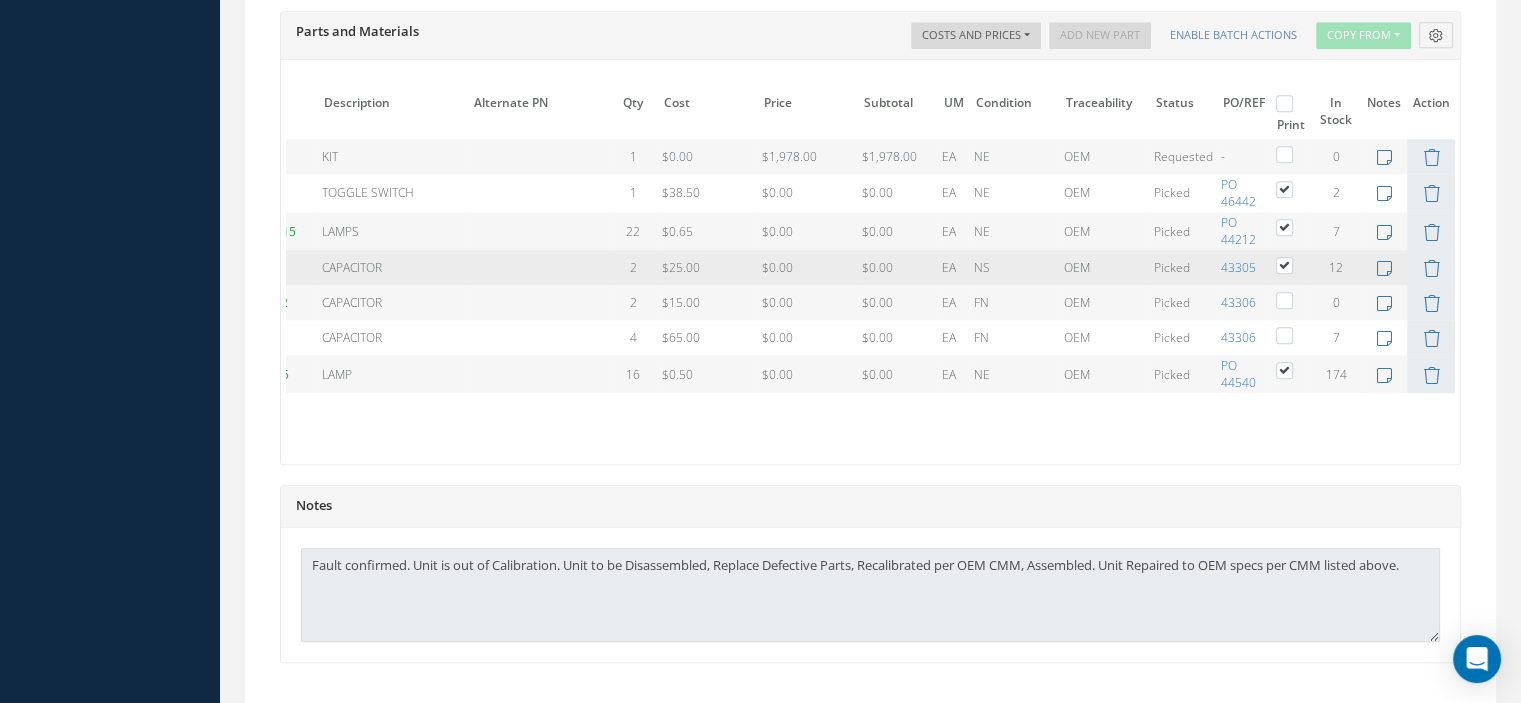 click at bounding box center (1294, 264) 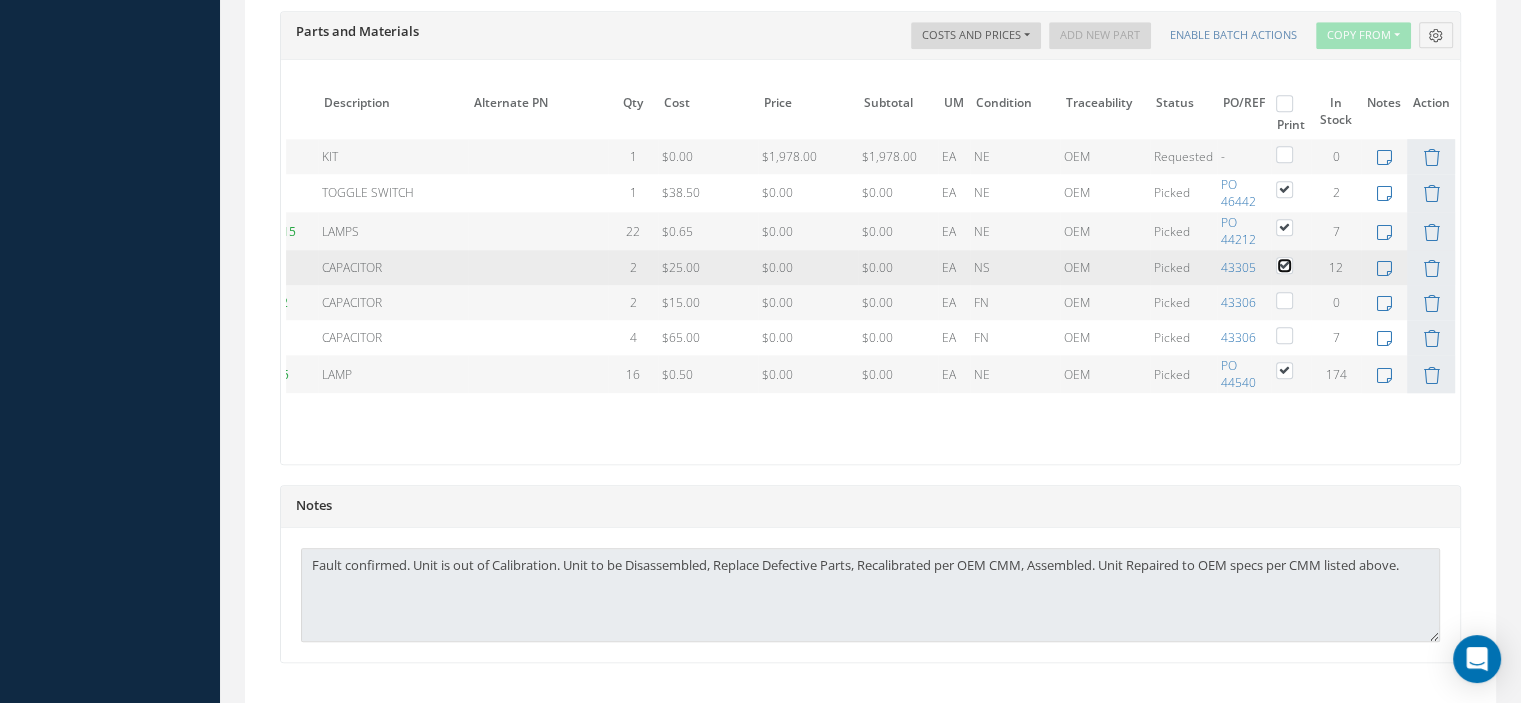 click at bounding box center (1285, 267) 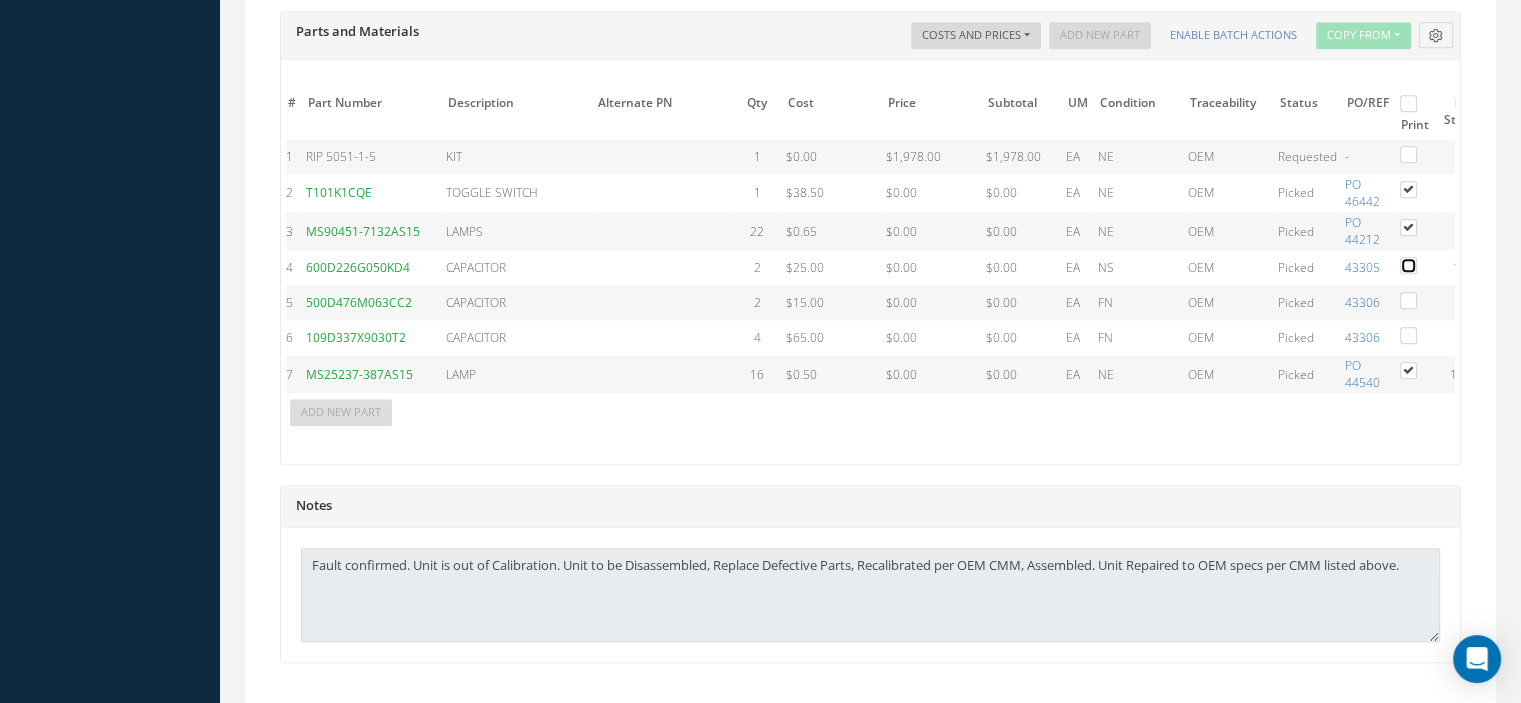 scroll, scrollTop: 0, scrollLeft: 0, axis: both 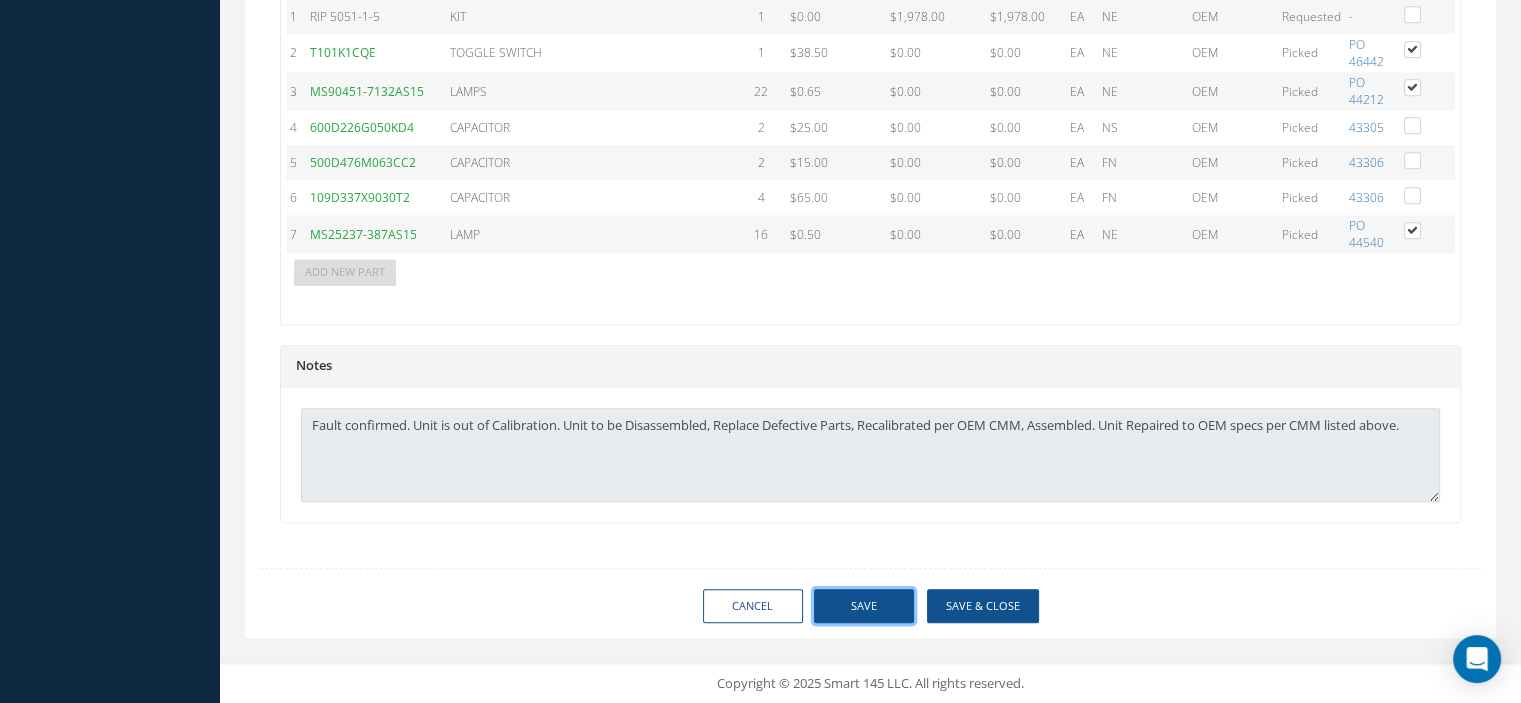 click on "Save" at bounding box center (864, 606) 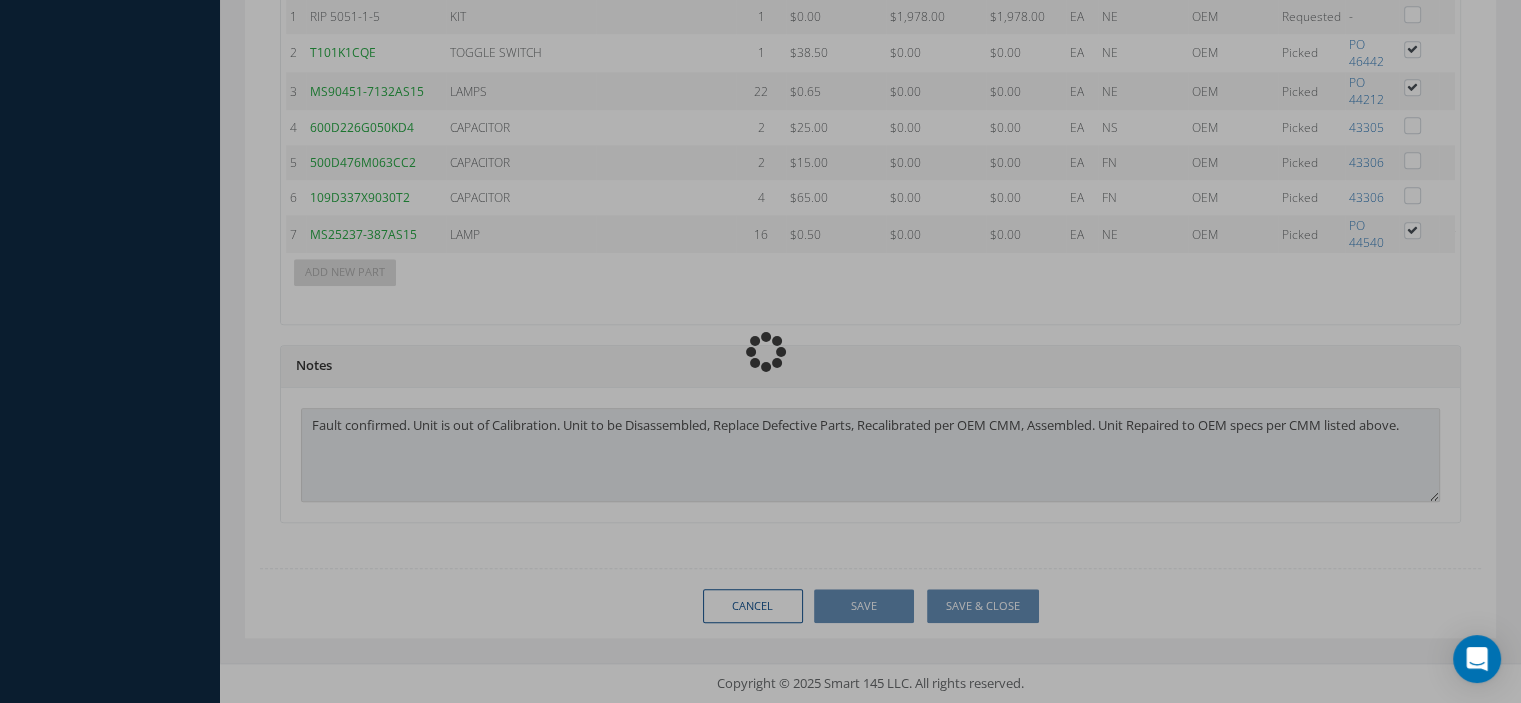 type 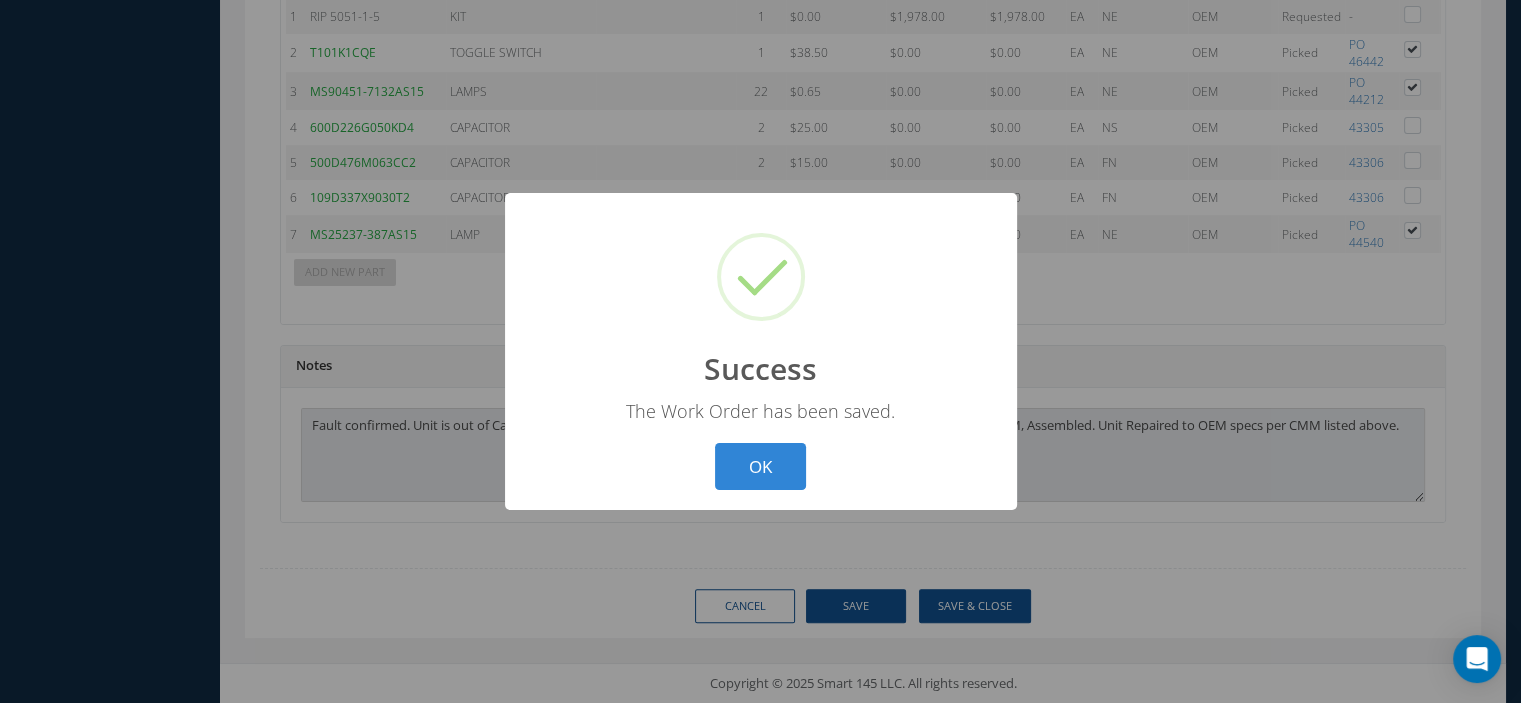 scroll, scrollTop: 1745, scrollLeft: 0, axis: vertical 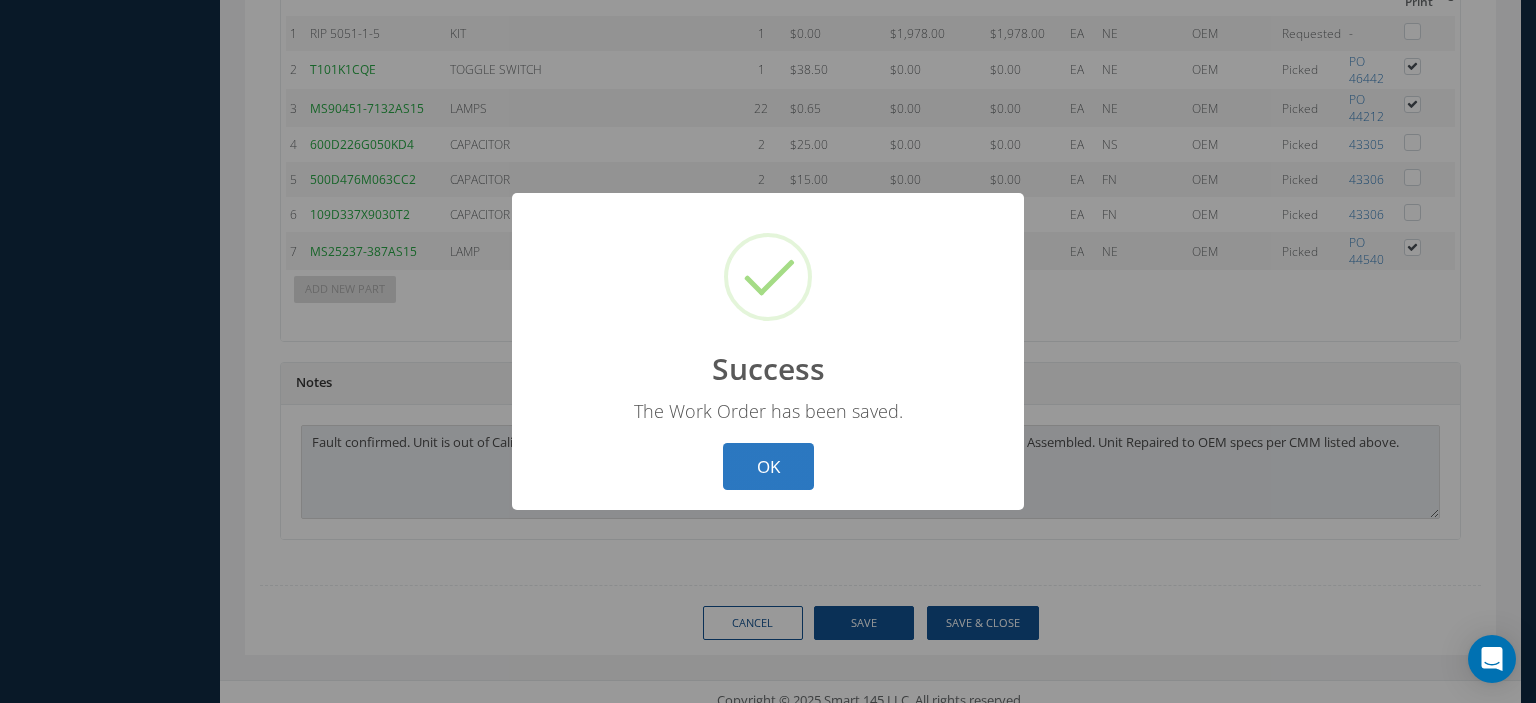 click on "OK" at bounding box center [768, 466] 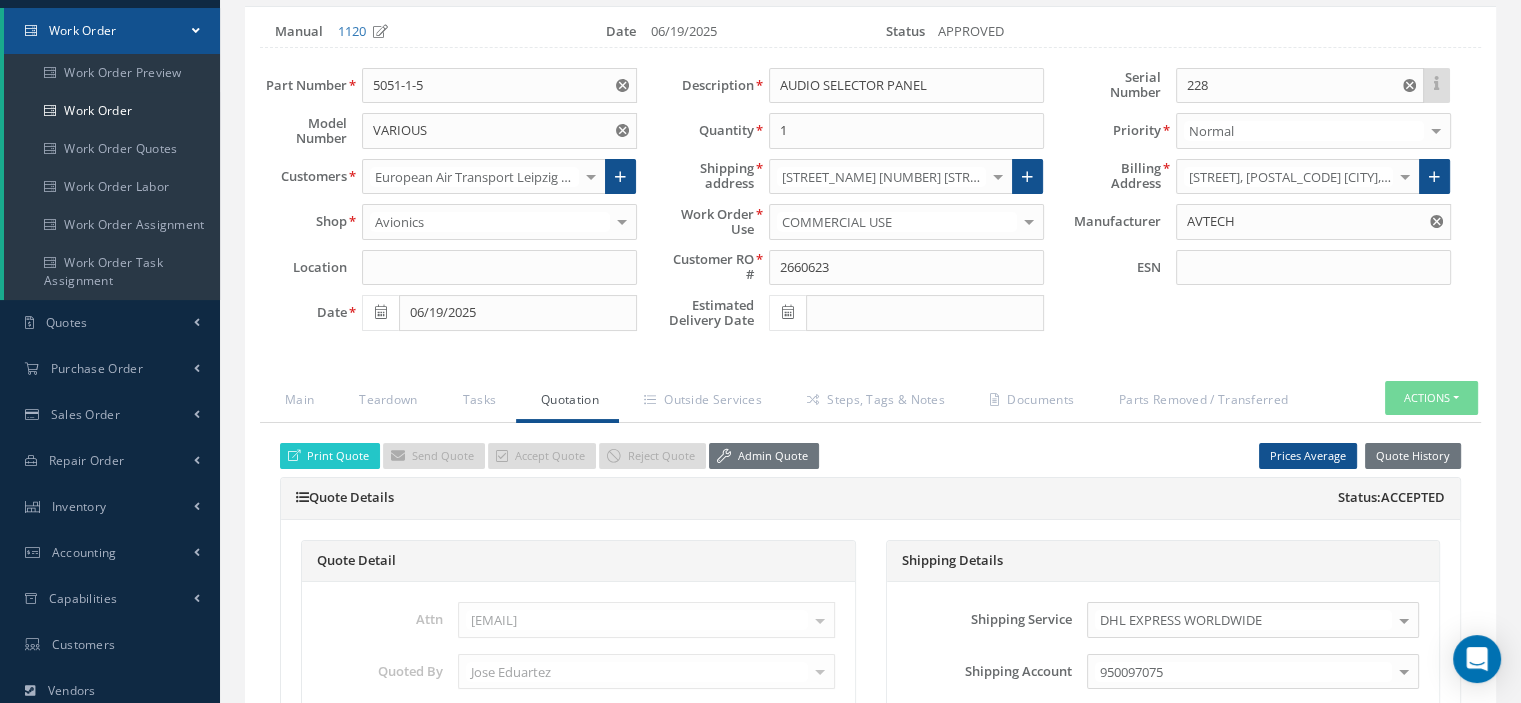 scroll, scrollTop: 45, scrollLeft: 0, axis: vertical 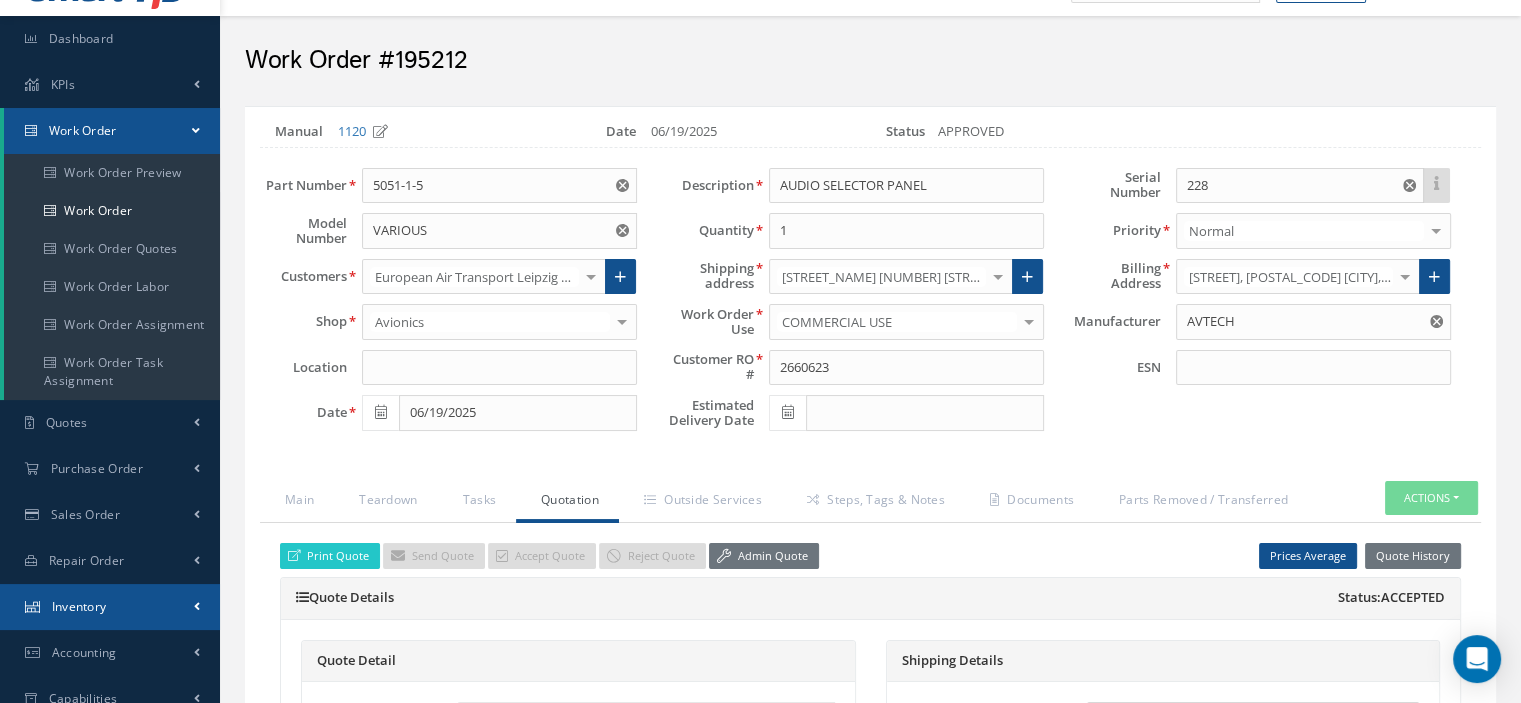 click on "Inventory" at bounding box center [110, 607] 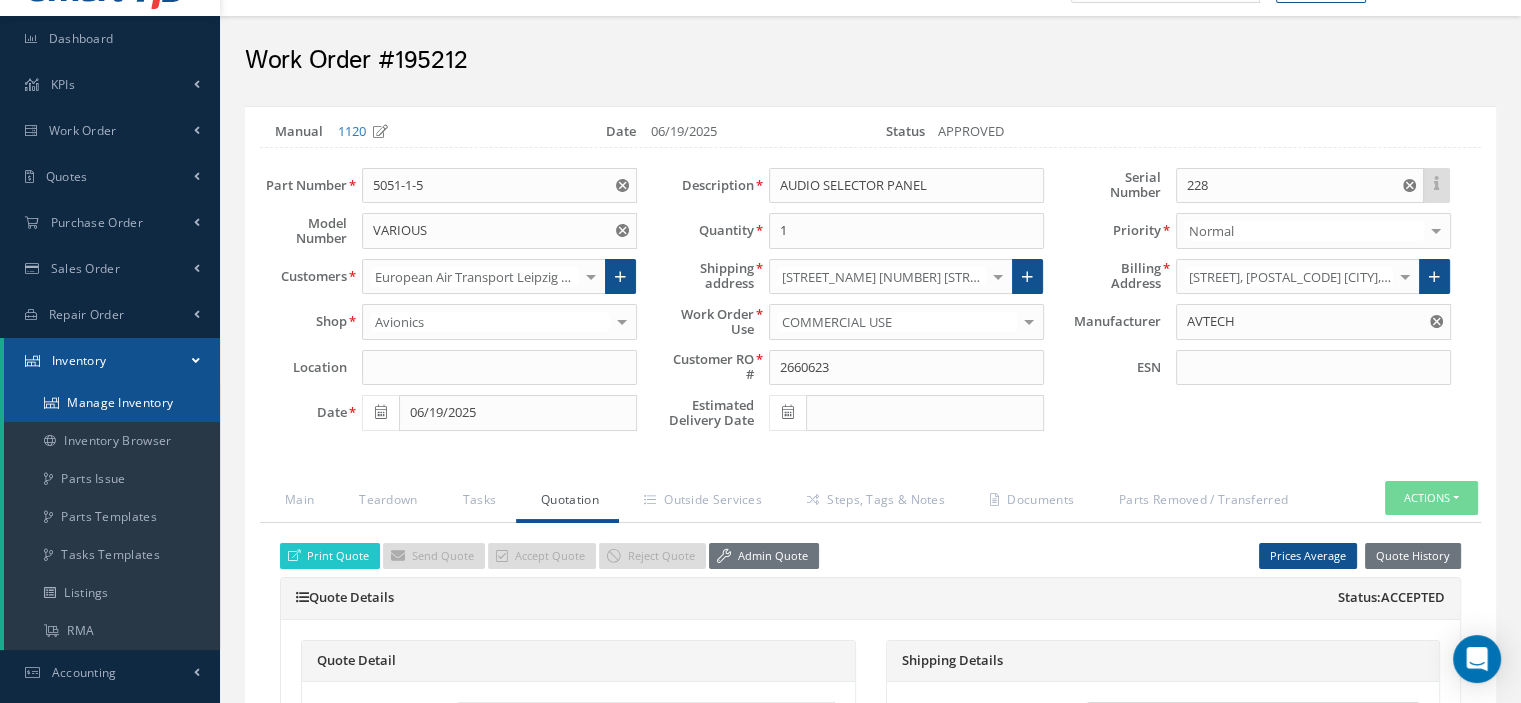 click on "Manage Inventory" at bounding box center (112, 403) 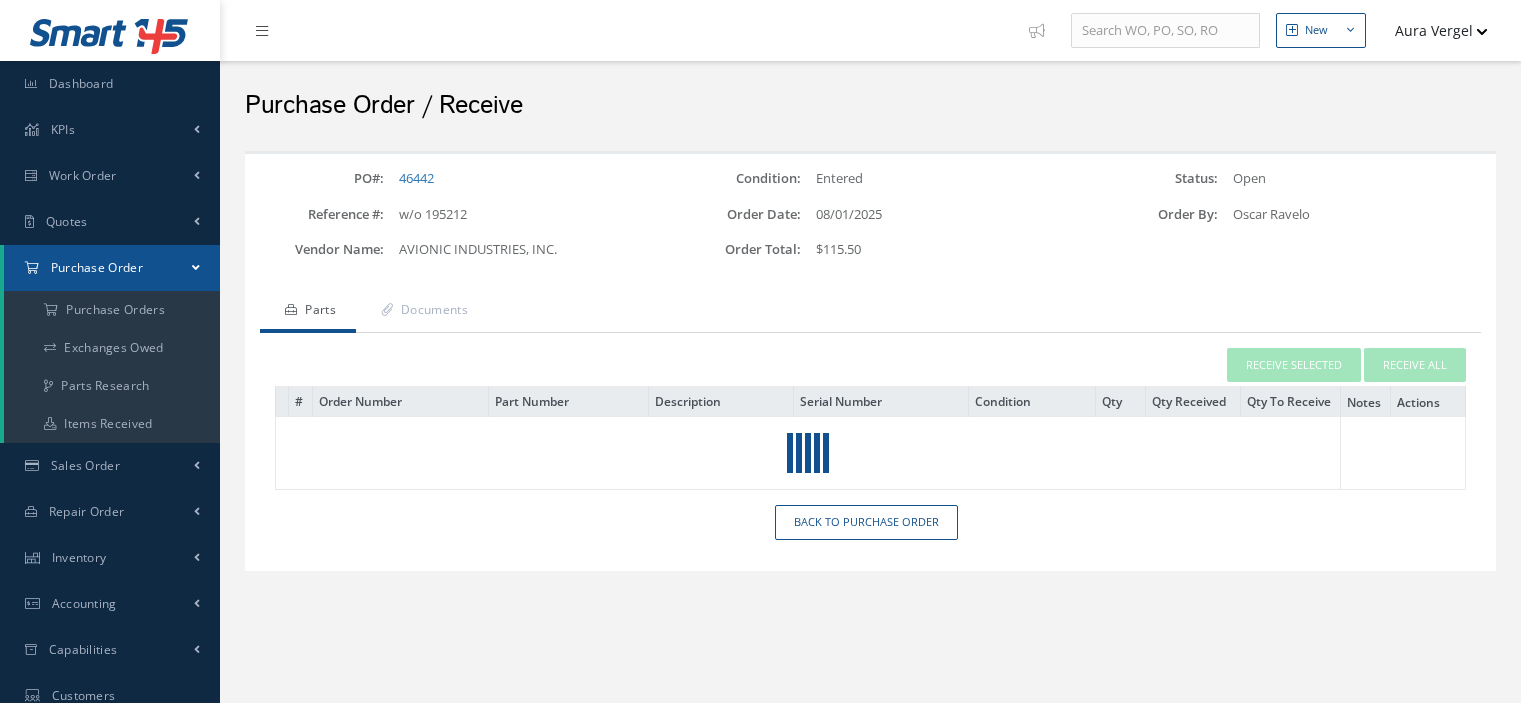 scroll, scrollTop: 0, scrollLeft: 0, axis: both 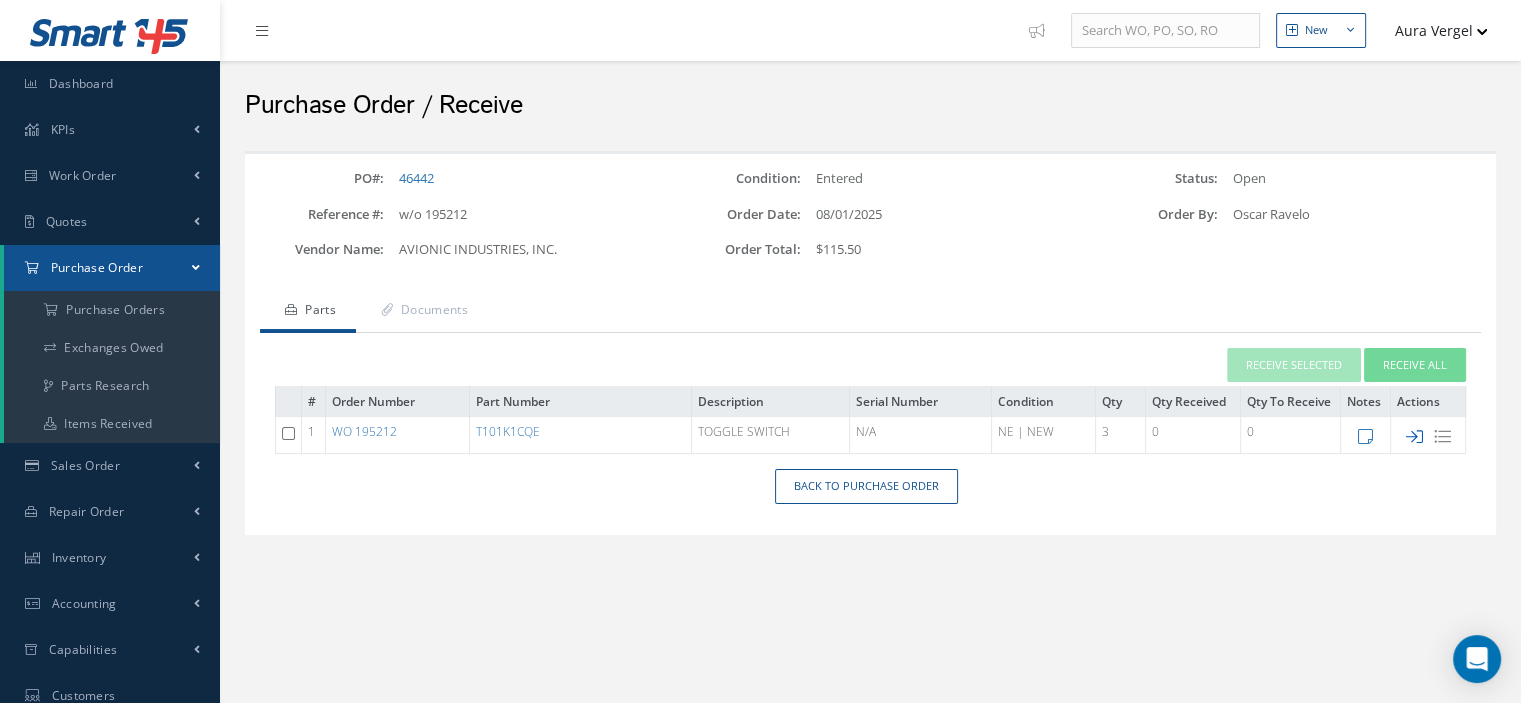 click at bounding box center (1414, 436) 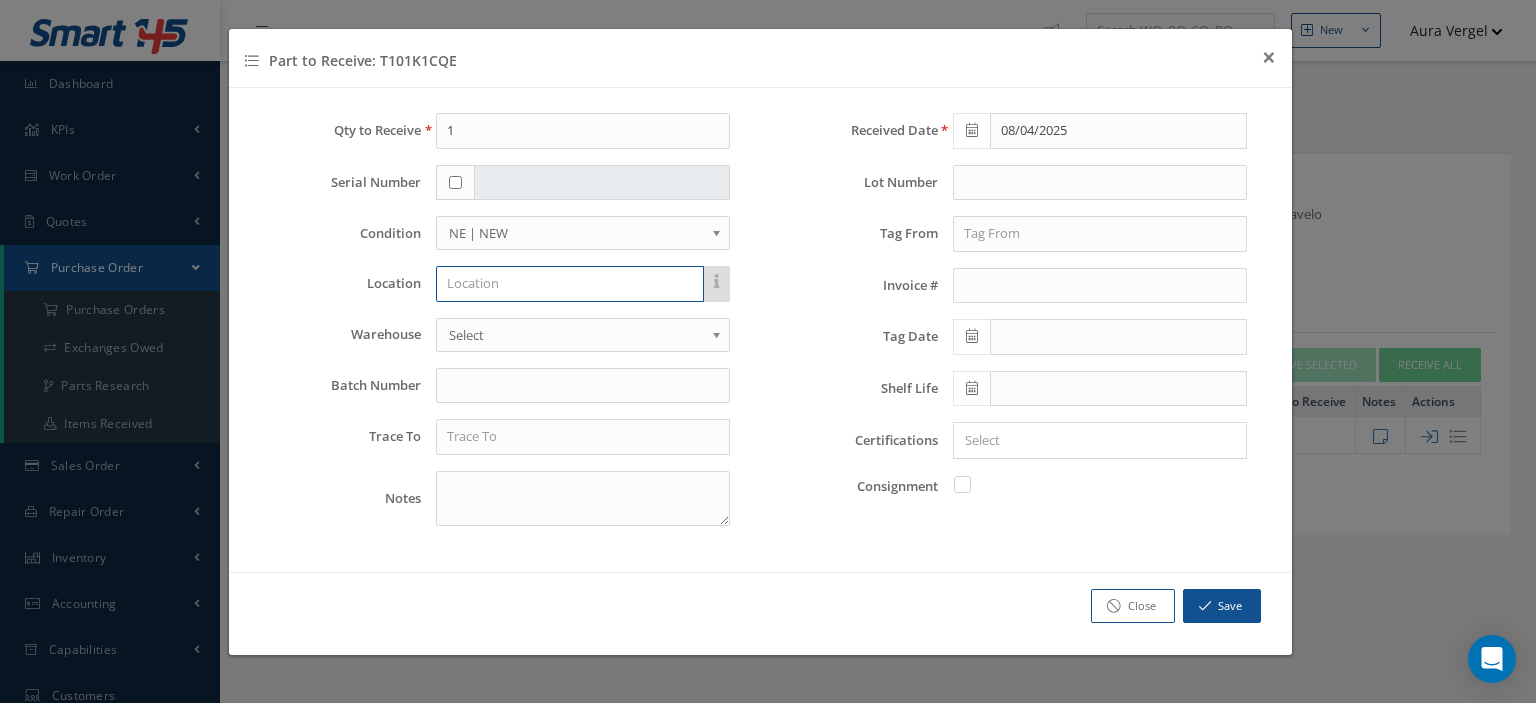 click at bounding box center (570, 284) 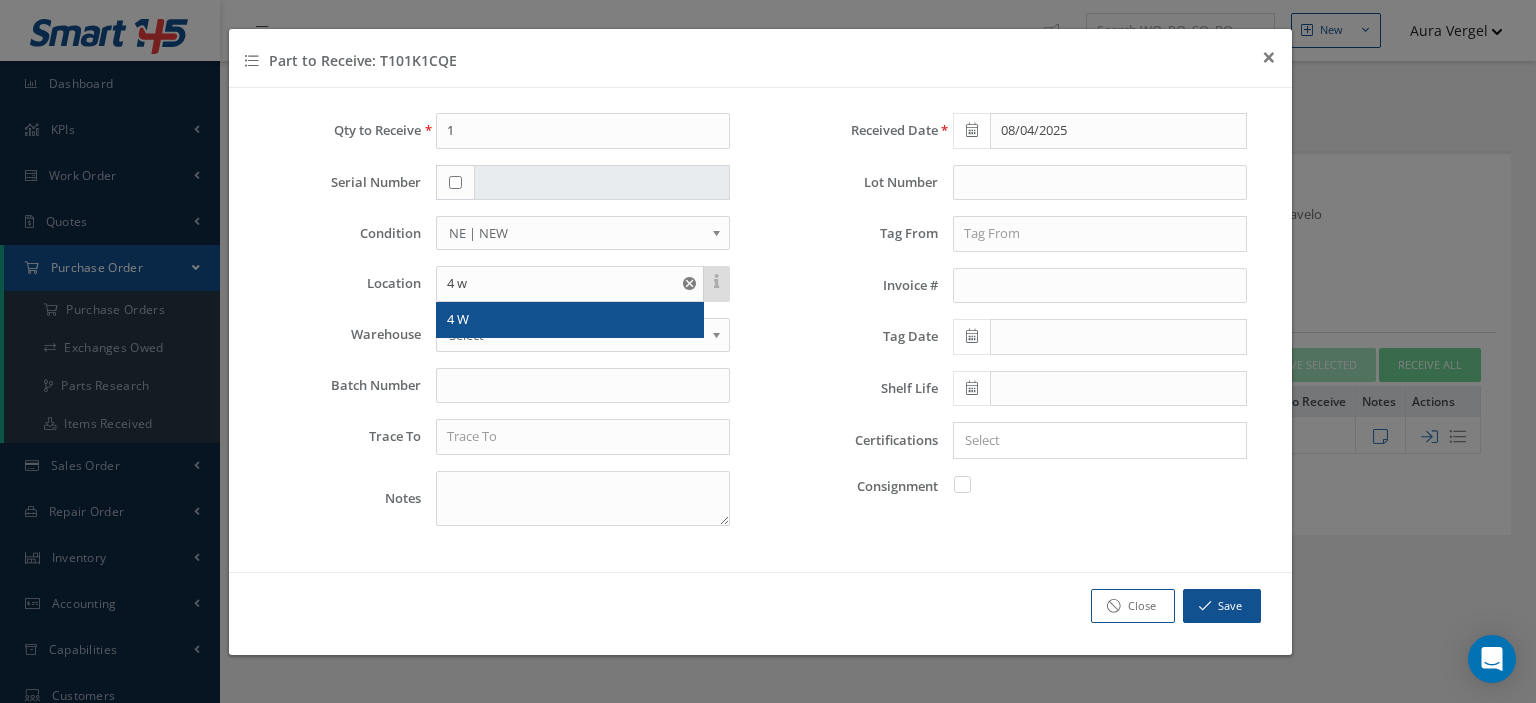 click on "4 W" at bounding box center [570, 320] 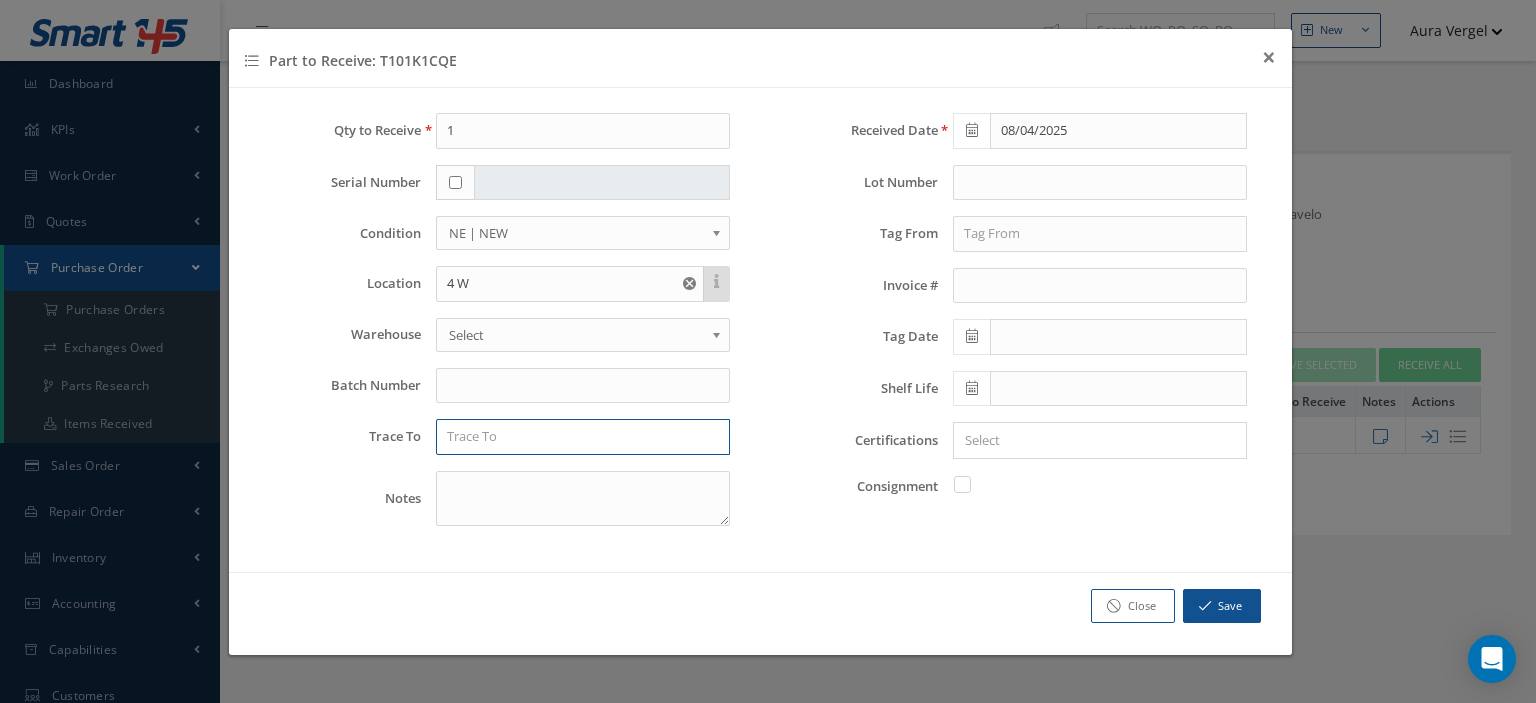 click at bounding box center [583, 437] 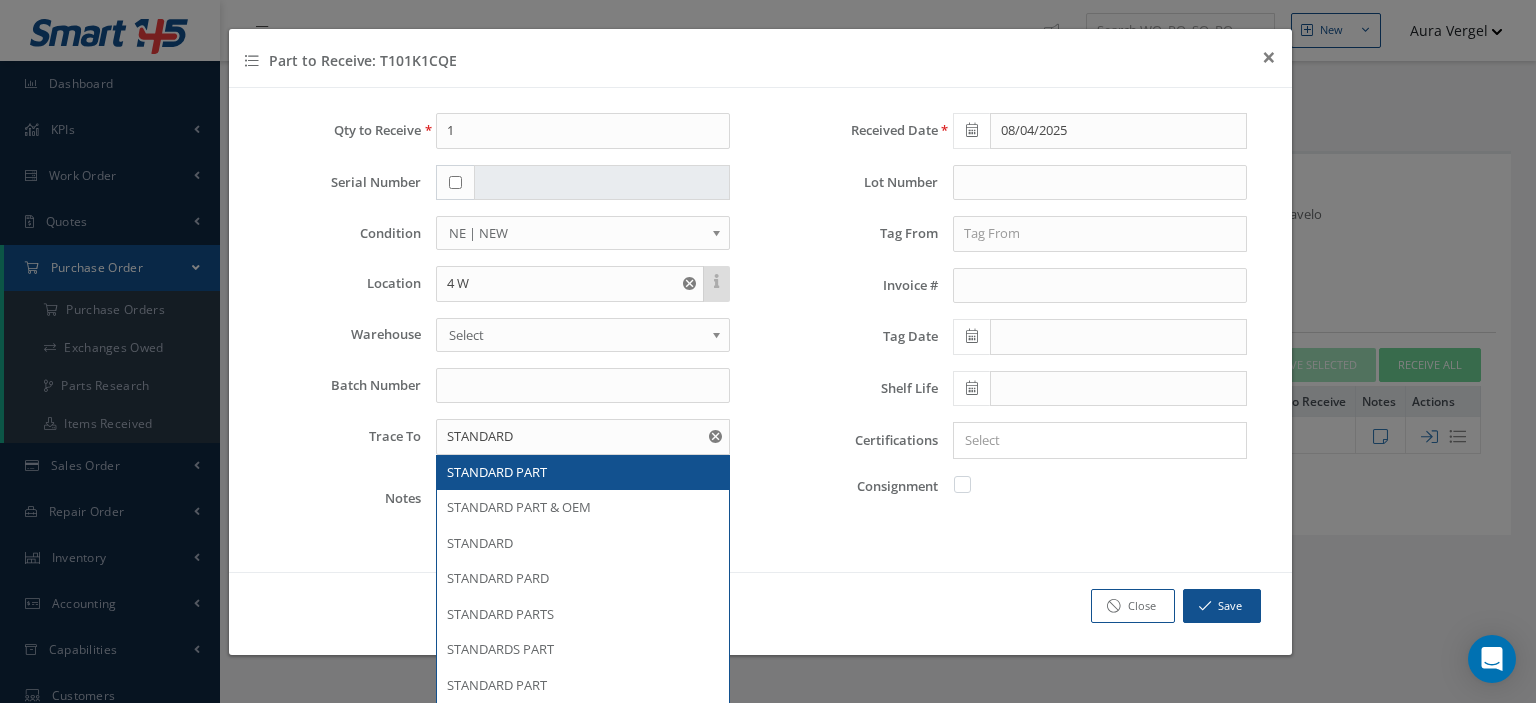 click on "STANDARD PART" at bounding box center (497, 472) 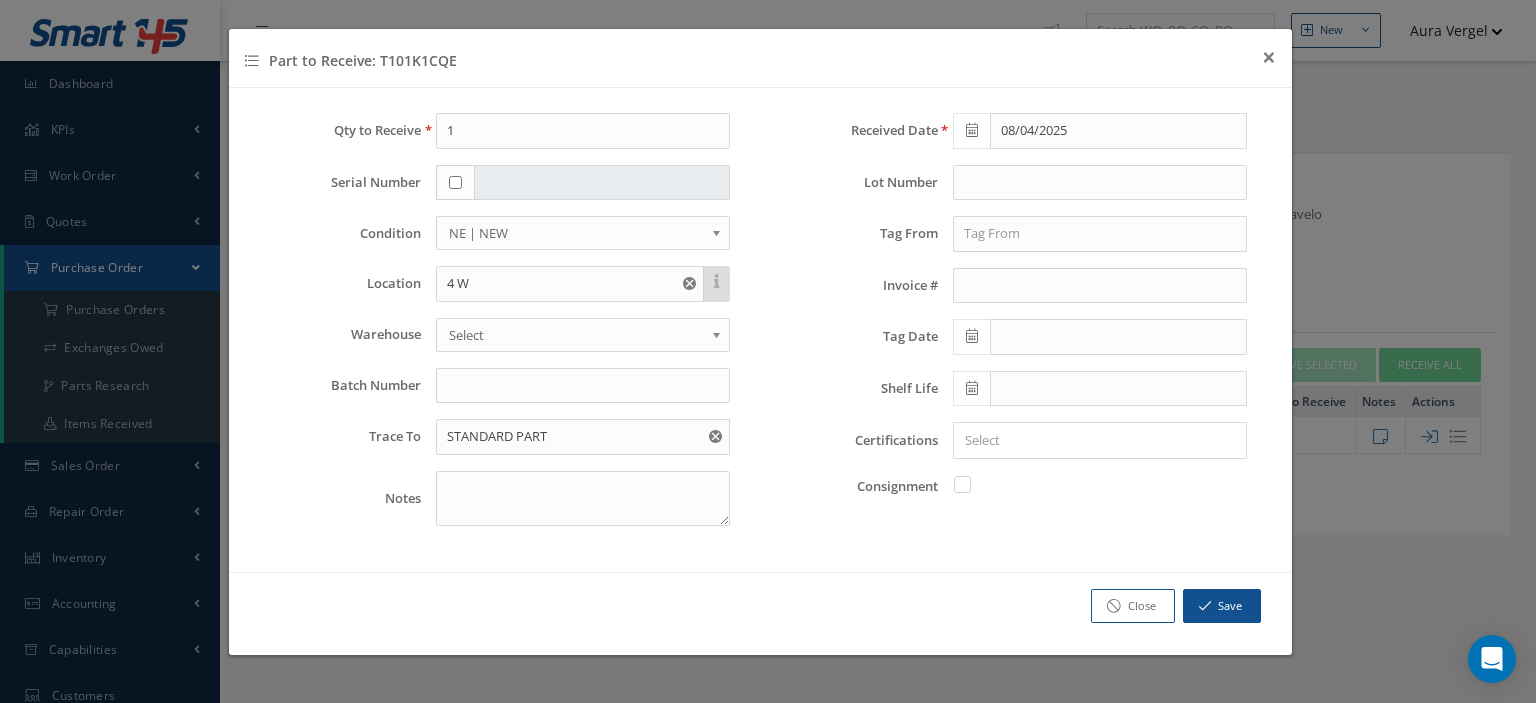 click at bounding box center (972, 484) 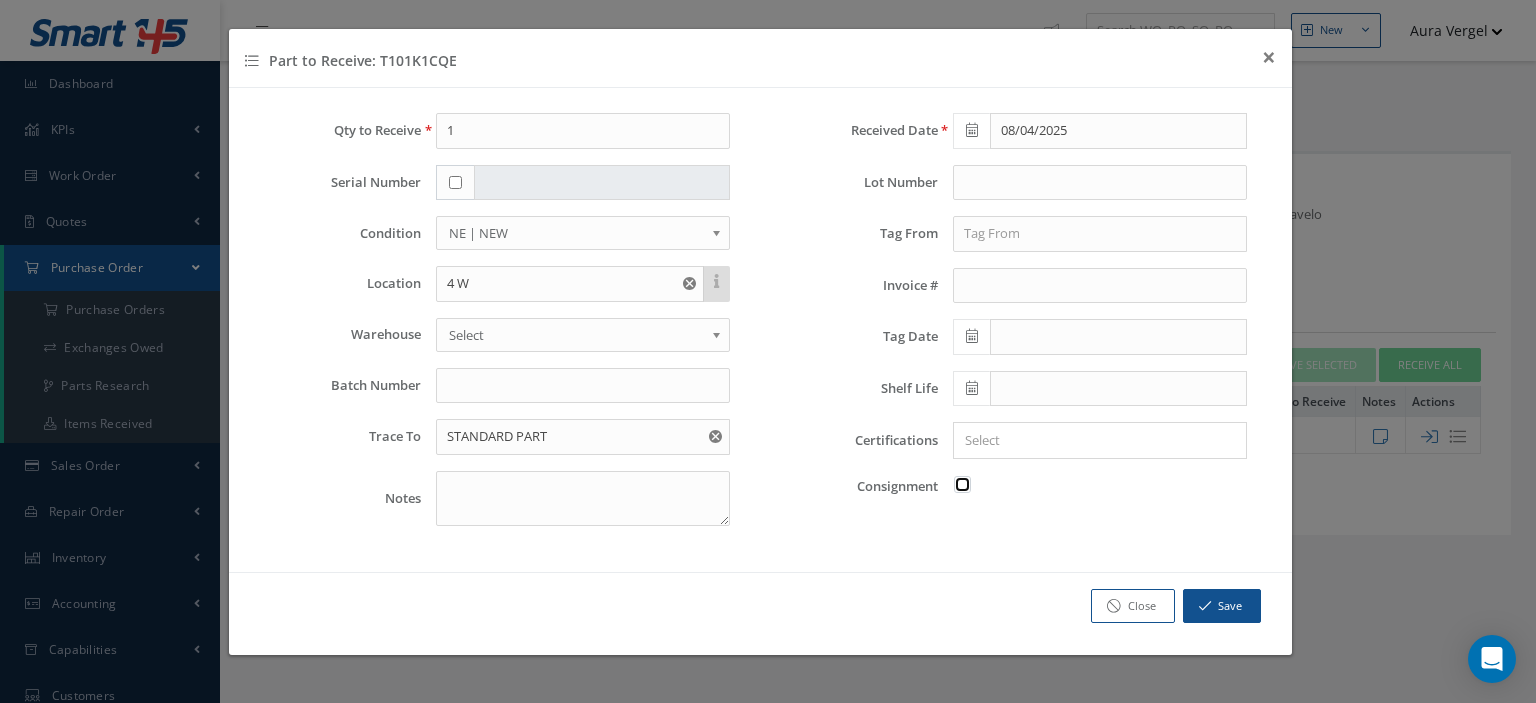 click at bounding box center [963, 482] 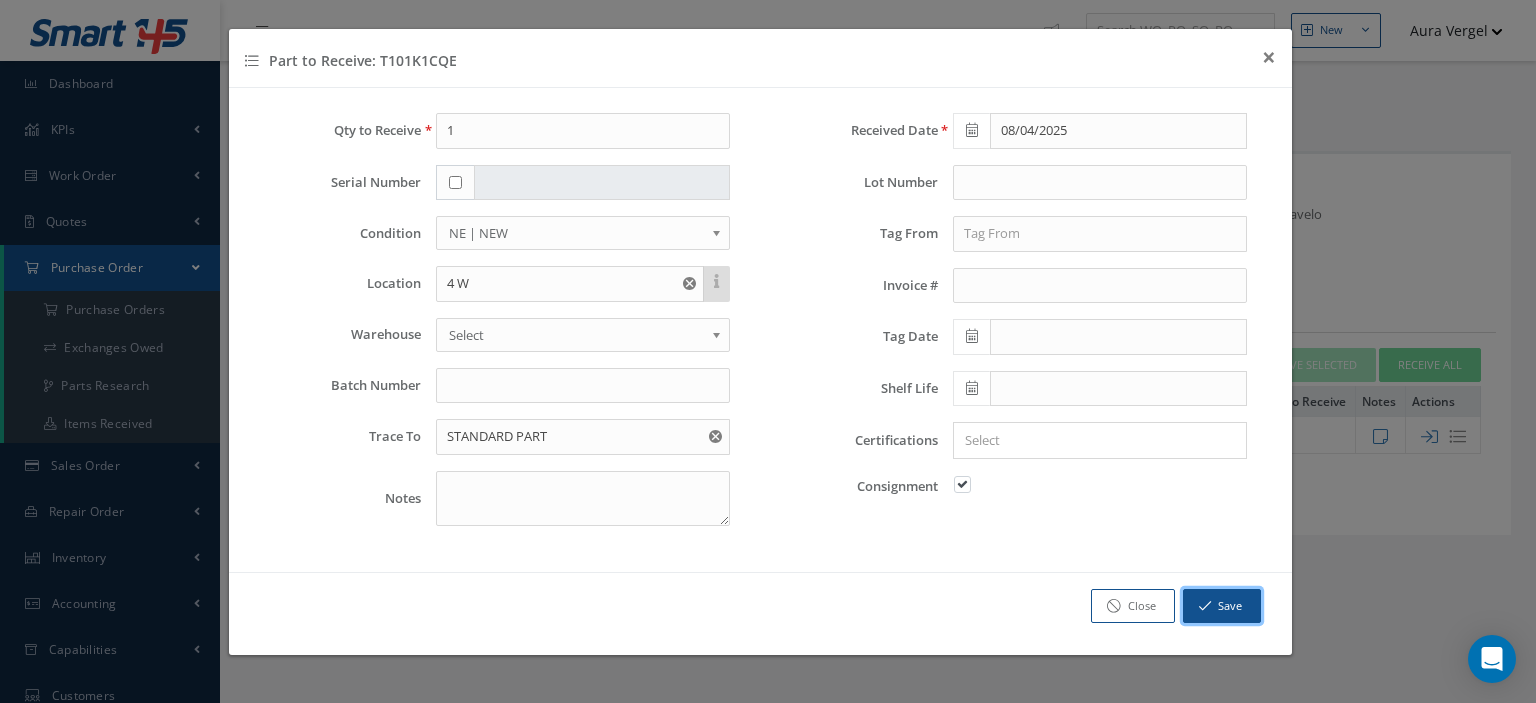 click on "Save" at bounding box center (1222, 606) 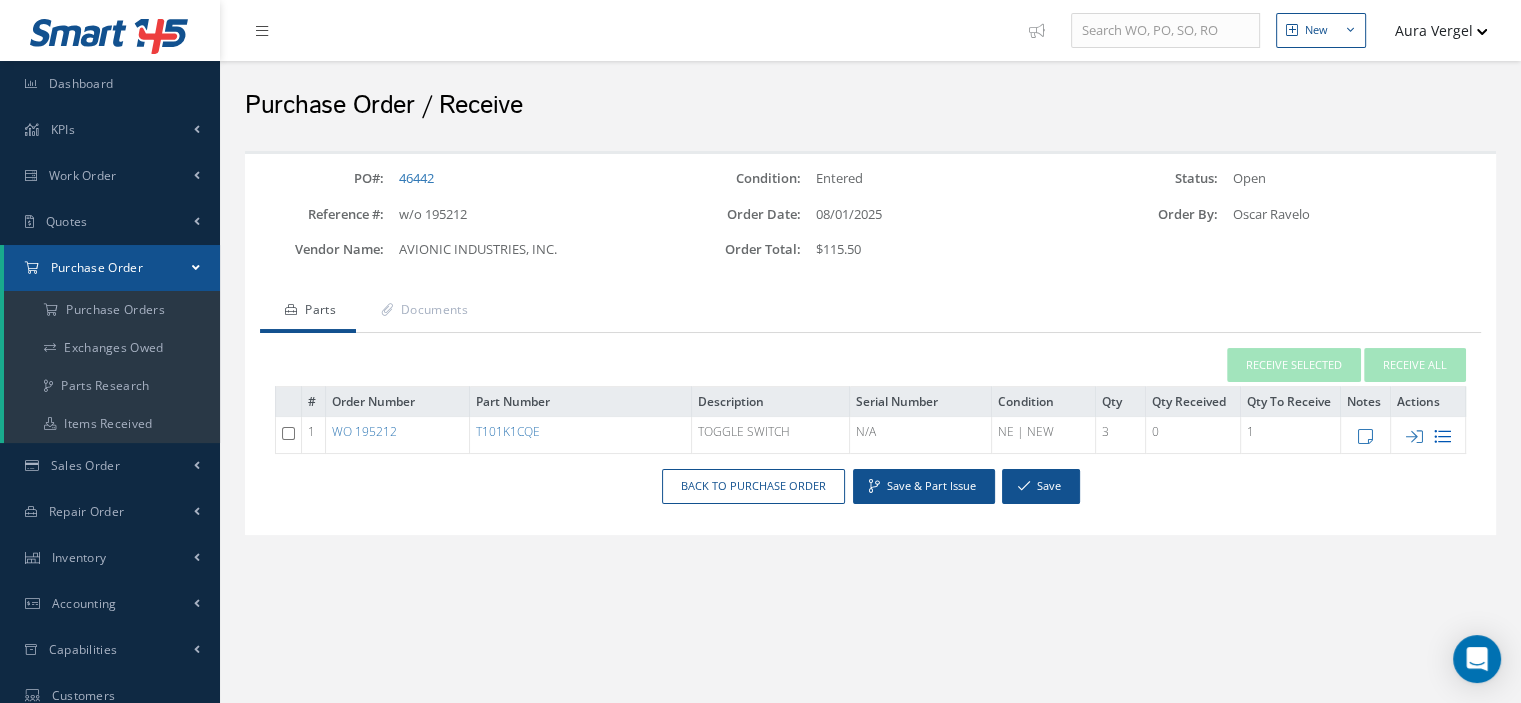 click at bounding box center (1442, 436) 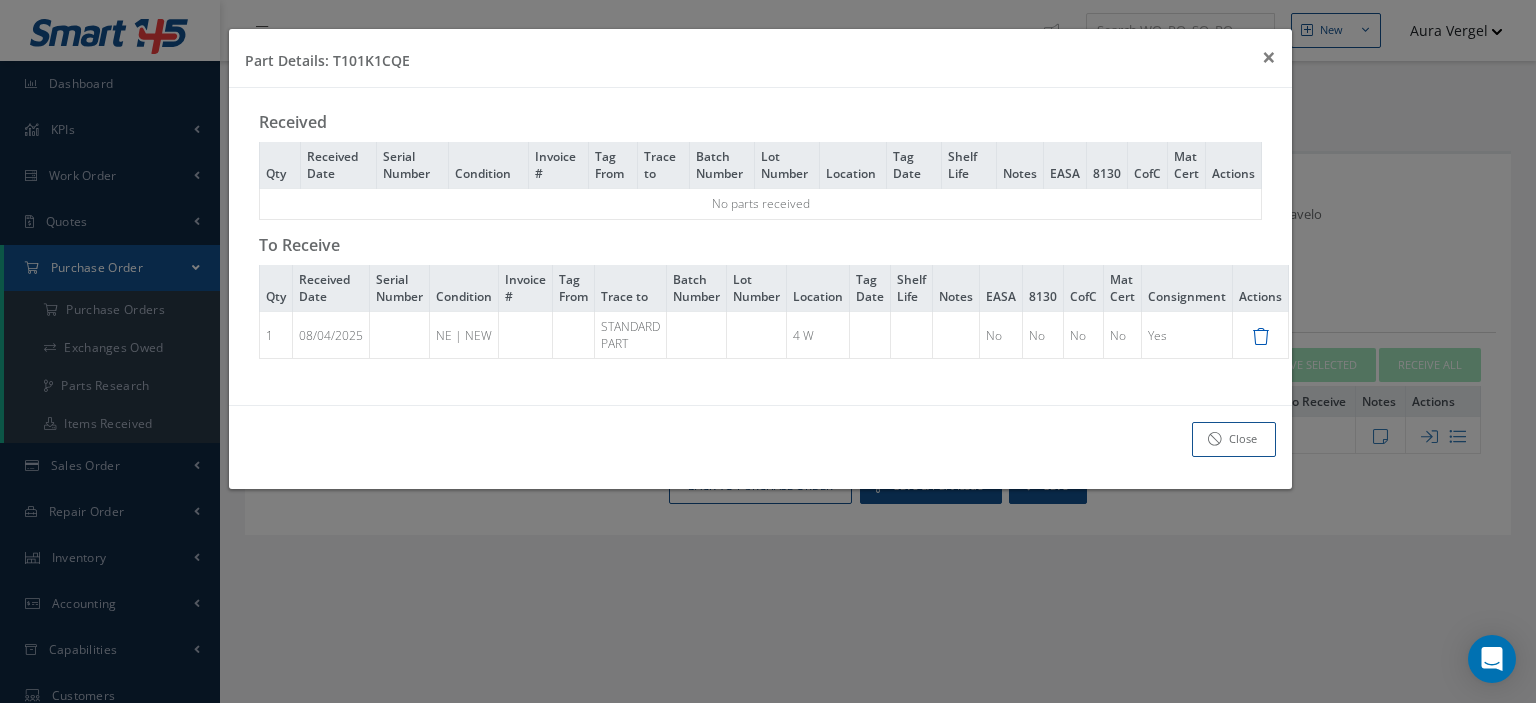 click at bounding box center [1260, 336] 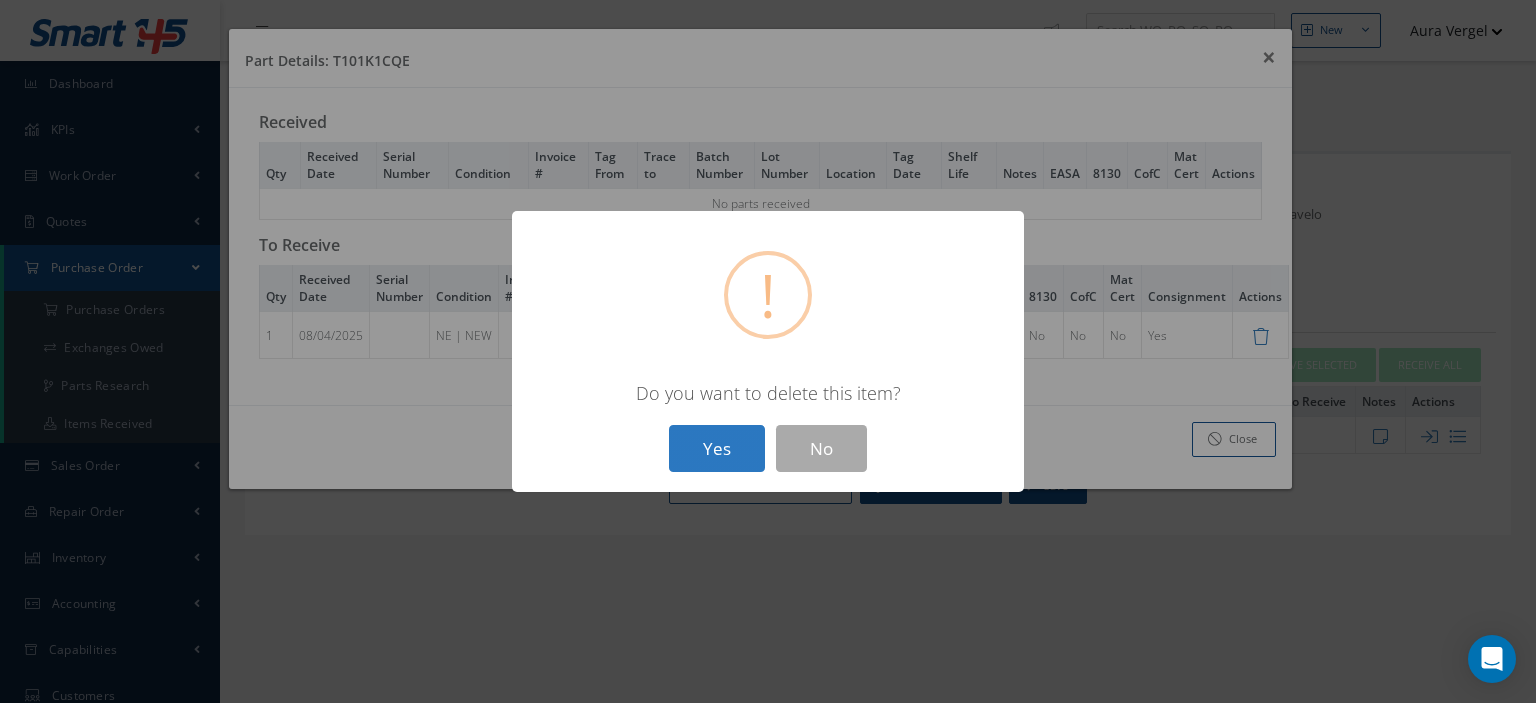 click on "Yes" at bounding box center [717, 448] 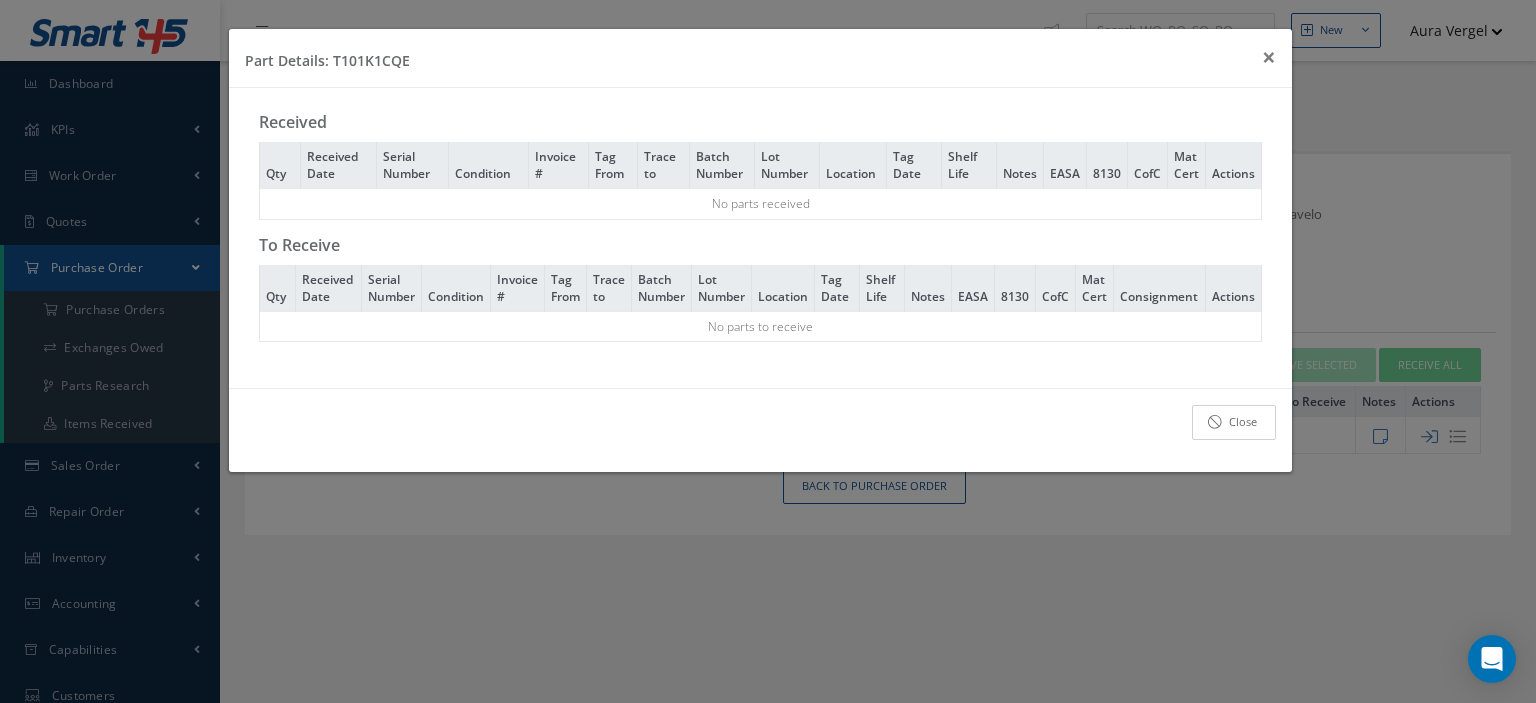 click at bounding box center (1215, 422) 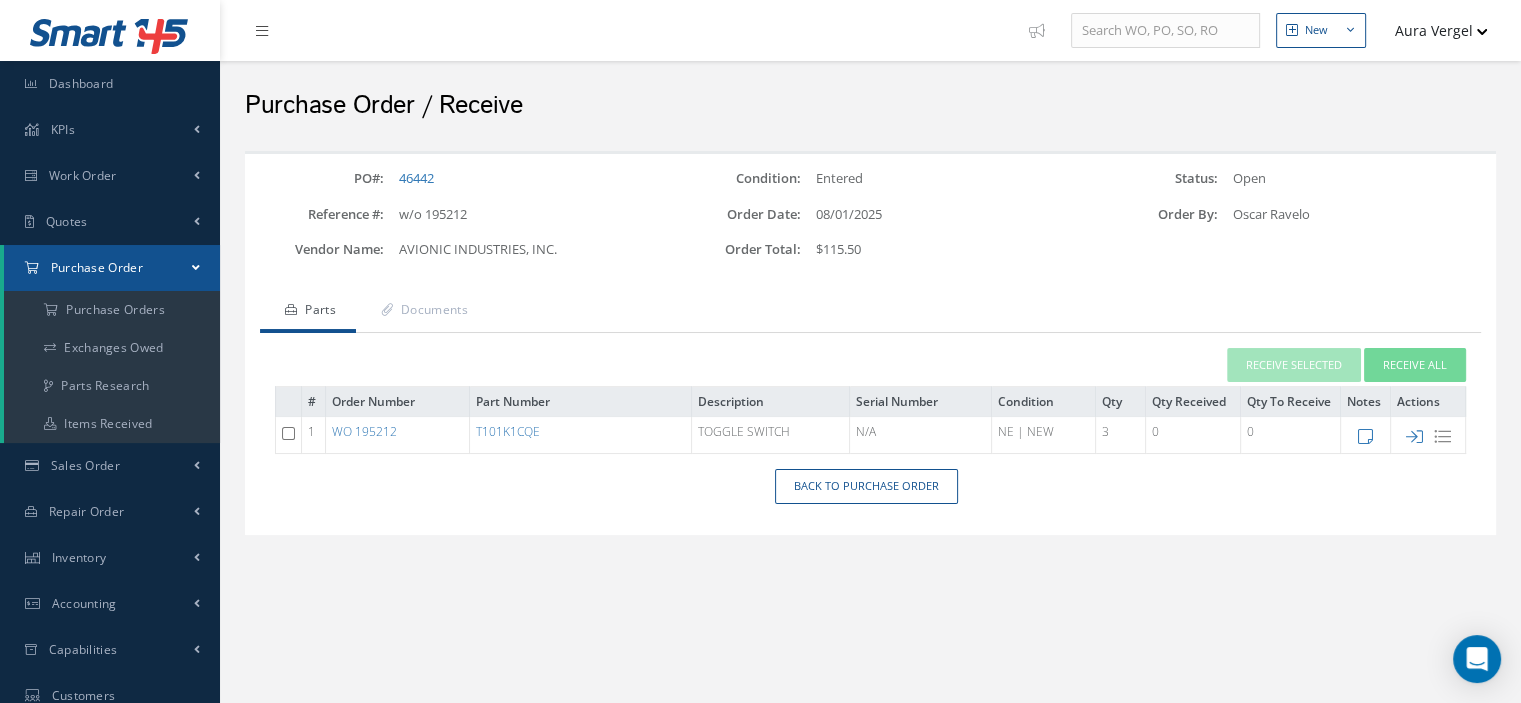 click at bounding box center (1414, 436) 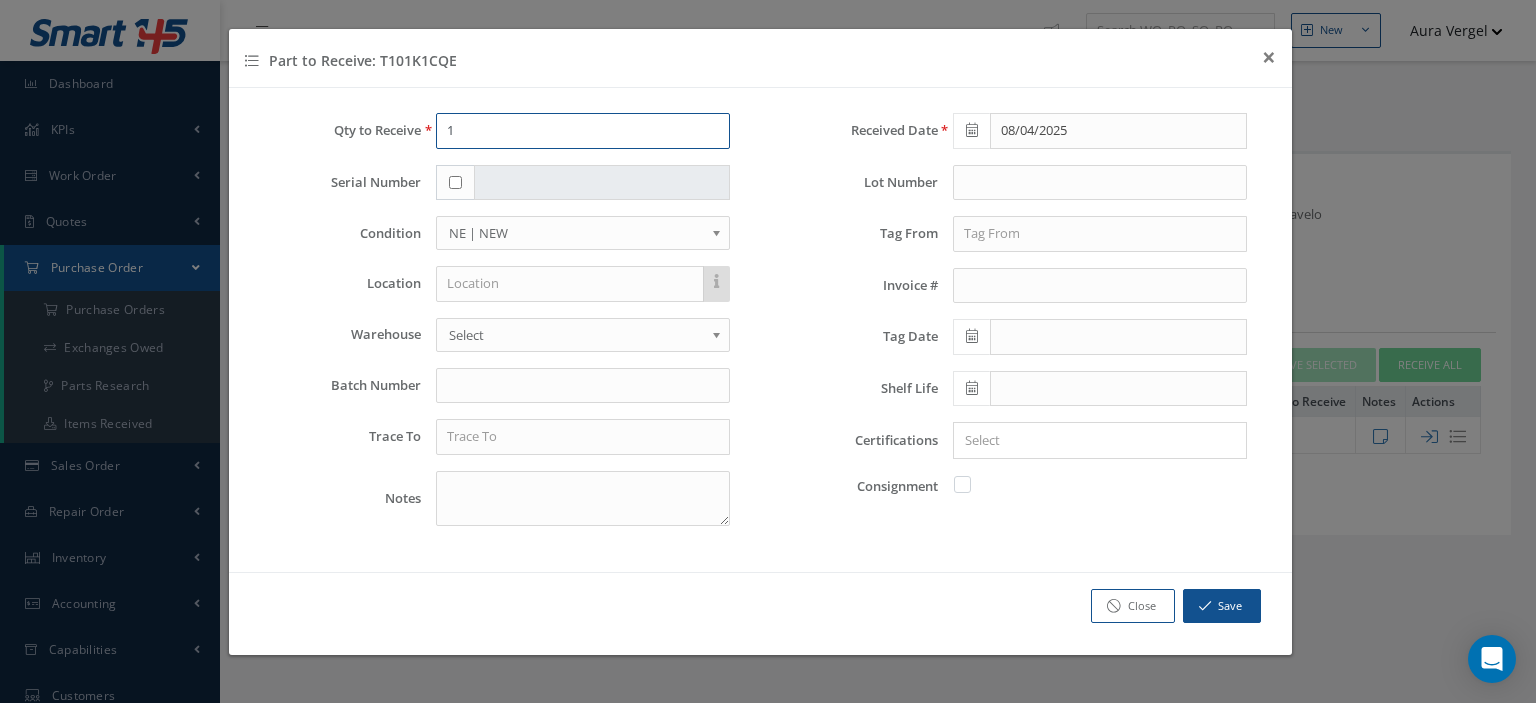 click on "Qty to Receive   1   Serial Number       Condition
OH | OVERHAUL
SV | SERVICEABLE
RP | REPAIRED
AR | AS REMOVE
NE | NEW
FN | FACTORY NEW
NS | NEW SURPLUS
RE | REFURBISHED
FP | FOR PARTS ONLY
BER | BER
N/A | NOT APPLICABLE
INSP | INSPECTED
BC | BENCH CHECK
NE | NEW
Location                  Warehouse
EARP
[COMPANY]
[COMPANY]
Select
Batch Number     Trace To                Notes     Received Date     [DATE]
×
Loading...
Consignment" at bounding box center (760, 330) 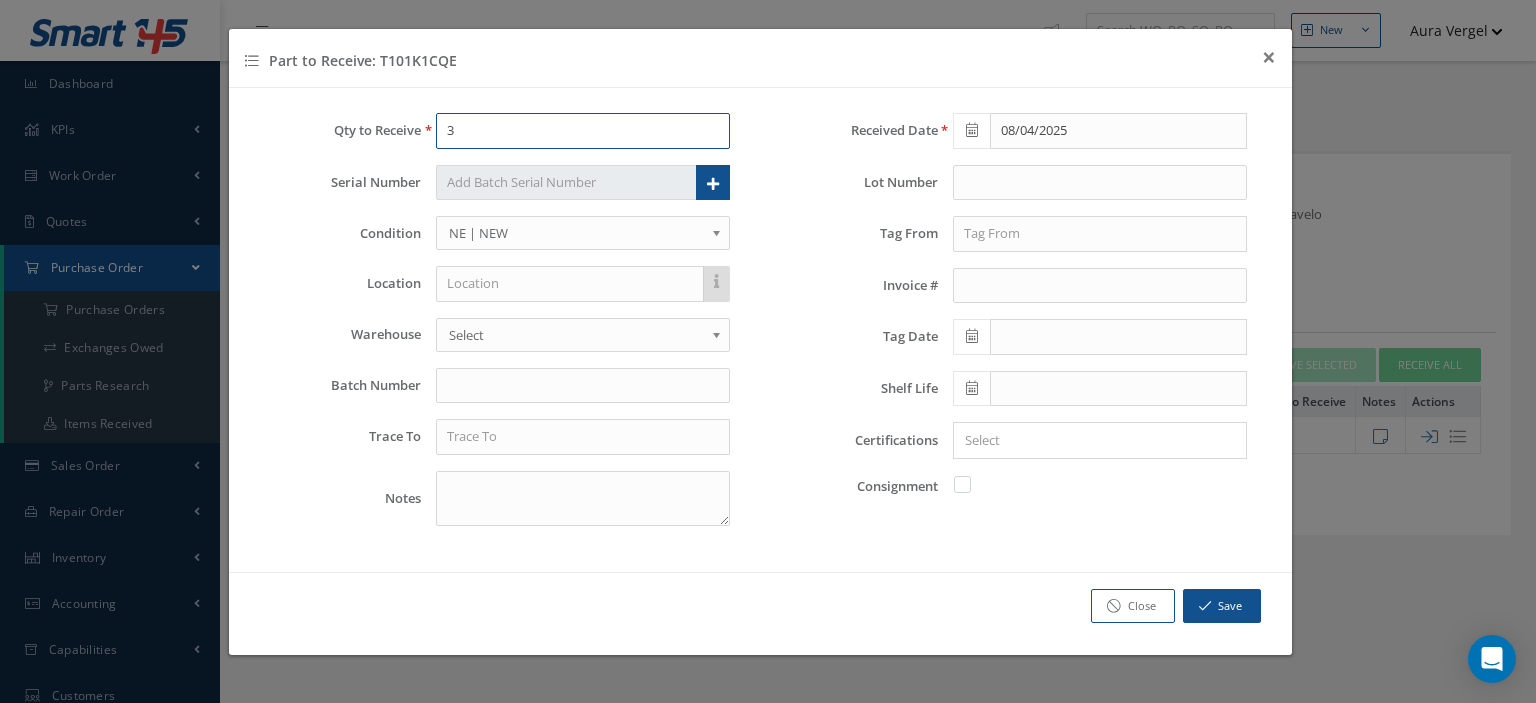 type on "3" 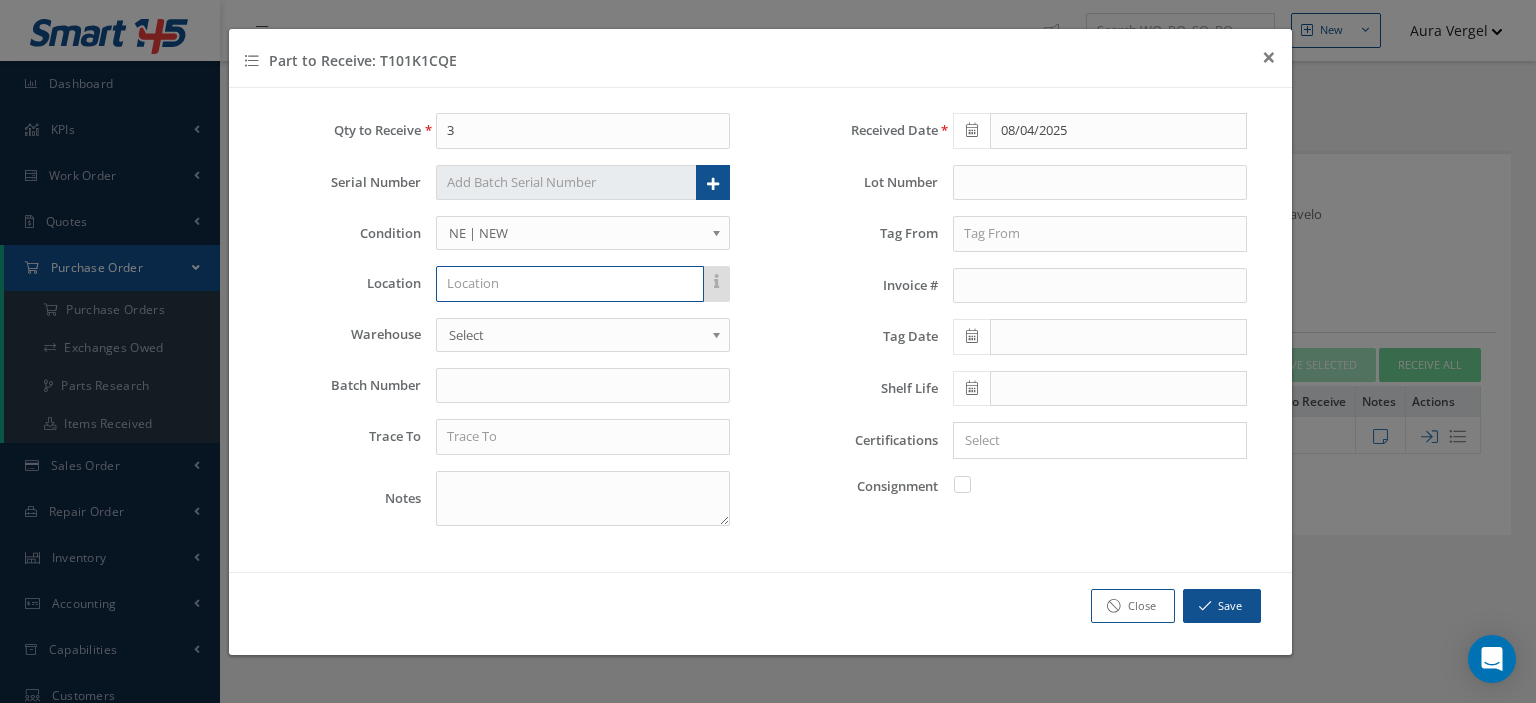 click at bounding box center [570, 284] 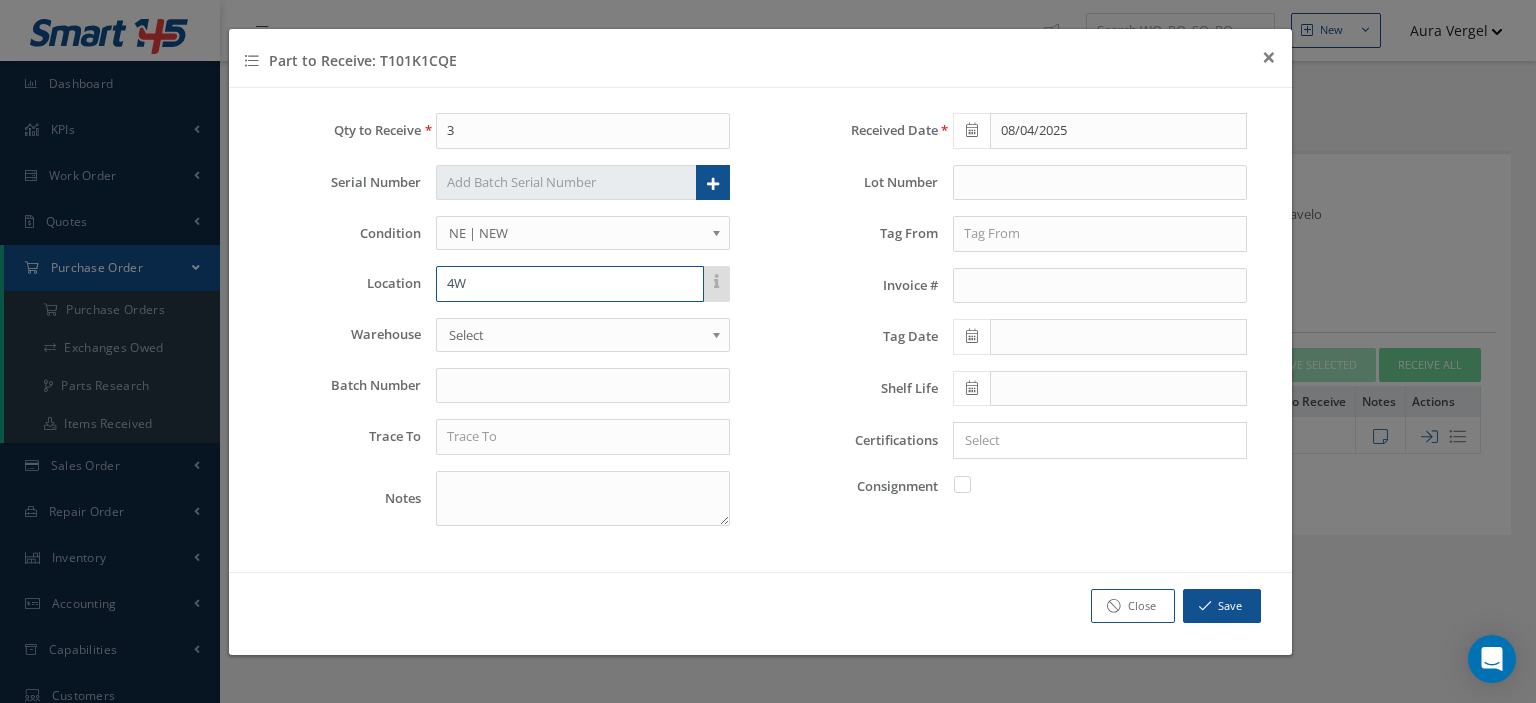 type on "4W" 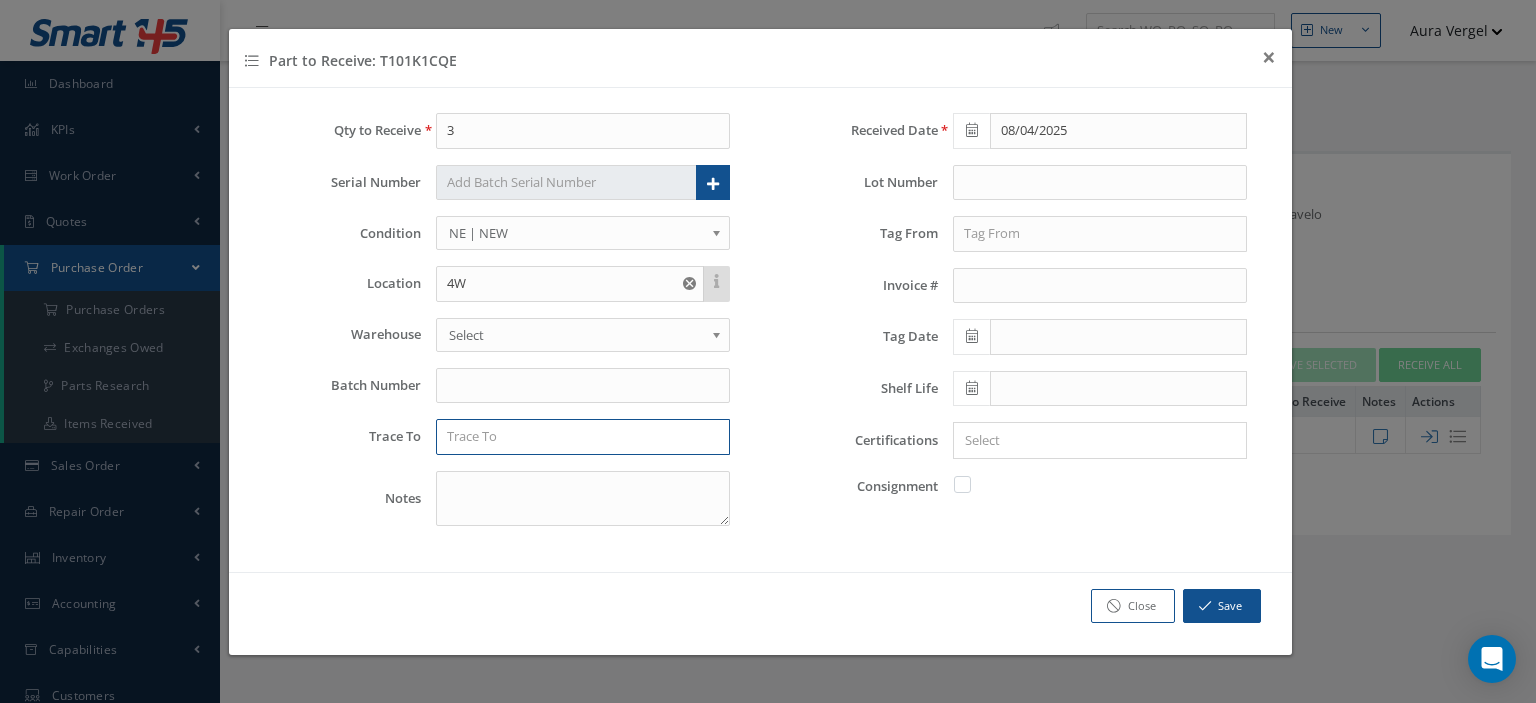 click at bounding box center [583, 437] 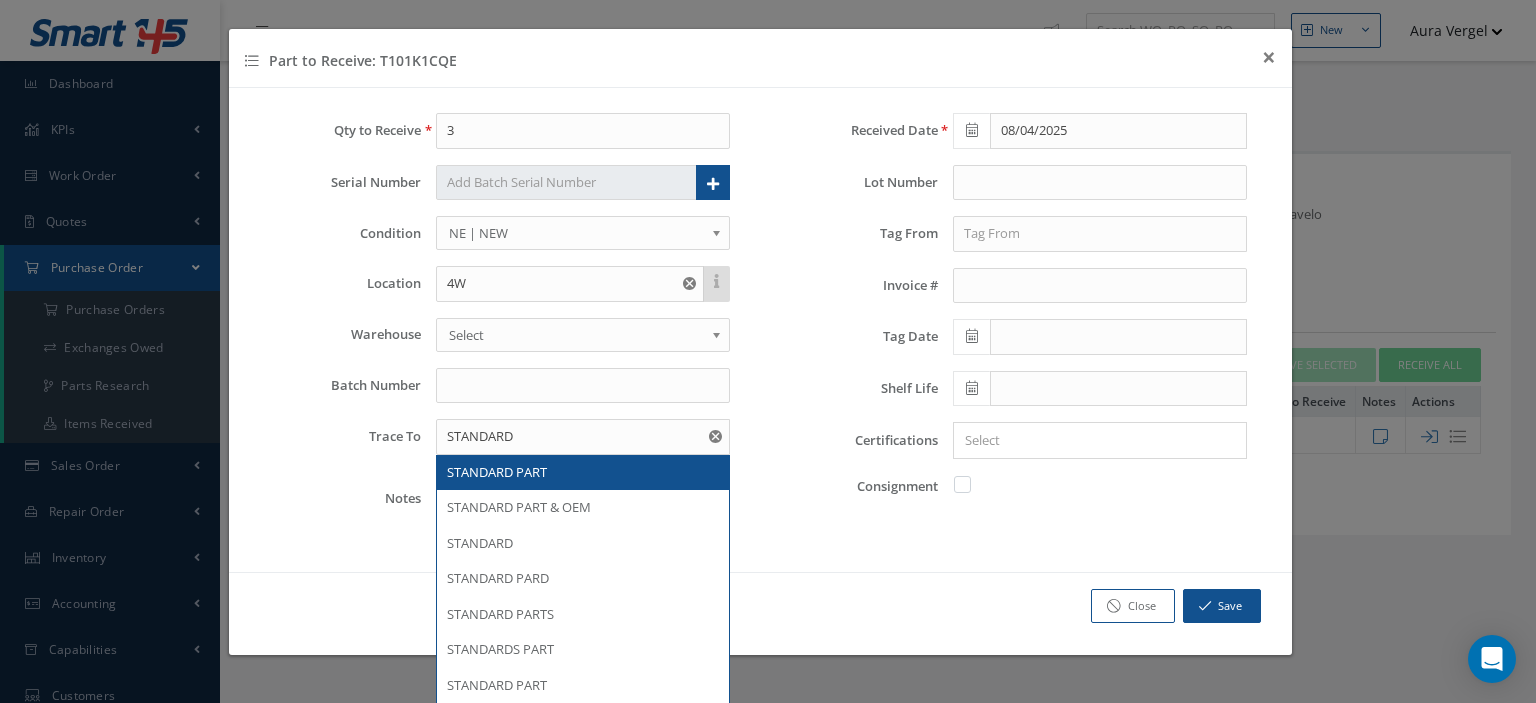 click on "STANDARD PART" at bounding box center (583, 473) 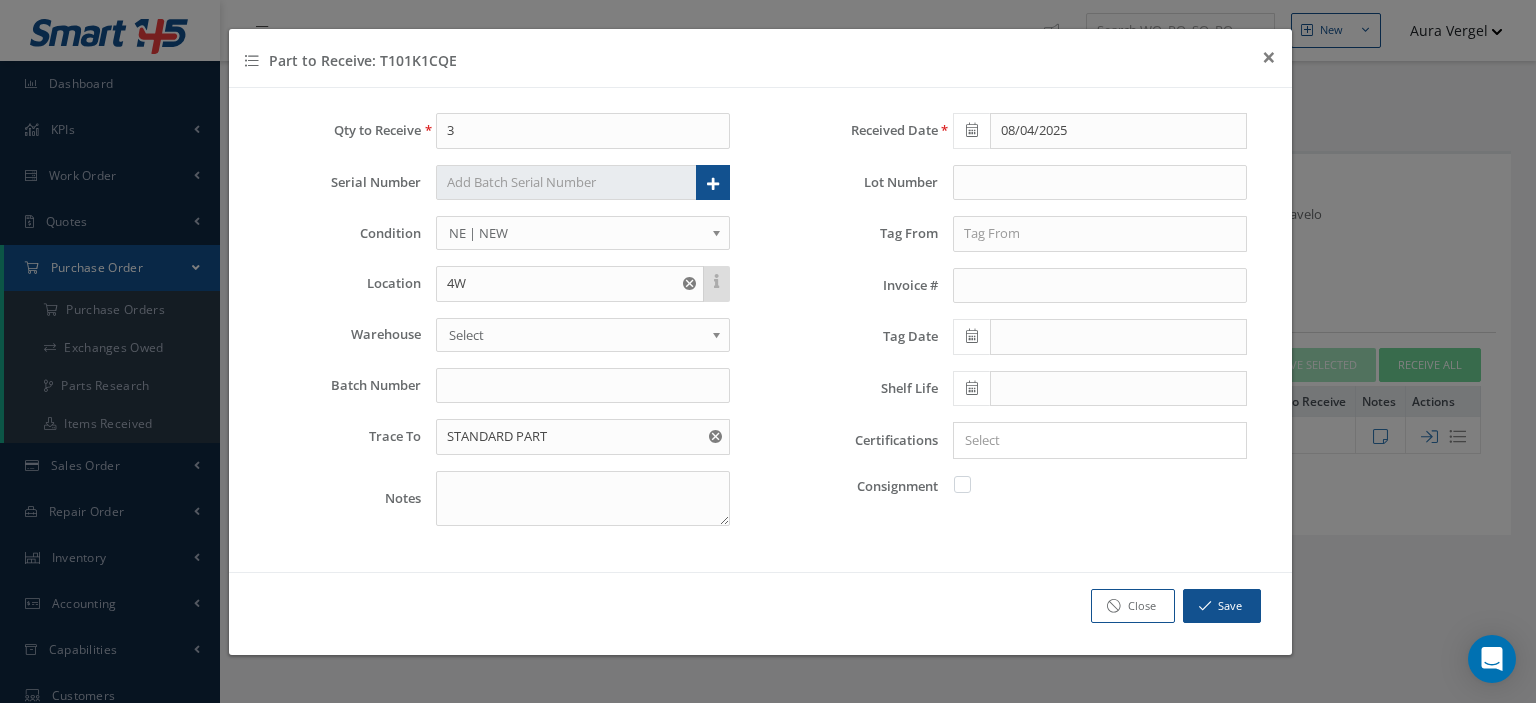 click at bounding box center [972, 484] 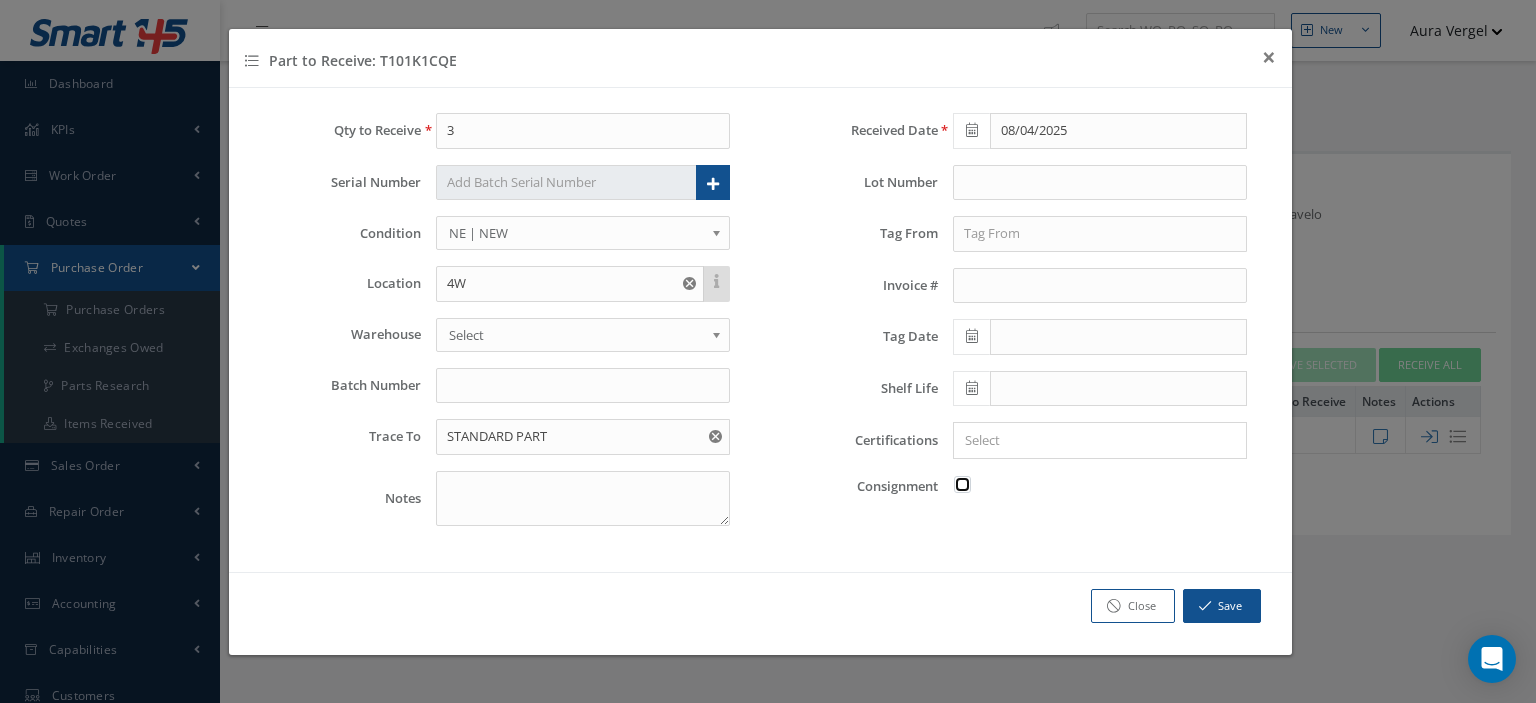 click at bounding box center (963, 482) 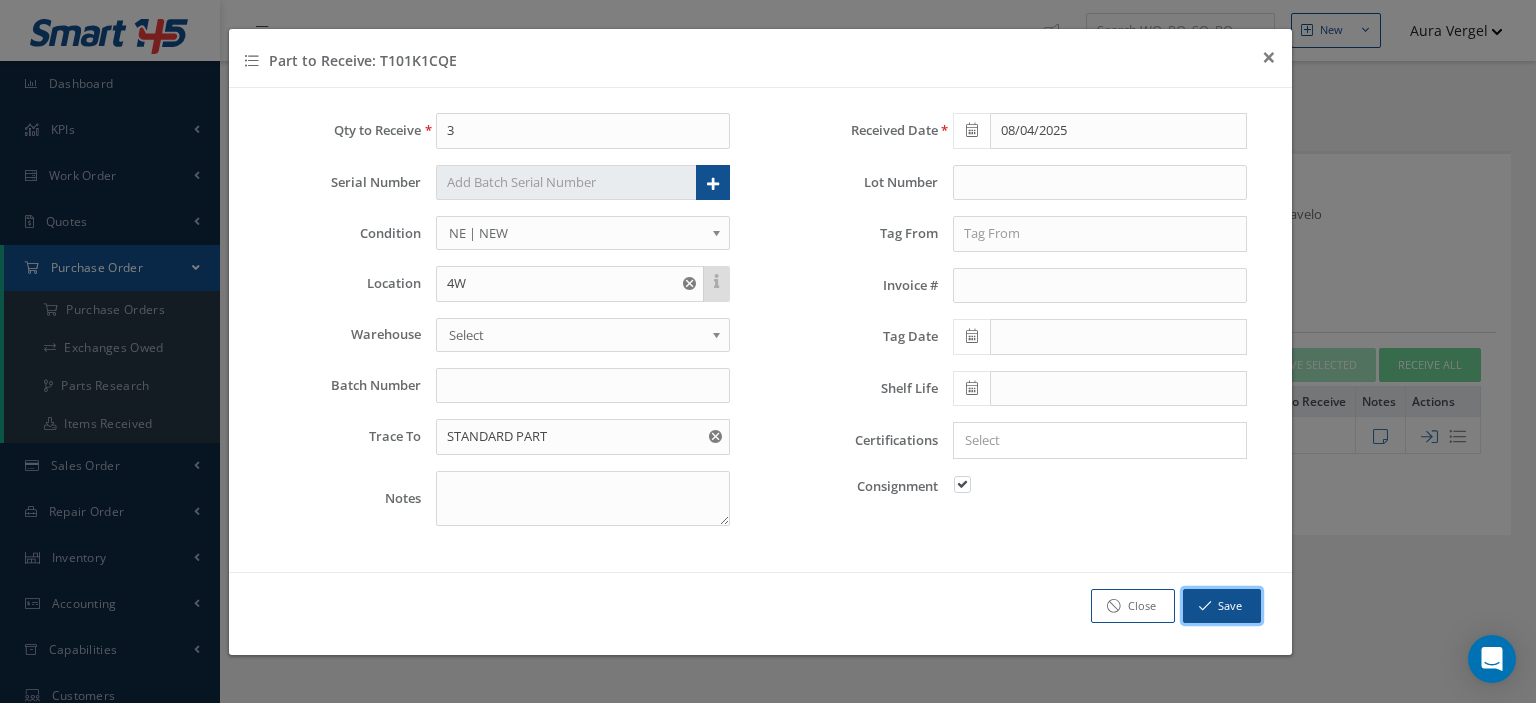 click on "Save" at bounding box center [1222, 606] 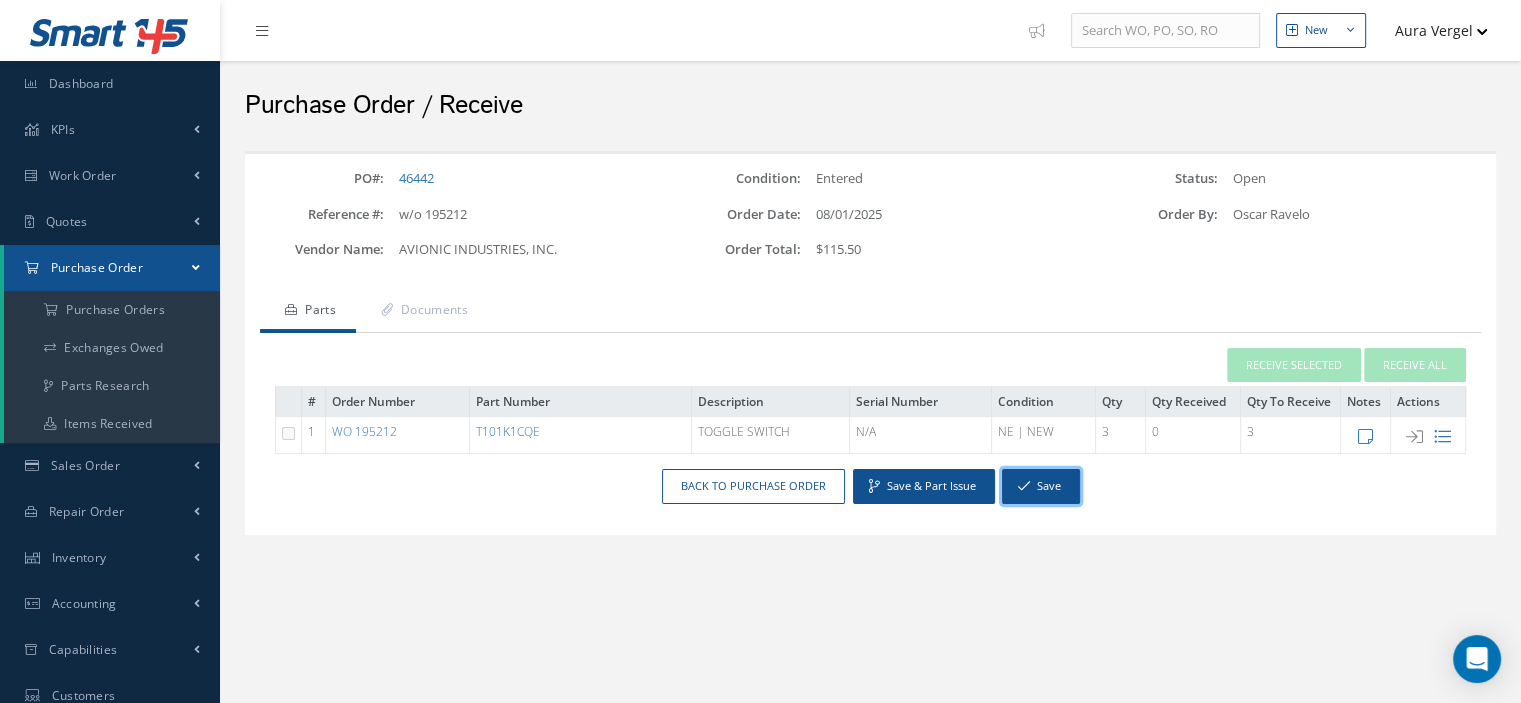 click on "Save" at bounding box center (1041, 486) 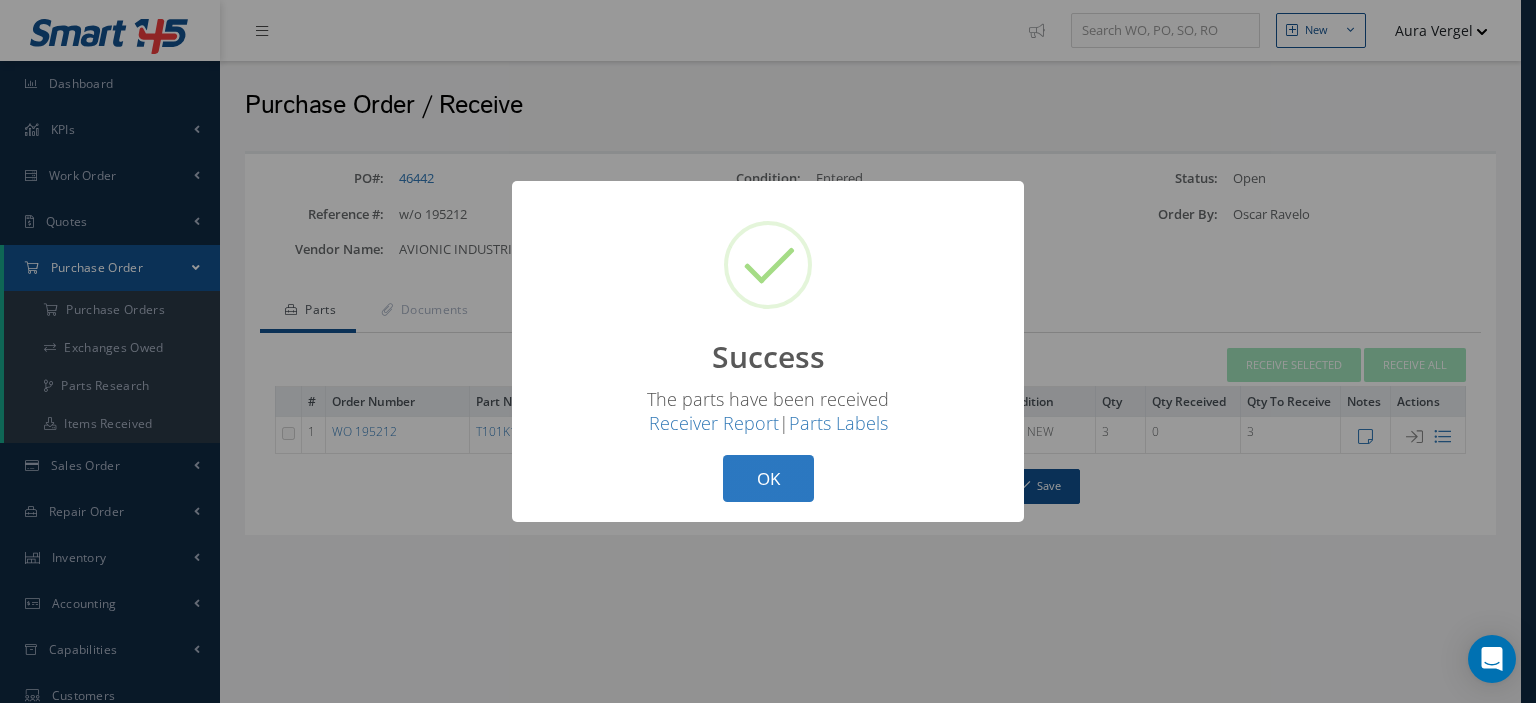 click on "OK" at bounding box center (768, 478) 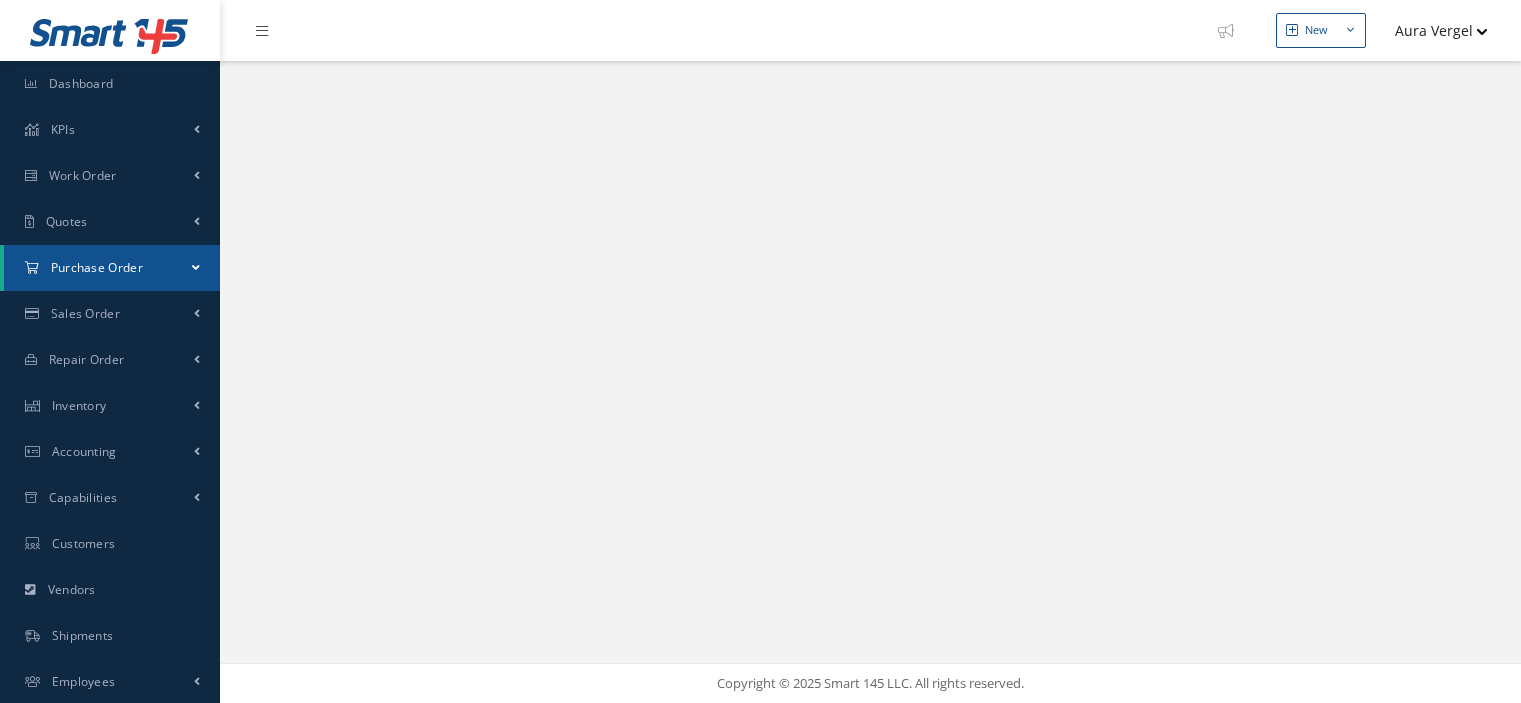 scroll, scrollTop: 0, scrollLeft: 0, axis: both 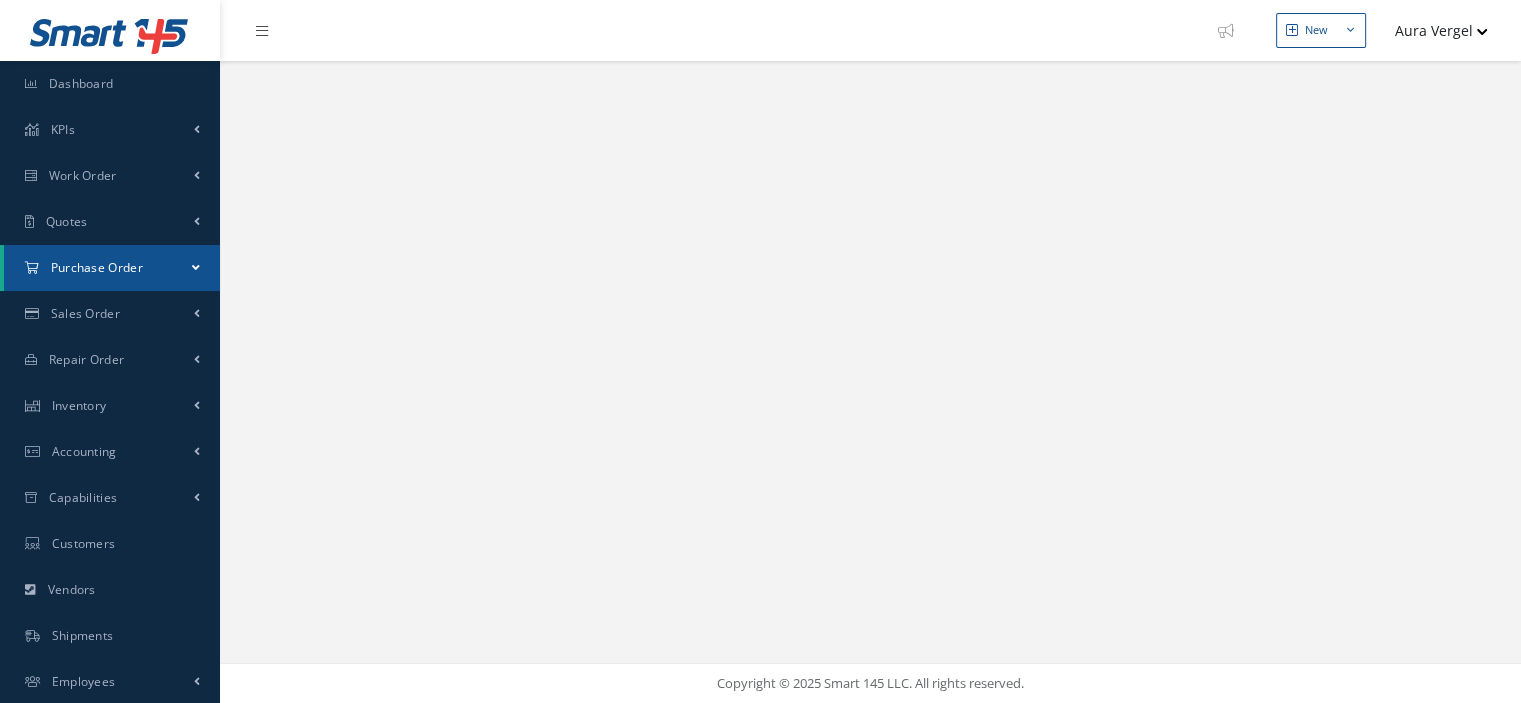 select on "25" 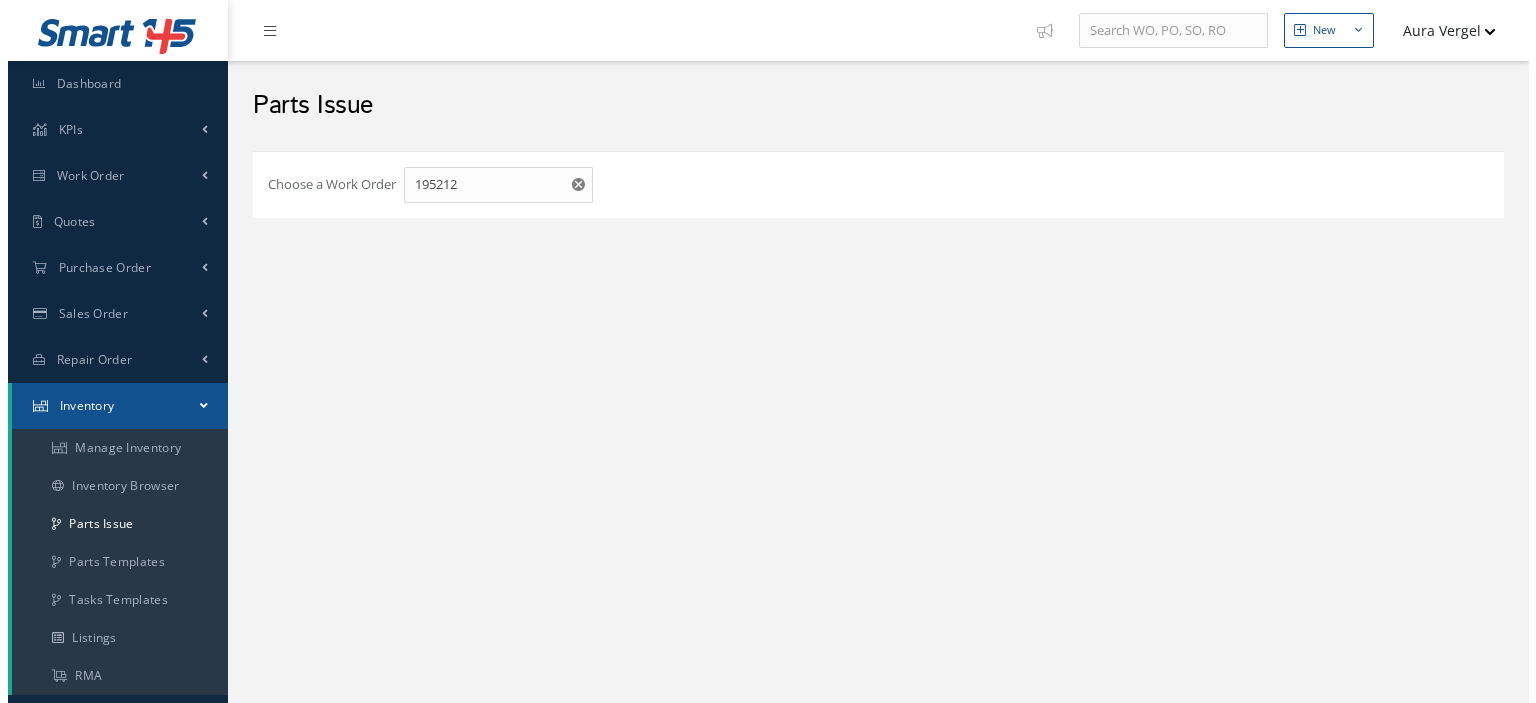 scroll, scrollTop: 0, scrollLeft: 0, axis: both 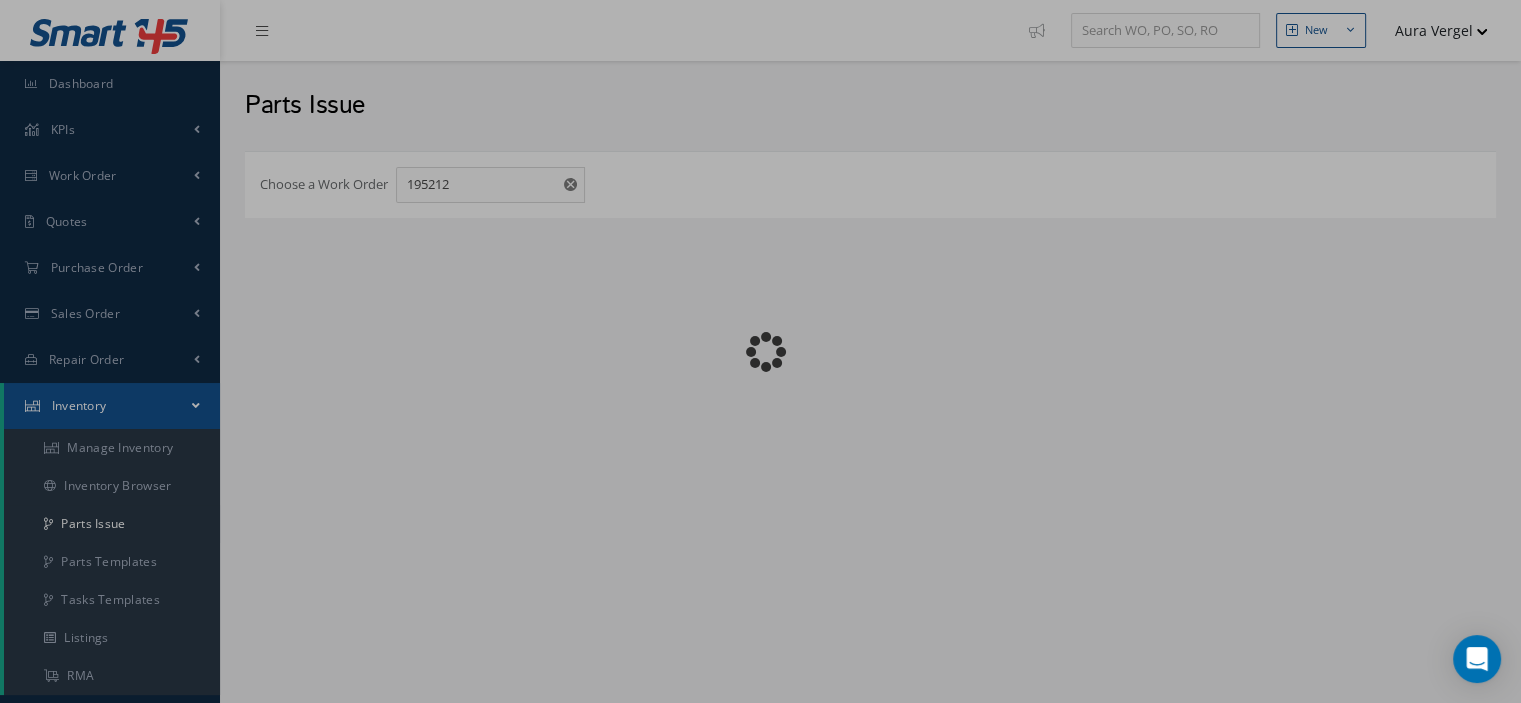checkbox on "false" 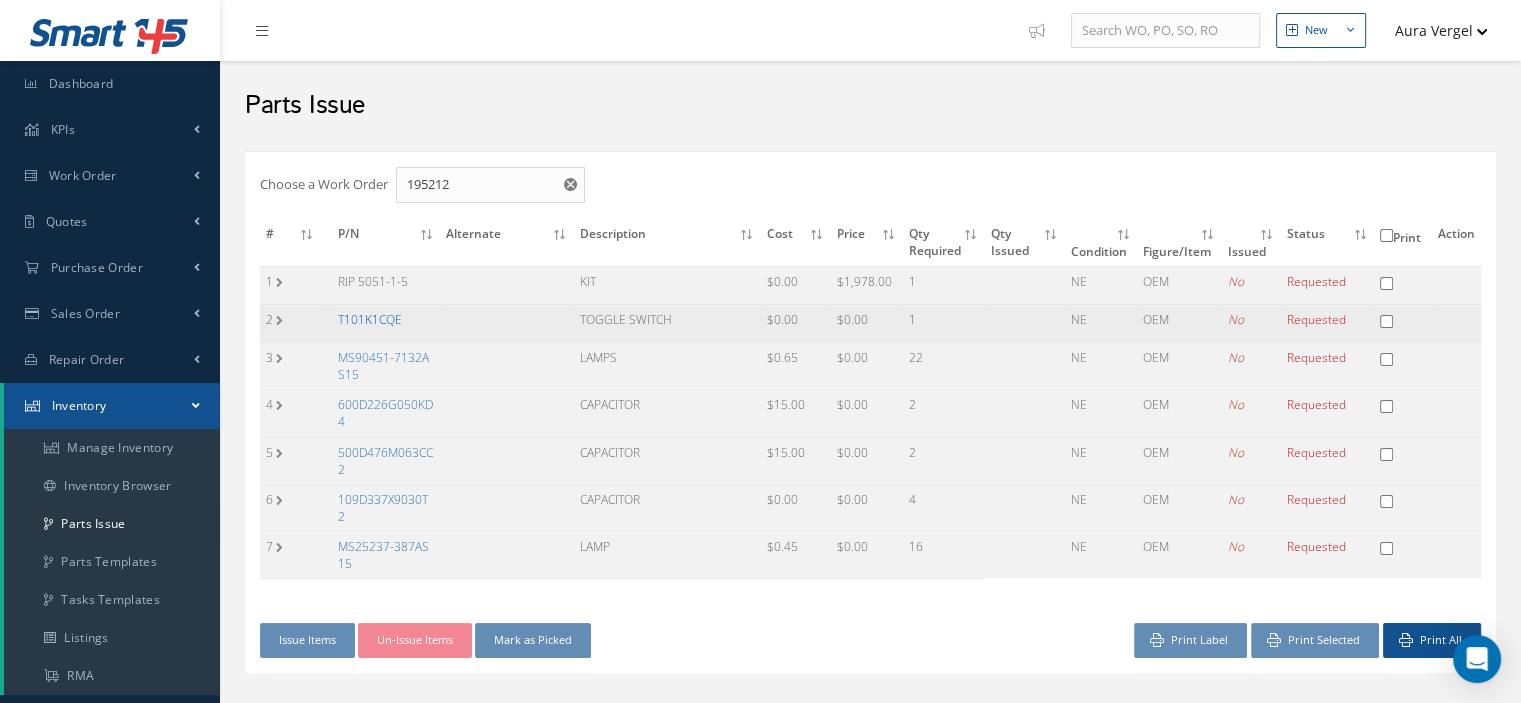 click on "T101K1CQE" at bounding box center (370, 319) 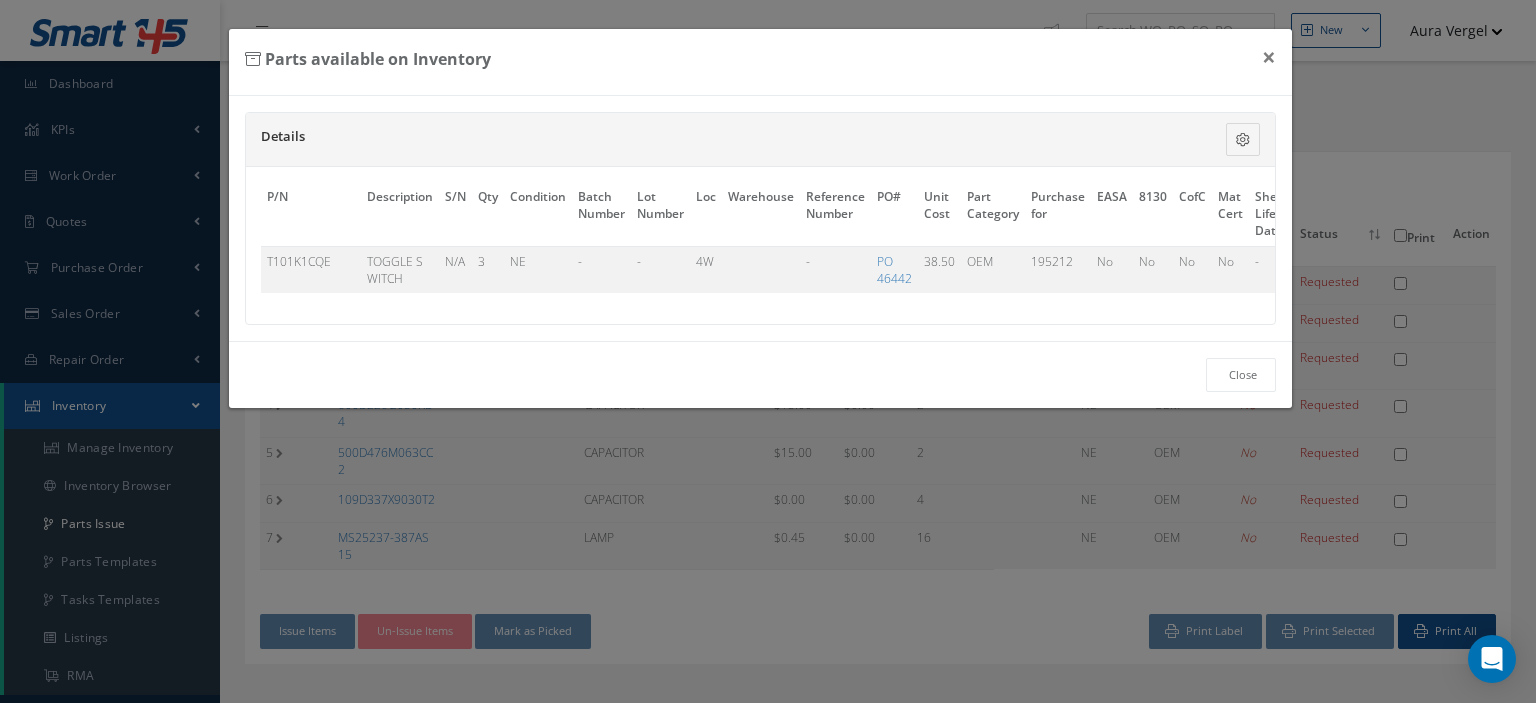 scroll, scrollTop: 0, scrollLeft: 122, axis: horizontal 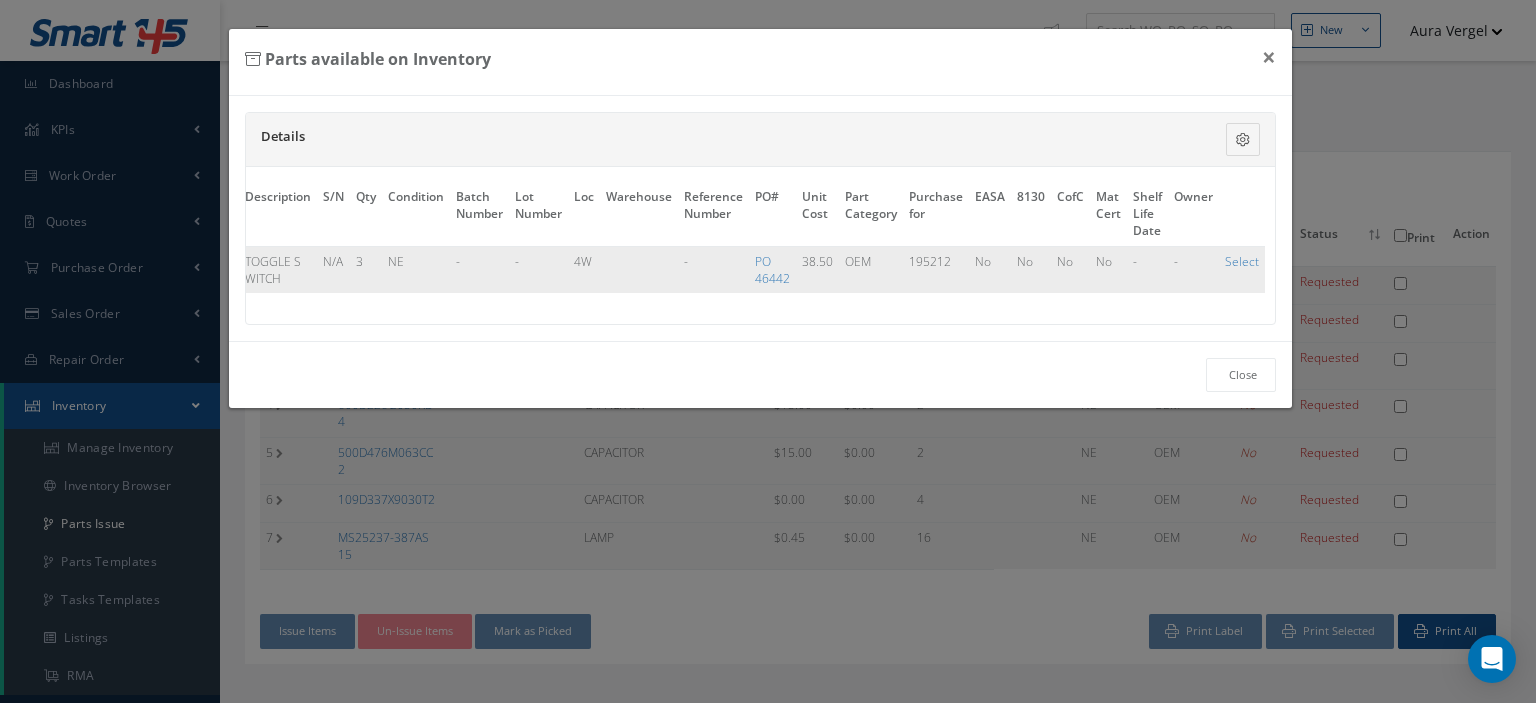 click on "Select" at bounding box center (1242, 269) 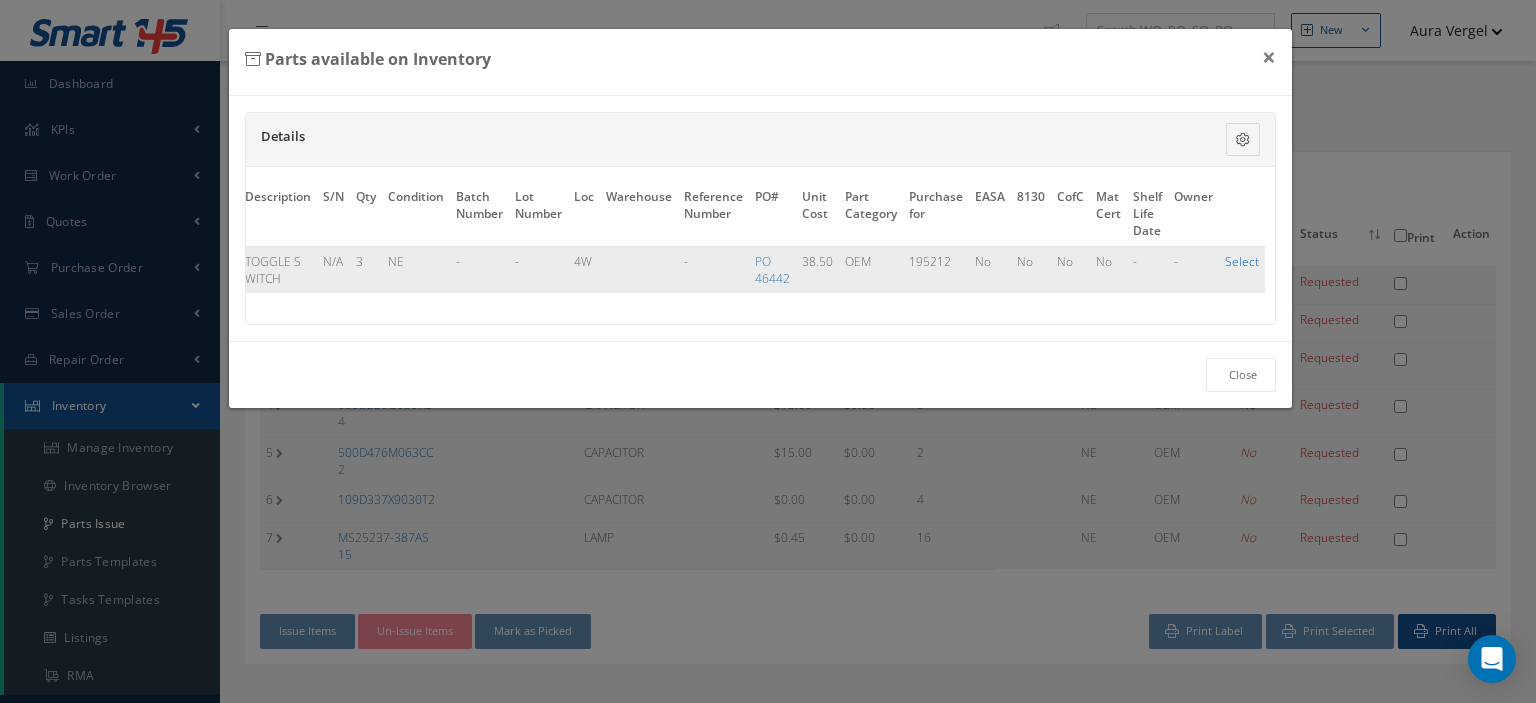 click on "Select" at bounding box center (1242, 261) 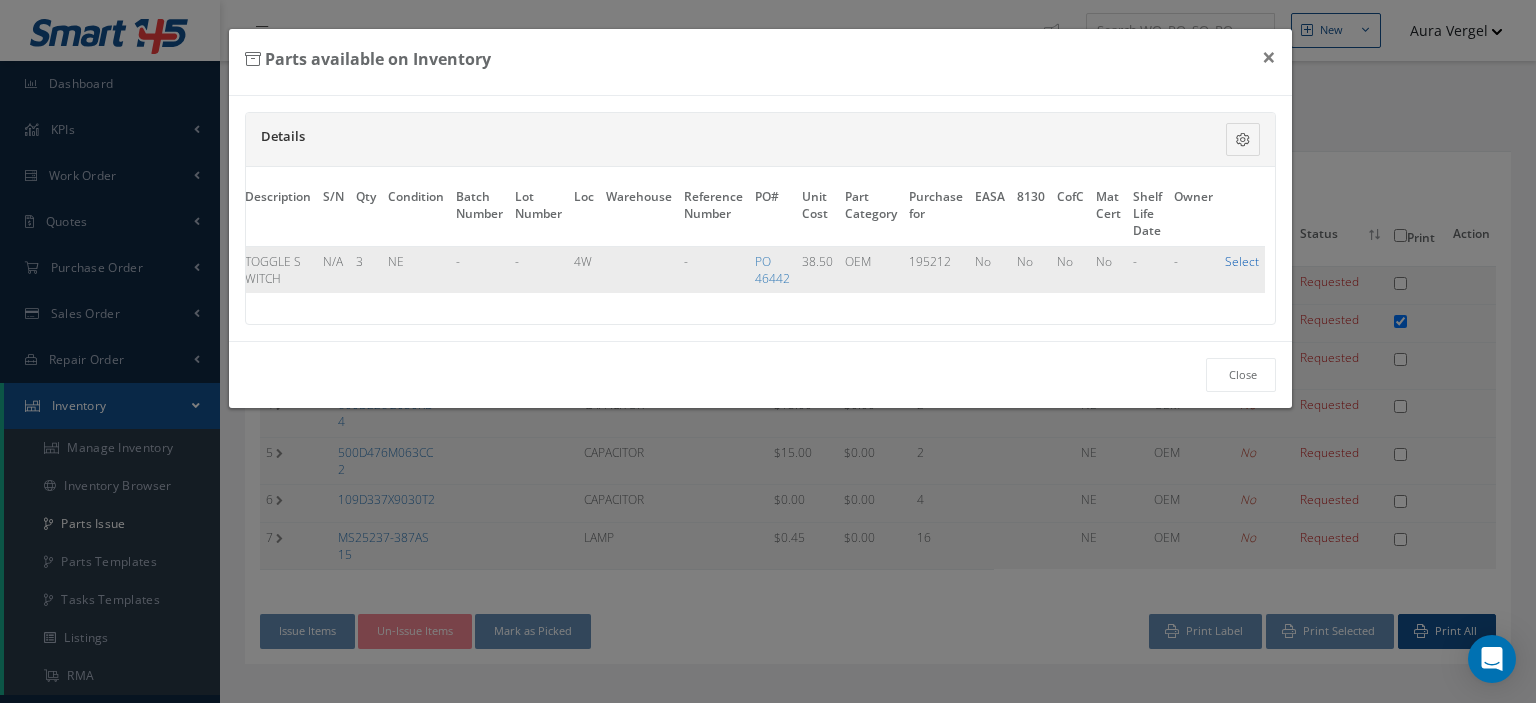 checkbox on "true" 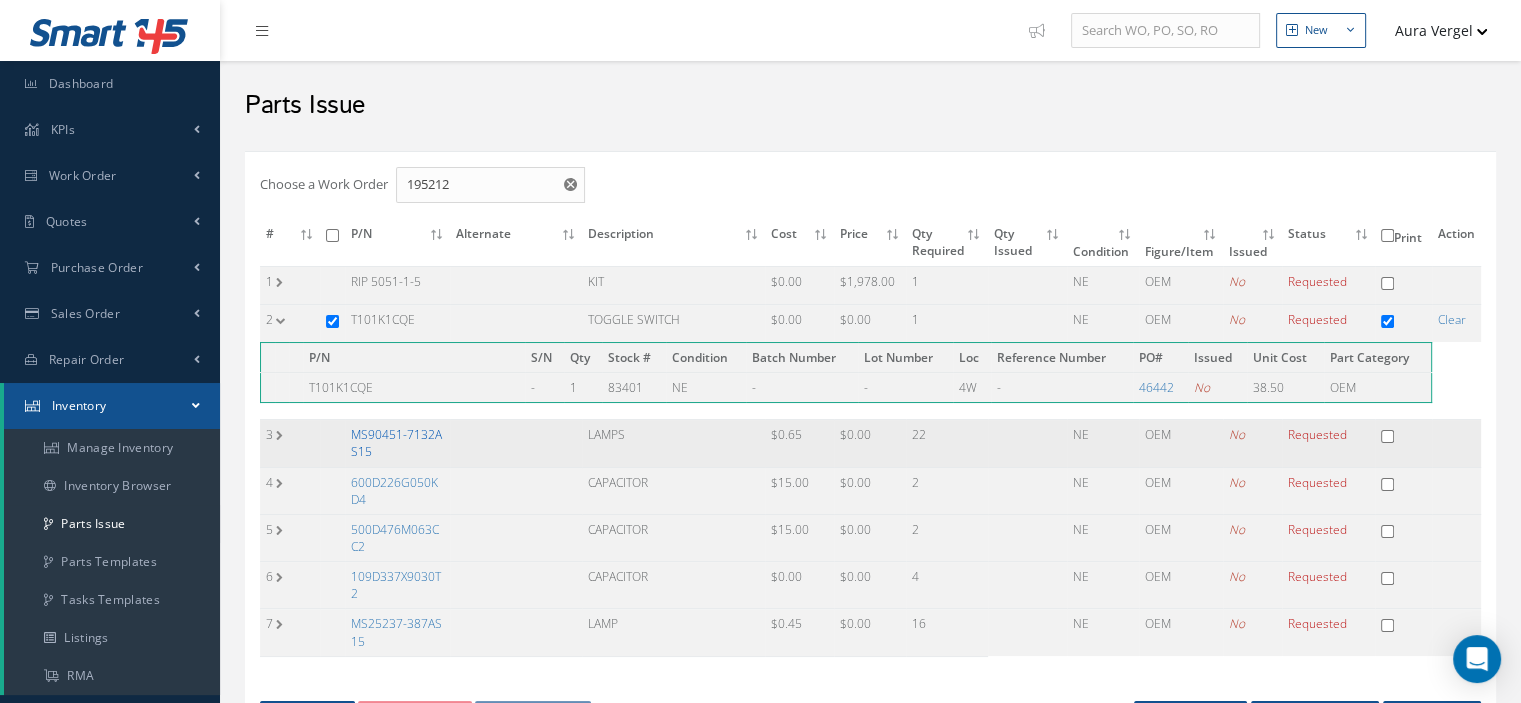click on "MS90451-7132AS15" at bounding box center [396, 443] 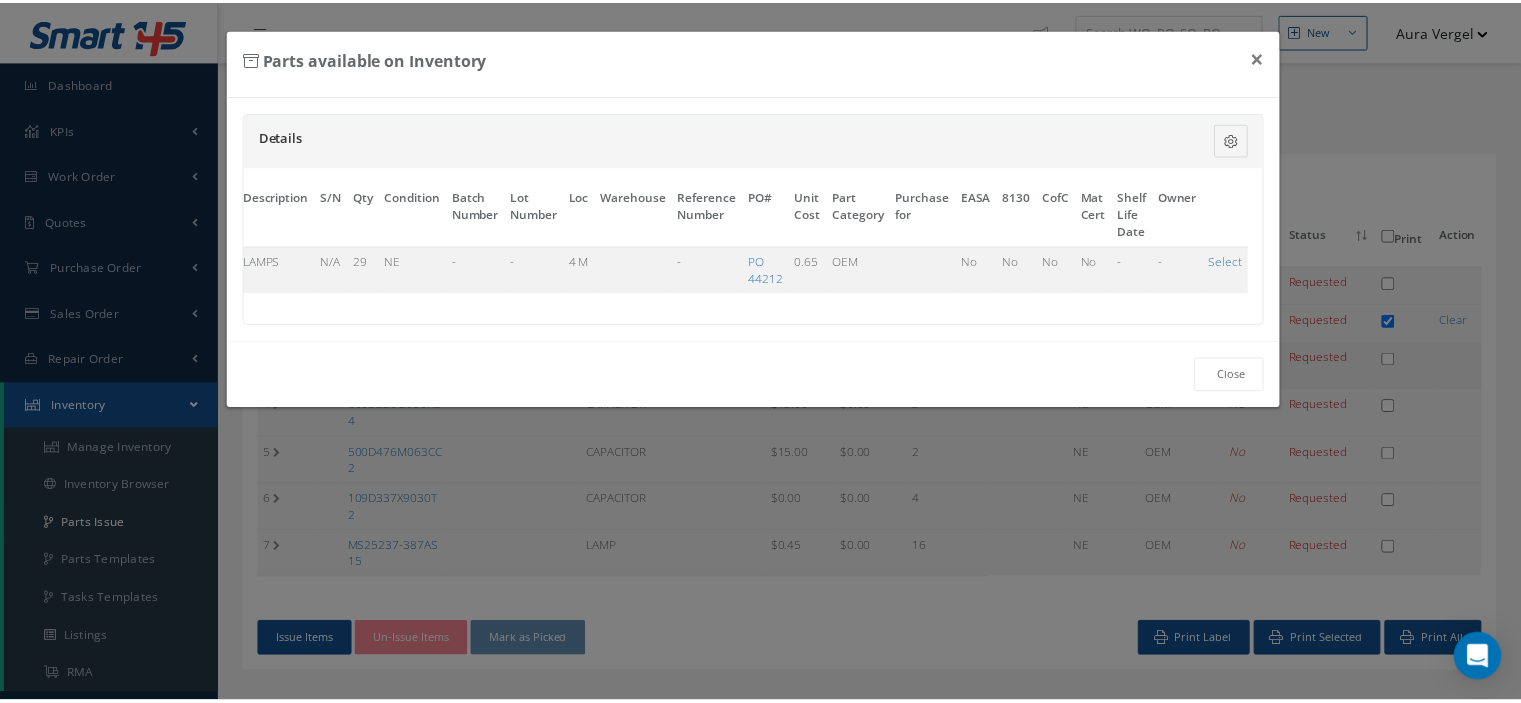 scroll, scrollTop: 0, scrollLeft: 117, axis: horizontal 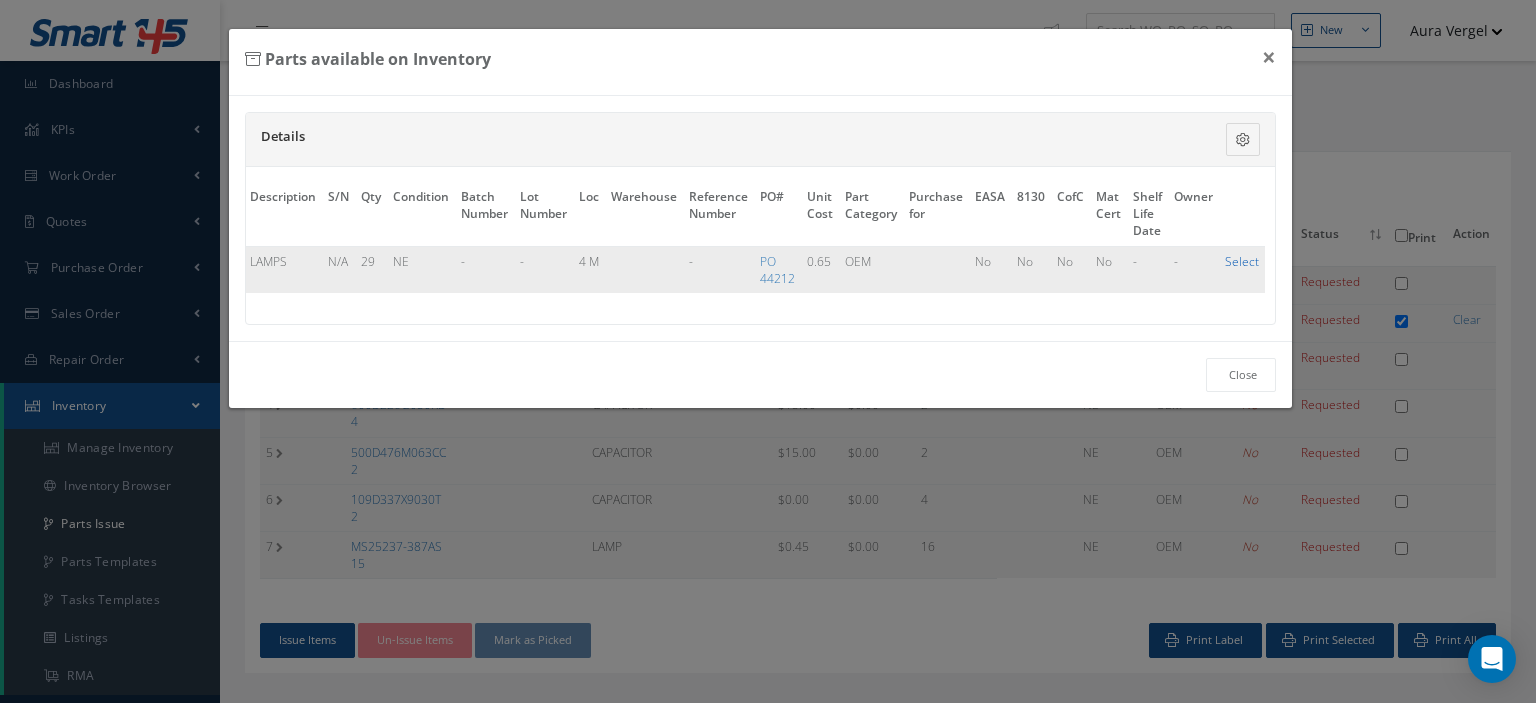 click on "Select" at bounding box center (1242, 261) 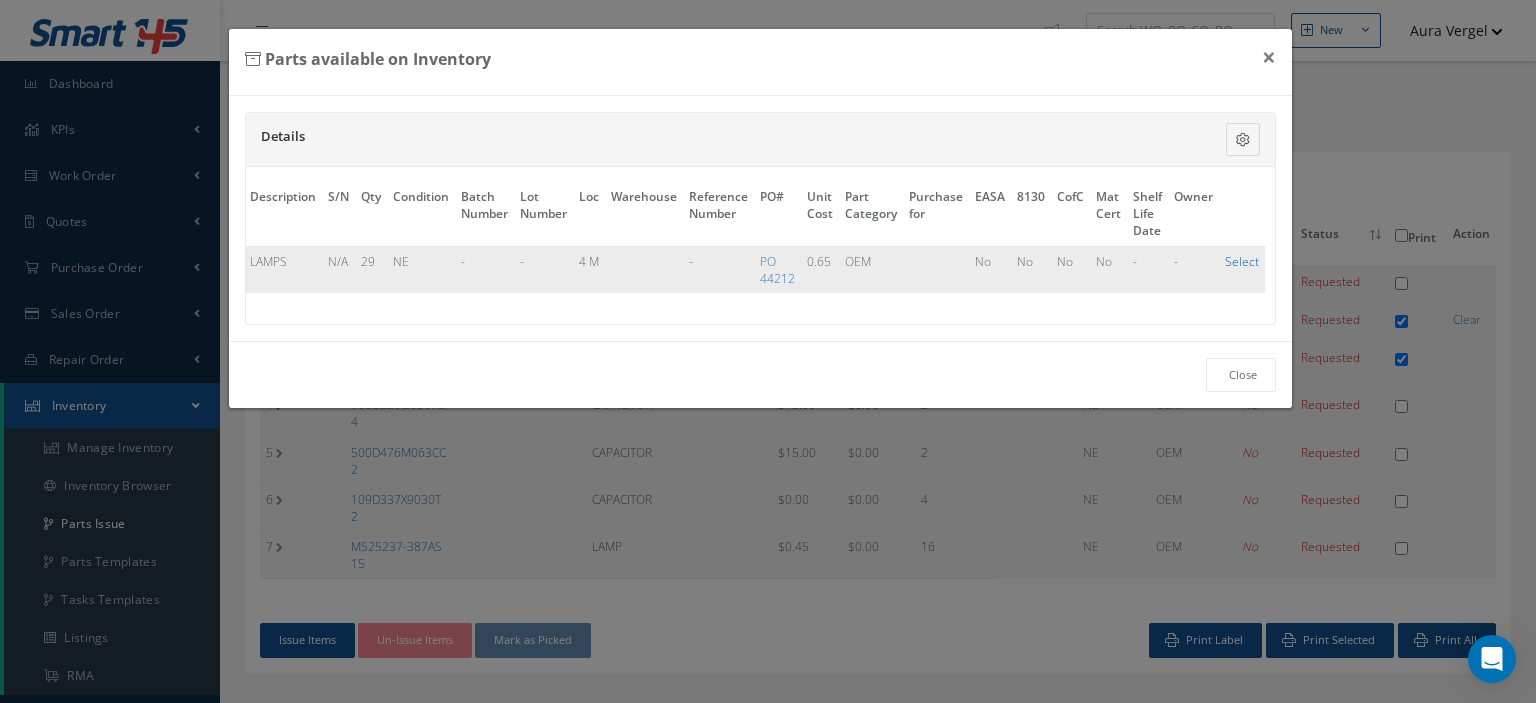 checkbox on "true" 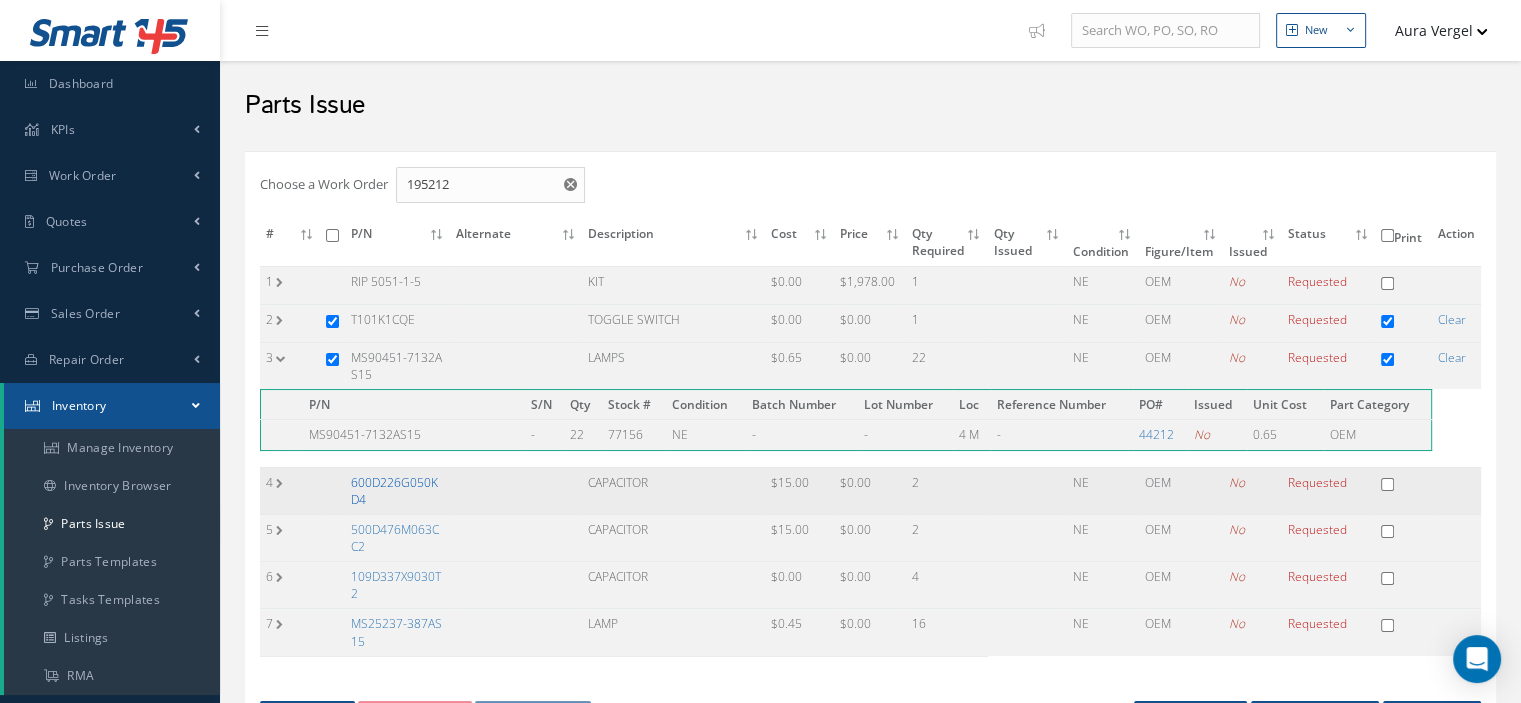 click on "600D226G050KD4" at bounding box center [394, 491] 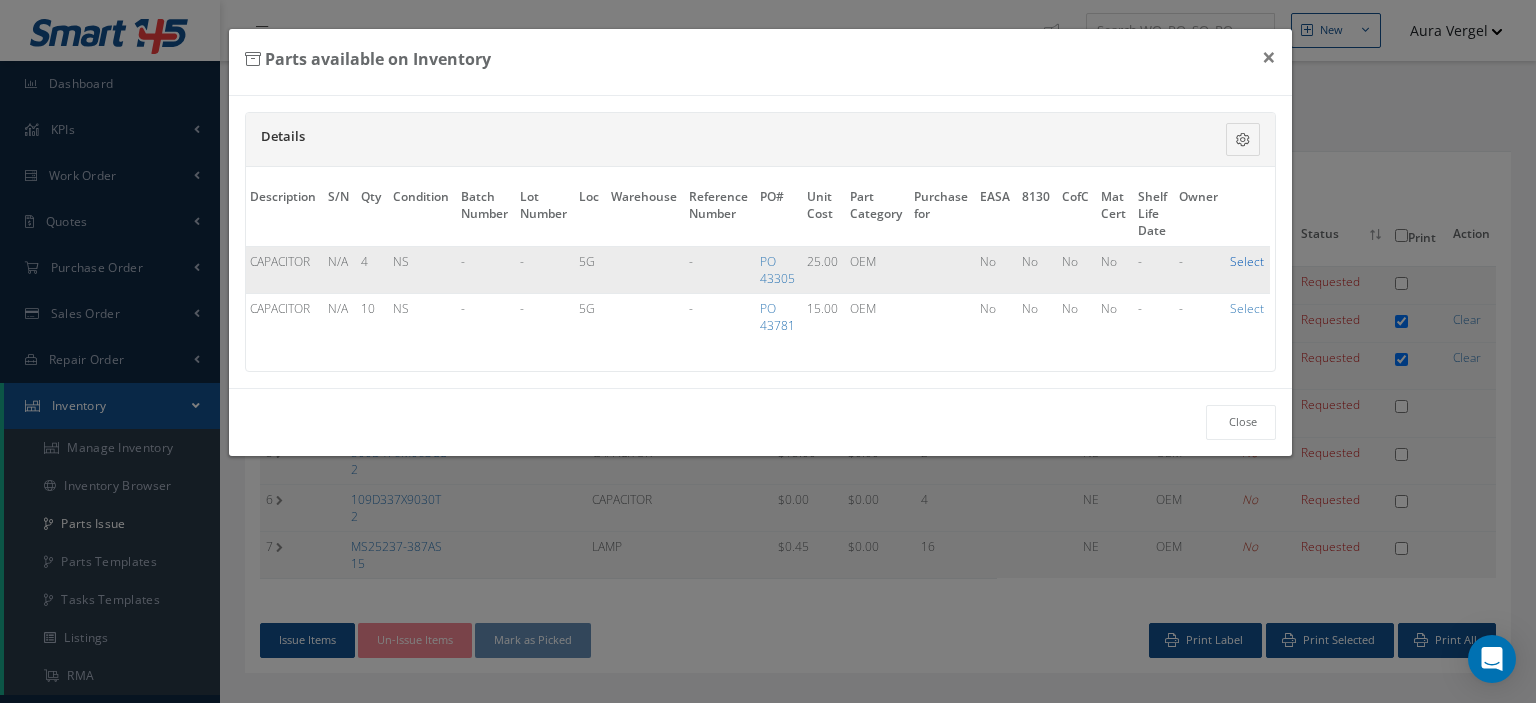 click on "Select" at bounding box center (1247, 261) 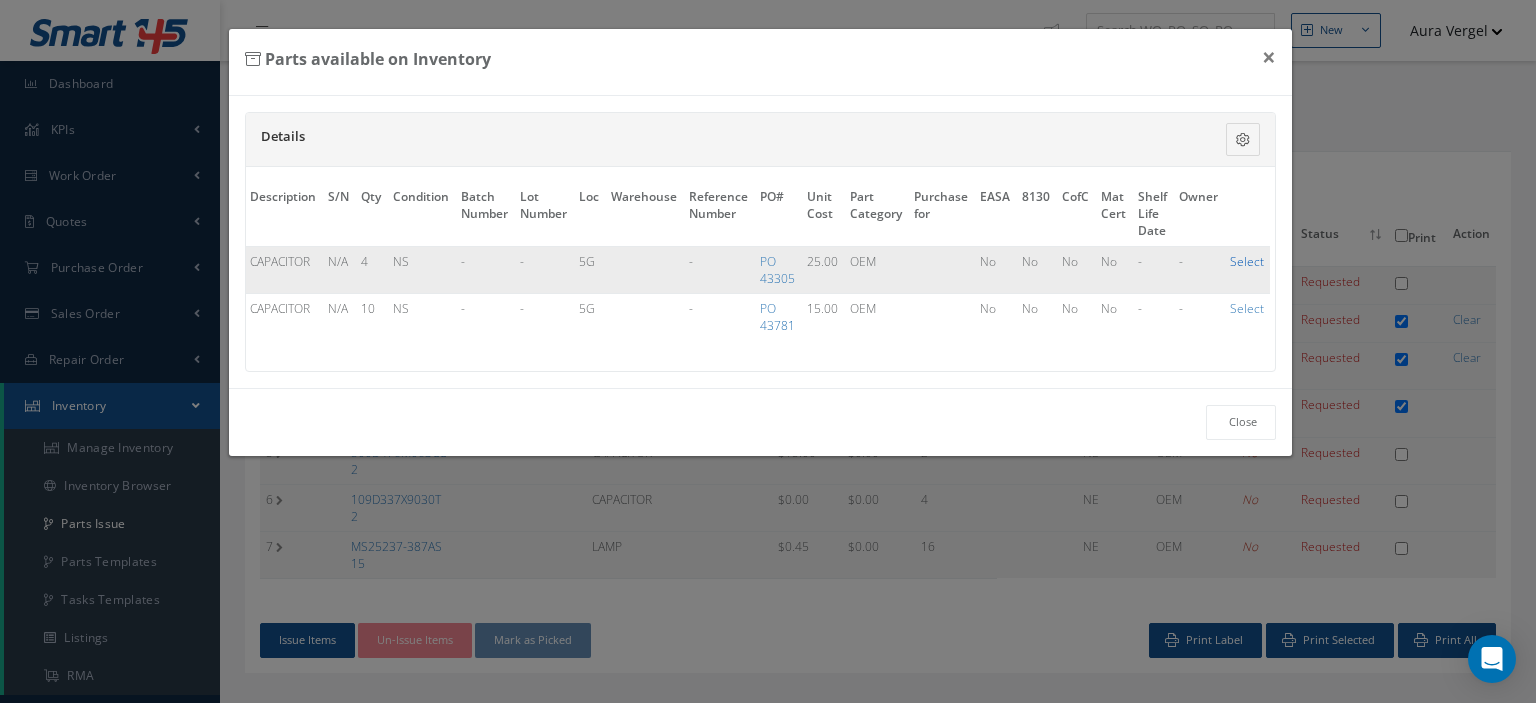 checkbox on "true" 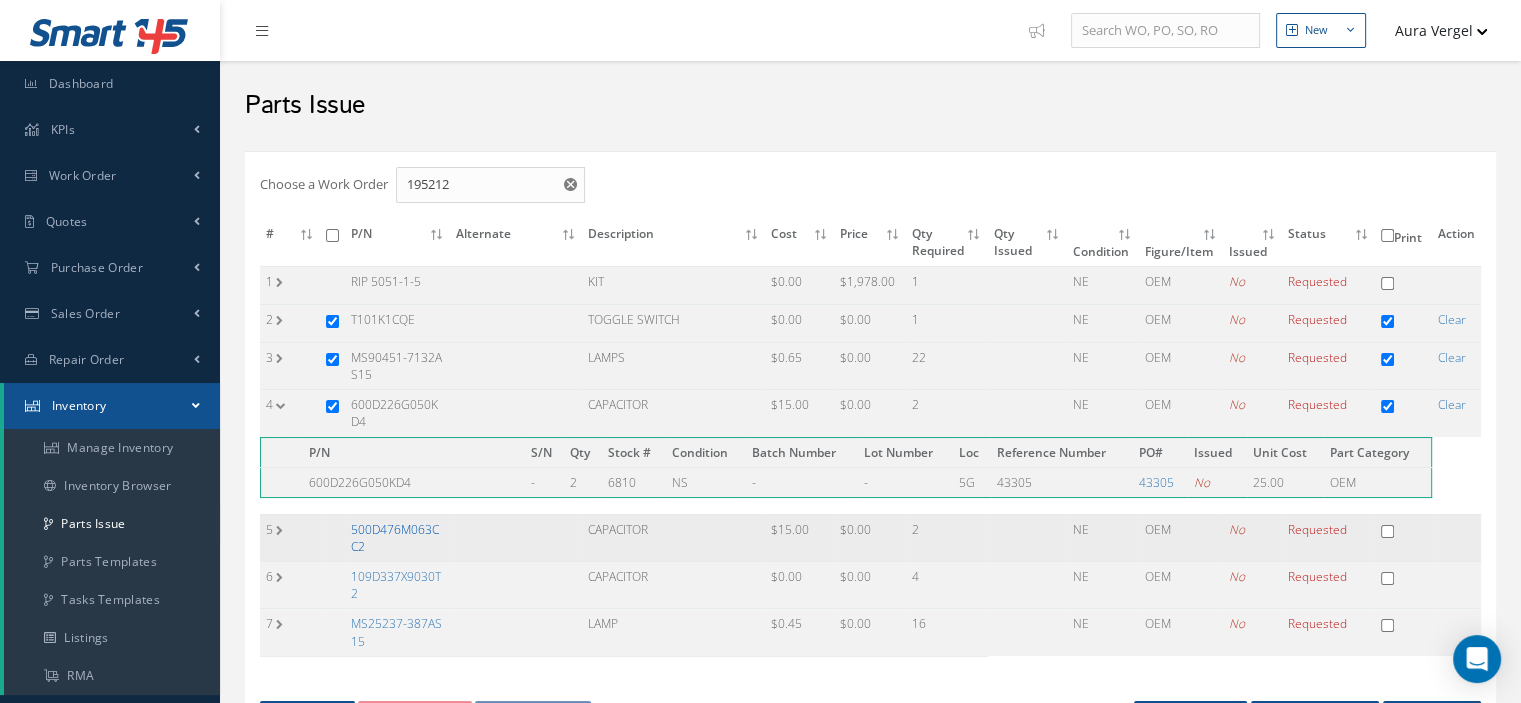 click on "500D476M063CC2" at bounding box center [395, 538] 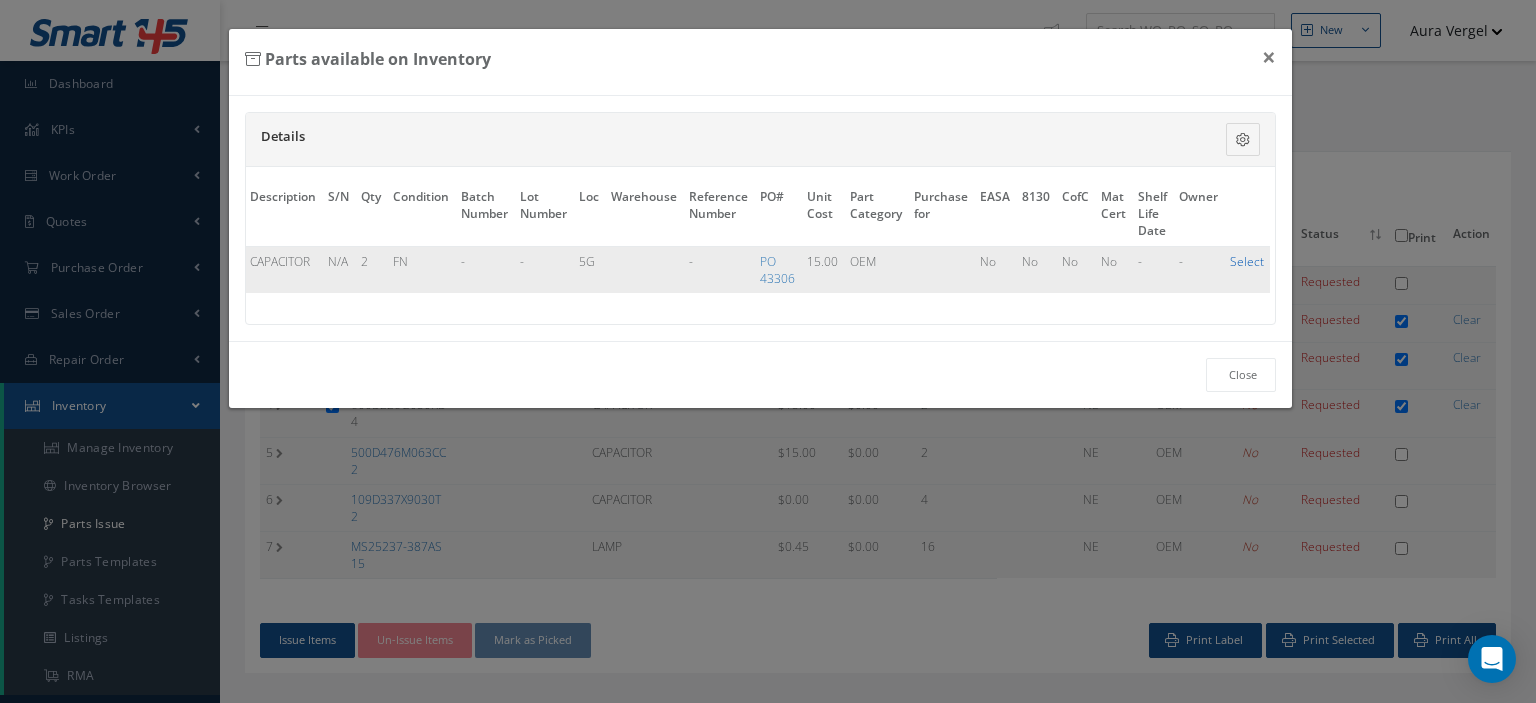 click on "Select" at bounding box center (1247, 261) 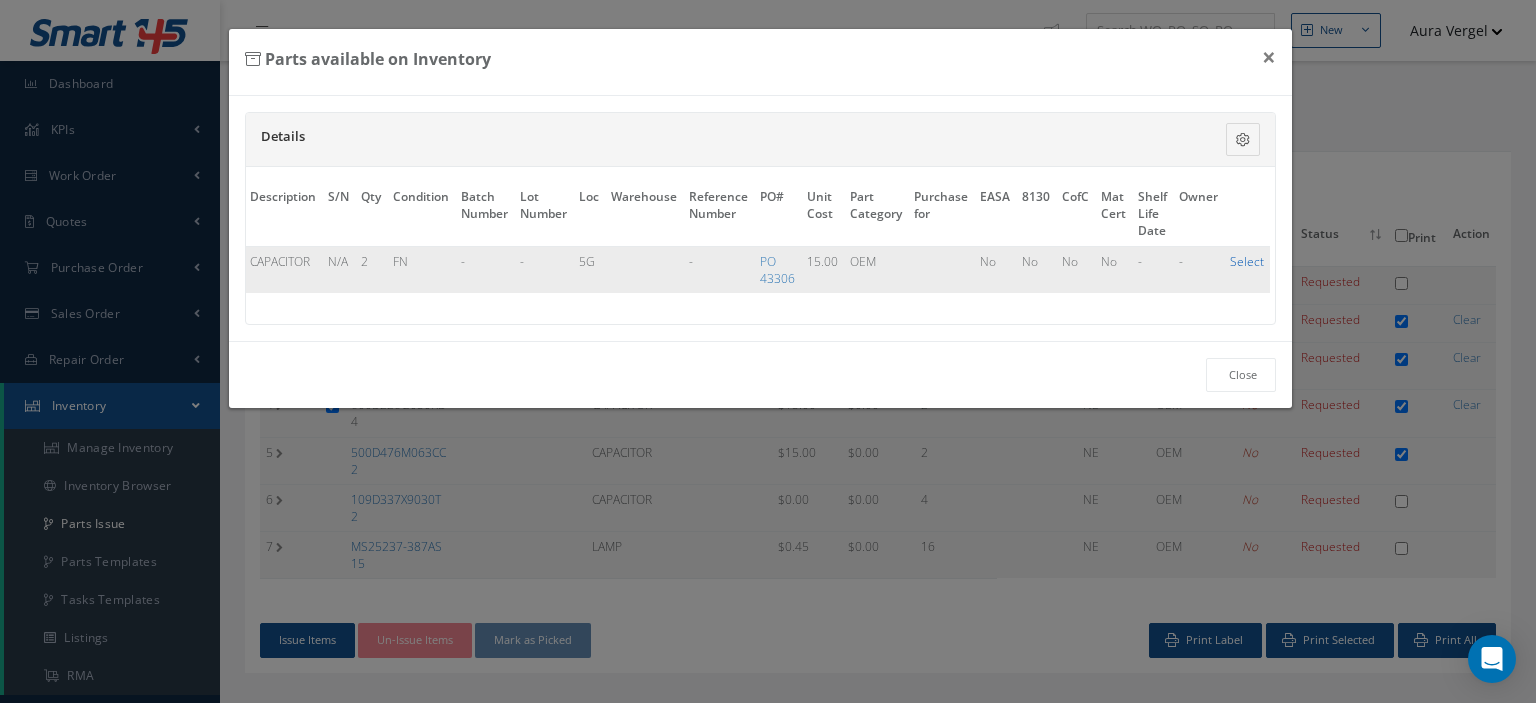 checkbox on "true" 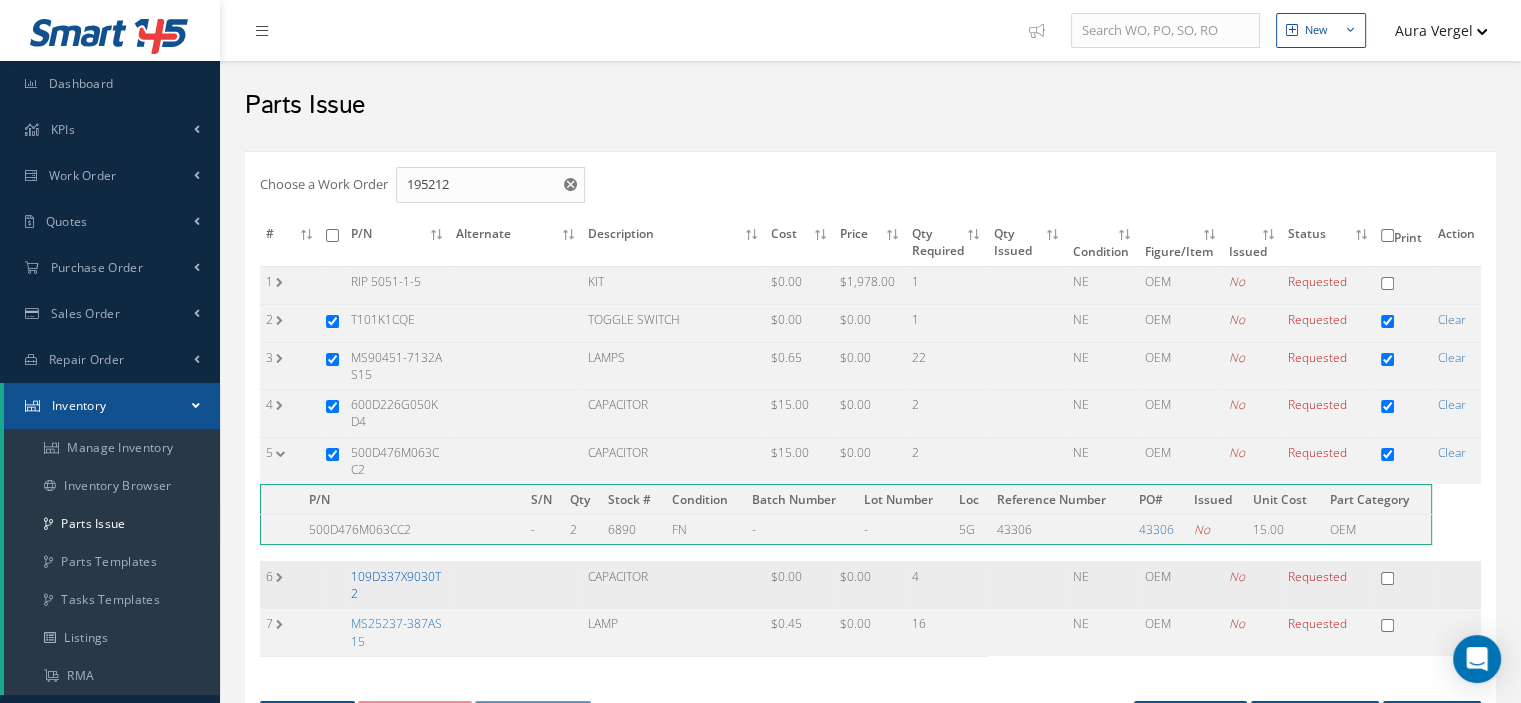 click on "109D337X9030T2" at bounding box center [396, 585] 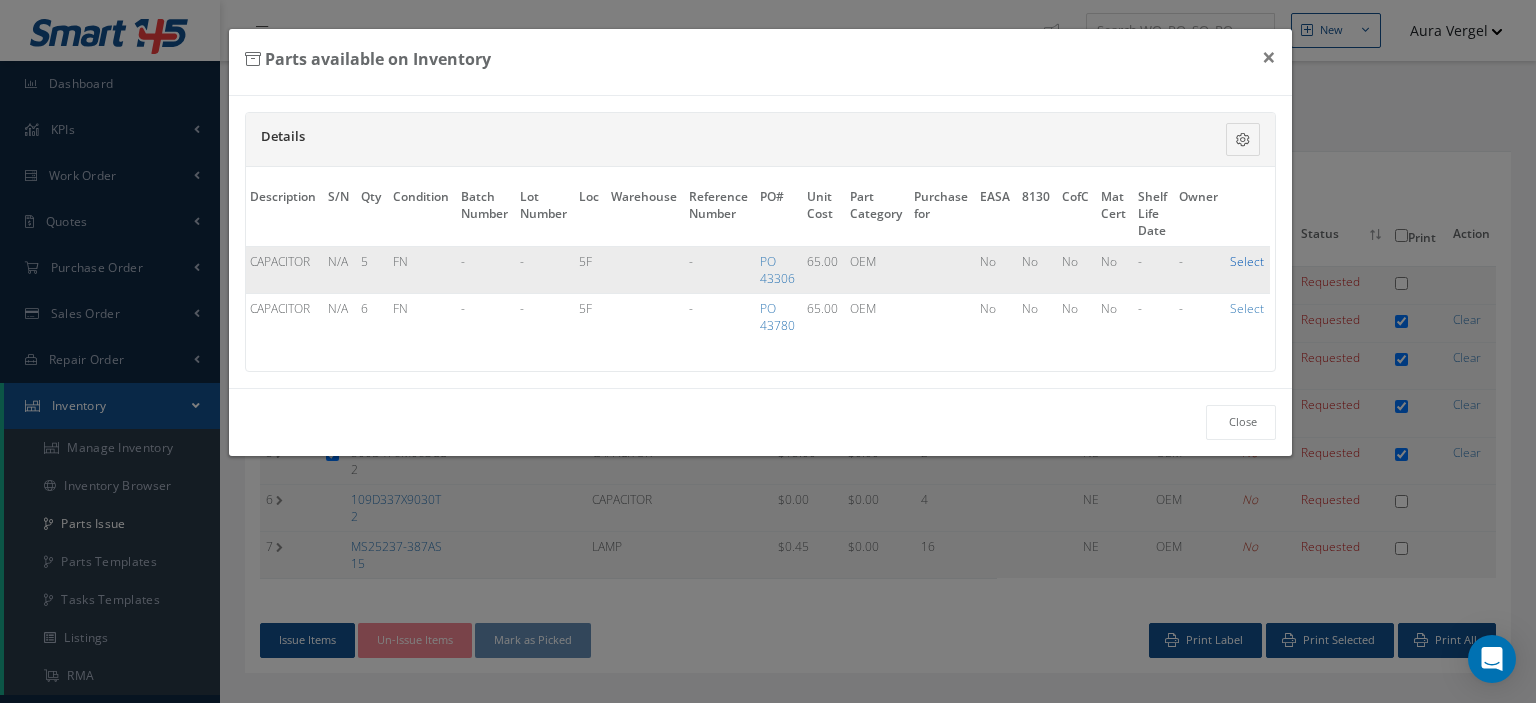 click on "Select" at bounding box center (1247, 261) 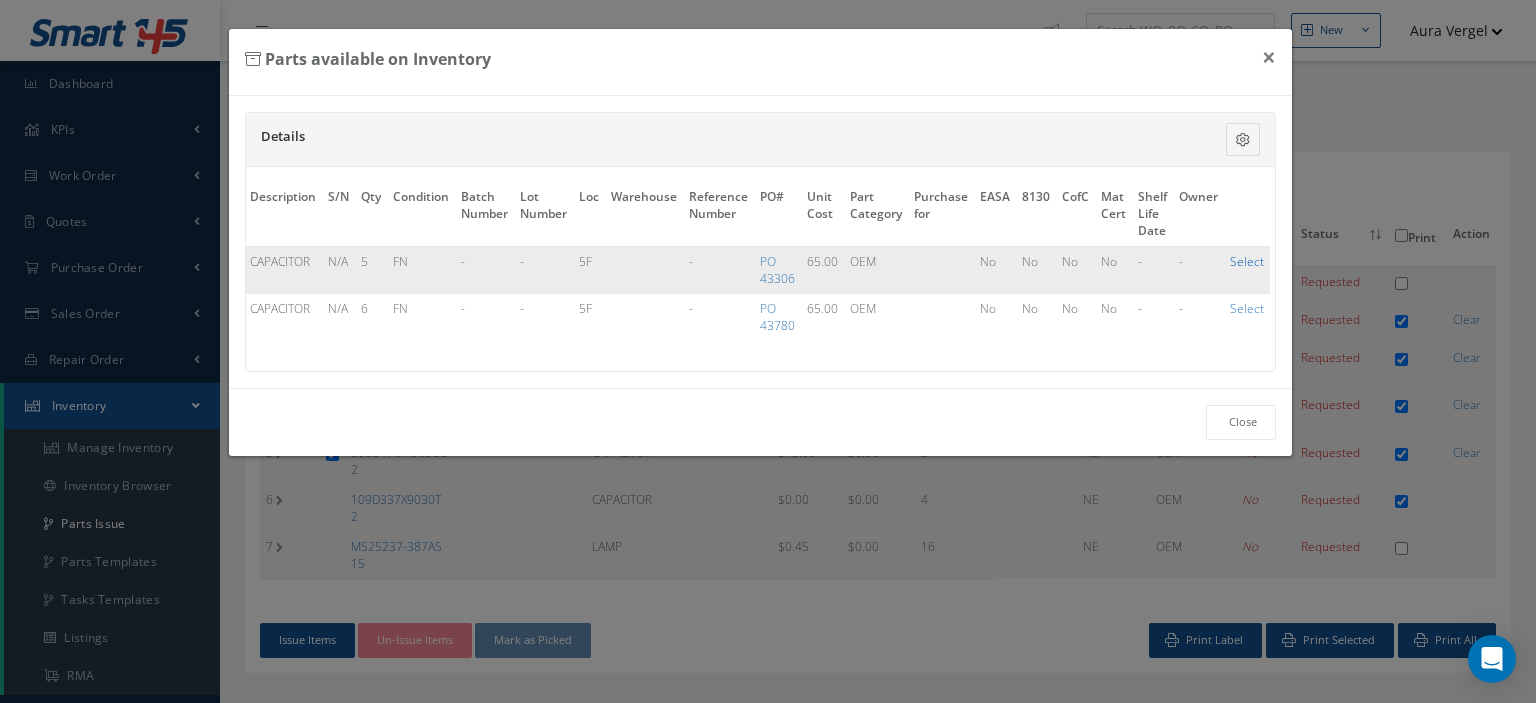 checkbox on "true" 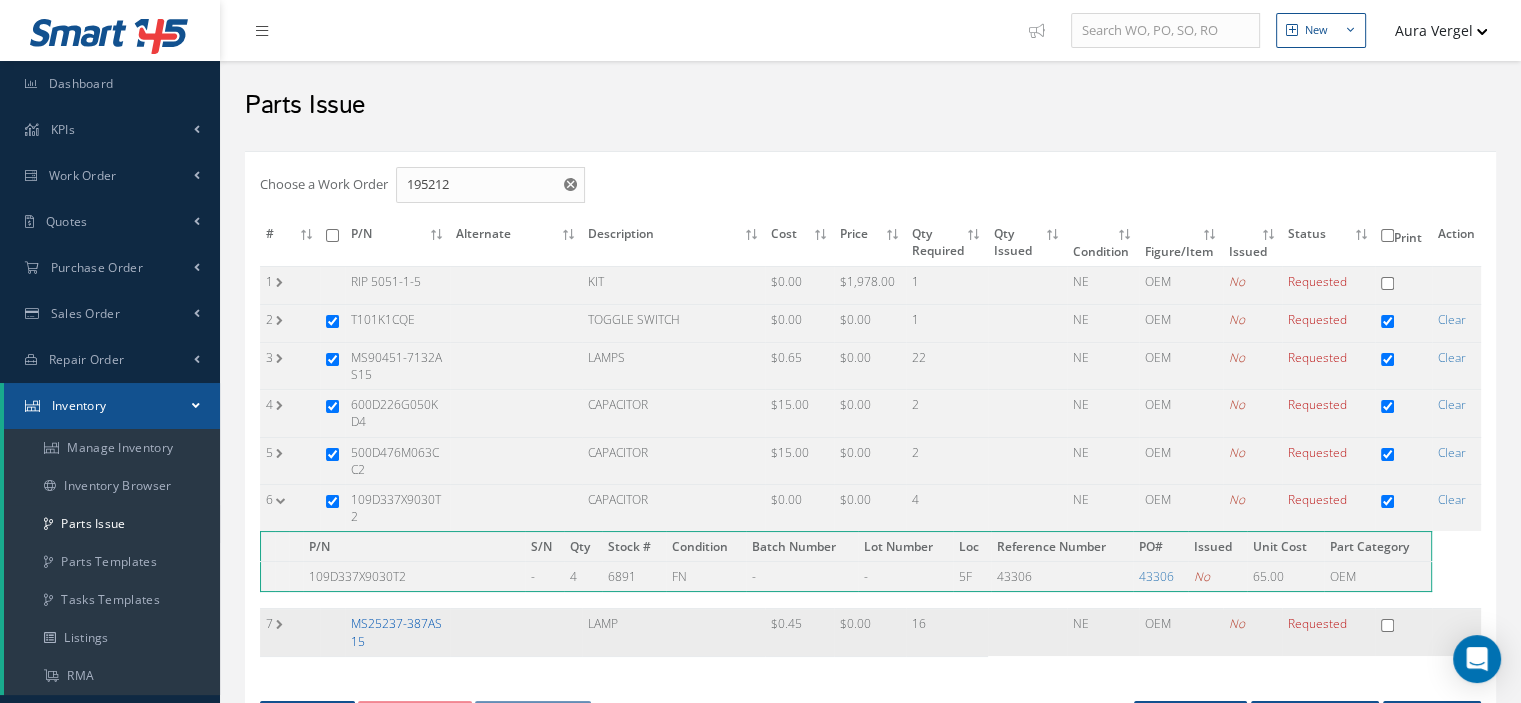 click on "MS25237-387AS15" at bounding box center (396, 632) 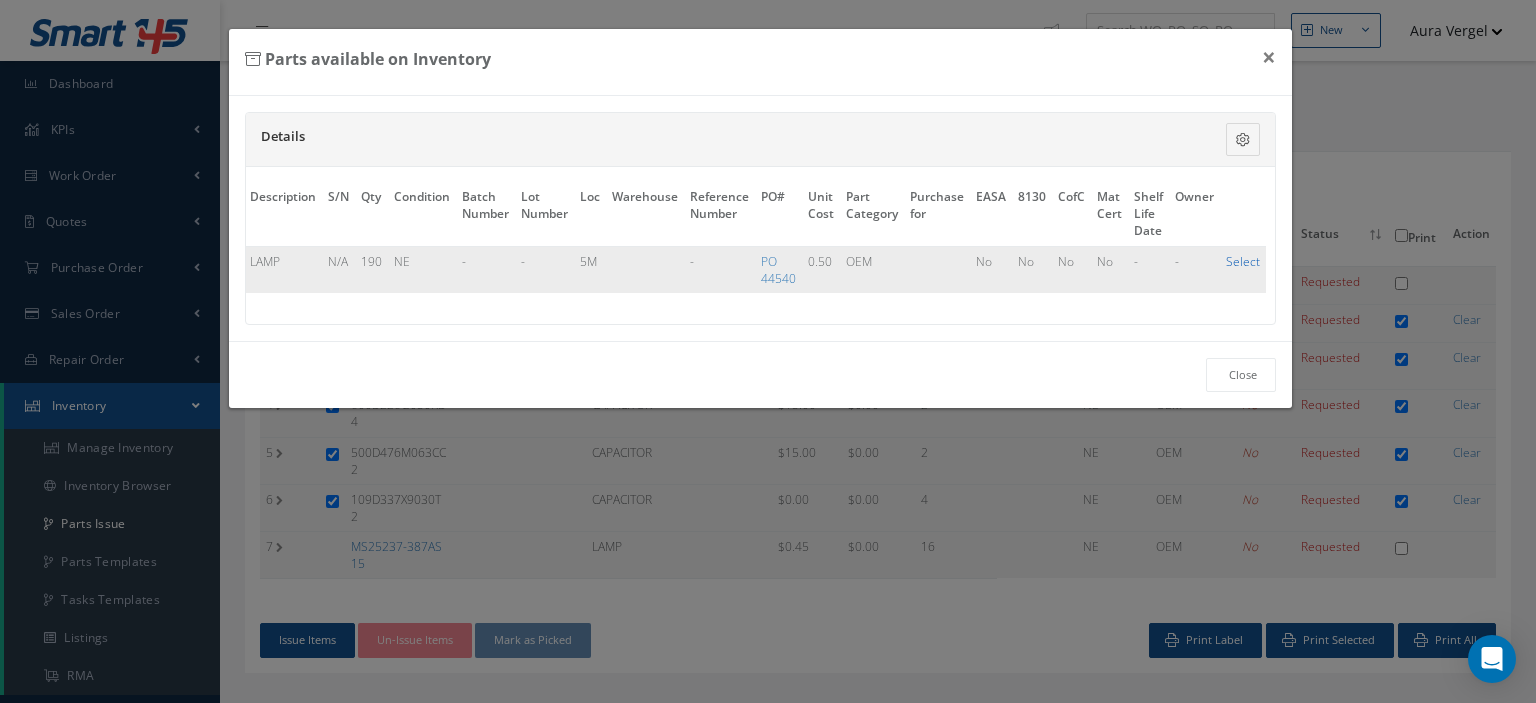 click on "Select" at bounding box center [1243, 261] 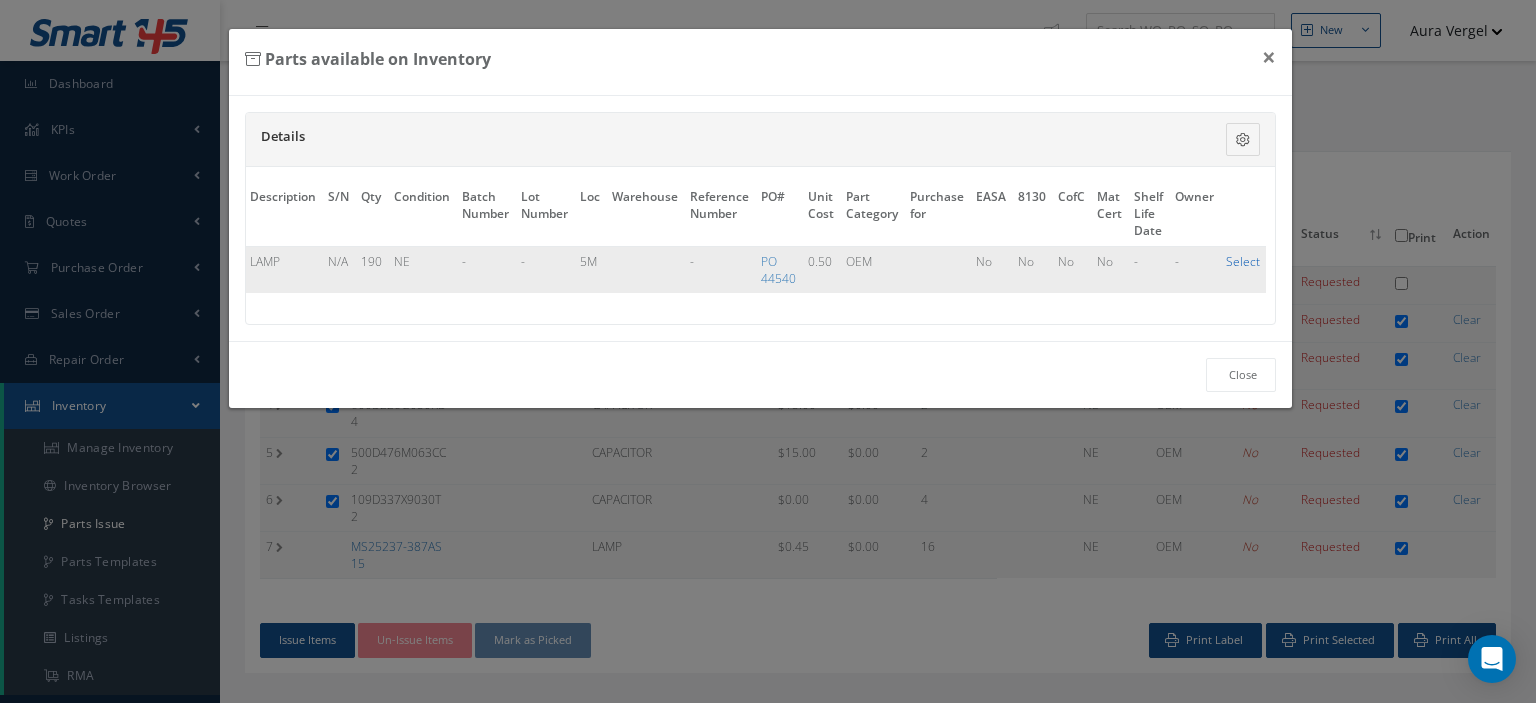 checkbox on "true" 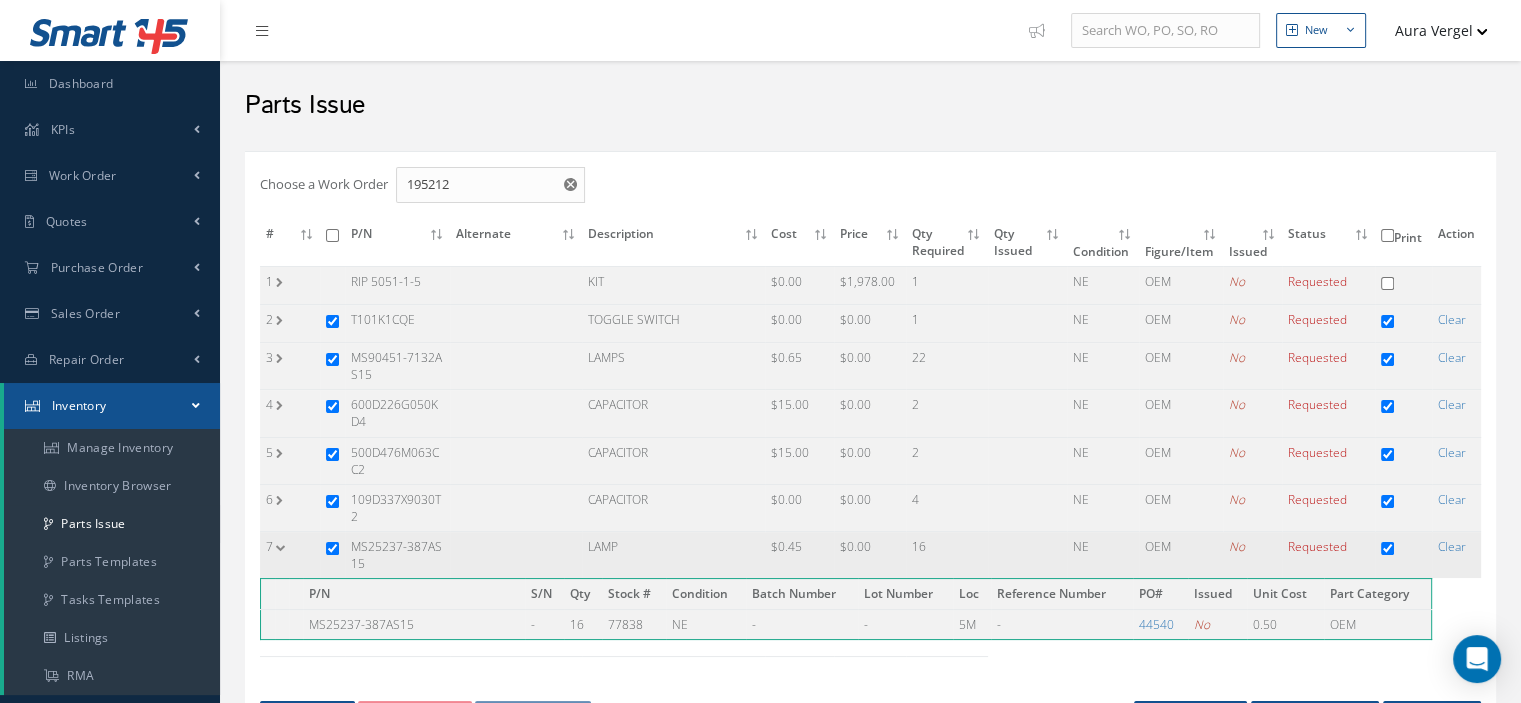 scroll, scrollTop: 200, scrollLeft: 0, axis: vertical 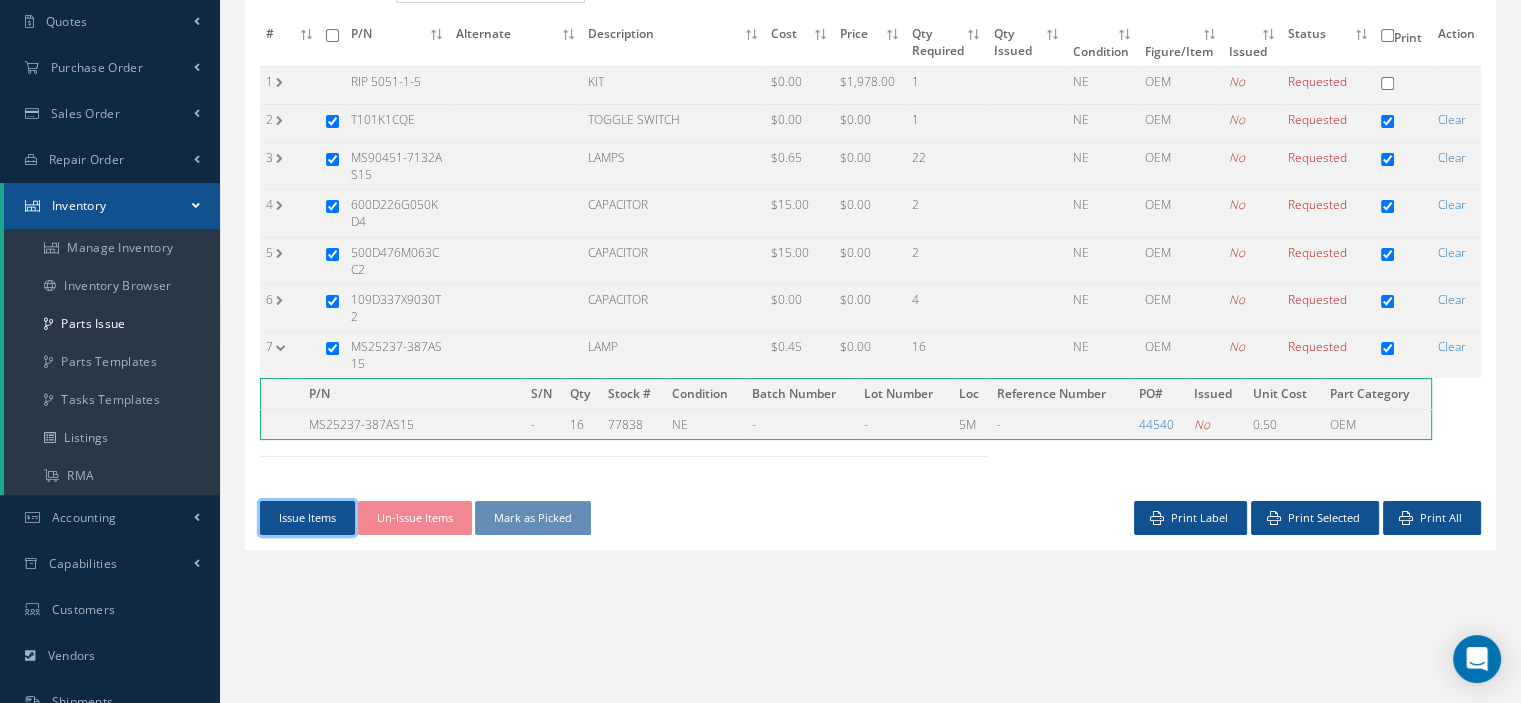 click on "Issue Items" at bounding box center (307, 518) 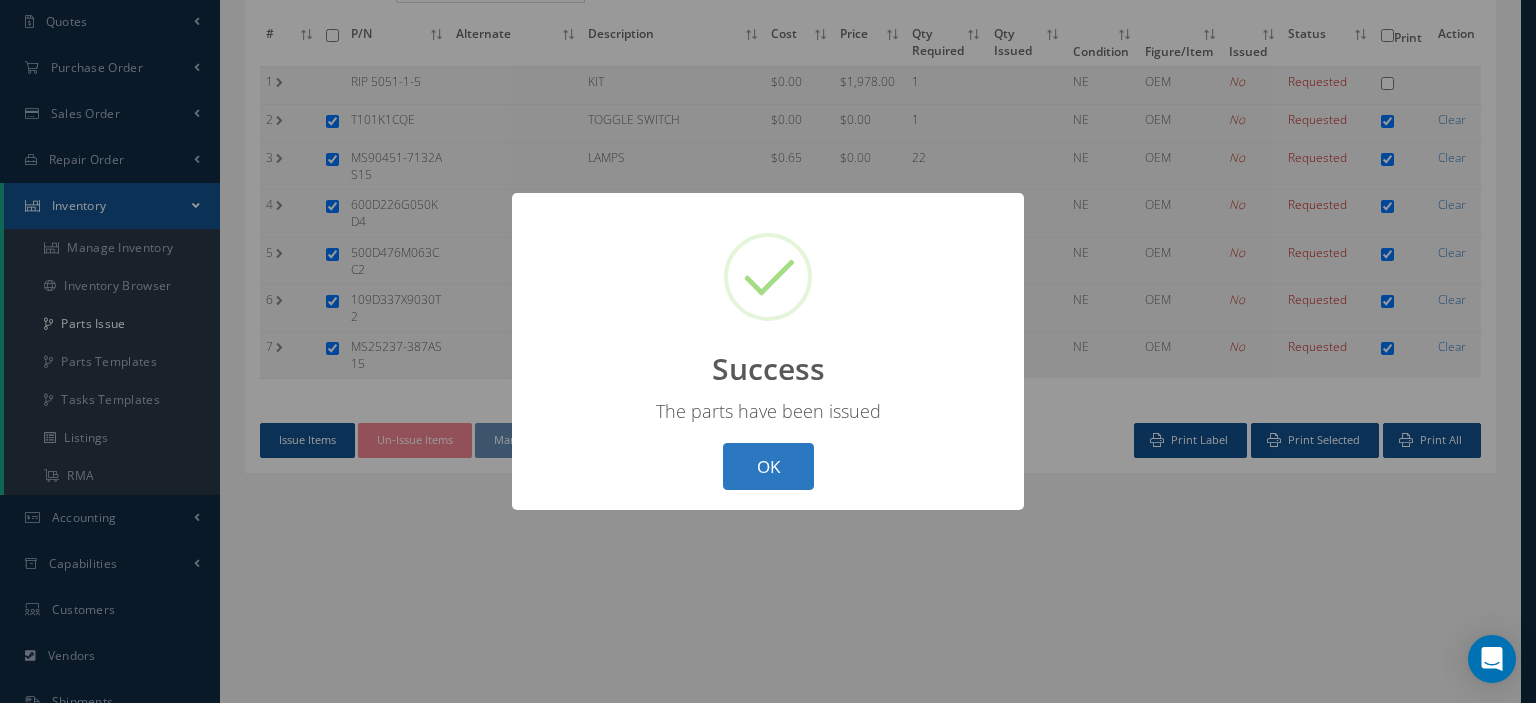 click on "OK" at bounding box center (768, 466) 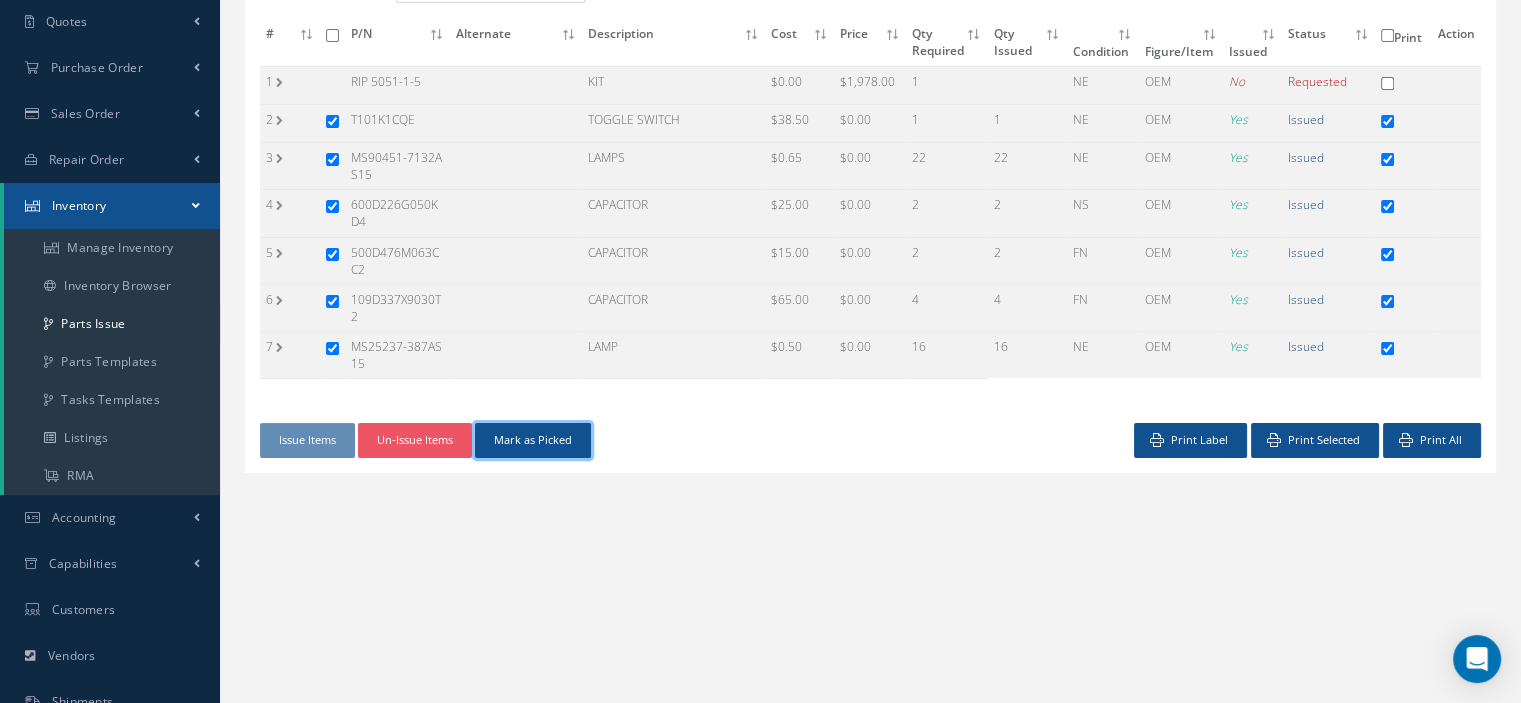 click on "Mark as Picked" at bounding box center (533, 440) 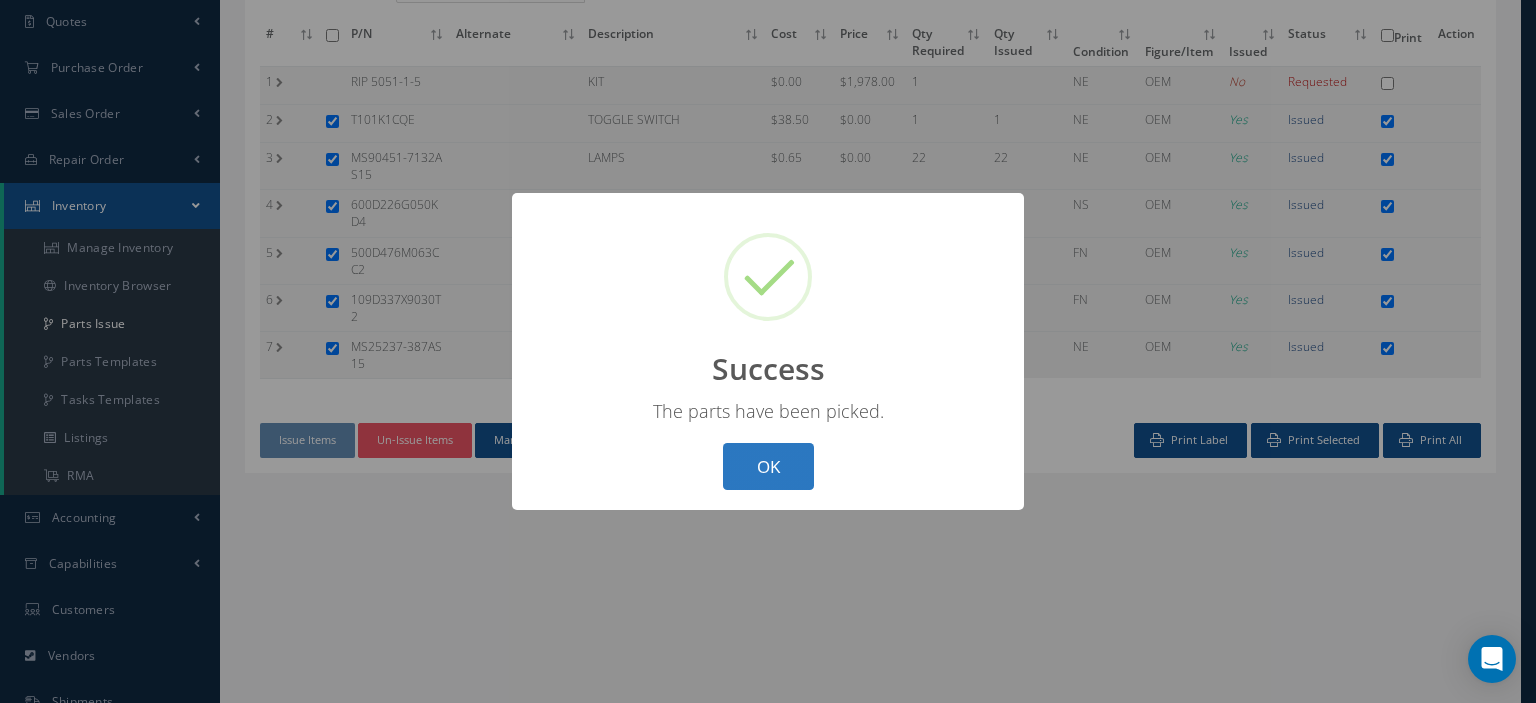 click on "OK" at bounding box center (768, 466) 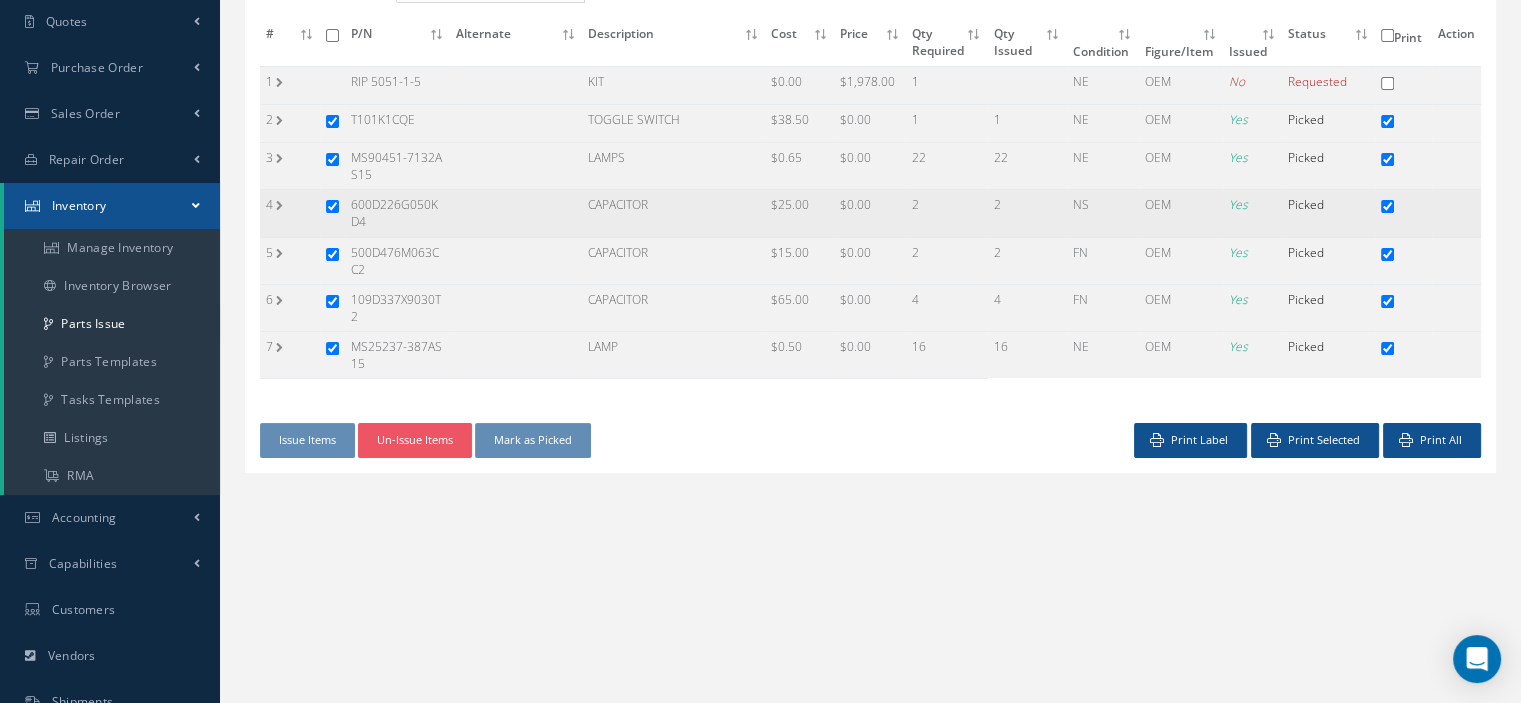 click on "4" at bounding box center [290, 213] 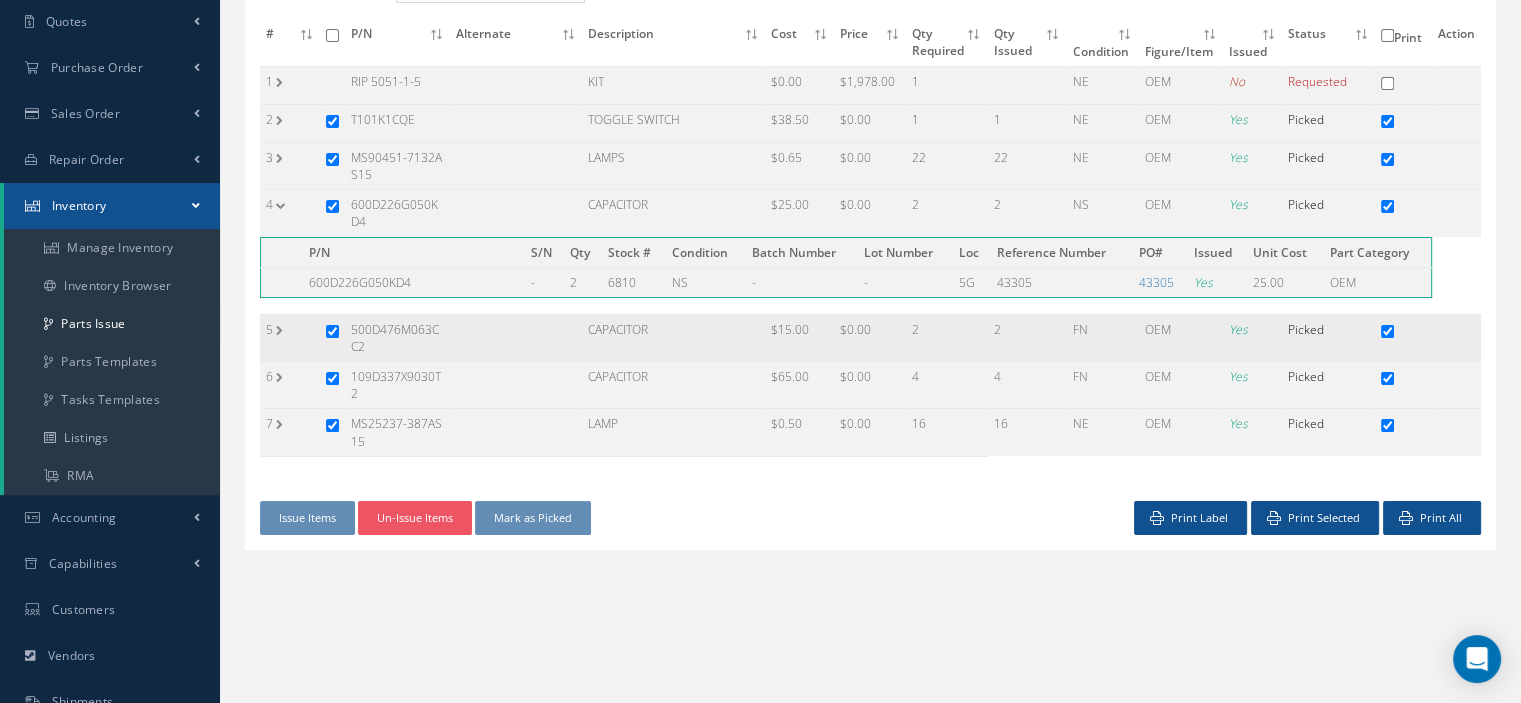 click on "5" at bounding box center [290, 337] 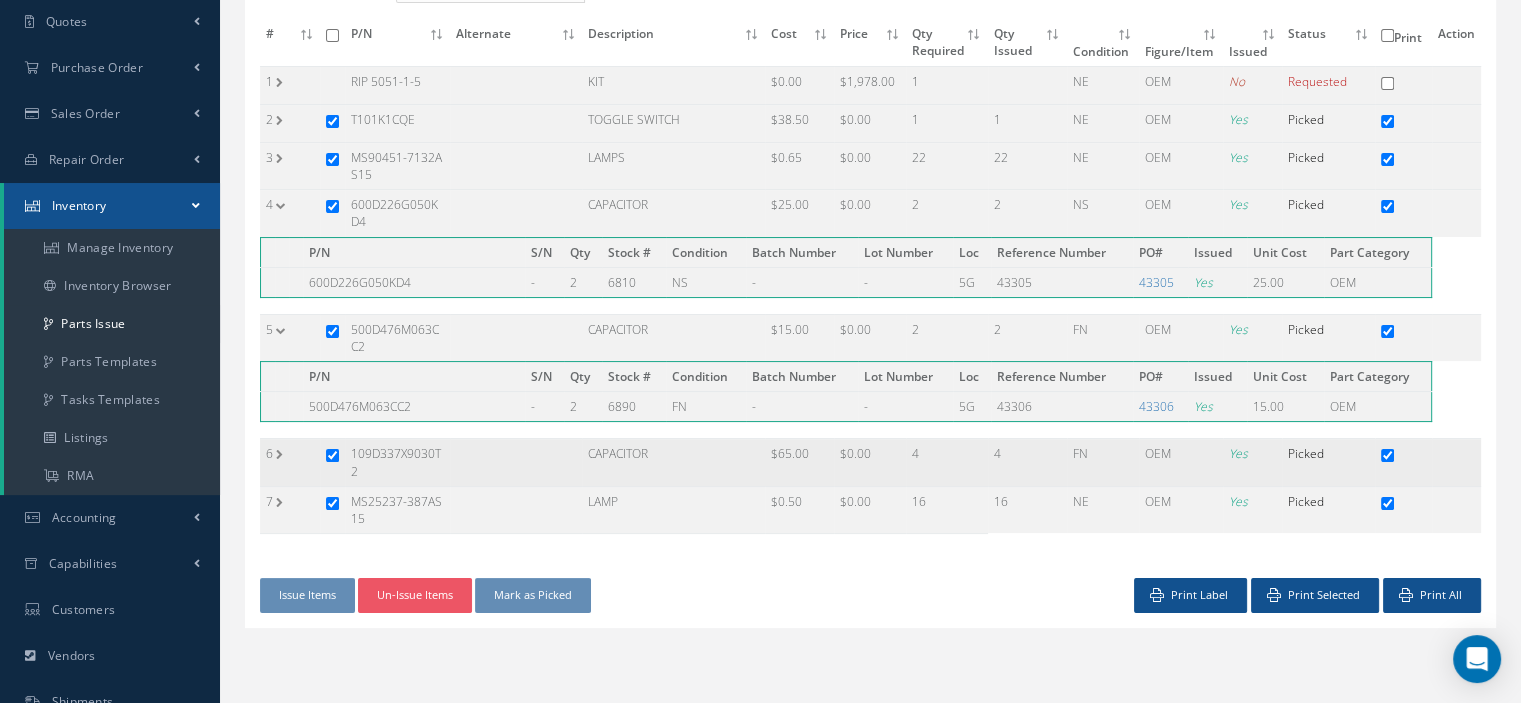 click on "6" at bounding box center (290, 462) 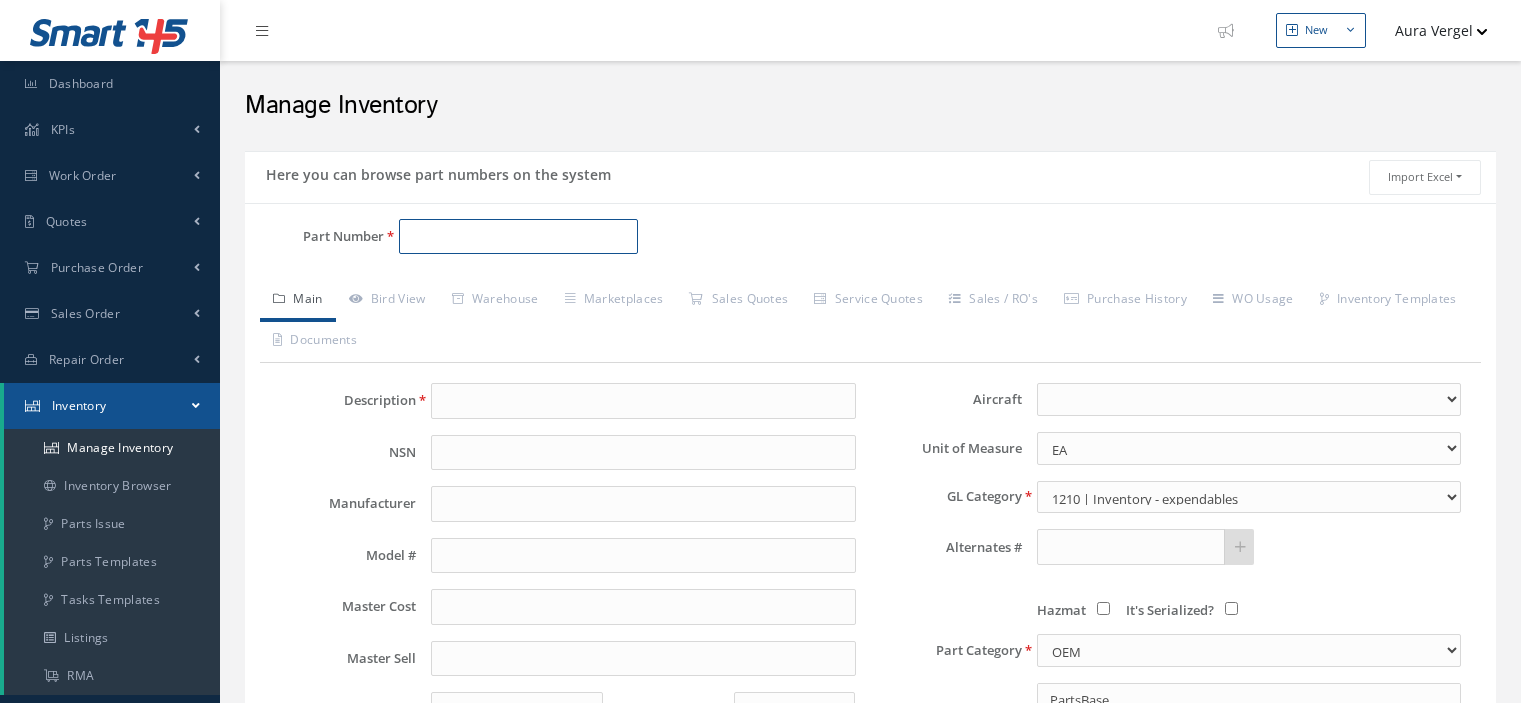 click on "Part Number" at bounding box center (518, 237) 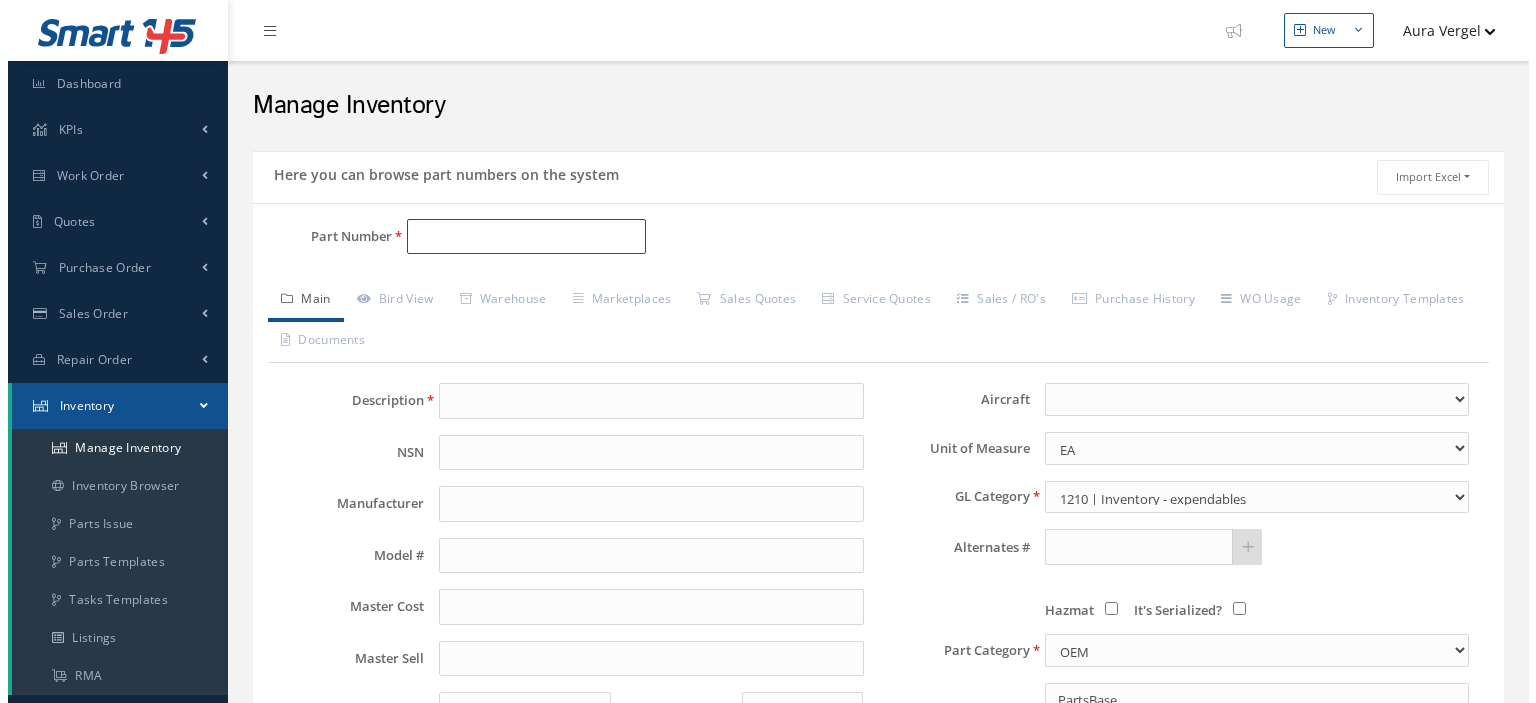 scroll, scrollTop: 0, scrollLeft: 0, axis: both 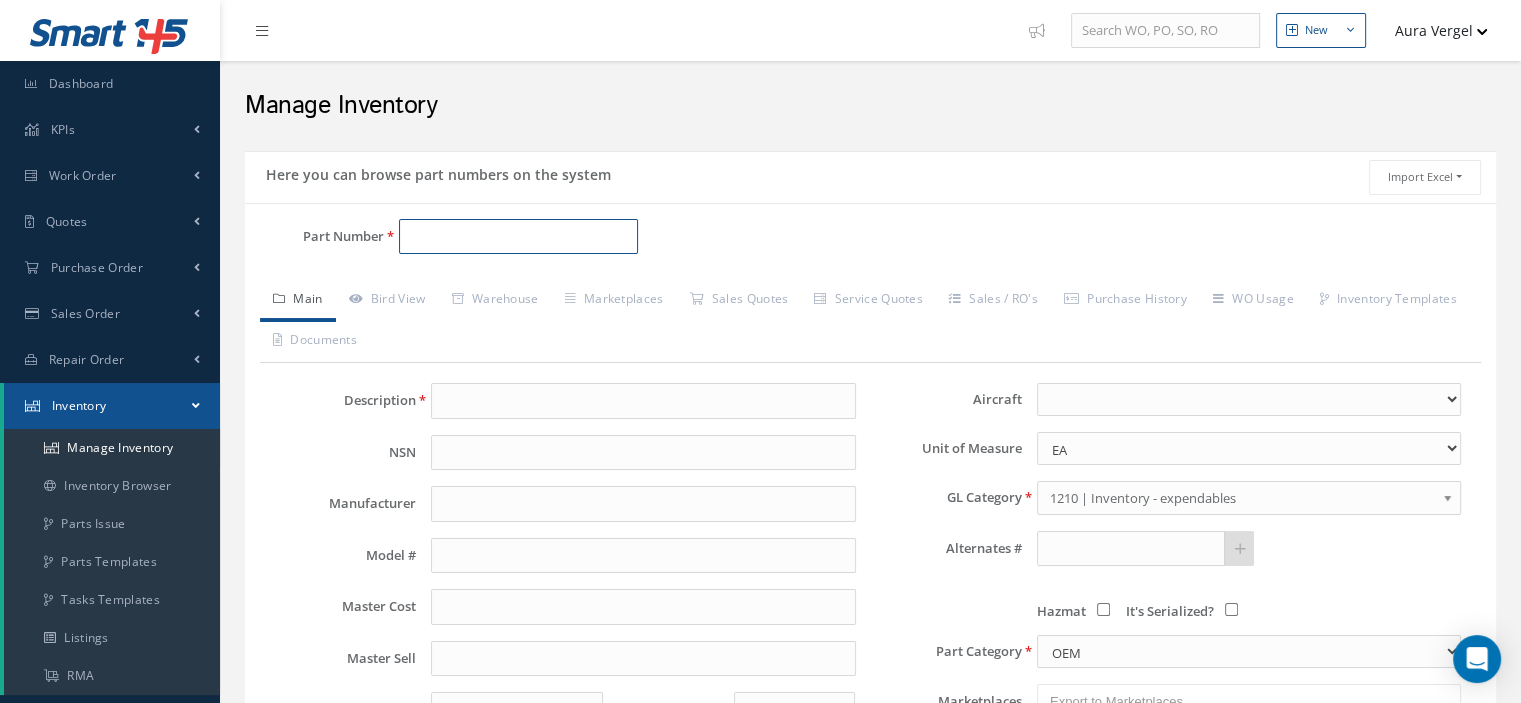 paste on "MS90451-7132AS15" 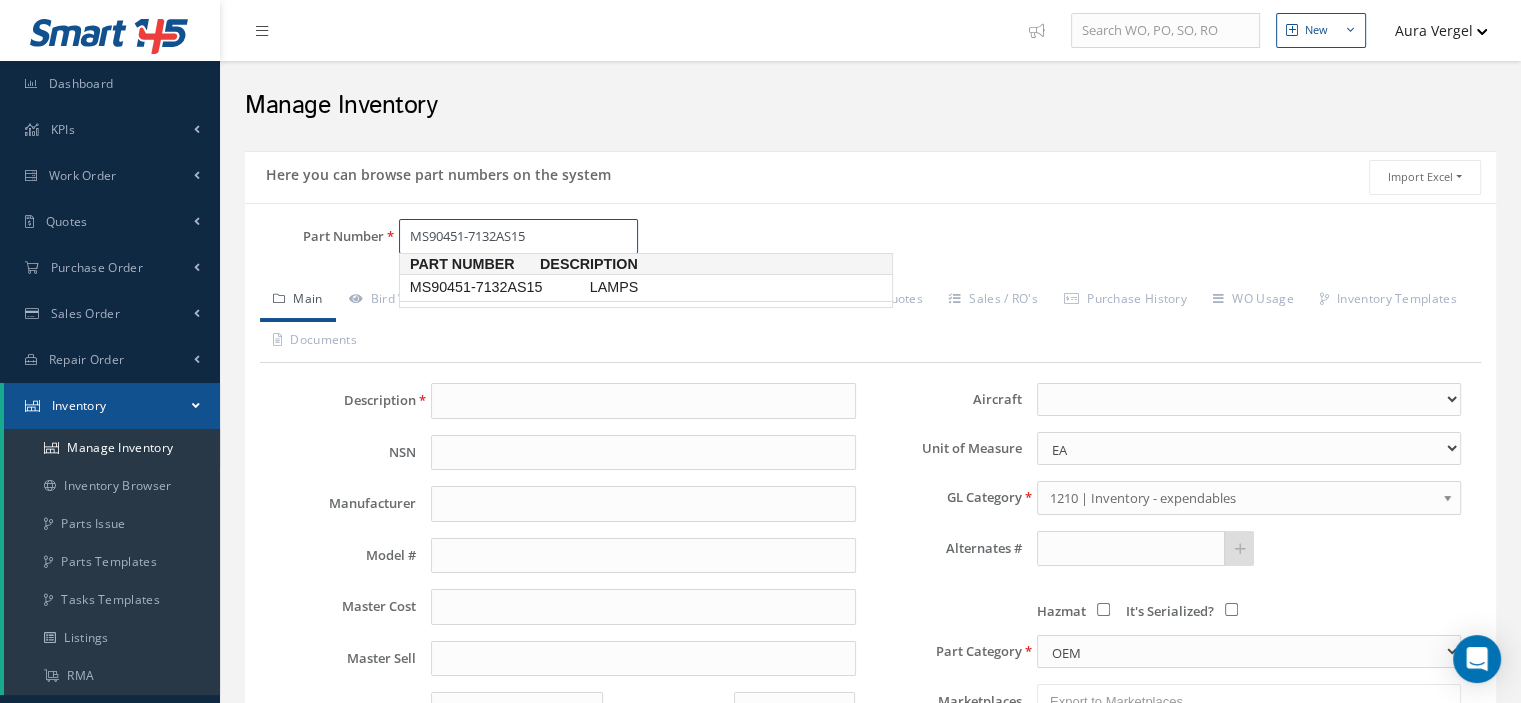 click on "MS90451-7132AS15" at bounding box center (496, 287) 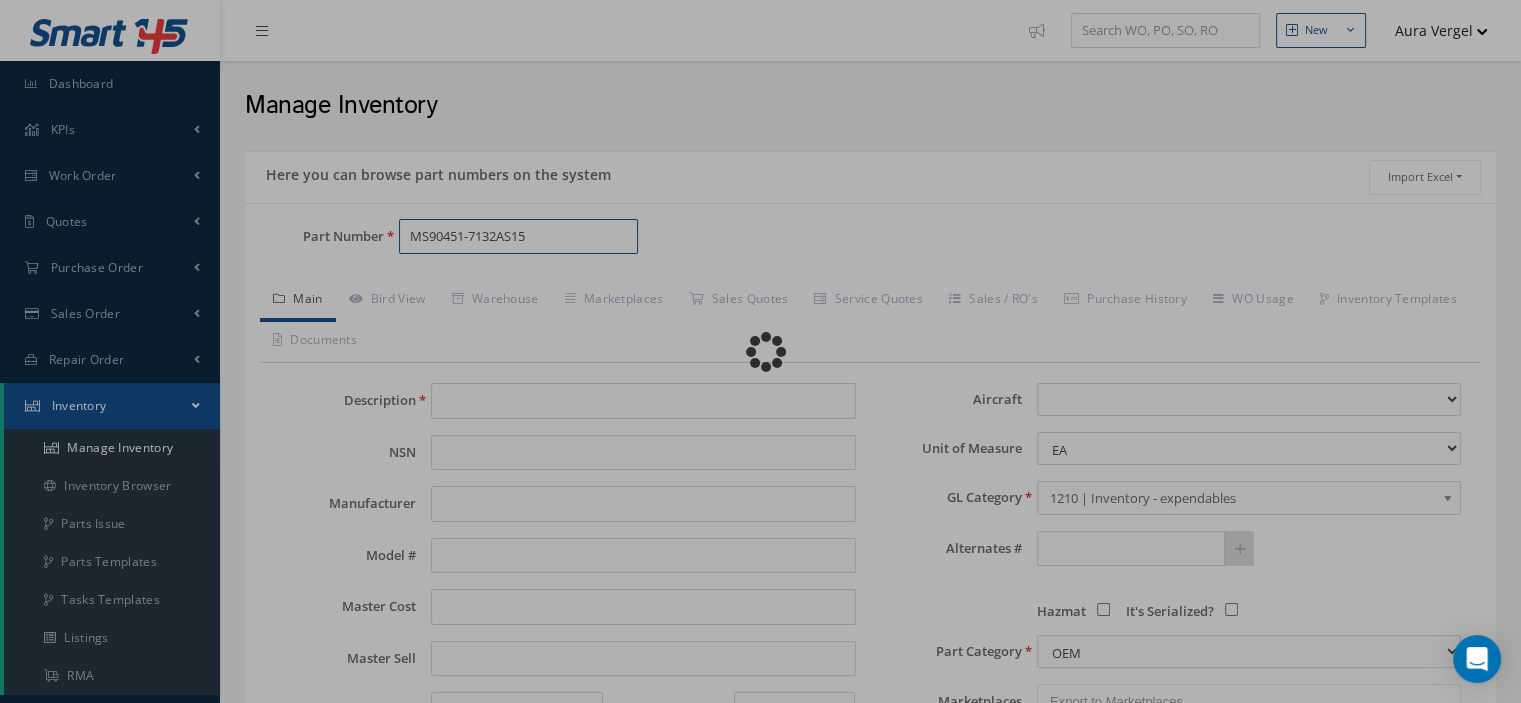 type on "LAMPS" 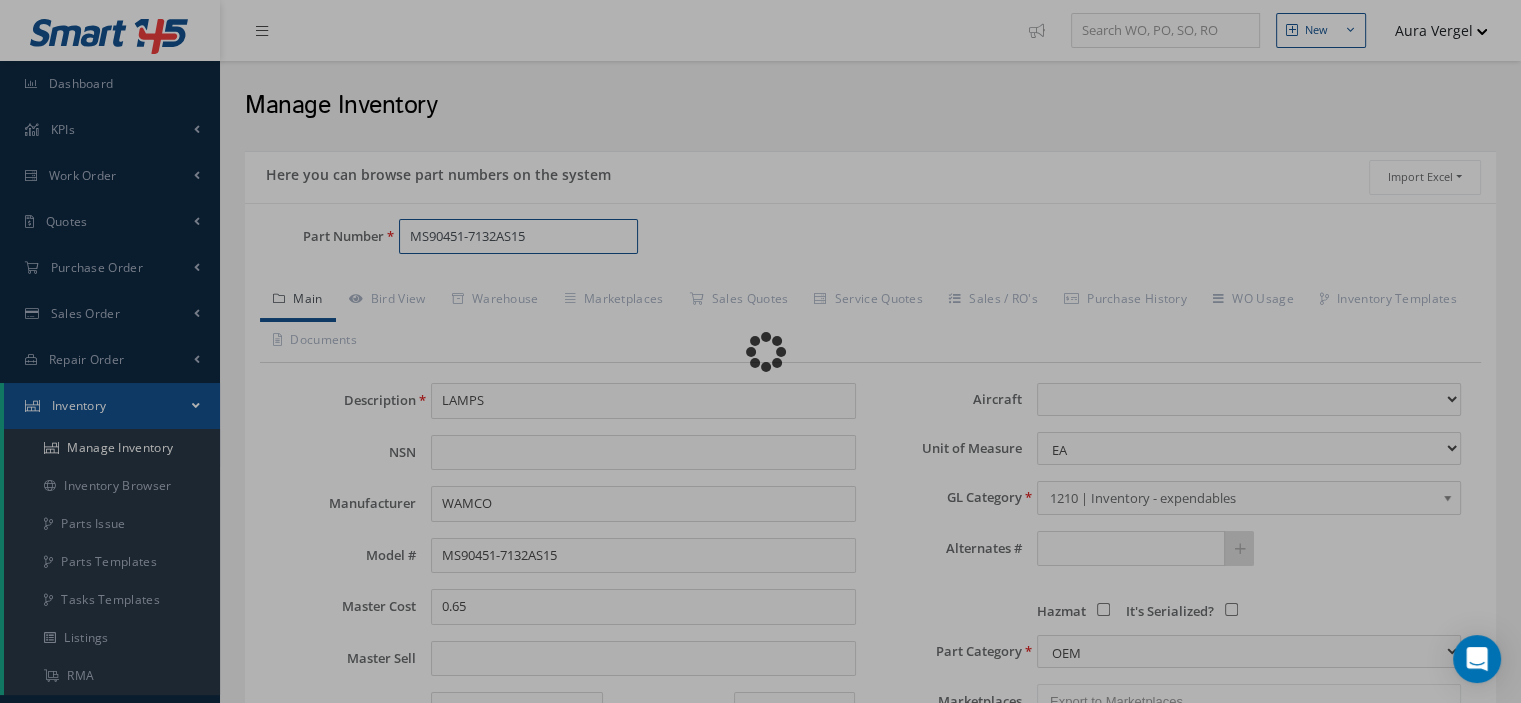 select 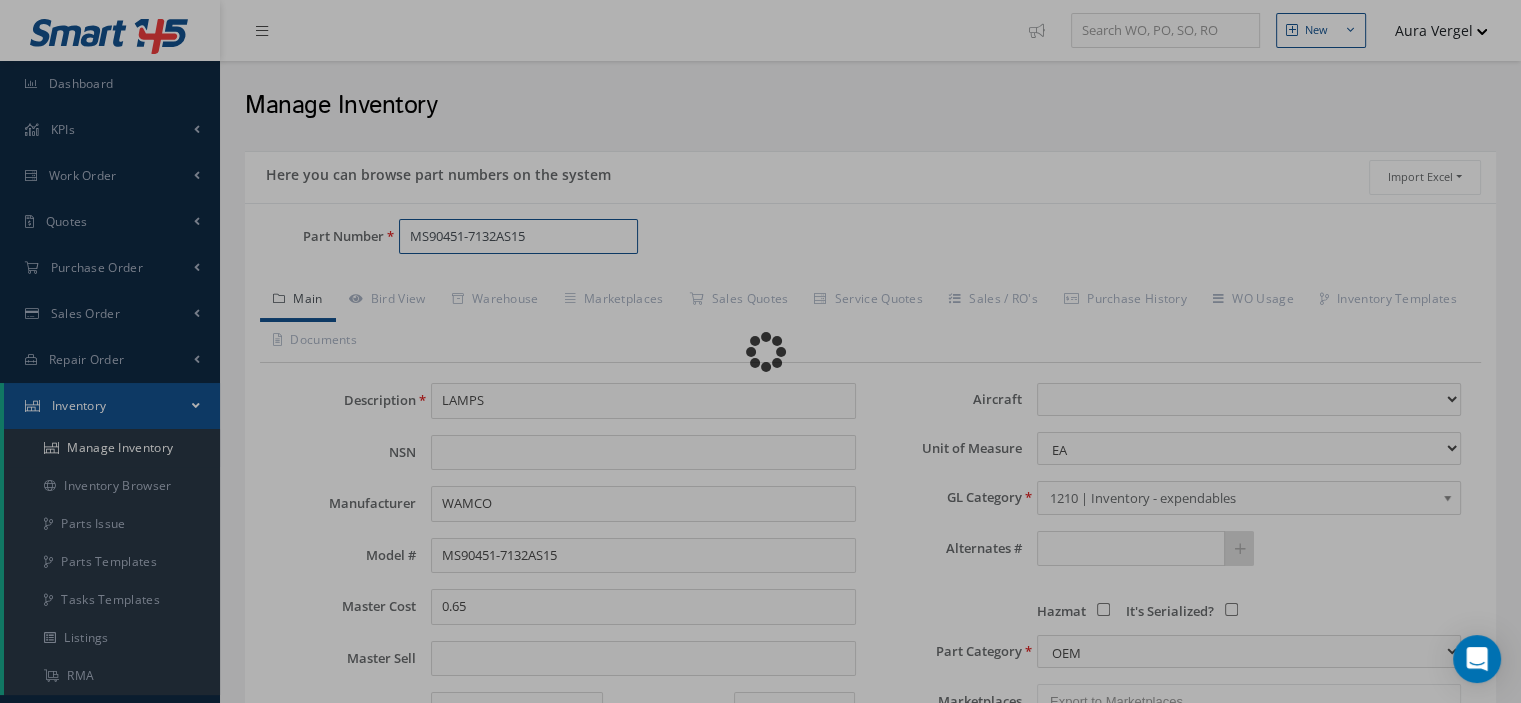 type on "FOR P/N 5051-1-5 & G7404-128" 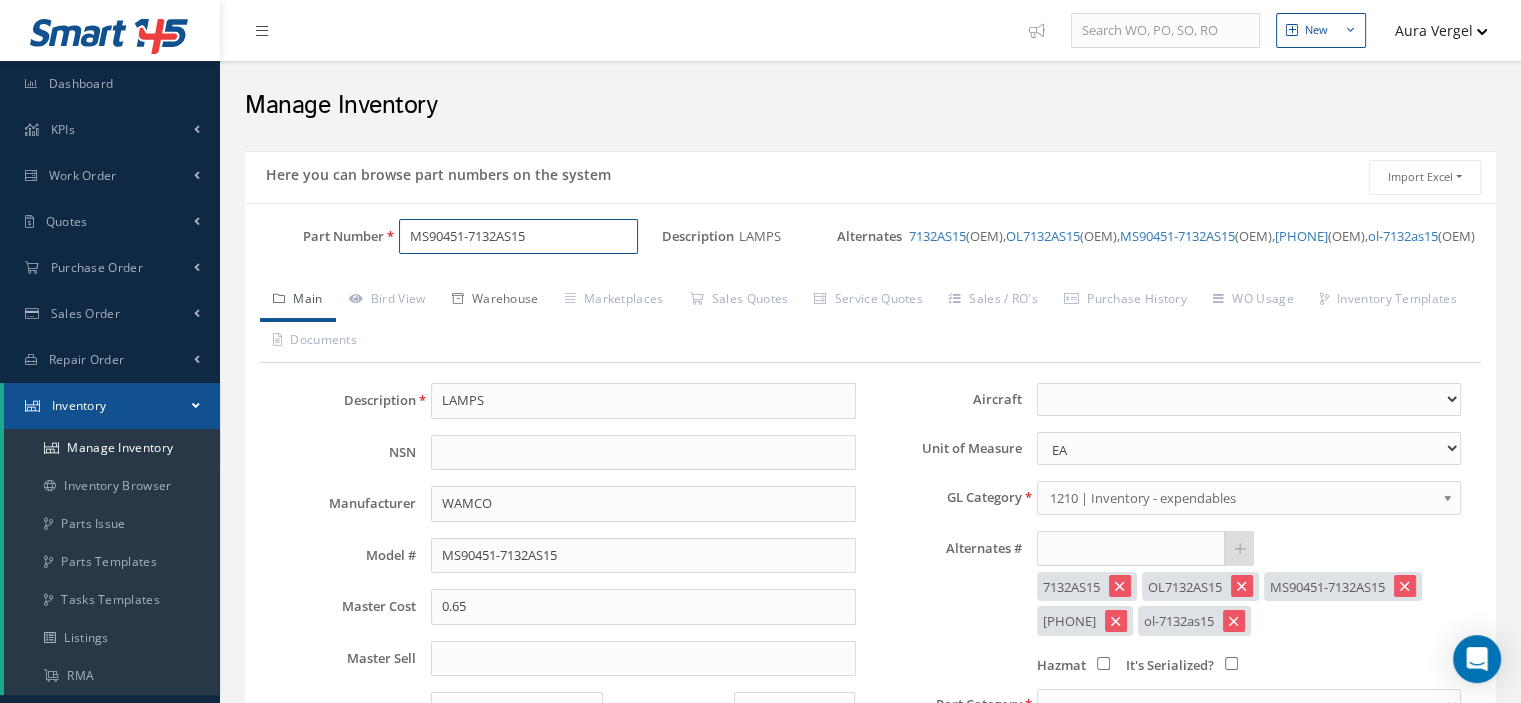 type on "MS90451-7132AS15" 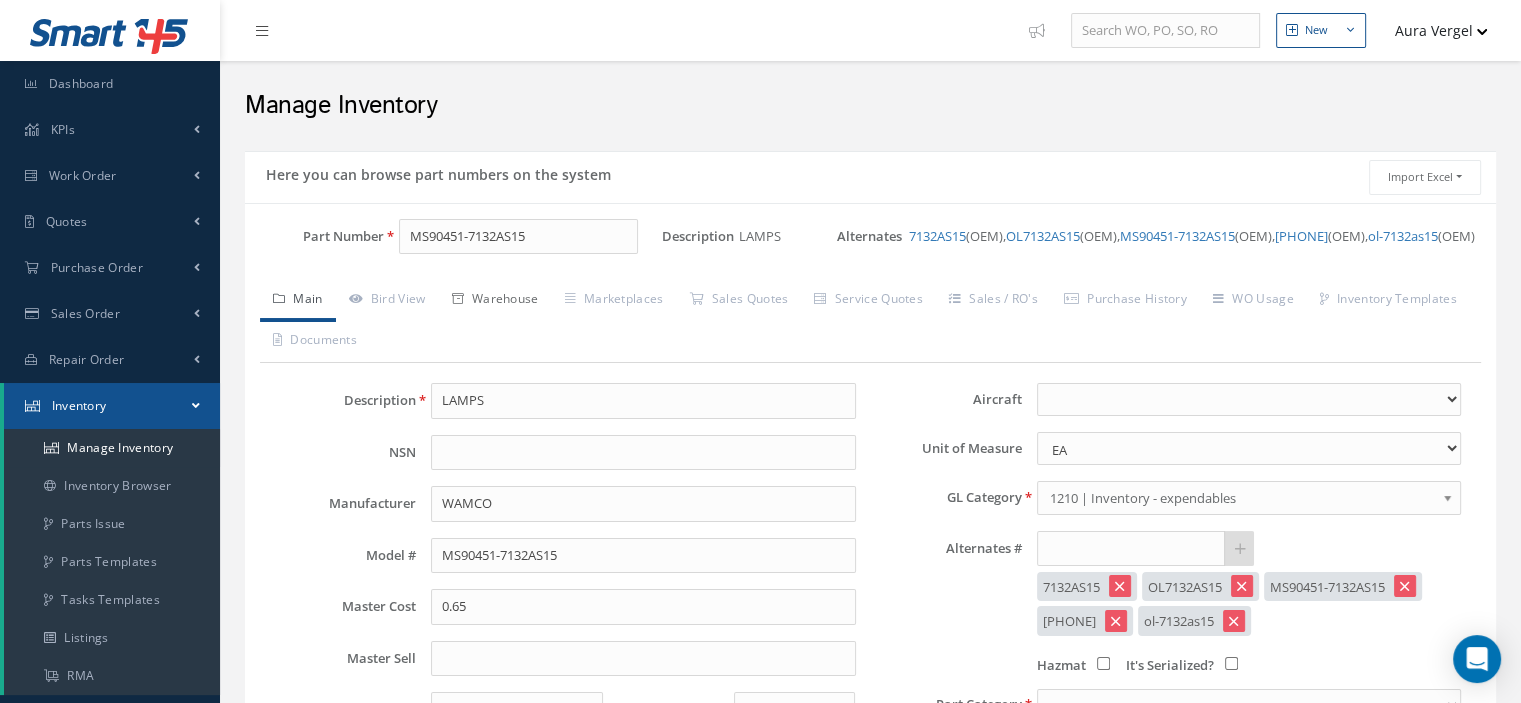 click on "Warehouse" at bounding box center [495, 301] 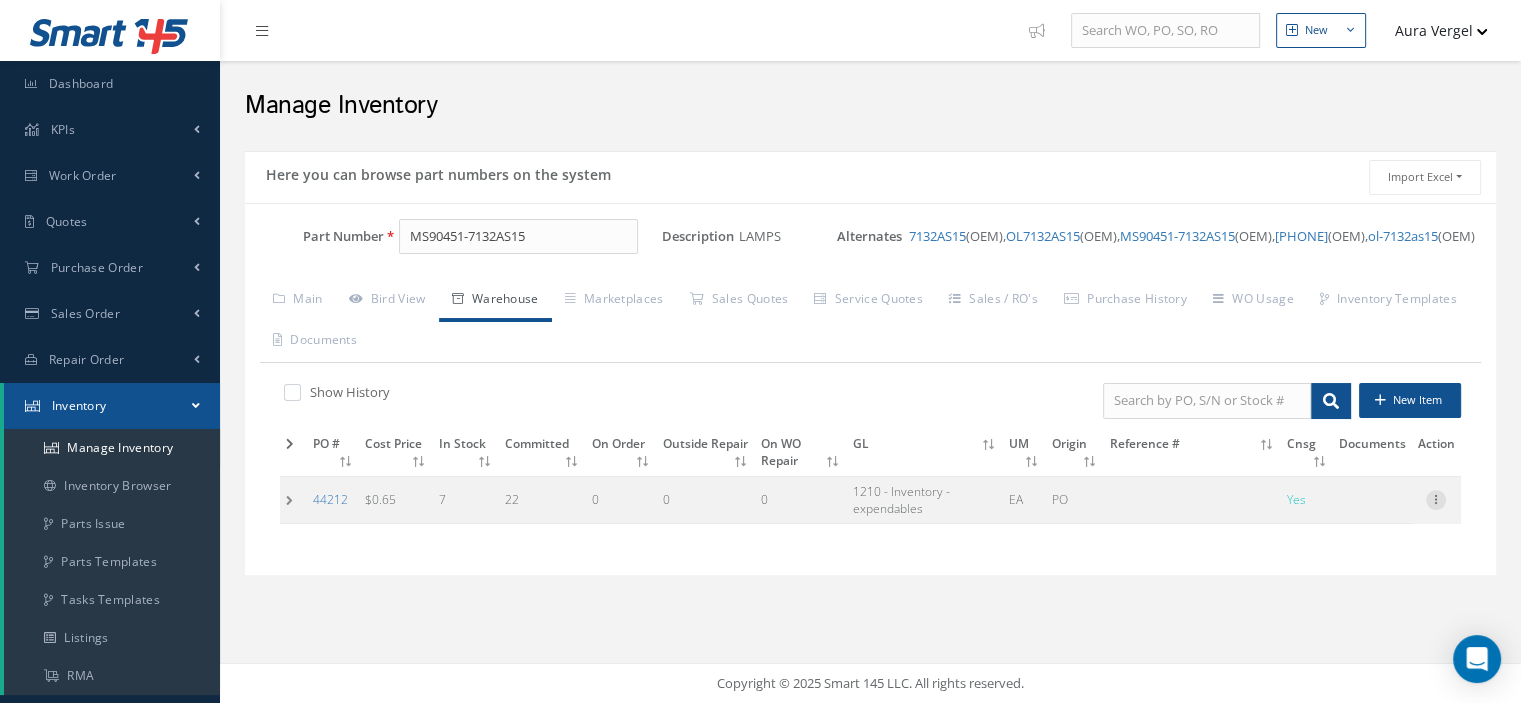 click at bounding box center [1436, 500] 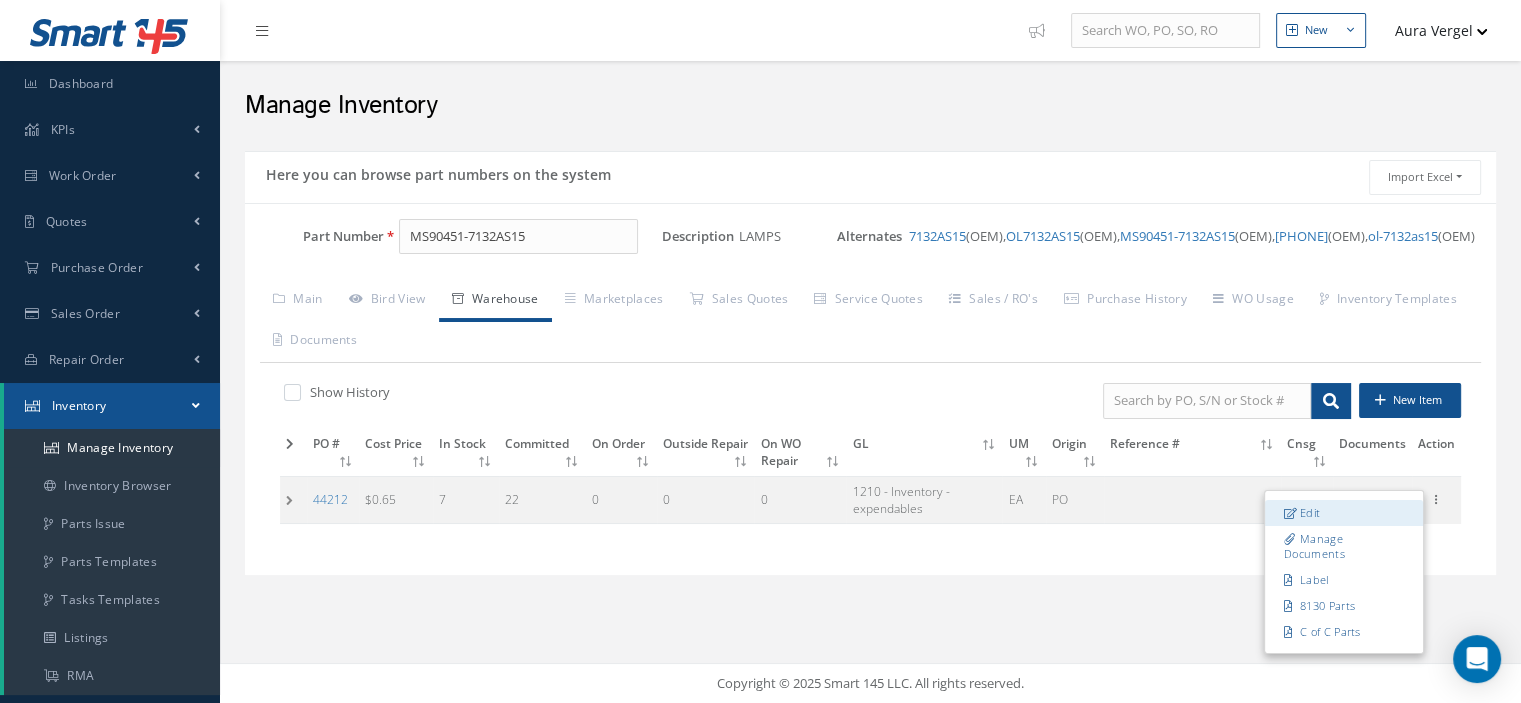 click on "Edit" at bounding box center (1344, 513) 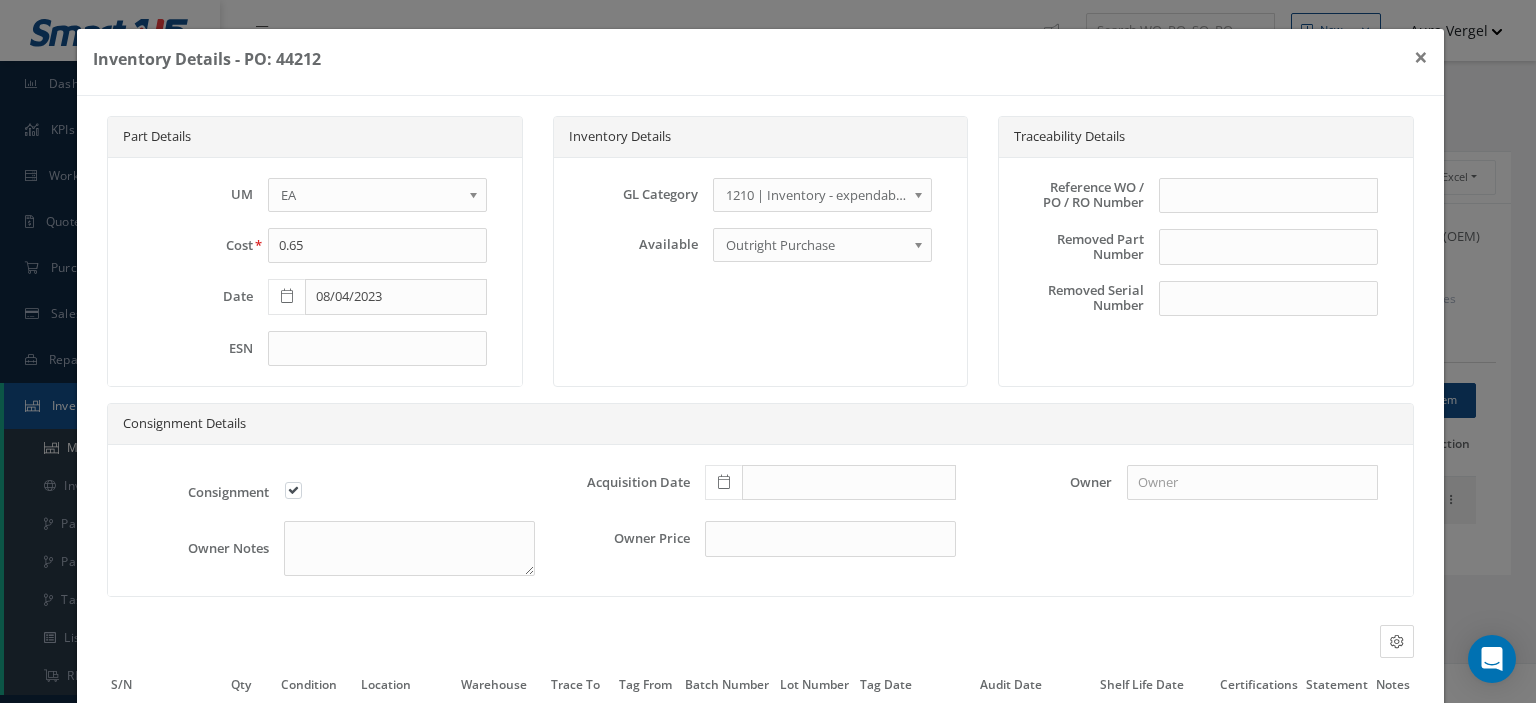 scroll, scrollTop: 188, scrollLeft: 0, axis: vertical 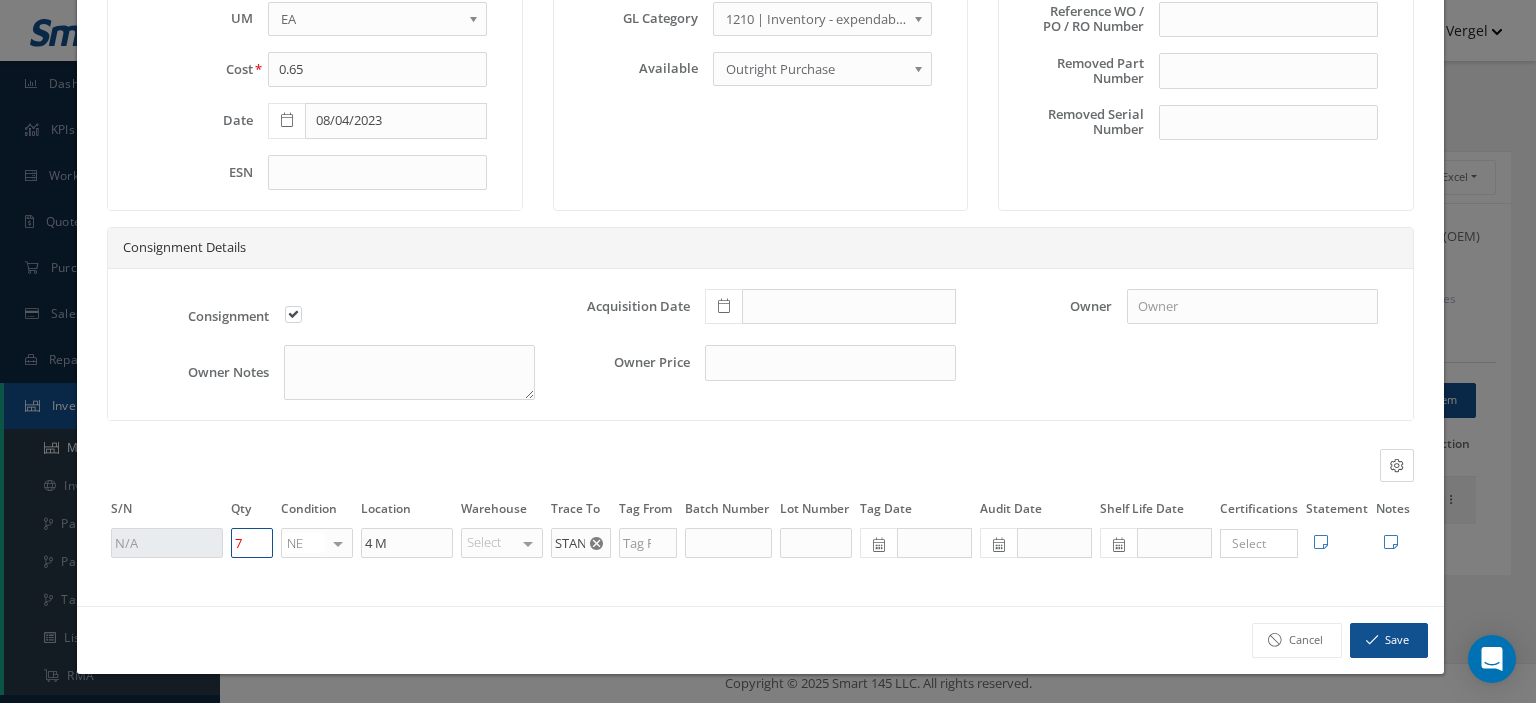 drag, startPoint x: 259, startPoint y: 544, endPoint x: 232, endPoint y: 545, distance: 27.018513 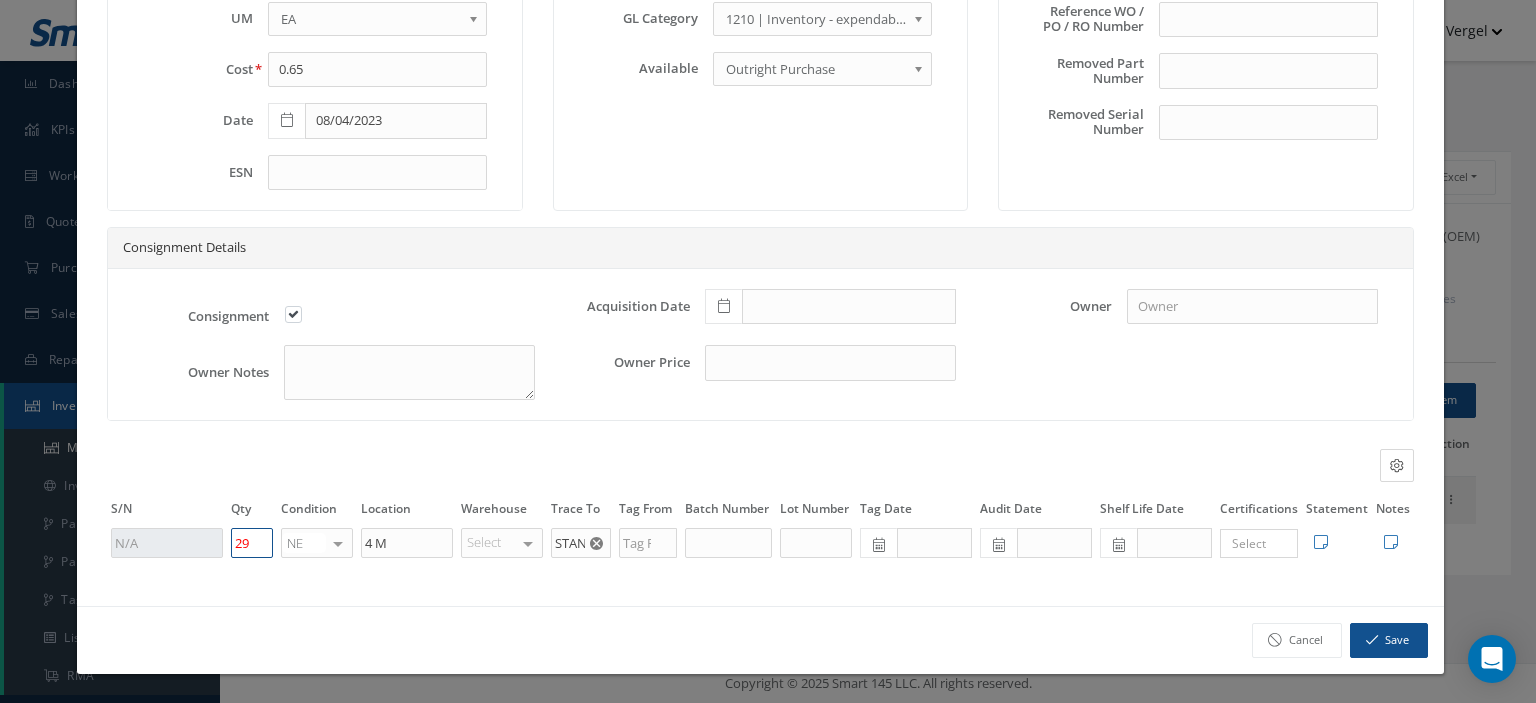 type on "29" 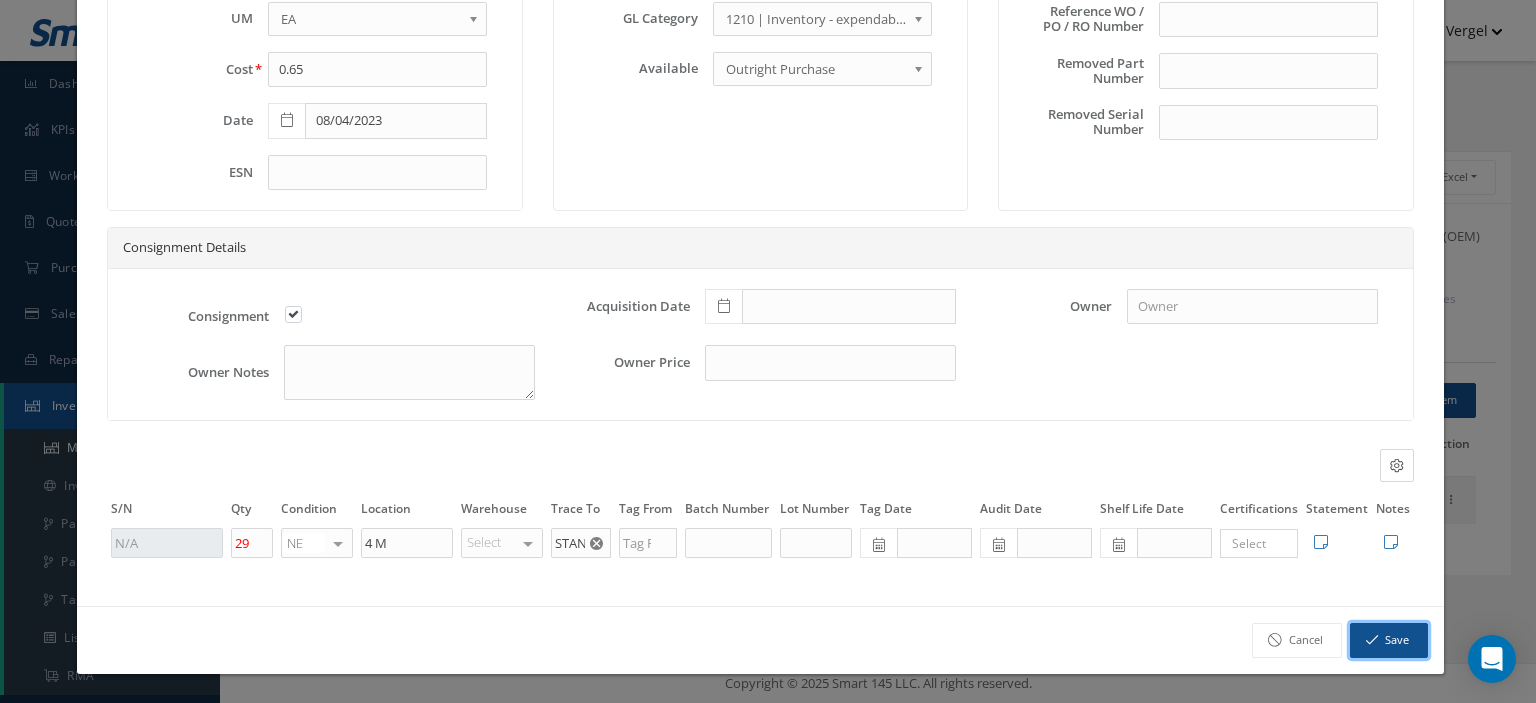 click on "Save" at bounding box center [1389, 640] 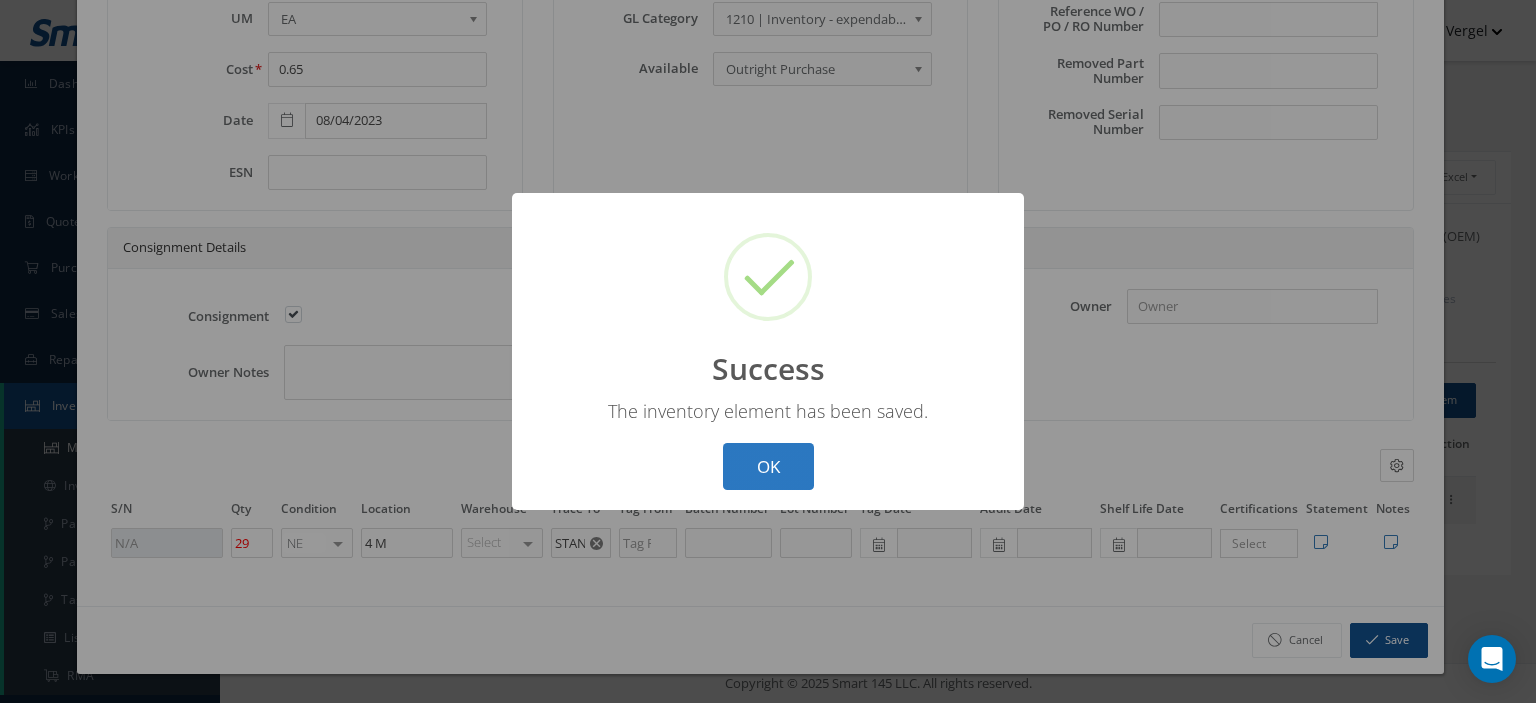 click on "OK" at bounding box center [768, 466] 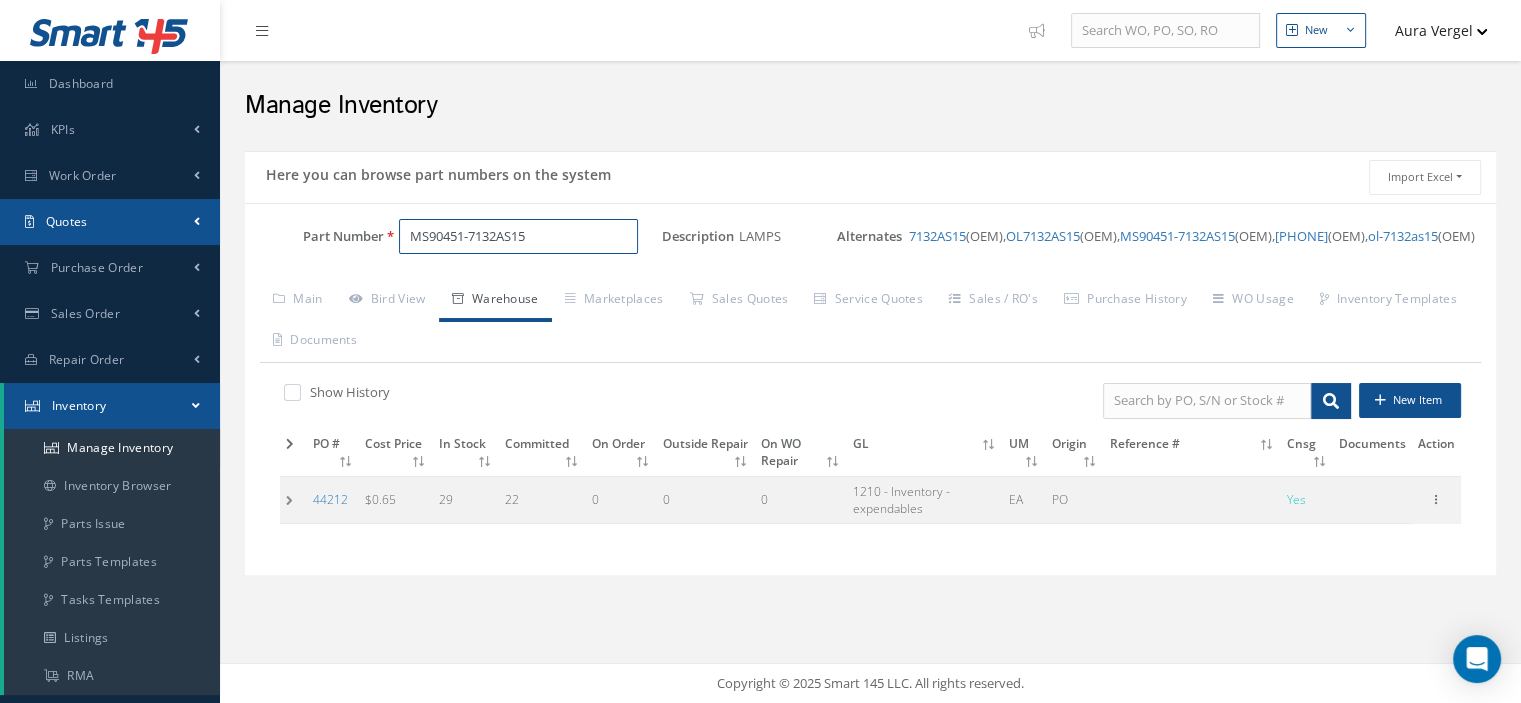 drag, startPoint x: 542, startPoint y: 235, endPoint x: 216, endPoint y: 227, distance: 326.09814 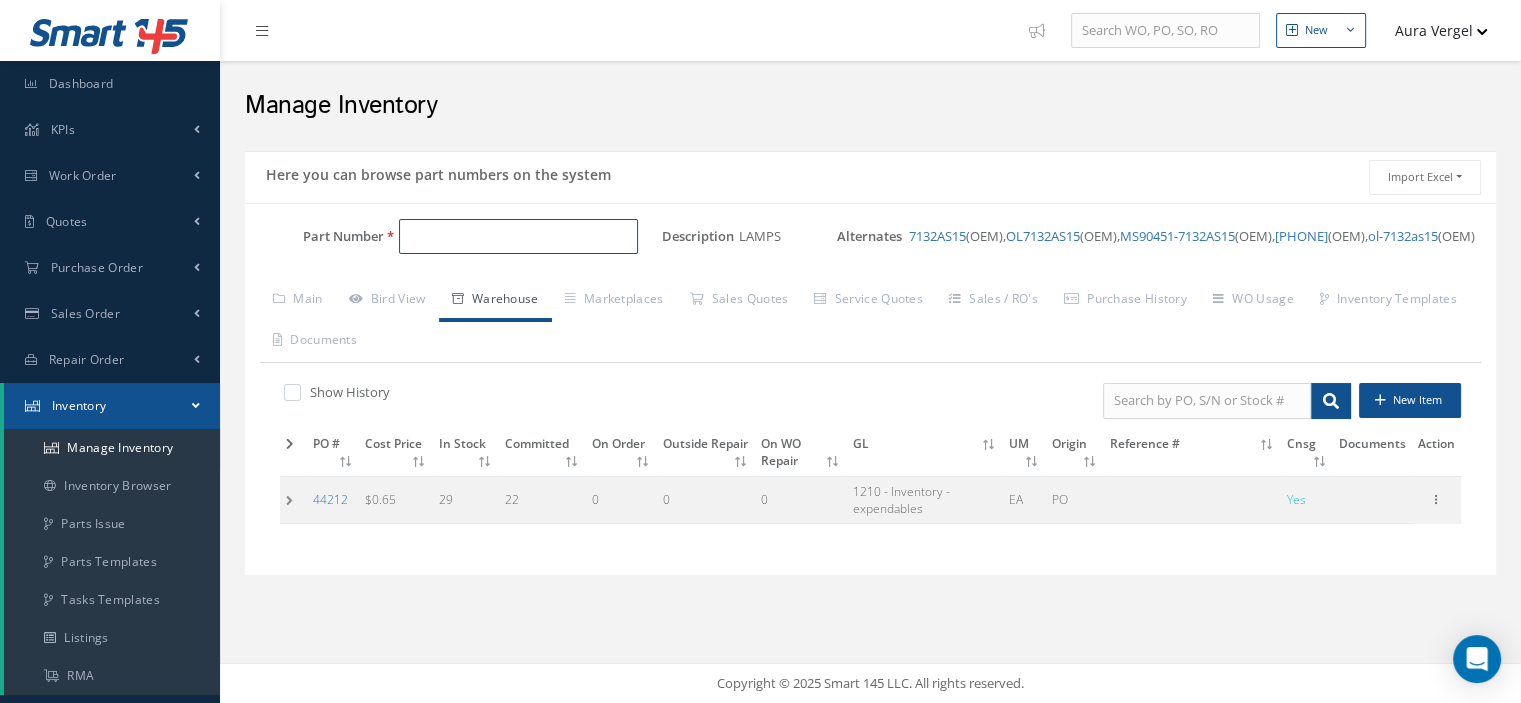 click on "Part Number" at bounding box center [518, 237] 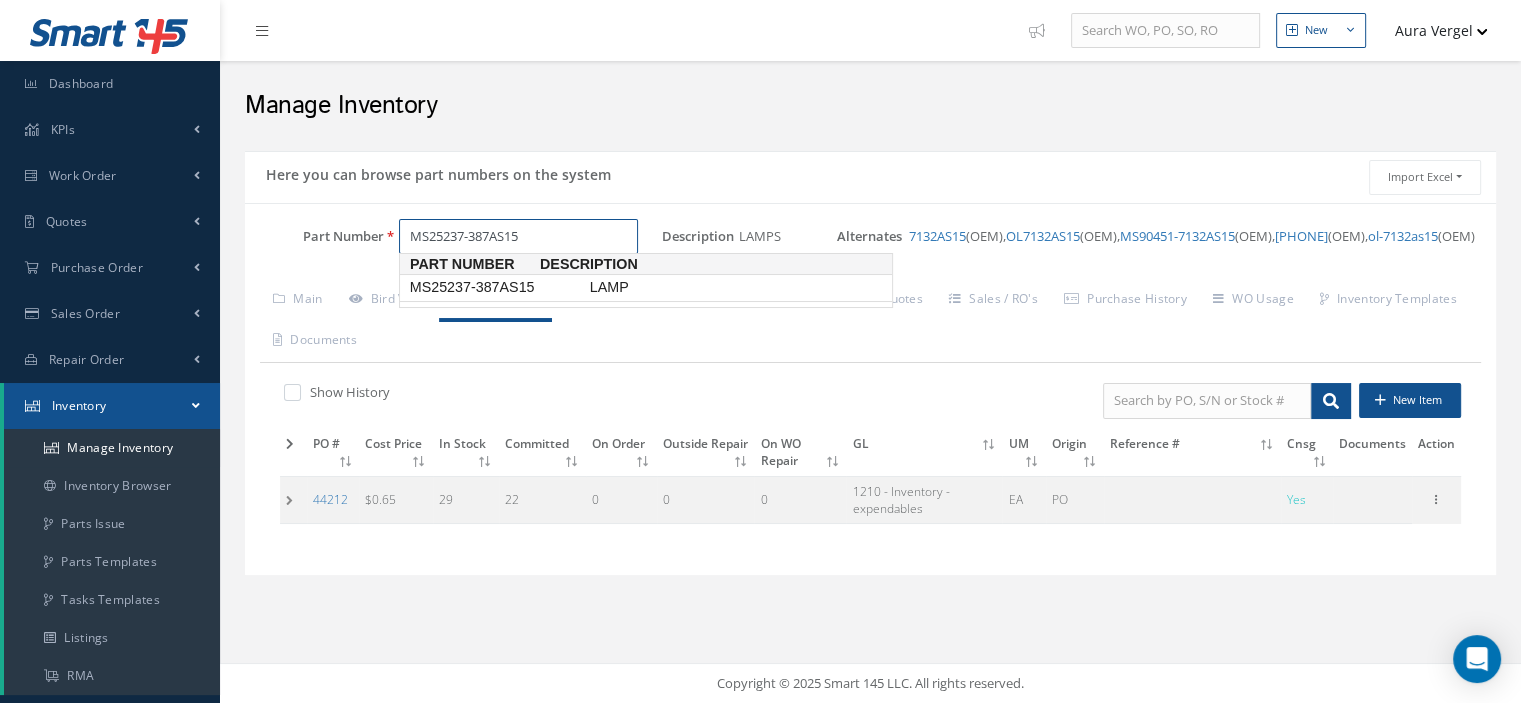 click on "MS25237-387AS15" at bounding box center (496, 287) 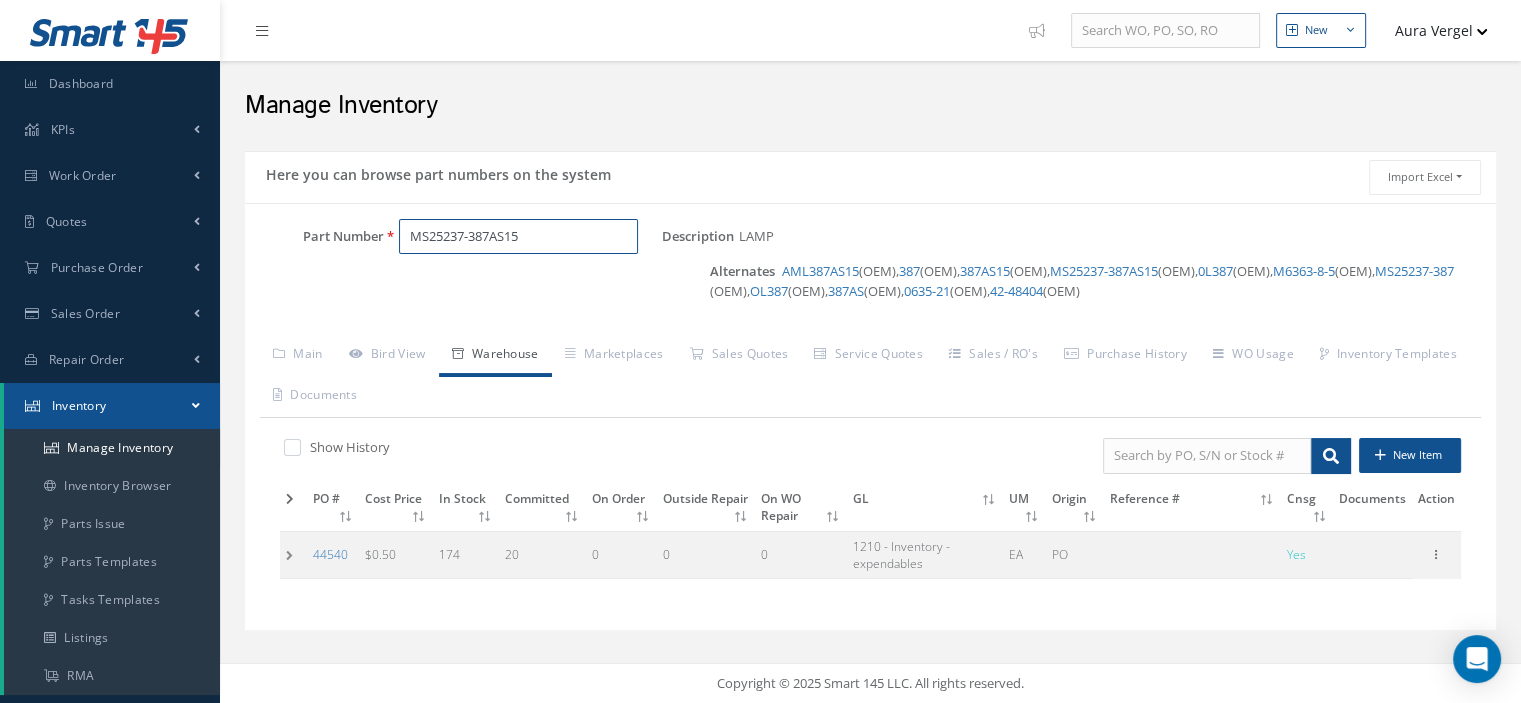 type on "MS25237-387AS15" 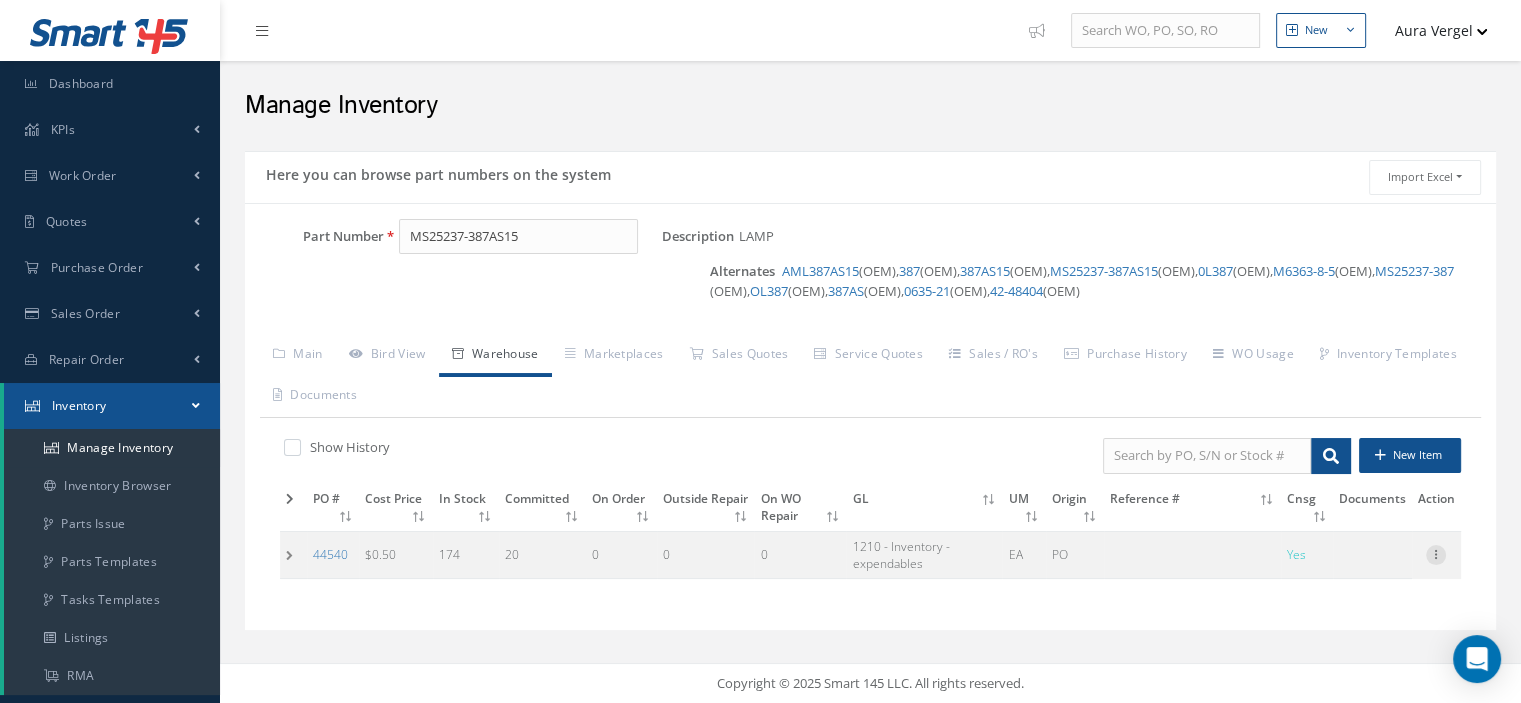 click at bounding box center [1436, 553] 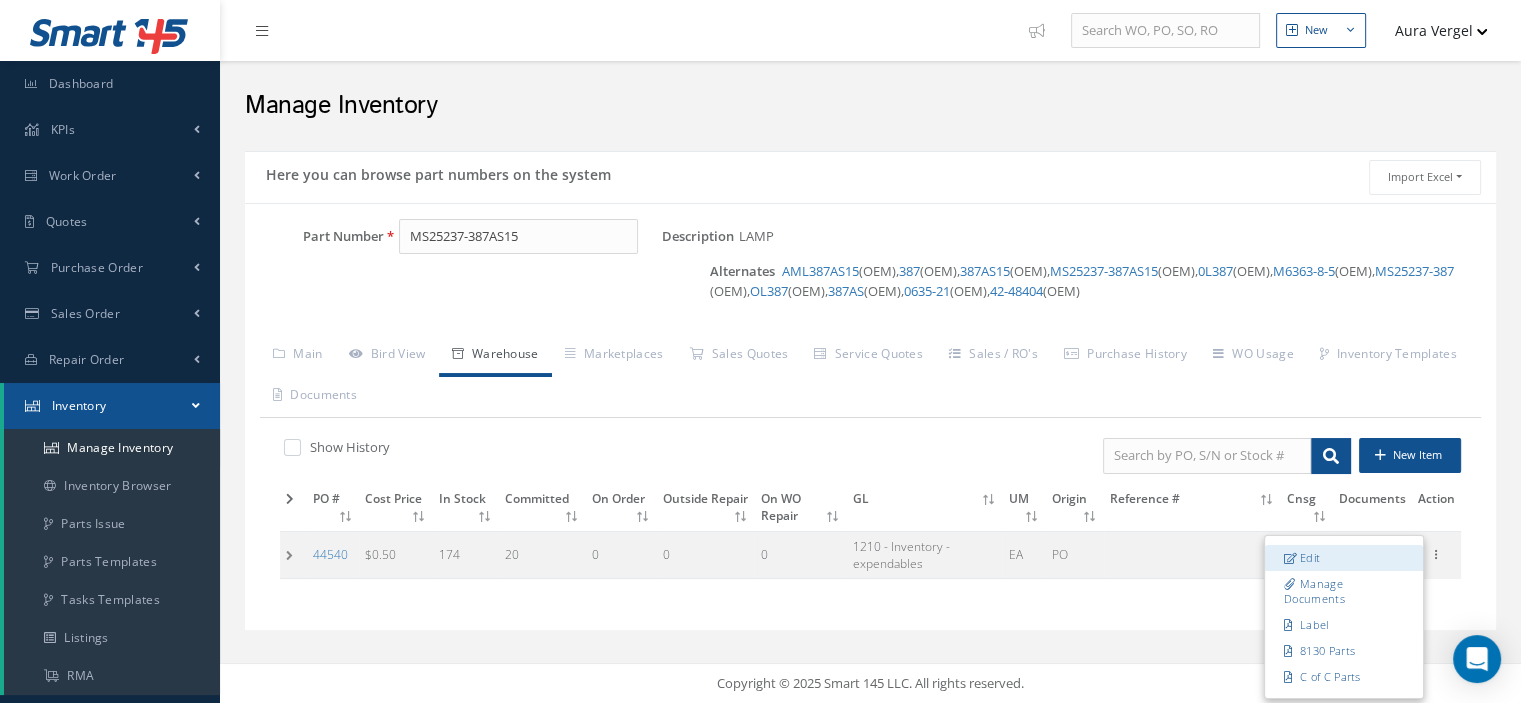 click on "Edit" at bounding box center (1344, 558) 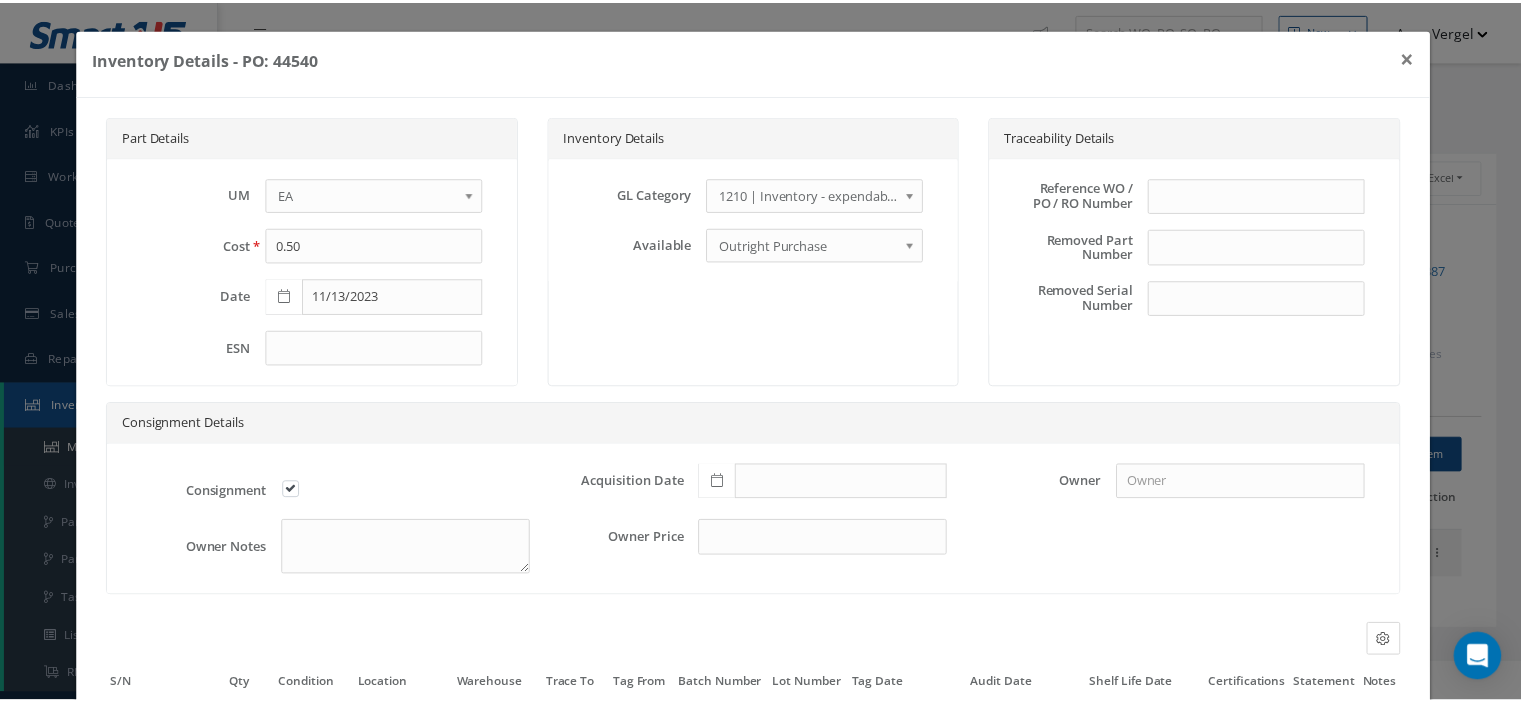 scroll, scrollTop: 188, scrollLeft: 0, axis: vertical 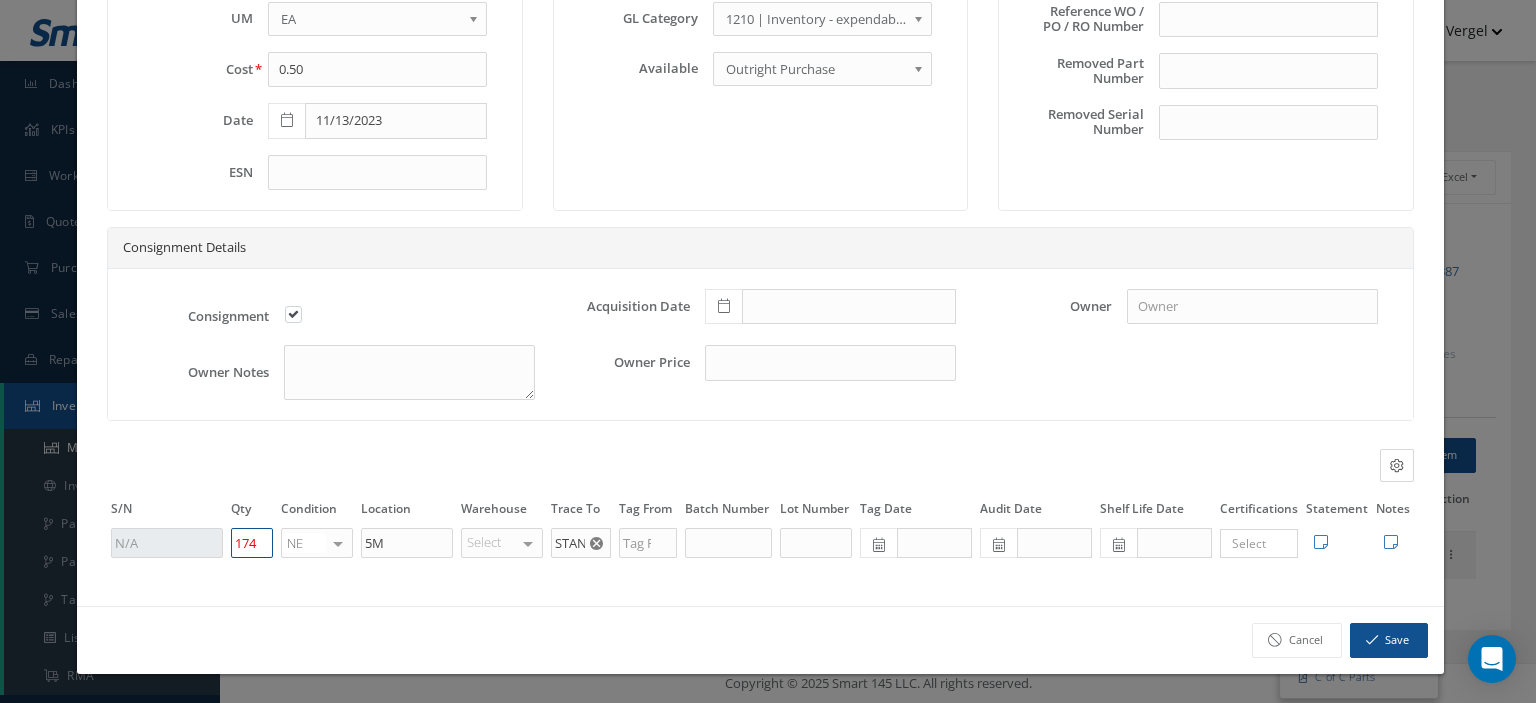 drag, startPoint x: 258, startPoint y: 539, endPoint x: 231, endPoint y: 547, distance: 28.160255 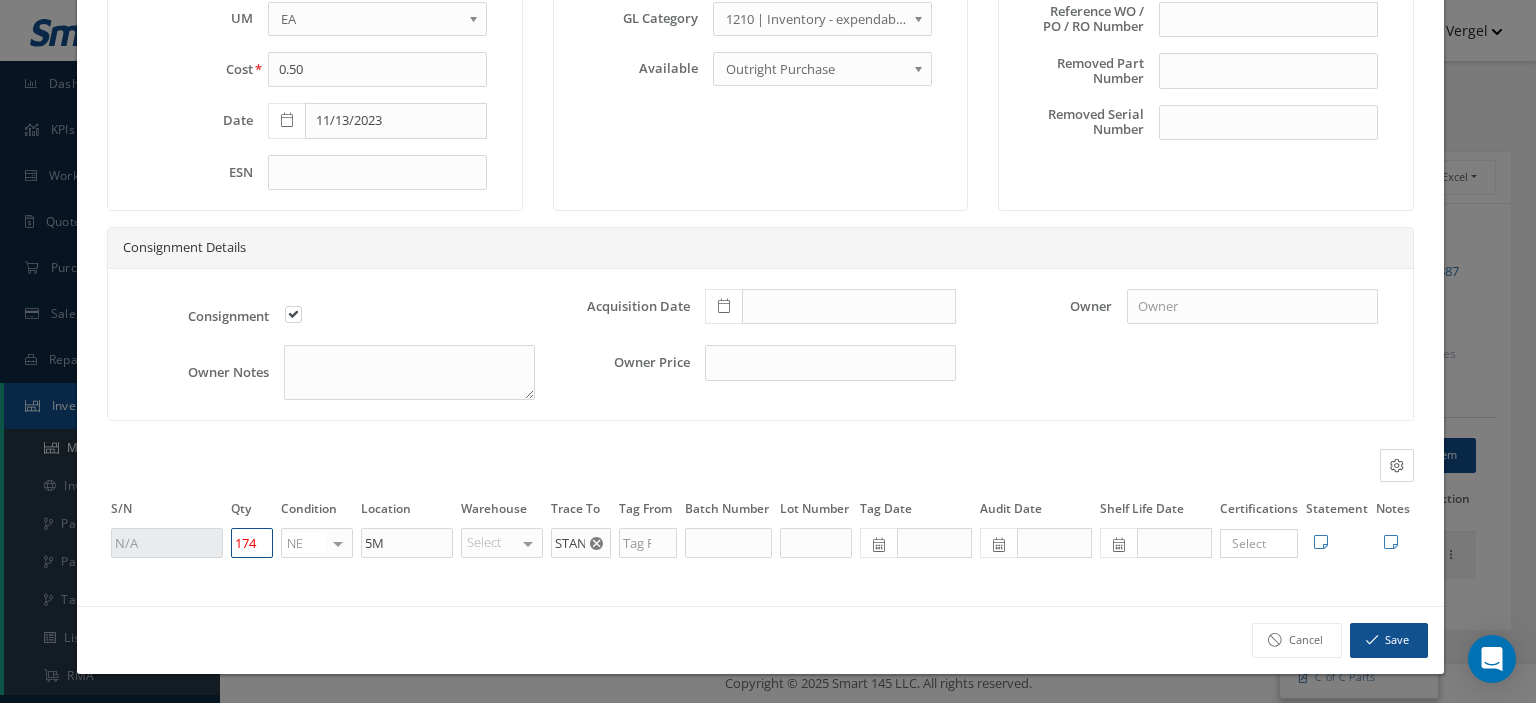 click on "174" at bounding box center (252, 543) 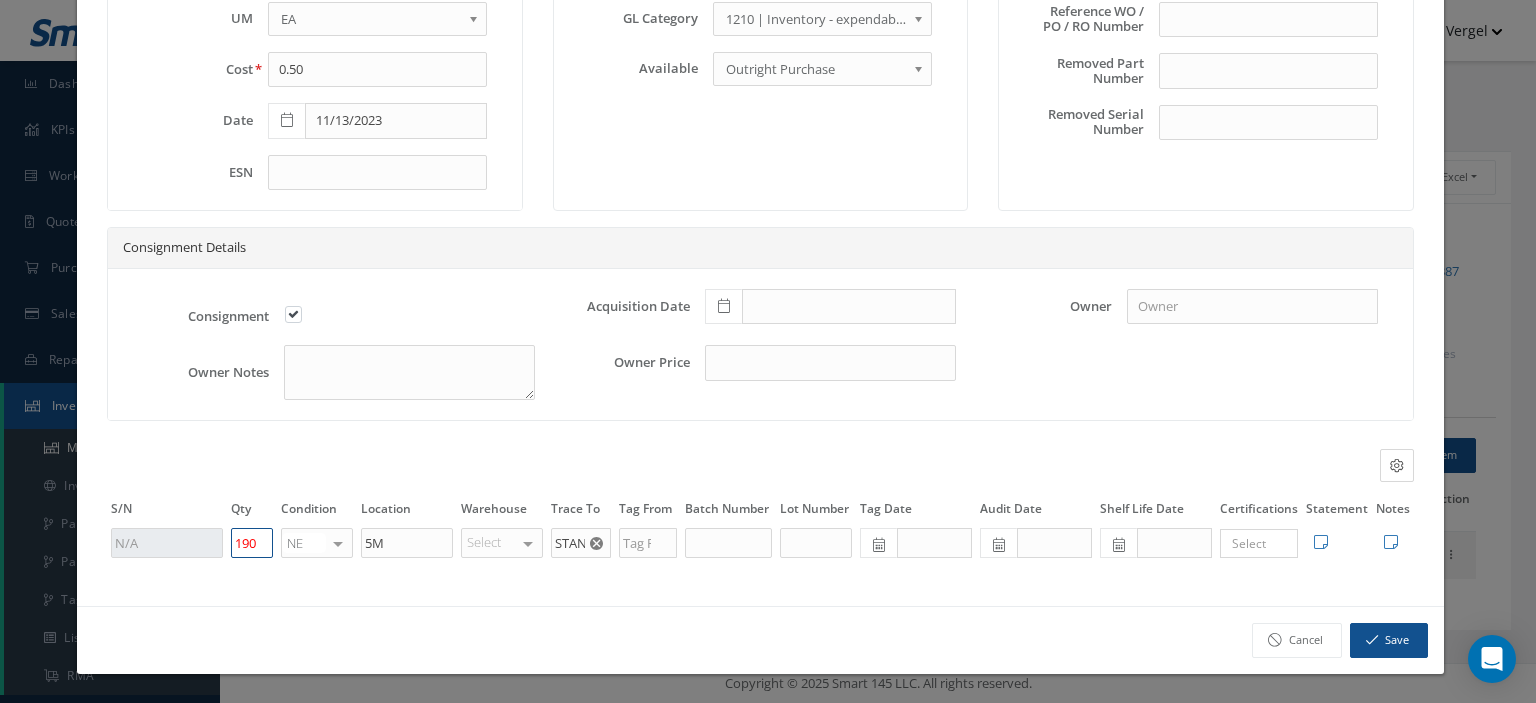 type on "190" 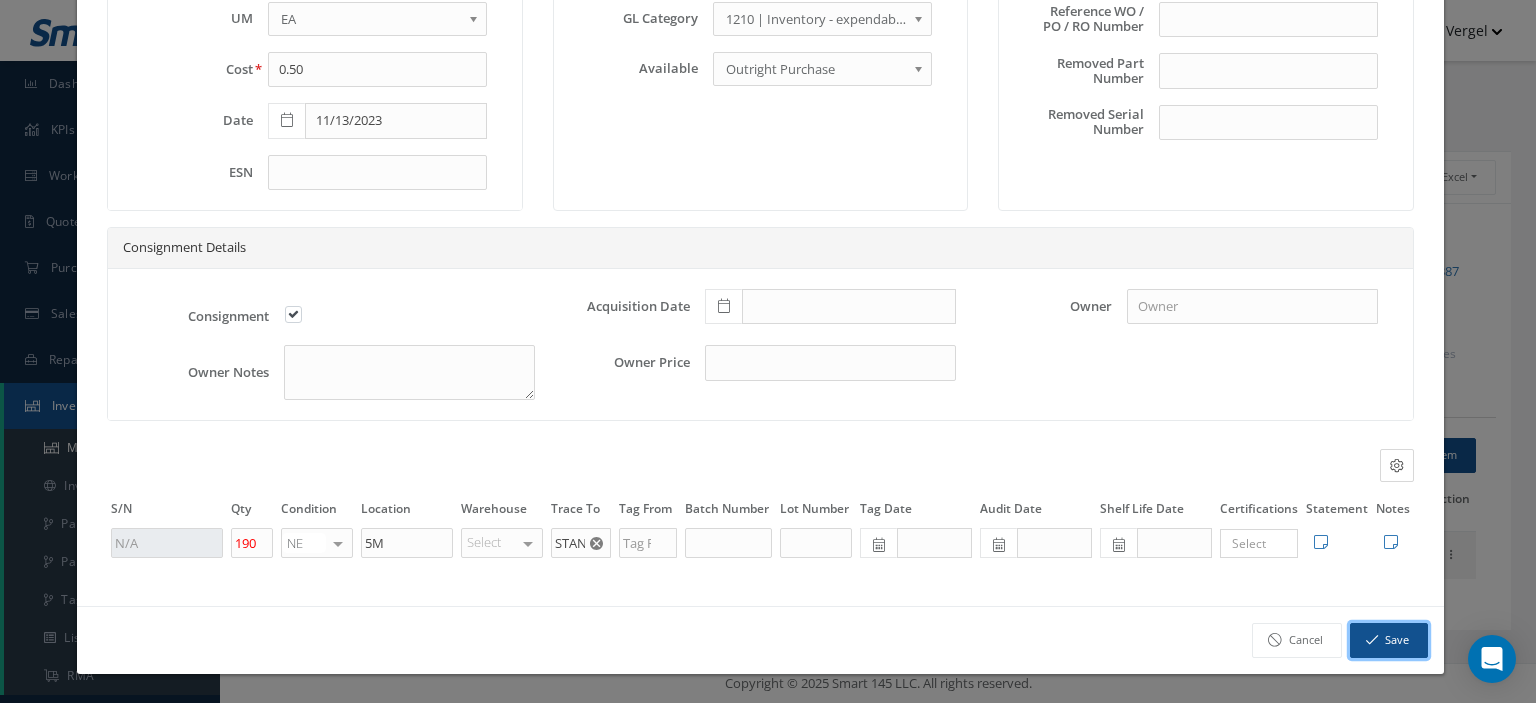 click at bounding box center (1372, 640) 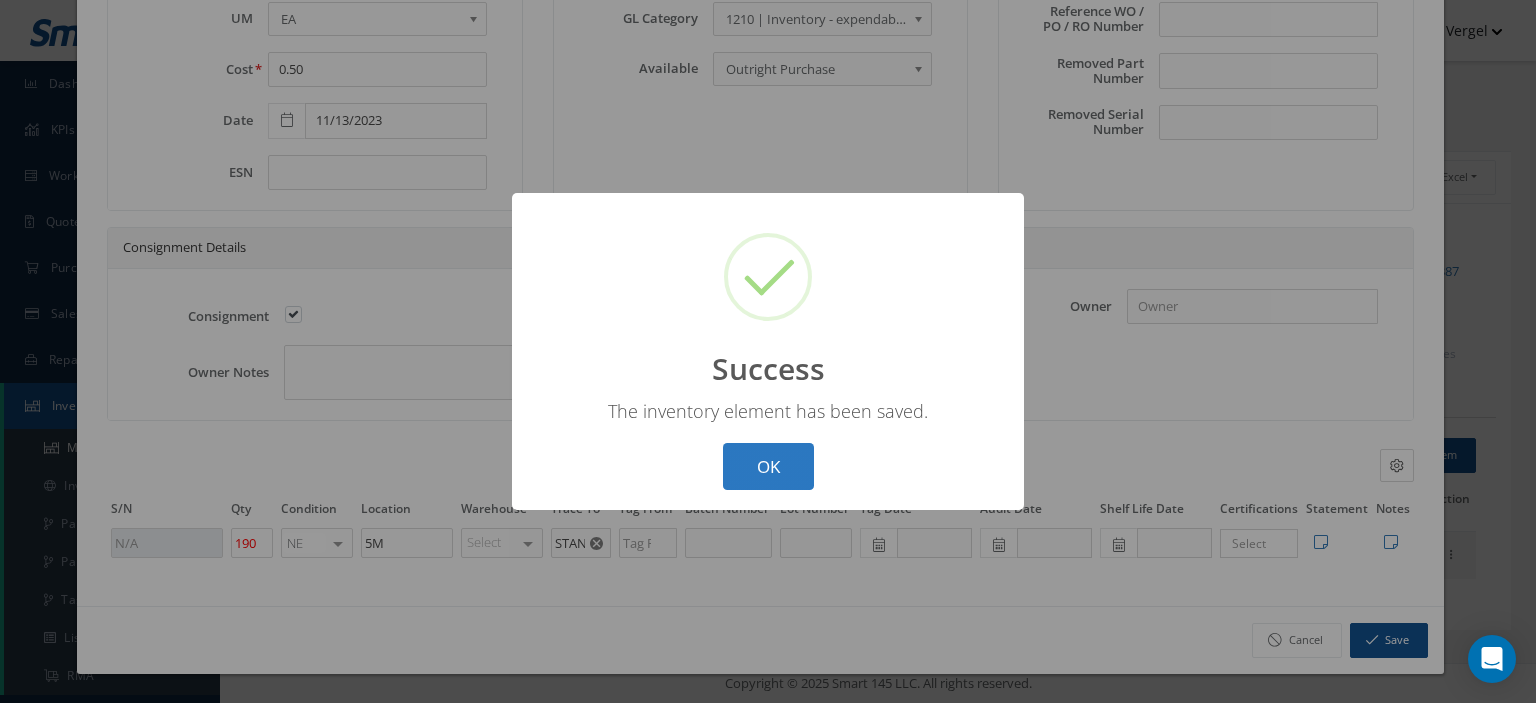 click on "OK" at bounding box center (768, 466) 